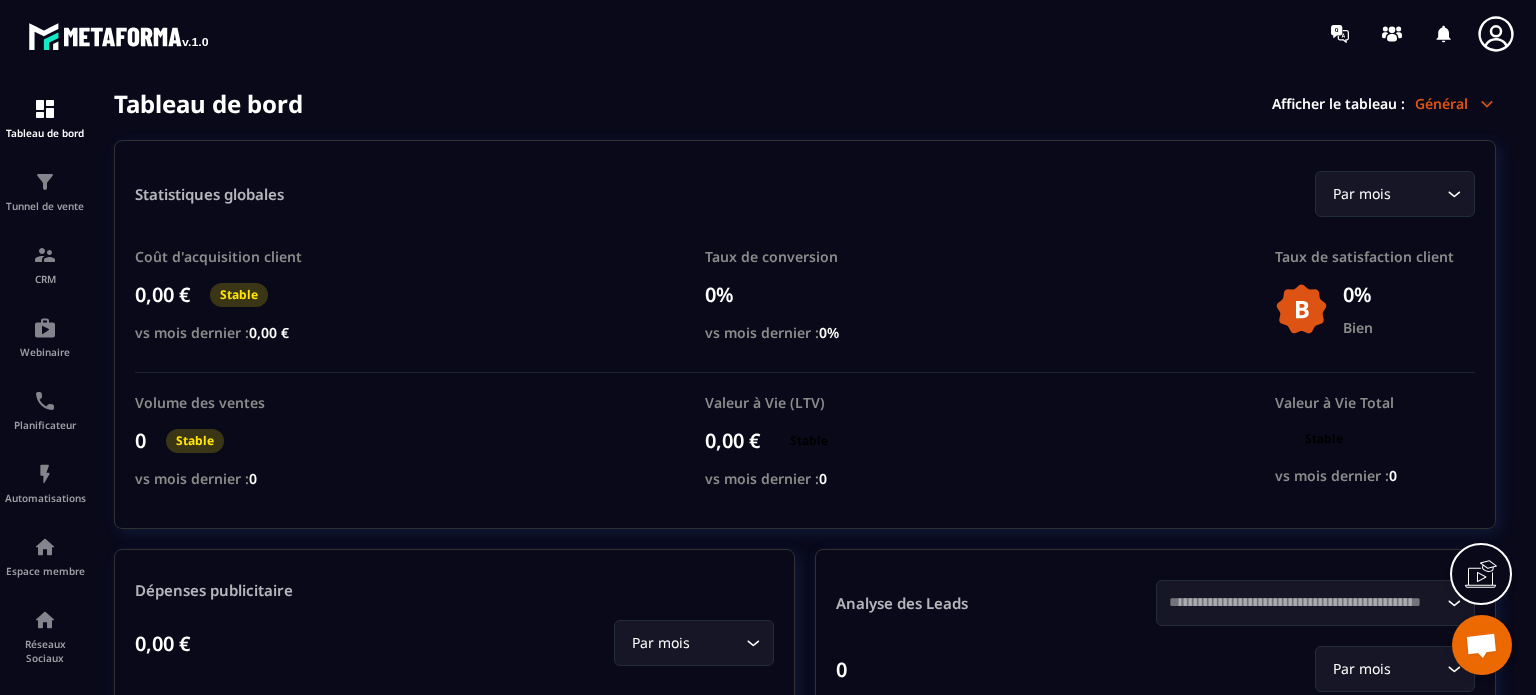 scroll, scrollTop: 0, scrollLeft: 0, axis: both 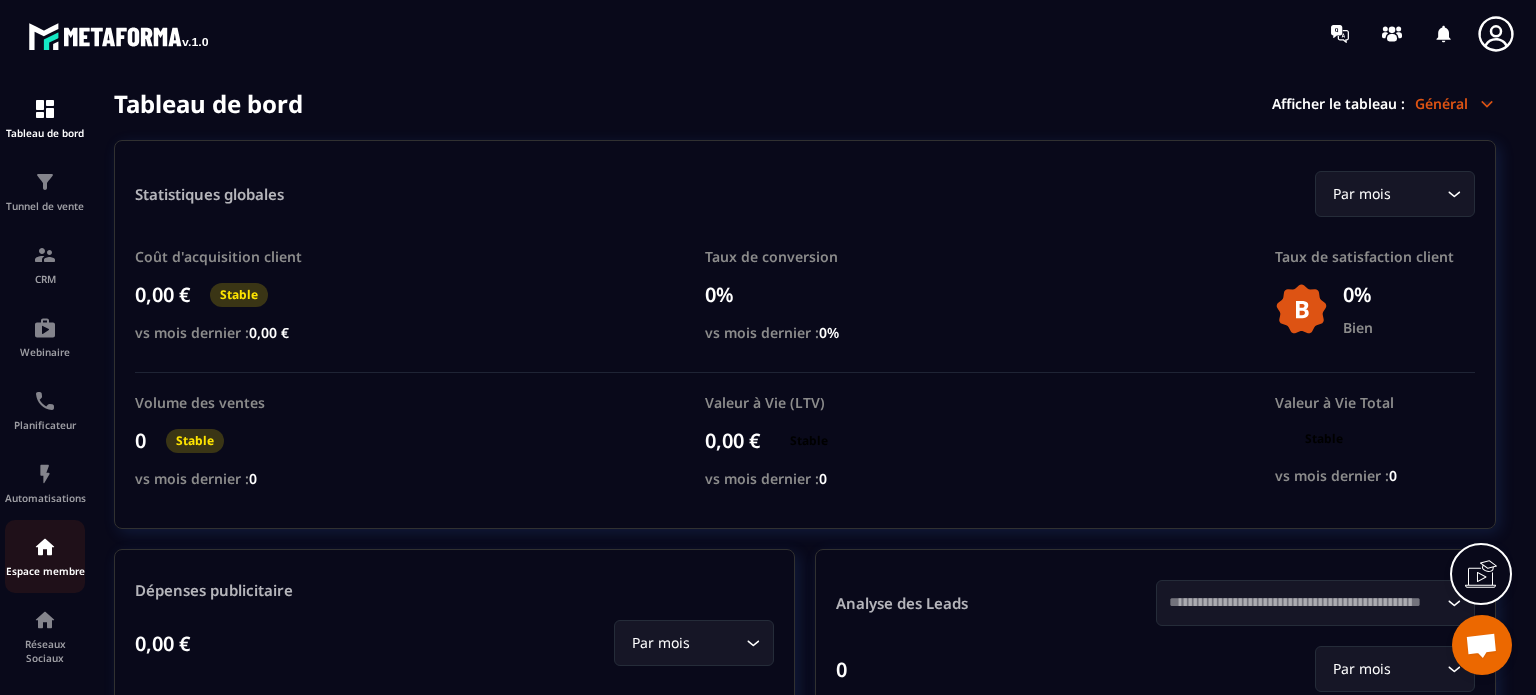 click at bounding box center (45, 547) 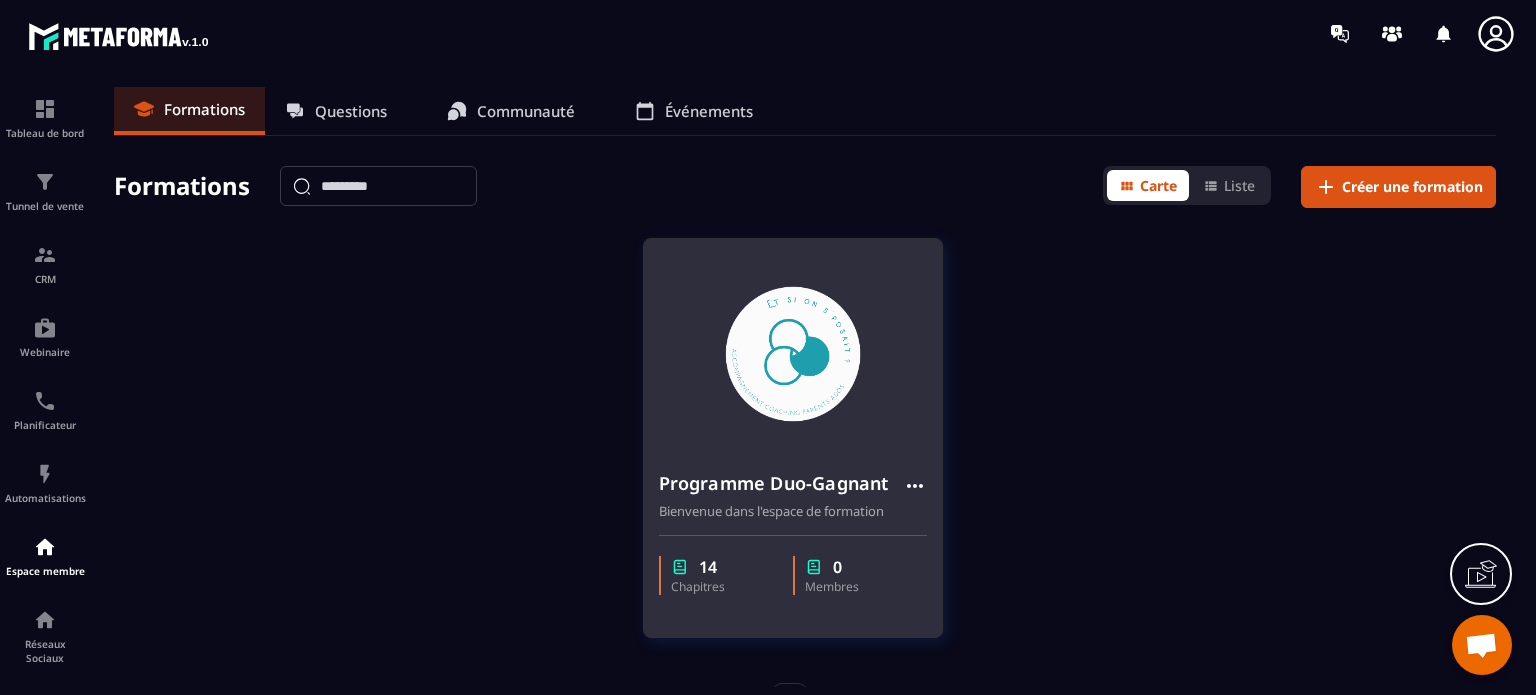 click on "Bienvenue dans l'espace de formation" at bounding box center (793, 511) 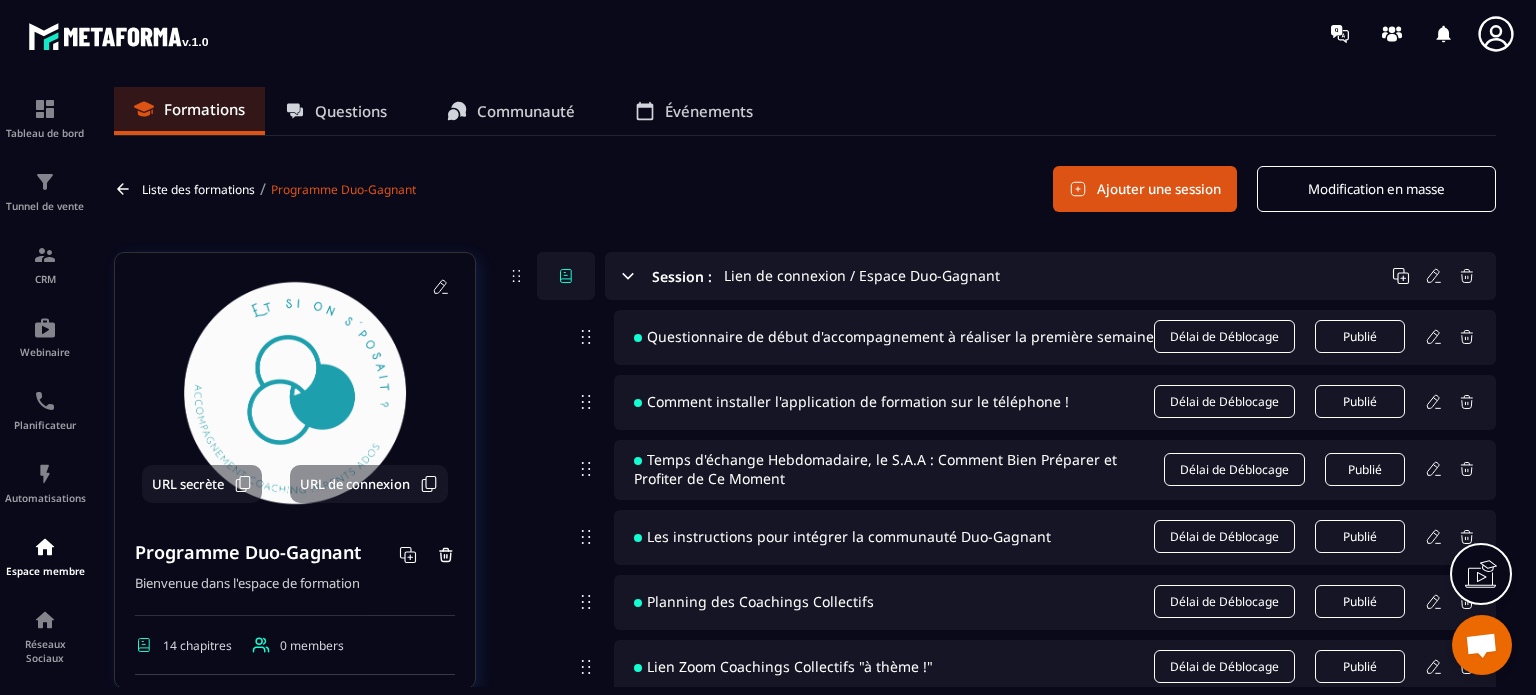click on "Formations Questions Communauté Événements Liste des formations / Programme Duo-Gagnant  Ajouter une session Modification en masse URL secrète URL de connexion Programme Duo-Gagnant Bienvenue dans l'espace de formation 14 chapitres 0 members Statut de Publication Formation Gratuit Étiqueter Loading... Suivi des élèves Créer le: [DATE] Dernière modification: [DATE] Prévisualiser Session : Lien de connexion / Espace Duo-Gagnant  Questionnaire de début d'accompagnement à réaliser la première semaine Délai de Déblocage  Publié  Comment installer l'application de formation sur le téléphone ! Délai de Déblocage  Publié  Temps d'échange Hebdomadaire, le S.A.A : Comment Bien Préparer et Profiter de Ce Moment Délai de Déblocage  Publié  Les instructions pour intégrer la communauté Duo-Gagnant Délai de Déblocage  Publié  Planning des Coachings Collectifs Délai de Déblocage  Publié  Lien Zoom Coachings Collectifs "à thème !" Délai de Déblocage  Publié Délai de Déblocage" 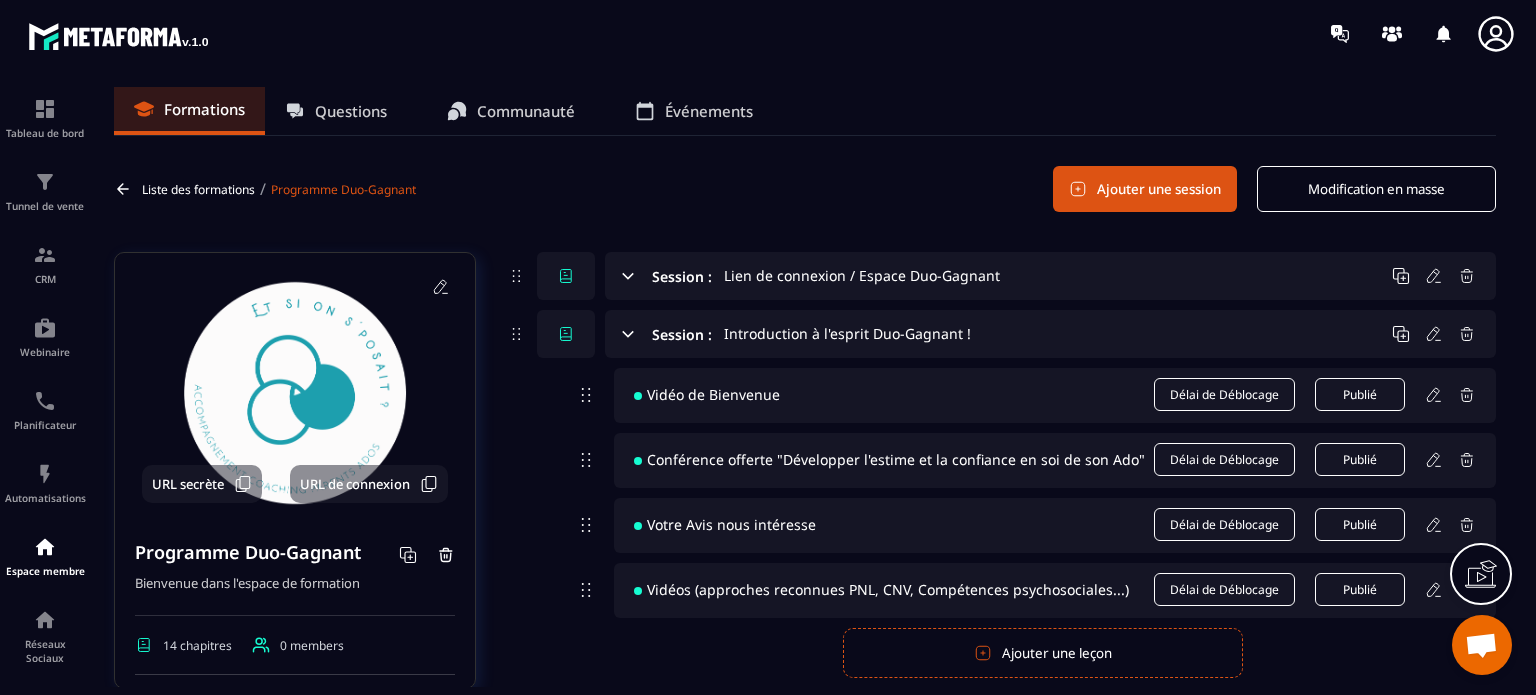 click 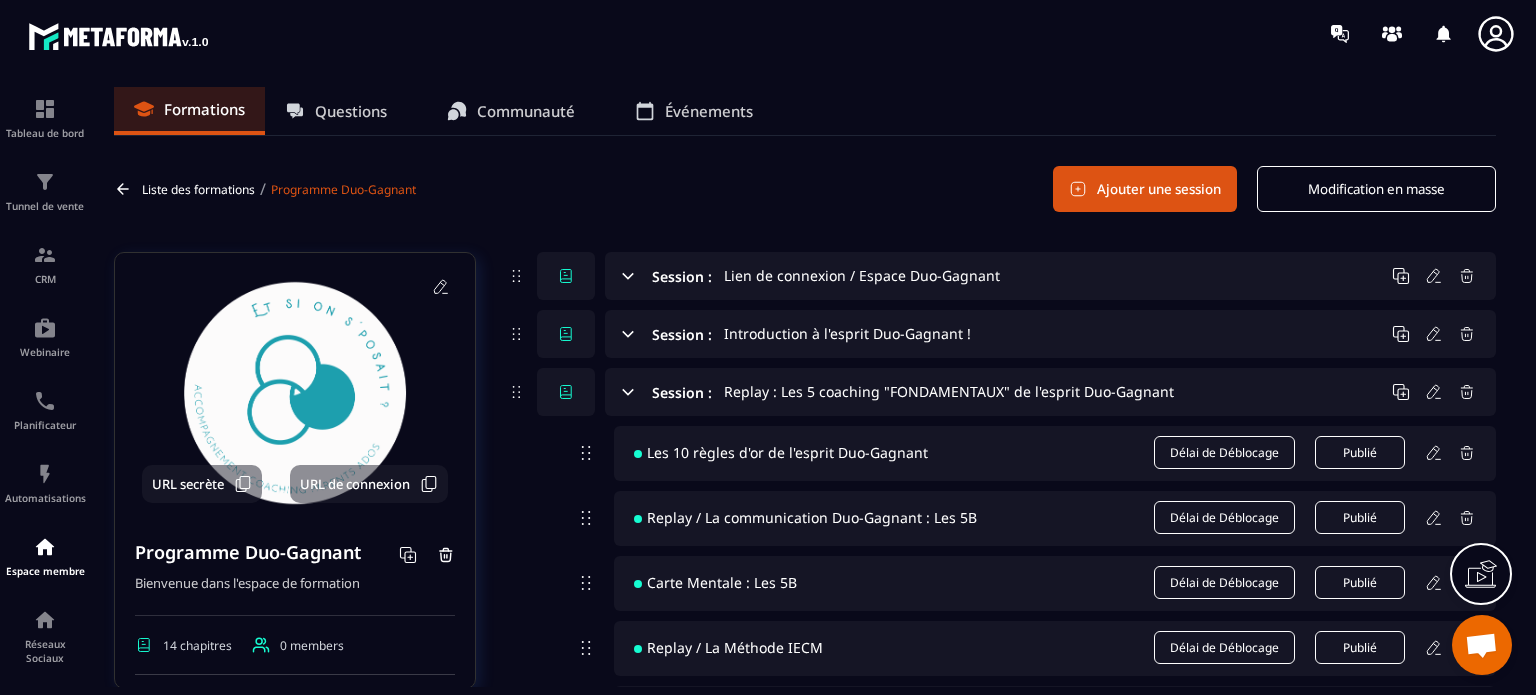 click 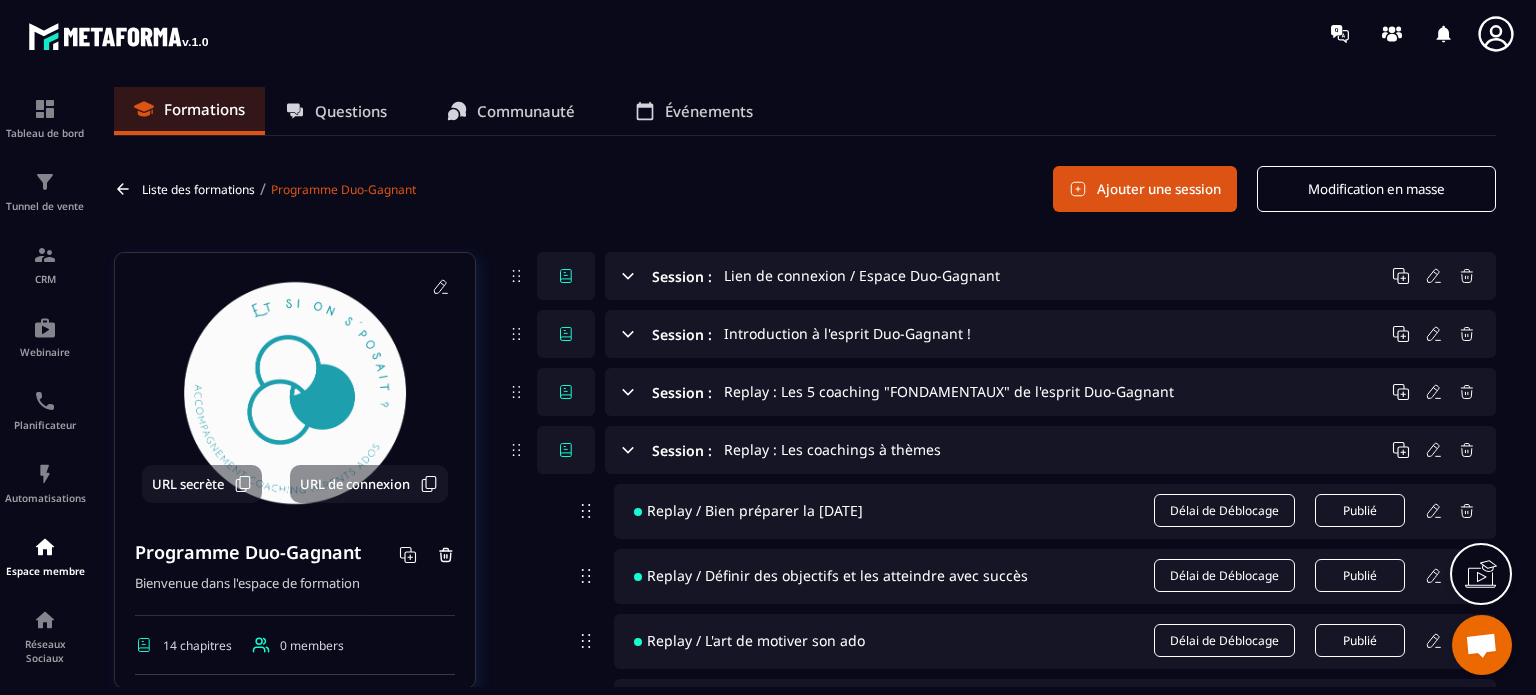 click 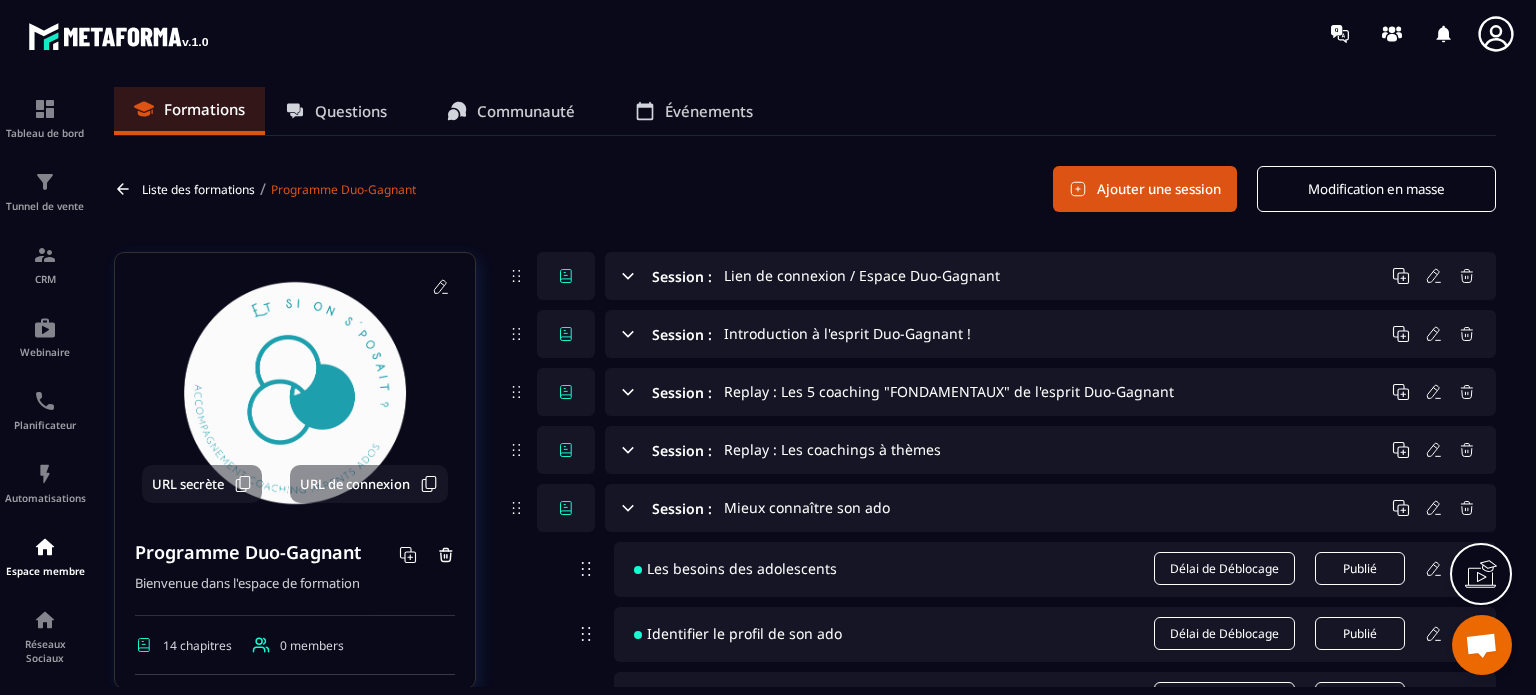 click 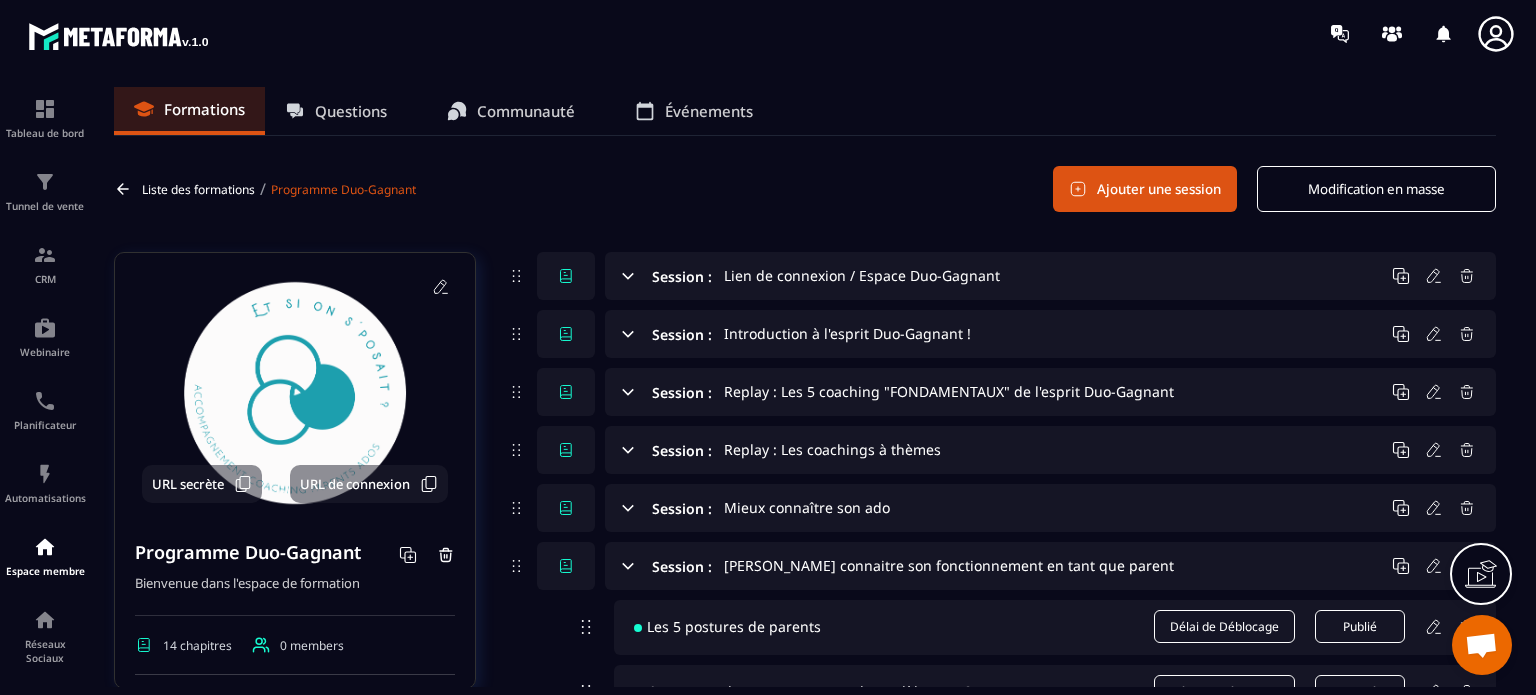 click 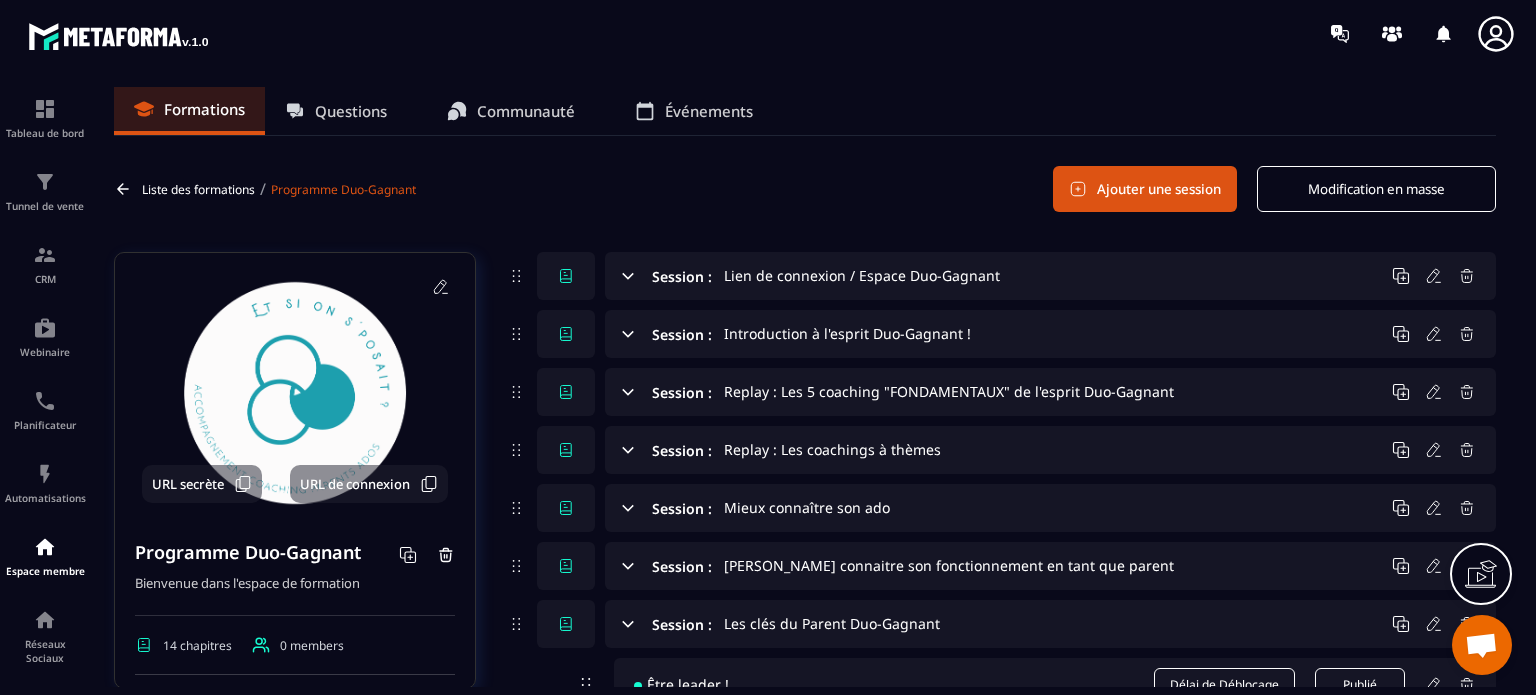 click on "Session : [PERSON_NAME] connaitre son fonctionnement en tant que parent" at bounding box center (1050, 566) 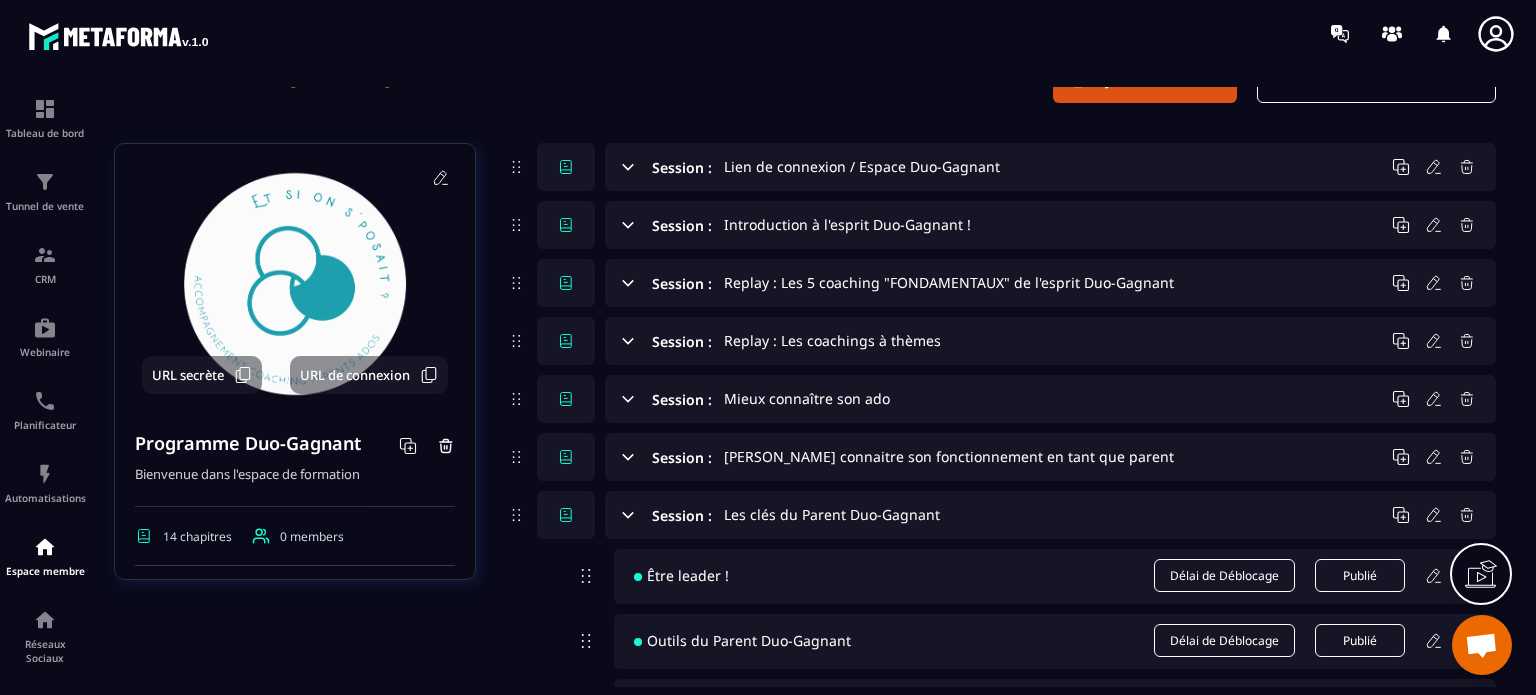 scroll, scrollTop: 160, scrollLeft: 0, axis: vertical 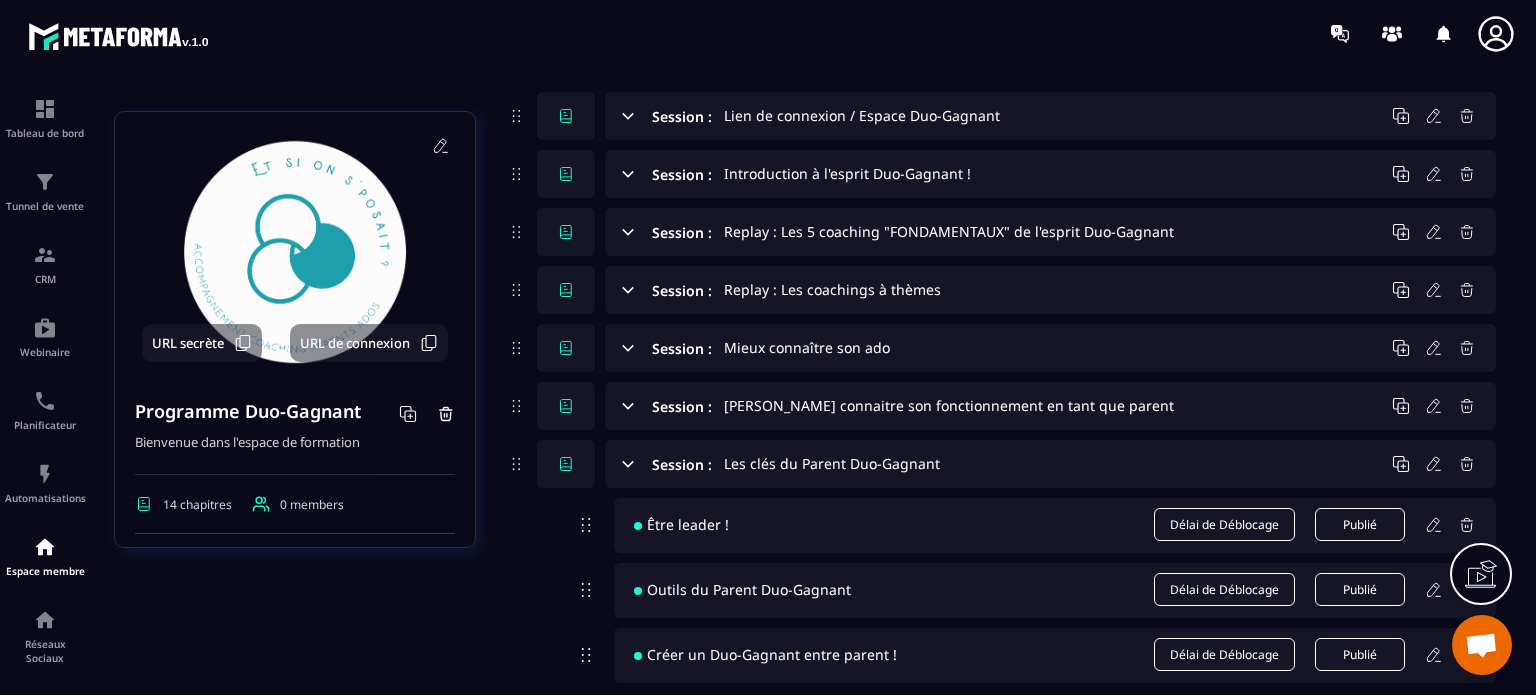 click 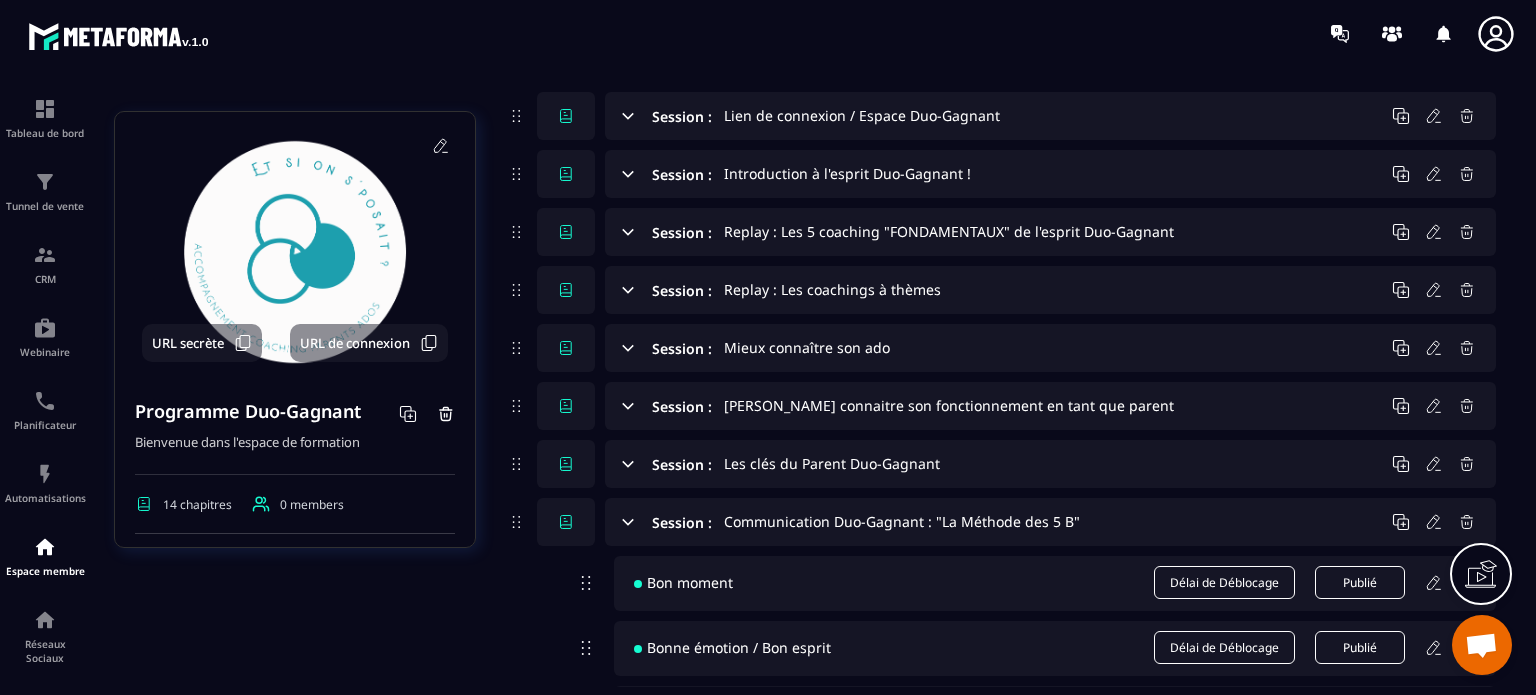 click 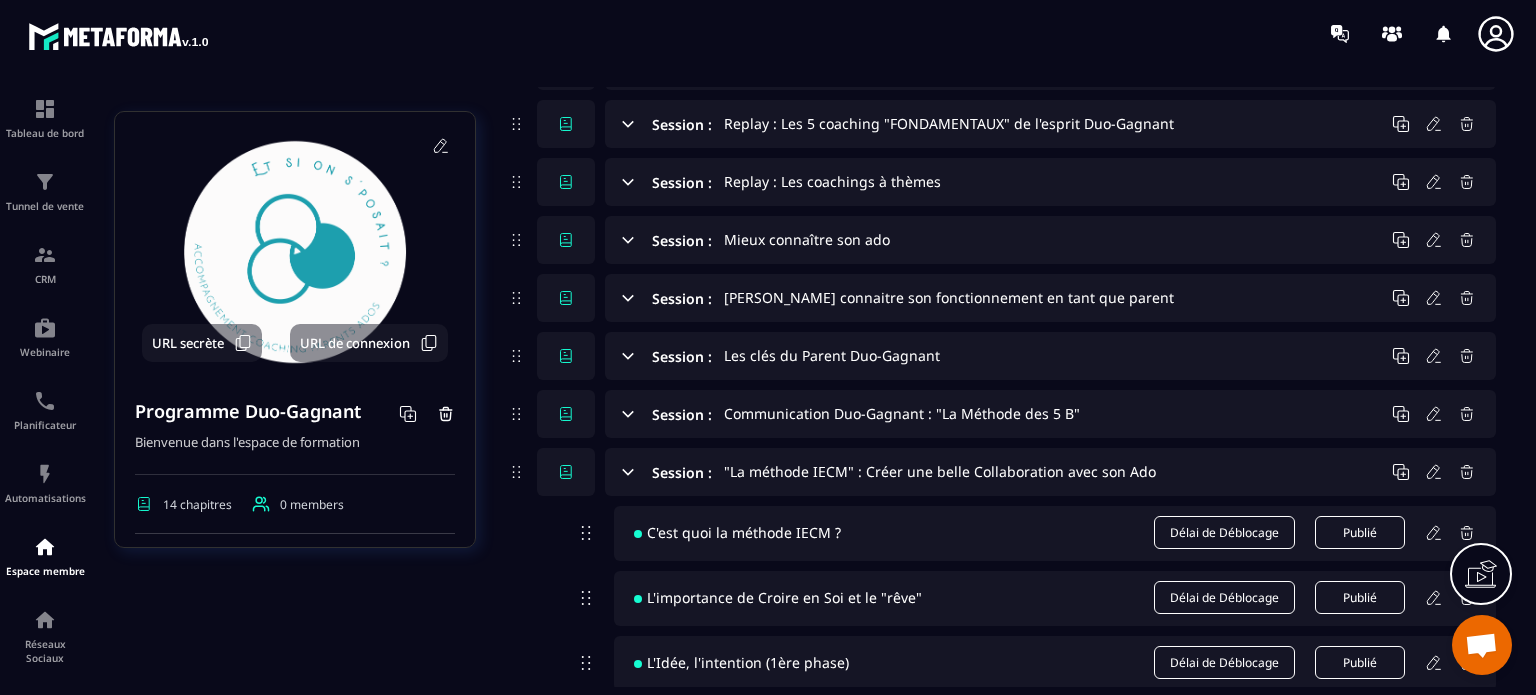 scroll, scrollTop: 320, scrollLeft: 0, axis: vertical 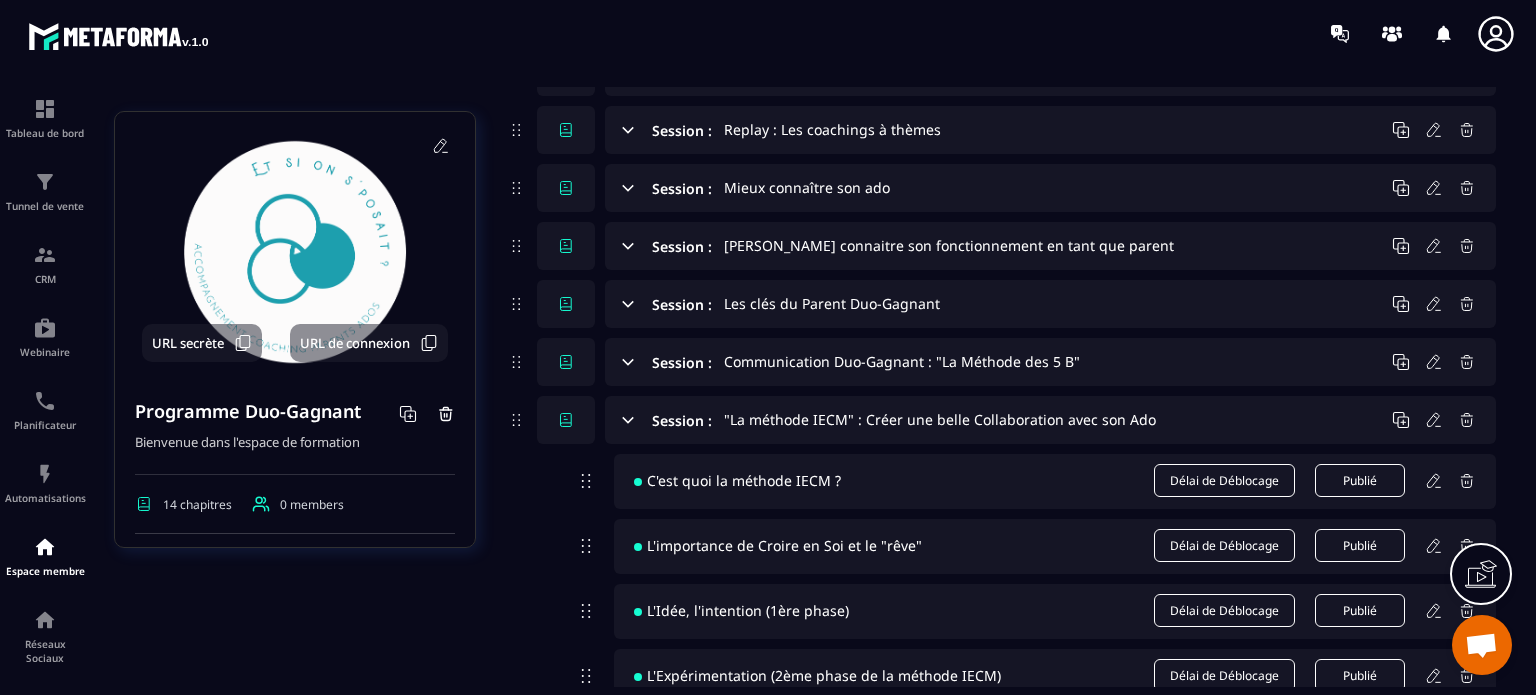 click 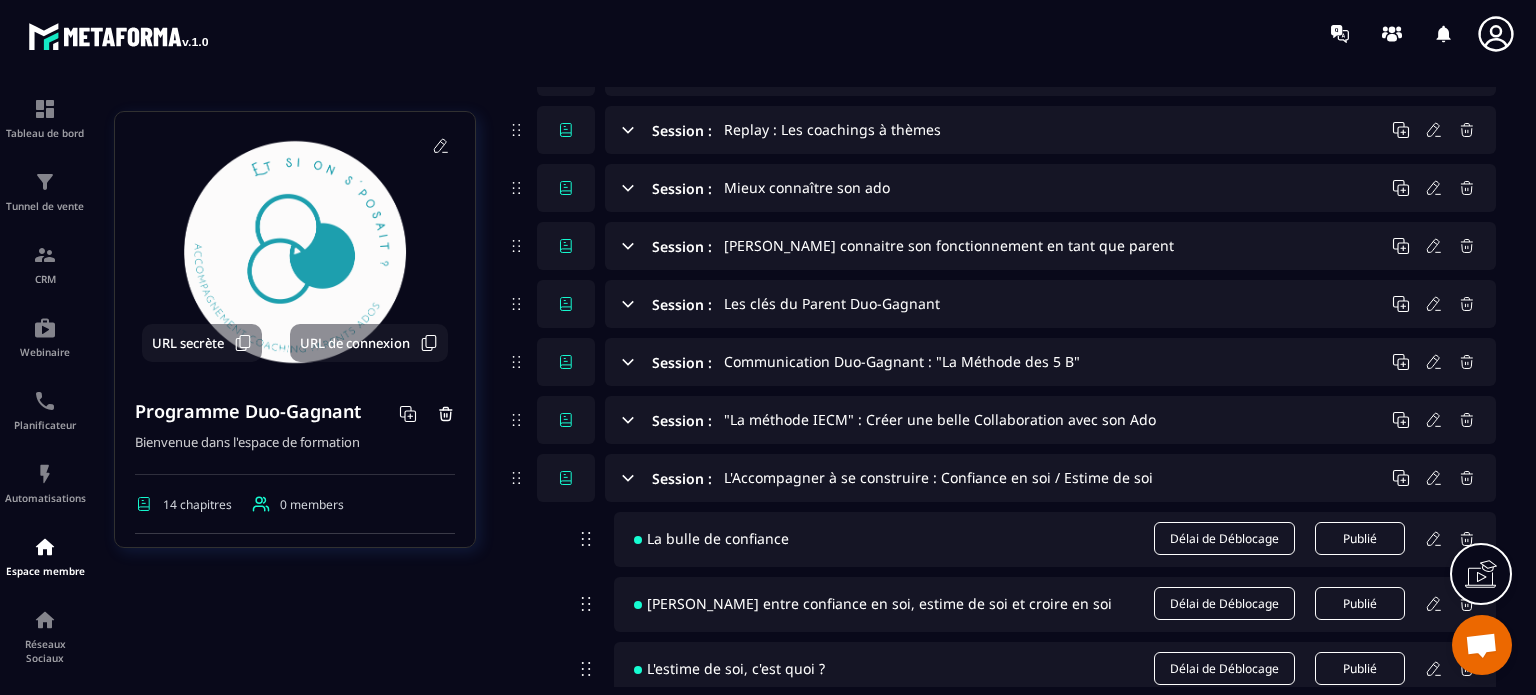 click 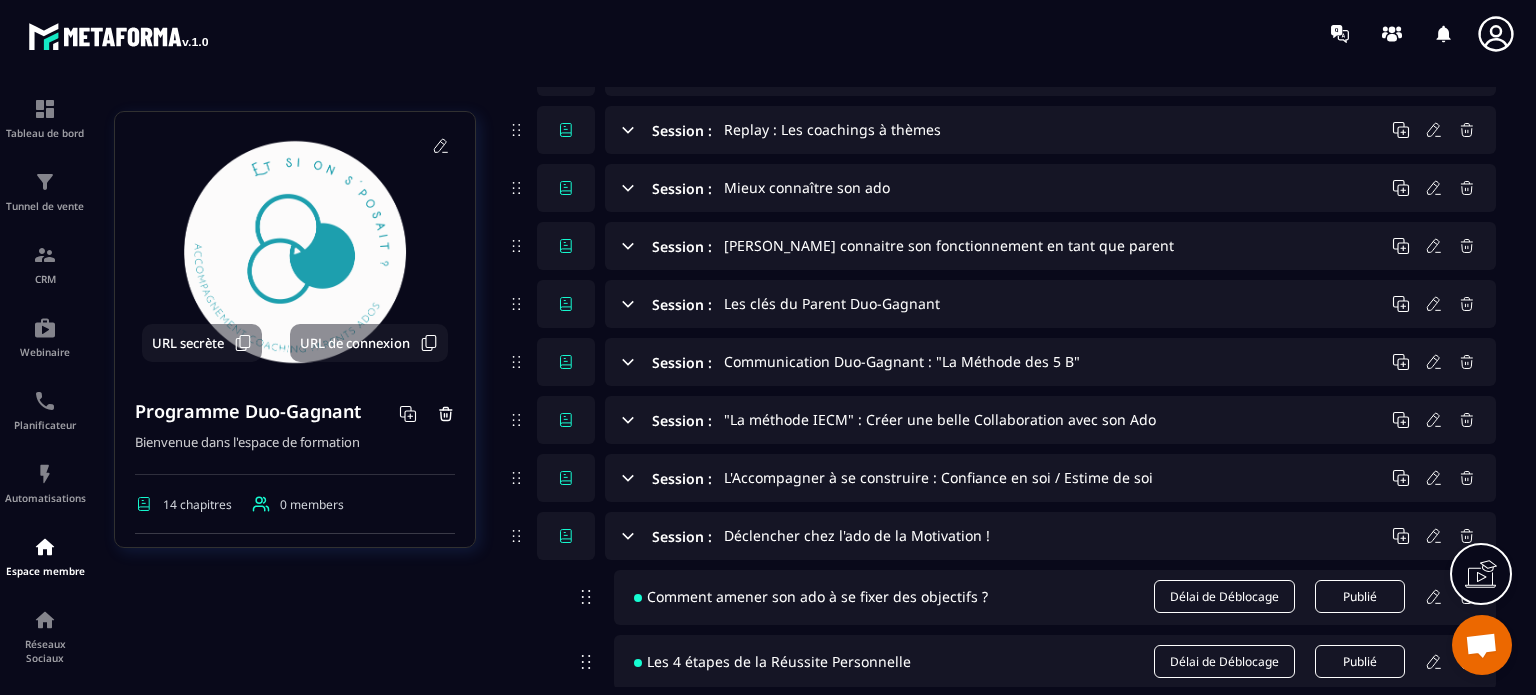 click 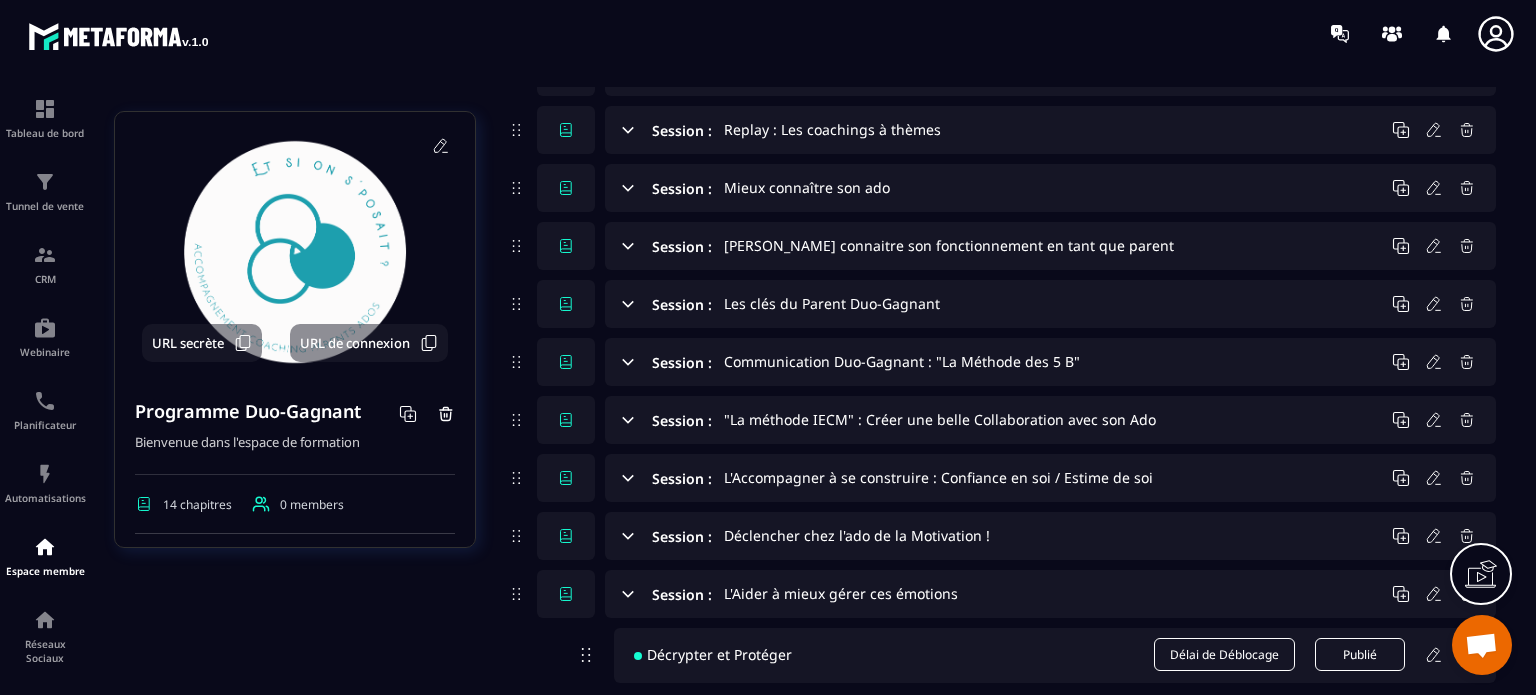 click 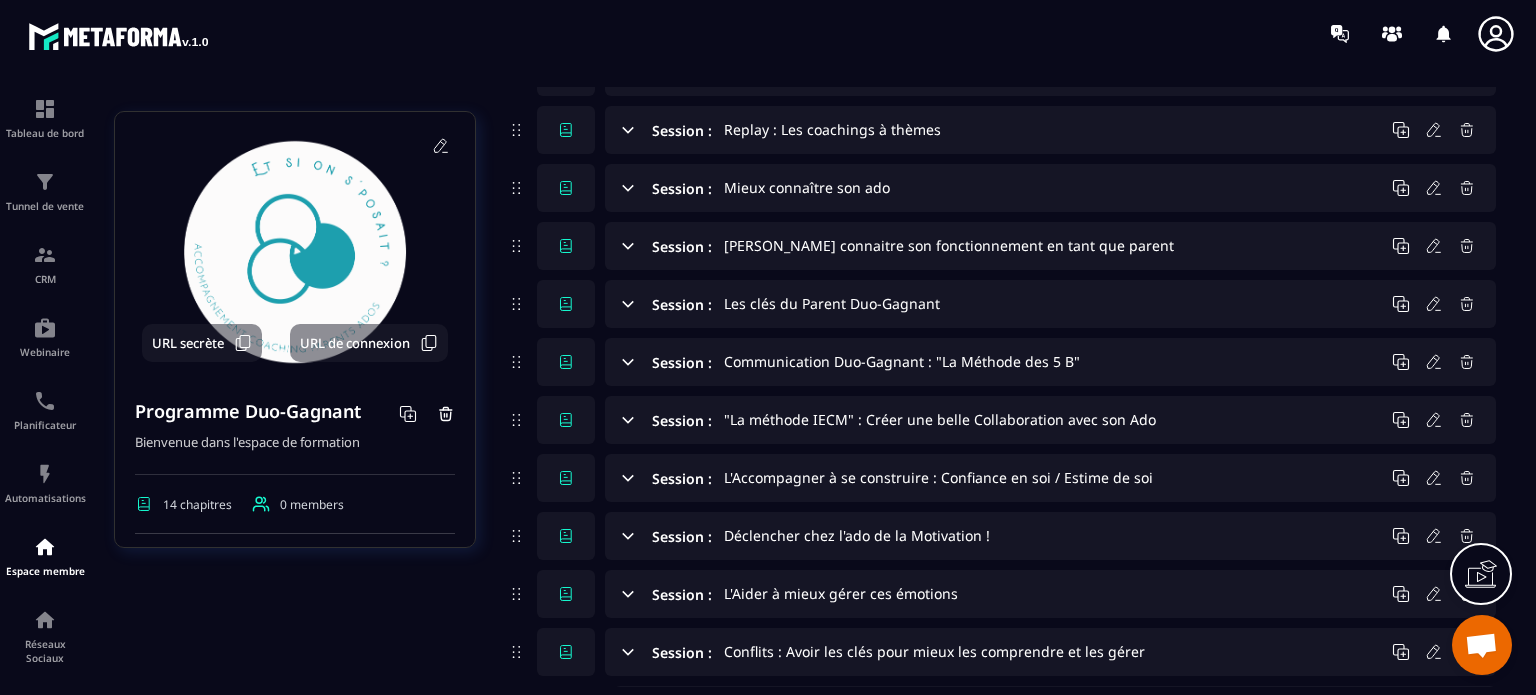 click on "URL secrète URL de connexion Programme Duo-Gagnant Bienvenue dans l'espace de formation 14 chapitres 0 members Statut de Publication Formation Gratuit Étiqueter Loading... Suivi des élèves Créer le: [DATE] Dernière modification: [DATE] Prévisualiser Session : Lien de connexion / Espace Duo-Gagnant Session : Introduction à l'esprit Duo-Gagnant ! Session : Replay : Les 5 coaching "FONDAMENTAUX" de l'esprit Duo-Gagnant Session : Replay : Les coachings à thèmes Session : Mieux connaître son ado Session : Mieux connaitre son fonctionnement en tant que parent Session : Les clés du Parent Duo-Gagnant Session : Communication Duo-Gagnant : "La Méthode des 5 B" Session : "La méthode IECM" : Créer une belle Collaboration avec son Ado Session : L'Accompagner à se construire : Confiance en soi / Estime de soi Session : Déclencher chez l'ado de la Motivation ! Session : L'Aider à mieux gérer ces émotions Session : Conflits : Avoir les clés pour mieux les comprendre et les gérer [PERSON_NAME] Publié" at bounding box center (805, 568) 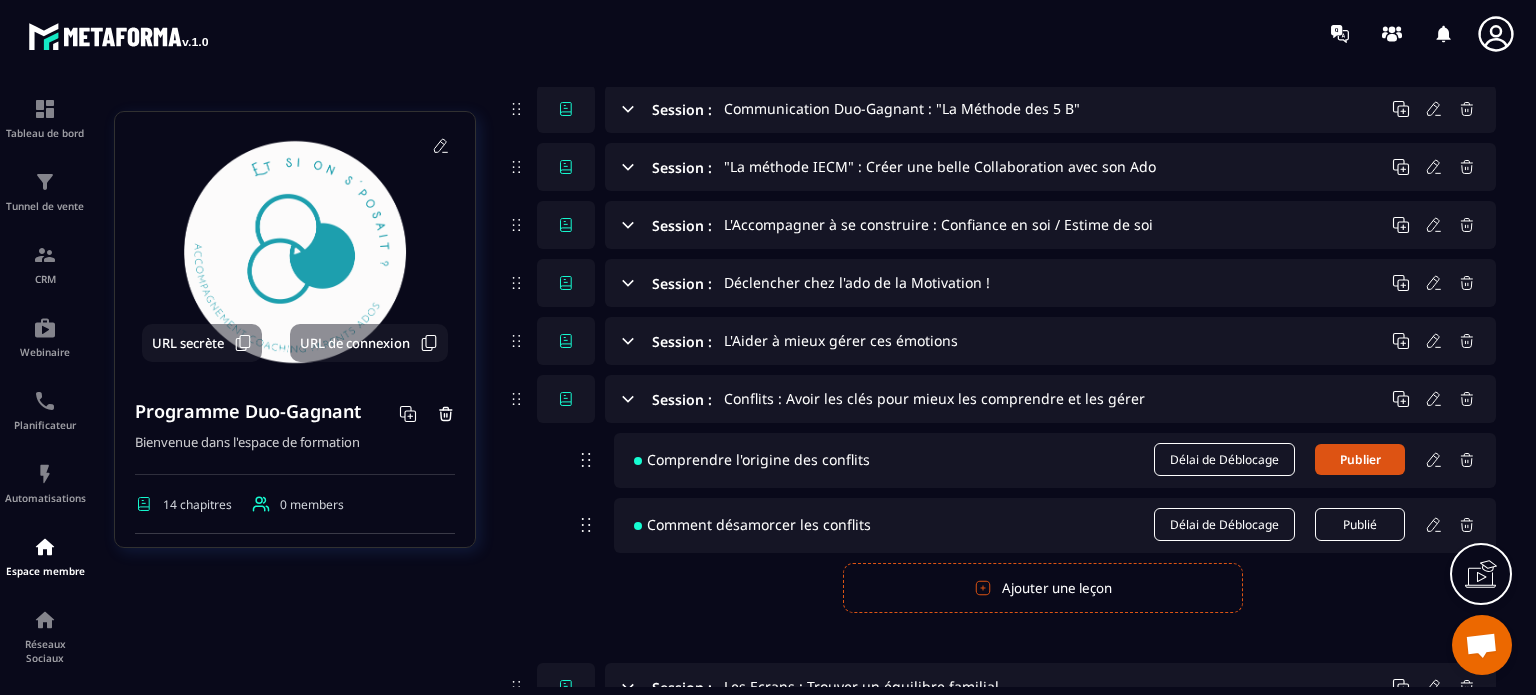 scroll, scrollTop: 720, scrollLeft: 0, axis: vertical 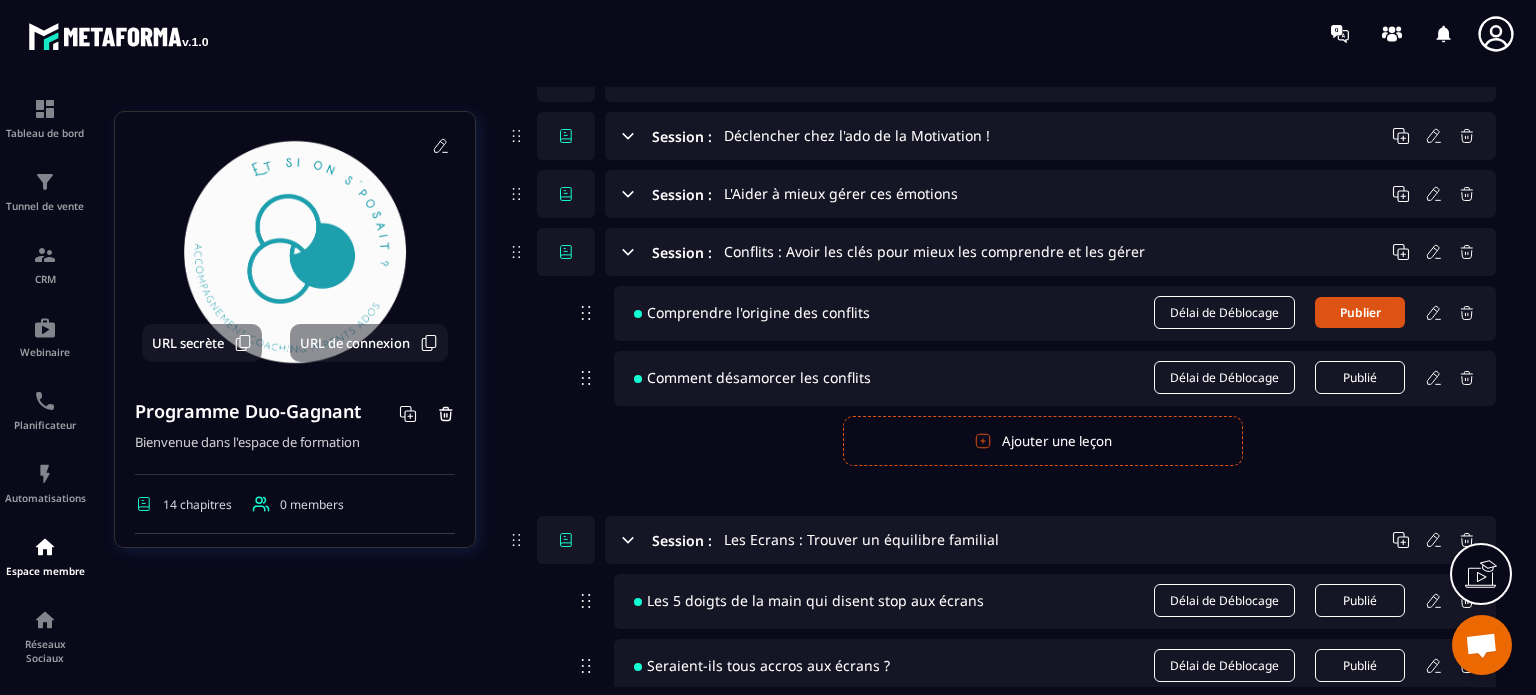 click on "Publier" at bounding box center (1360, 312) 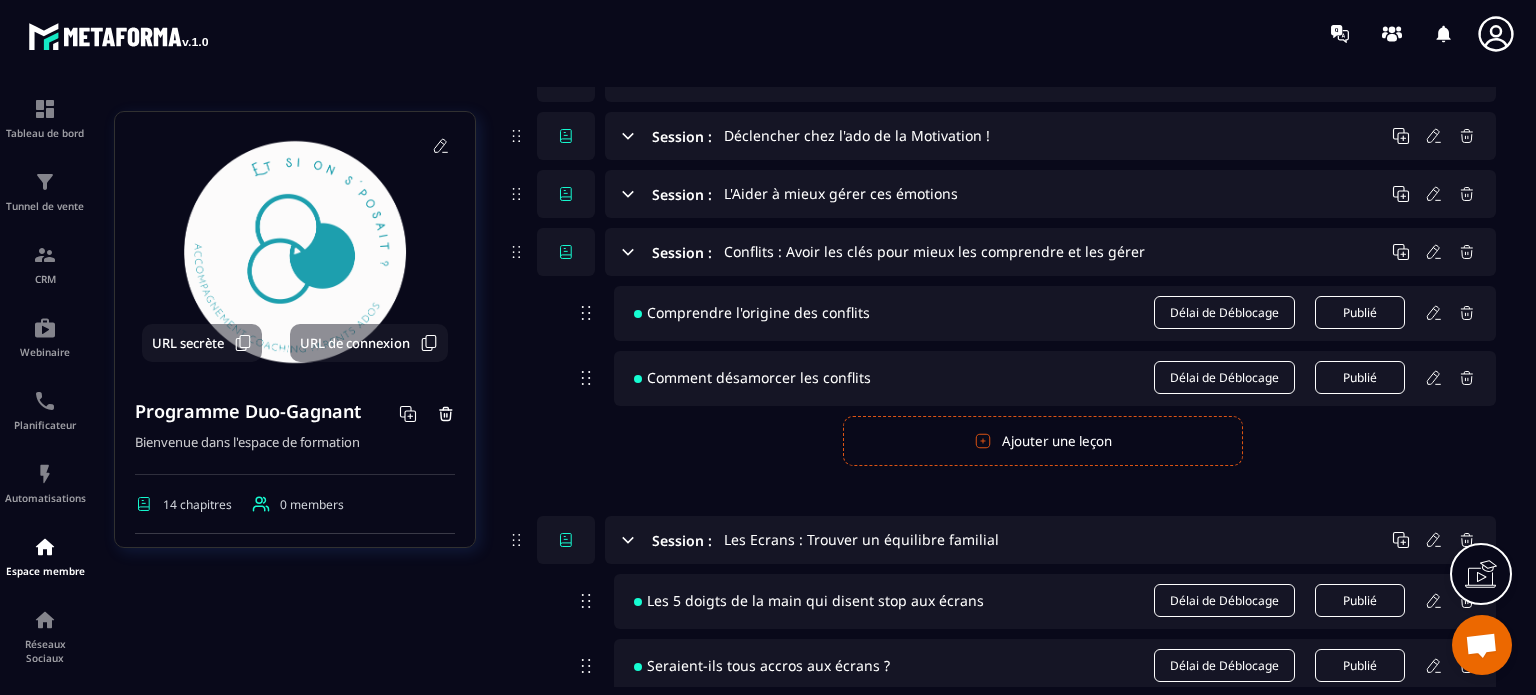 click 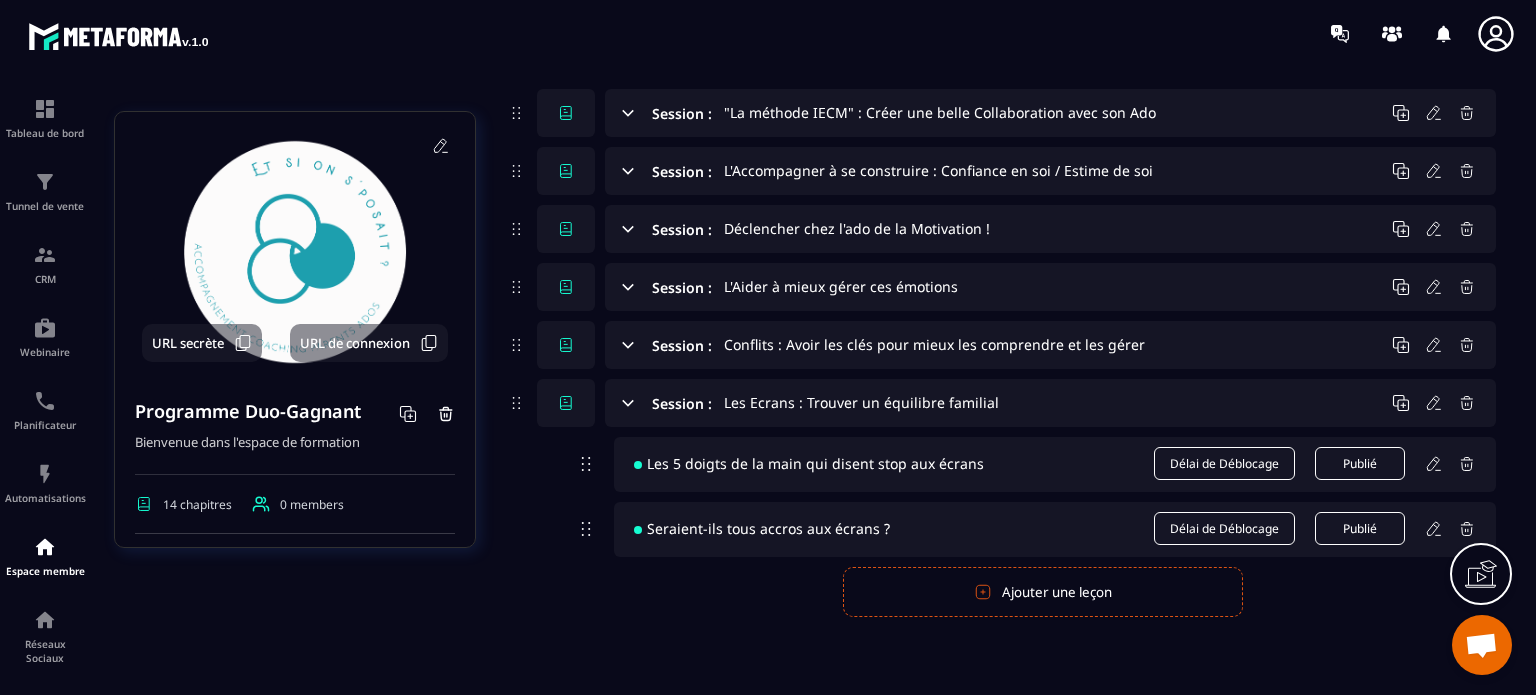 scroll, scrollTop: 624, scrollLeft: 0, axis: vertical 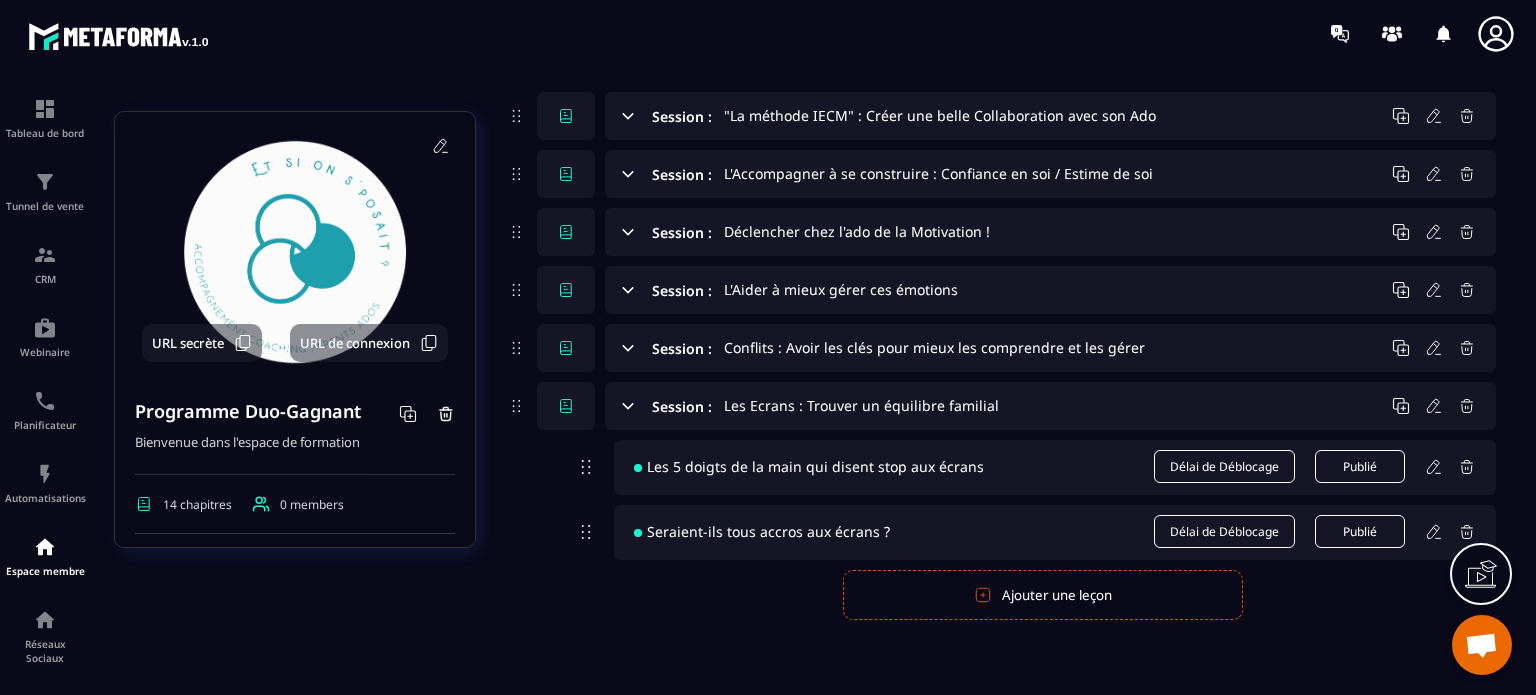 click on "Session : Les Ecrans : Trouver un équilibre familial  Les 5 doigts de la main qui disent stop aux écrans Délai de Déblocage  Publié  Seraient-ils tous accros aux écrans ? Délai de Déblocage  Publié Publier  Annuler  Ajouter une leçon" at bounding box center [1001, 501] 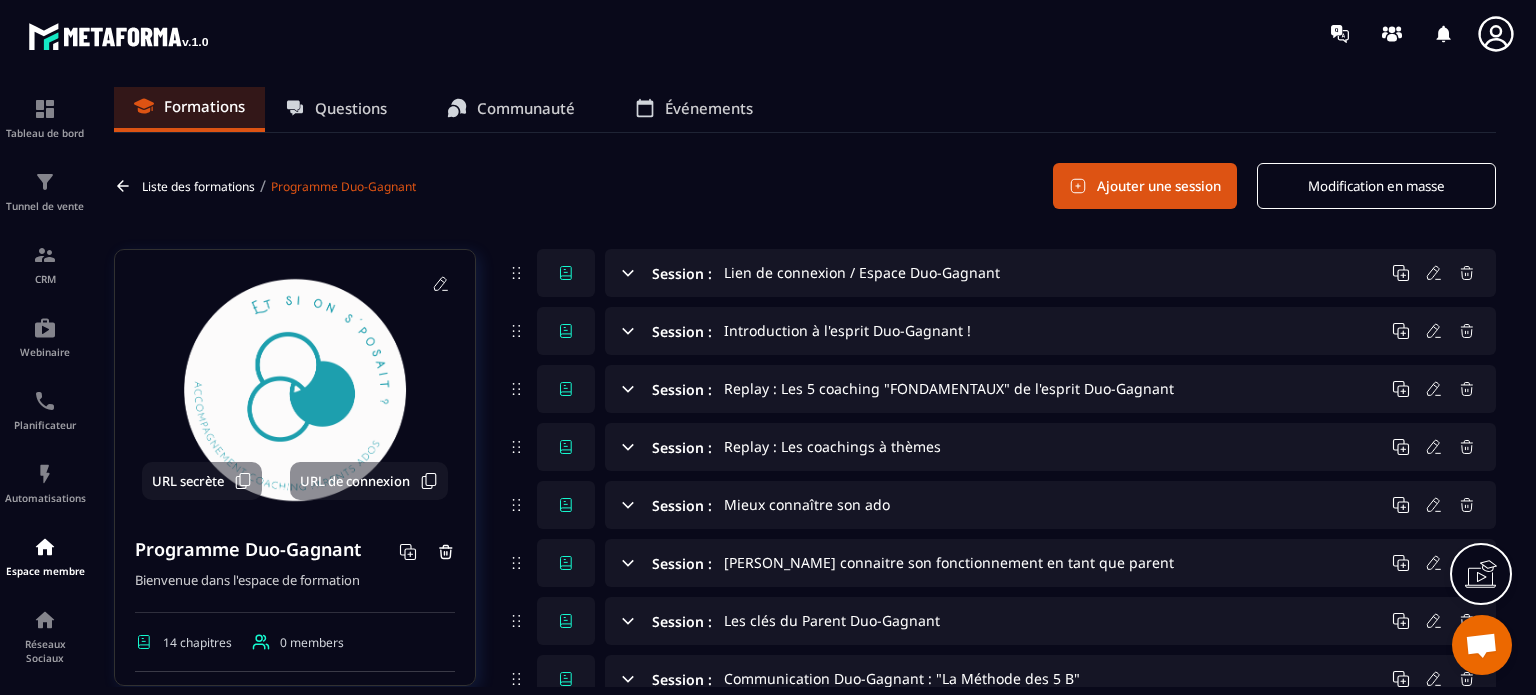 scroll, scrollTop: 0, scrollLeft: 0, axis: both 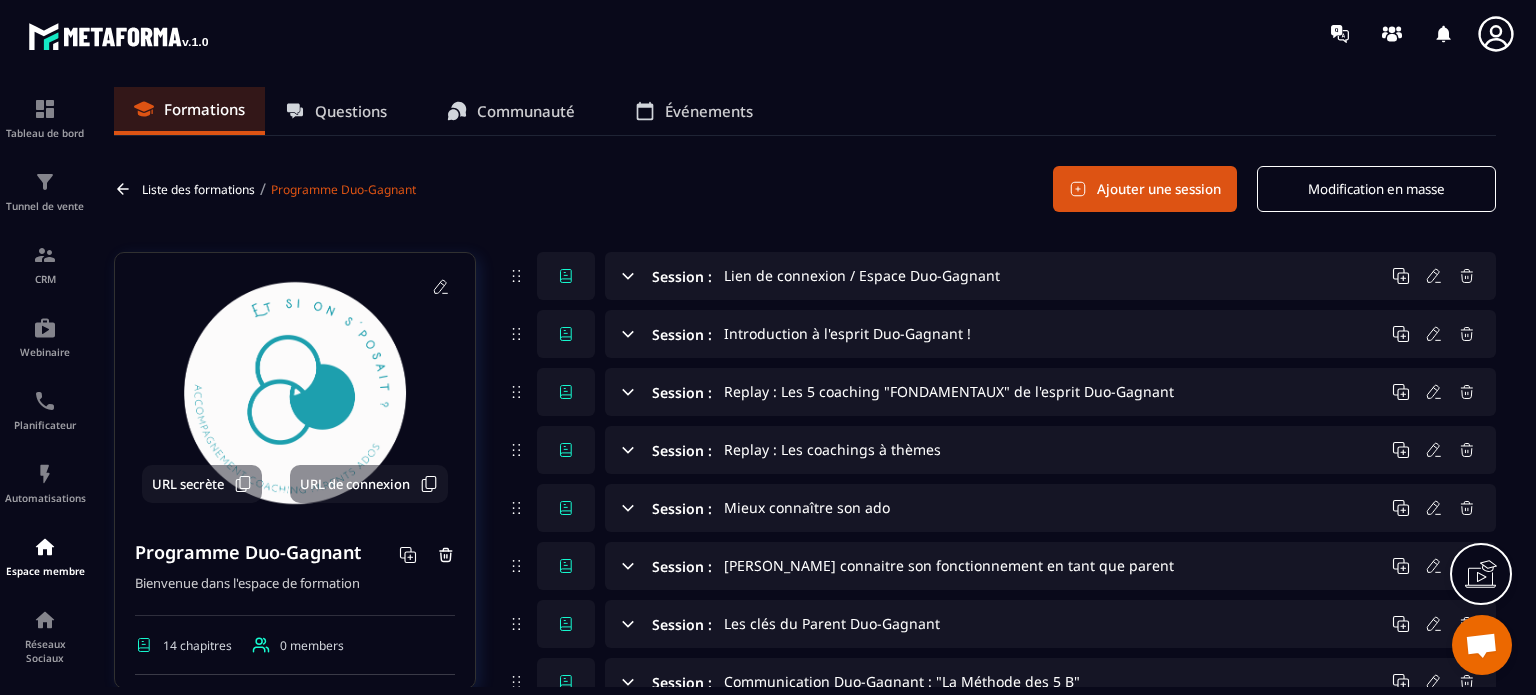 click on "Ajouter une session" at bounding box center [1145, 189] 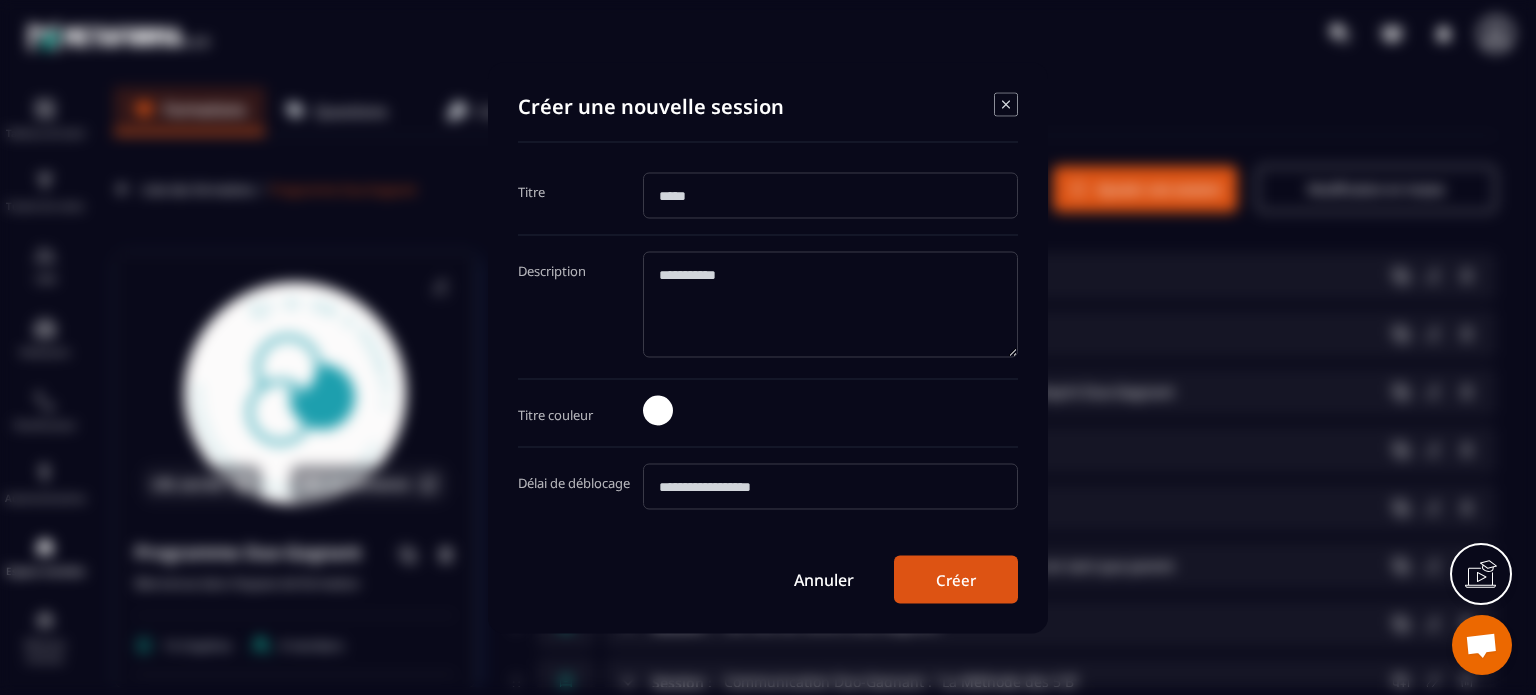 click at bounding box center (830, 195) 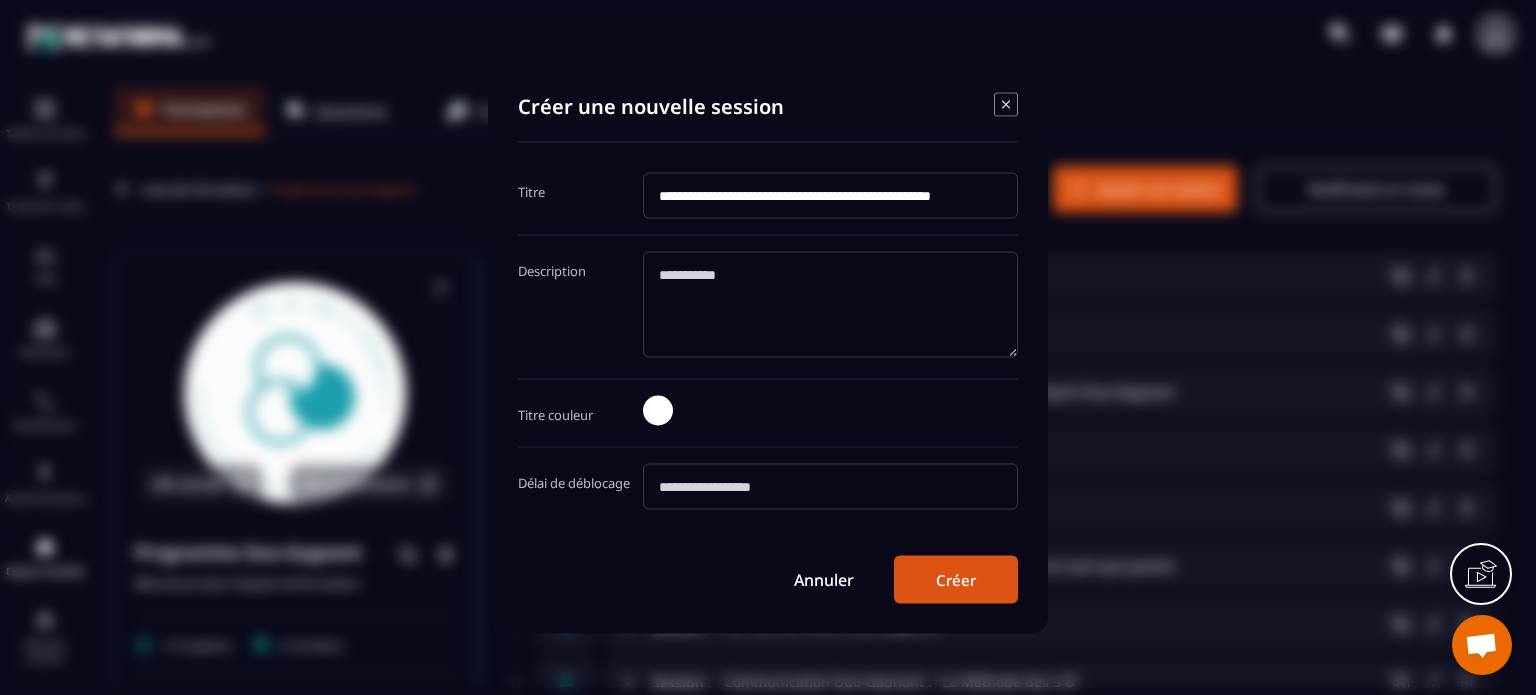 scroll, scrollTop: 0, scrollLeft: 20, axis: horizontal 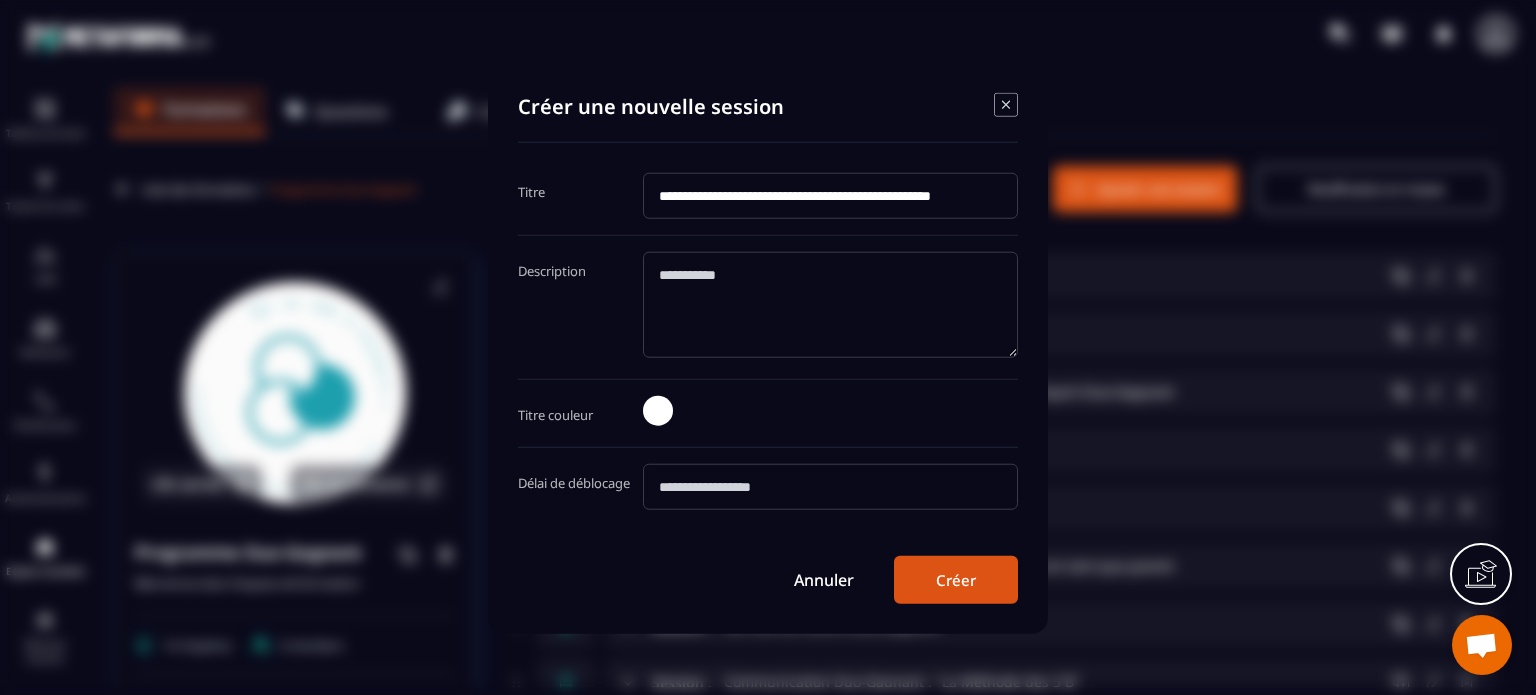 type on "**********" 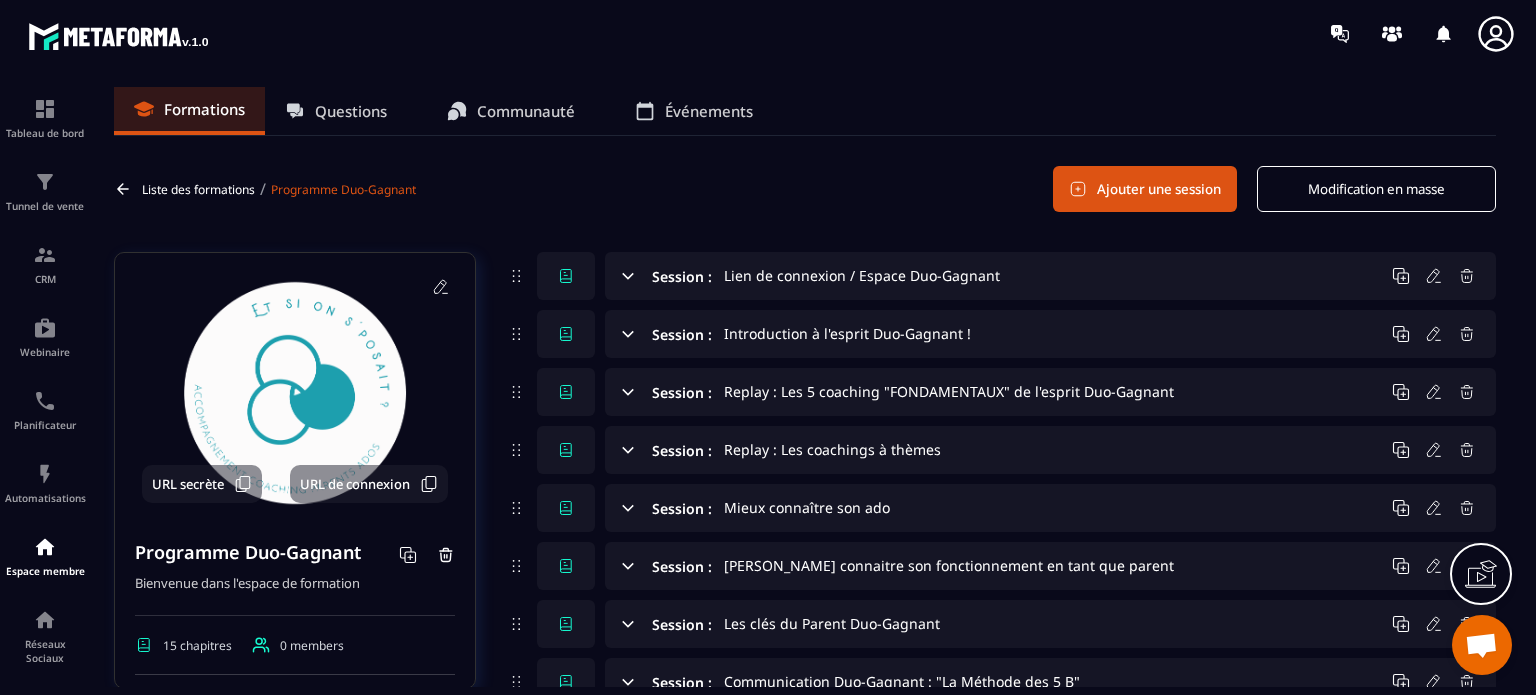 click on "Liste des formations / Programme Duo-Gagnant  Ajouter une session Modification en masse" at bounding box center [805, 189] 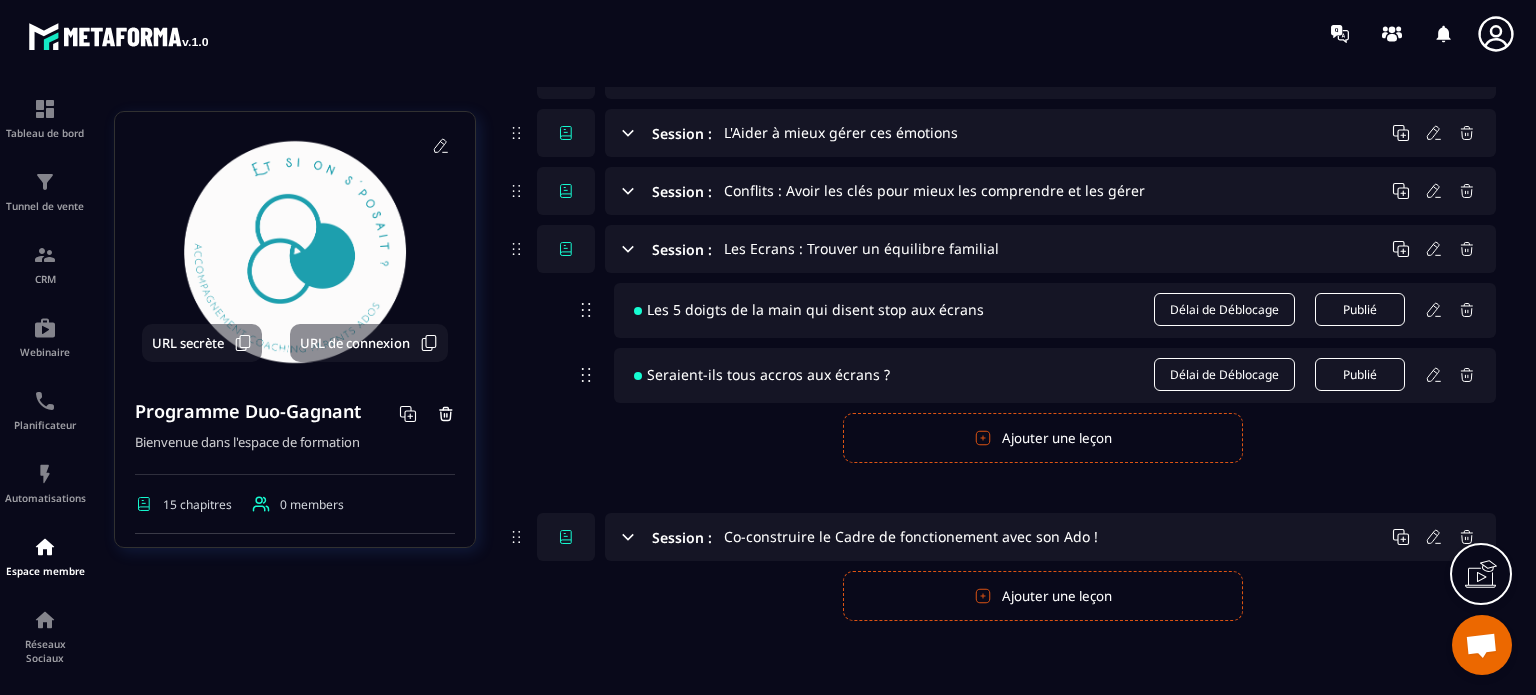 scroll, scrollTop: 782, scrollLeft: 0, axis: vertical 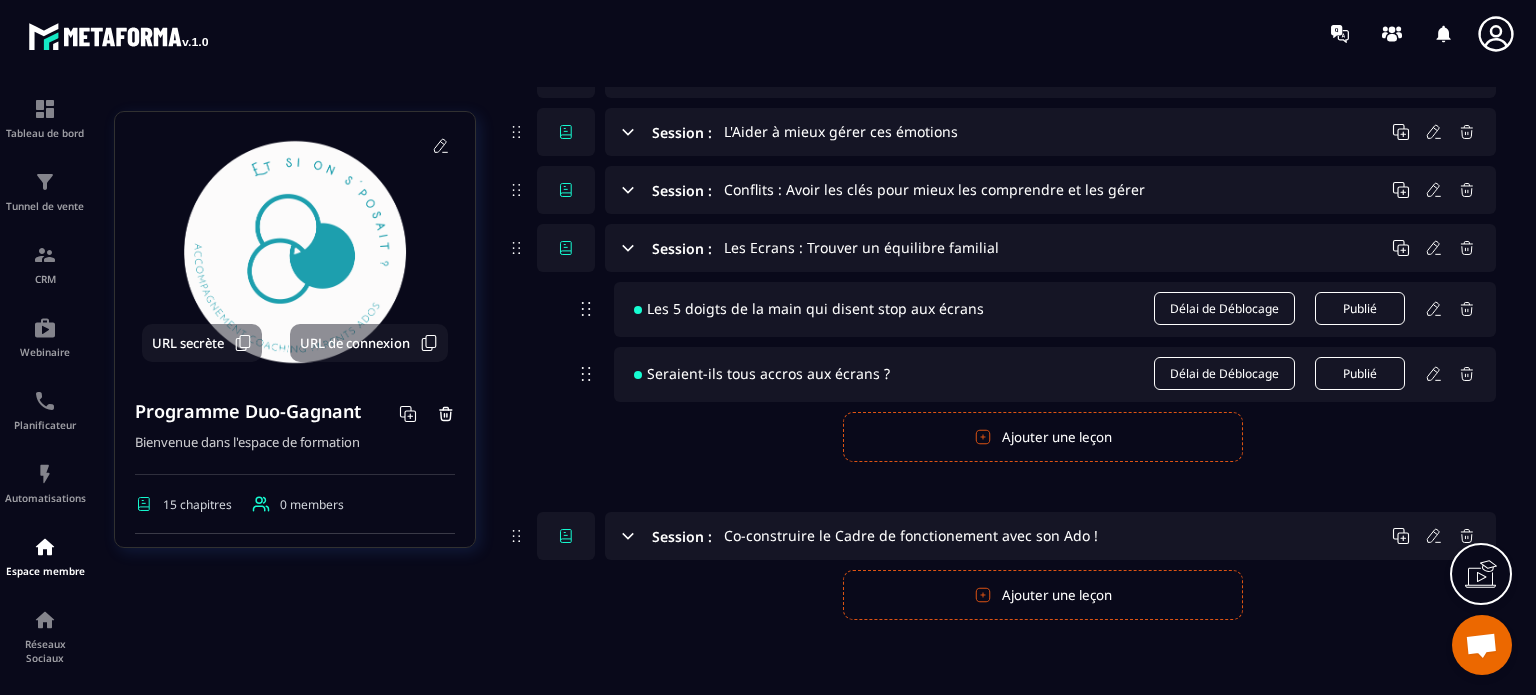 click on "Ajouter une leçon" at bounding box center (1043, 595) 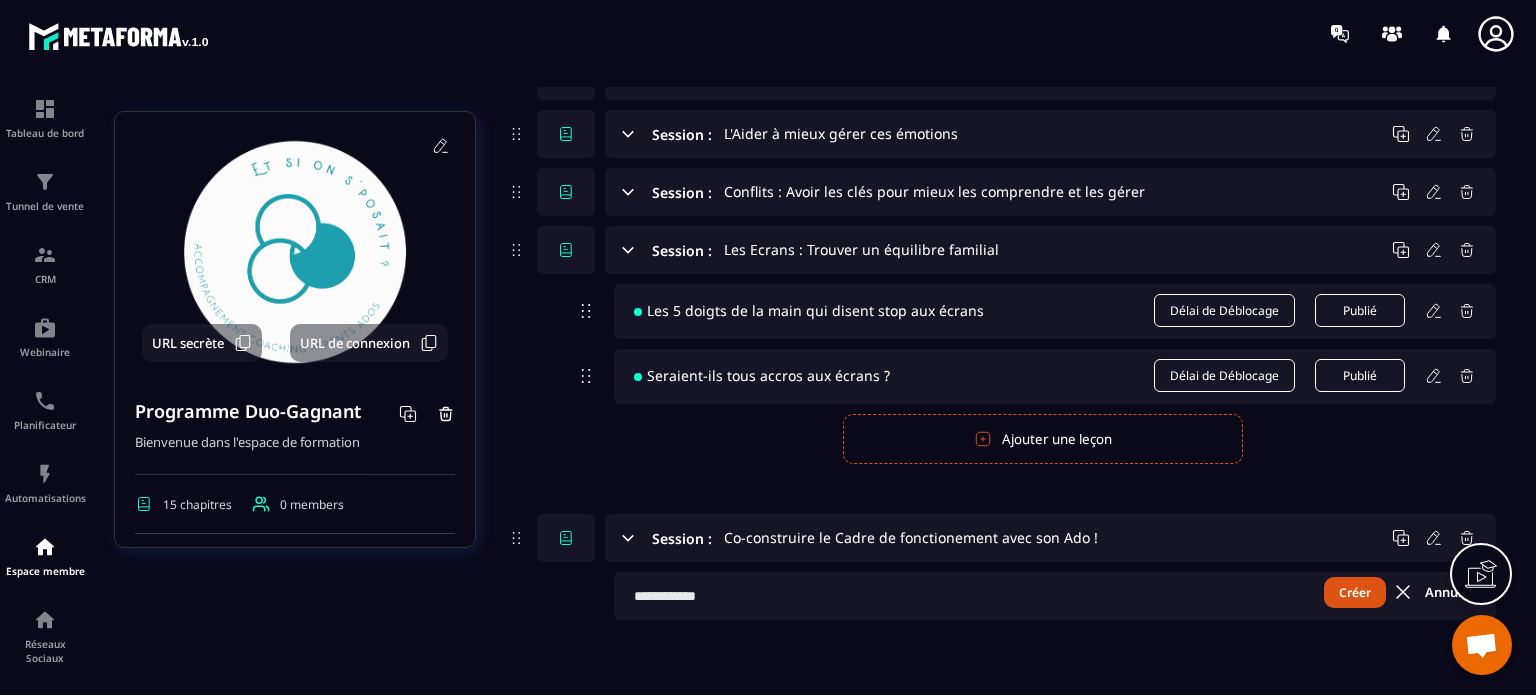 click at bounding box center (1055, 596) 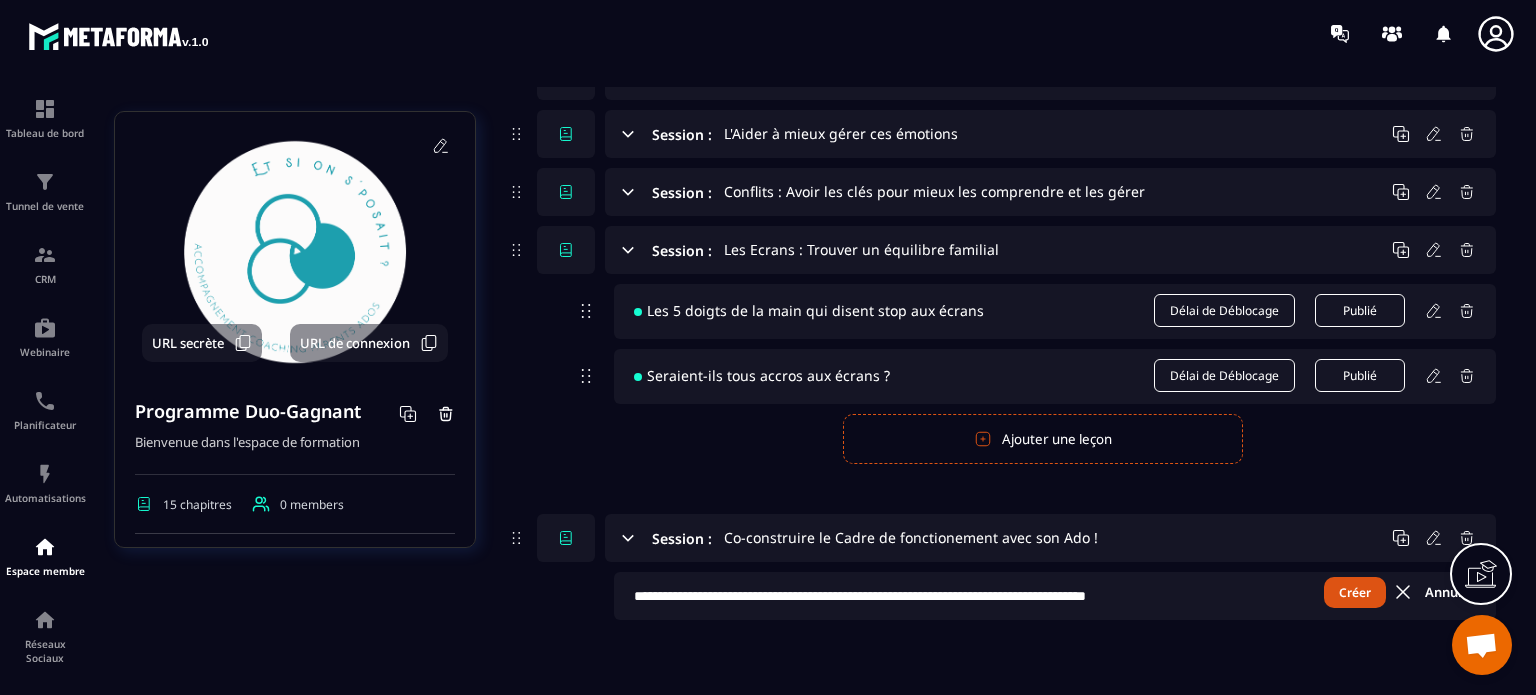 click on "Créer" at bounding box center [1355, 592] 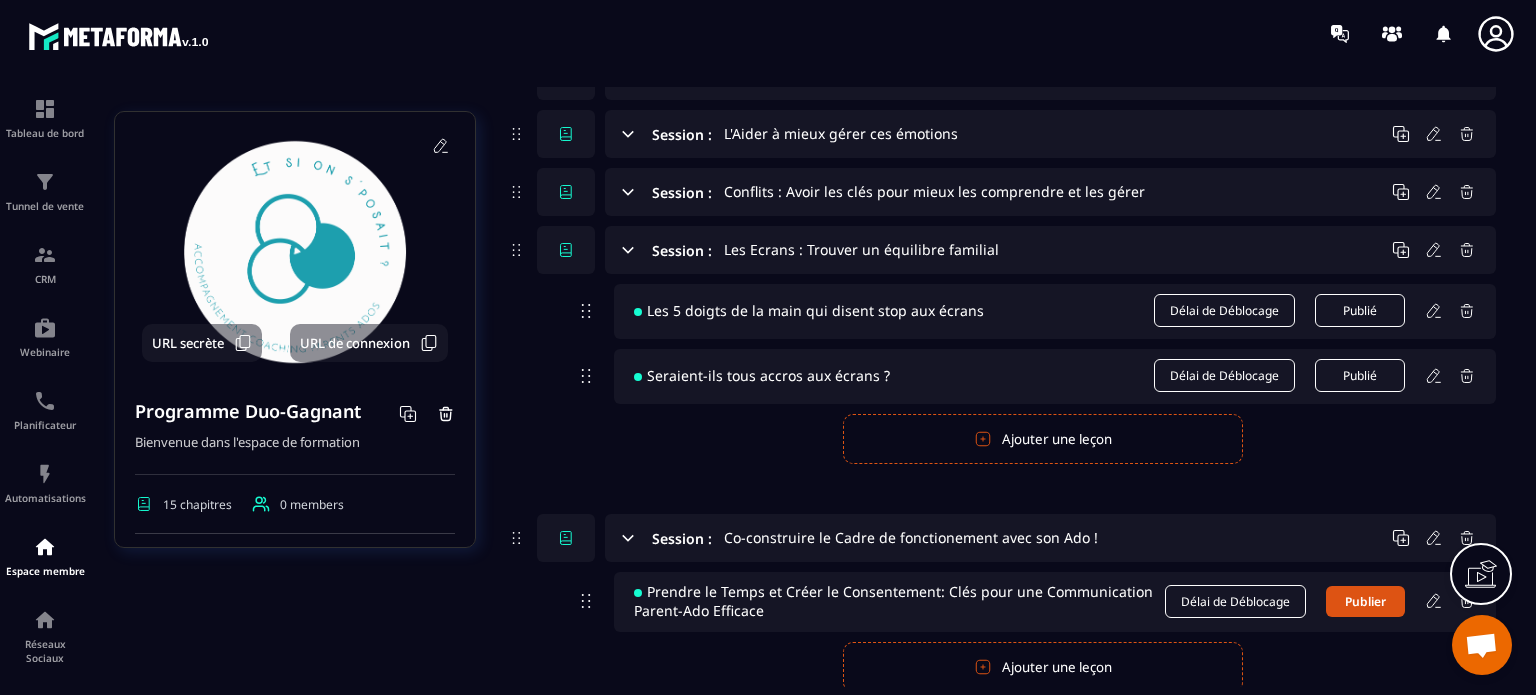 click on "Ajouter une leçon" at bounding box center (1043, 667) 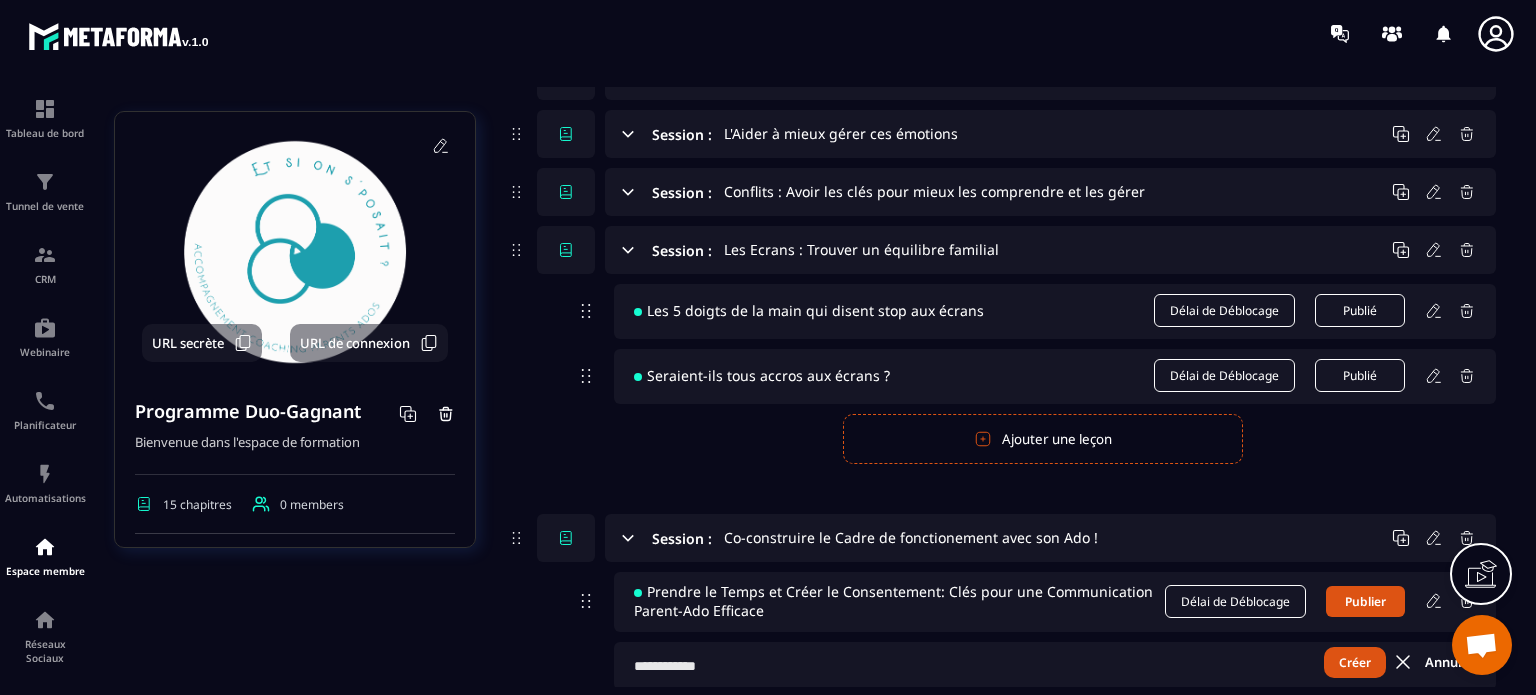 click at bounding box center [1055, 666] 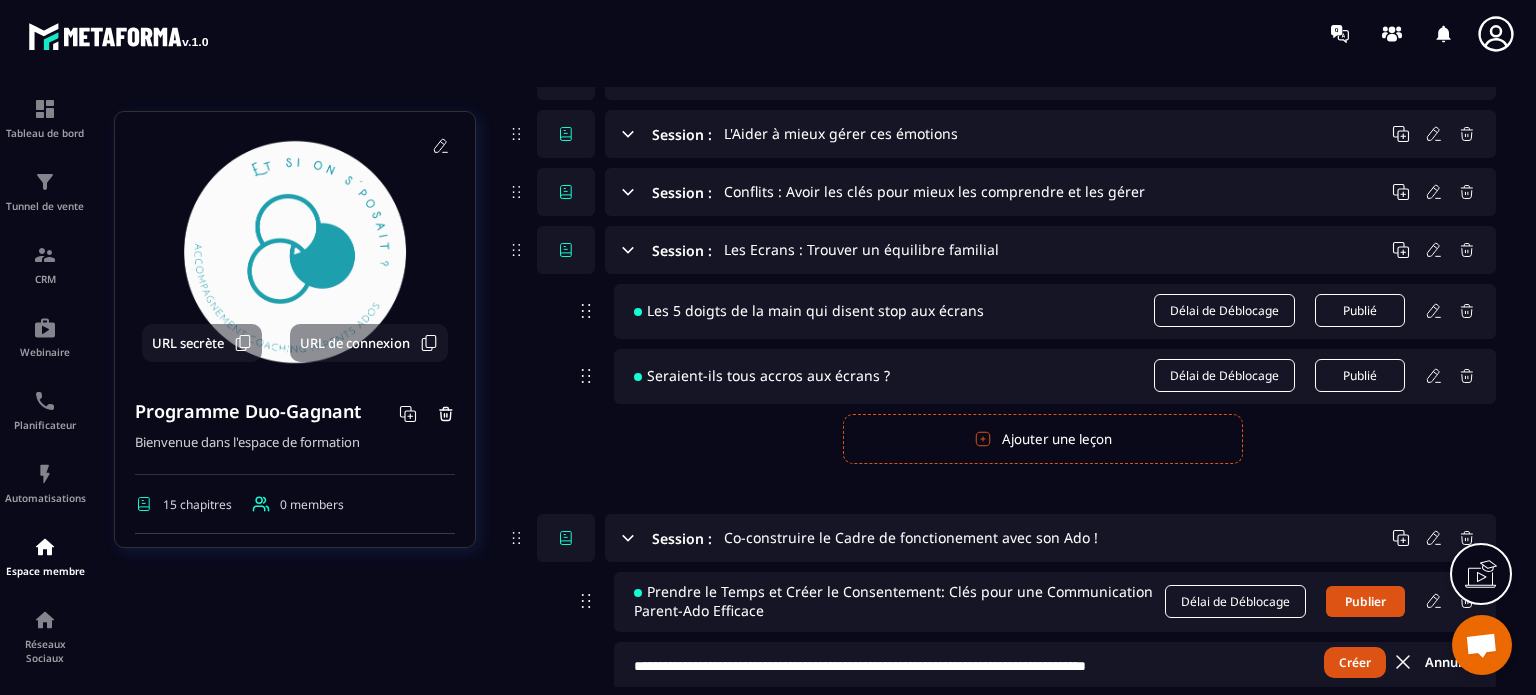 click on "Créer" at bounding box center [1355, 662] 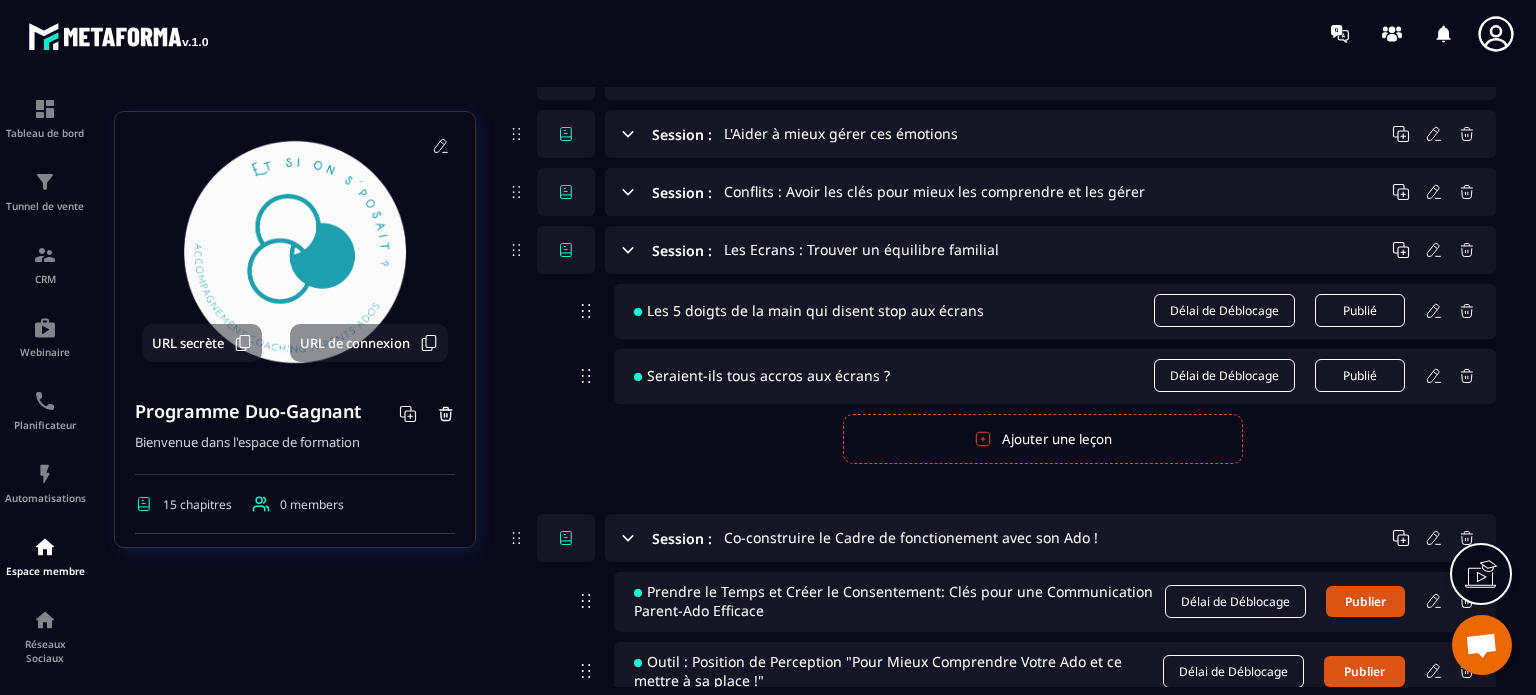 click on "Session : Lien de connexion / Espace Duo-Gagnant Session : Introduction à l'esprit Duo-Gagnant ! Session : Replay : Les 5 coaching "FONDAMENTAUX" de l'esprit Duo-Gagnant Session : Replay : Les coachings à thèmes Session : Mieux connaître son ado Session : Mieux connaitre son fonctionnement en tant que parent Session : Les clés du Parent Duo-Gagnant Session : Communication Duo-Gagnant : "La Méthode des 5 B" Session : "La méthode IECM" : Créer une belle Collaboration avec son Ado Session : L'Accompagner à se construire : Confiance en soi / Estime de soi Session : Déclencher chez l'ado de la Motivation ! Session : L'Aider à mieux gérer ces émotions Session : Conflits : Avoir les clés pour mieux les comprendre et les gérer Session : Les Ecrans : [PERSON_NAME] un équilibre familial  Les 5 doigts de la main qui disent stop aux écrans Délai de Déblocage  Publié  Seraient-ils tous accros aux écrans ? Délai de Déblocage  Publié Publier  Annuler  Ajouter une leçon Session : Délai de Déblocage" at bounding box center [1001, 117] 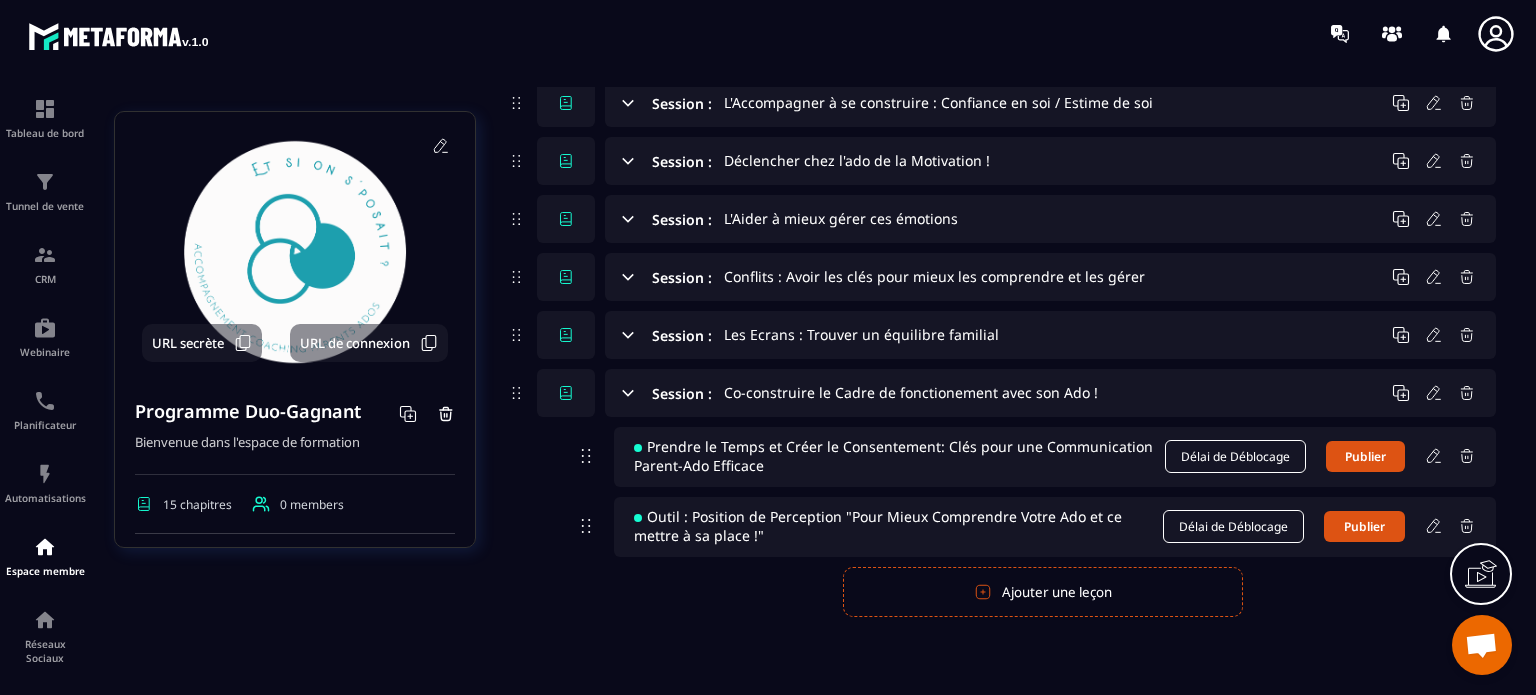 click on "Ajouter une leçon" at bounding box center [1043, 592] 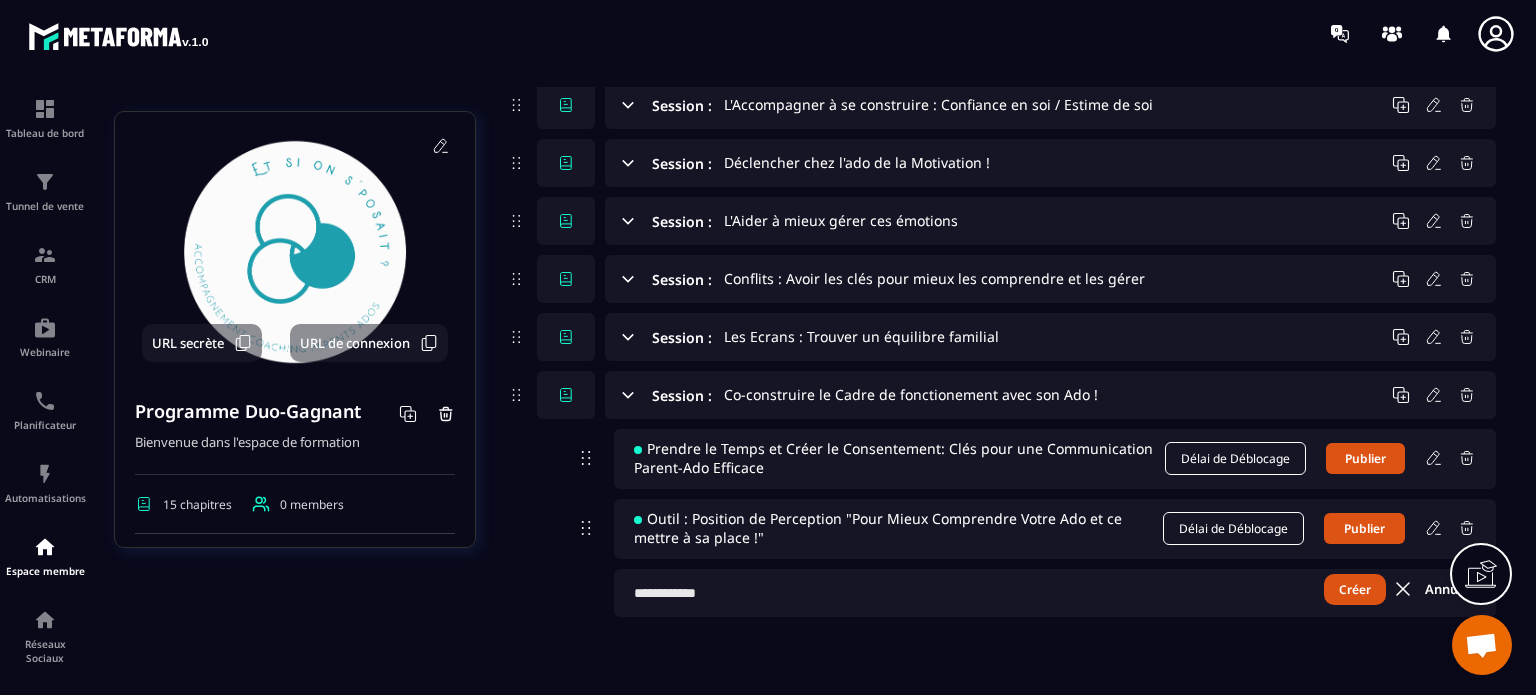 click at bounding box center [1055, 593] 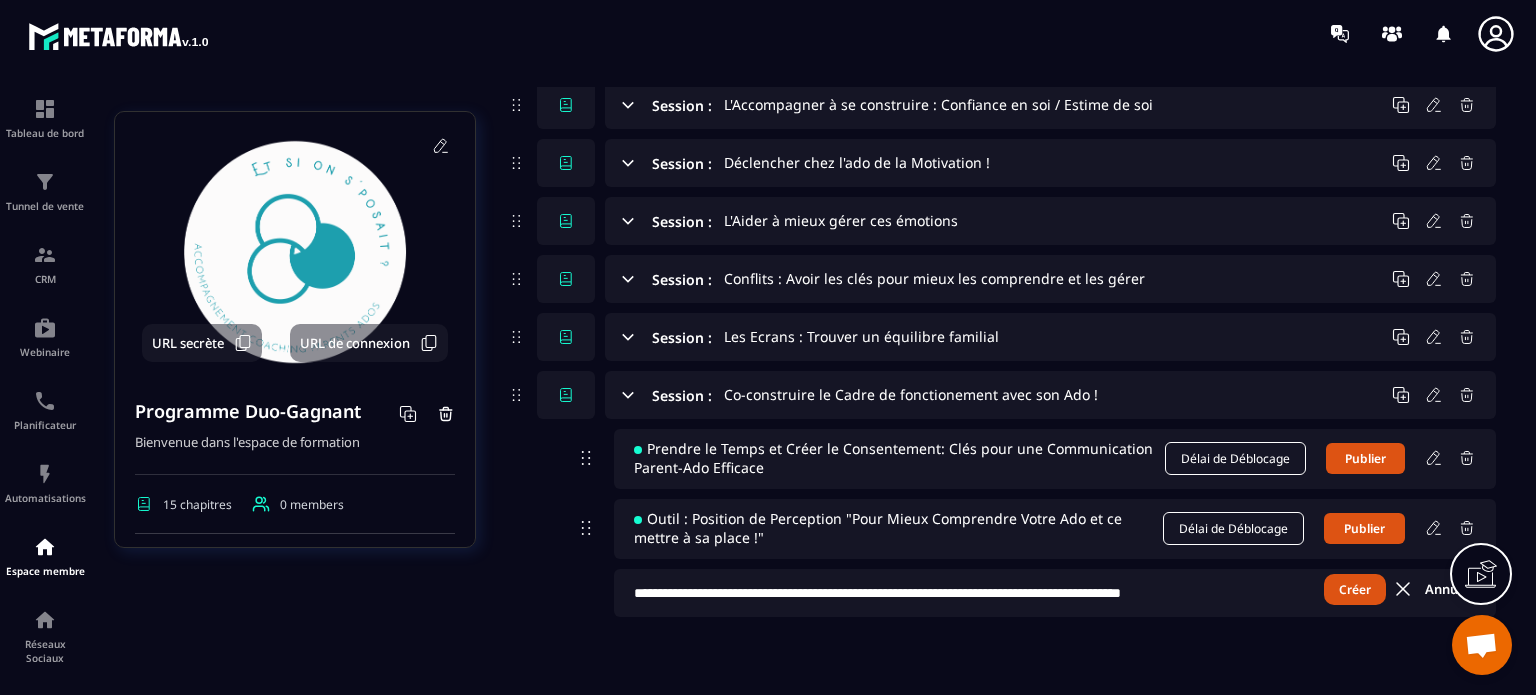 click on "Créer" at bounding box center [1355, 589] 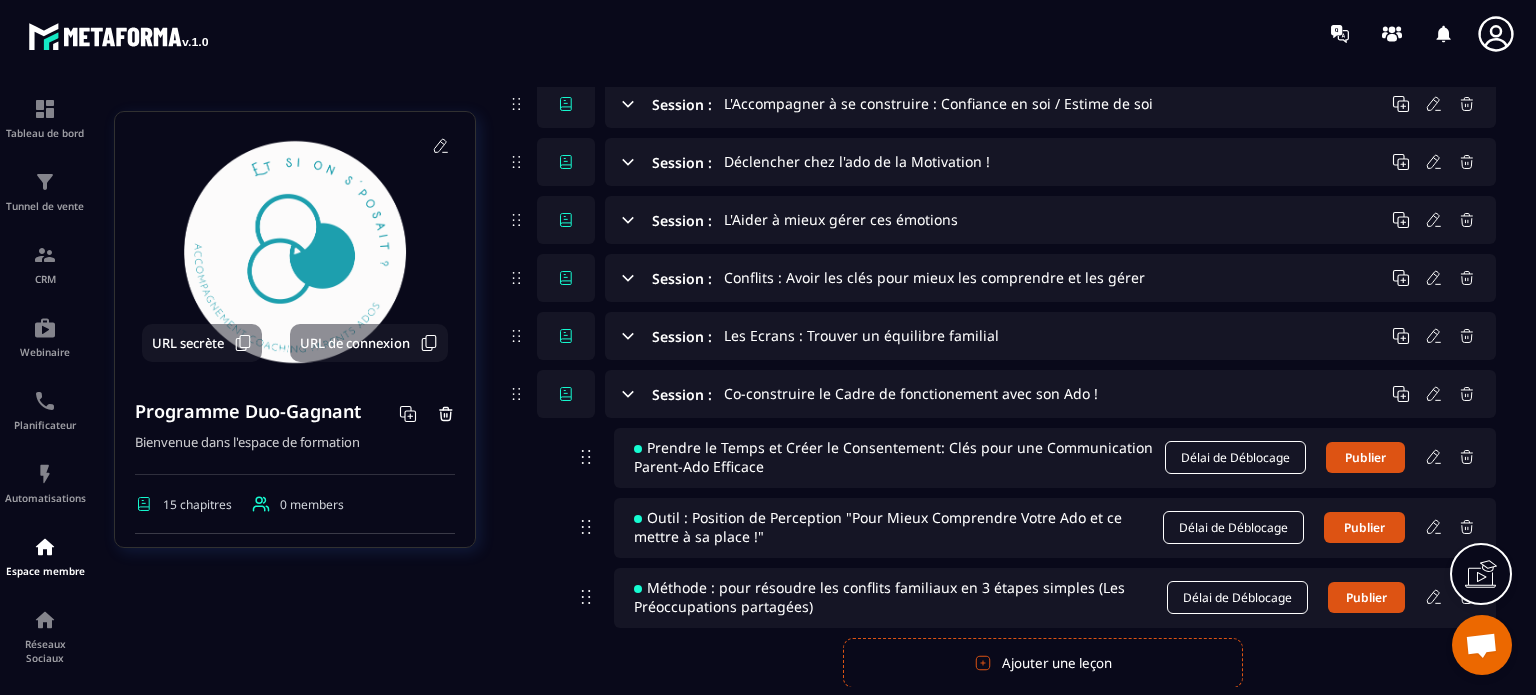 click on "Ajouter une leçon" at bounding box center [1043, 663] 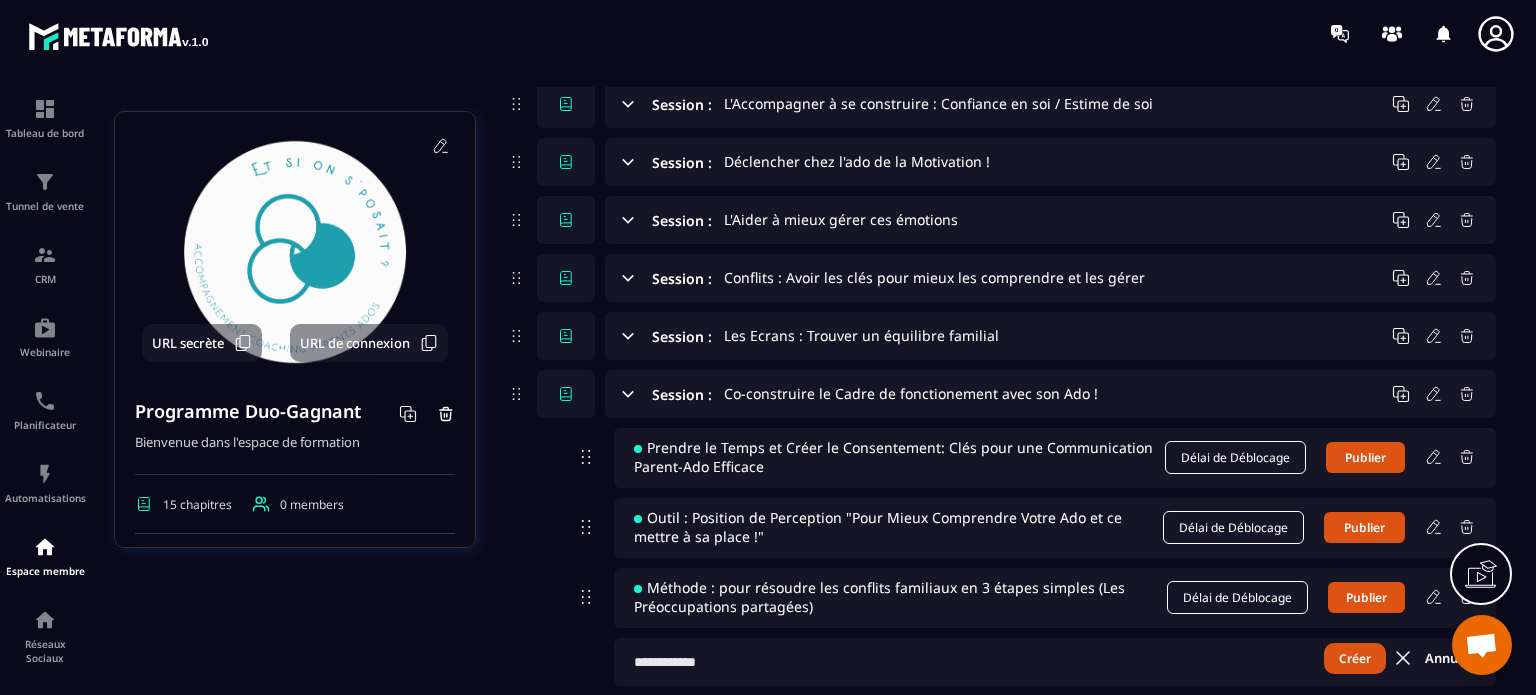 click at bounding box center (1055, 662) 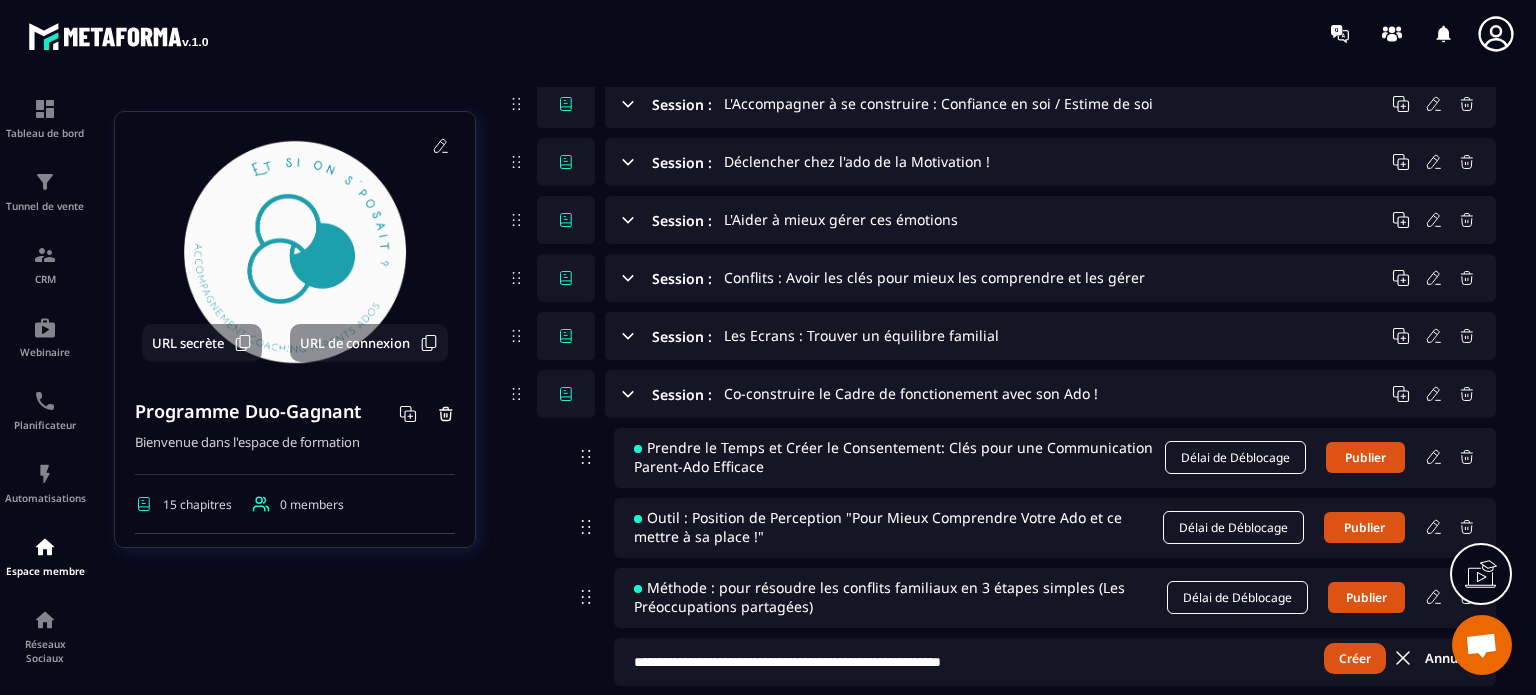 click on "Créer" at bounding box center [1355, 658] 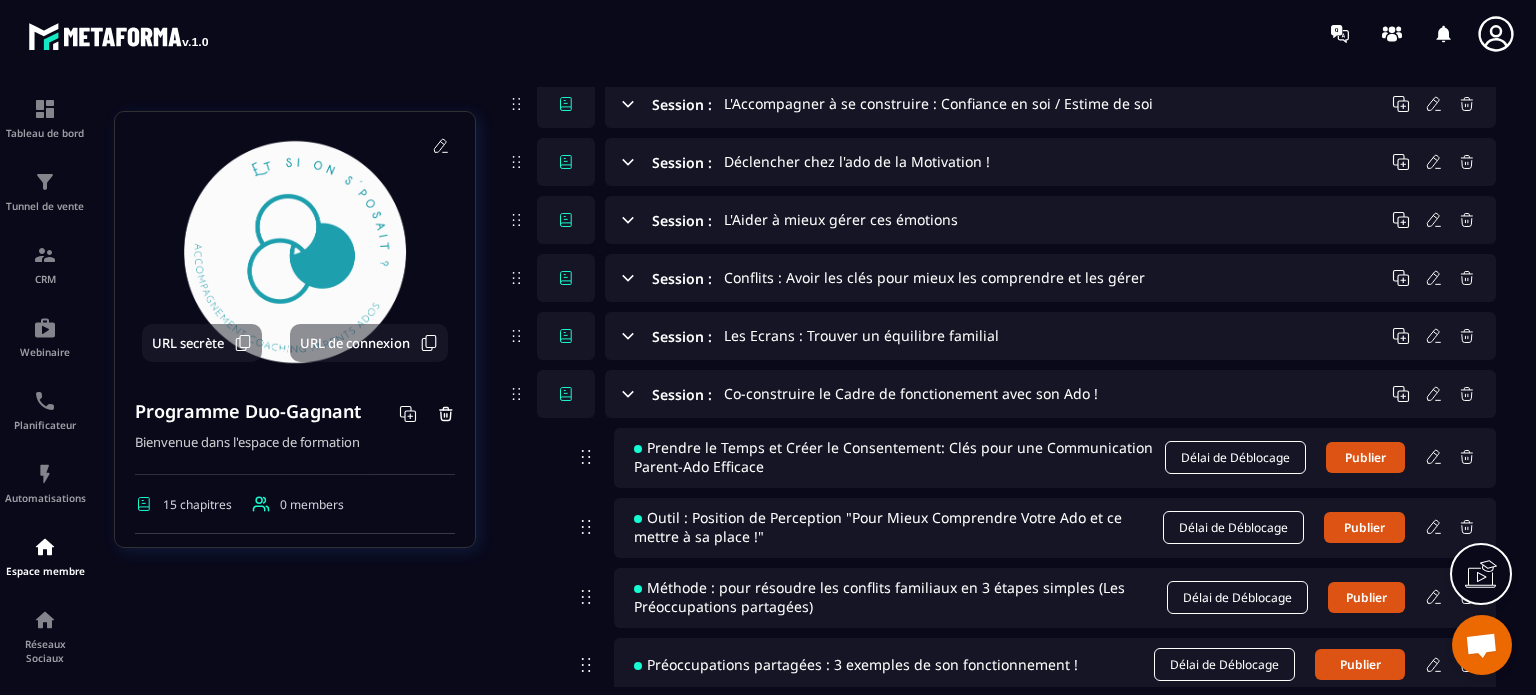click on "Session : Co-construire le Cadre de fonctionement avec son Ado !  Prendre le Temps et Créer le Consentement: Clés pour une Communication Parent-Ado Efficace Délai de Déblocage  Publier  Outil : Position de Perception "Pour Mieux Comprendre Votre Ado et ce mettre à sa place !" Délai de Déblocage  Publier  Méthode : pour résoudre les conflits familiaux en 3 étapes simples (Les Préoccupations partagées) Délai de Déblocage  Publier  Préoccupations partagées : 3 exemples de son fonctionnement ! Délai de Déblocage  Publier Créer  Annuler  Ajouter une leçon" at bounding box center [1001, 561] 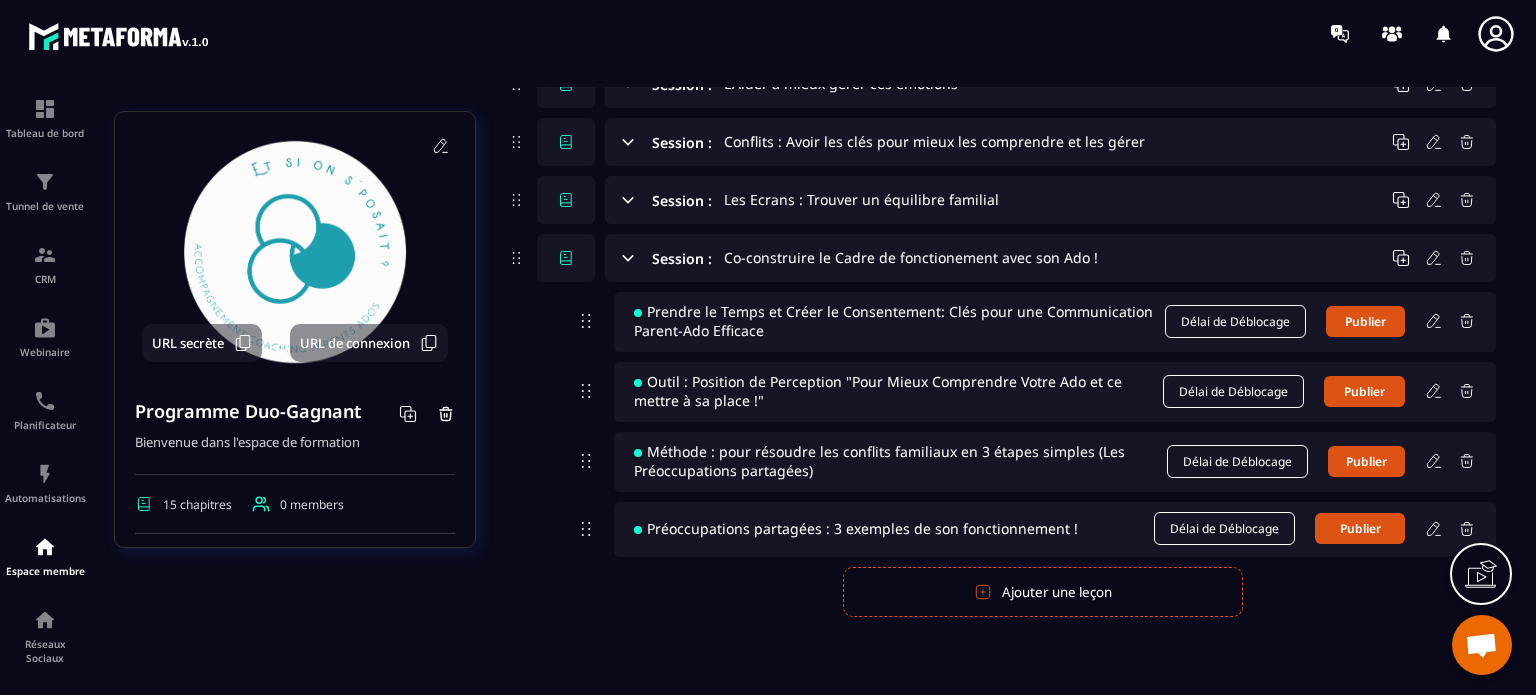 click on "Ajouter une leçon" at bounding box center [1043, 592] 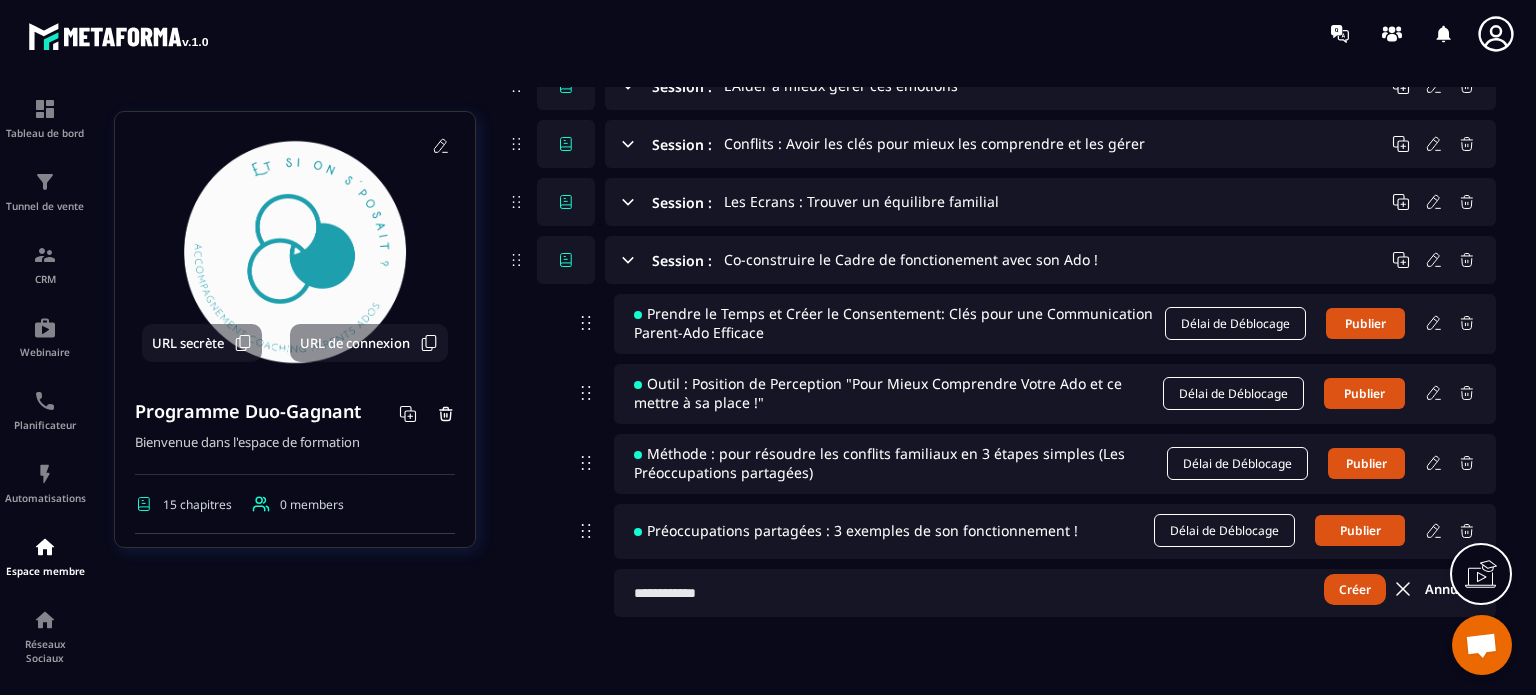 click at bounding box center [1055, 593] 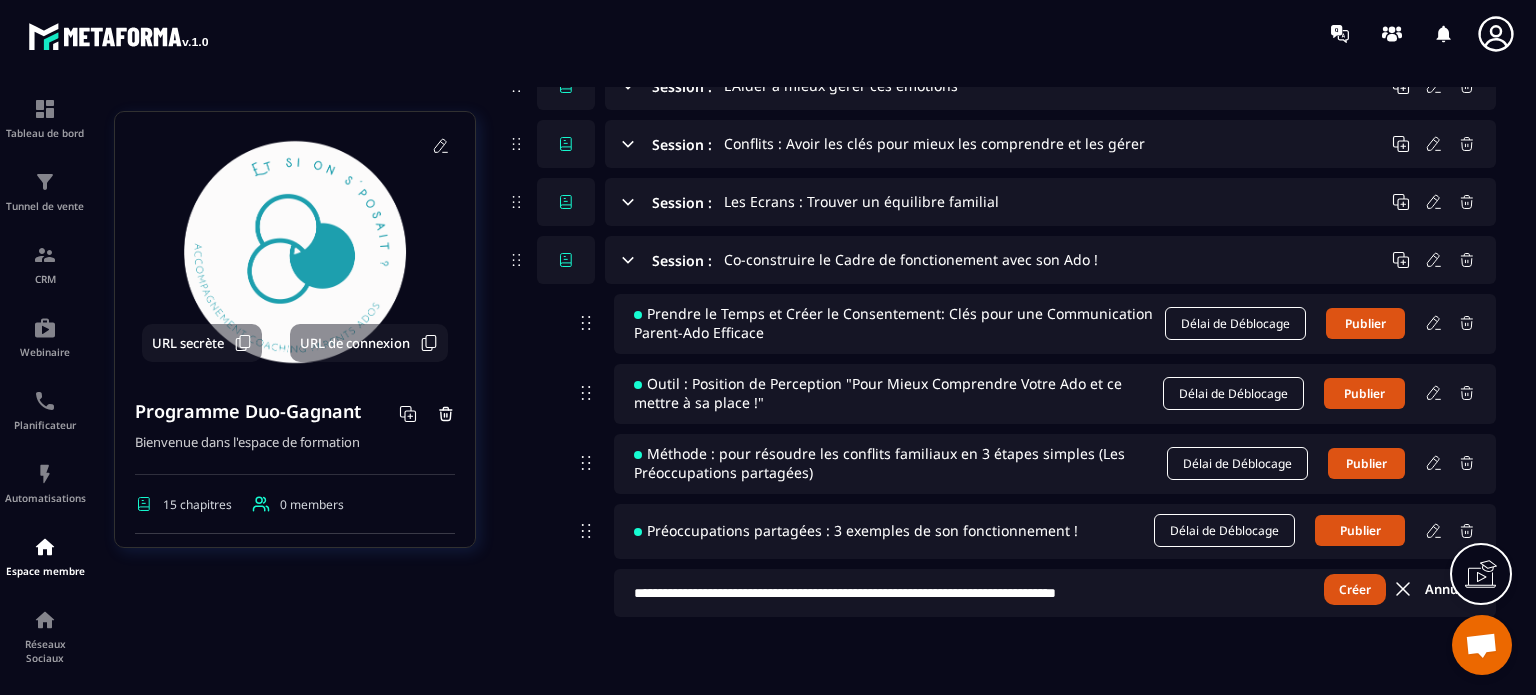 click on "Créer" at bounding box center (1355, 589) 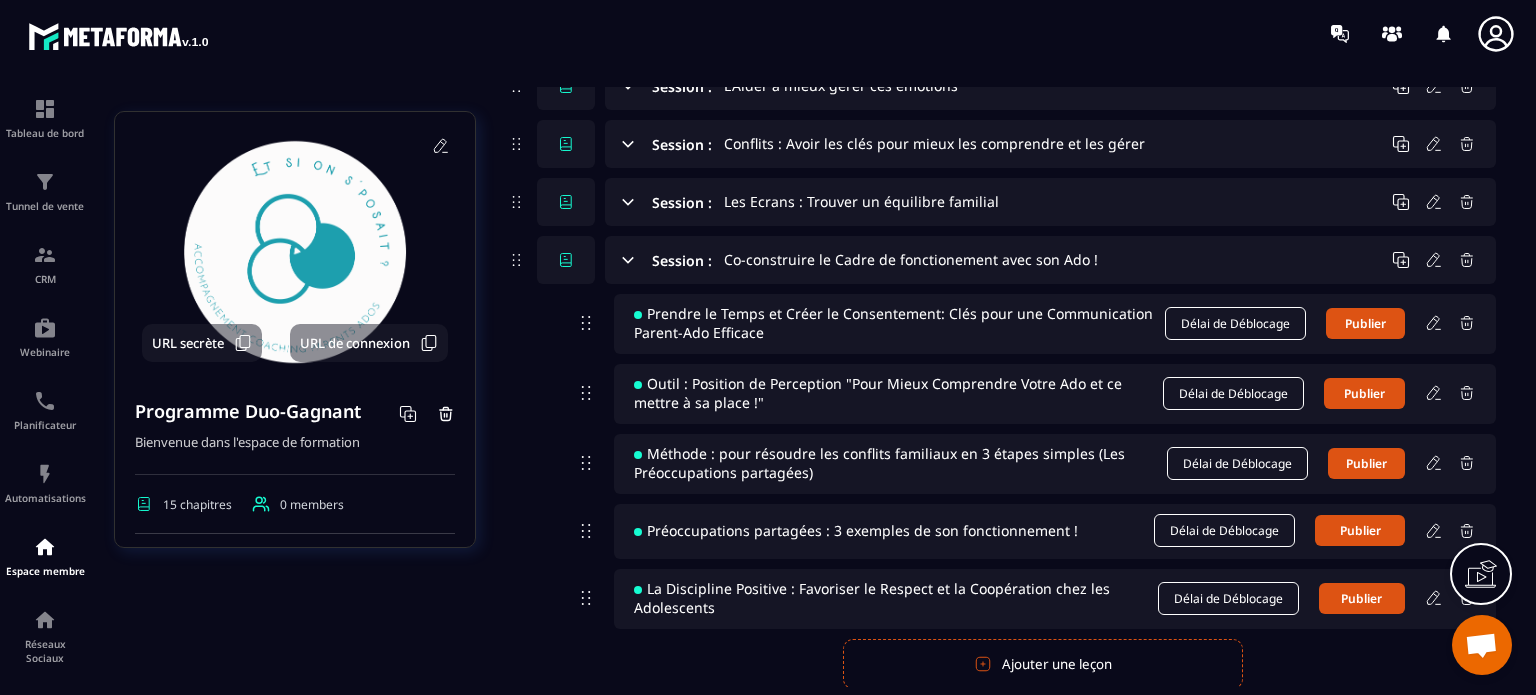 click on "Ajouter une leçon" at bounding box center [1043, 664] 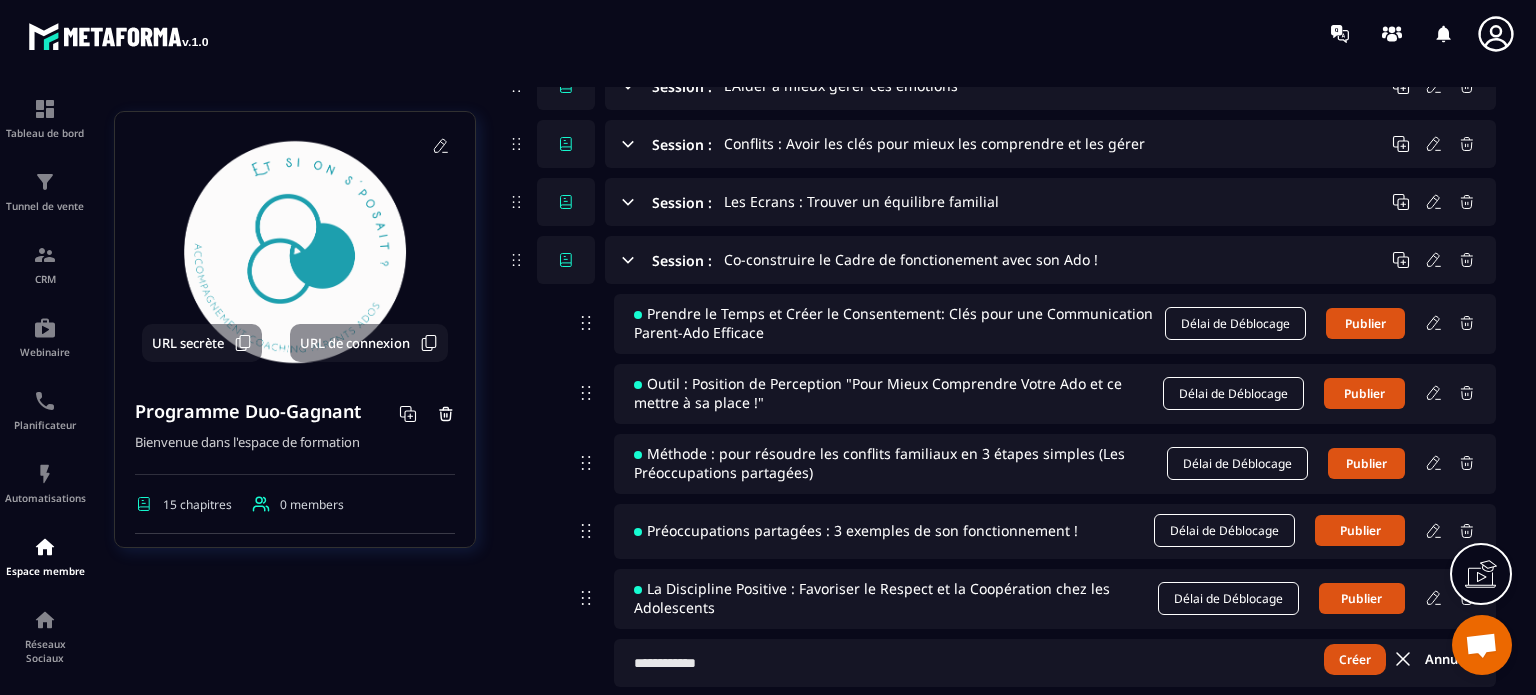 click at bounding box center (1055, 663) 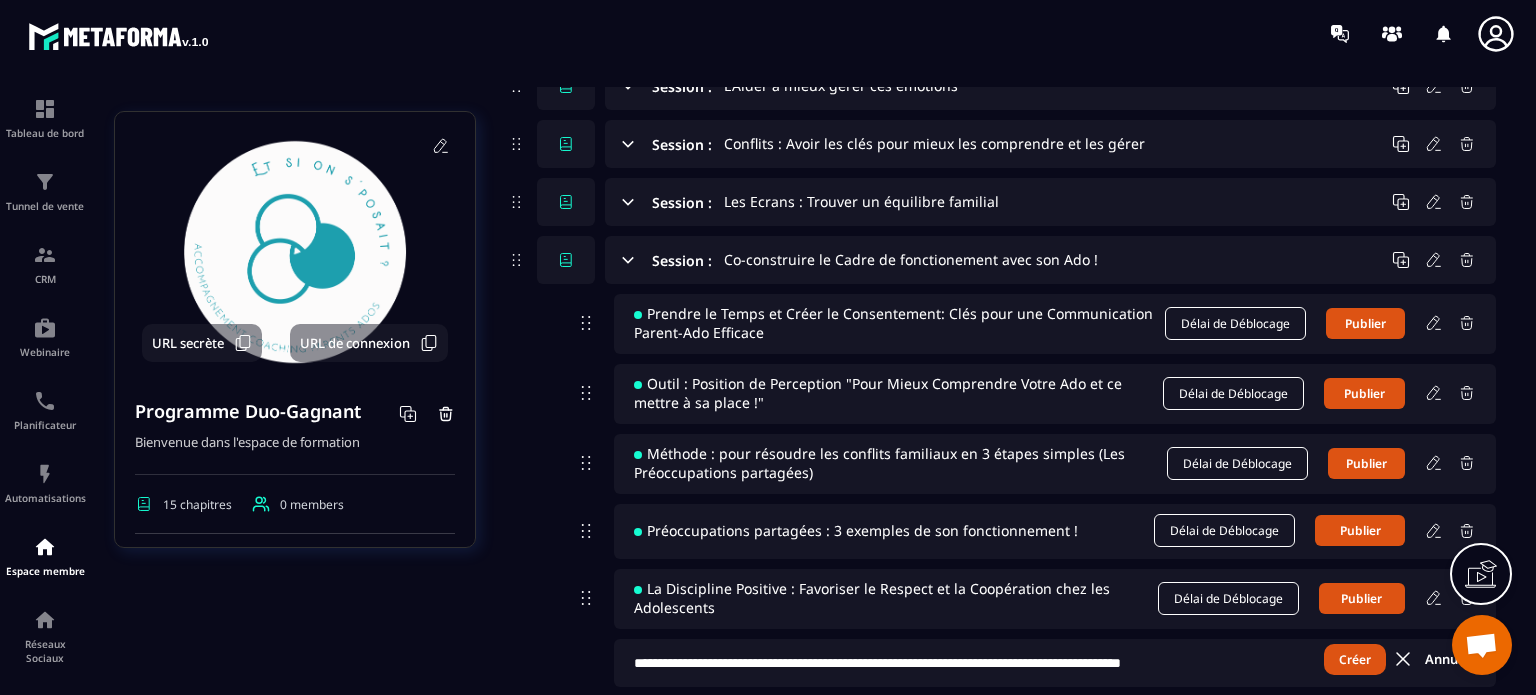click on "Créer" at bounding box center [1355, 659] 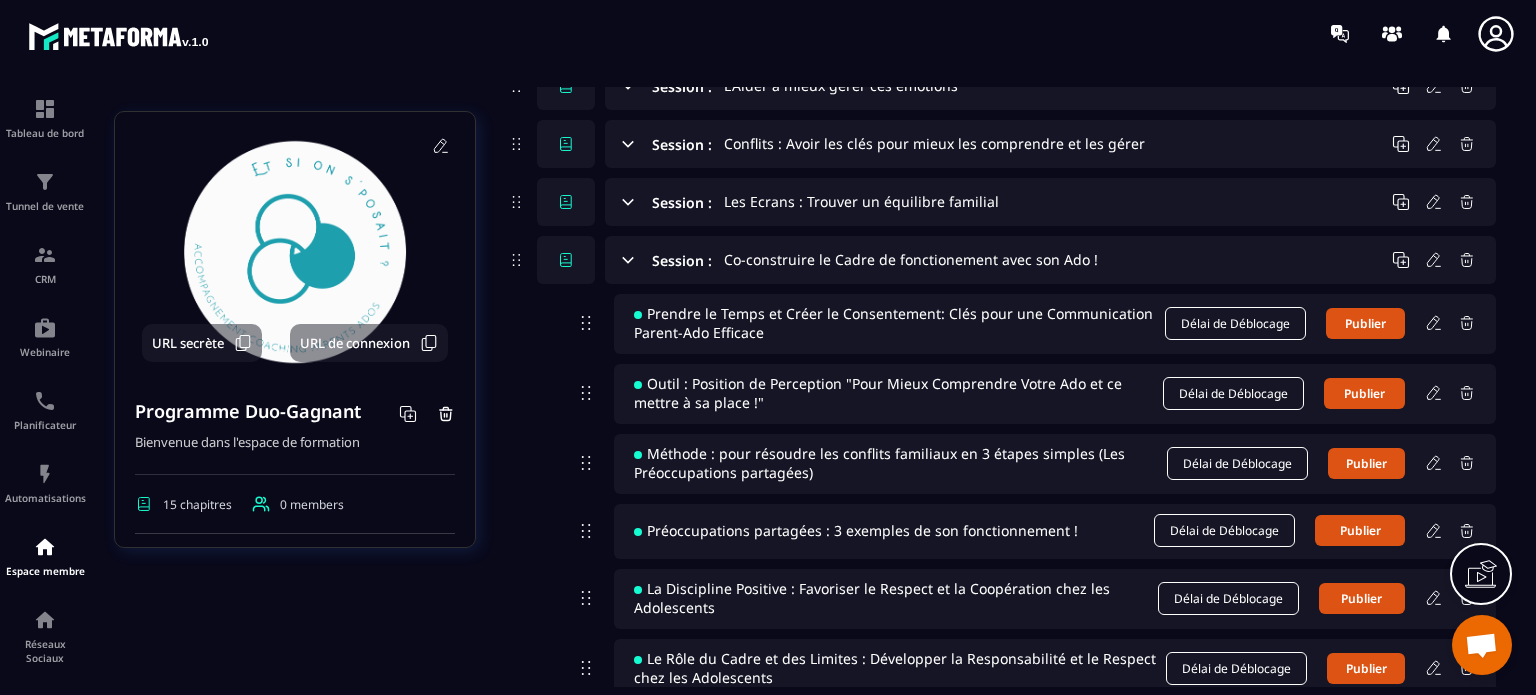 click on "Session : Co-construire le Cadre de fonctionement avec son Ado !  Prendre le Temps et Créer le Consentement: Clés pour une Communication Parent-Ado Efficace Délai de Déblocage  Publier  Outil : Position de Perception "Pour Mieux Comprendre Votre Ado et ce mettre à sa place !" Délai de Déblocage  Publier  Méthode : pour résoudre les conflits familiaux en 3 étapes simples (Les Préoccupations partagées) Délai de Déblocage  Publier  Préoccupations partagées : 3 exemples de son fonctionnement ! Délai de Déblocage  Publier  La Discipline Positive : Favoriser le Respect et la Coopération chez les Adolescents Délai de Déblocage  Publier  Le Rôle du Cadre et des Limites : Développer la Responsabilité et le Respect chez les Adolescents Délai de Déblocage  Publier Créer  Annuler  Ajouter une leçon" at bounding box center [1001, 497] 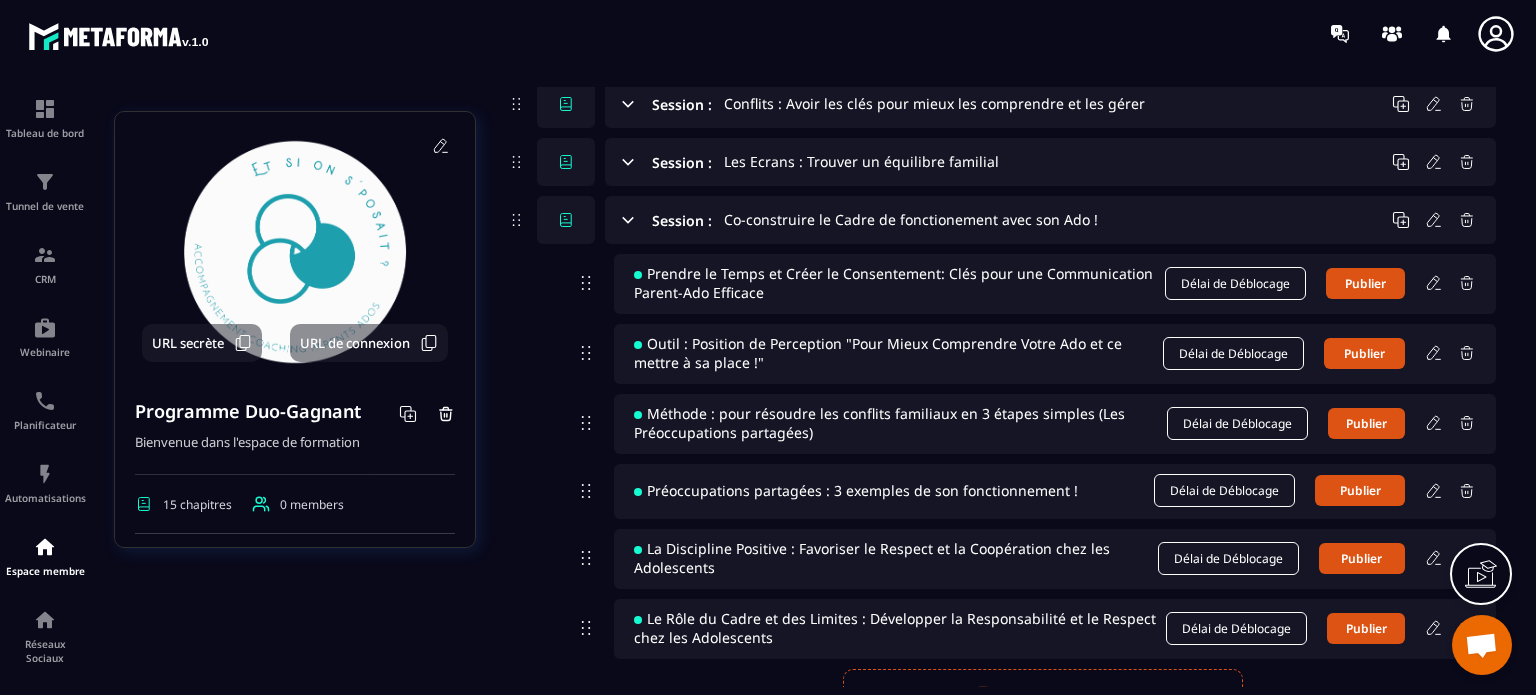 scroll, scrollTop: 971, scrollLeft: 0, axis: vertical 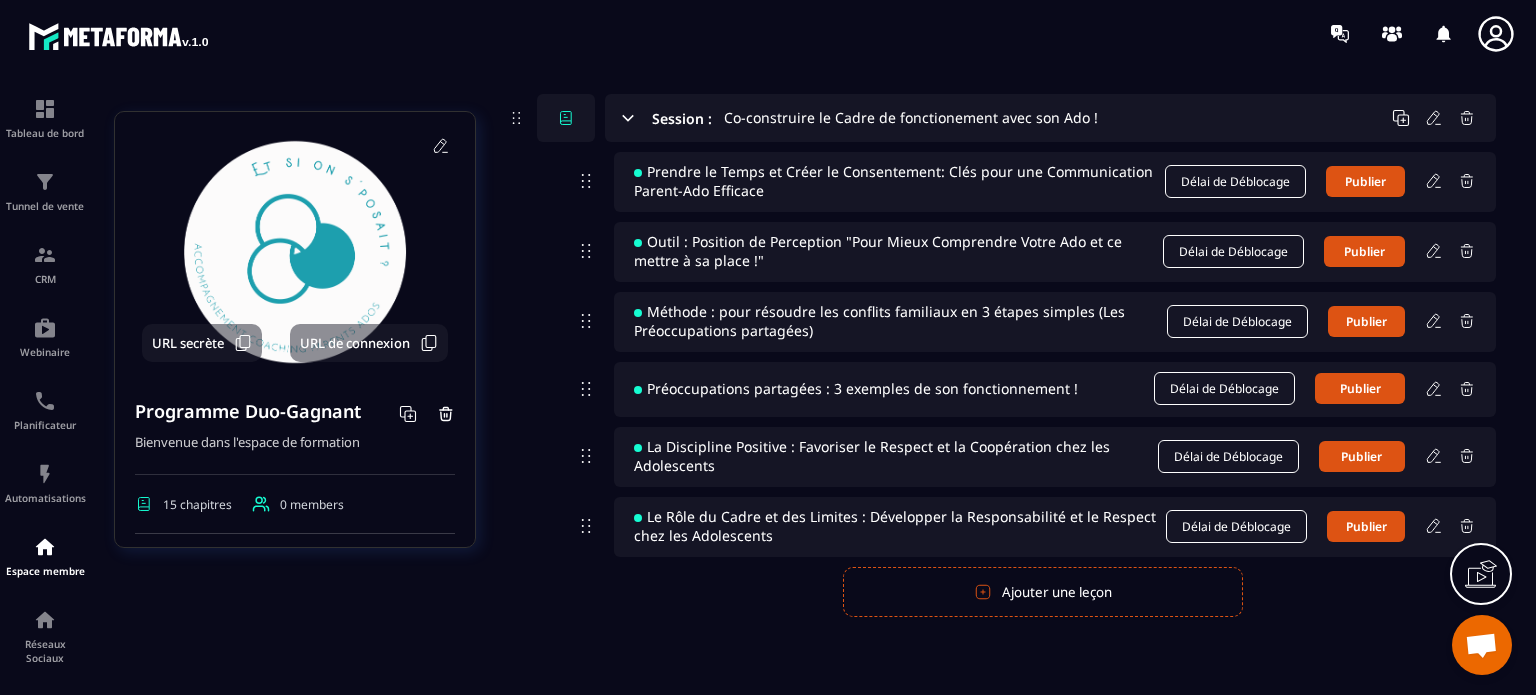 click on "Ajouter une leçon" at bounding box center [1043, 592] 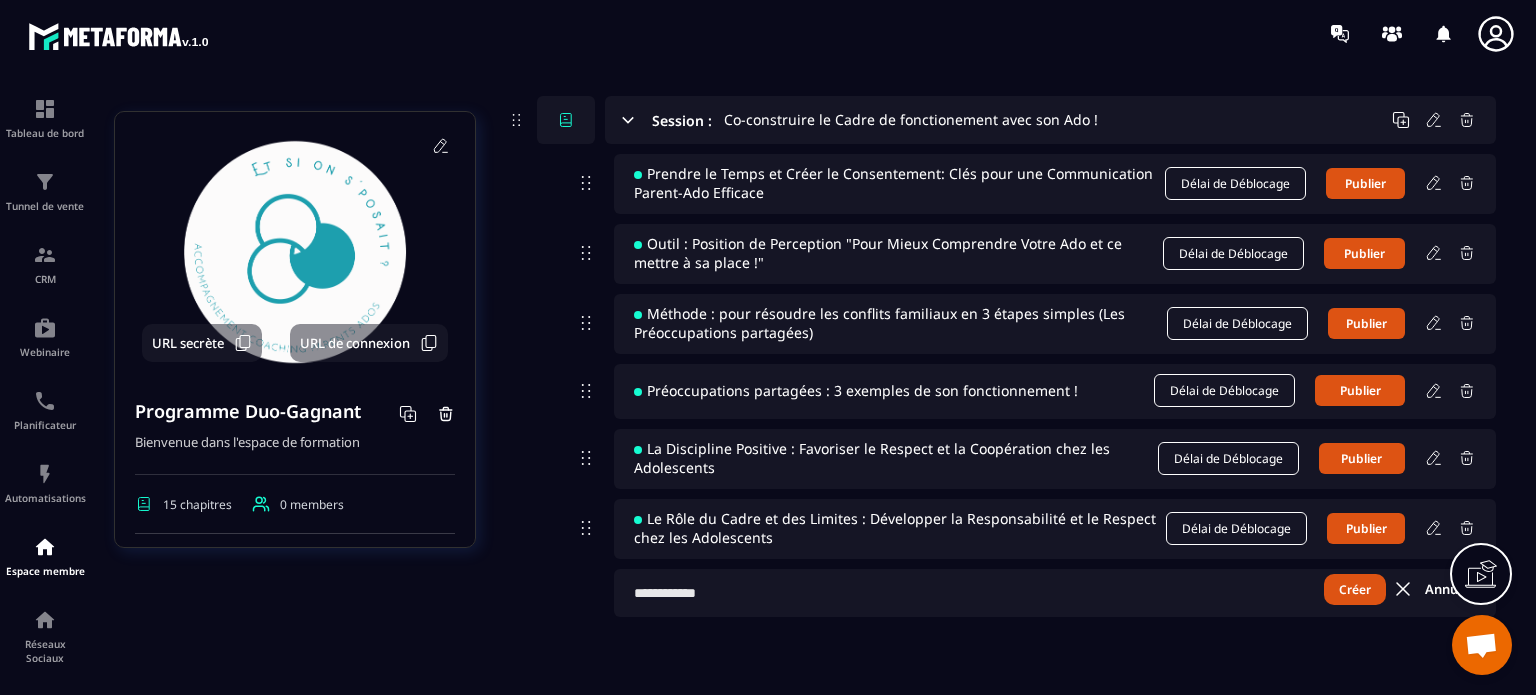 scroll, scrollTop: 968, scrollLeft: 0, axis: vertical 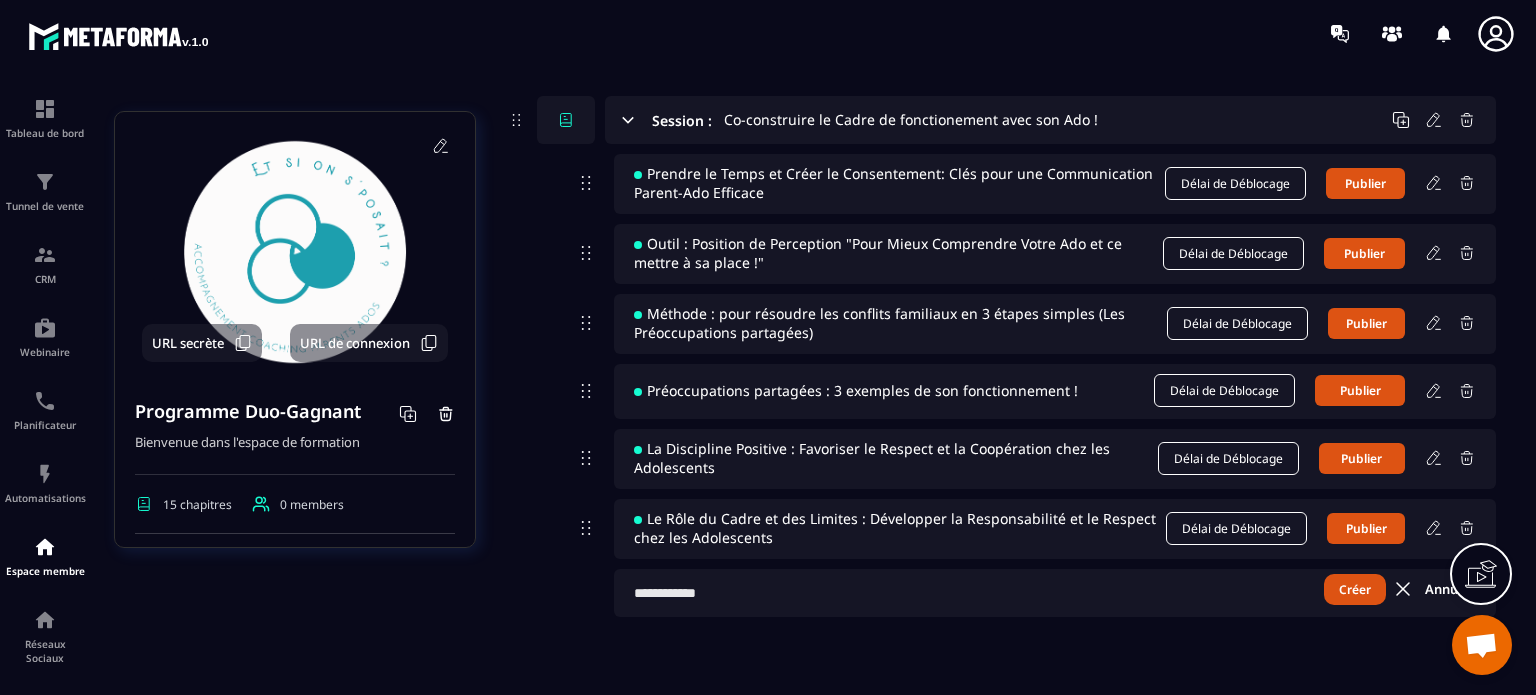 click at bounding box center (1055, 593) 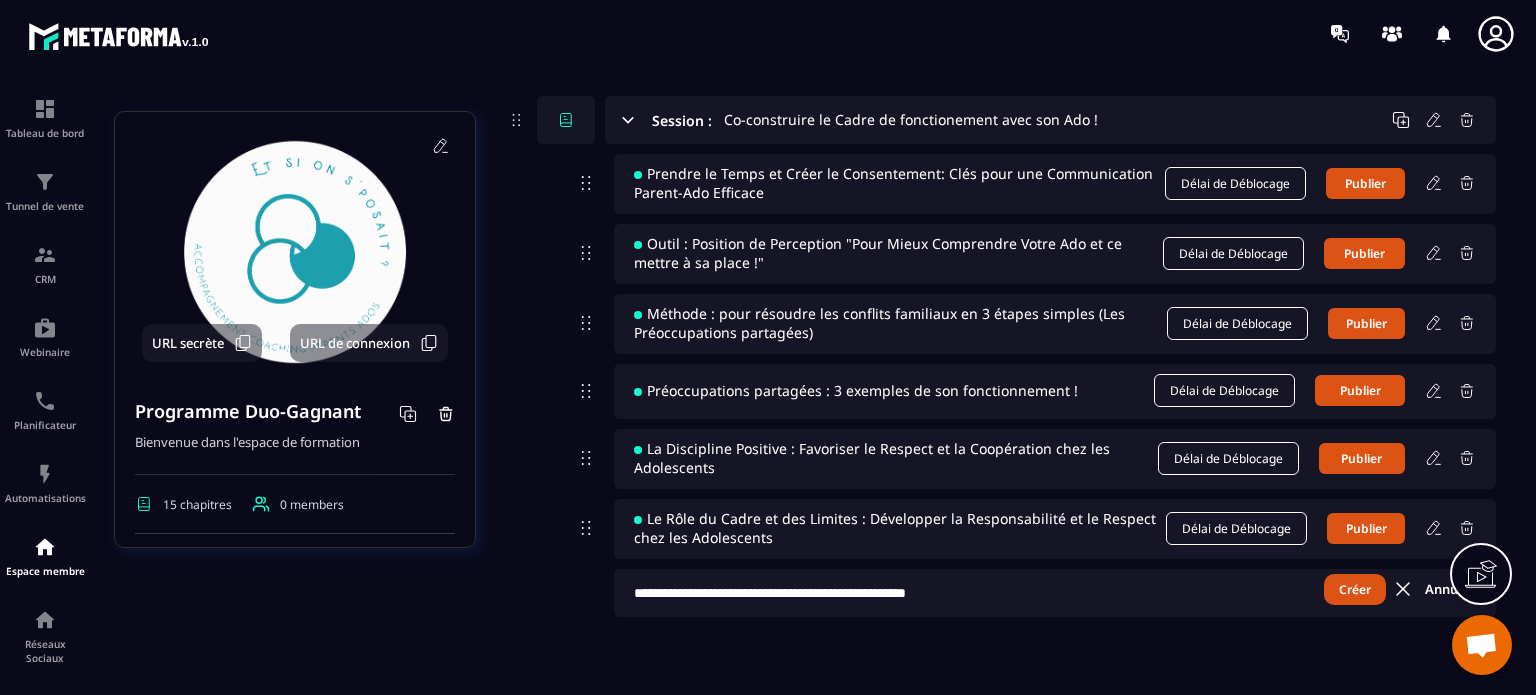 type on "**********" 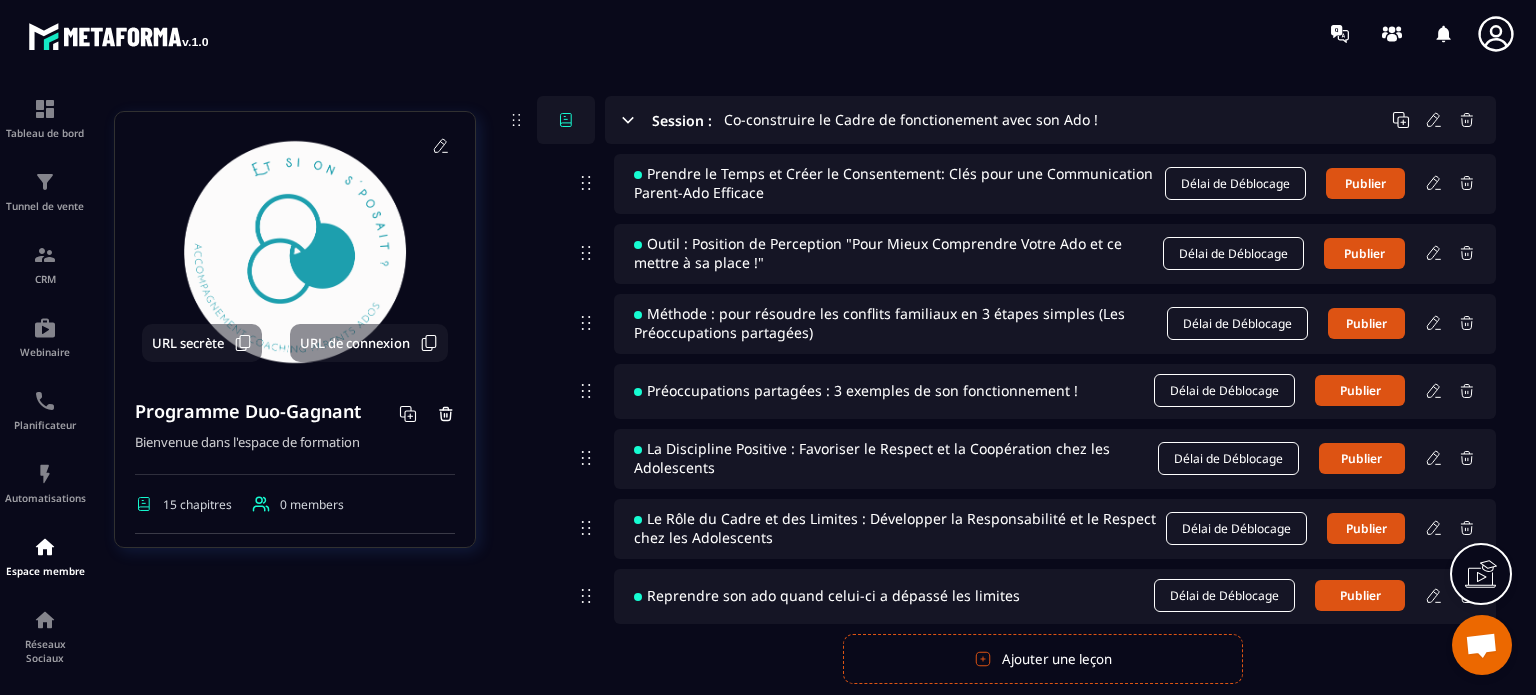 click 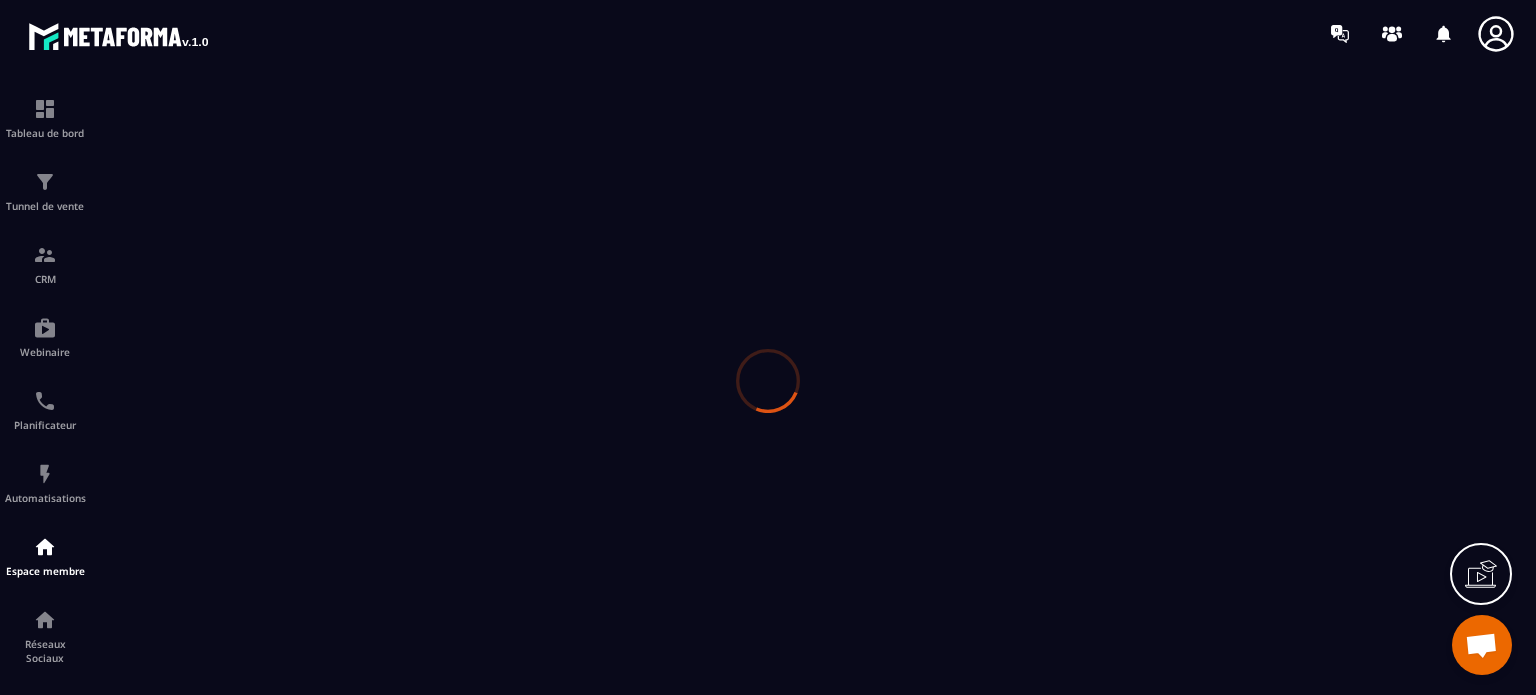click at bounding box center (768, 381) 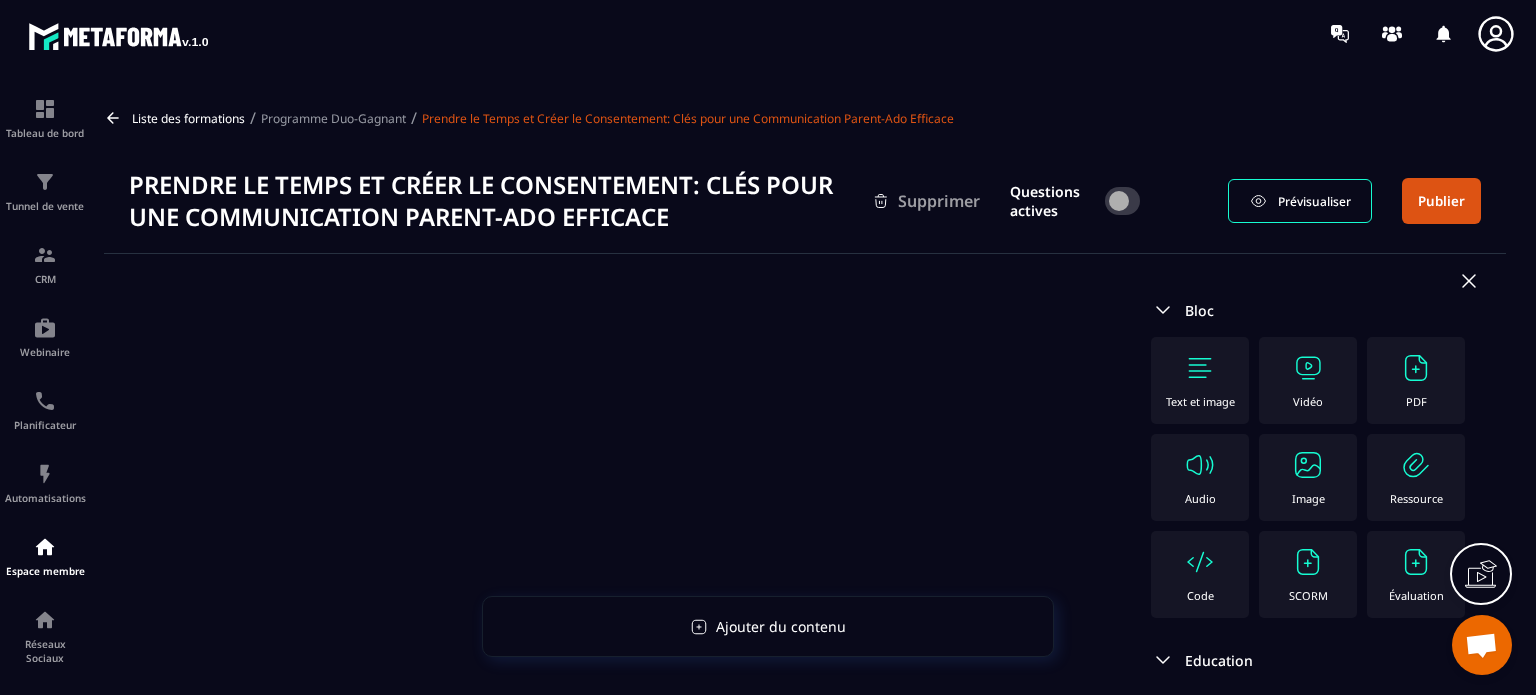 click on "Text et image" at bounding box center [1200, 401] 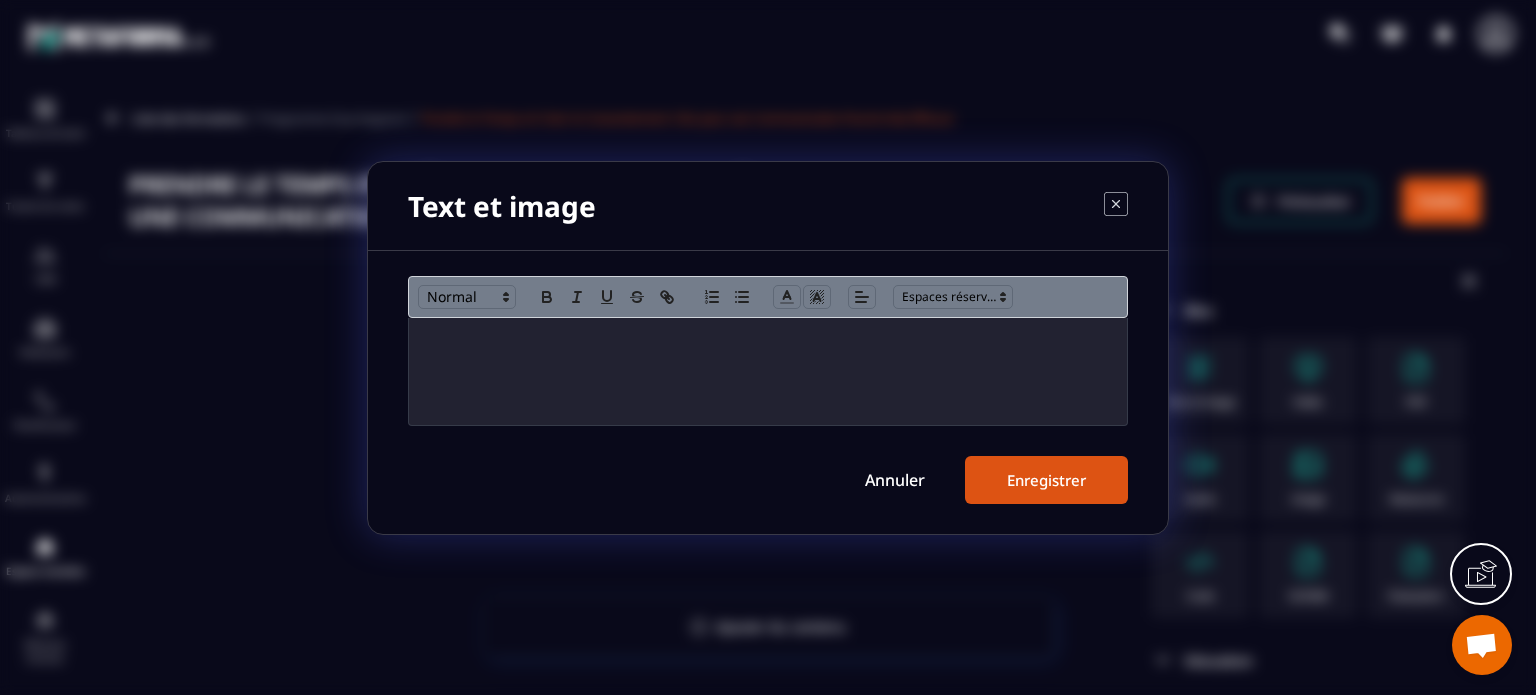 click on "Annuler Enregistrer" at bounding box center (768, 390) 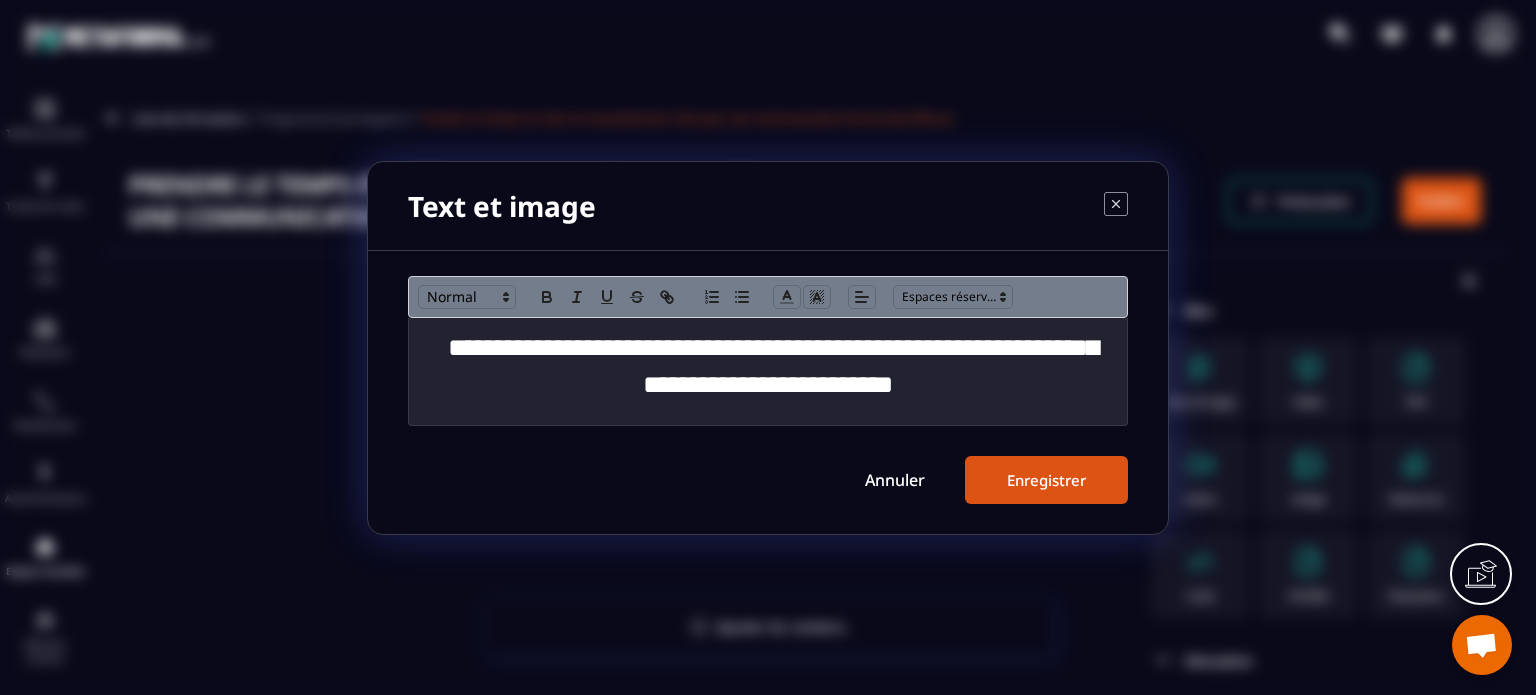 scroll, scrollTop: 0, scrollLeft: 0, axis: both 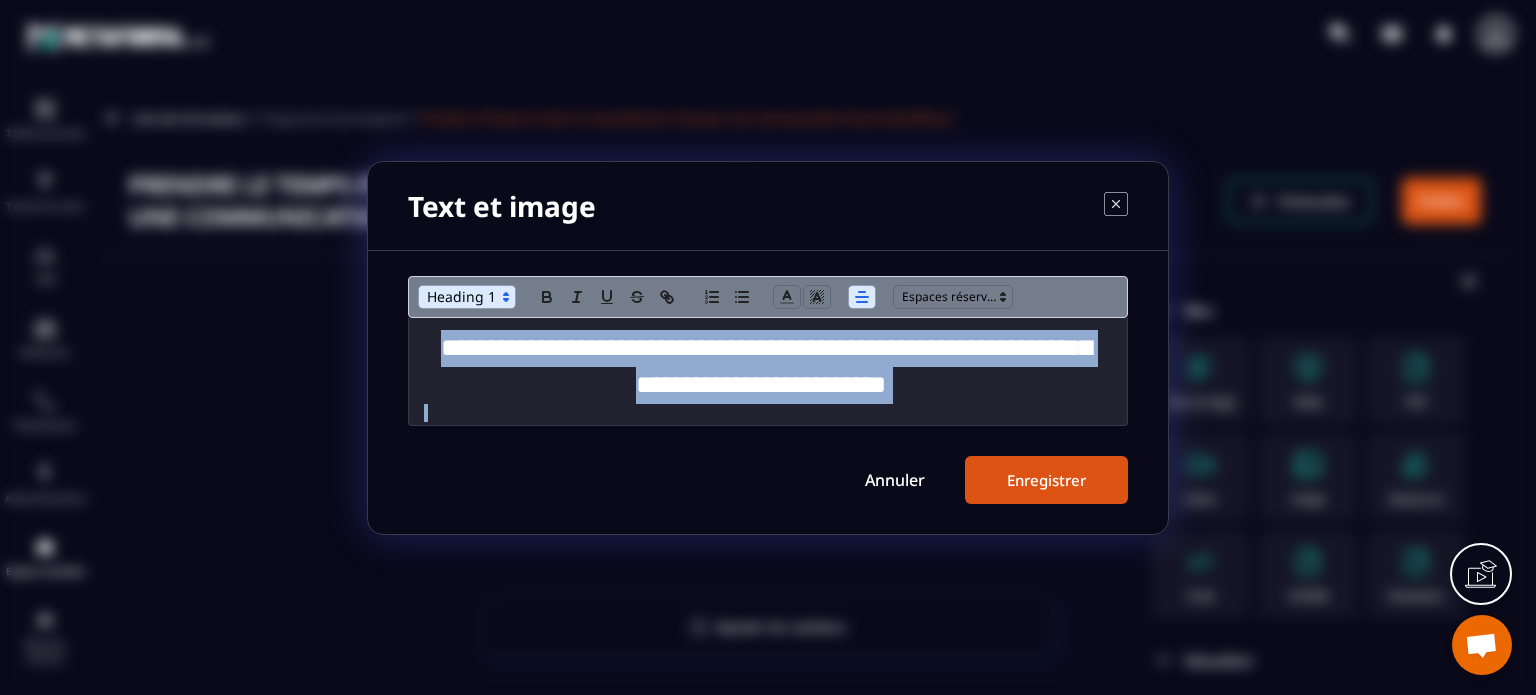 click at bounding box center (467, 297) 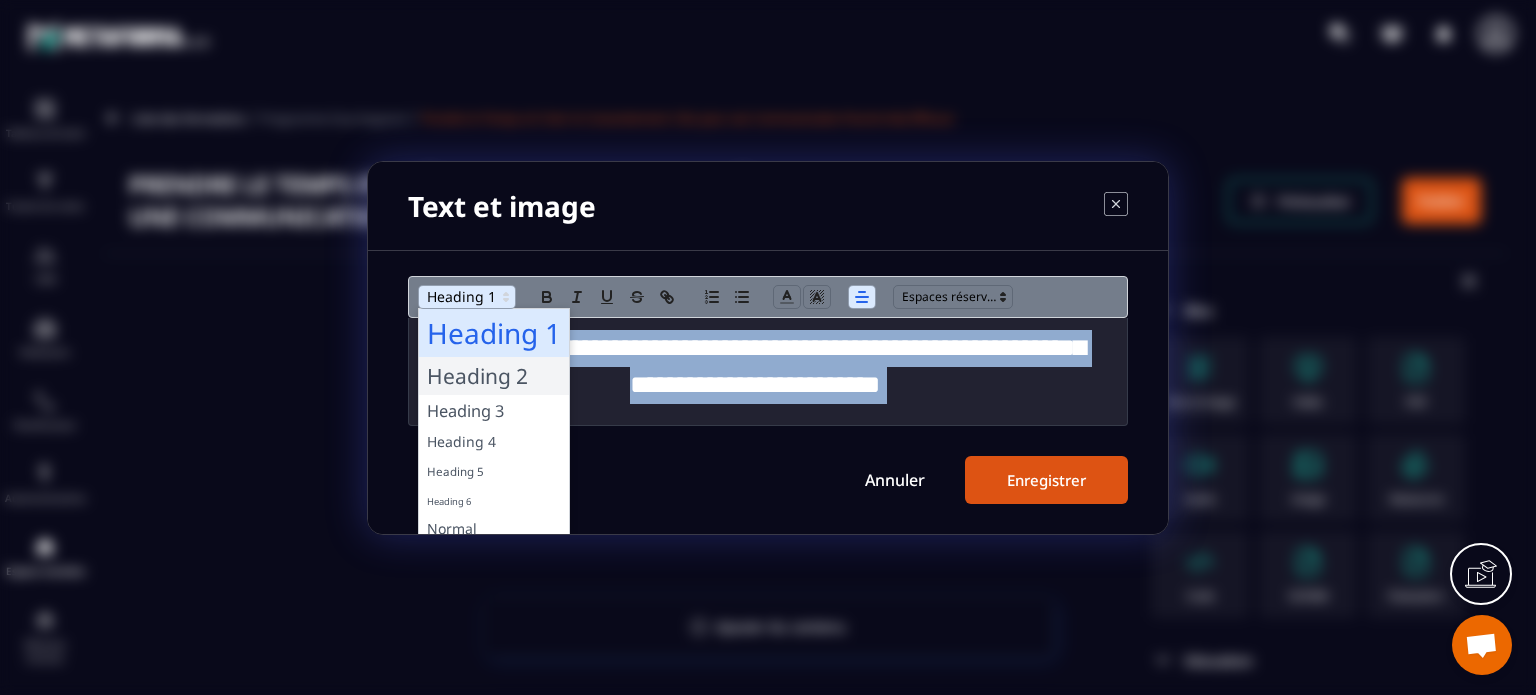 click at bounding box center (494, 376) 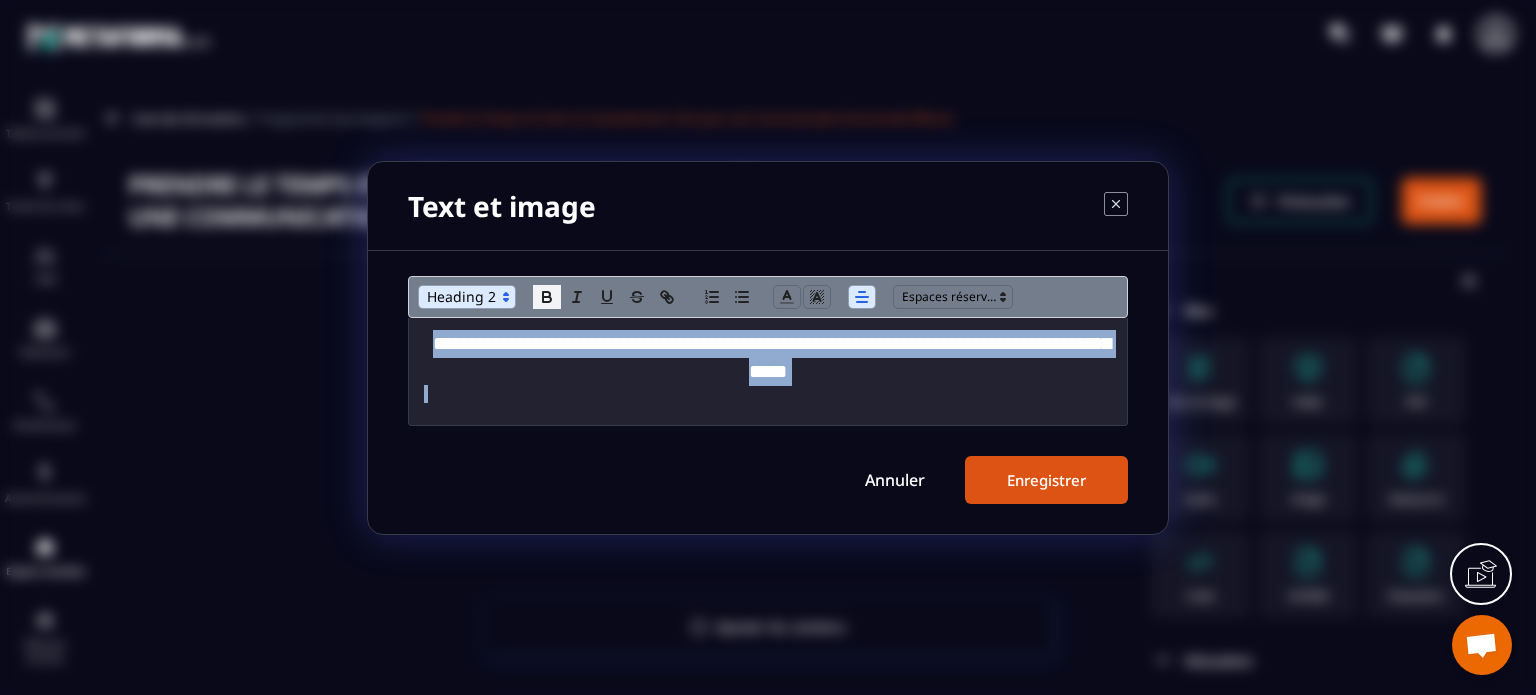 click 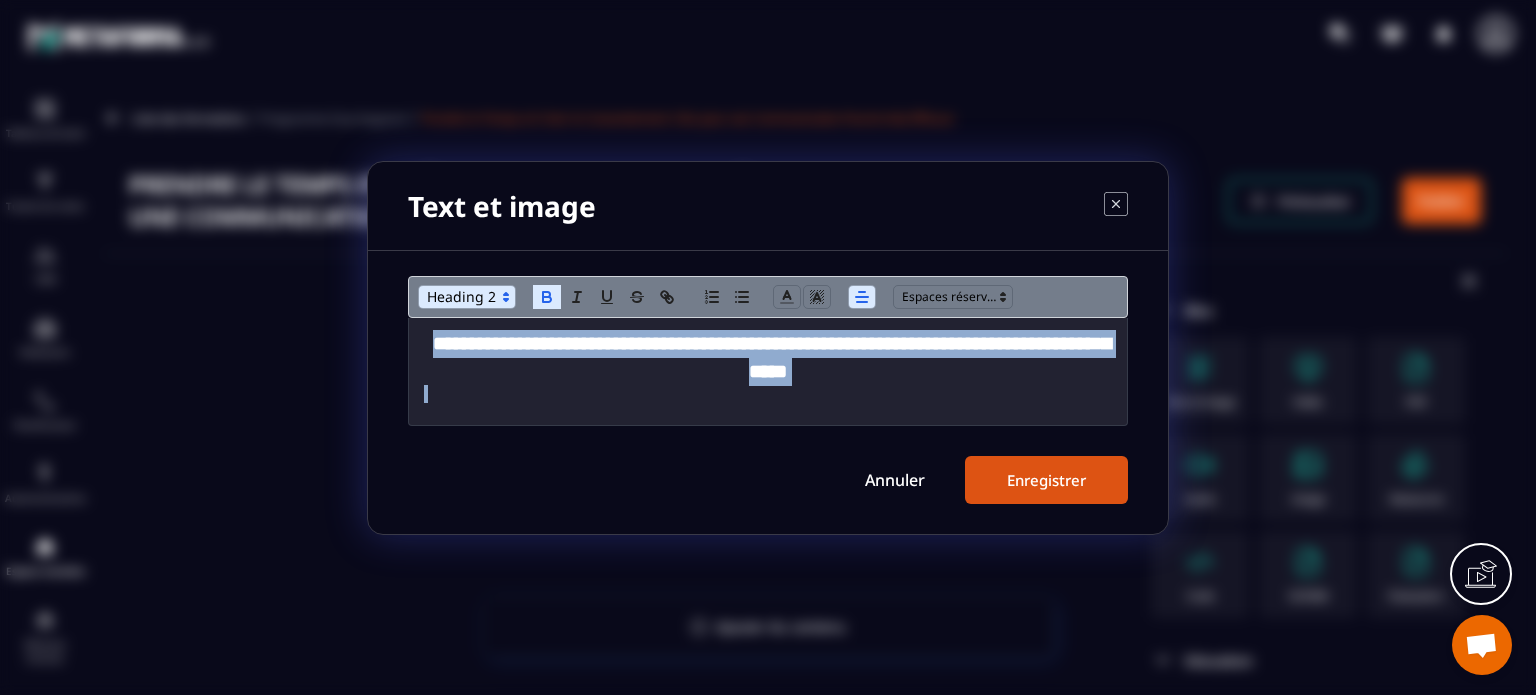 click on "Enregistrer" at bounding box center [1046, 480] 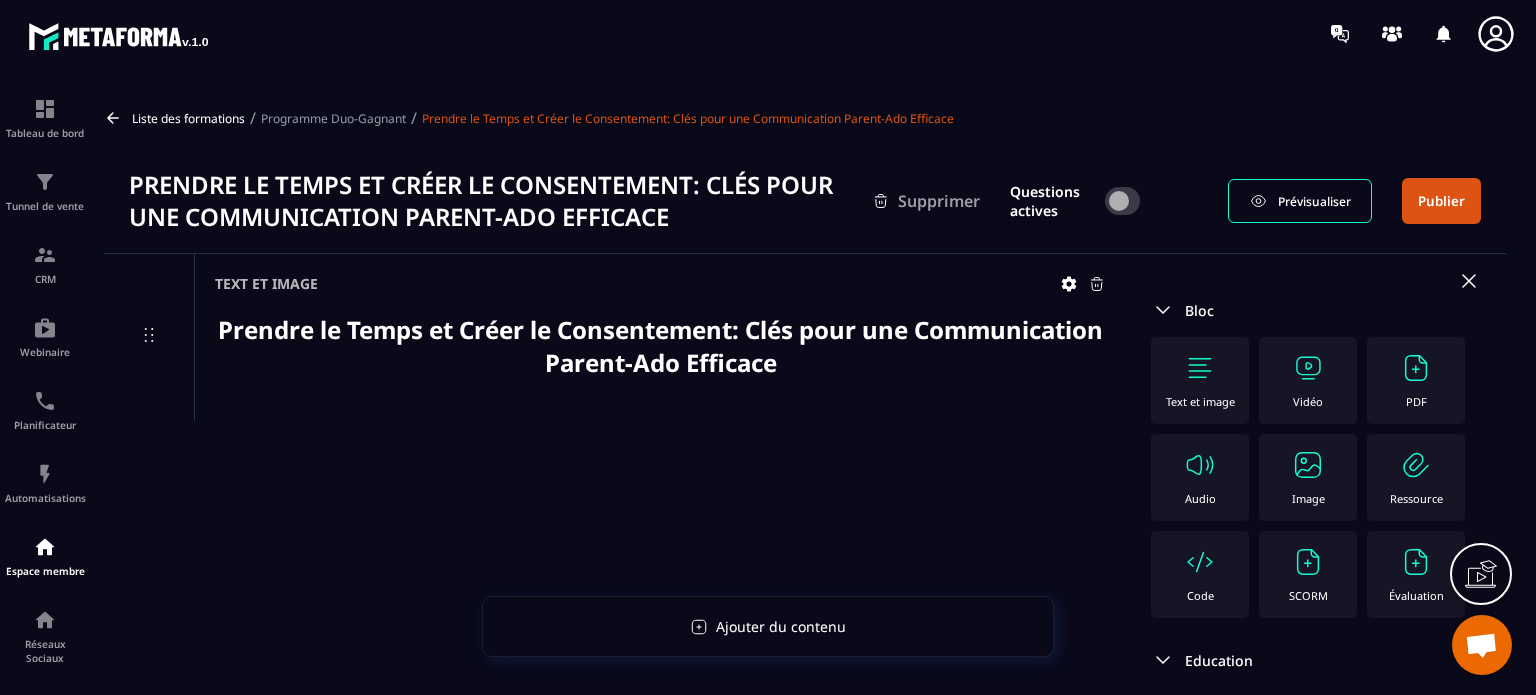 click at bounding box center (1308, 465) 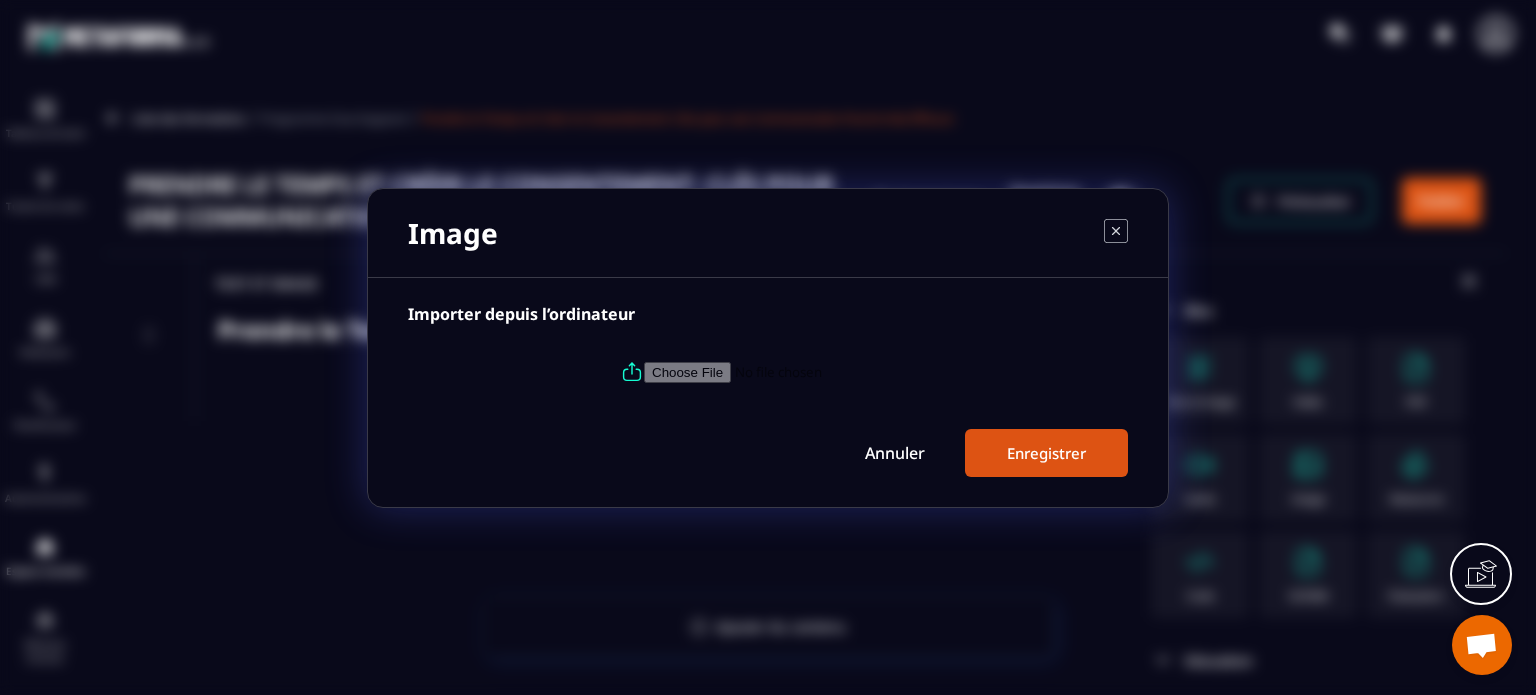click at bounding box center (780, 371) 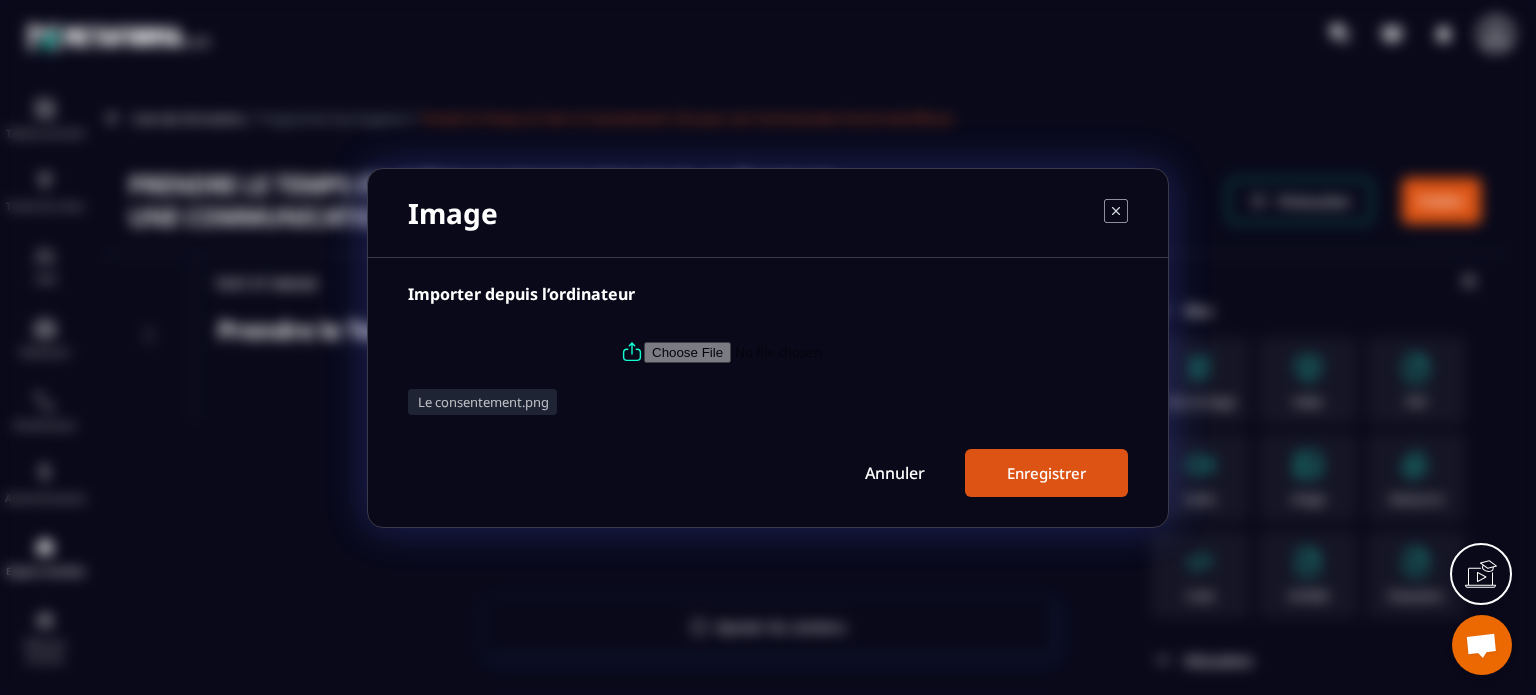 click on "Enregistrer" at bounding box center (1046, 473) 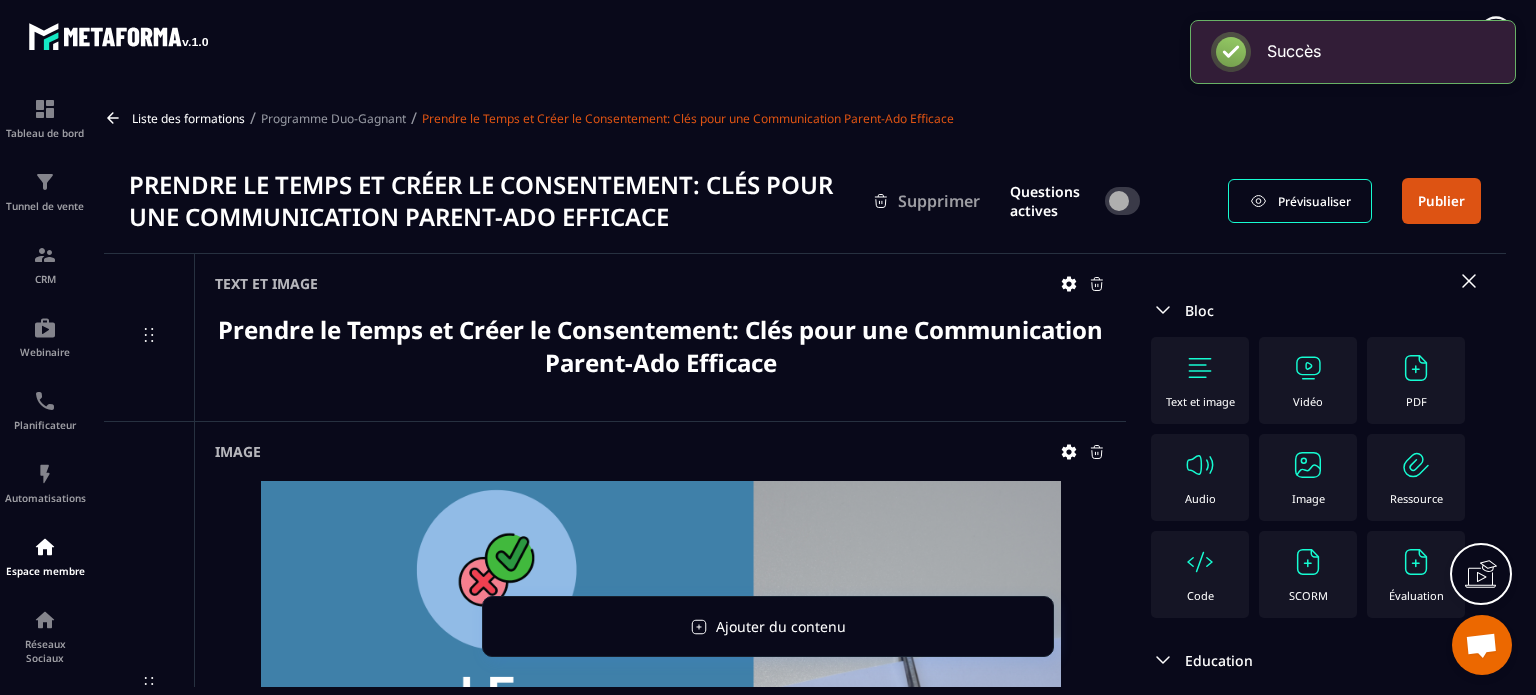 click at bounding box center [1308, 465] 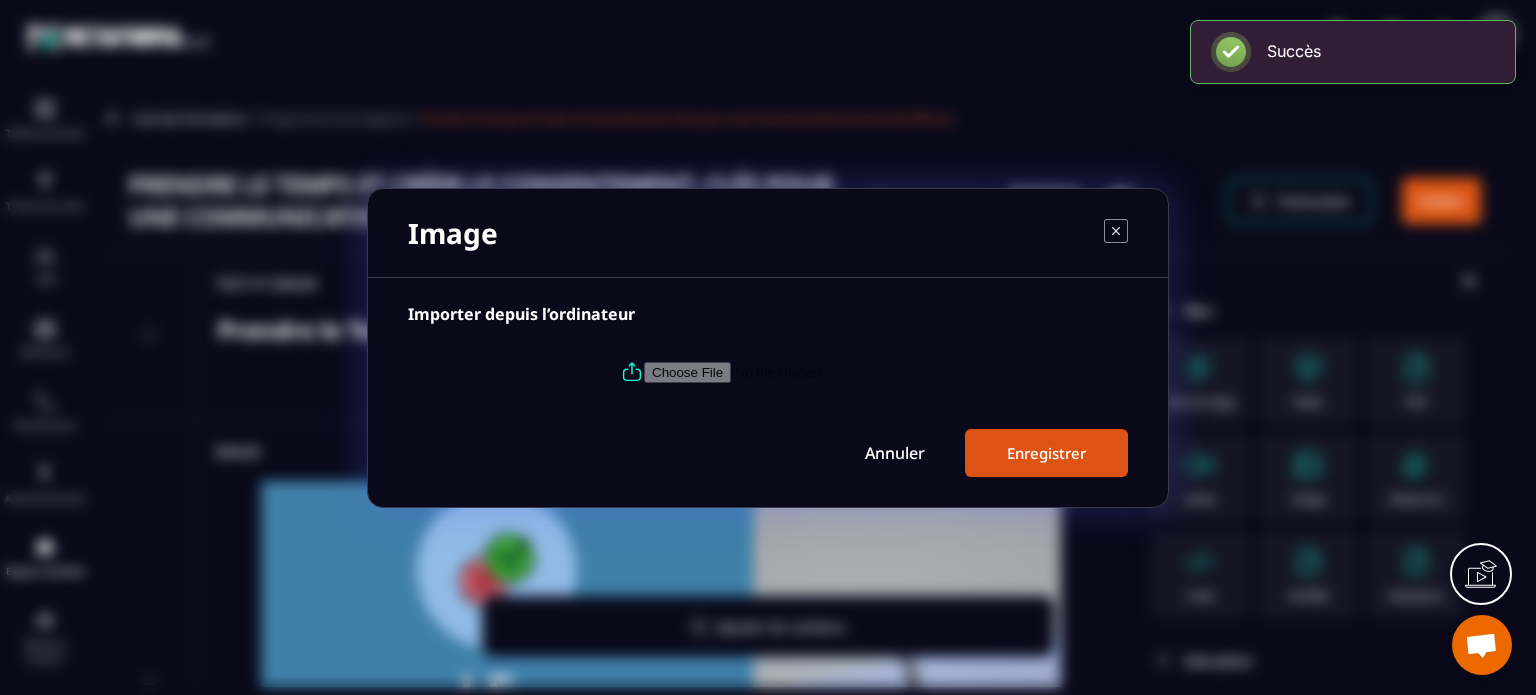 click at bounding box center [780, 371] 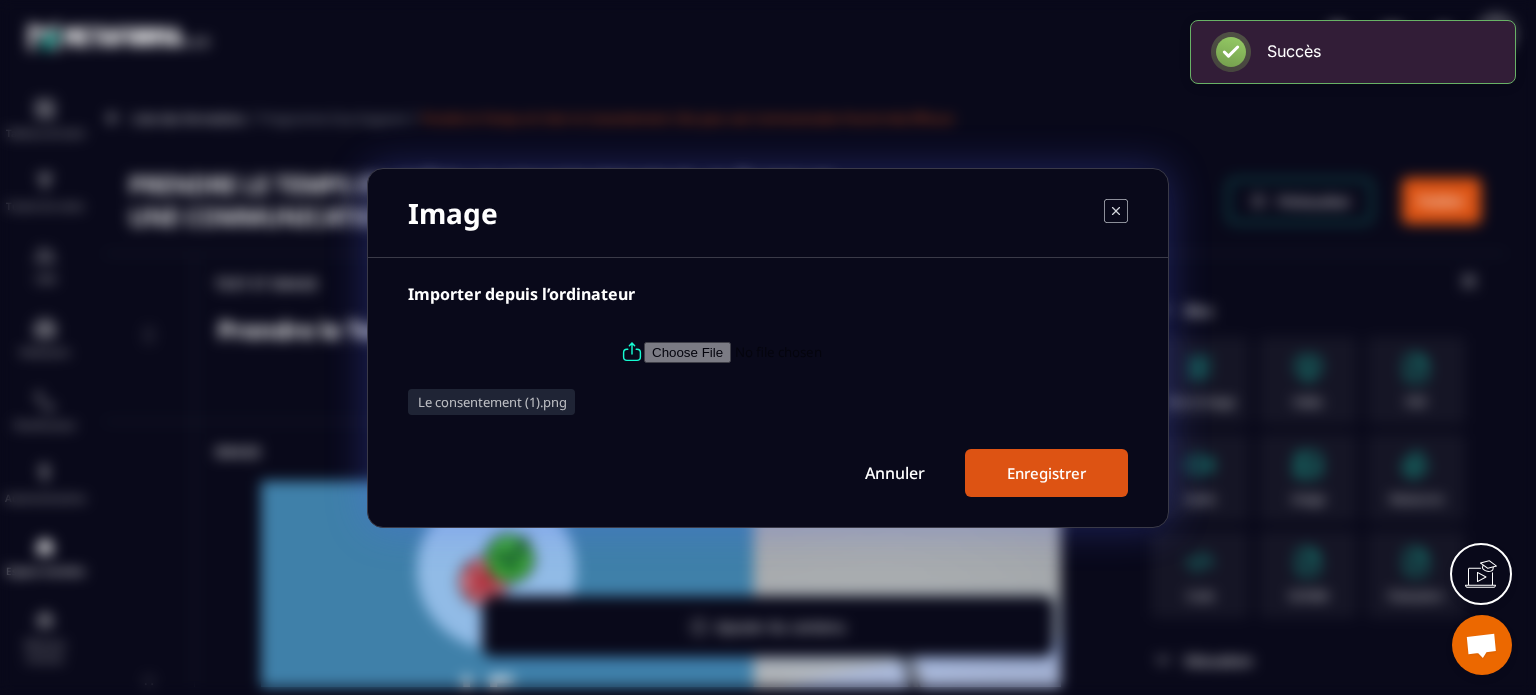 click on "Enregistrer" at bounding box center (1046, 473) 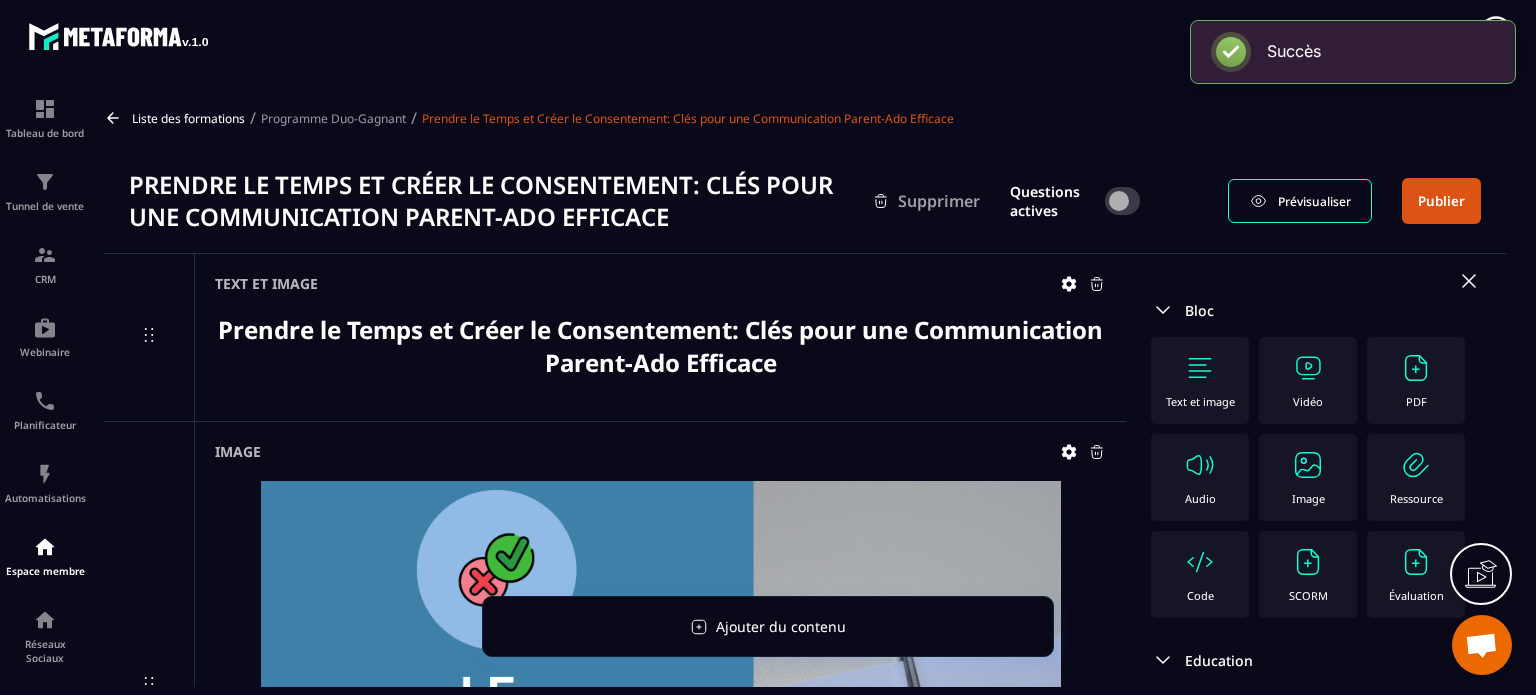 click at bounding box center [1308, 465] 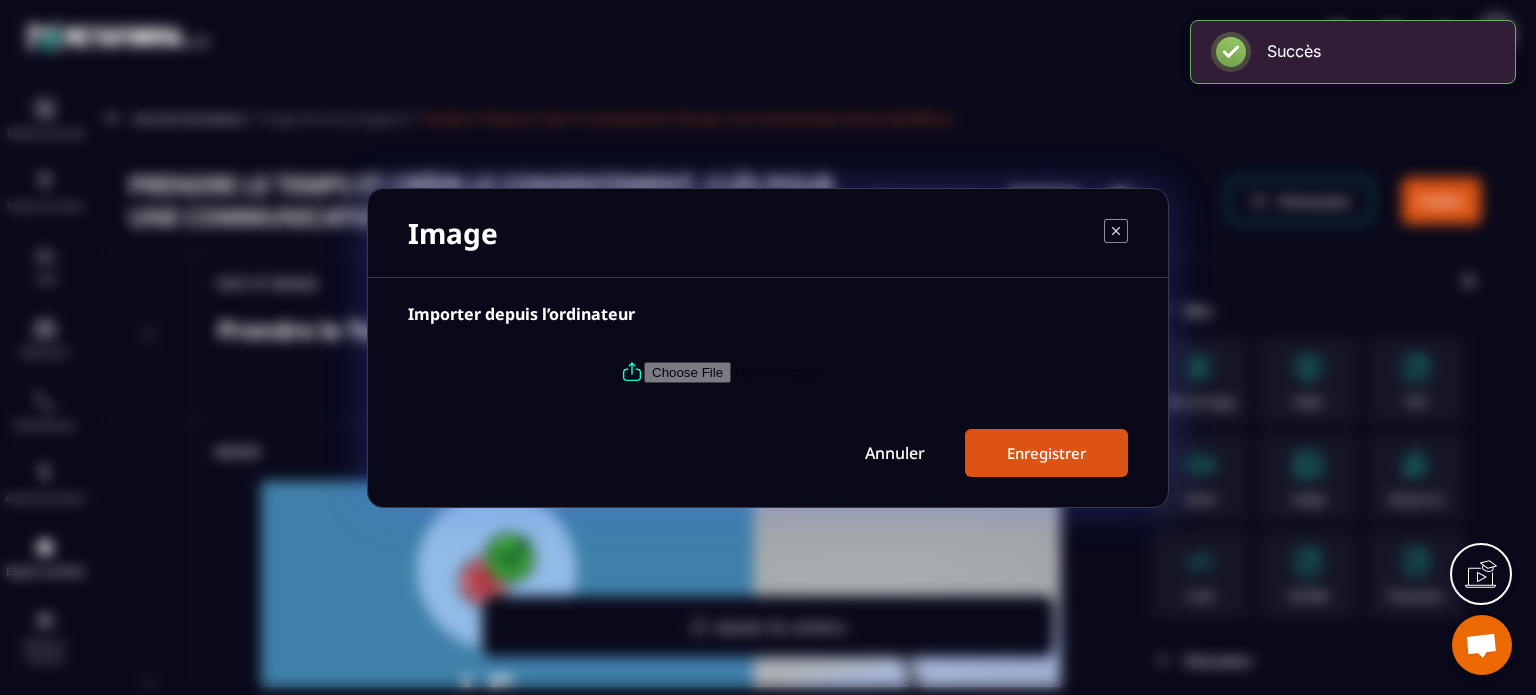 click at bounding box center [780, 371] 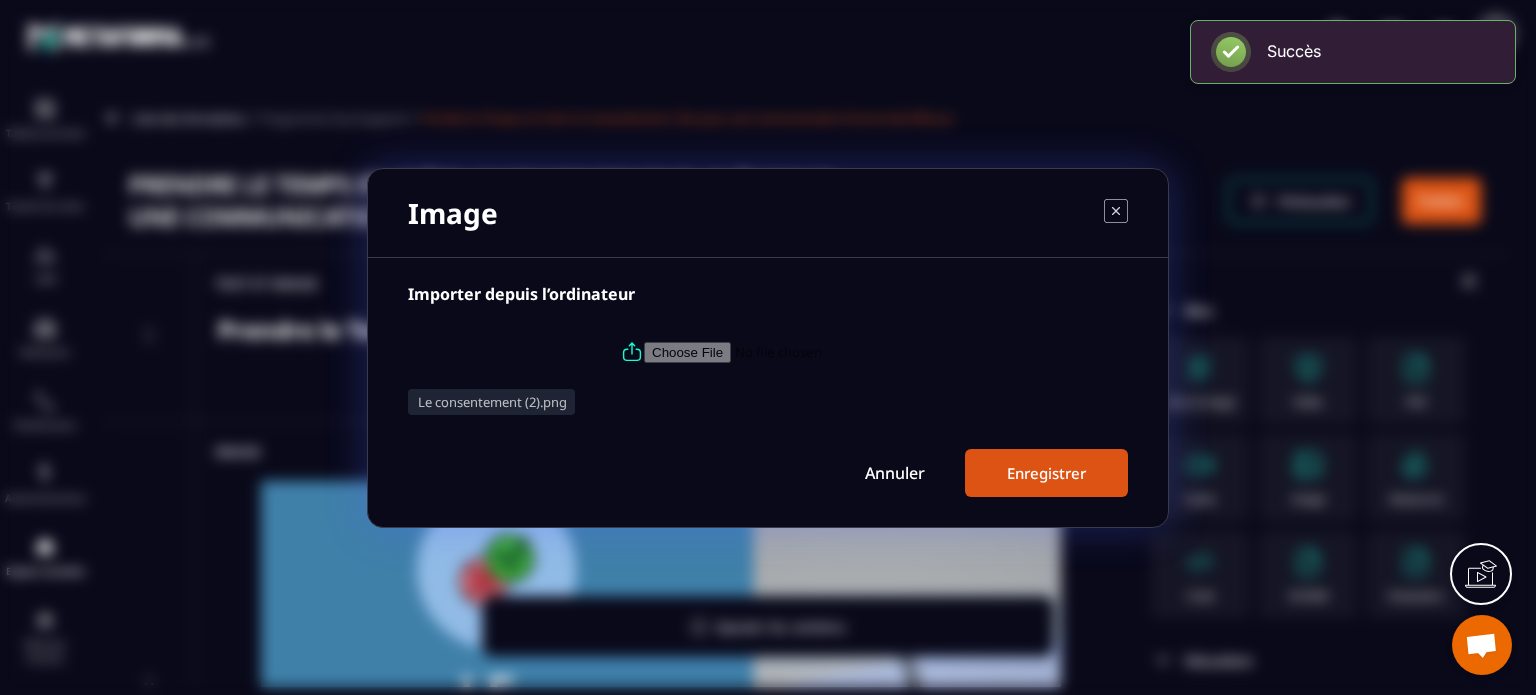 click on "Enregistrer" at bounding box center [1046, 473] 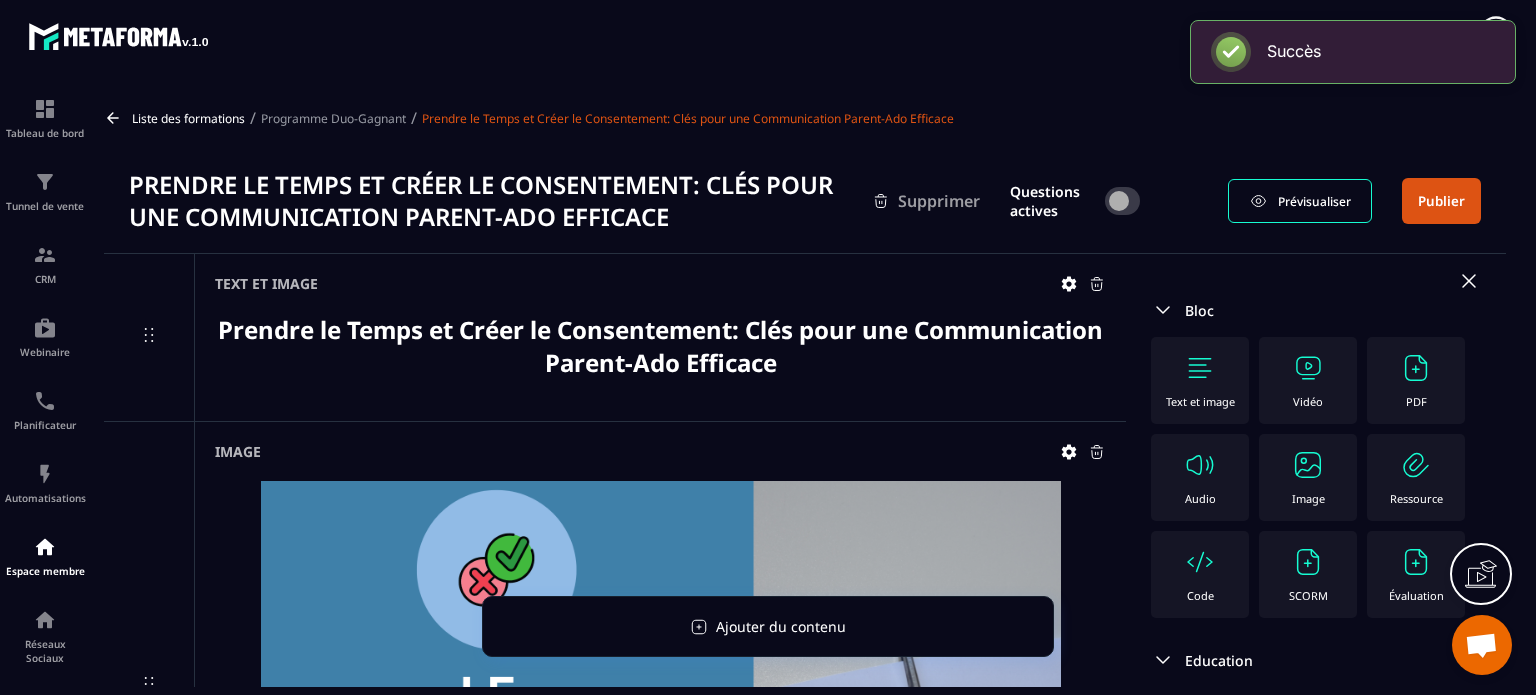 click on "Image" at bounding box center [1308, 498] 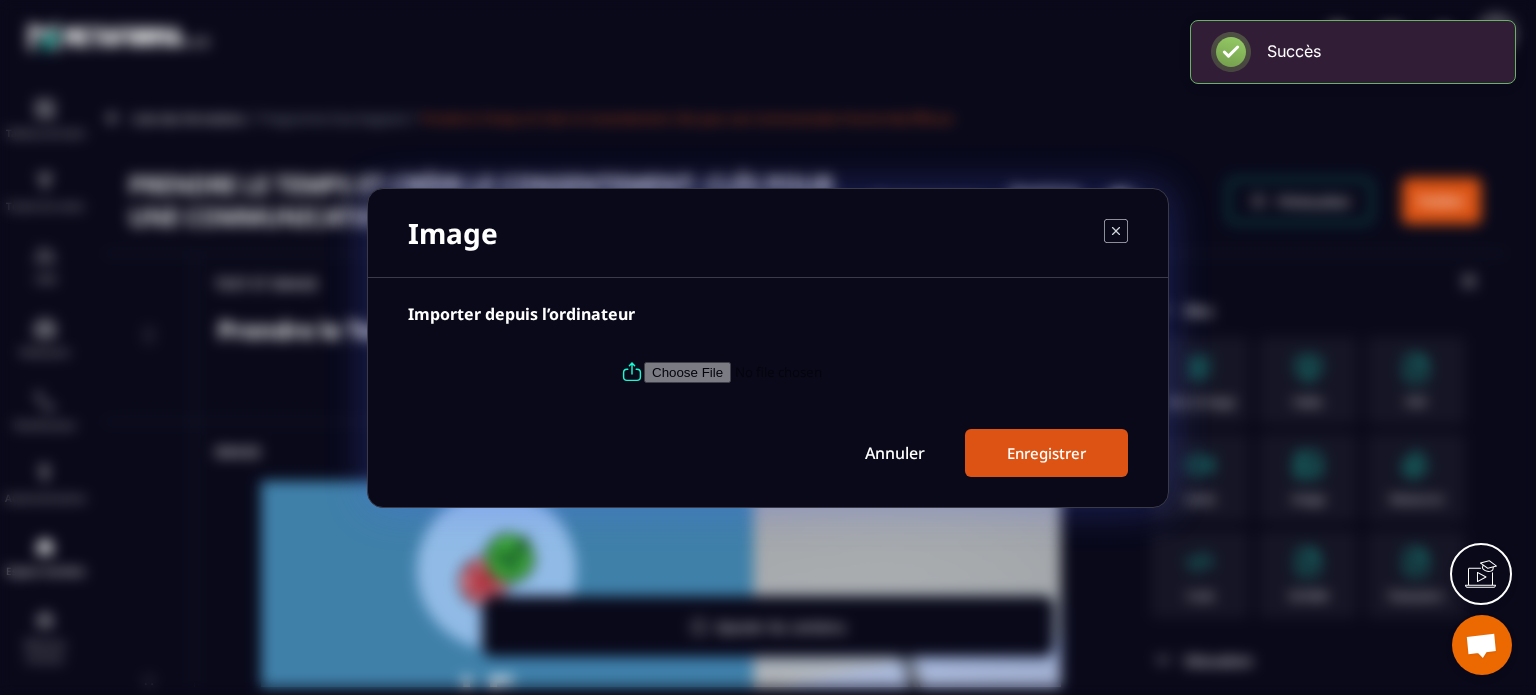 click at bounding box center [780, 371] 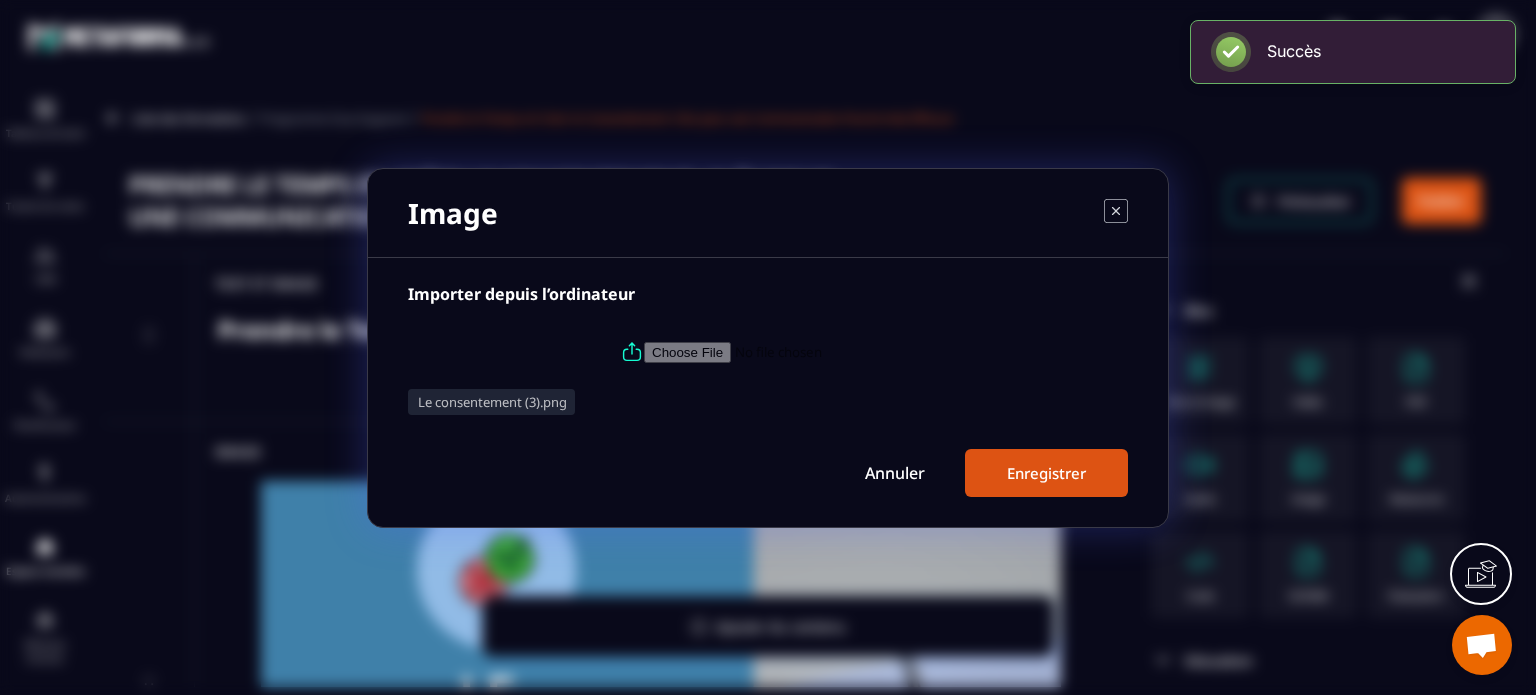 click on "Enregistrer" at bounding box center [1046, 473] 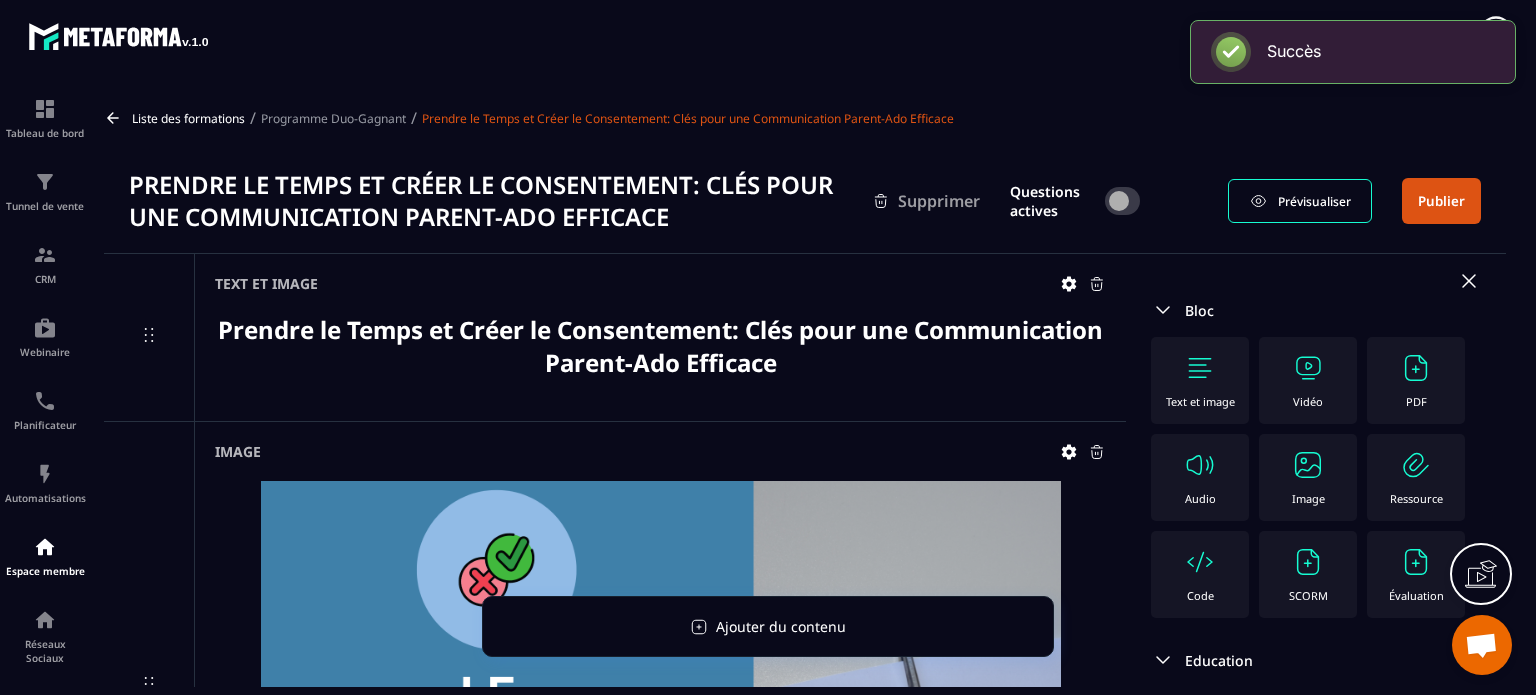 click at bounding box center [1308, 465] 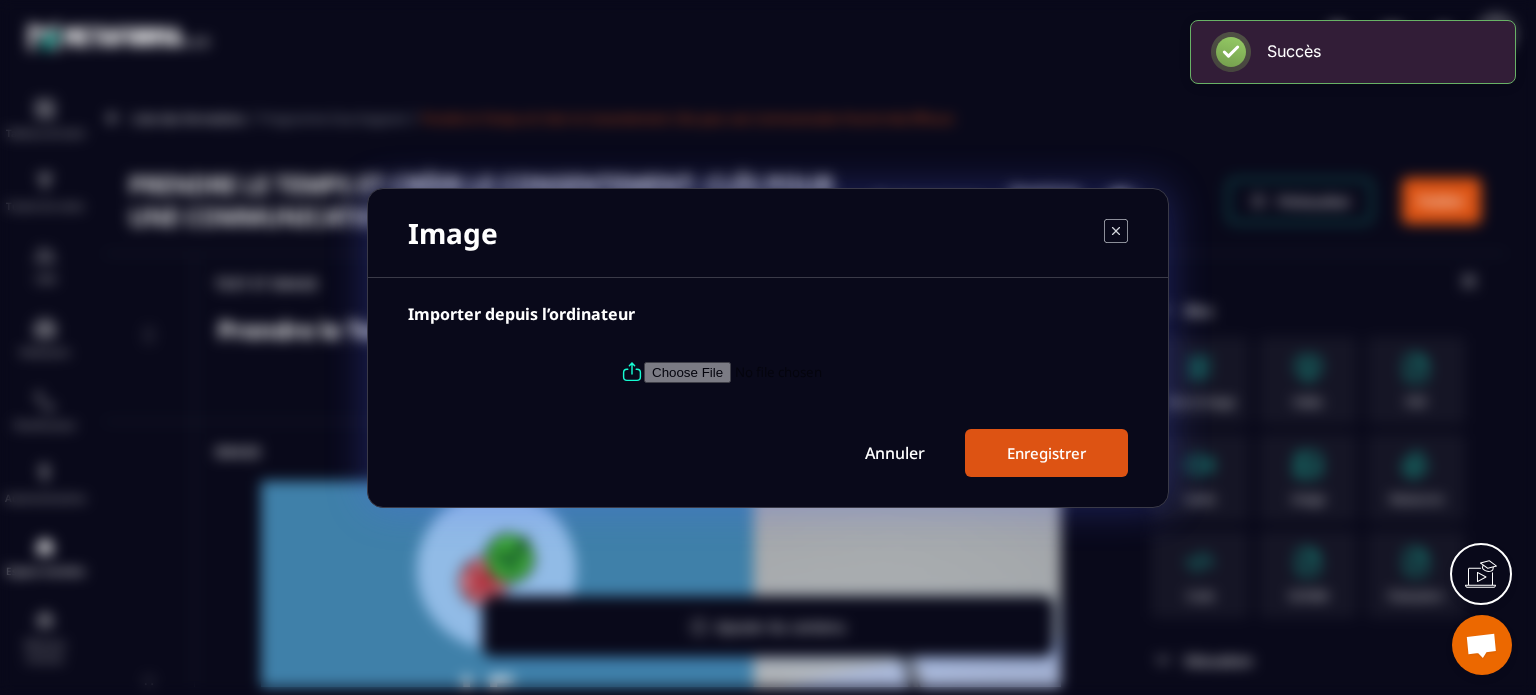 click at bounding box center [780, 371] 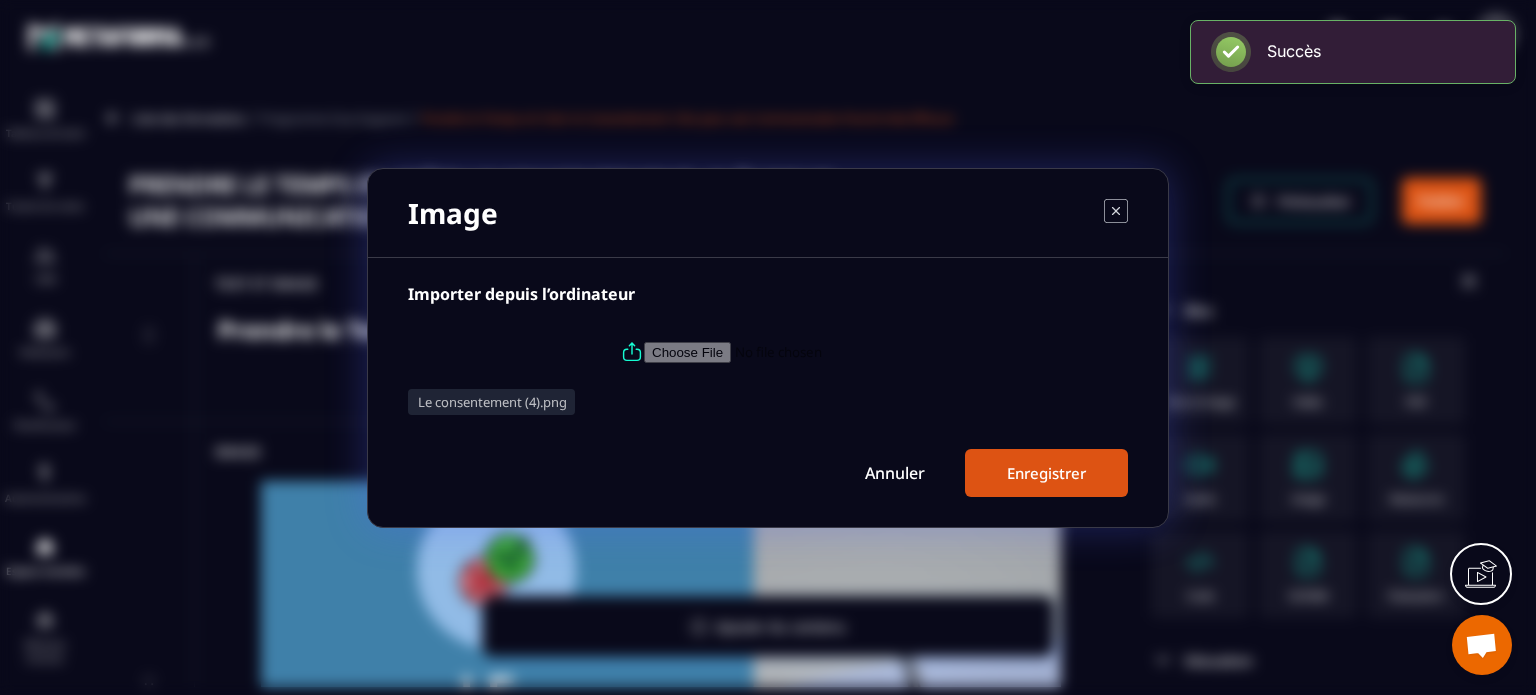 click on "Enregistrer" at bounding box center (1046, 473) 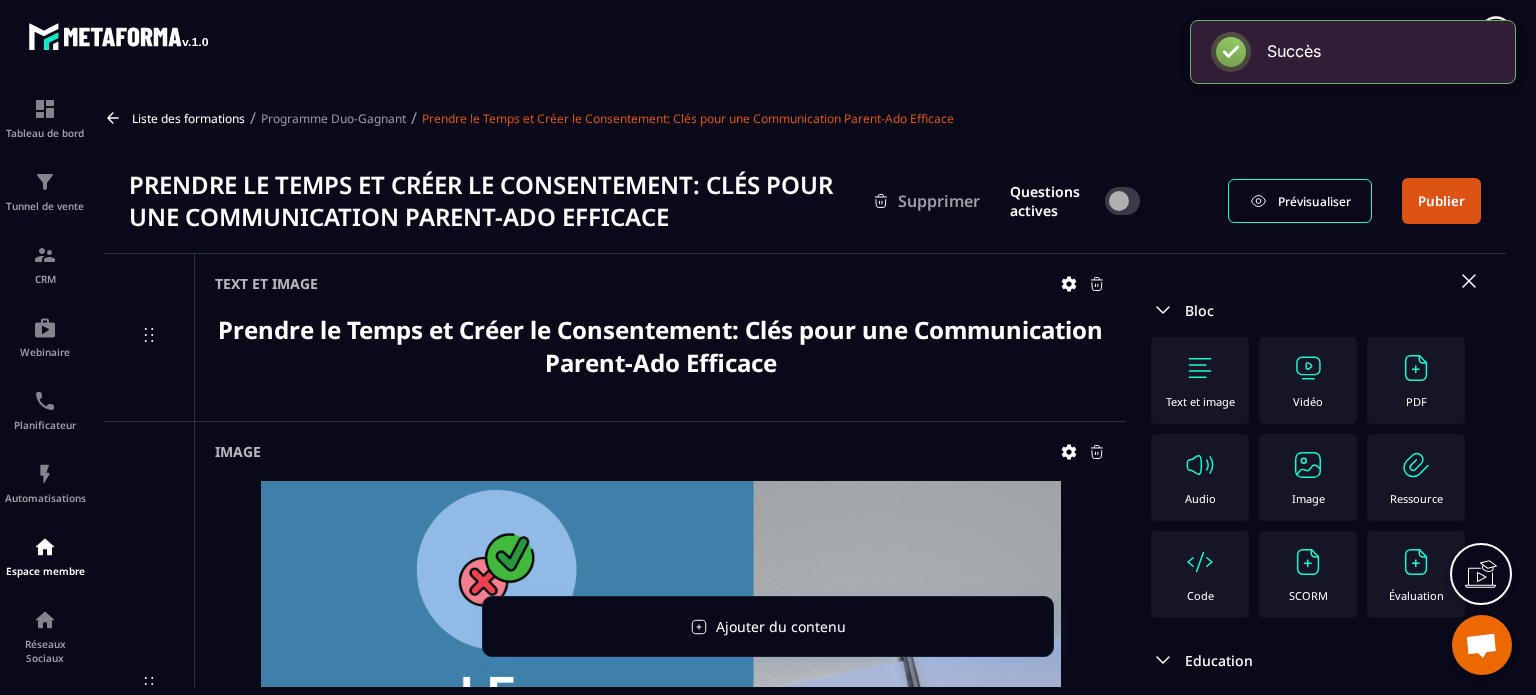 click on "Image" at bounding box center (1308, 477) 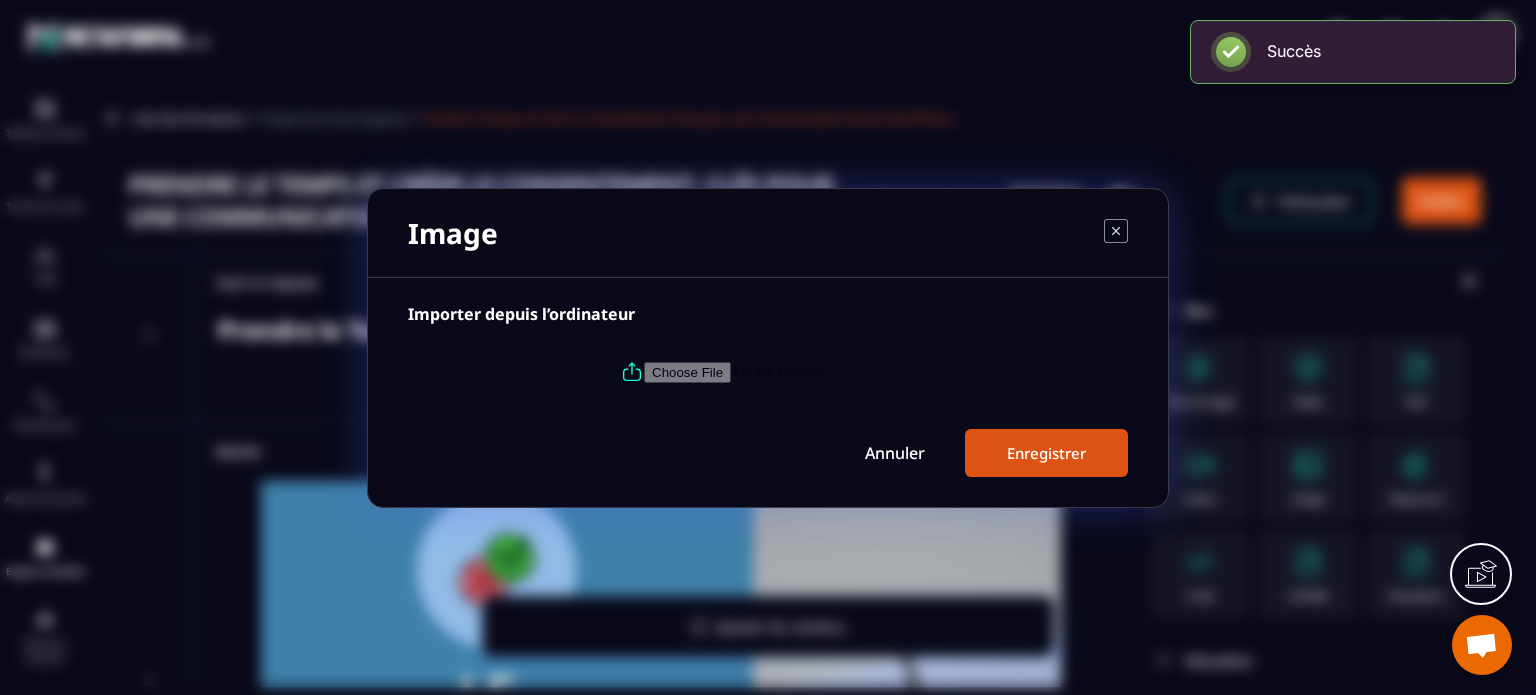 click at bounding box center [780, 371] 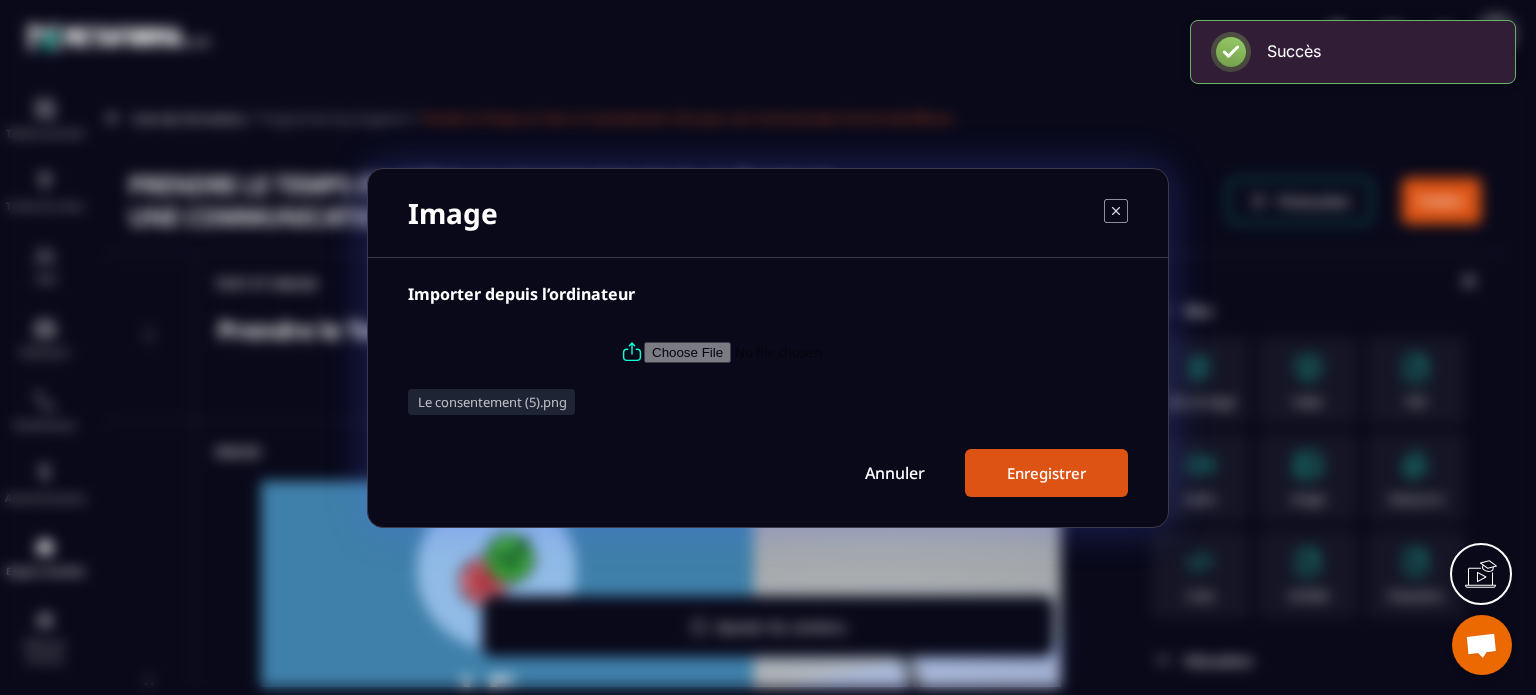 click on "Enregistrer" at bounding box center [1046, 473] 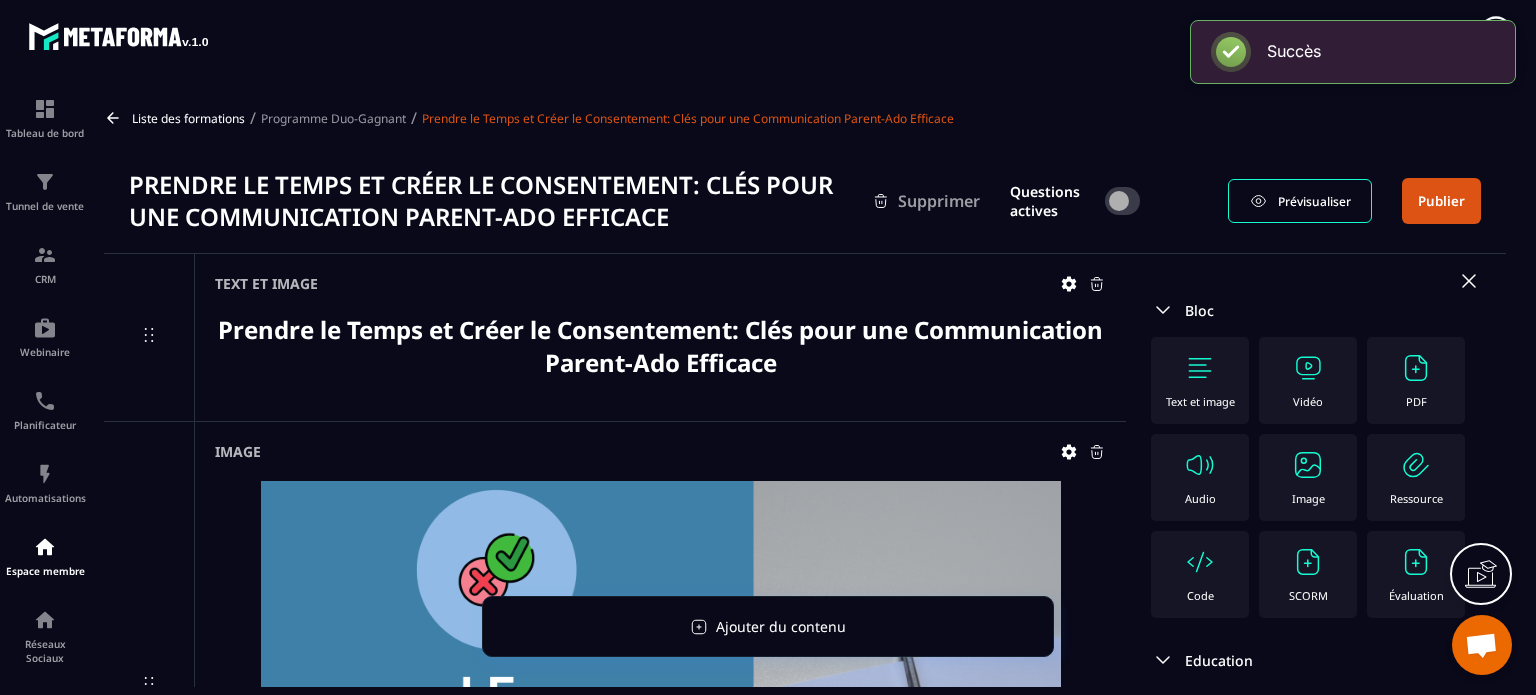 click on "Image" at bounding box center (1308, 477) 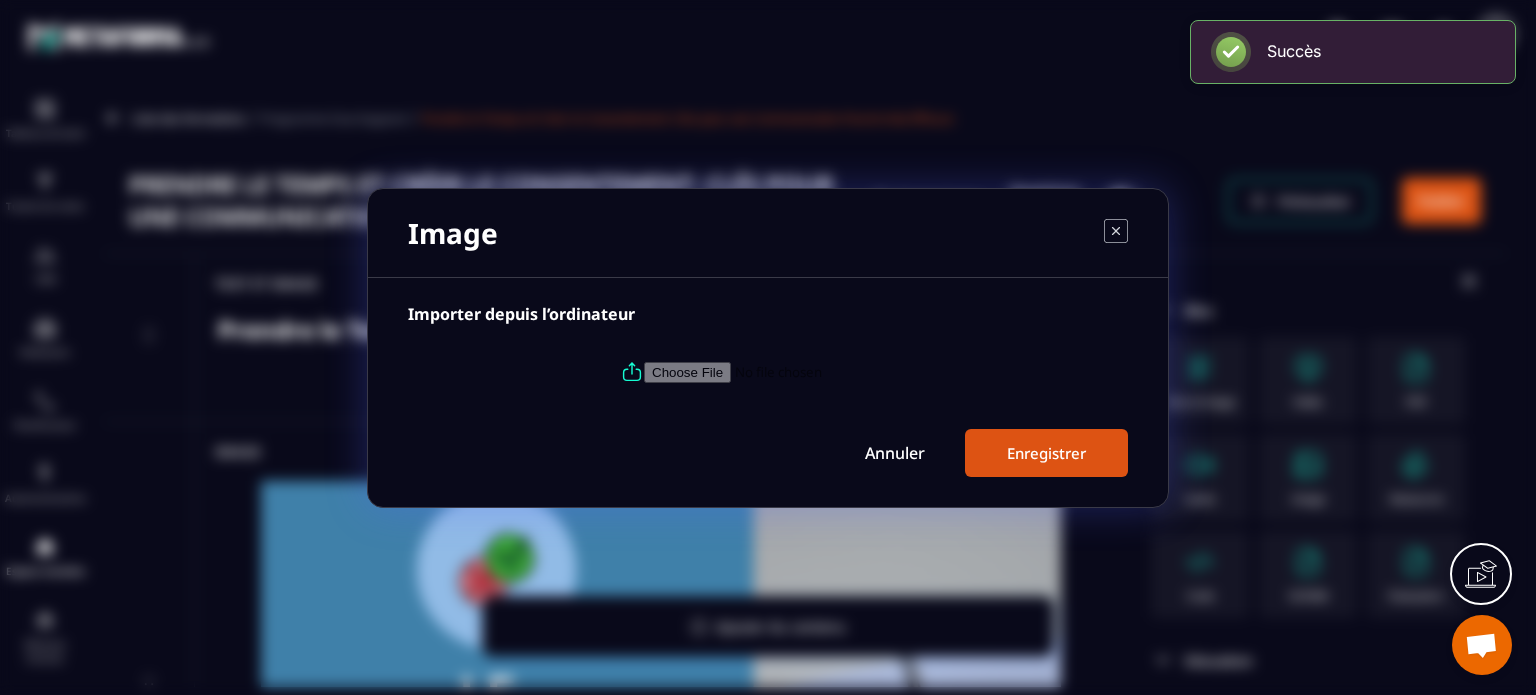 click at bounding box center (780, 371) 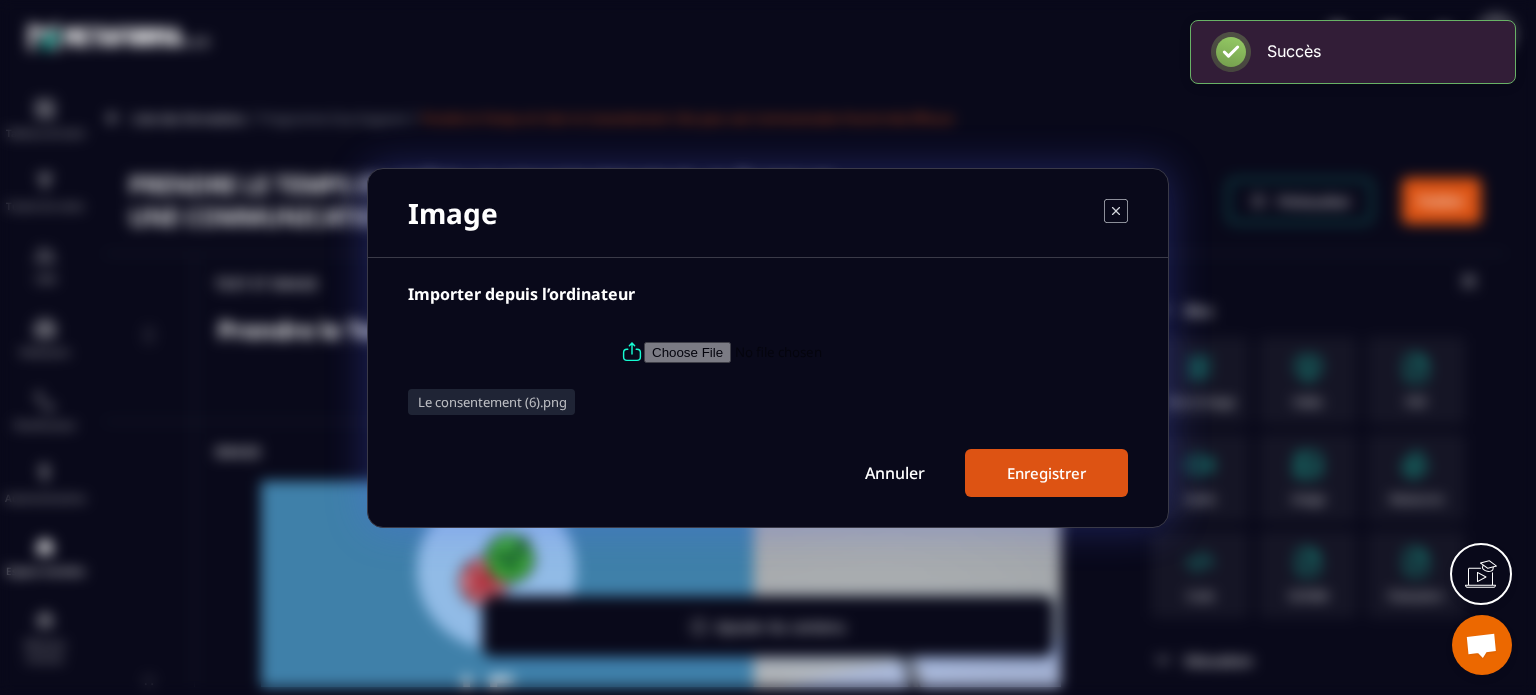 click on "Enregistrer" at bounding box center (1046, 473) 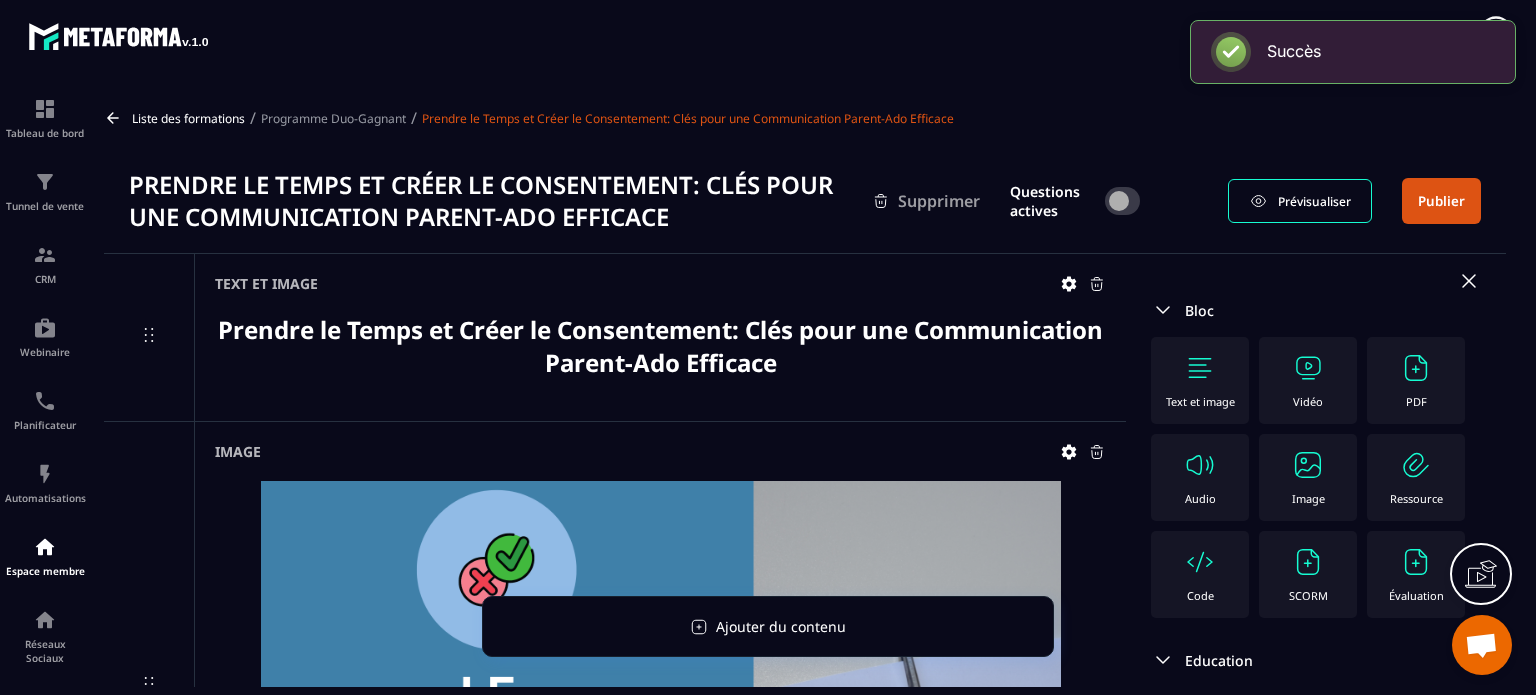 click on "Image" at bounding box center (1308, 477) 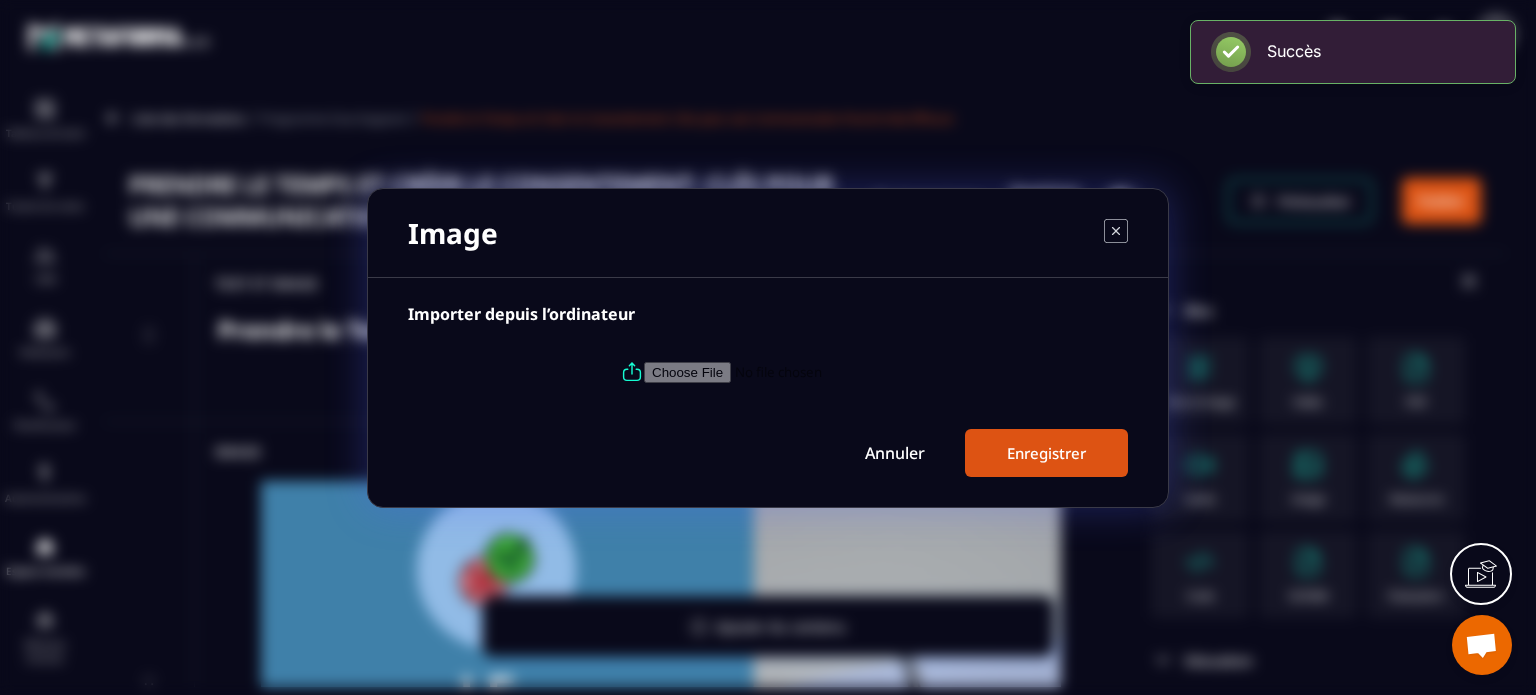 click at bounding box center [780, 371] 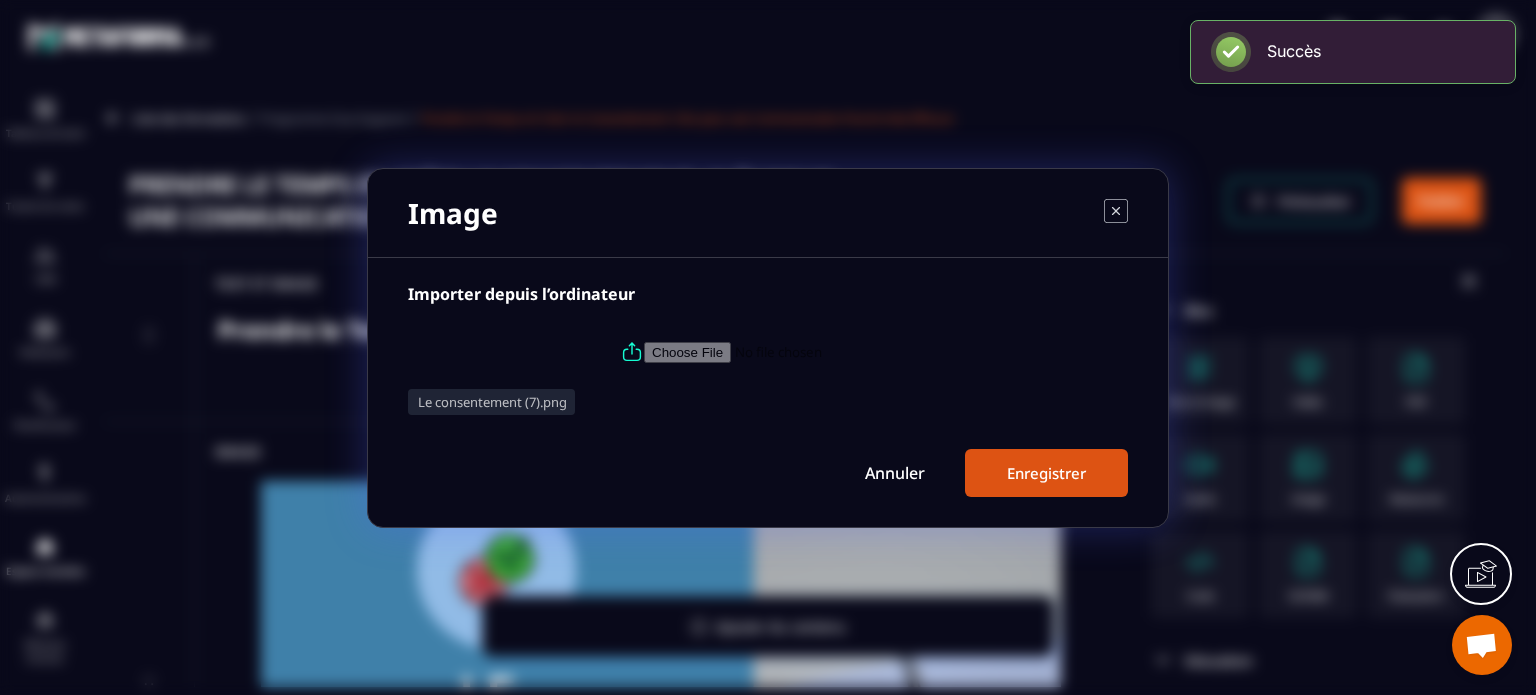 click on "Enregistrer" at bounding box center (1046, 473) 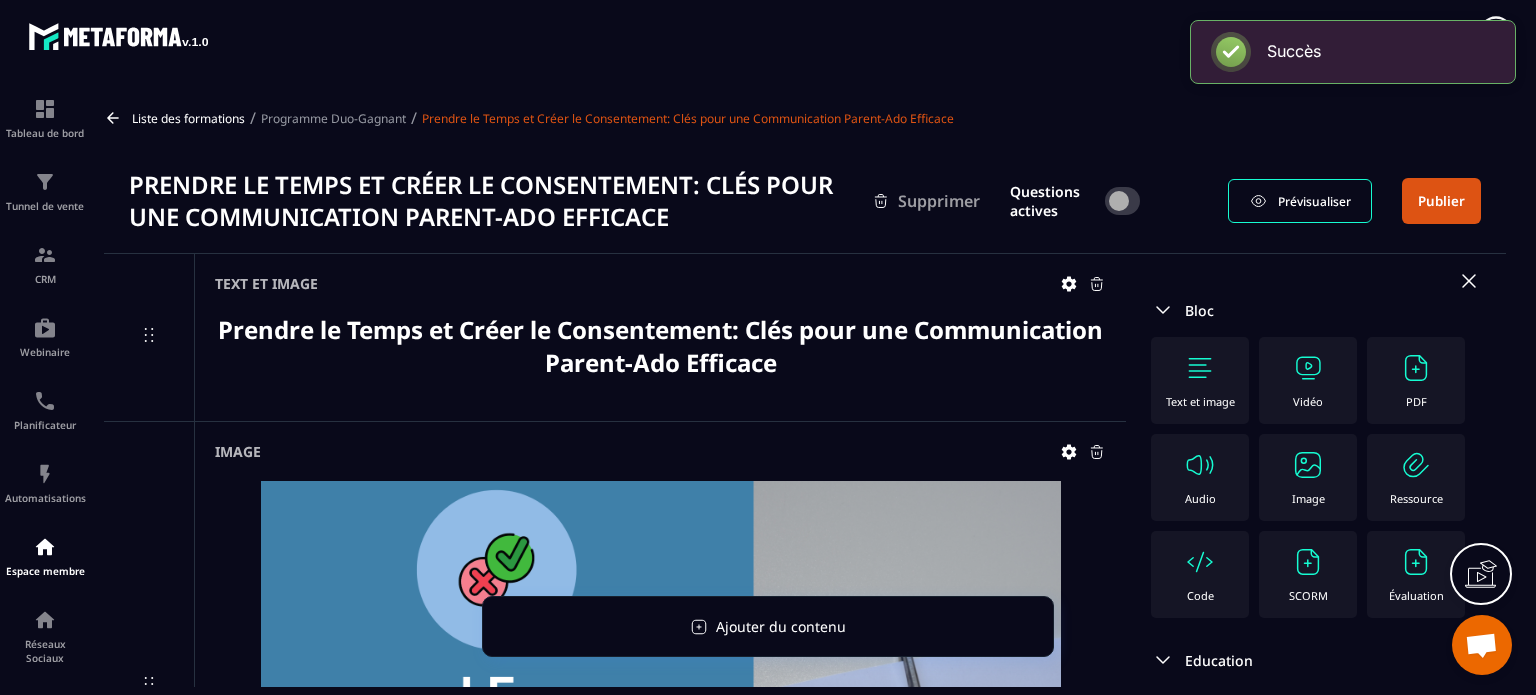 click on "Image" at bounding box center (1308, 477) 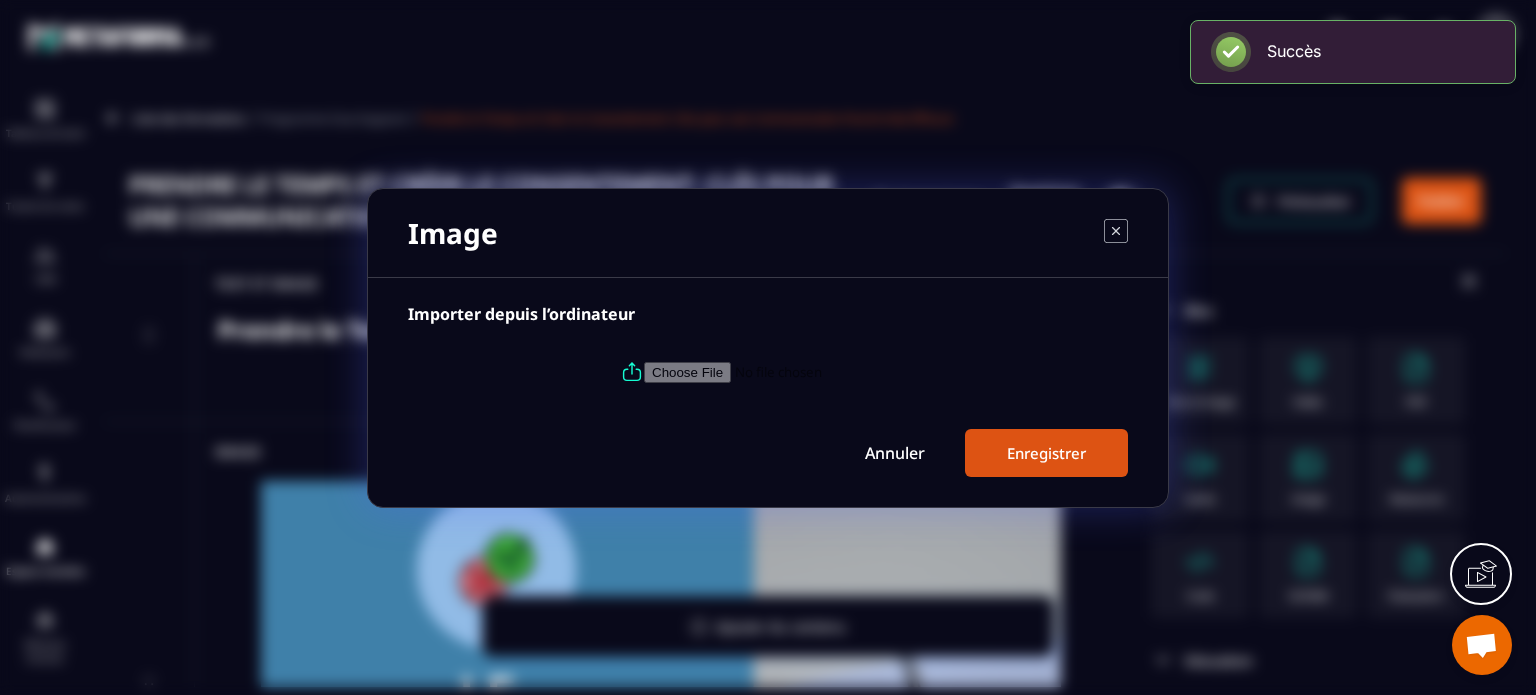 click at bounding box center (768, 372) 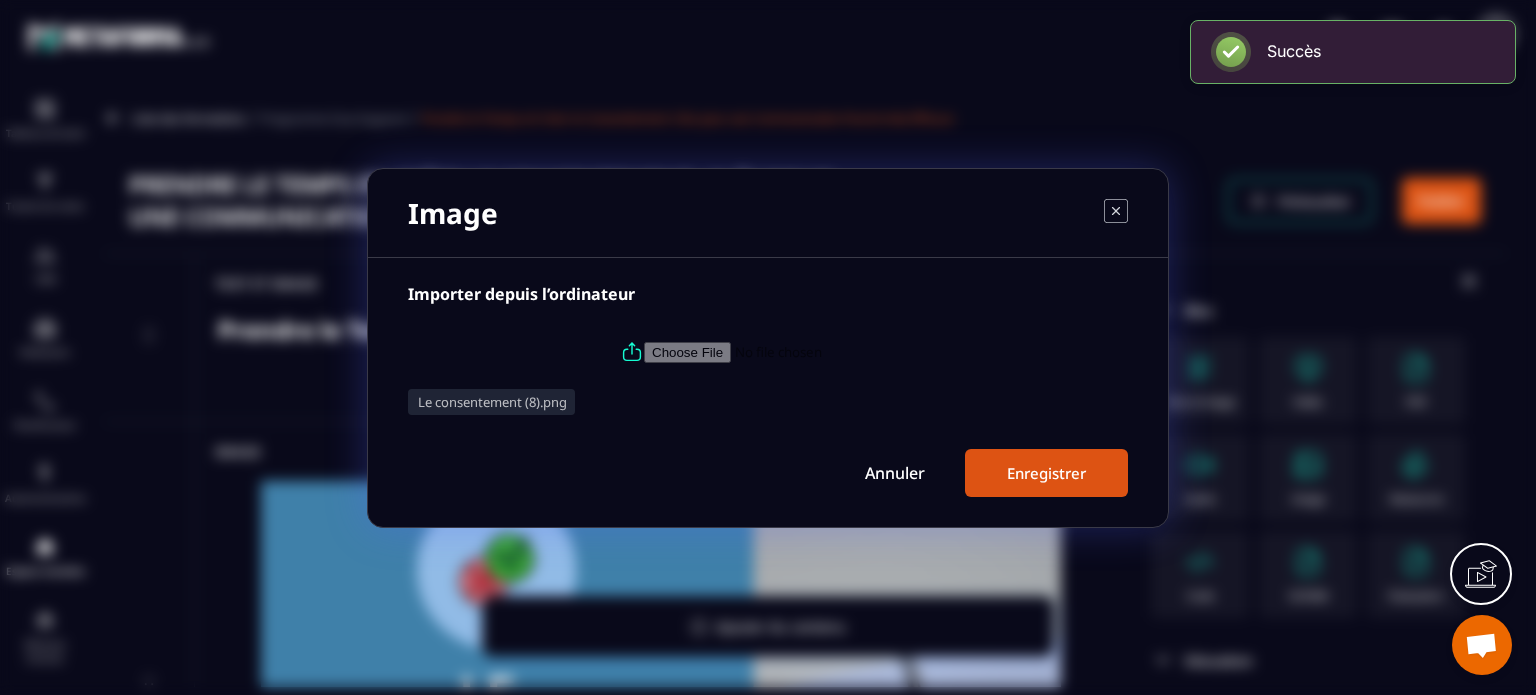 click on "Enregistrer" at bounding box center [1046, 473] 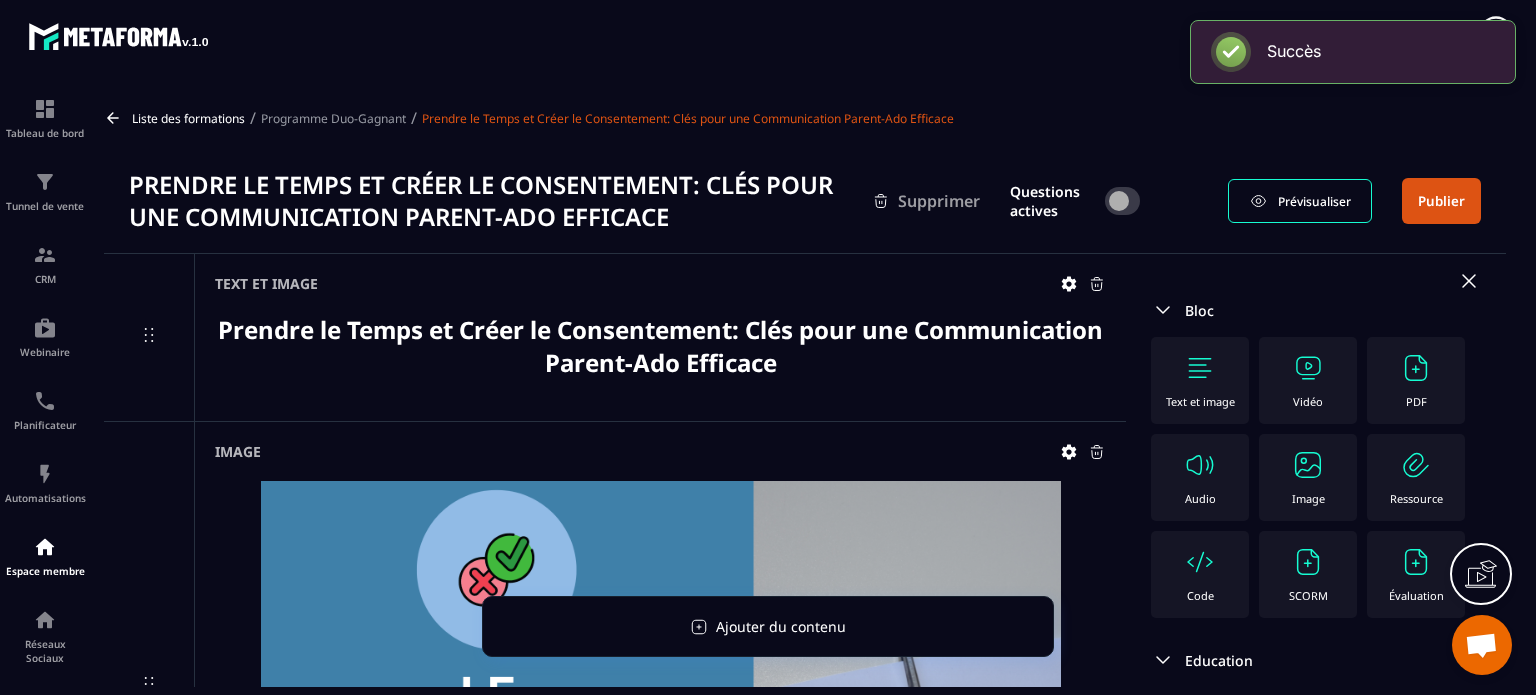 click at bounding box center (1308, 465) 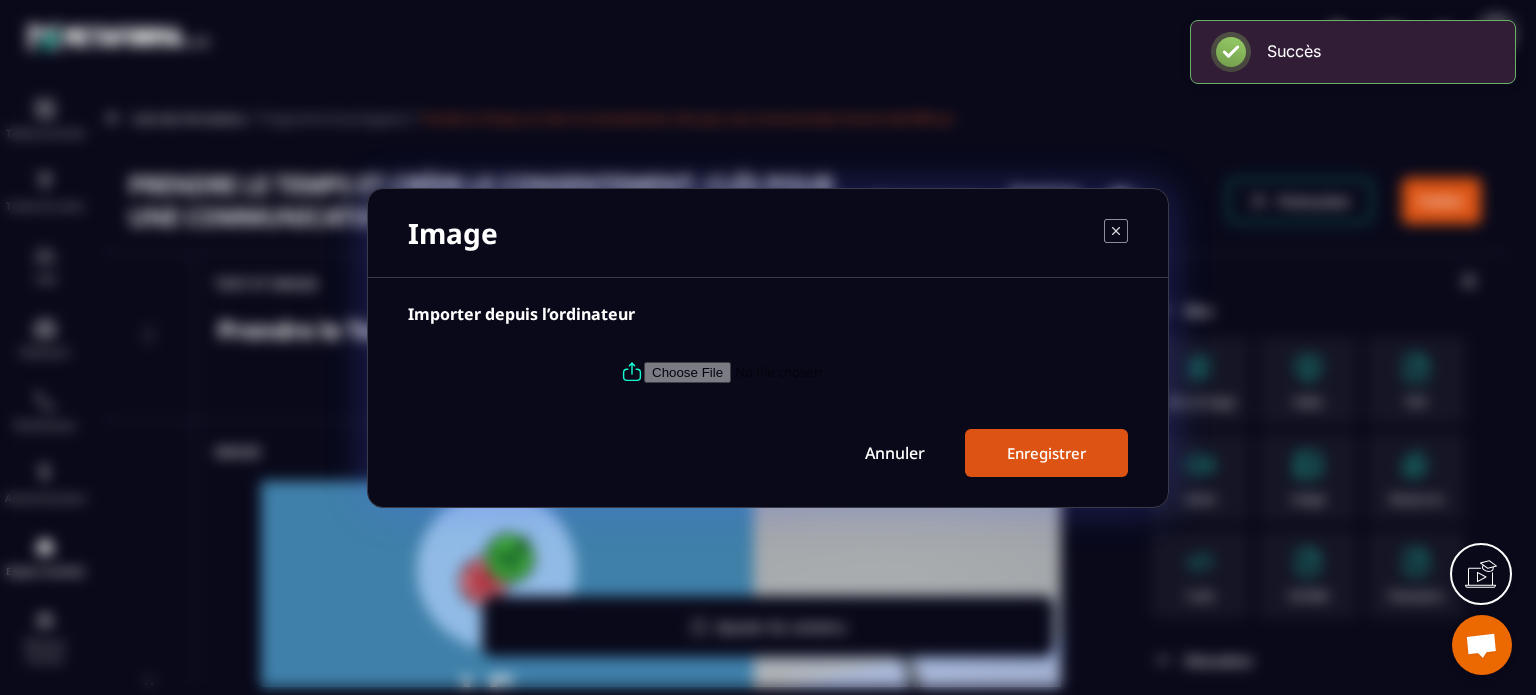 click at bounding box center (780, 371) 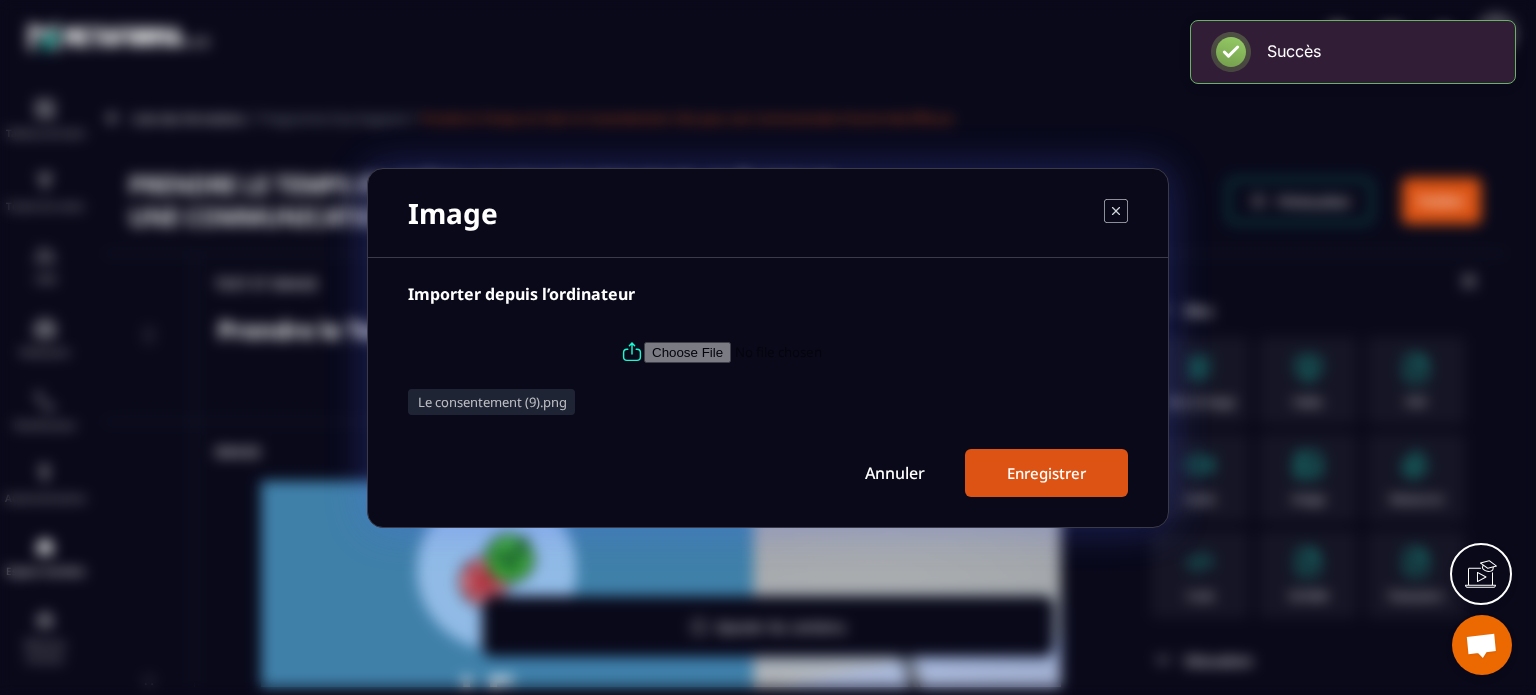 click on "Enregistrer" at bounding box center (1046, 473) 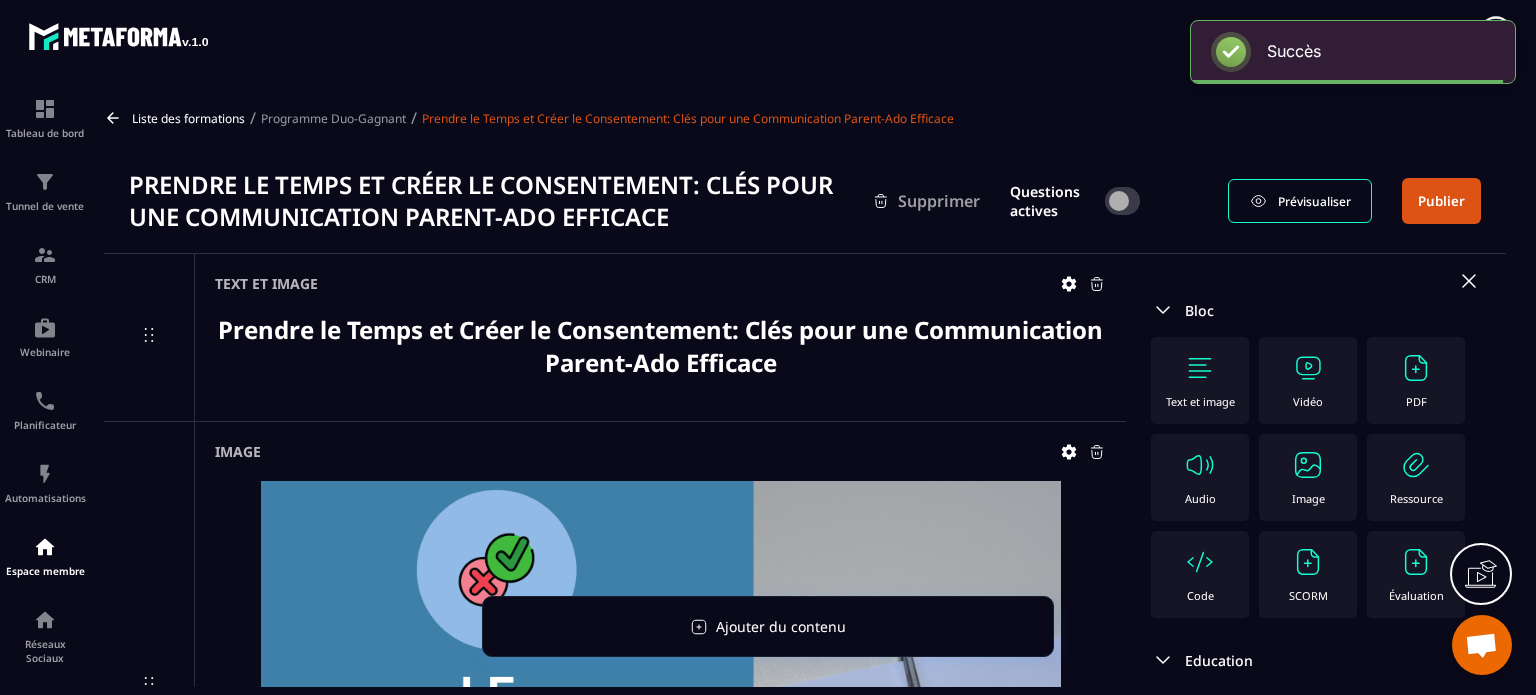 click on "Publier" at bounding box center [1441, 201] 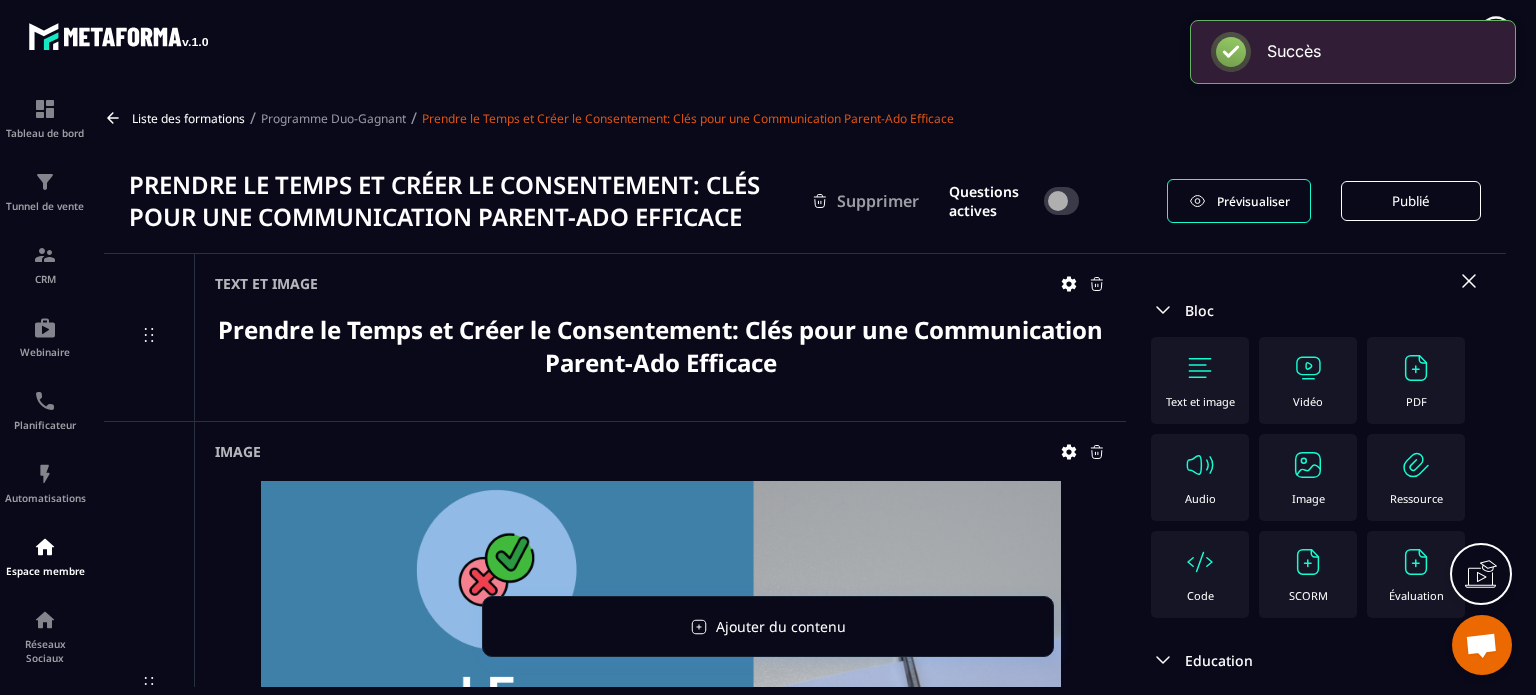 click 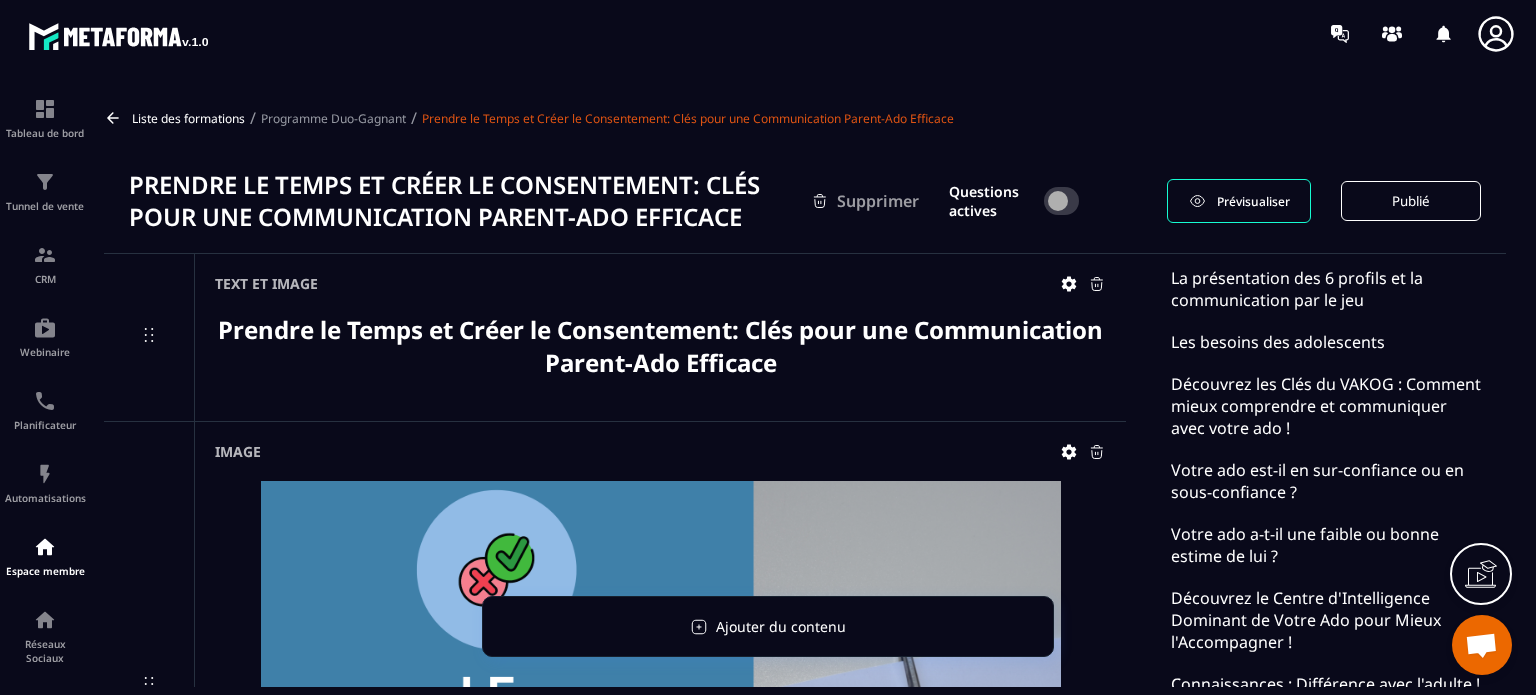 scroll, scrollTop: 5723, scrollLeft: 0, axis: vertical 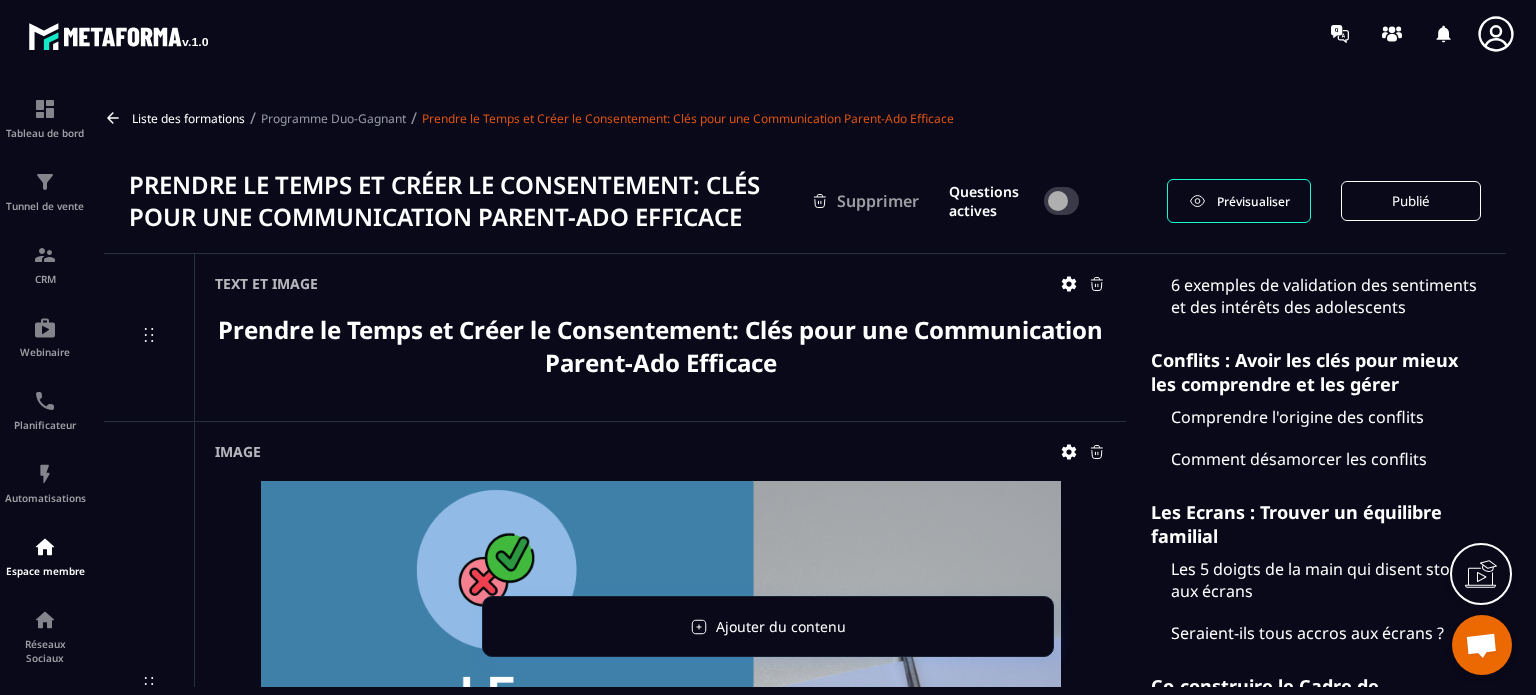 click on "Image" at bounding box center (660, 686) 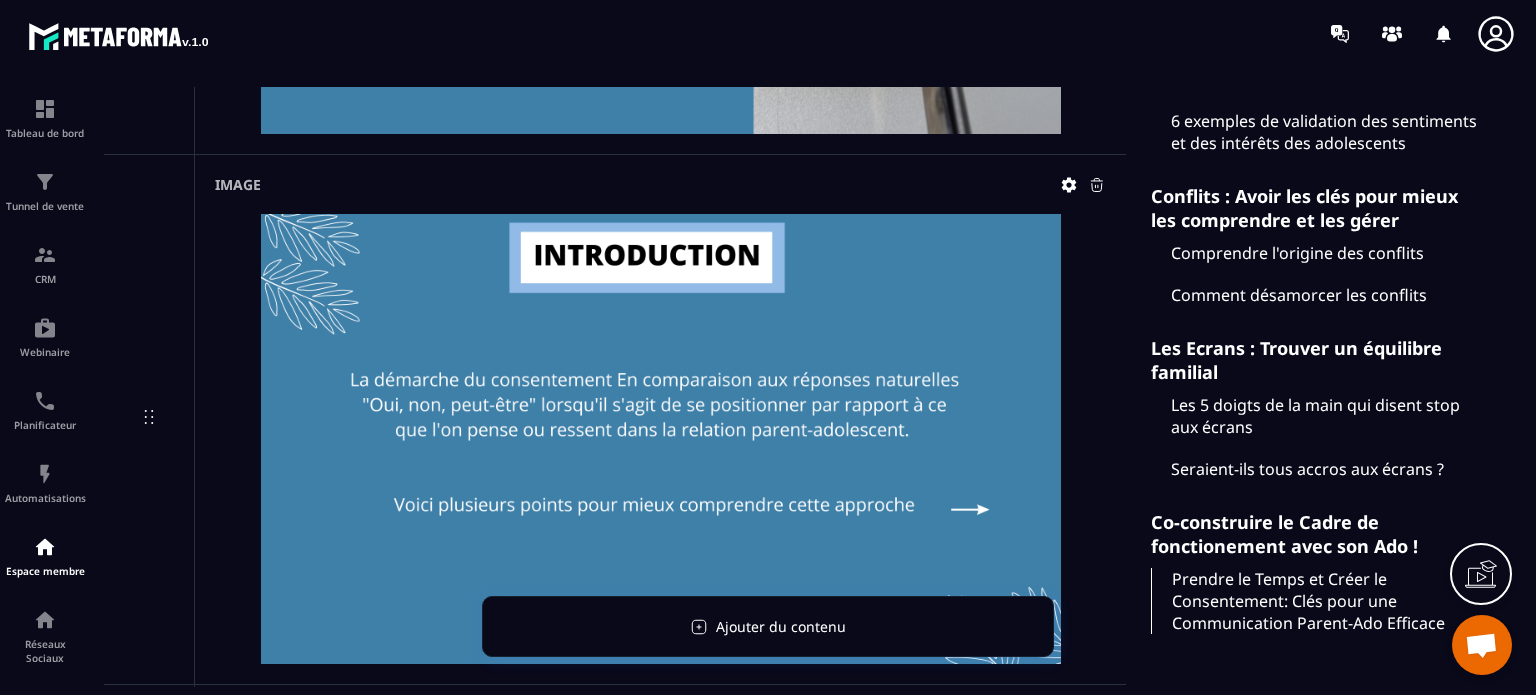 scroll, scrollTop: 1040, scrollLeft: 0, axis: vertical 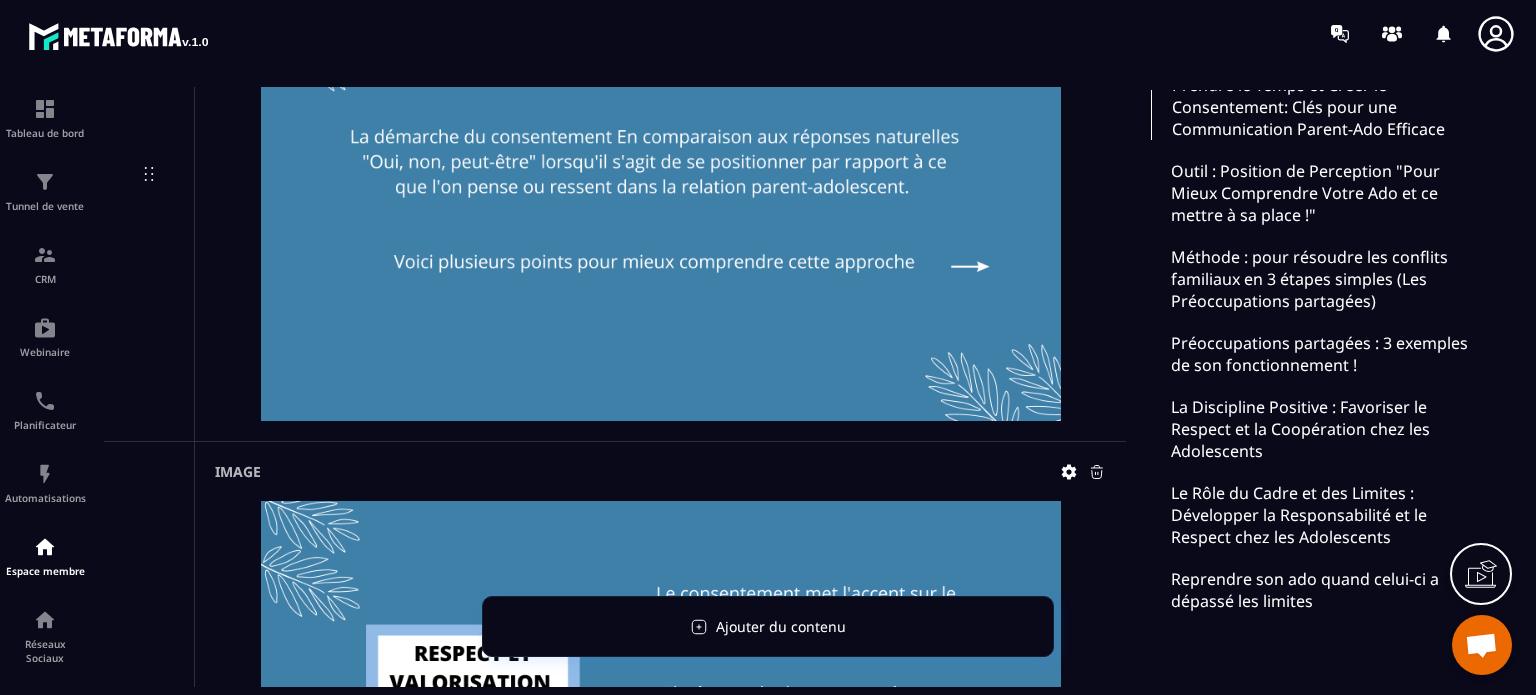 click on "Outil : Position de Perception "Pour Mieux Comprendre Votre Ado et ce mettre à sa place !"" at bounding box center (1316, 193) 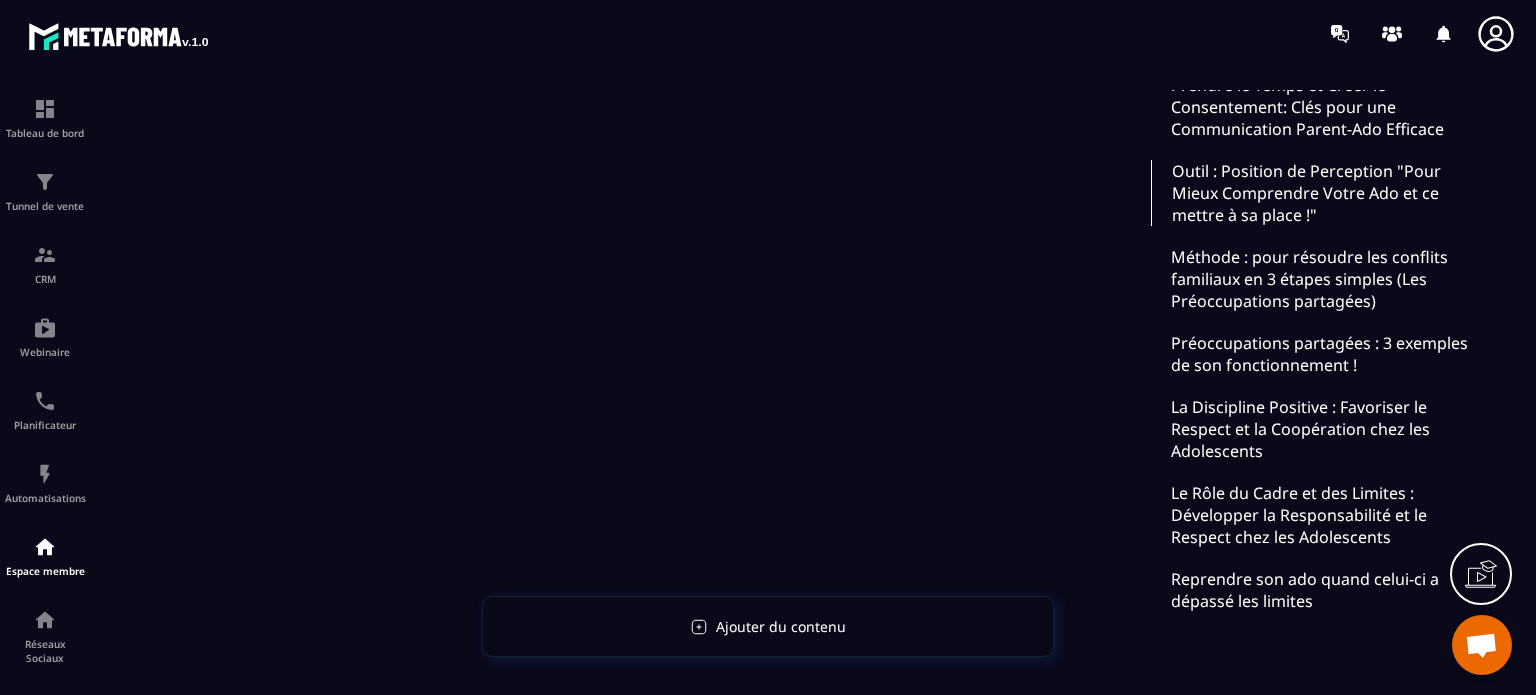 scroll, scrollTop: 322, scrollLeft: 0, axis: vertical 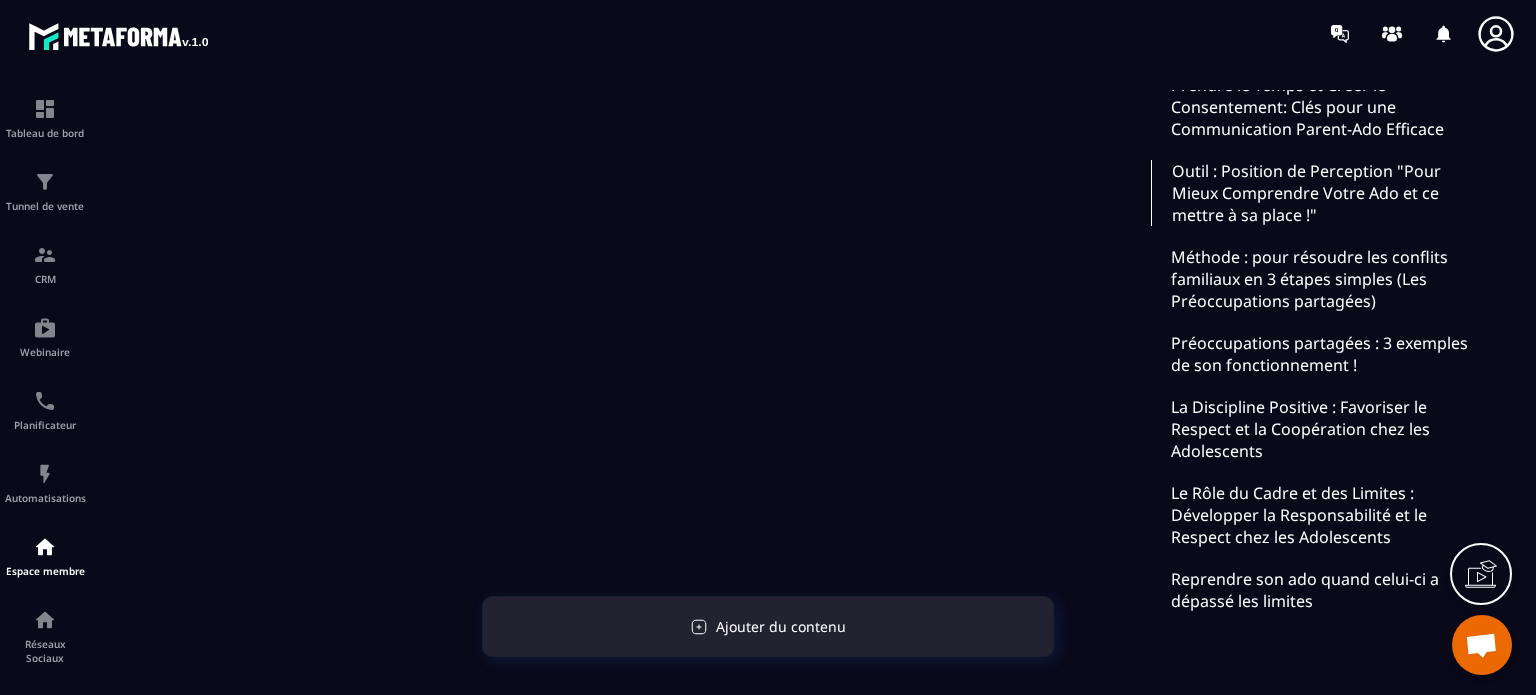 click 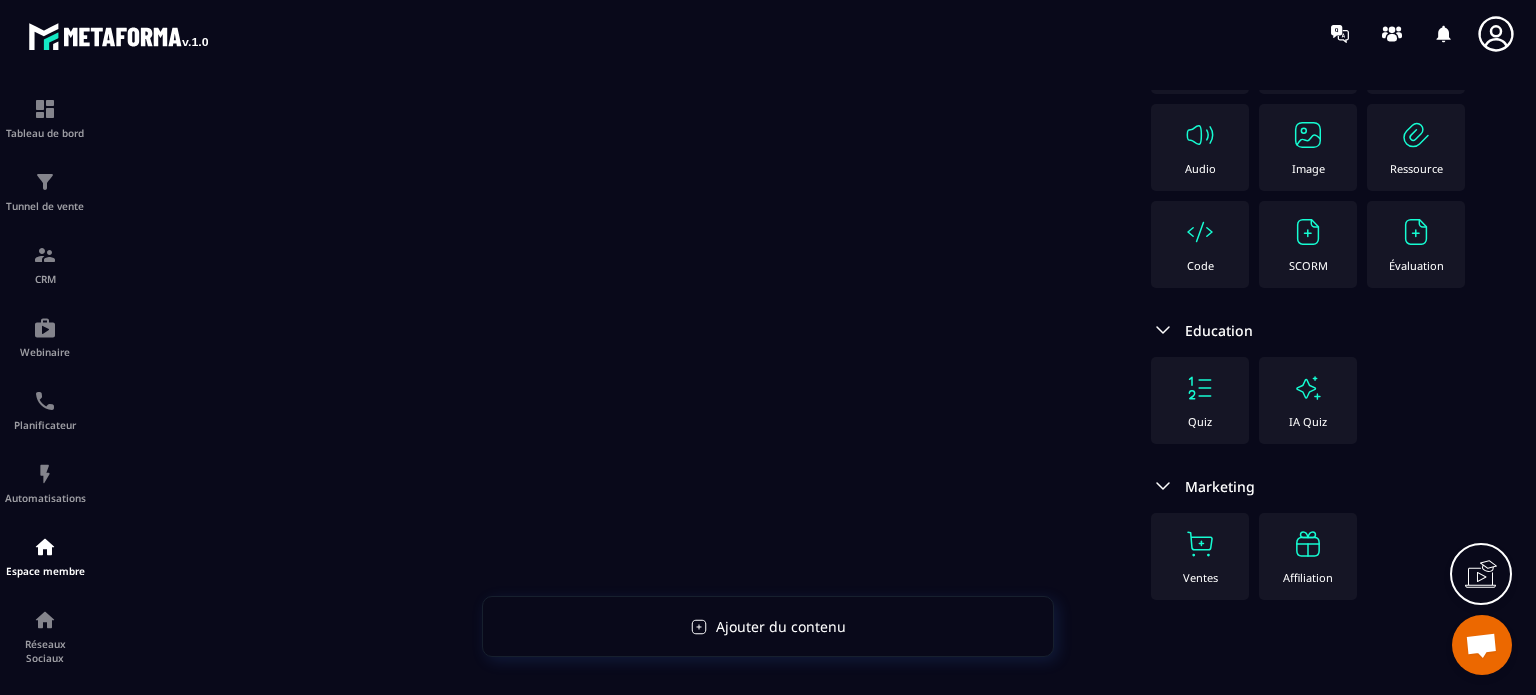 scroll, scrollTop: 0, scrollLeft: 0, axis: both 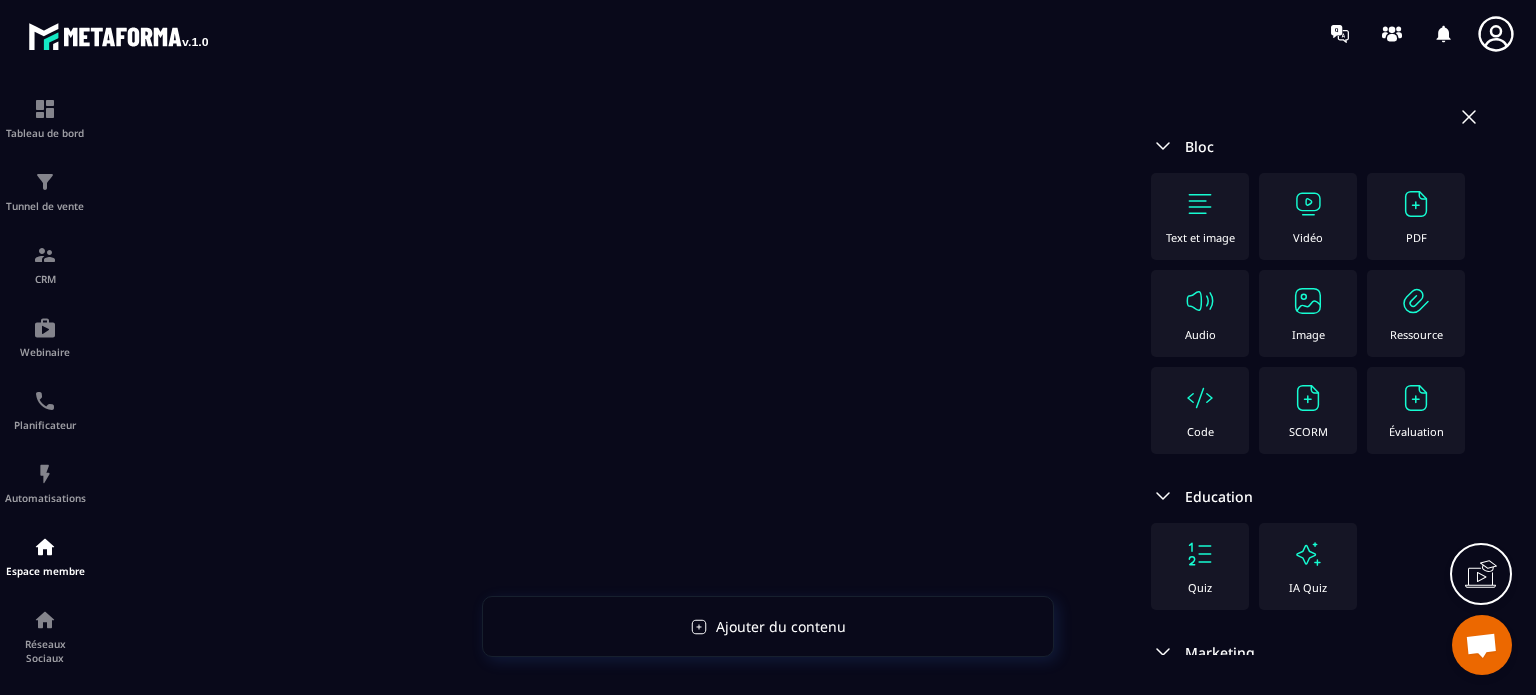 click on "Text et image" at bounding box center (1200, 216) 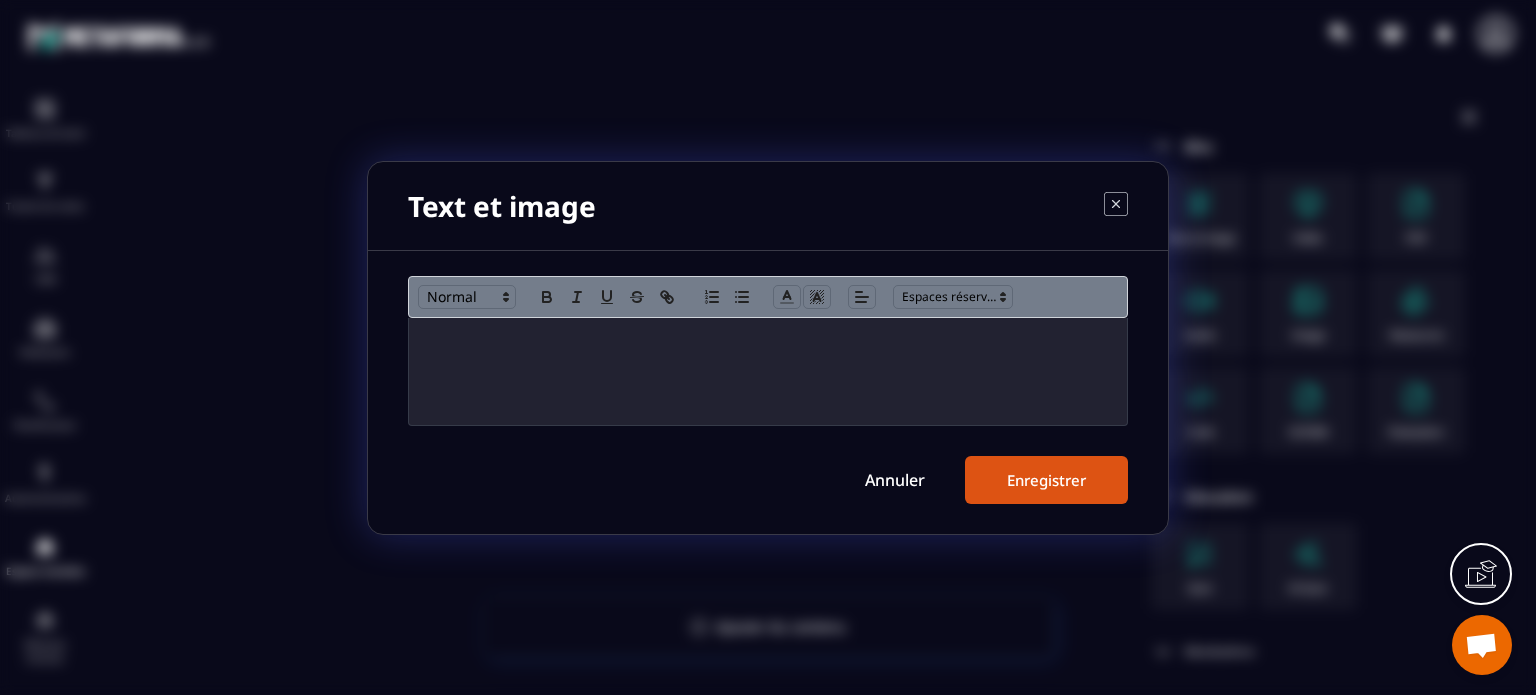 click at bounding box center (768, 371) 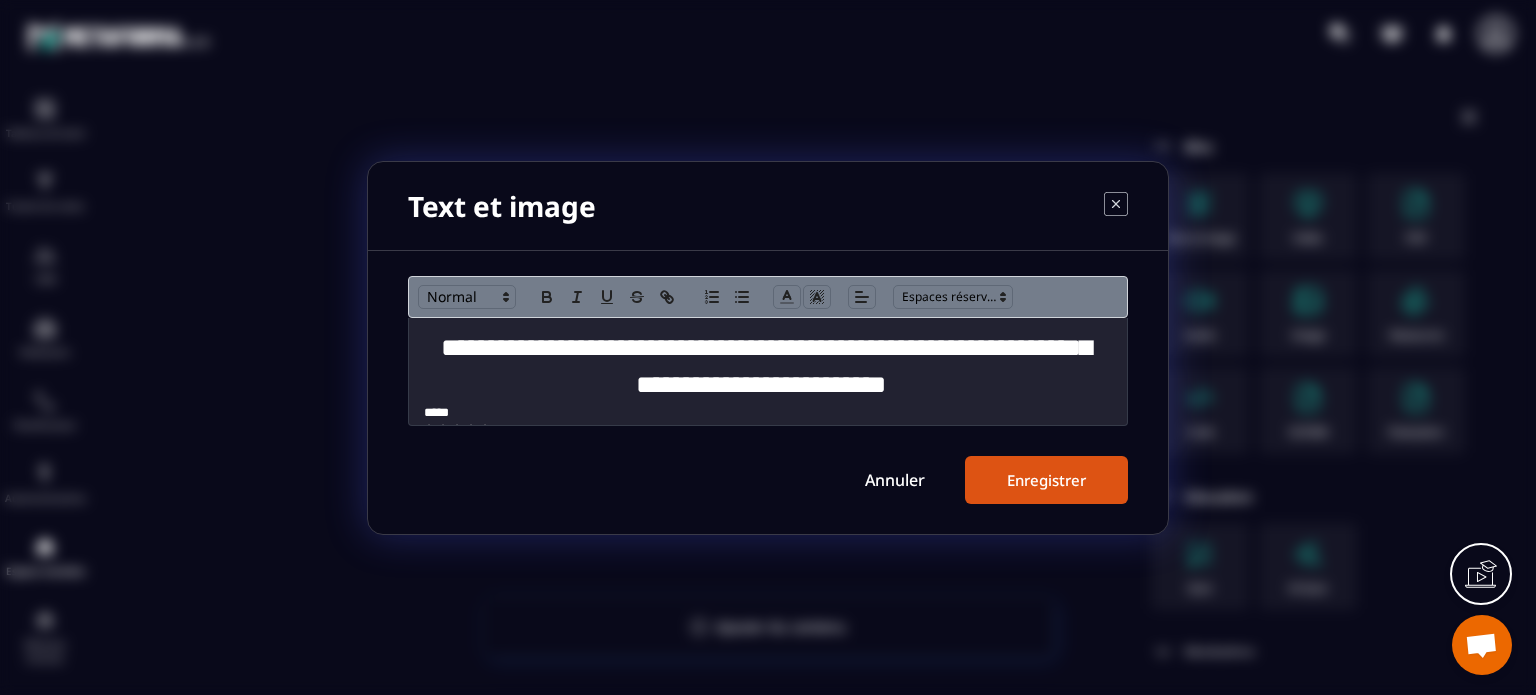 scroll, scrollTop: 0, scrollLeft: 0, axis: both 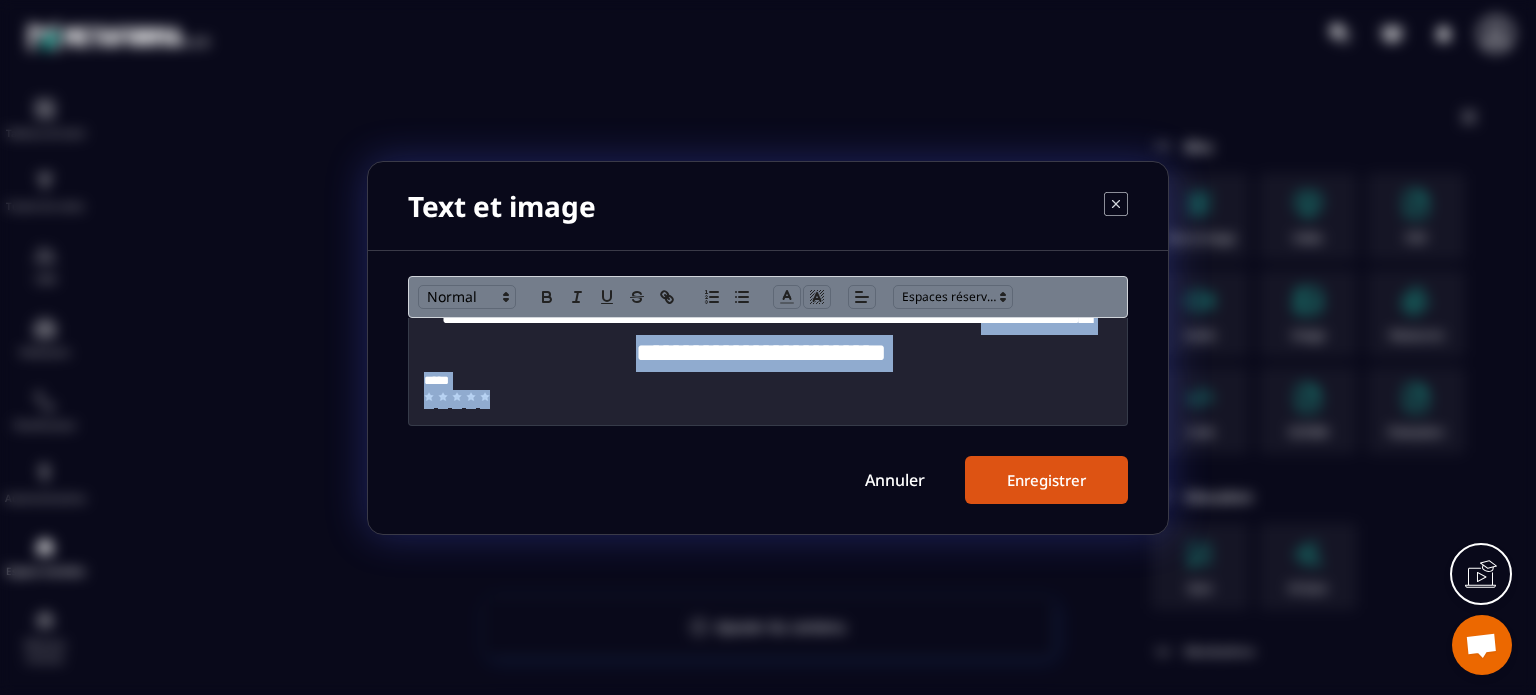 drag, startPoint x: 505, startPoint y: 395, endPoint x: 406, endPoint y: 359, distance: 105.3423 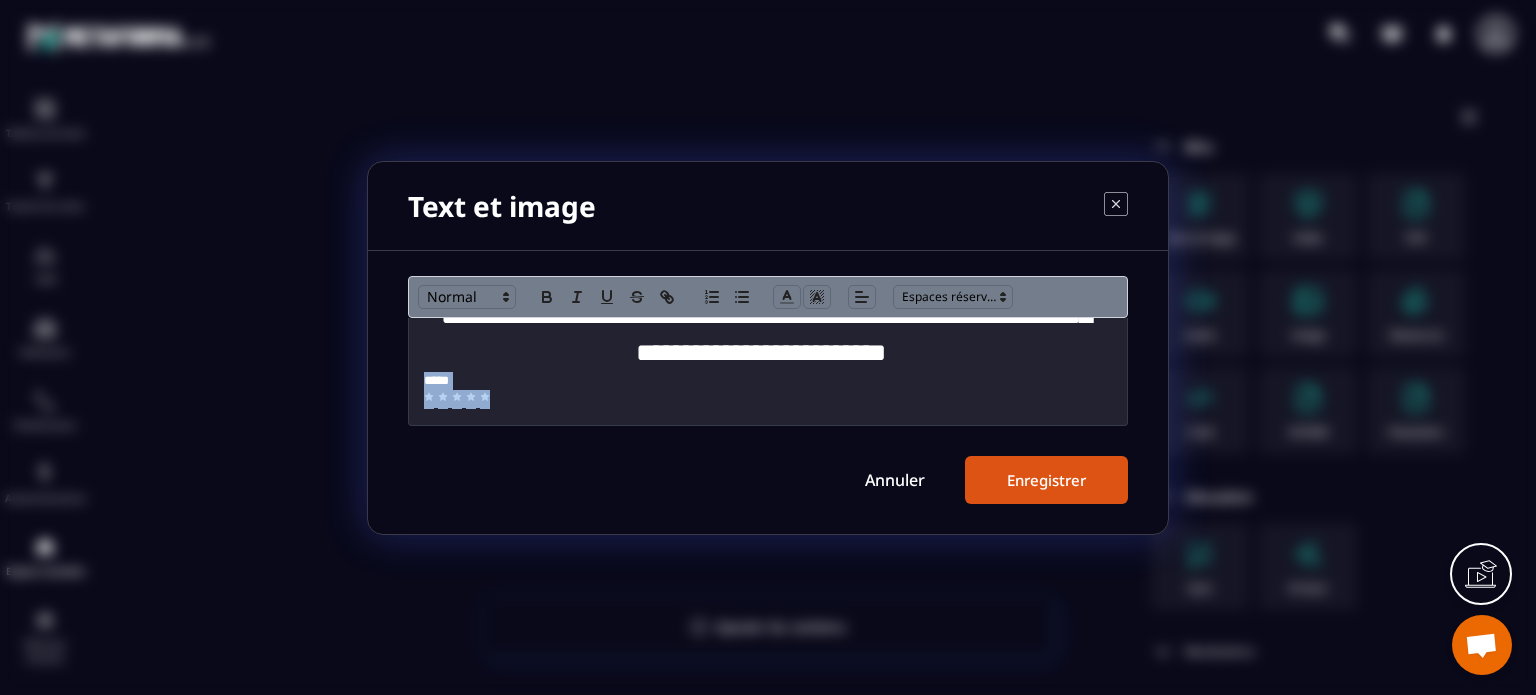 drag, startPoint x: 424, startPoint y: 378, endPoint x: 508, endPoint y: 403, distance: 87.64131 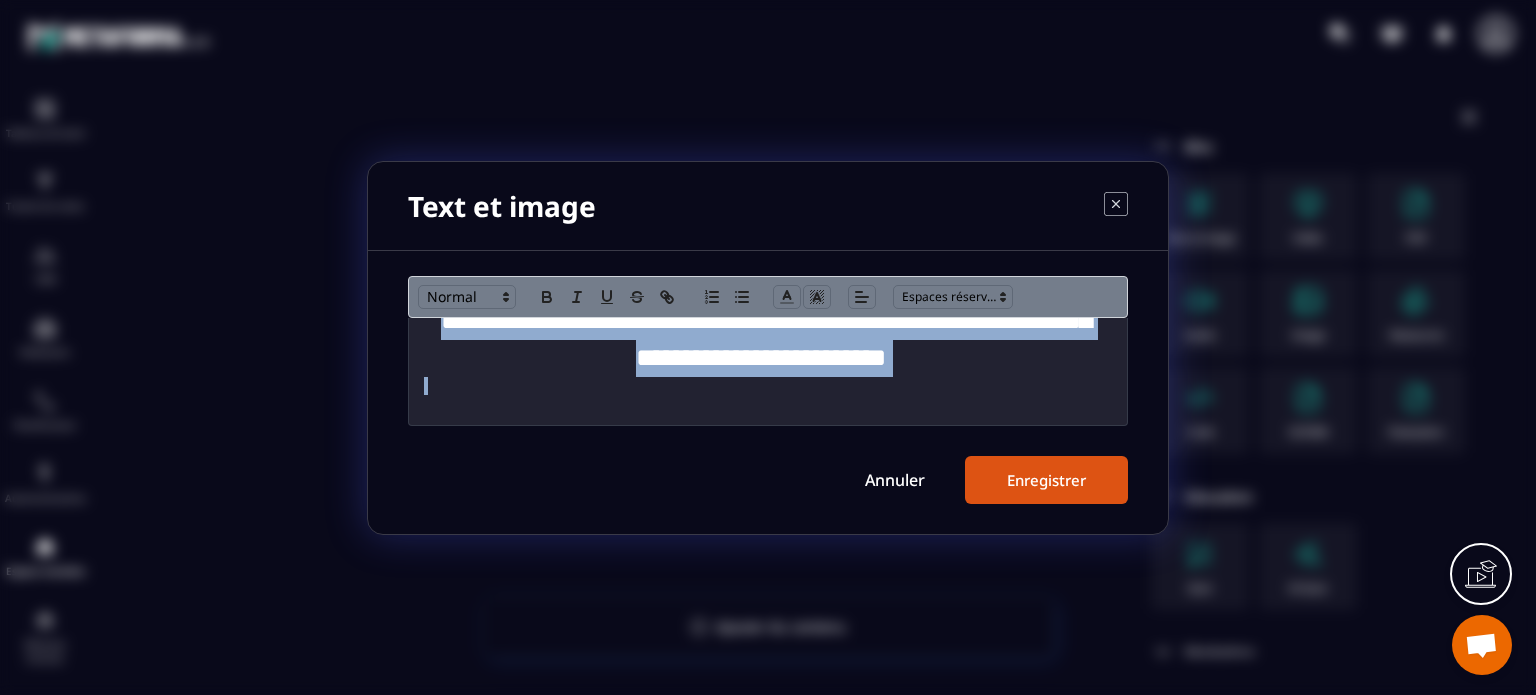 scroll, scrollTop: 0, scrollLeft: 0, axis: both 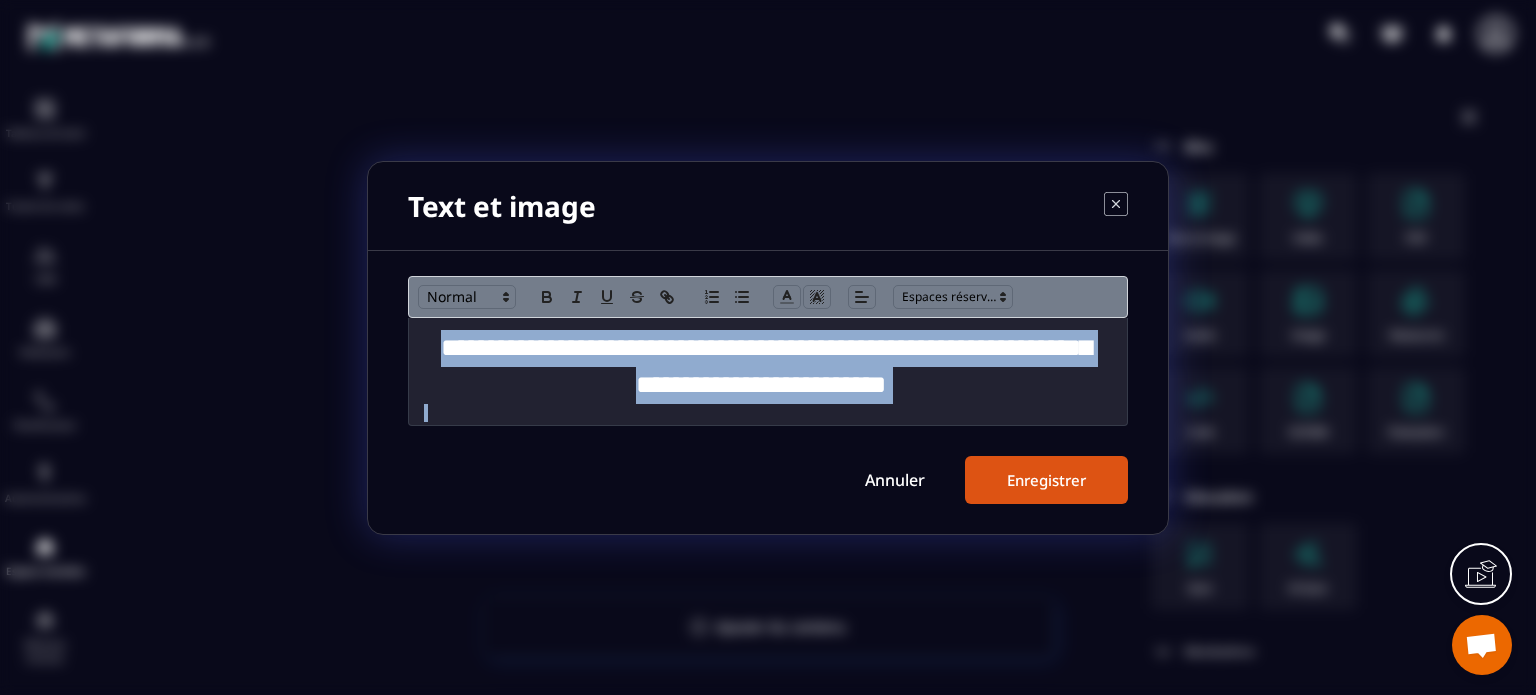 drag, startPoint x: 498, startPoint y: 378, endPoint x: 424, endPoint y: 320, distance: 94.02127 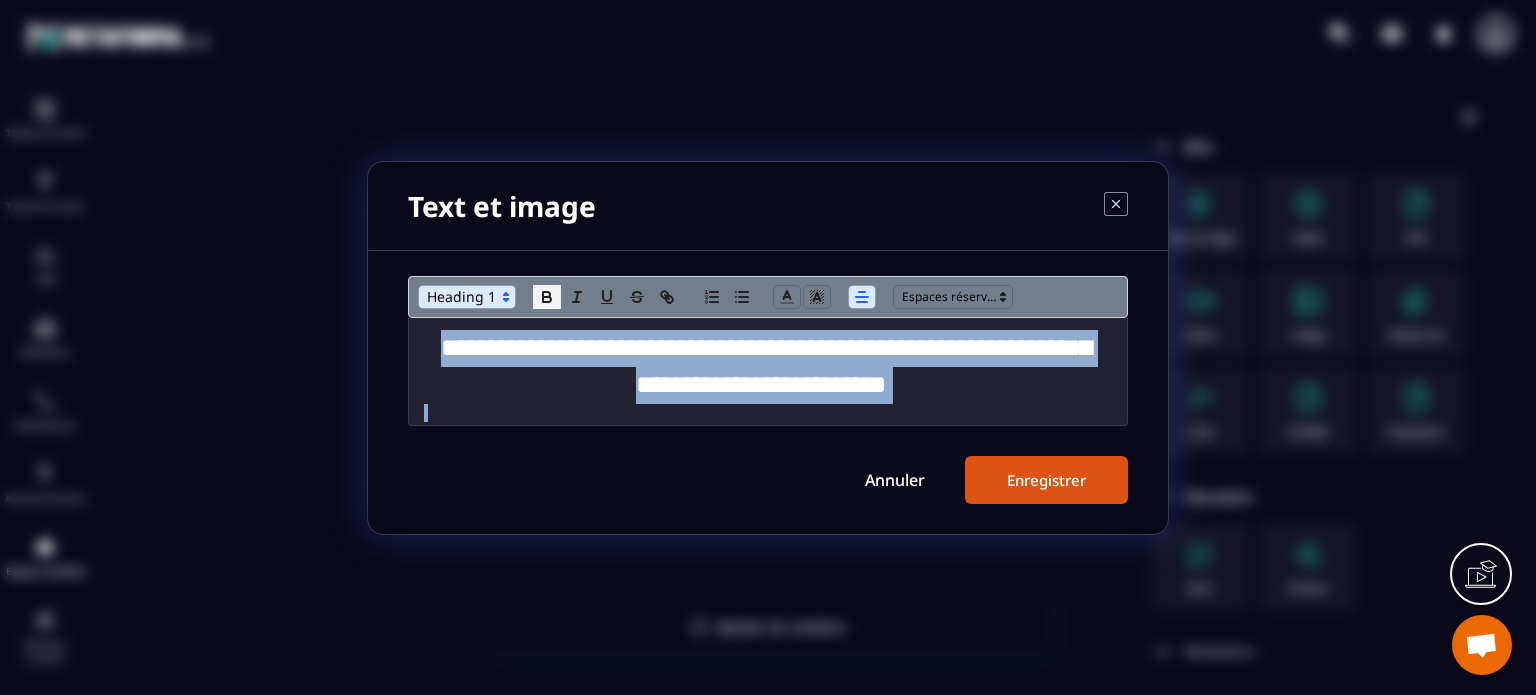 click at bounding box center [547, 297] 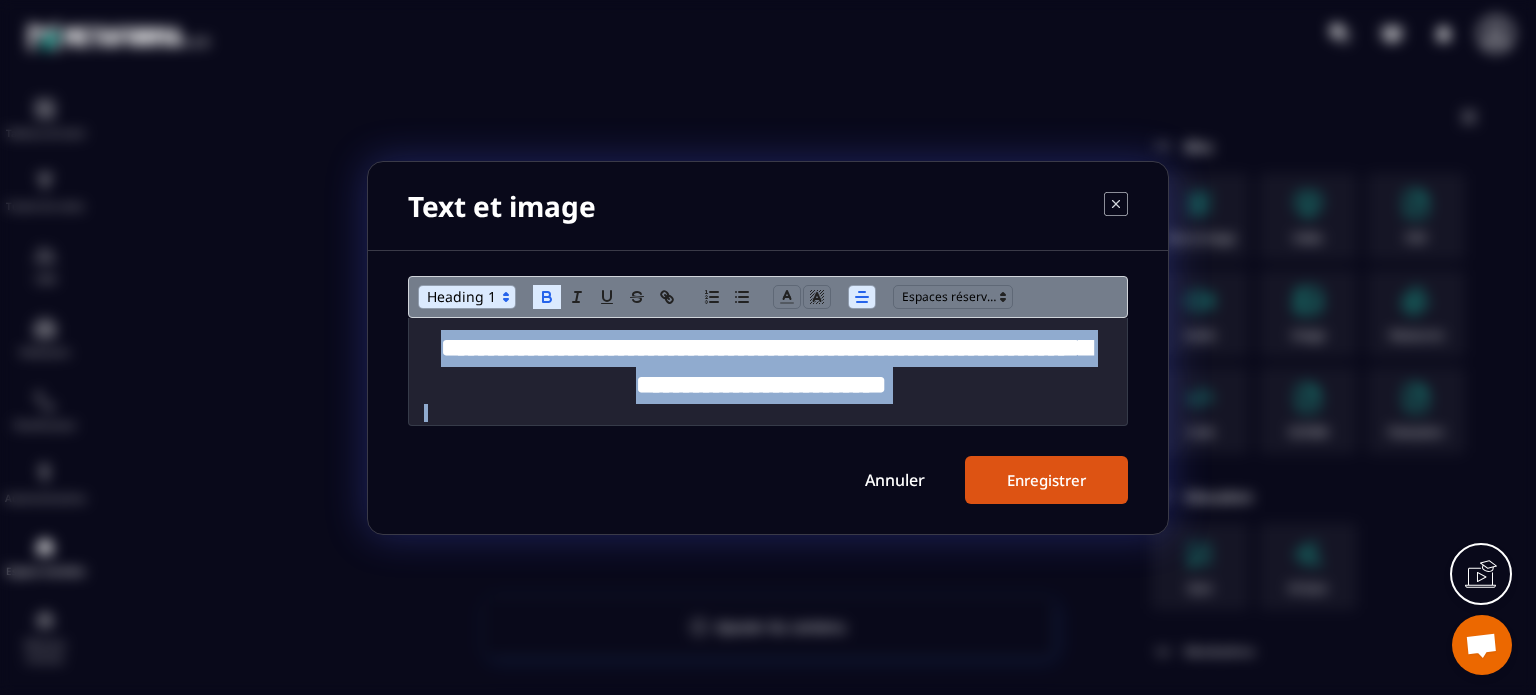 click at bounding box center (467, 297) 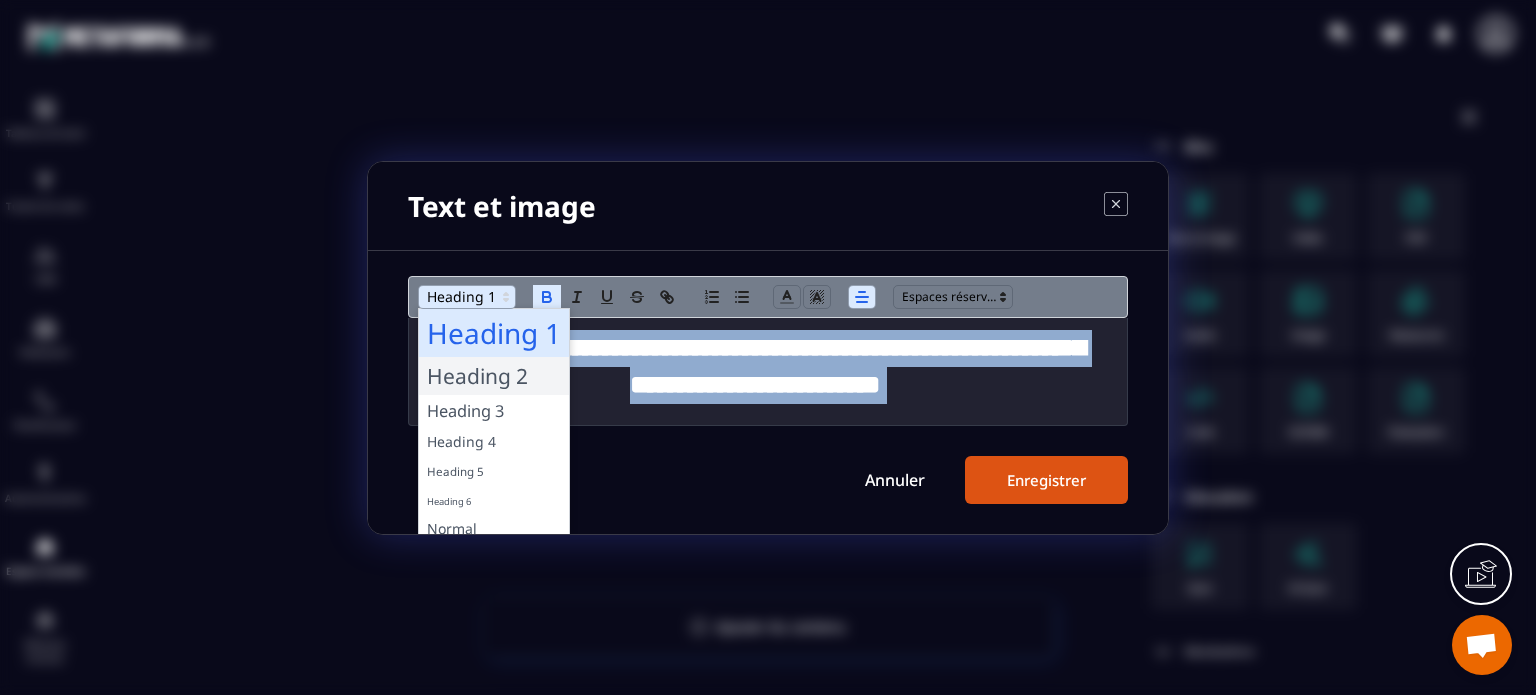 click at bounding box center [494, 376] 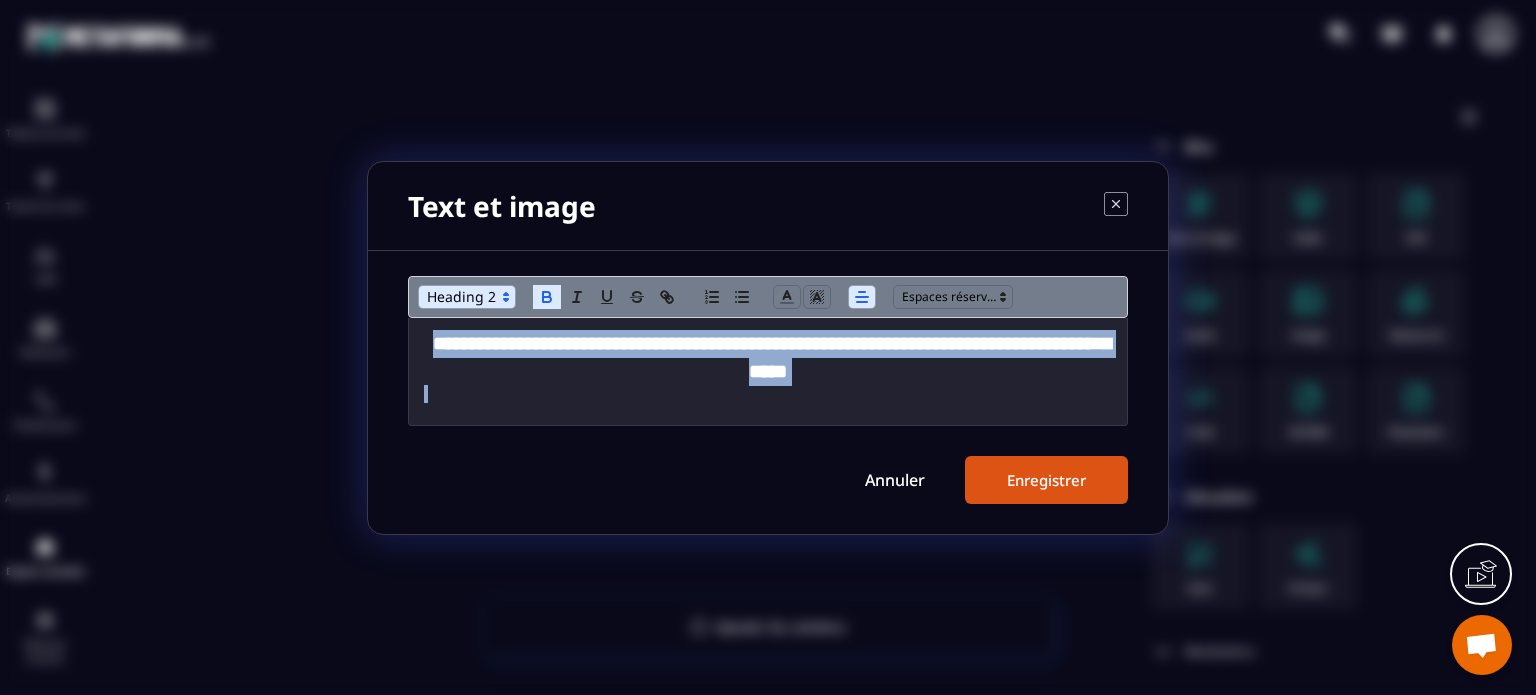 click on "Enregistrer" at bounding box center (1046, 480) 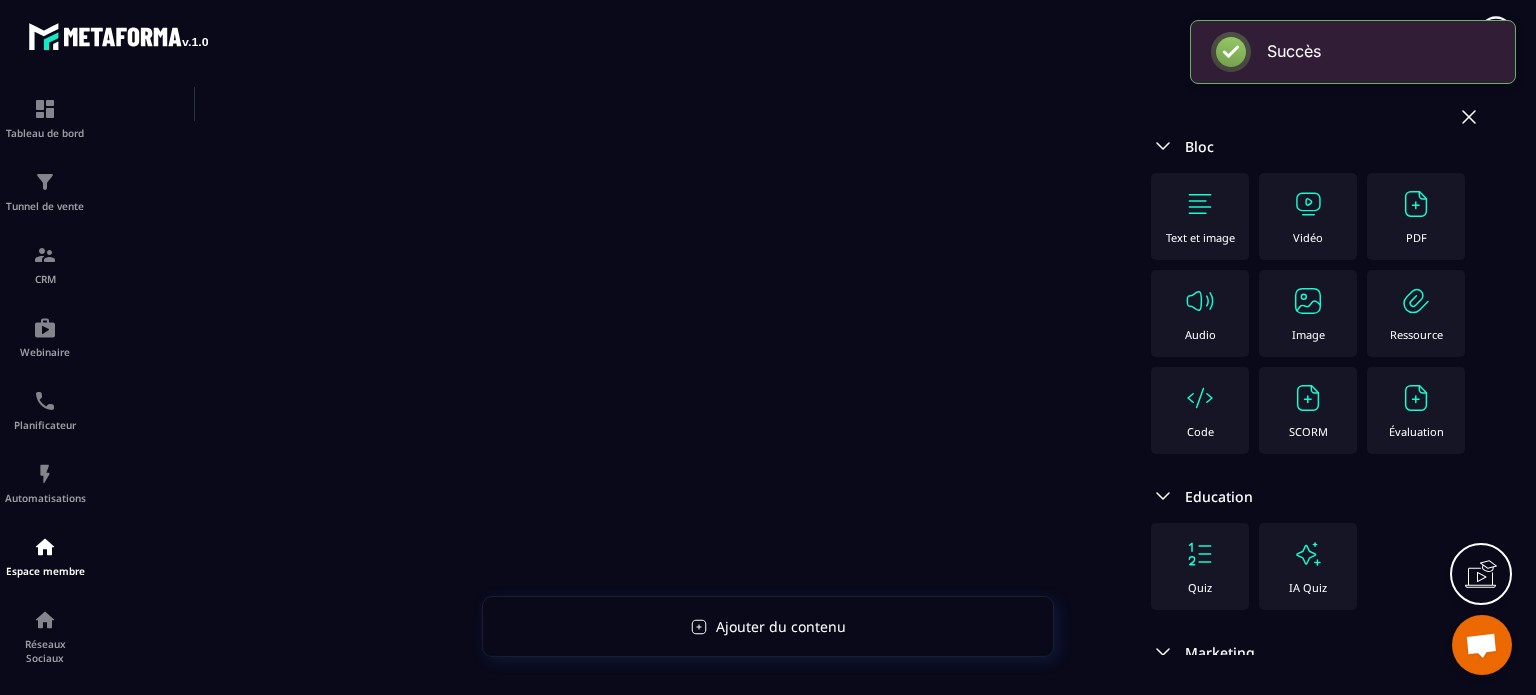click on "Text et image Outil : Position de Perception "Pour Mieux Comprendre Votre Ado et ce mettre à sa place !"" at bounding box center (615, 300) 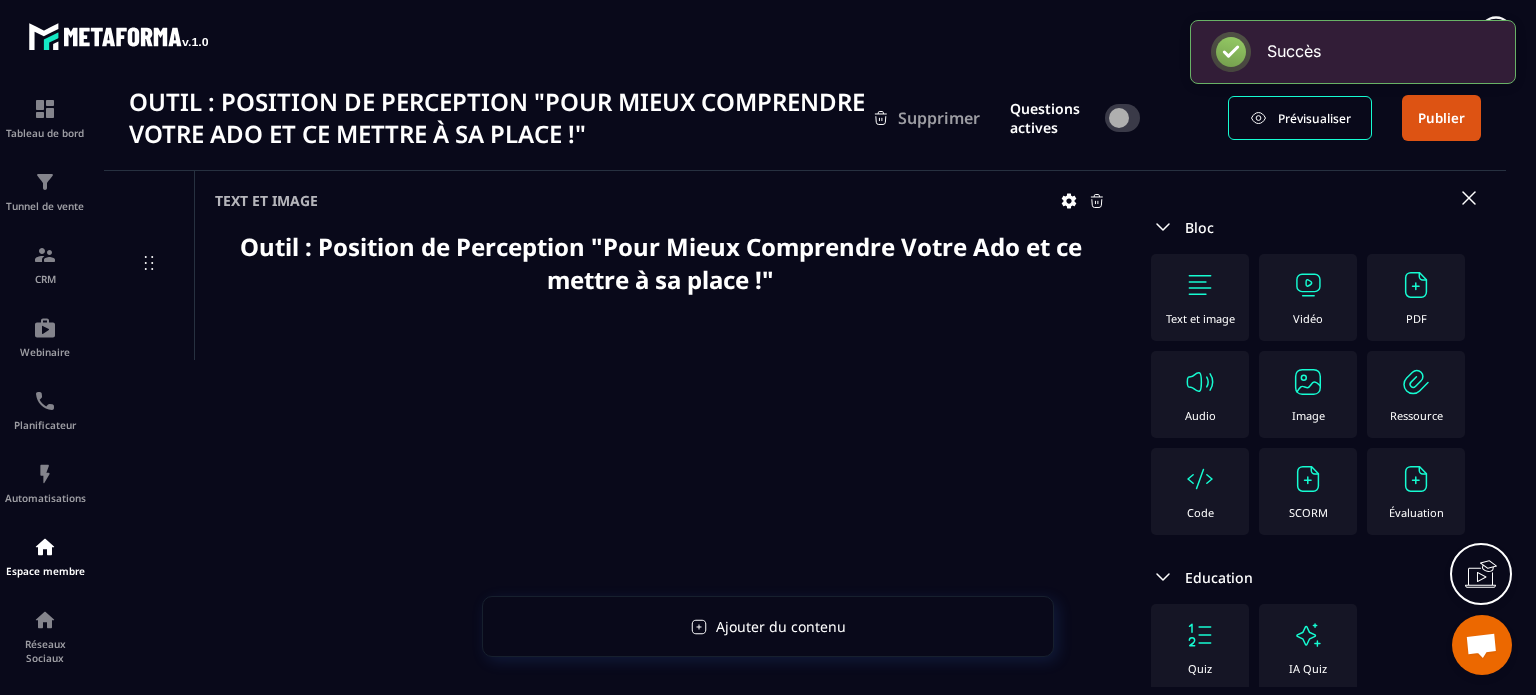 scroll, scrollTop: 0, scrollLeft: 0, axis: both 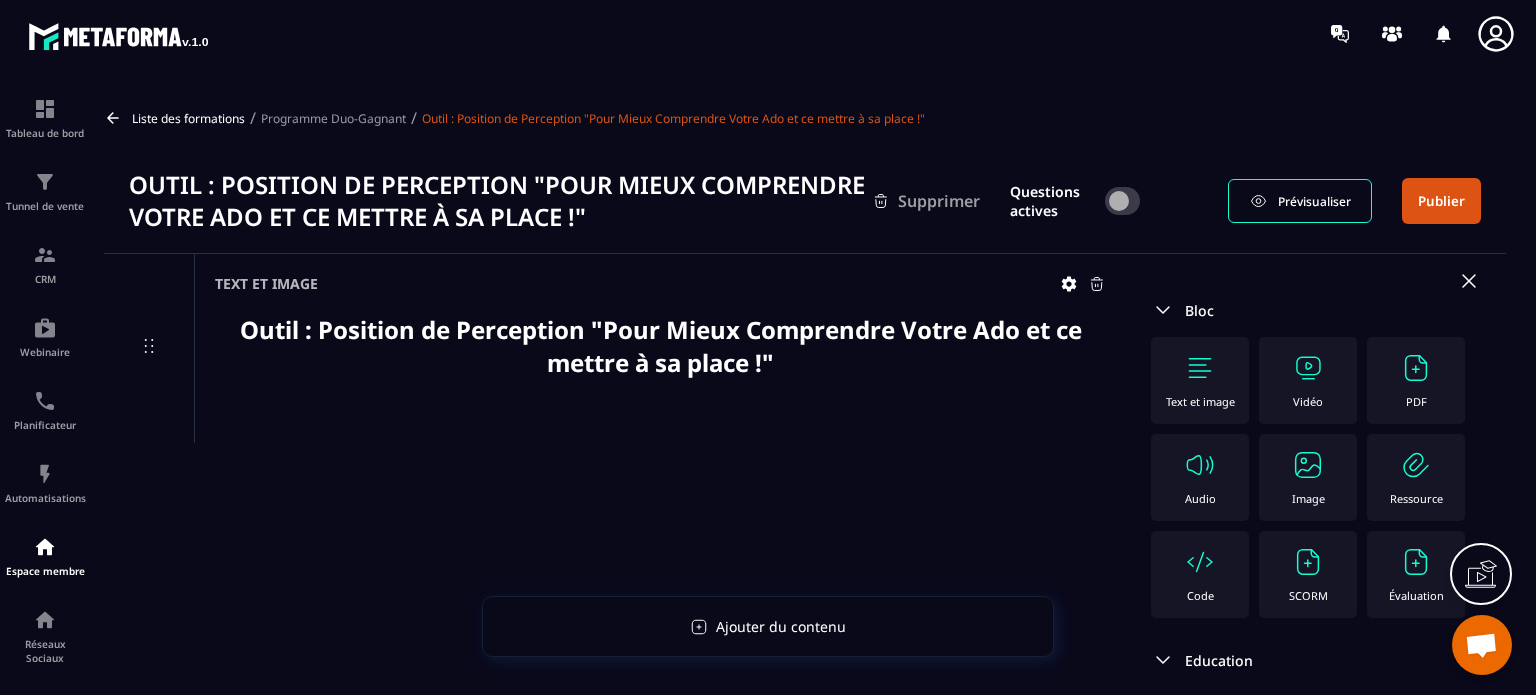 click on "Image" at bounding box center (1308, 498) 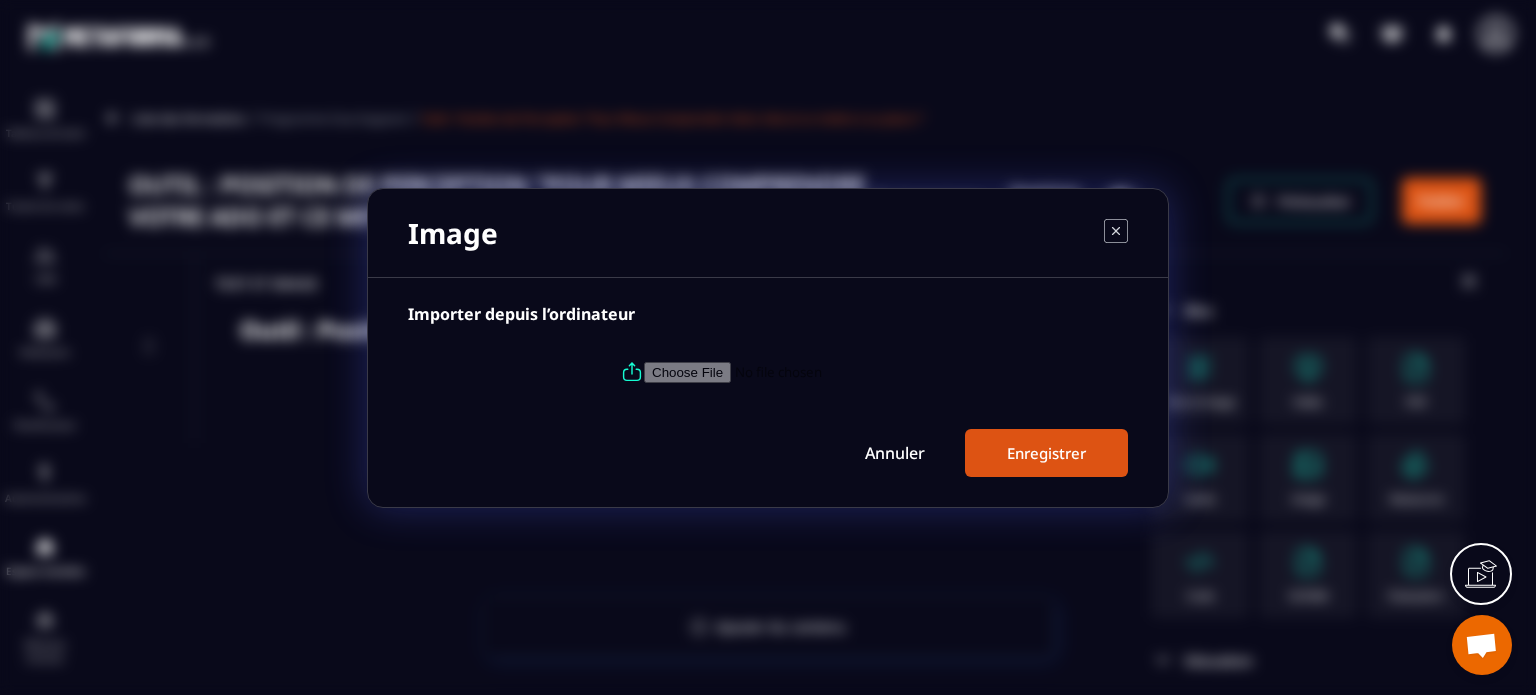 click at bounding box center [780, 371] 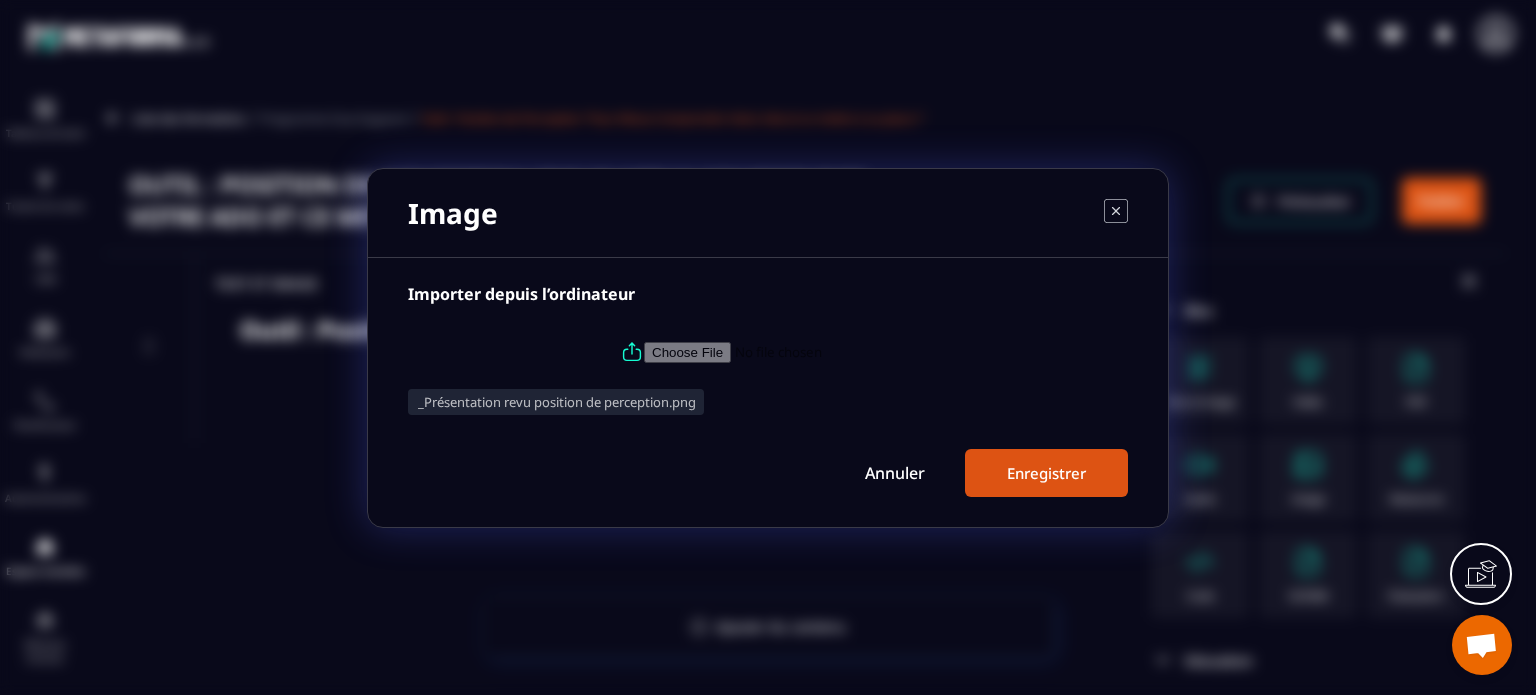 click on "Enregistrer" at bounding box center [1046, 473] 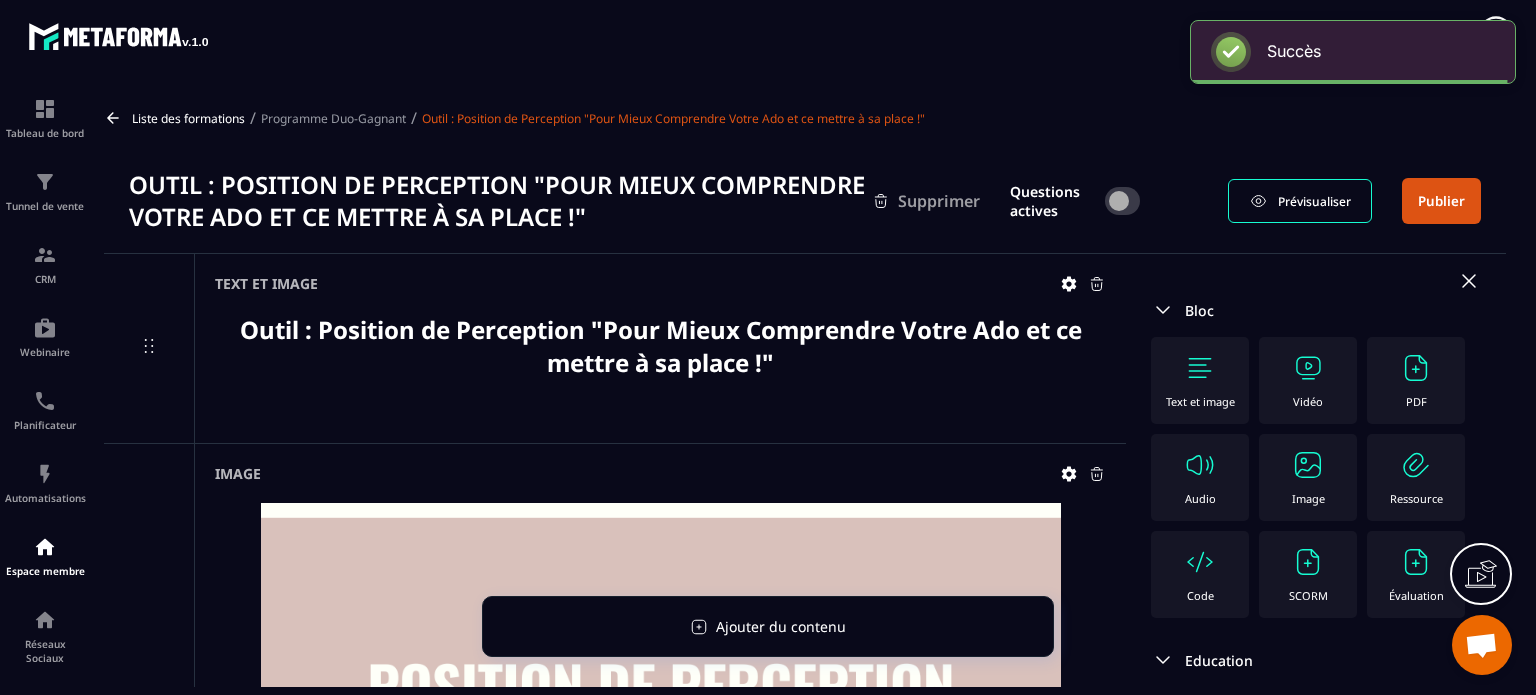 click at bounding box center [1308, 465] 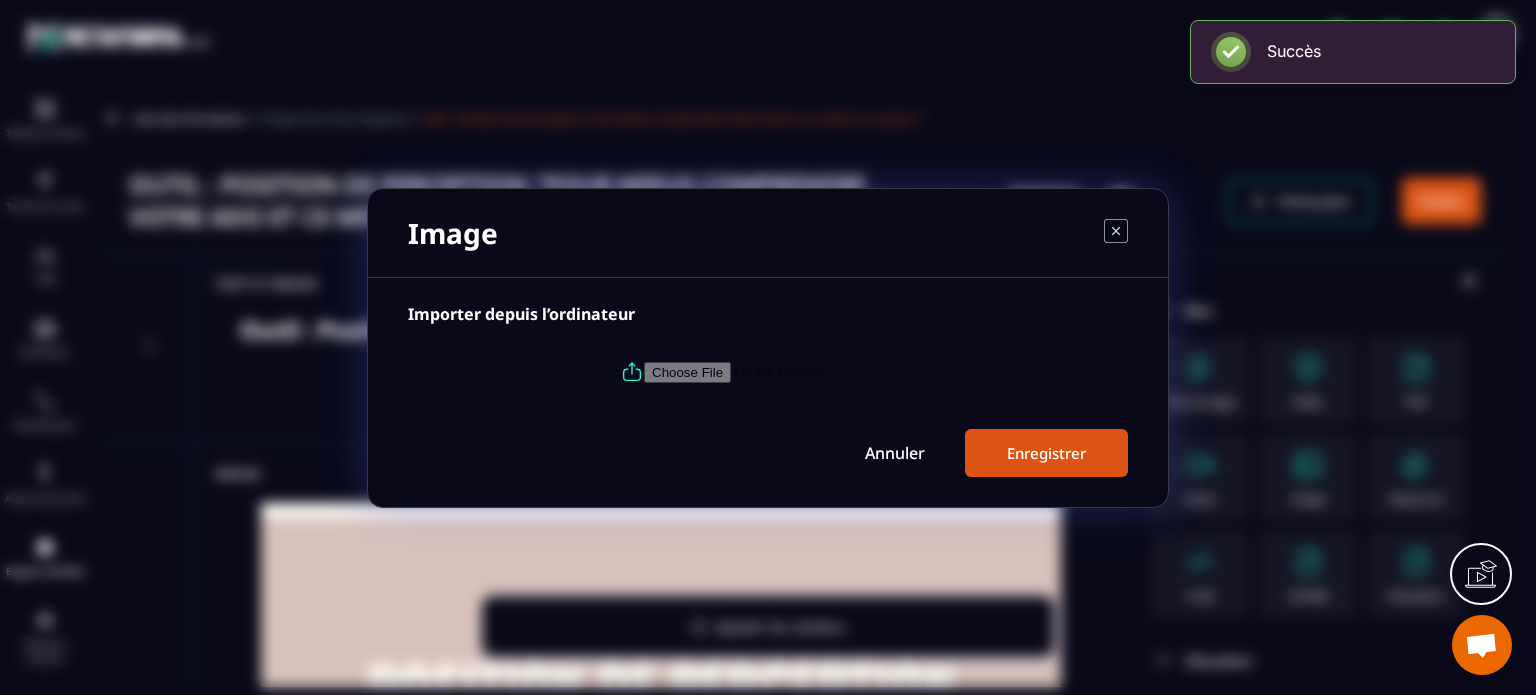 click at bounding box center [780, 371] 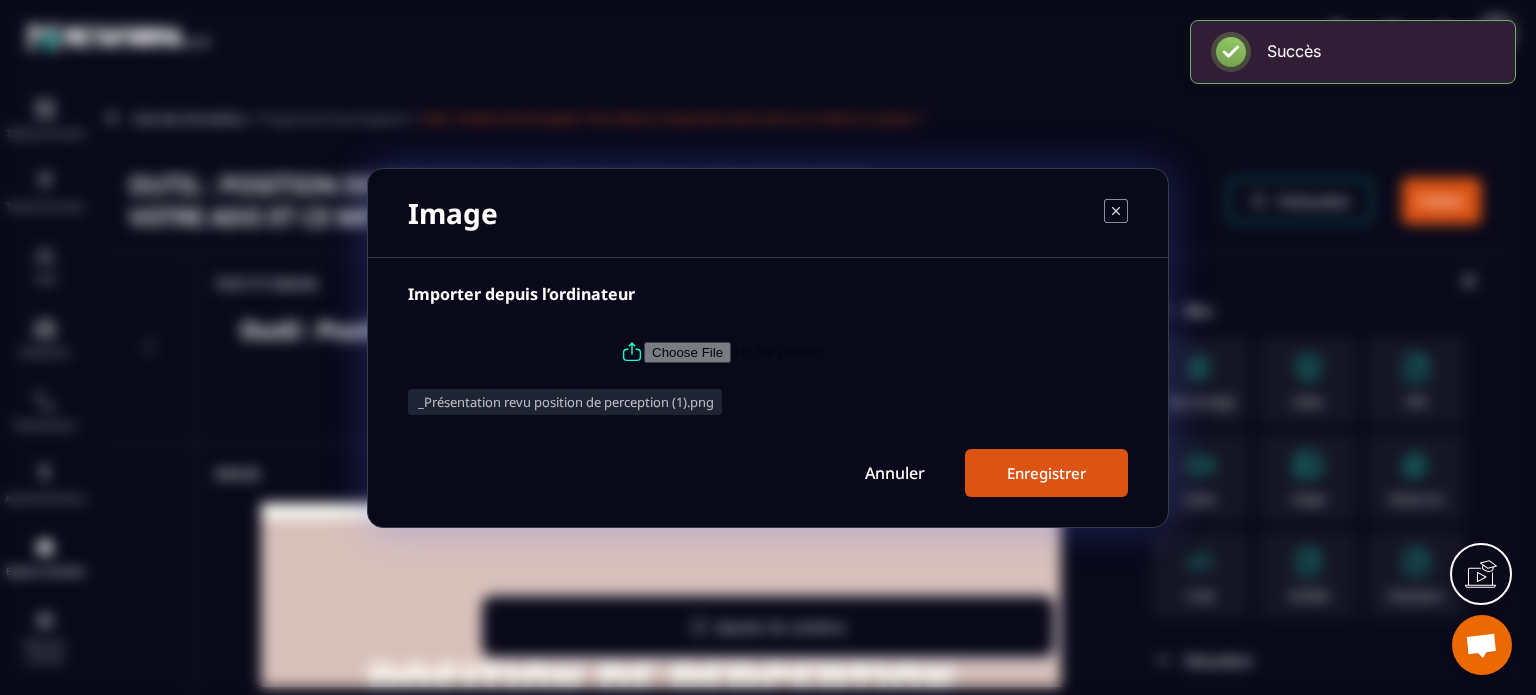 click on "Enregistrer" at bounding box center [1046, 473] 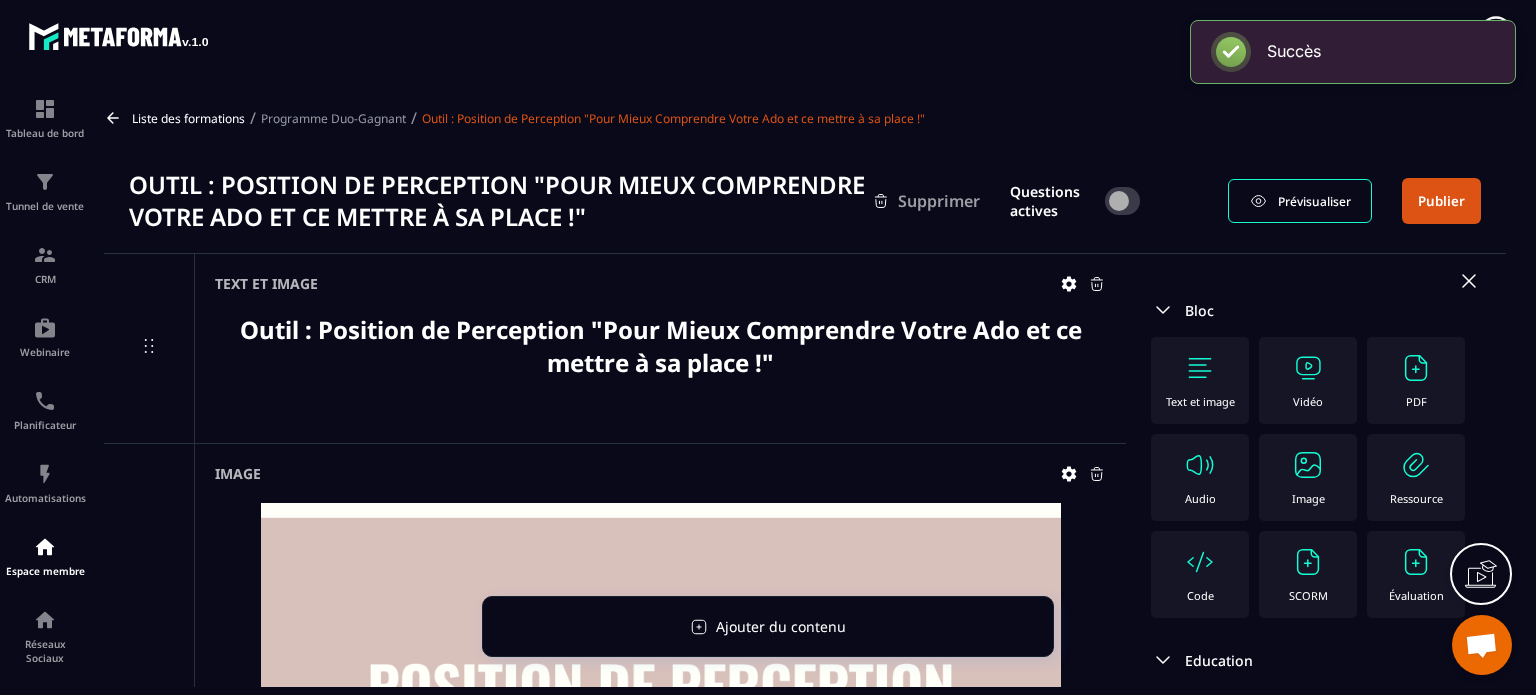 click at bounding box center (1308, 465) 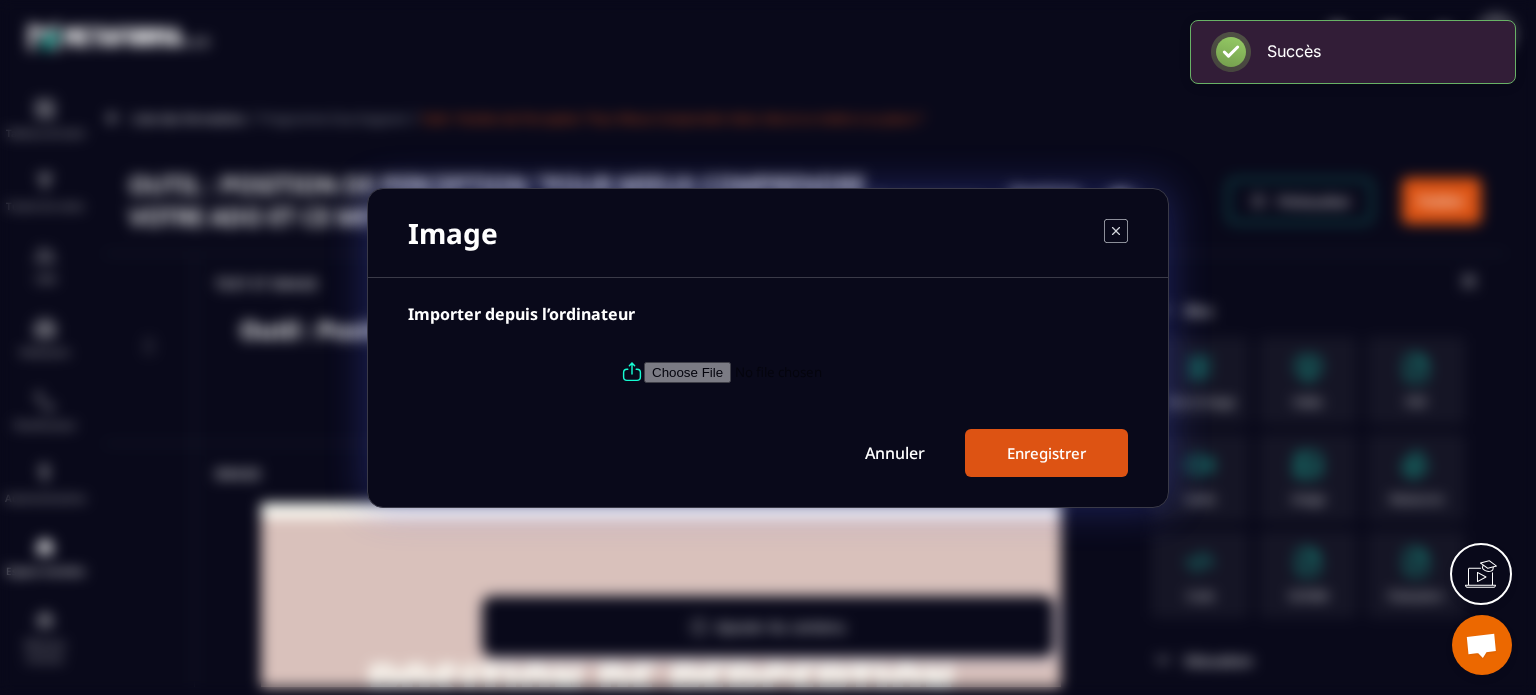 click at bounding box center (780, 371) 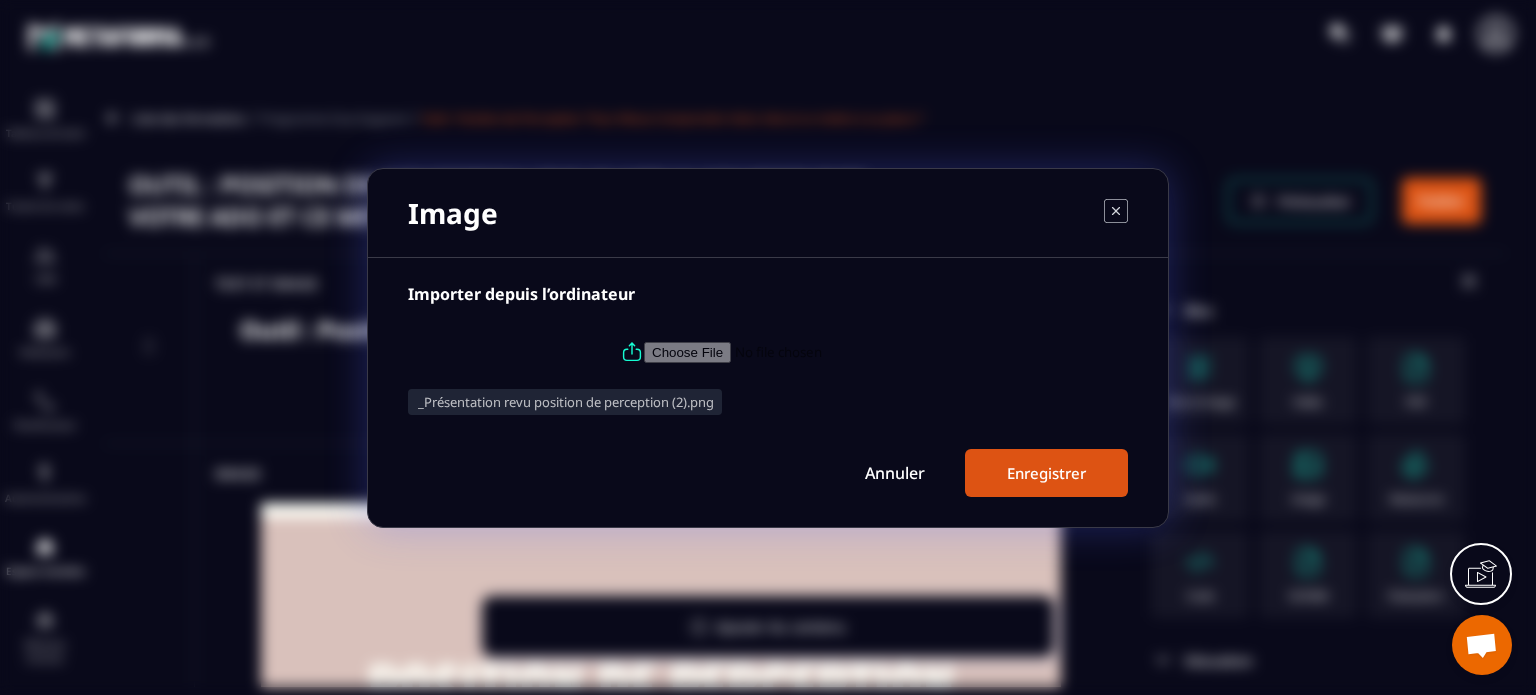 click on "Enregistrer" at bounding box center [1046, 473] 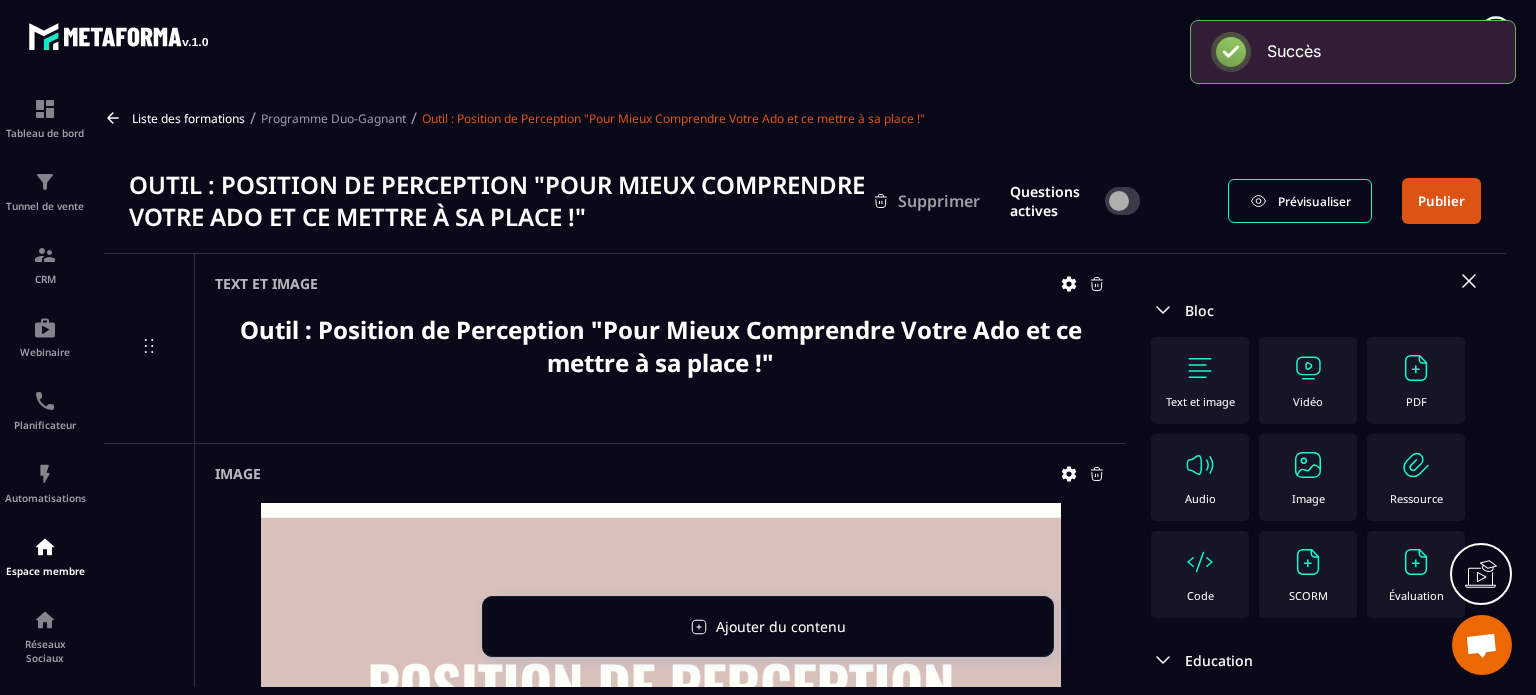 click on "Image" at bounding box center (1308, 498) 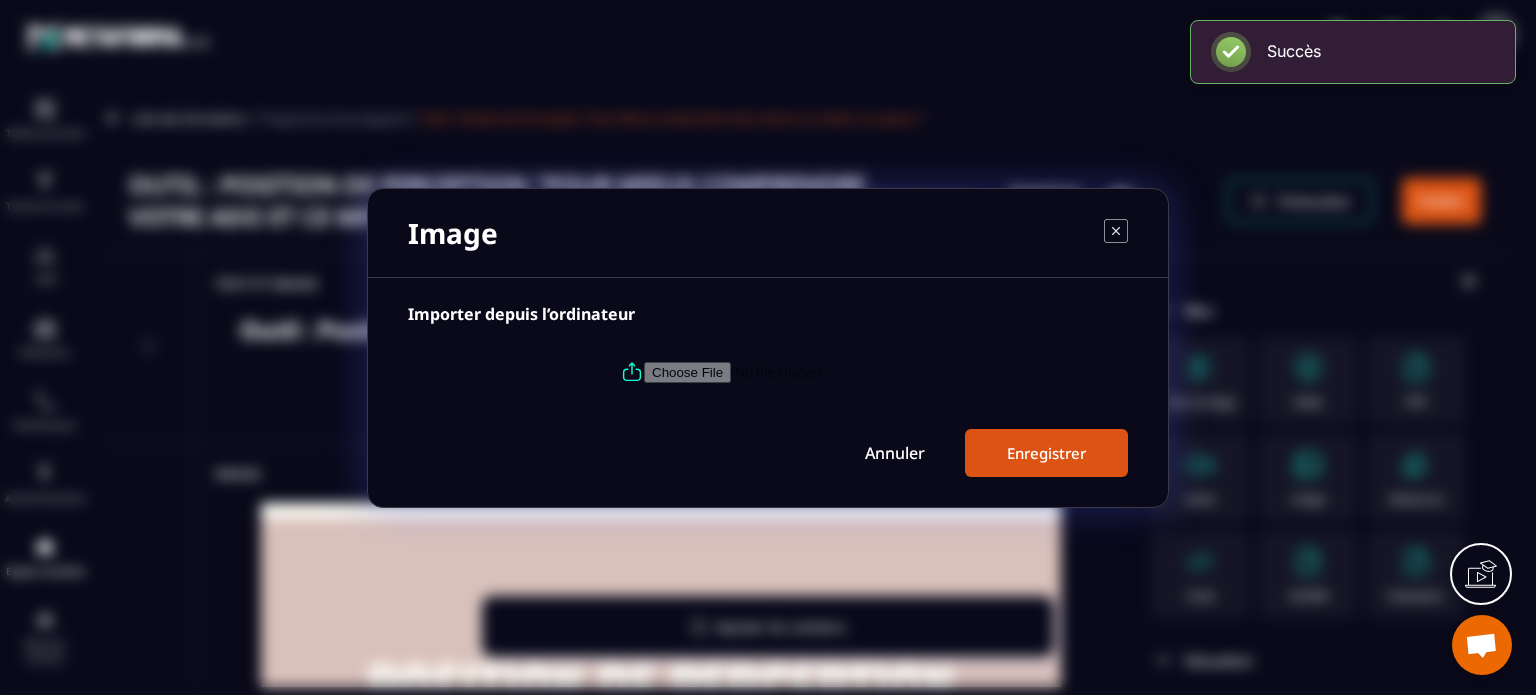 click at bounding box center [780, 371] 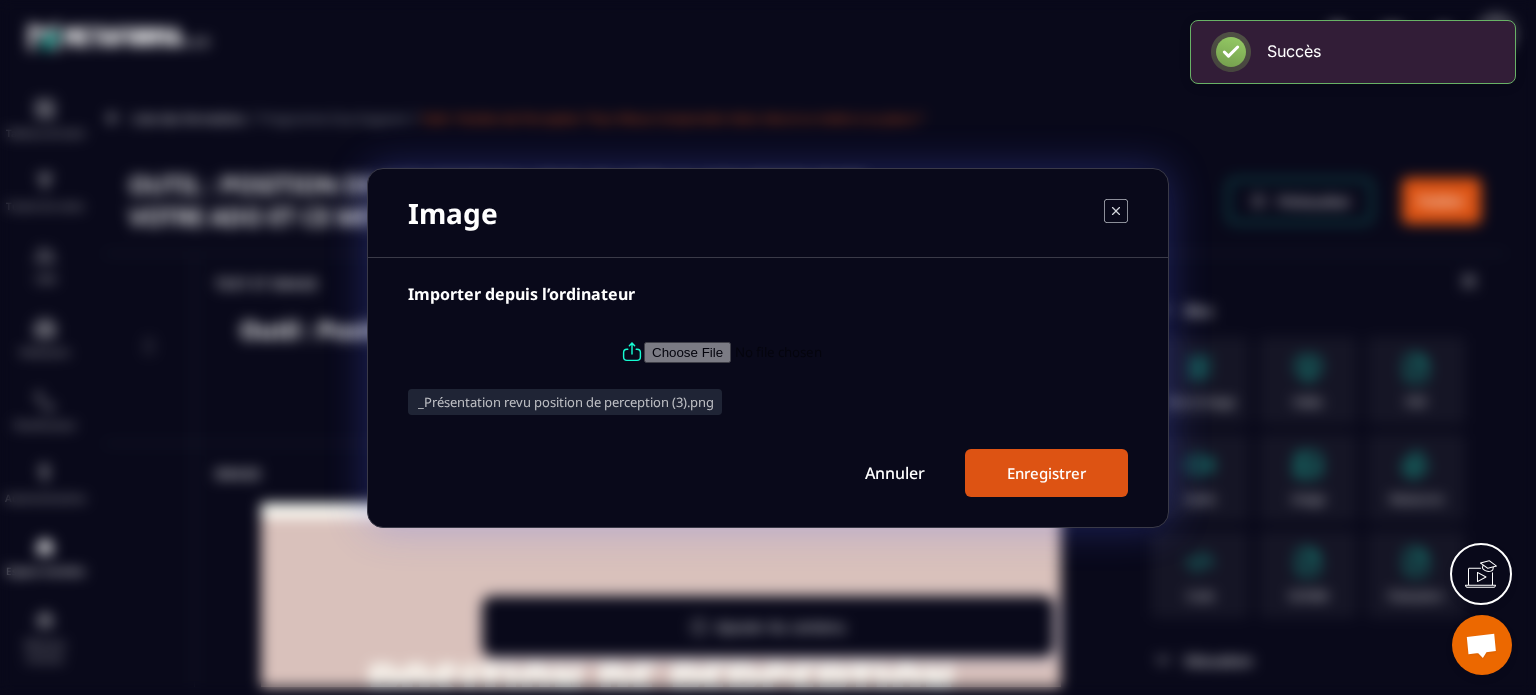 click on "Importer depuis l’ordinateur _Présentation revu position de perception (3).png Annuler Enregistrer" at bounding box center [768, 392] 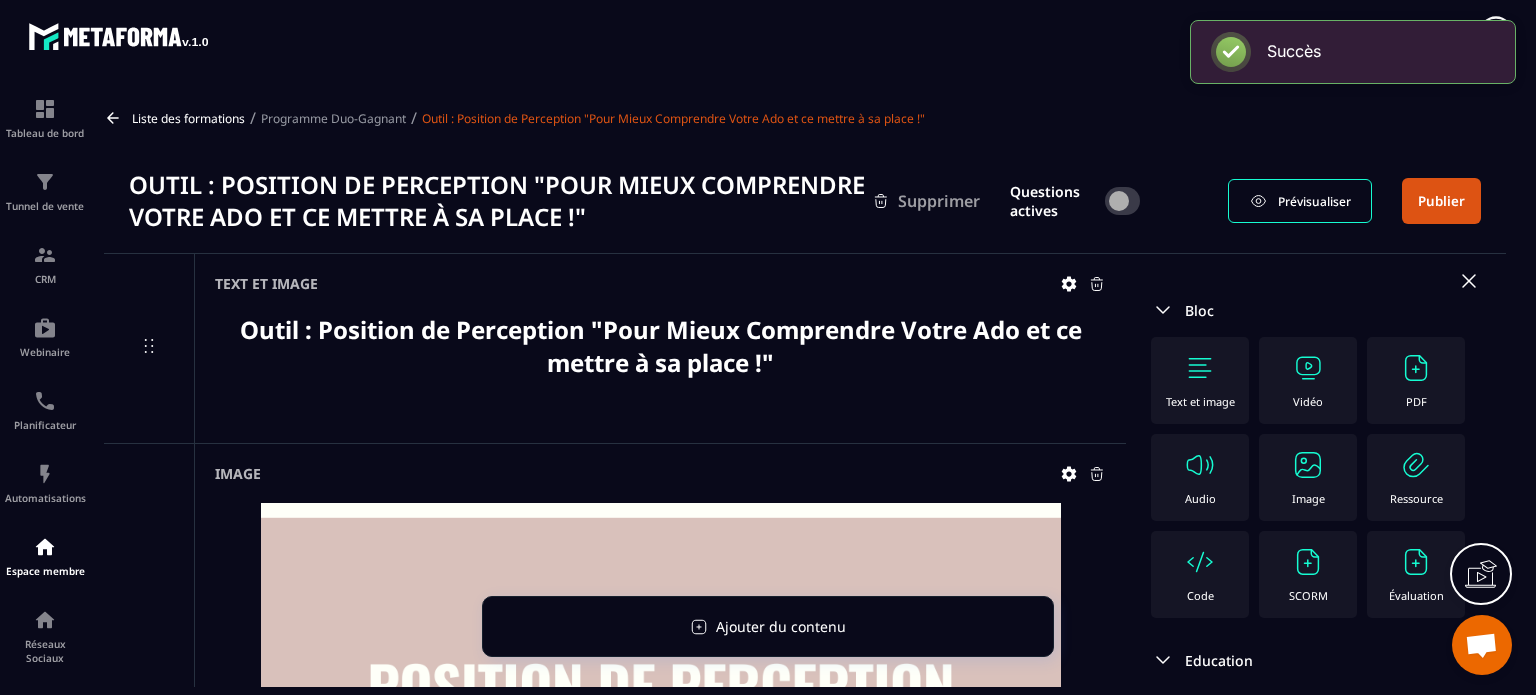 click on "Image" at bounding box center [1308, 477] 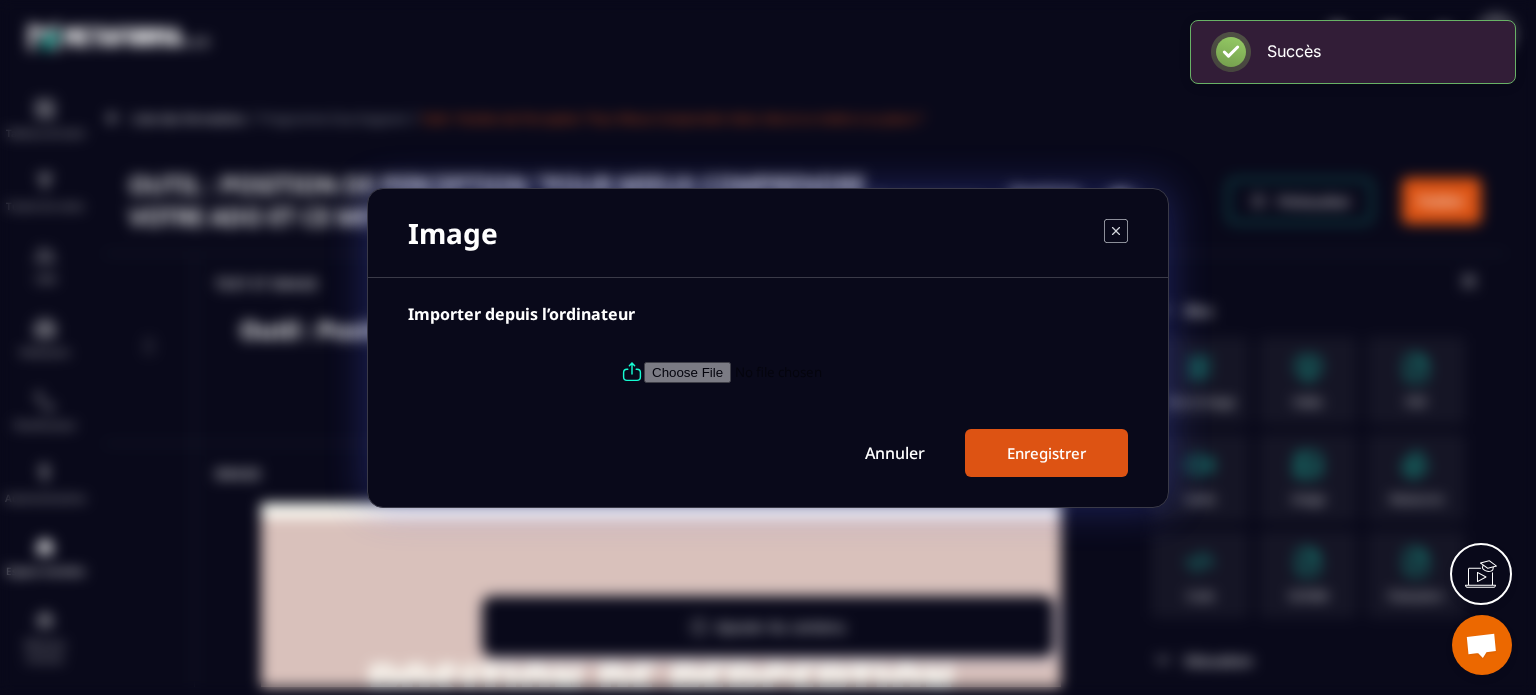 click at bounding box center [780, 371] 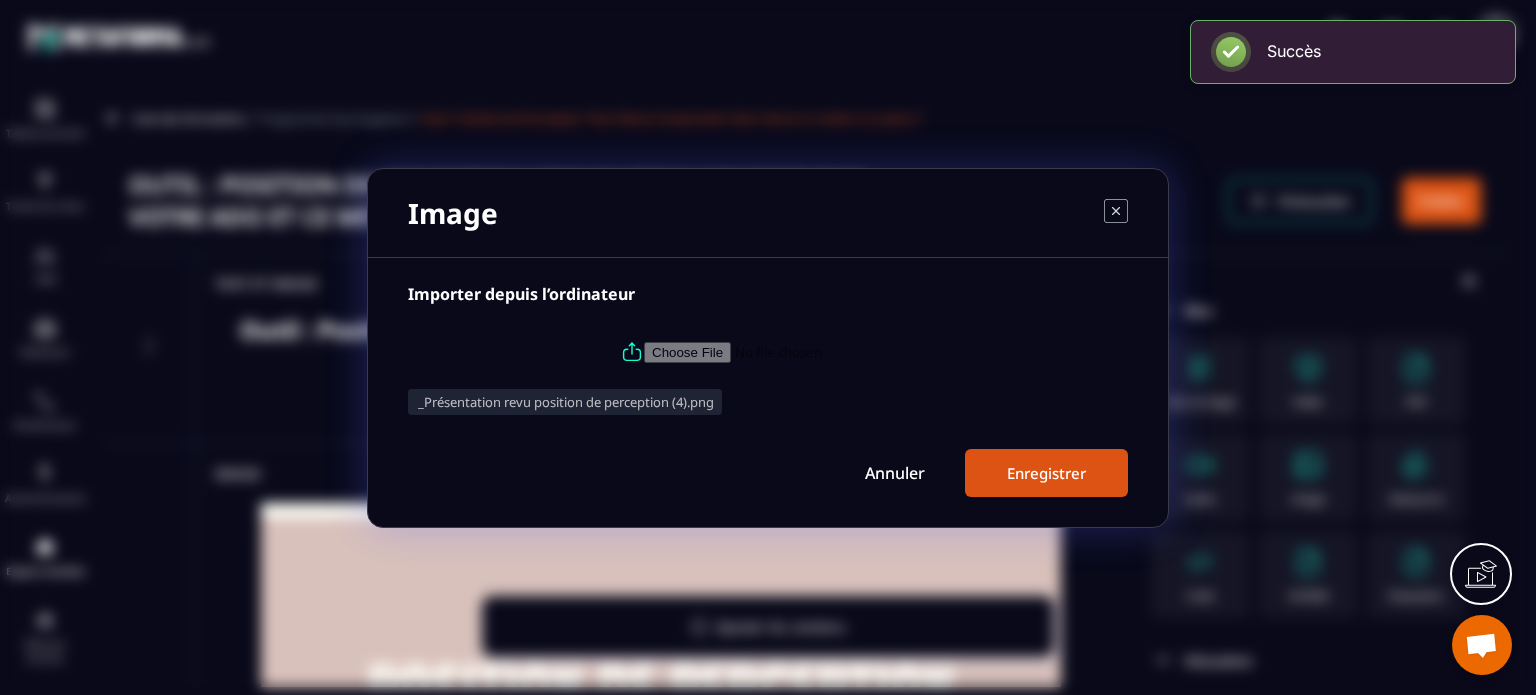 click on "Enregistrer" at bounding box center (1046, 473) 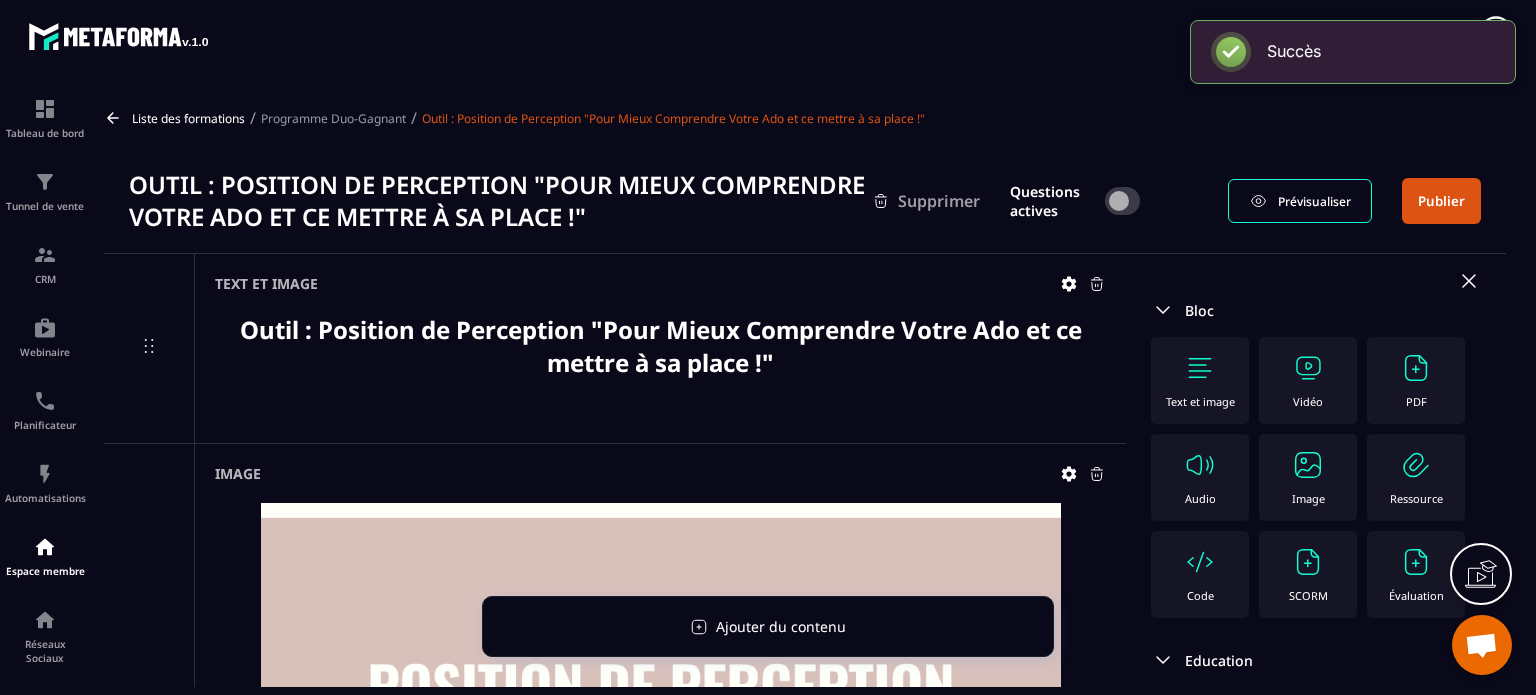 click on "Publier" at bounding box center [1441, 201] 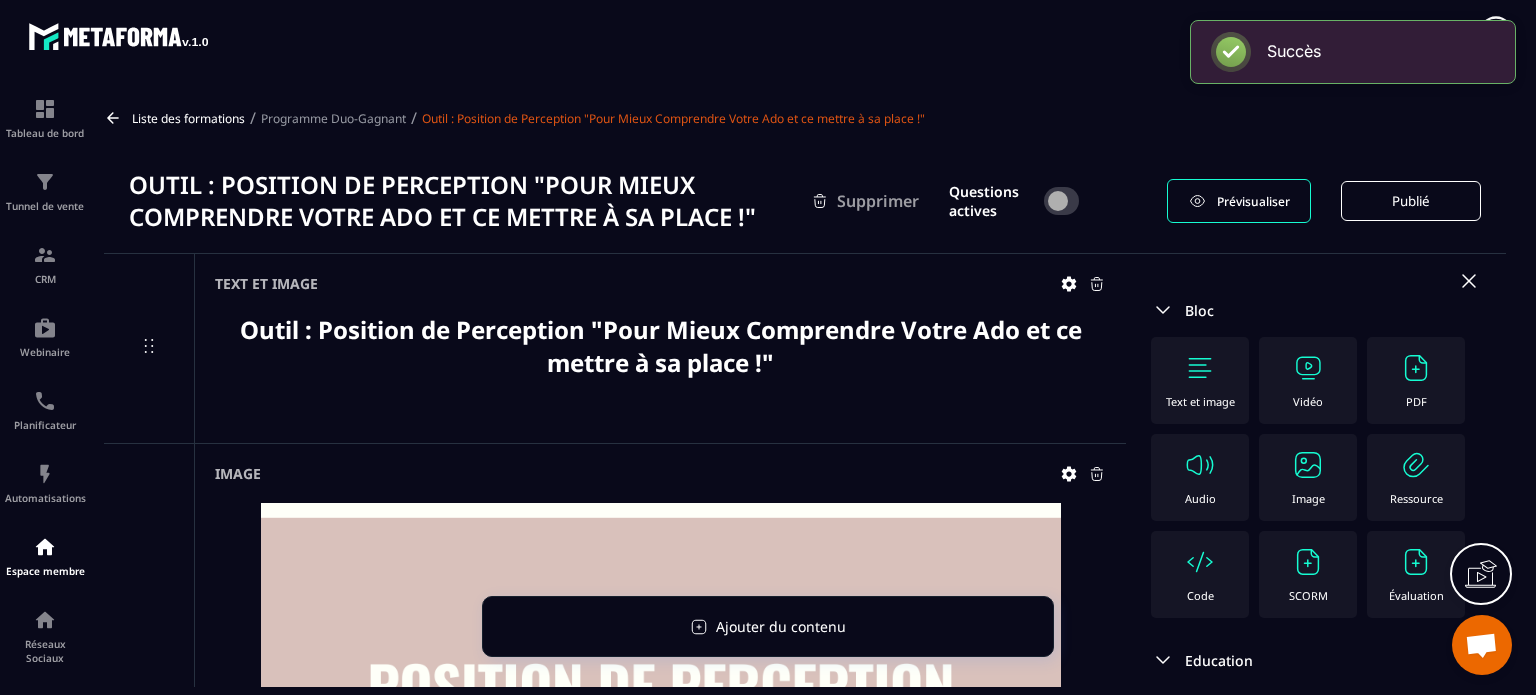 click 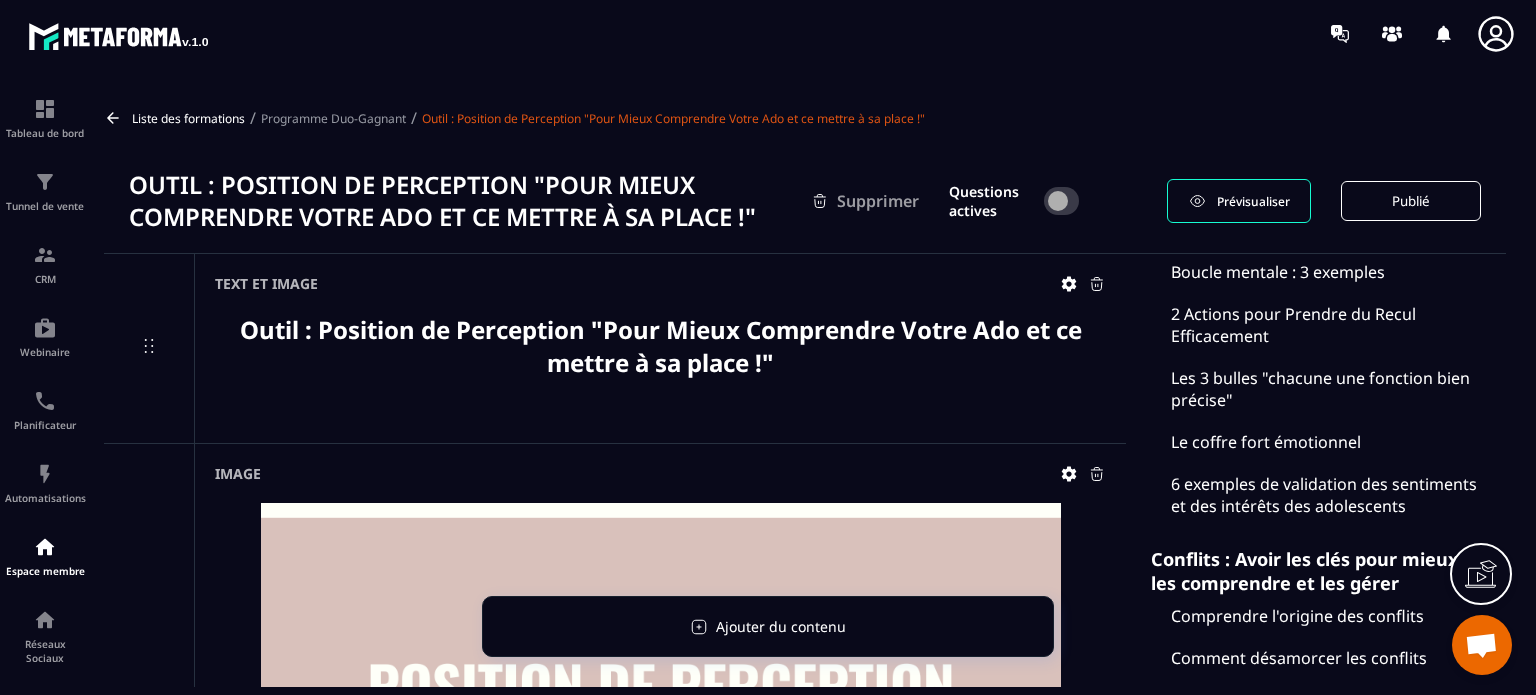 scroll, scrollTop: 5848, scrollLeft: 0, axis: vertical 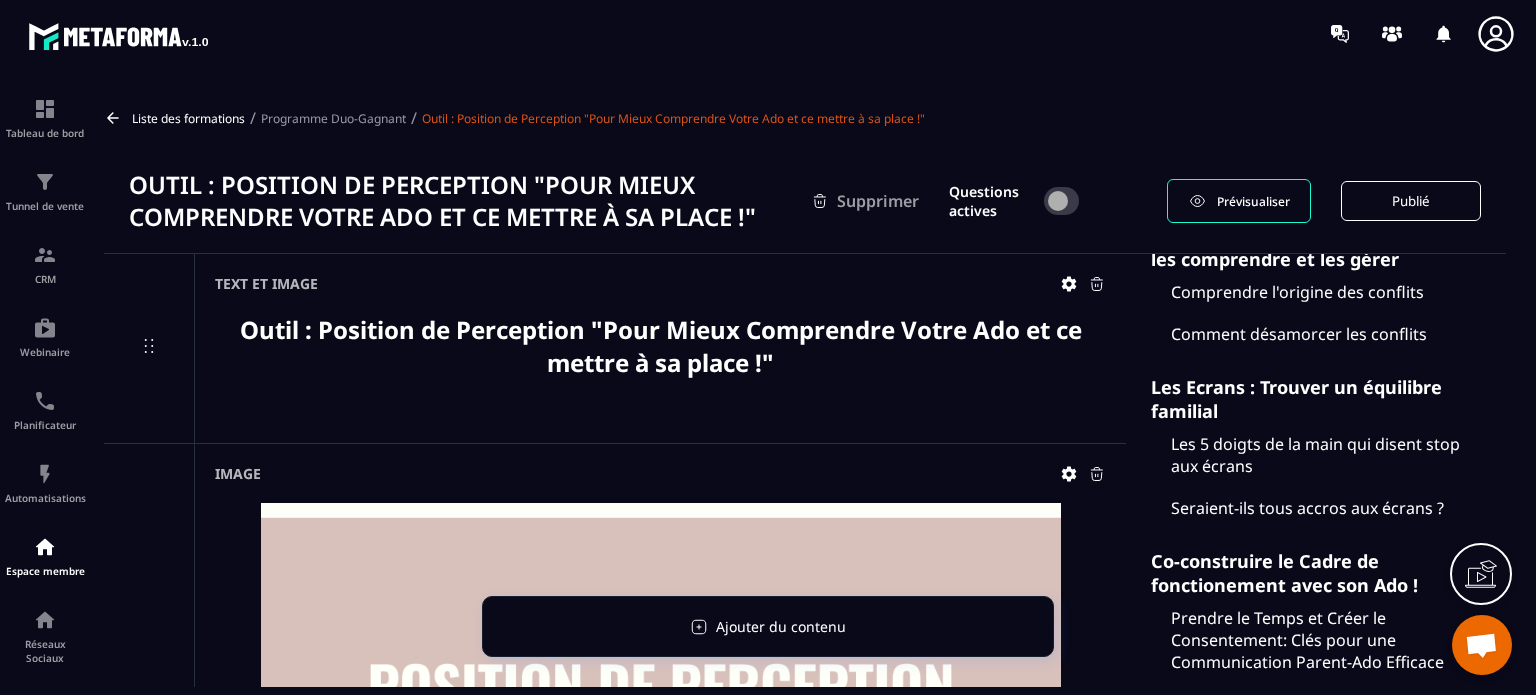 click on "Image" at bounding box center (660, 708) 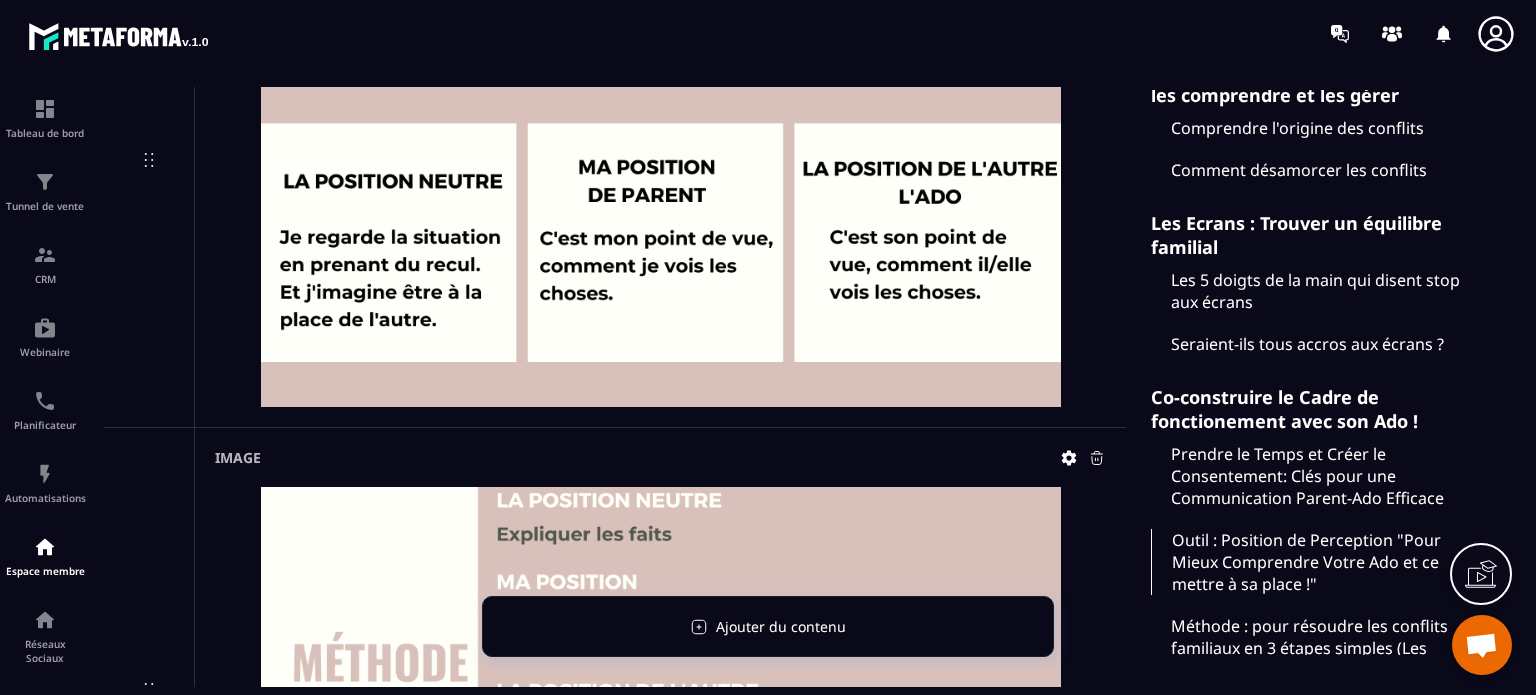 scroll, scrollTop: 1080, scrollLeft: 0, axis: vertical 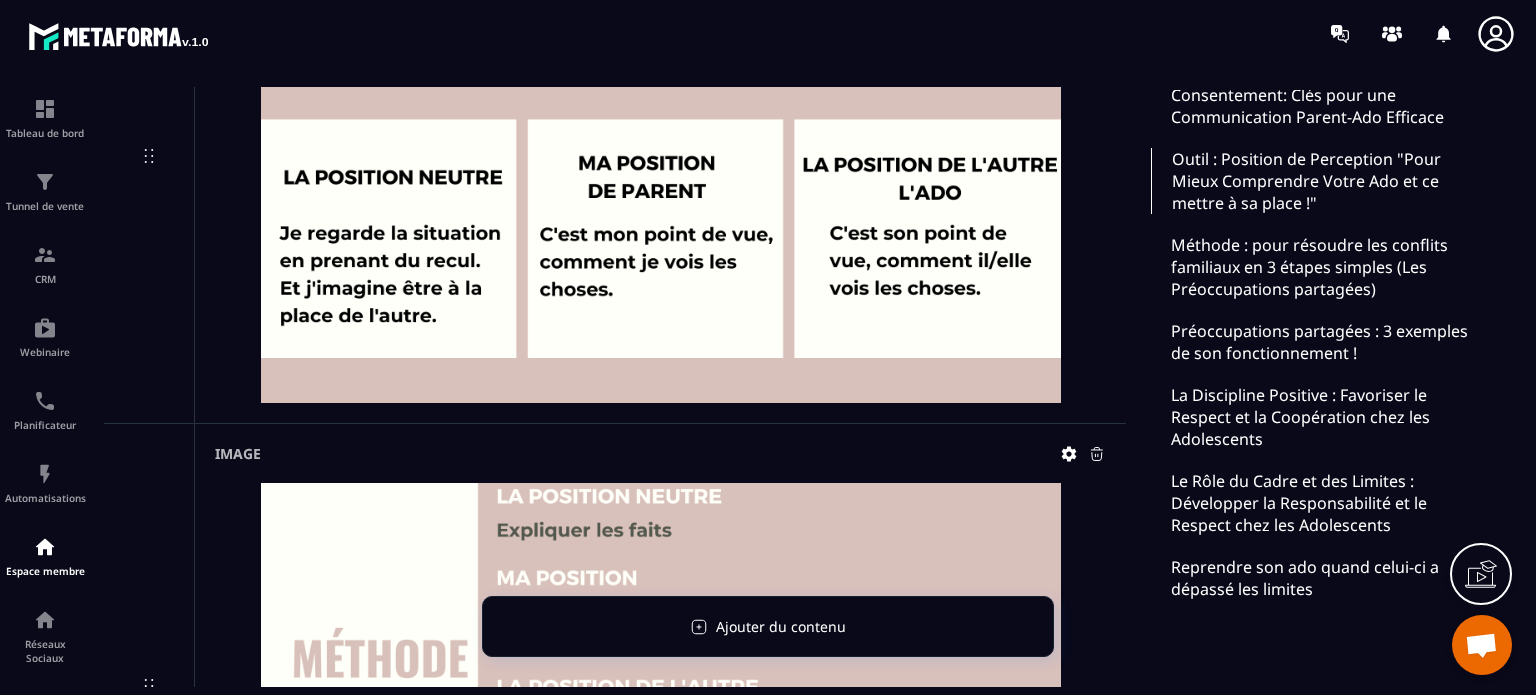 click on "Méthode : pour résoudre les conflits familiaux en 3 étapes simples (Les Préoccupations partagées)" at bounding box center [1316, 267] 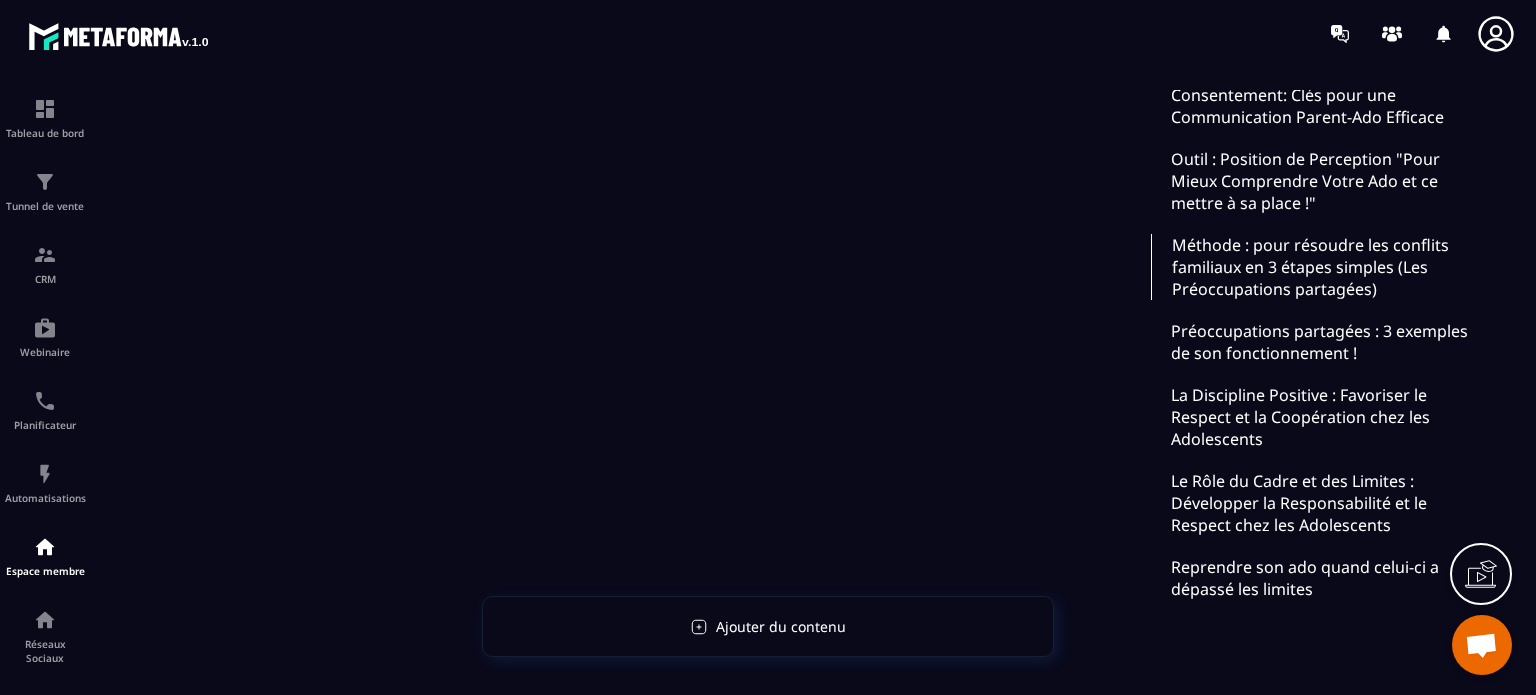 scroll, scrollTop: 322, scrollLeft: 0, axis: vertical 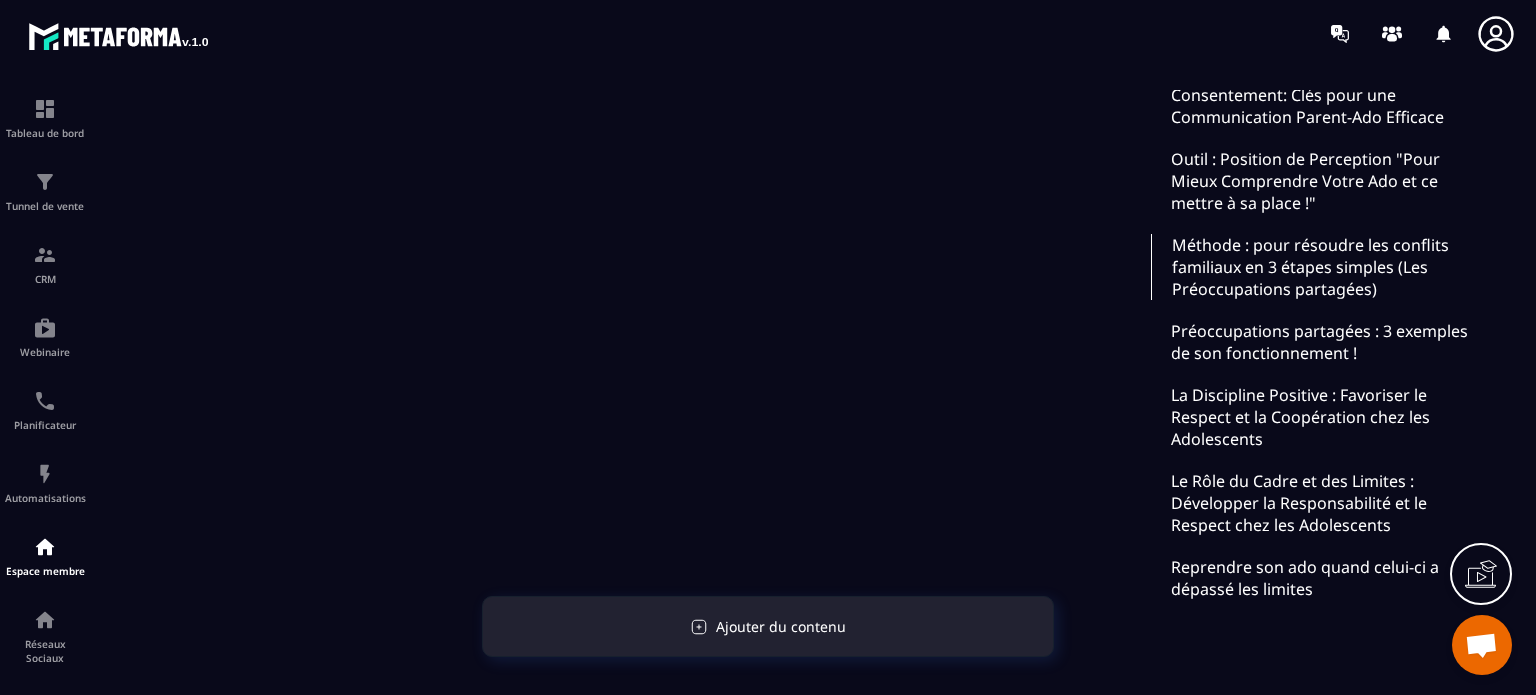 click on "Ajouter du contenu" at bounding box center [781, 626] 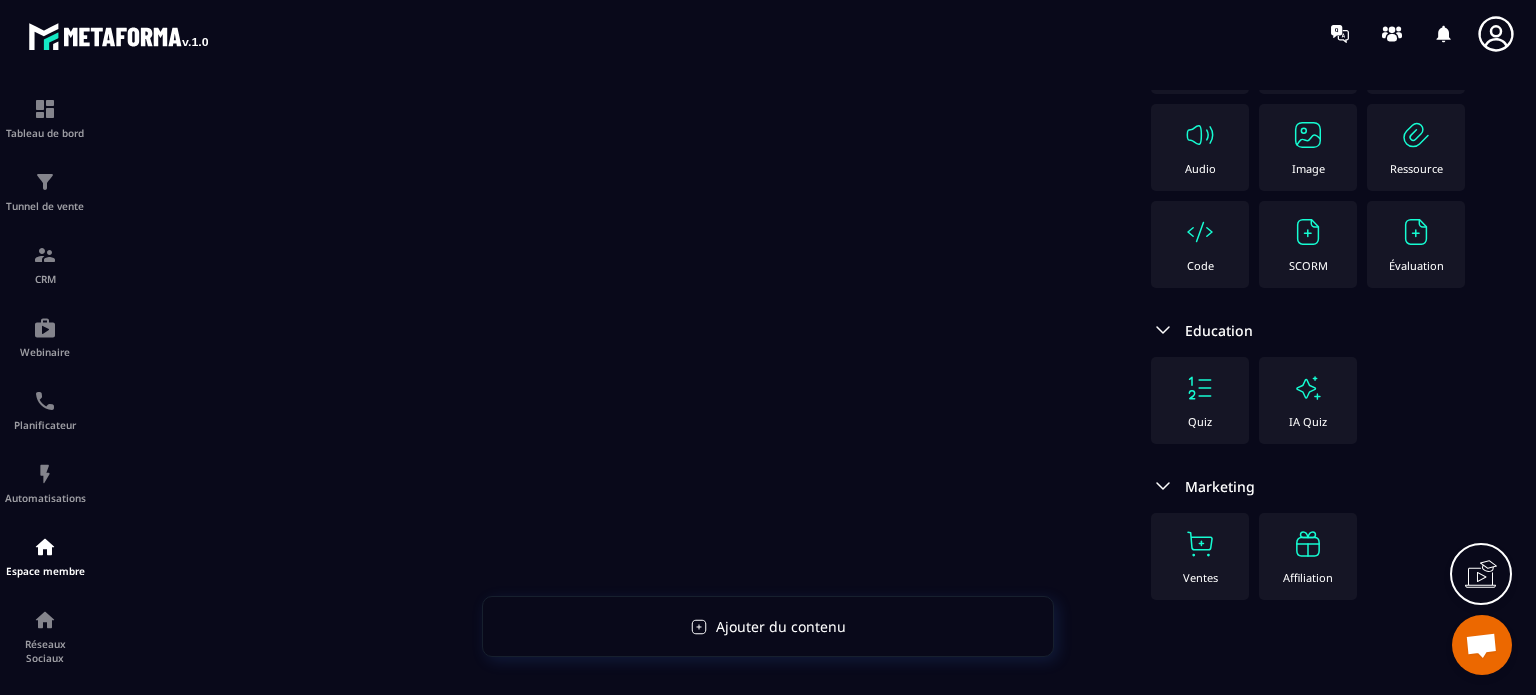 scroll, scrollTop: 0, scrollLeft: 0, axis: both 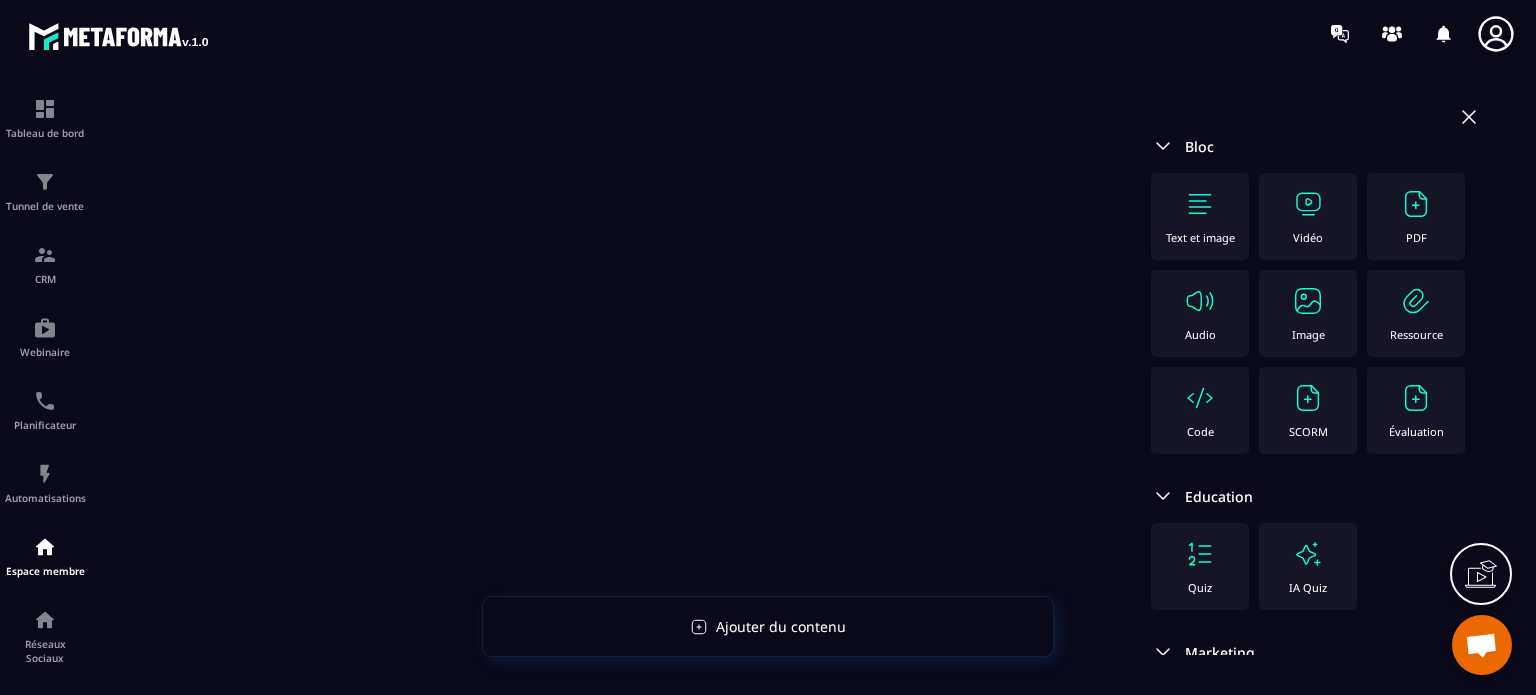 click at bounding box center [1200, 204] 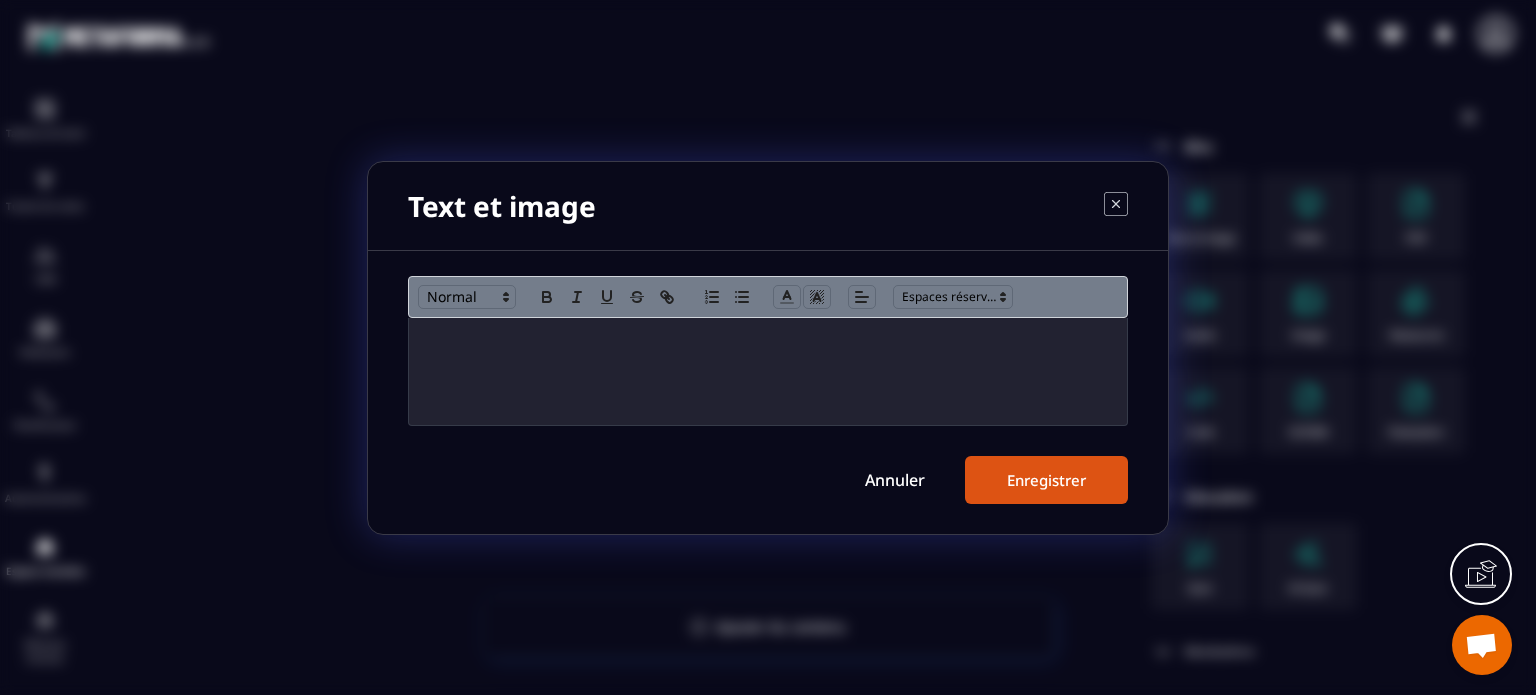 click at bounding box center [768, 339] 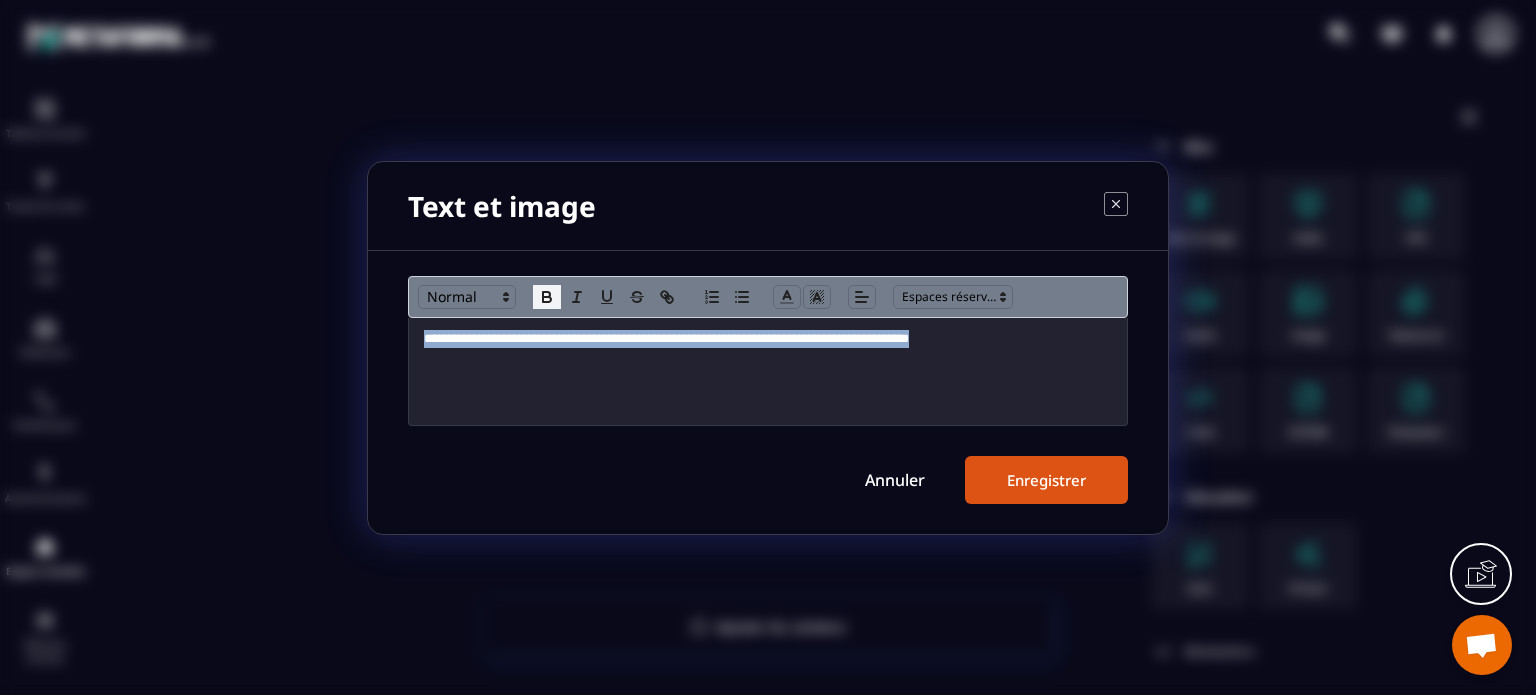 click 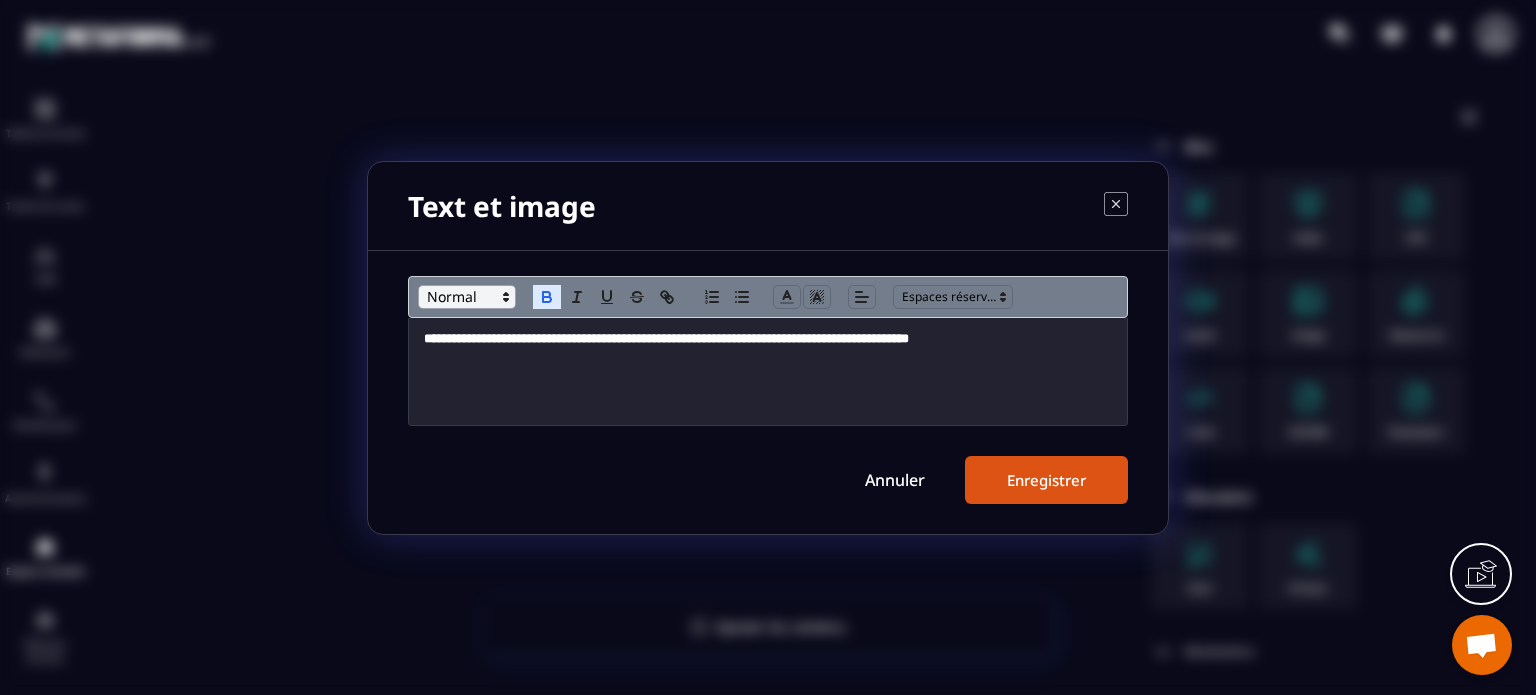 click at bounding box center [467, 297] 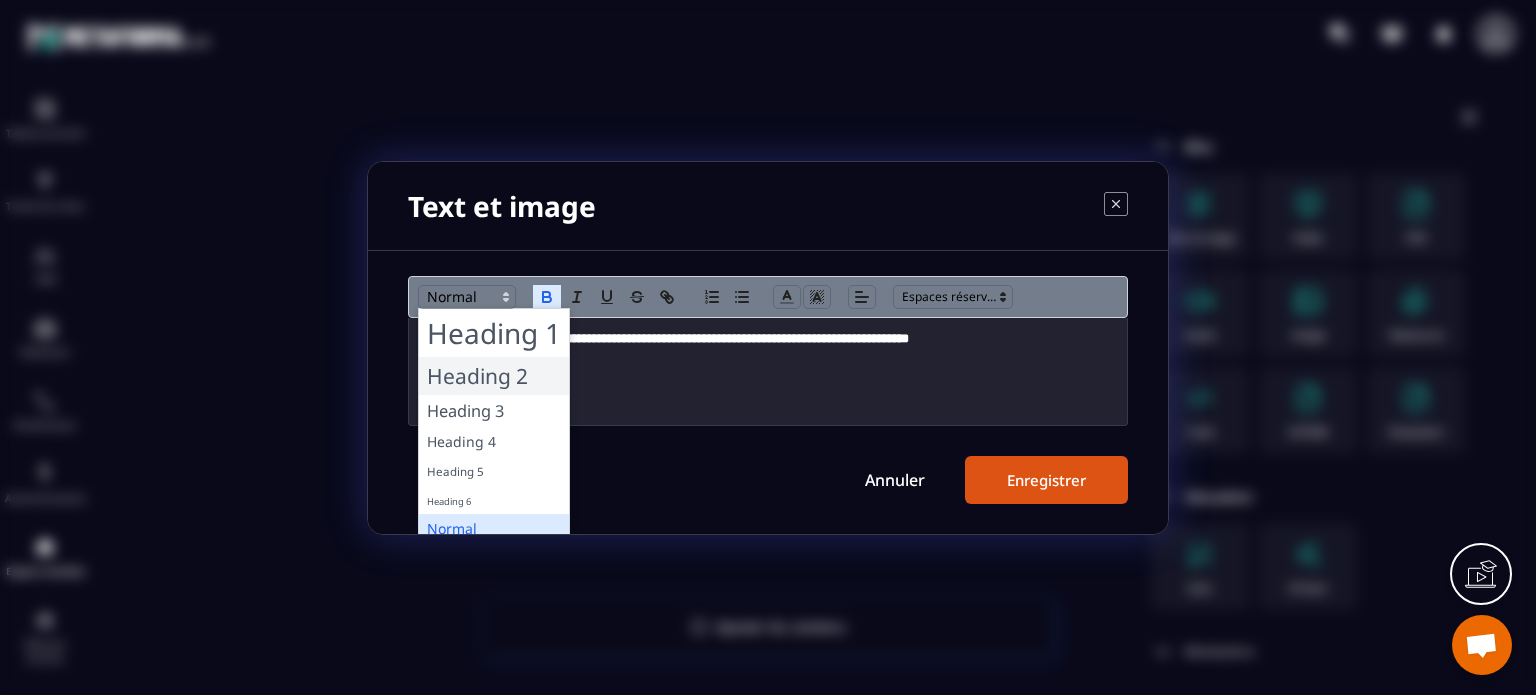 click at bounding box center (494, 376) 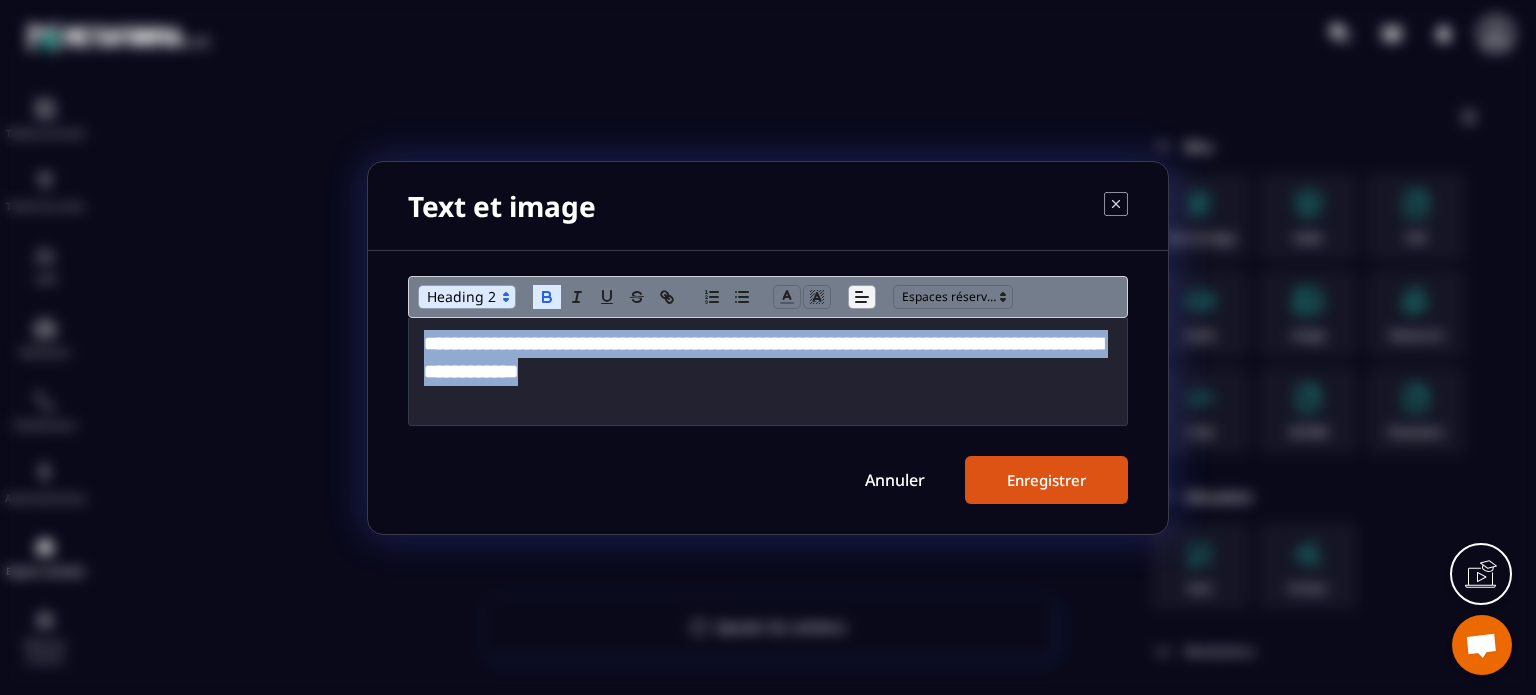 click at bounding box center (862, 297) 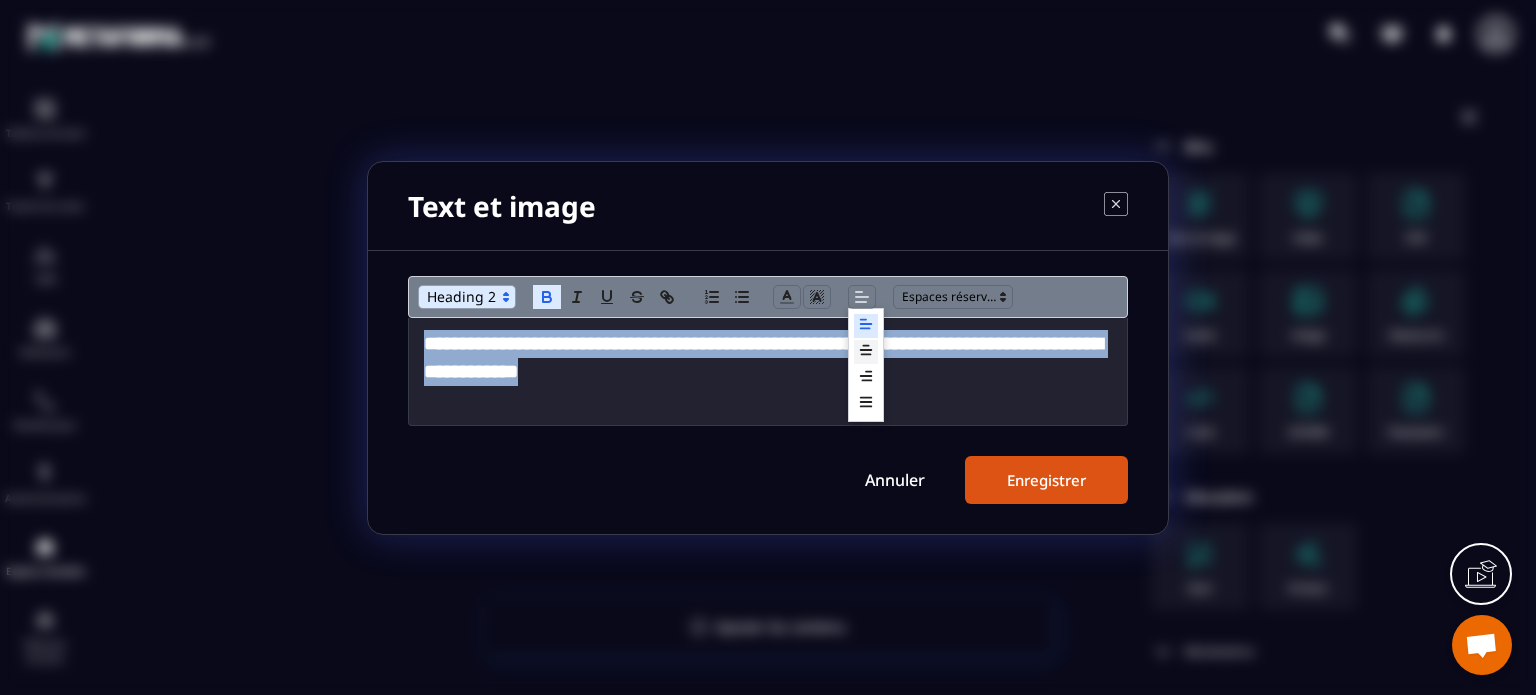 click 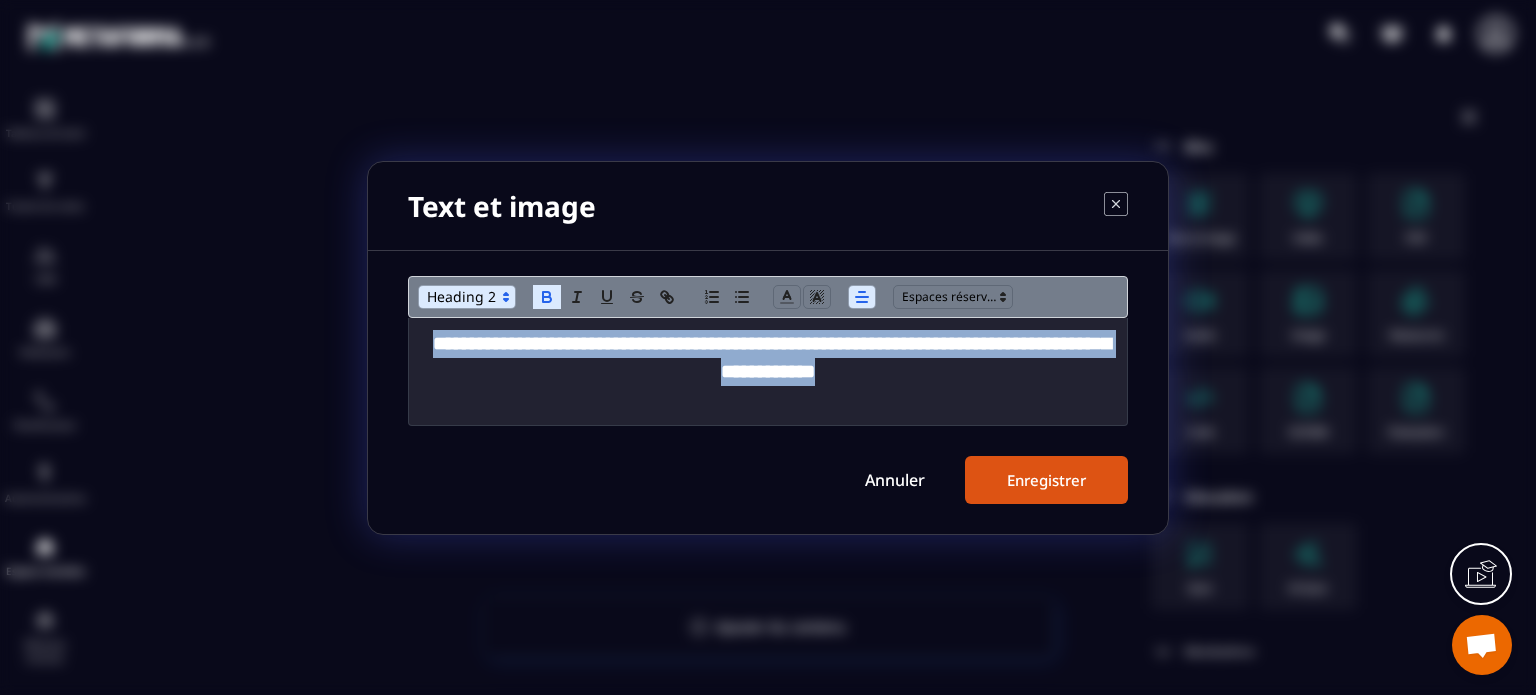 click on "Enregistrer" at bounding box center [1046, 480] 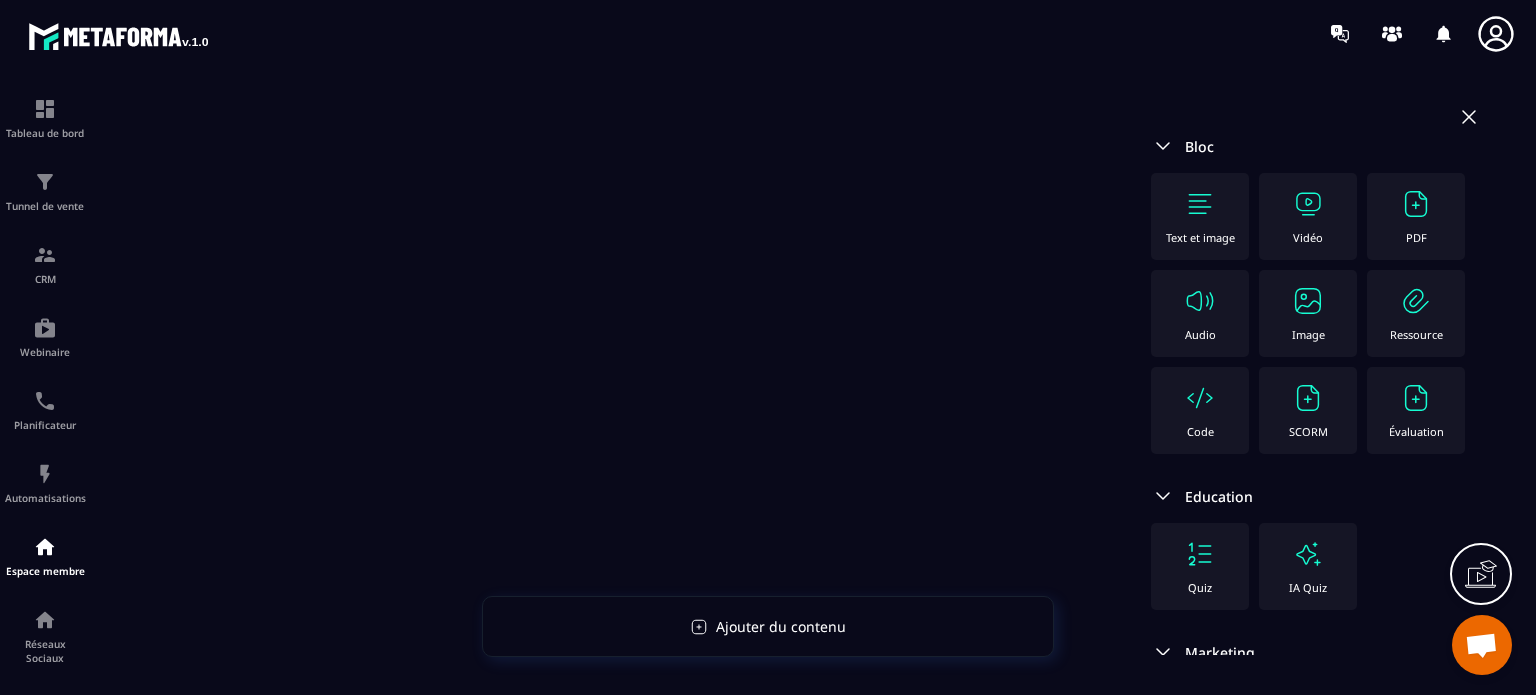 click on "Text et image Méthode : pour résoudre les conflits familiaux en 3 étapes simples (Les Préoccupations partagées)" at bounding box center (615, 300) 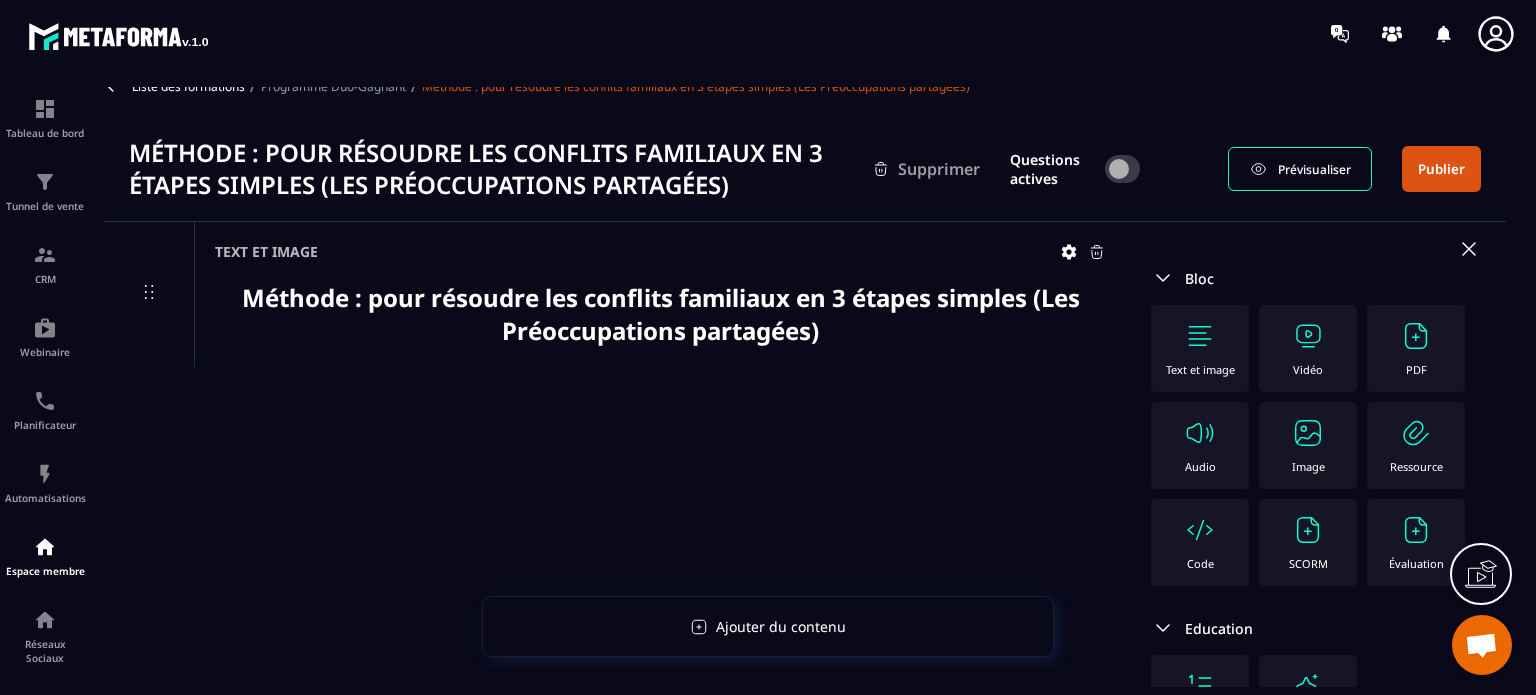 scroll, scrollTop: 0, scrollLeft: 0, axis: both 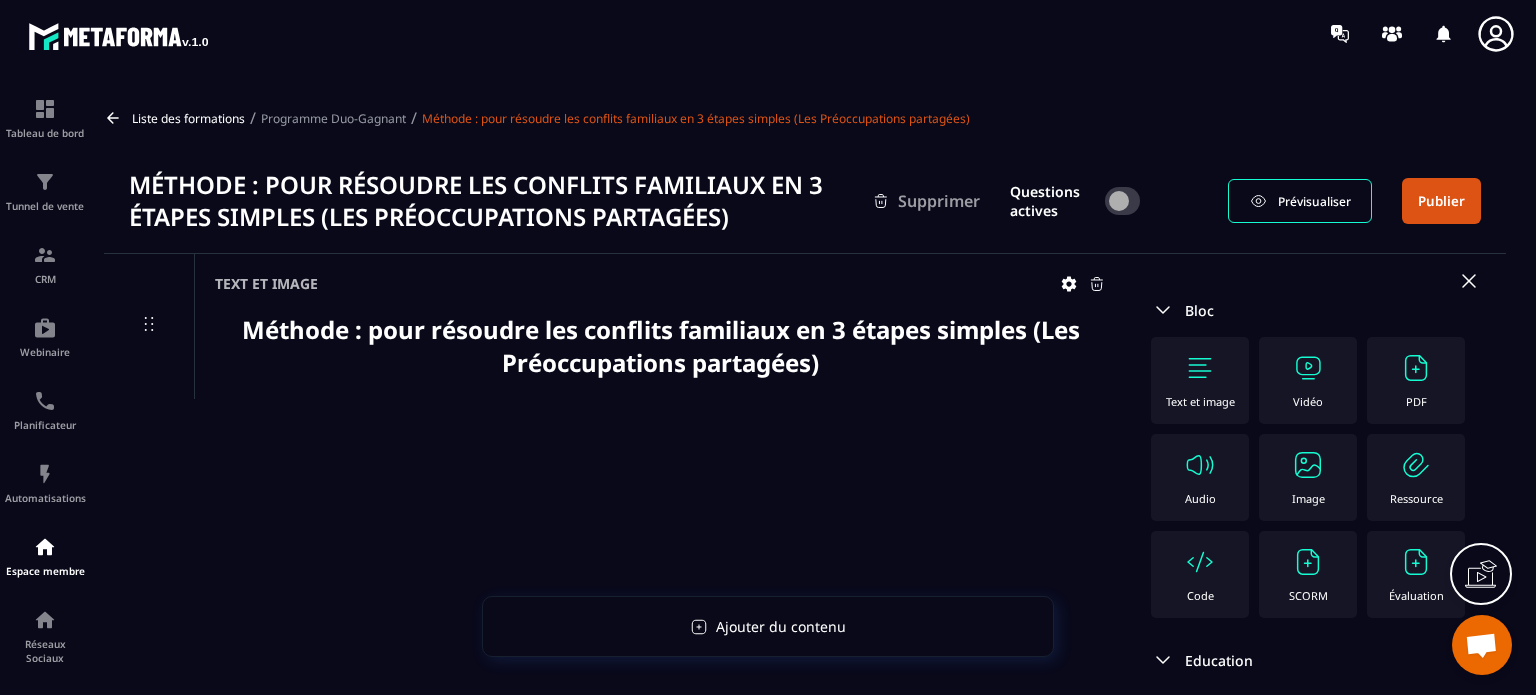 click on "Image" at bounding box center (1308, 477) 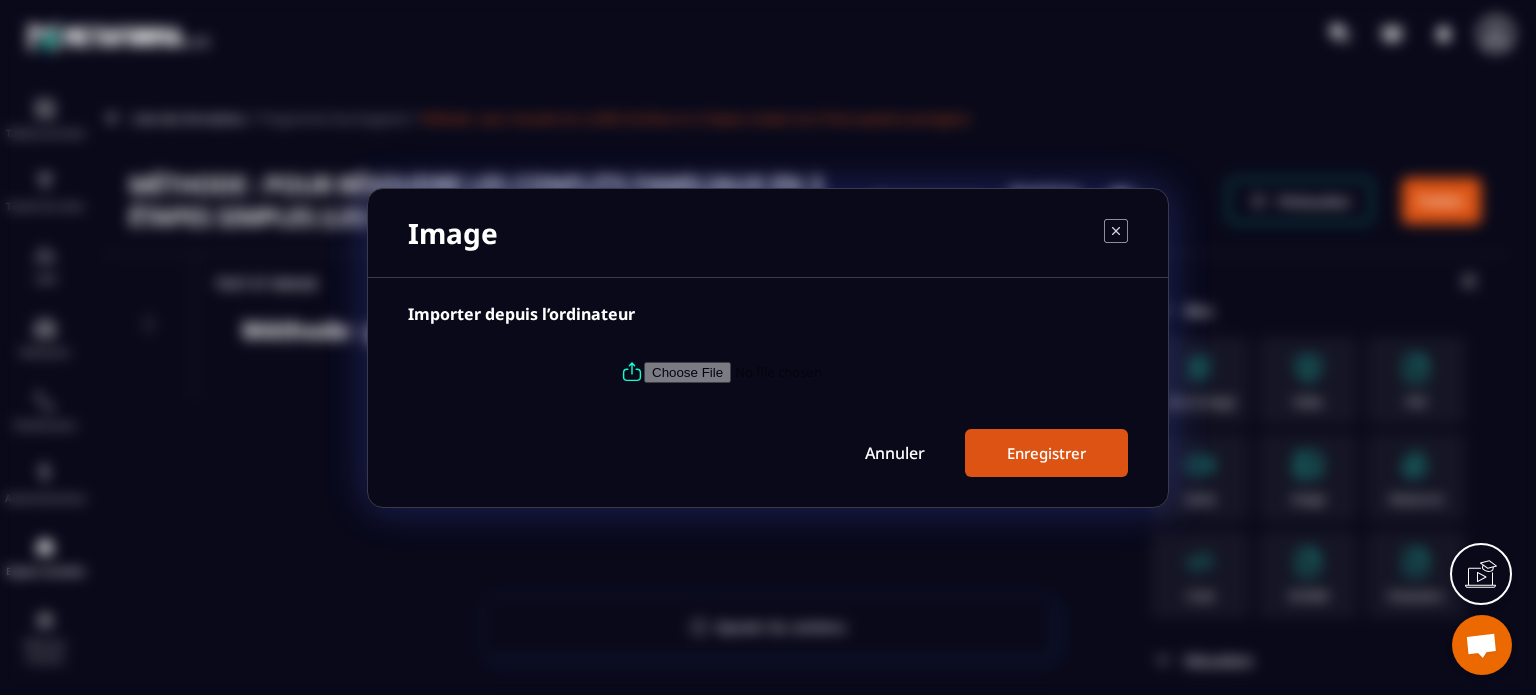 click at bounding box center (780, 371) 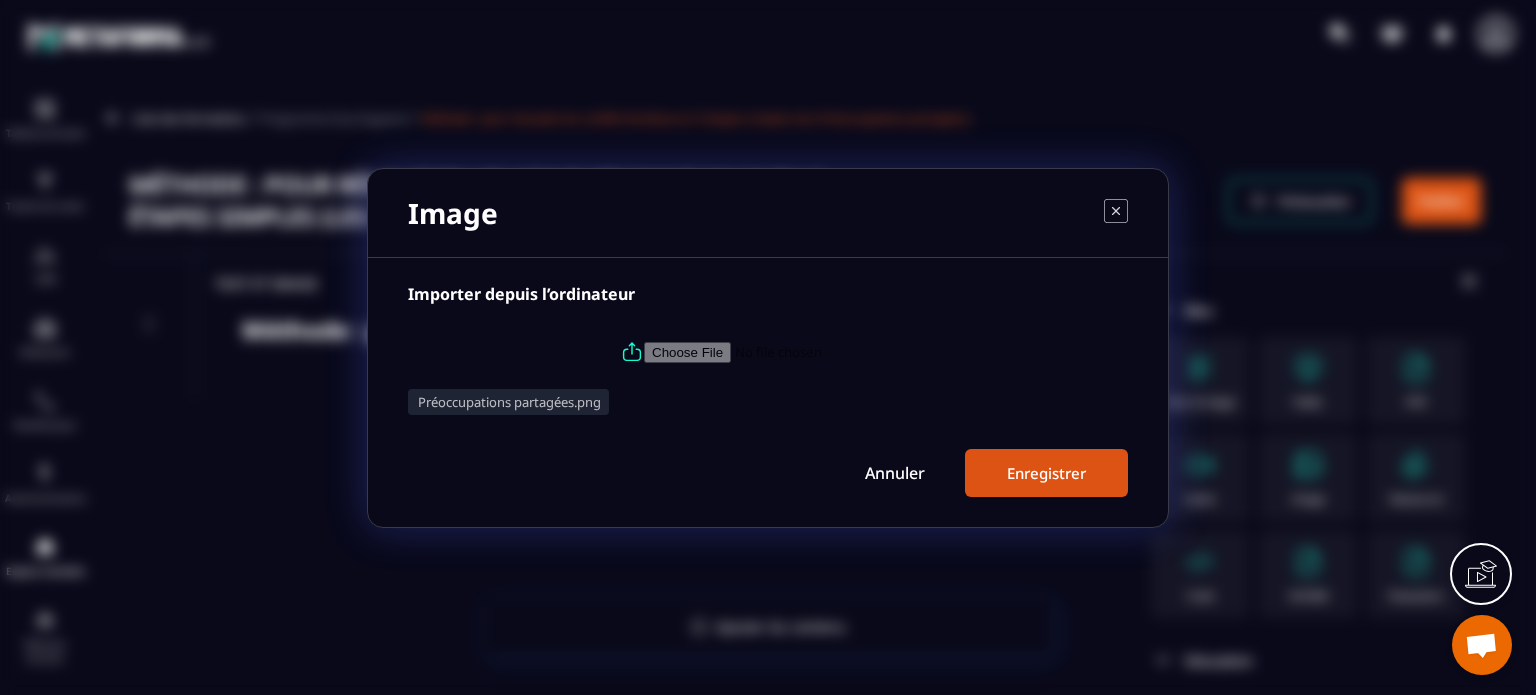 click on "Enregistrer" at bounding box center (1046, 473) 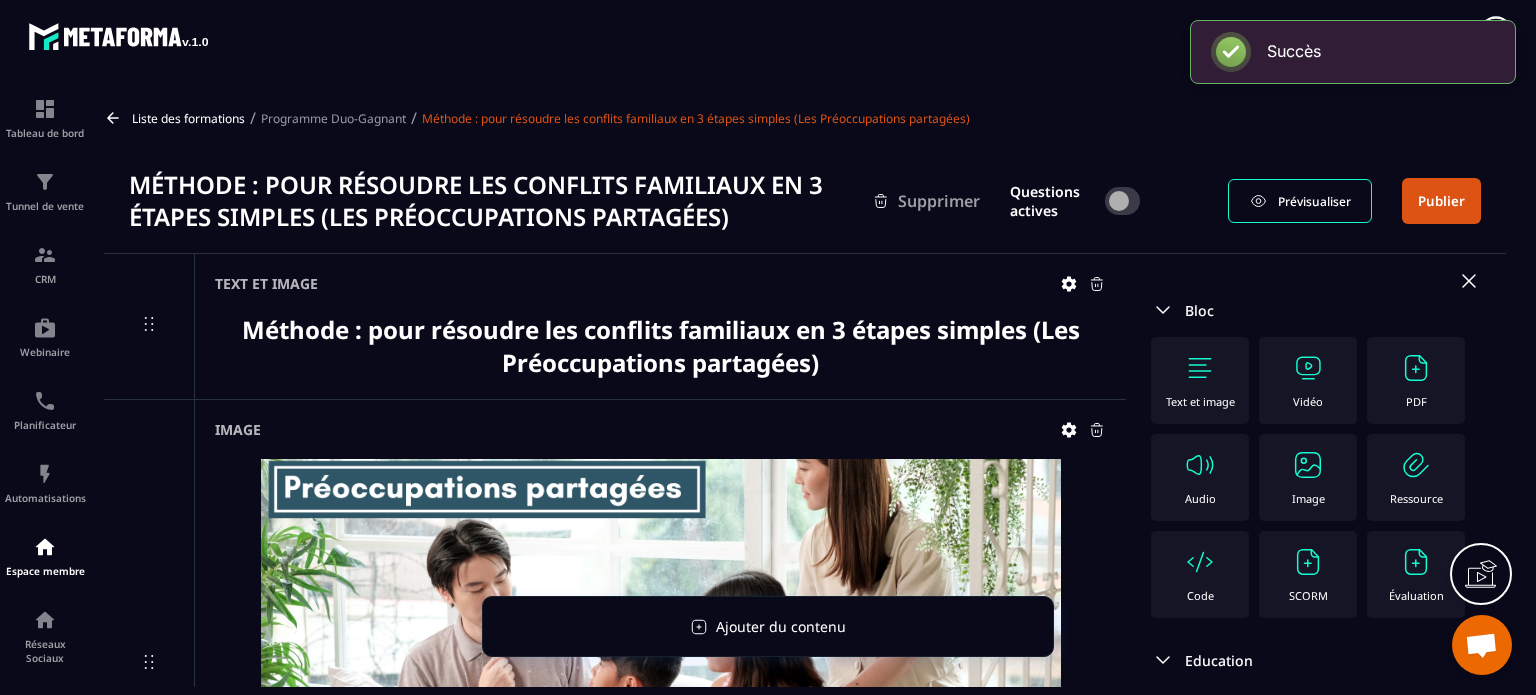 click at bounding box center (1308, 465) 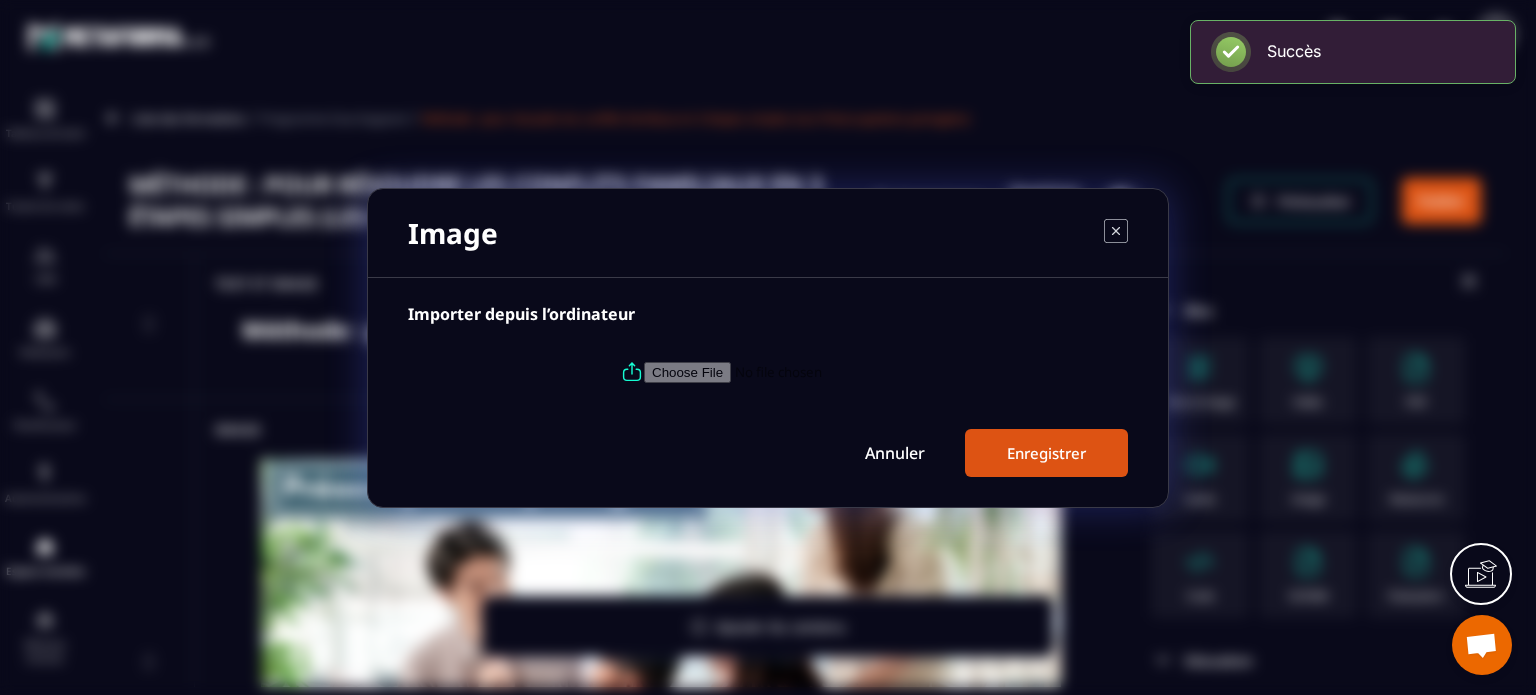click at bounding box center [780, 371] 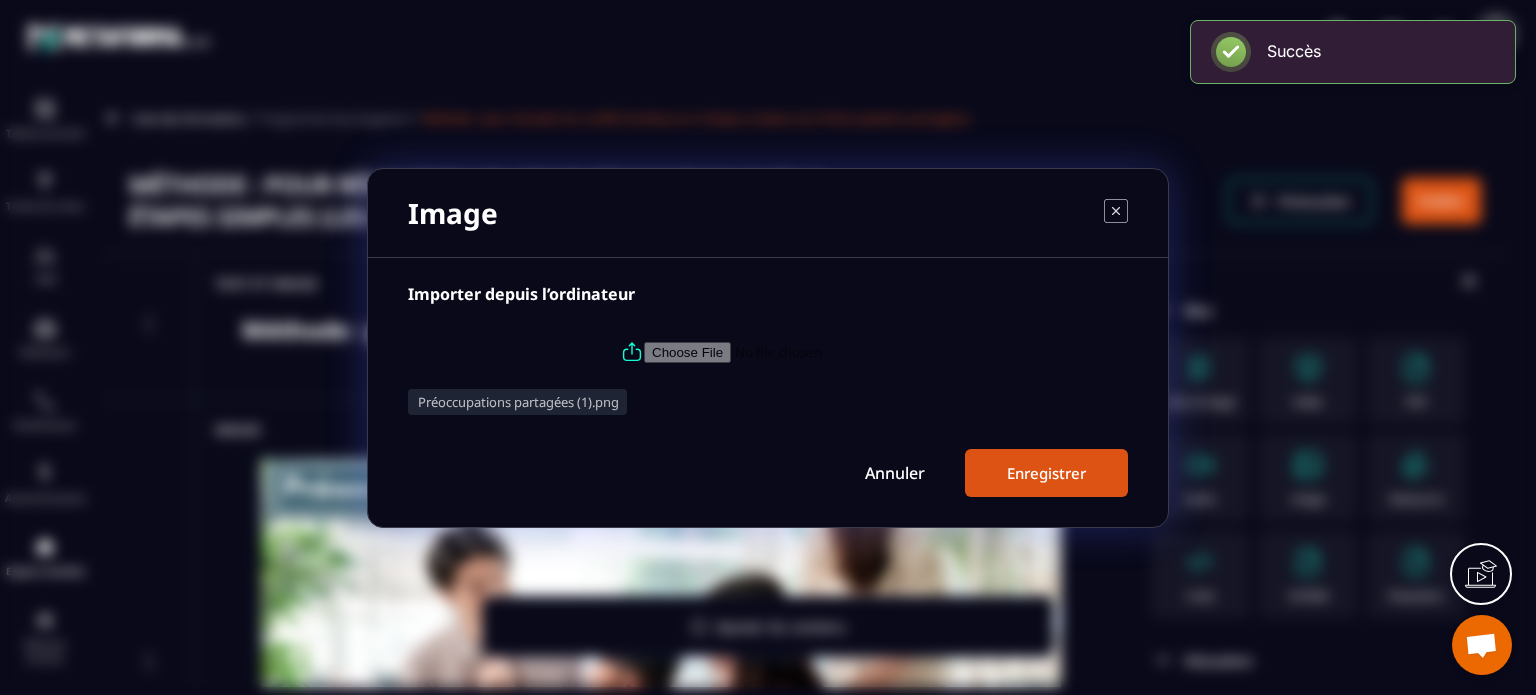 click on "Enregistrer" at bounding box center (1046, 473) 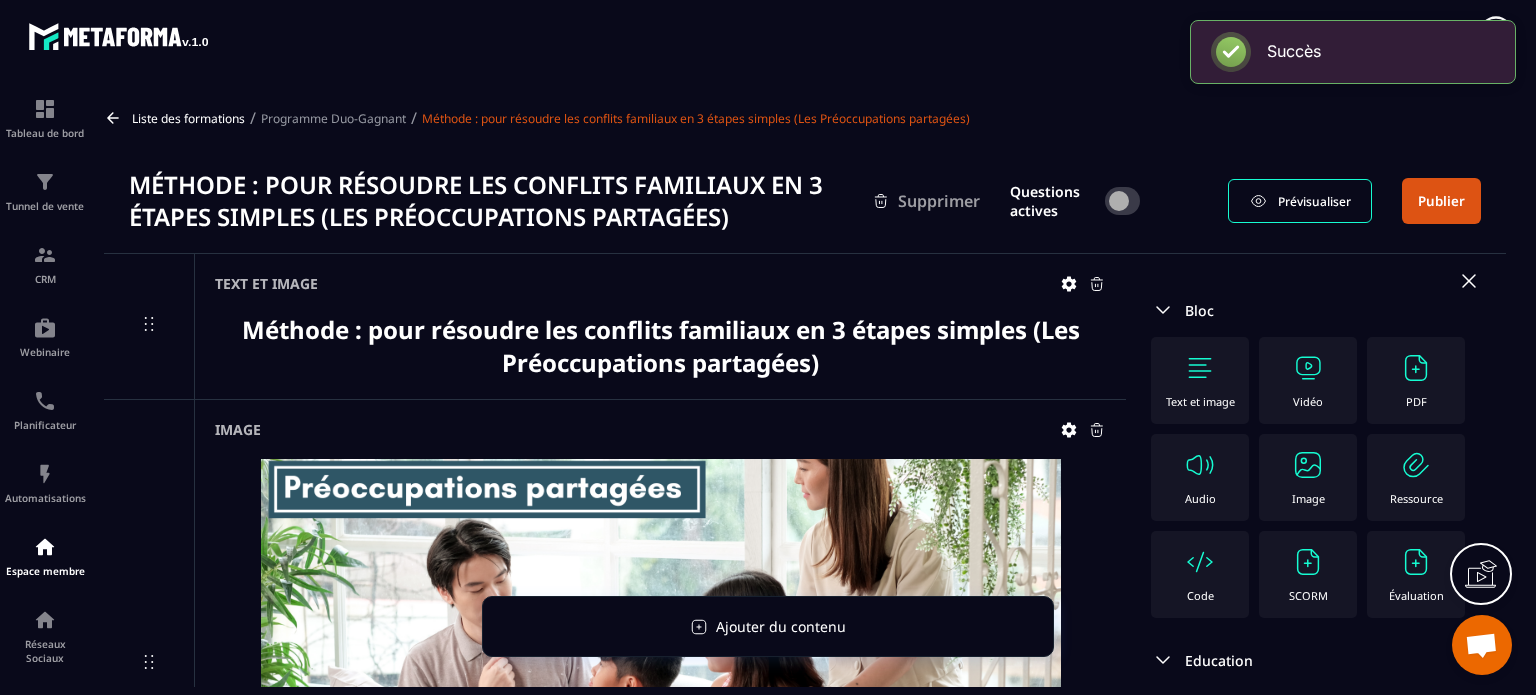 click on "Image" at bounding box center (1308, 498) 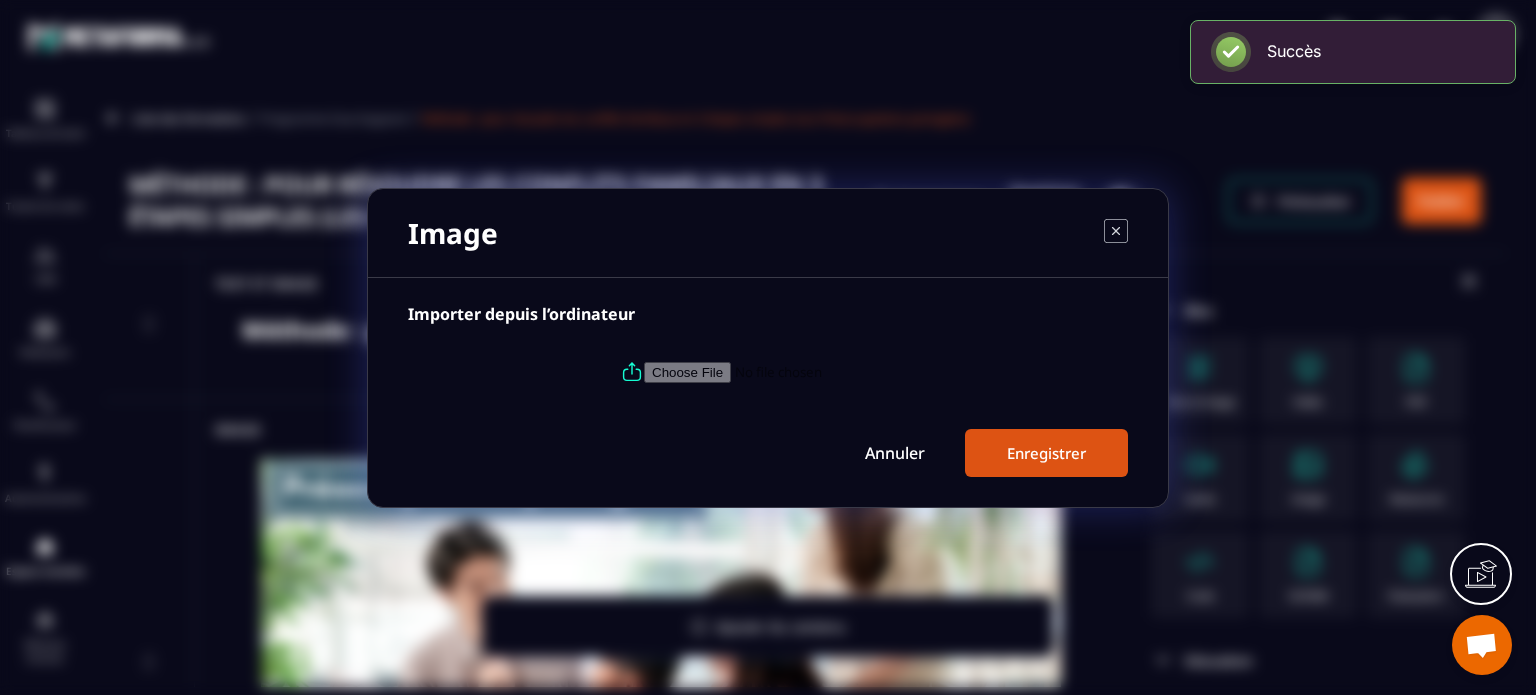 click at bounding box center [768, 372] 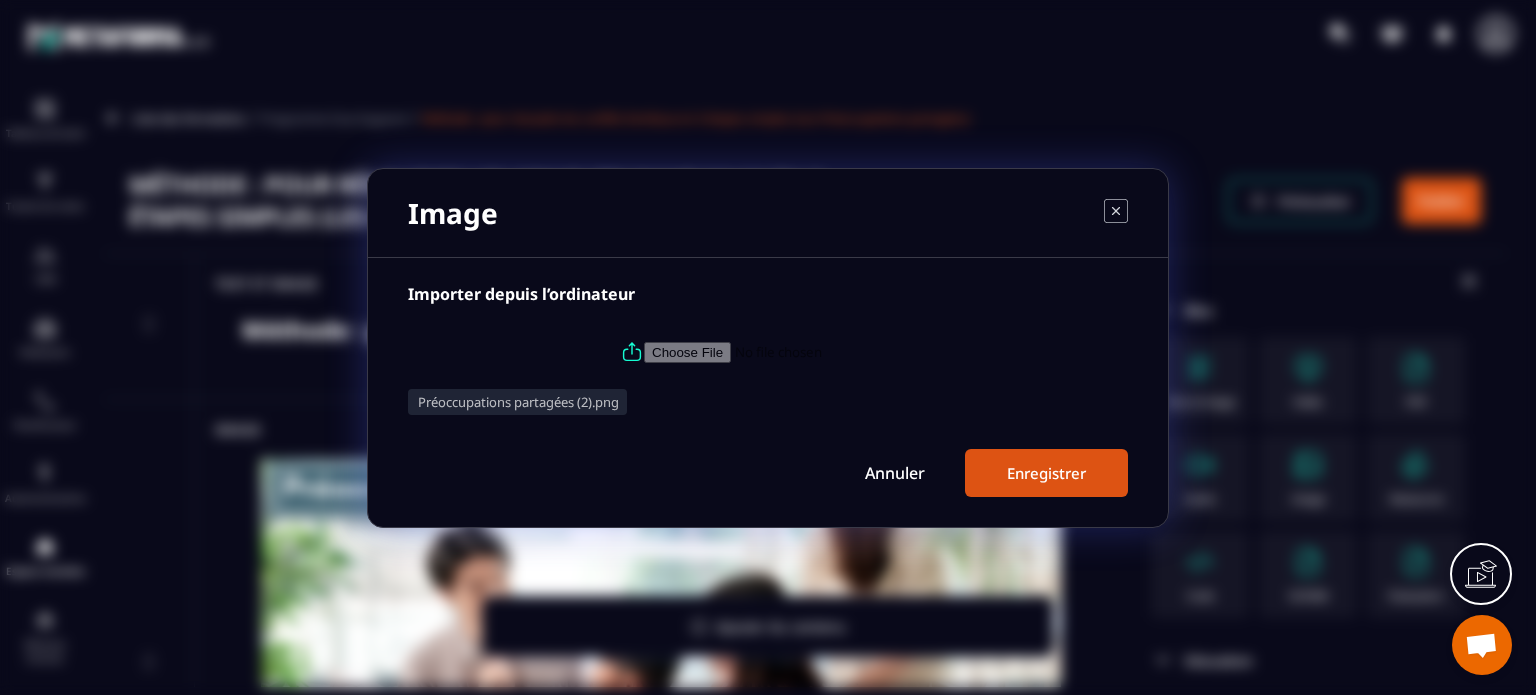 click on "Enregistrer" at bounding box center (1046, 473) 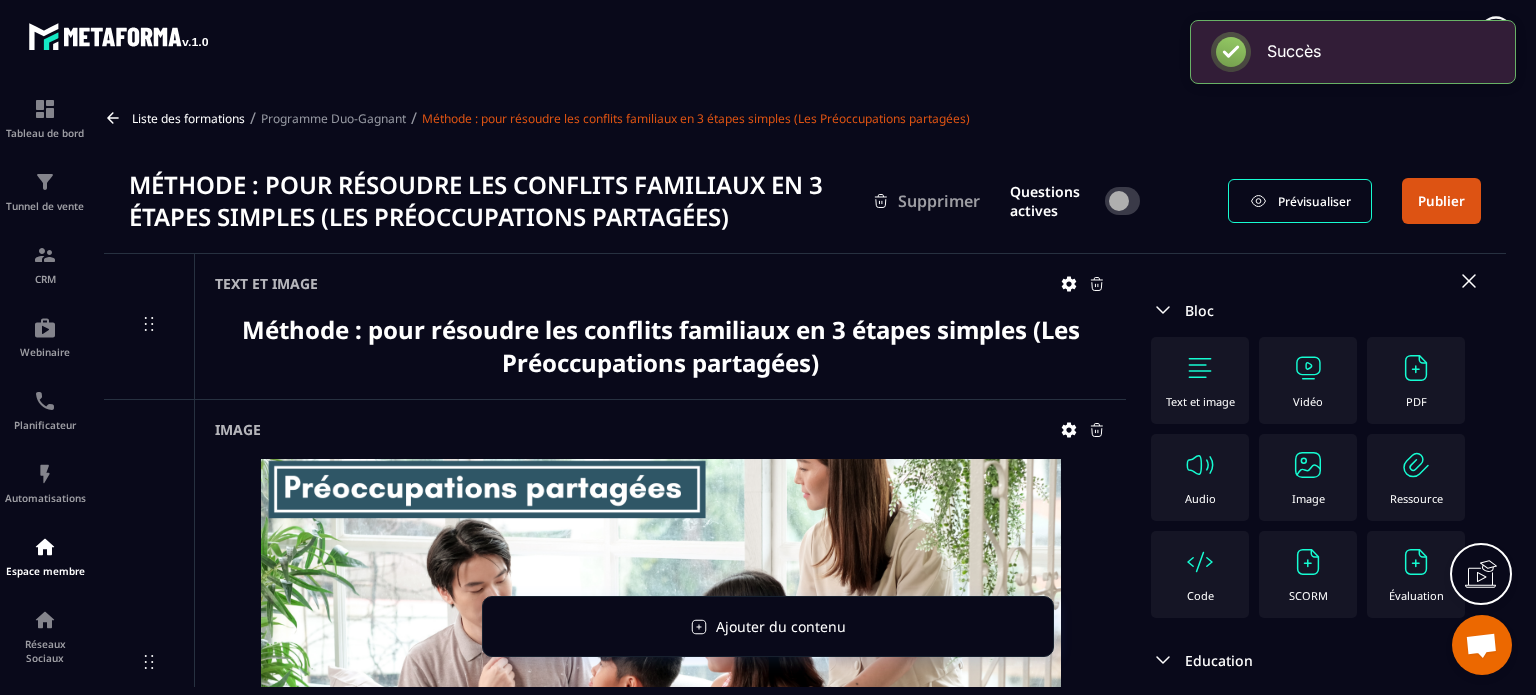 click on "Image" at bounding box center [1308, 477] 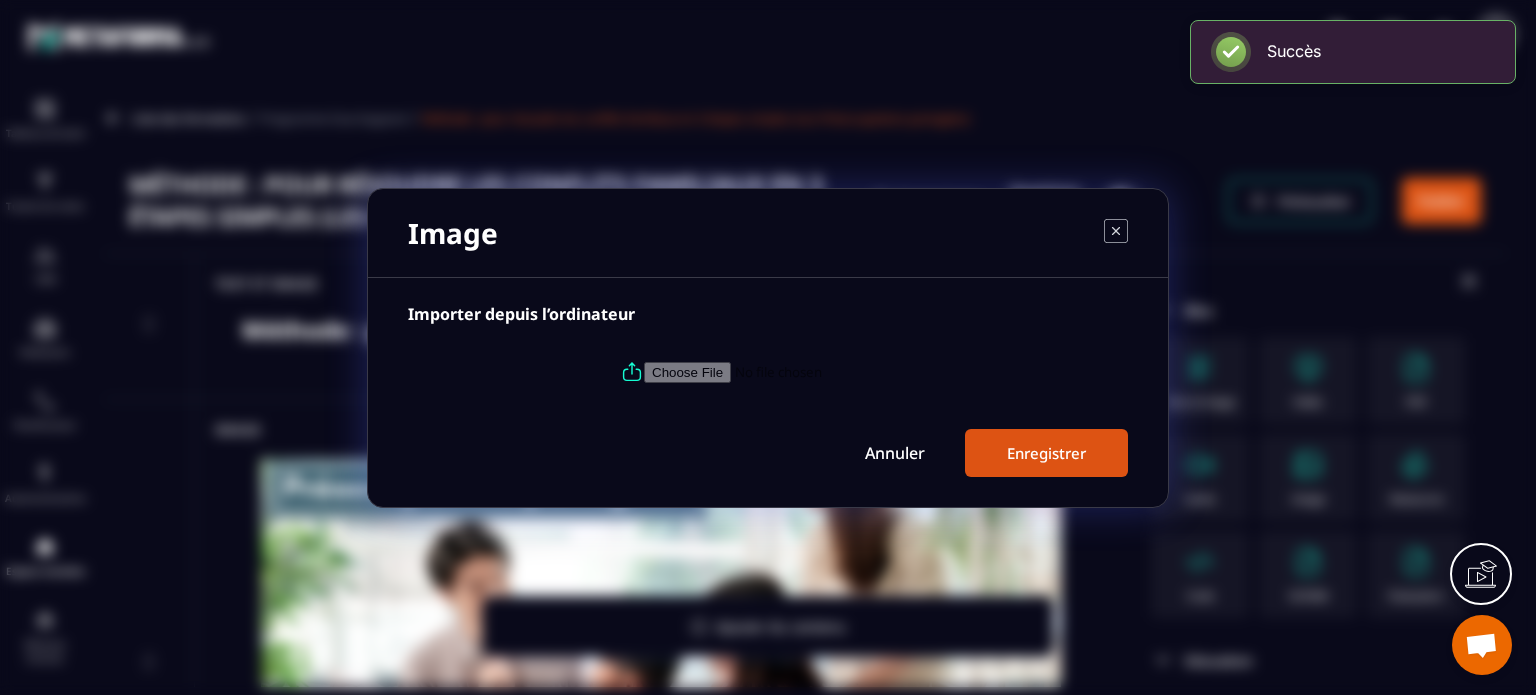 click at bounding box center [780, 371] 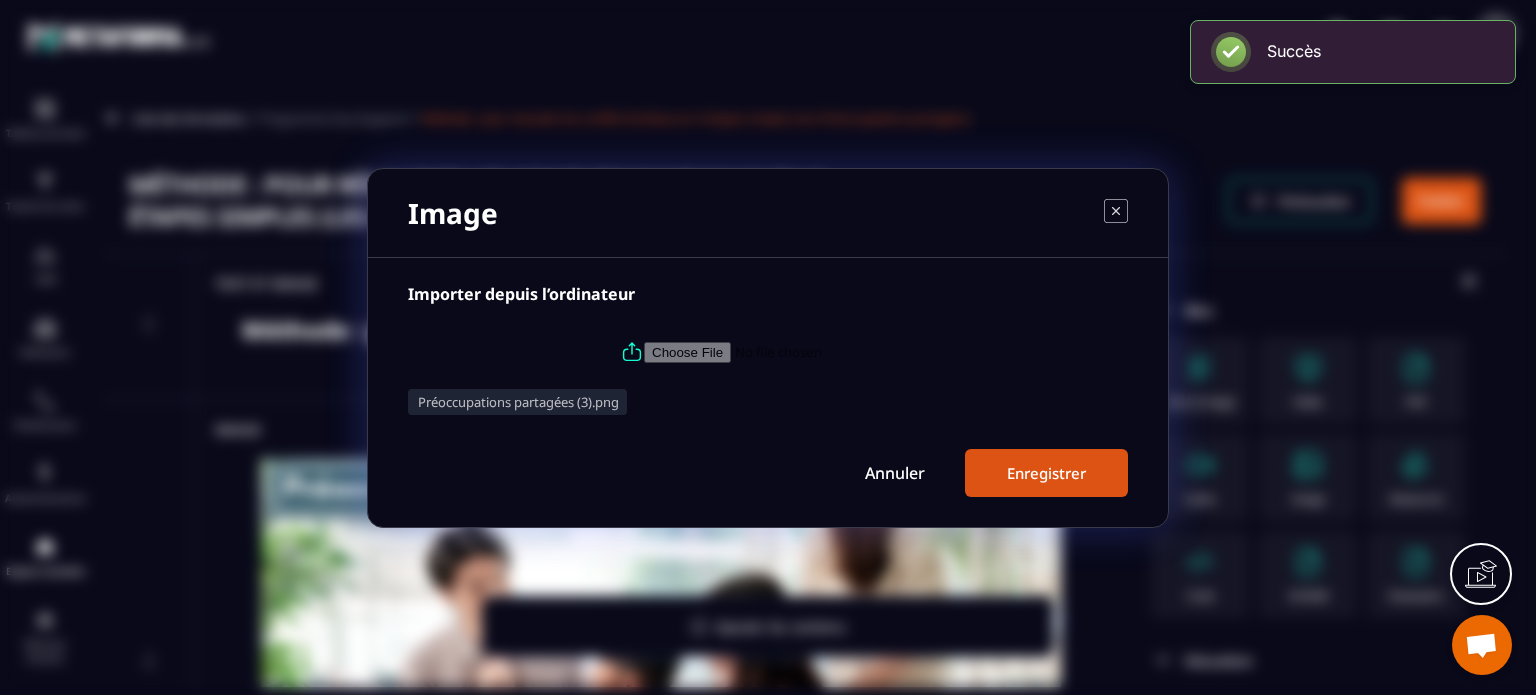 click on "Enregistrer" at bounding box center [1046, 473] 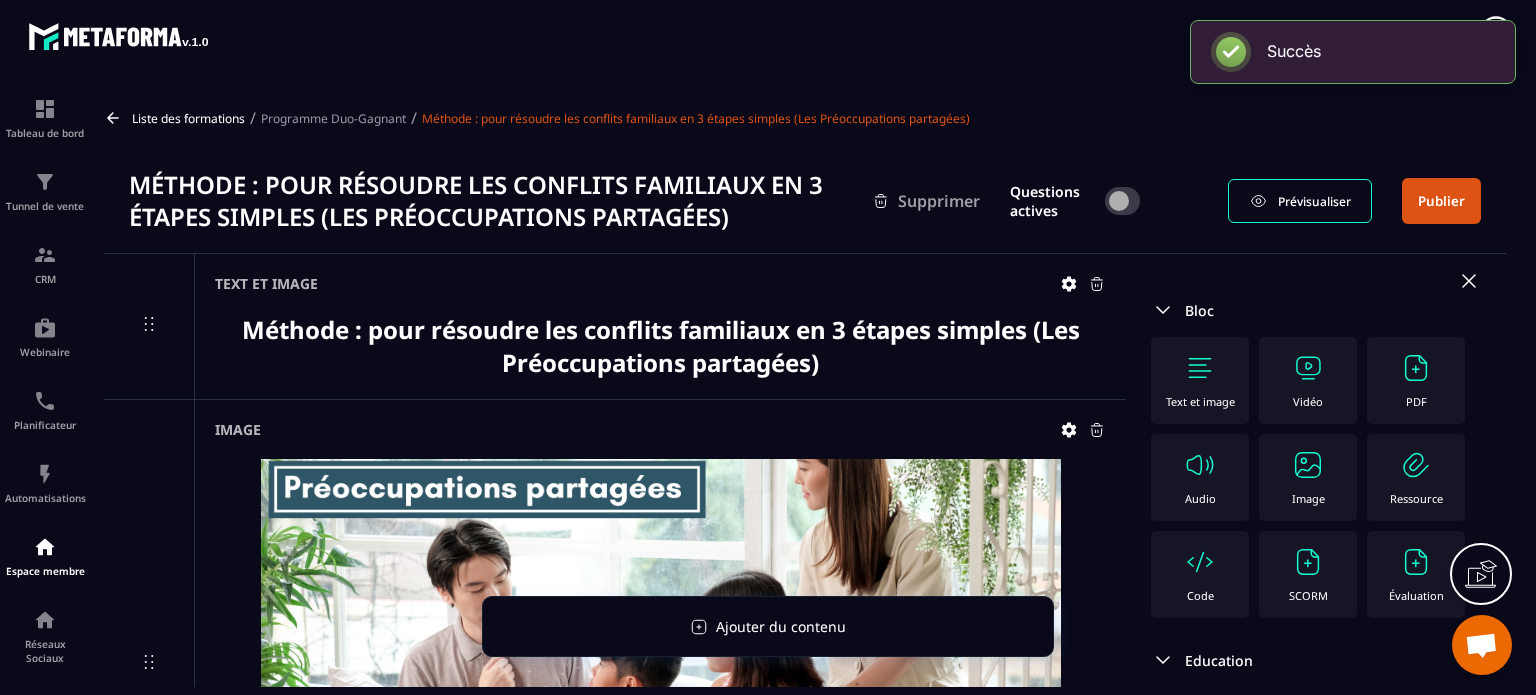 click on "Image" at bounding box center (1308, 498) 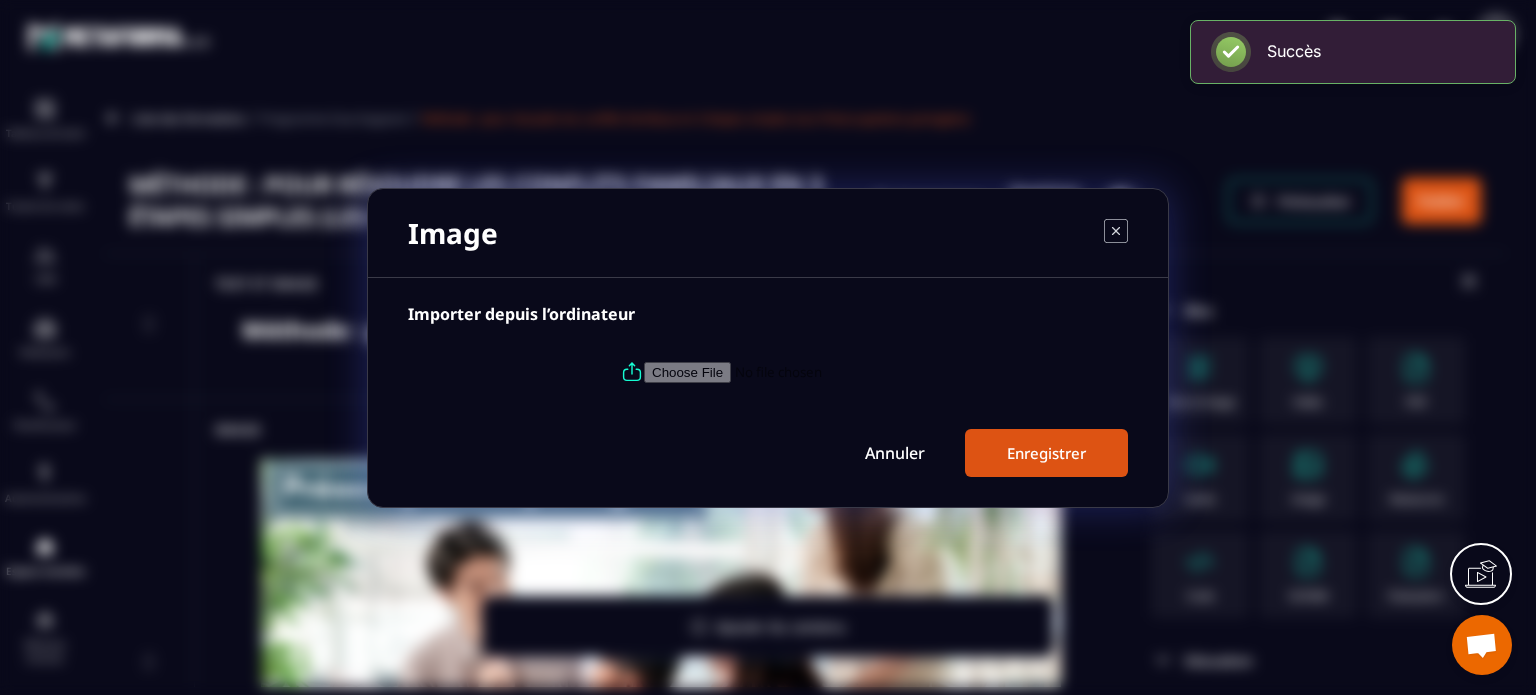 click at bounding box center (780, 371) 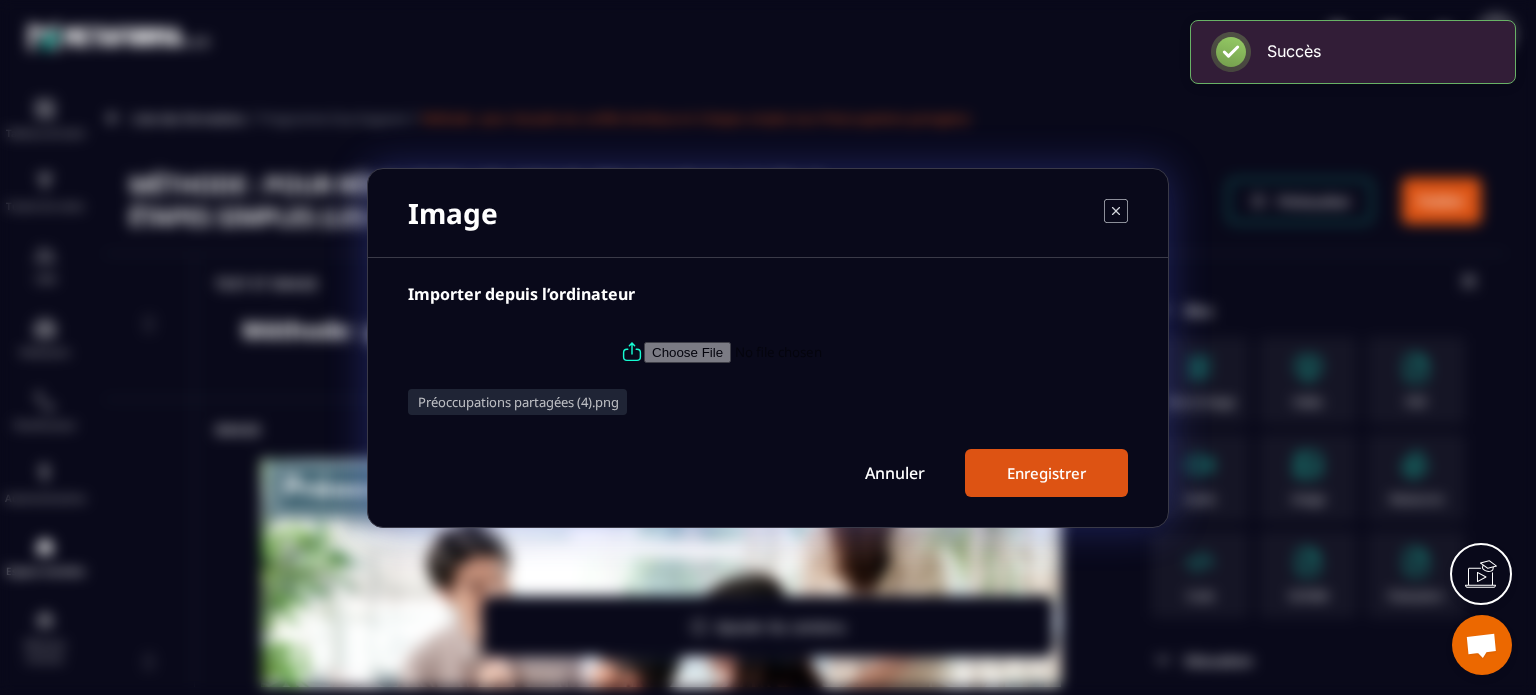 click on "Enregistrer" at bounding box center (1046, 473) 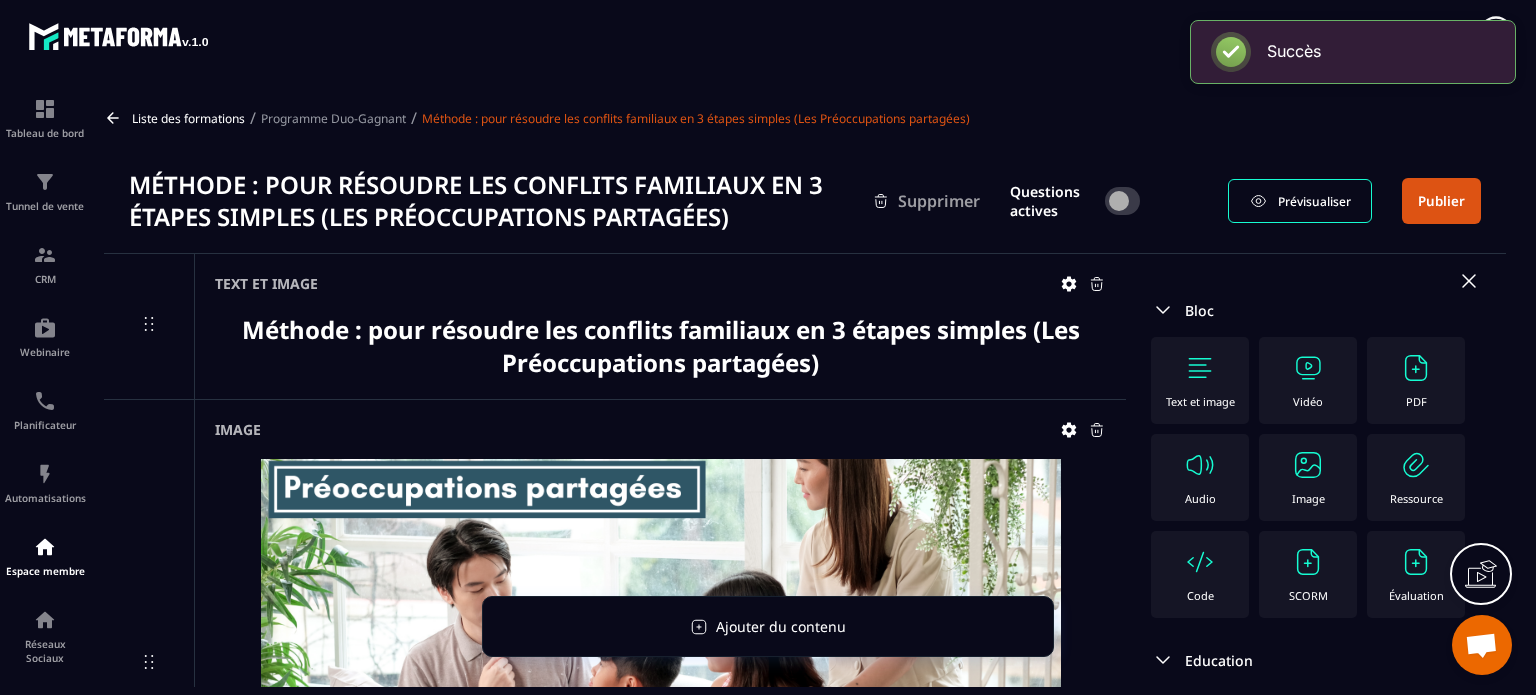 click at bounding box center (1308, 465) 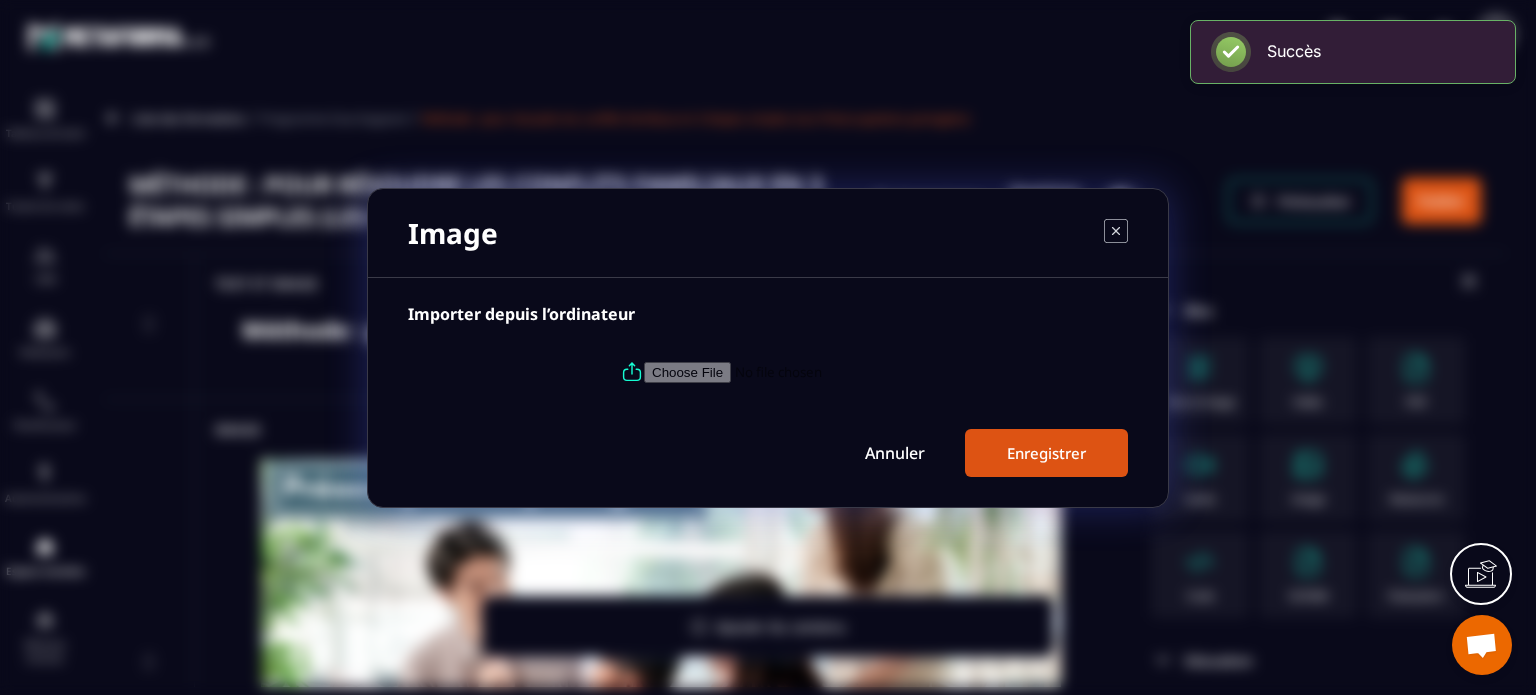 click at bounding box center (780, 371) 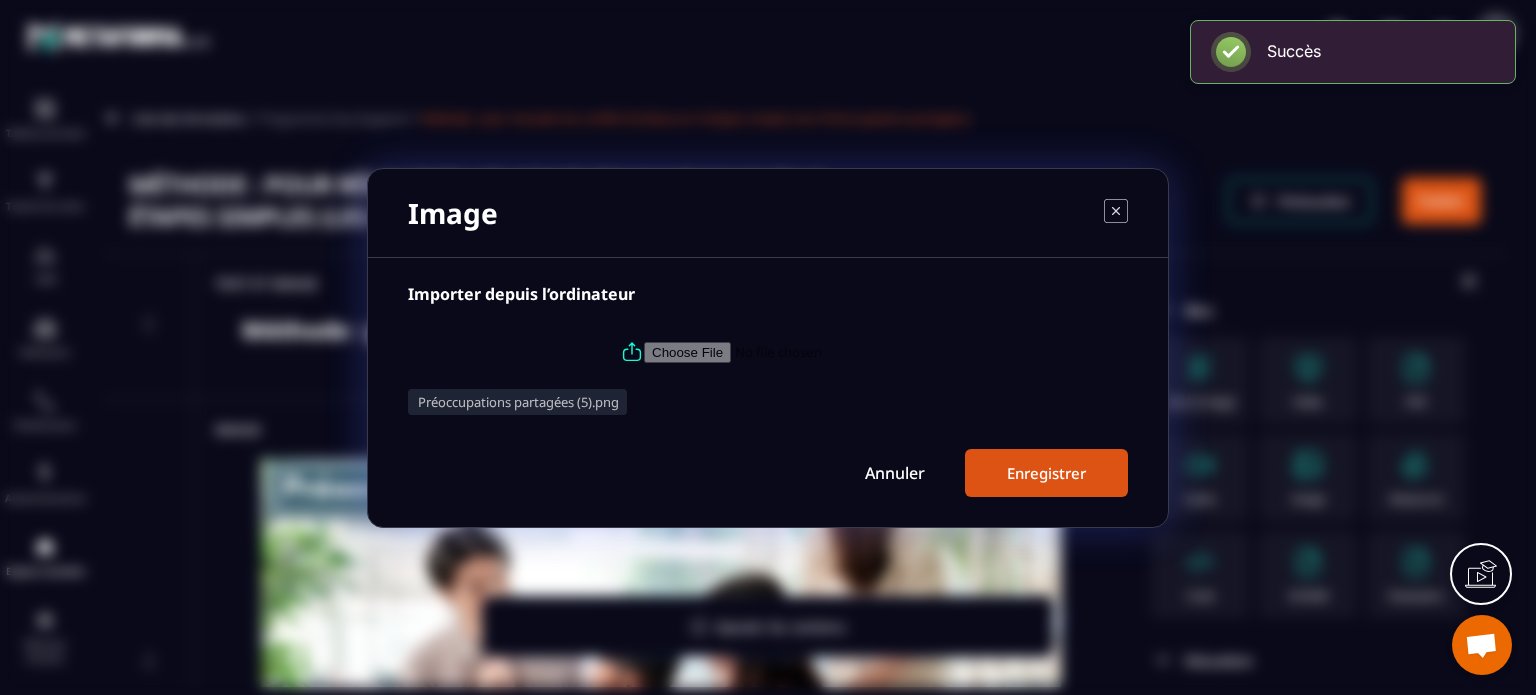 click on "Enregistrer" at bounding box center [1046, 473] 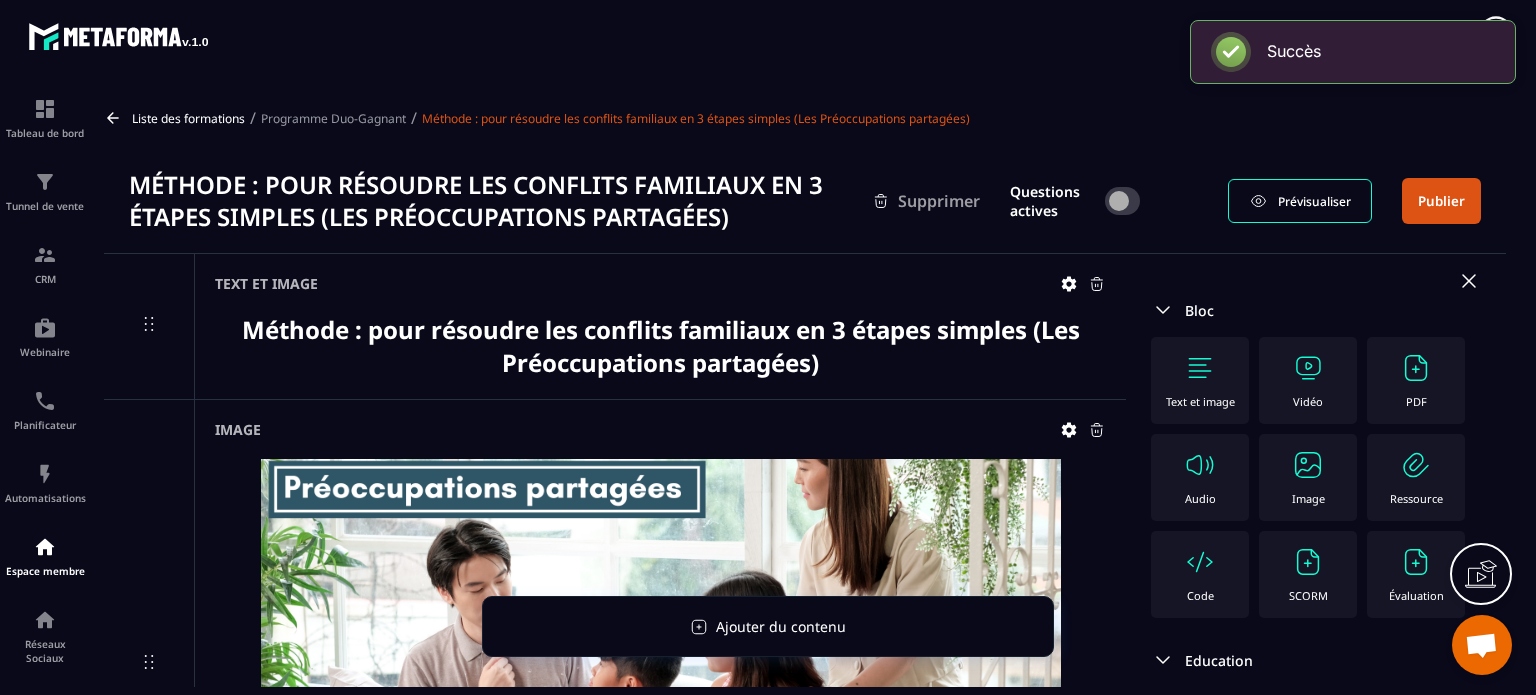 click on "Image" at bounding box center [1308, 477] 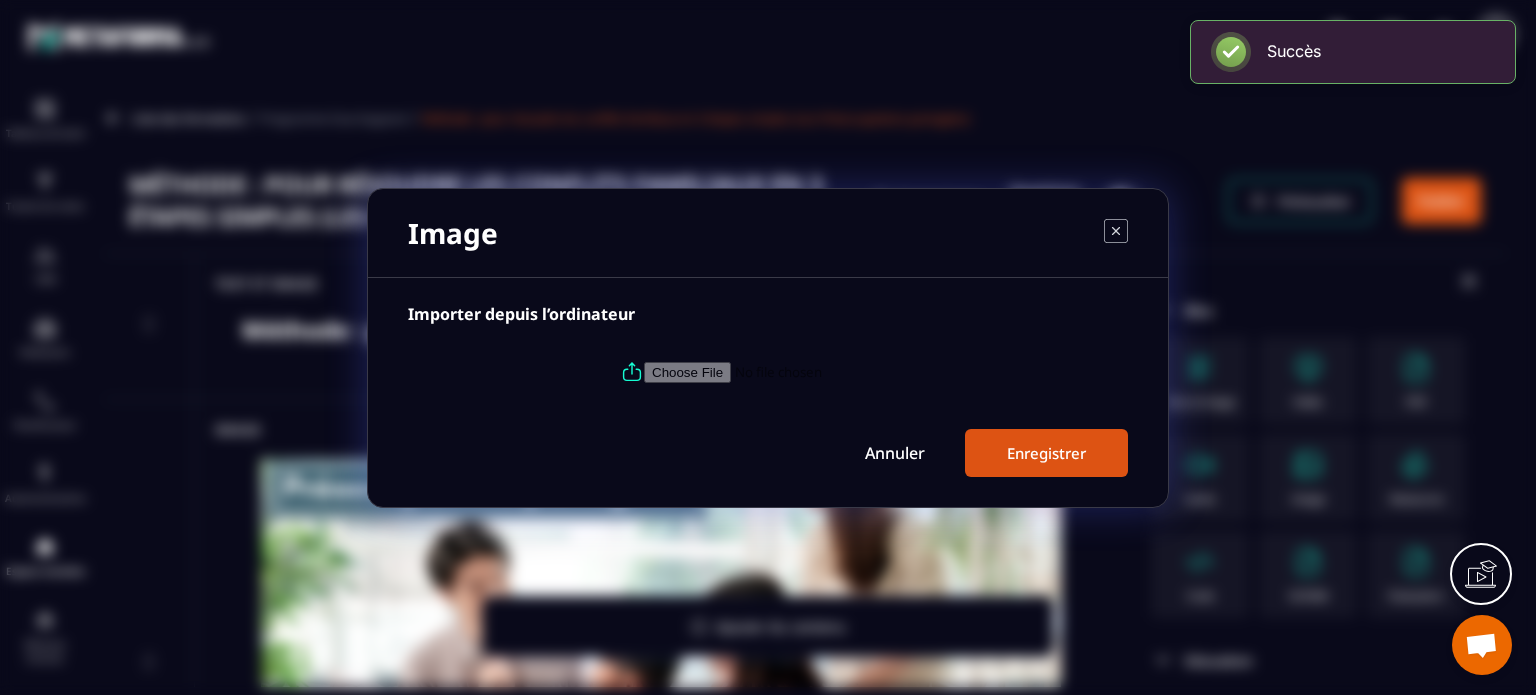 click at bounding box center [780, 371] 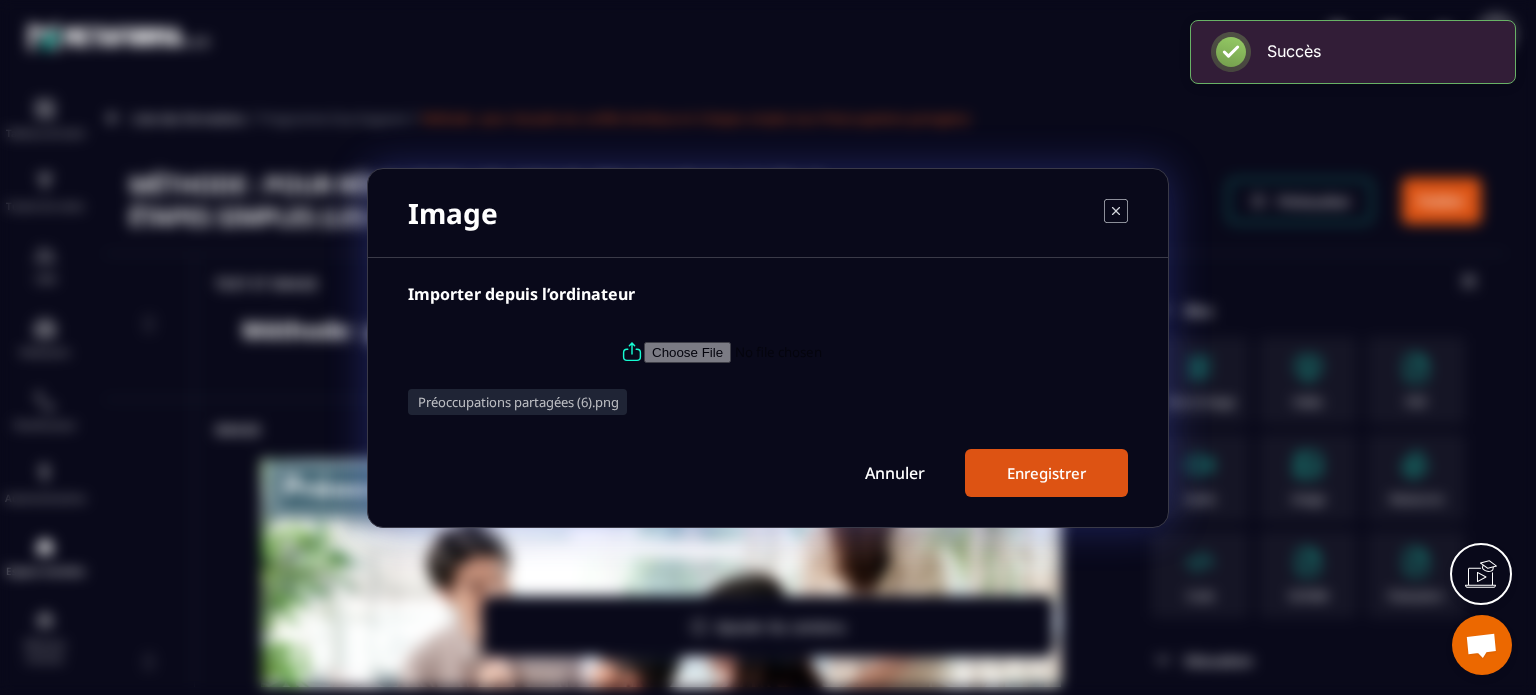 drag, startPoint x: 1018, startPoint y: 475, endPoint x: 982, endPoint y: 463, distance: 37.94733 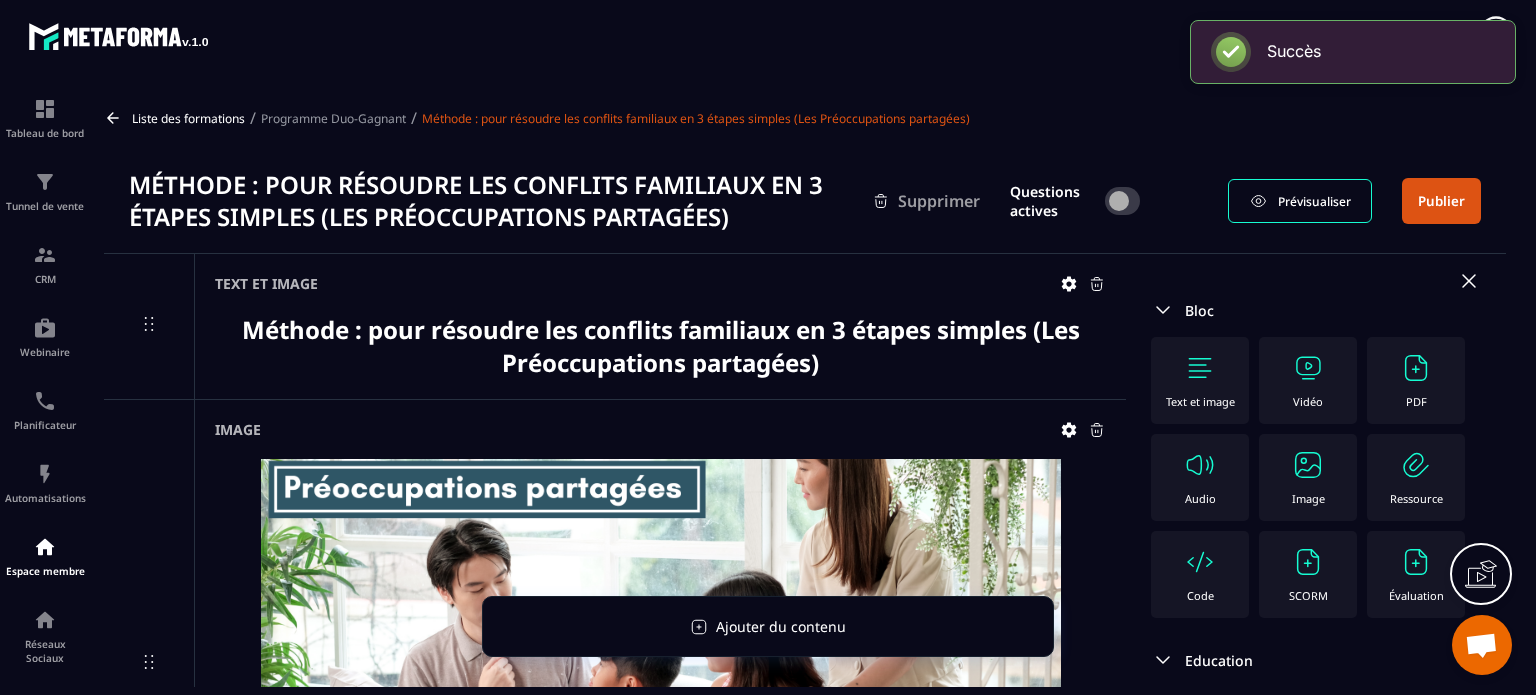 click on "Publier" at bounding box center [1441, 201] 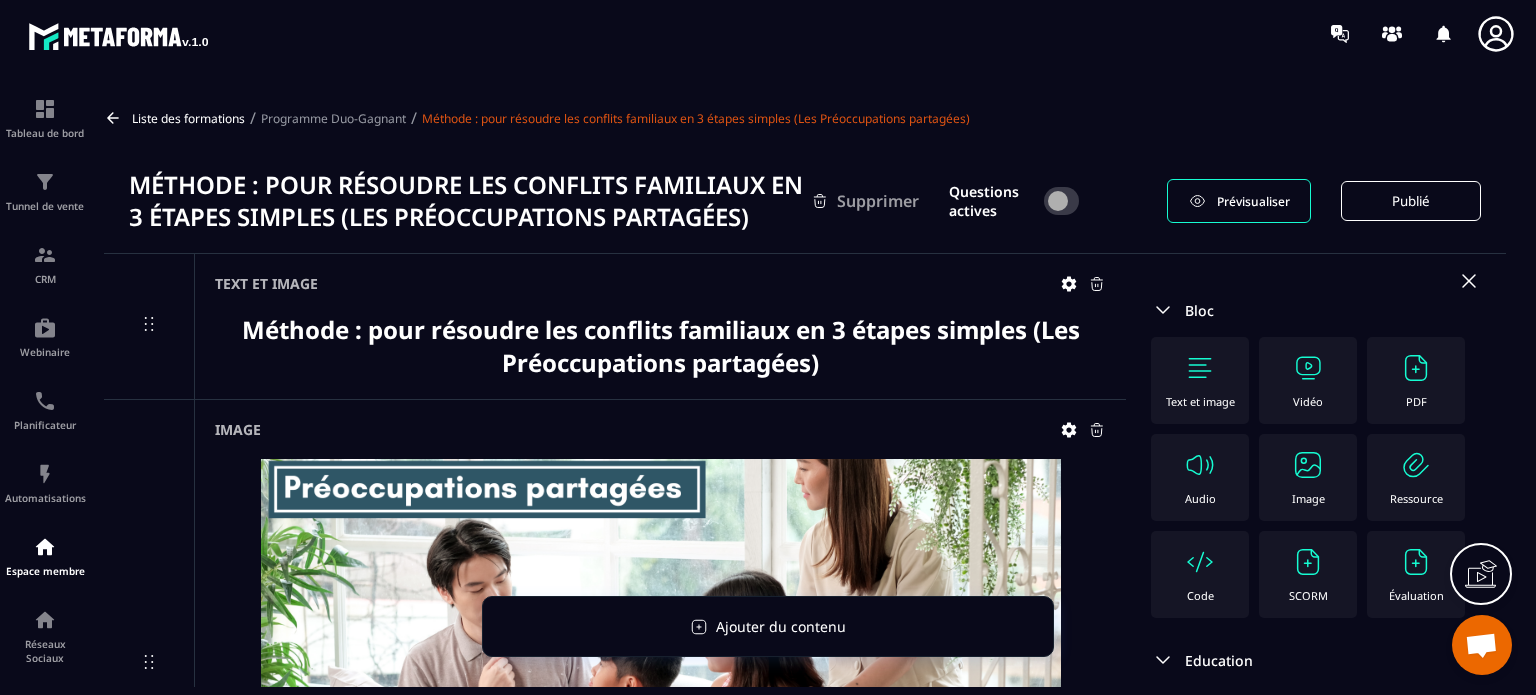 click on "Méthode : pour résoudre les conflits familiaux en 3 étapes simples (Les Préoccupations partagées)" at bounding box center (660, 346) 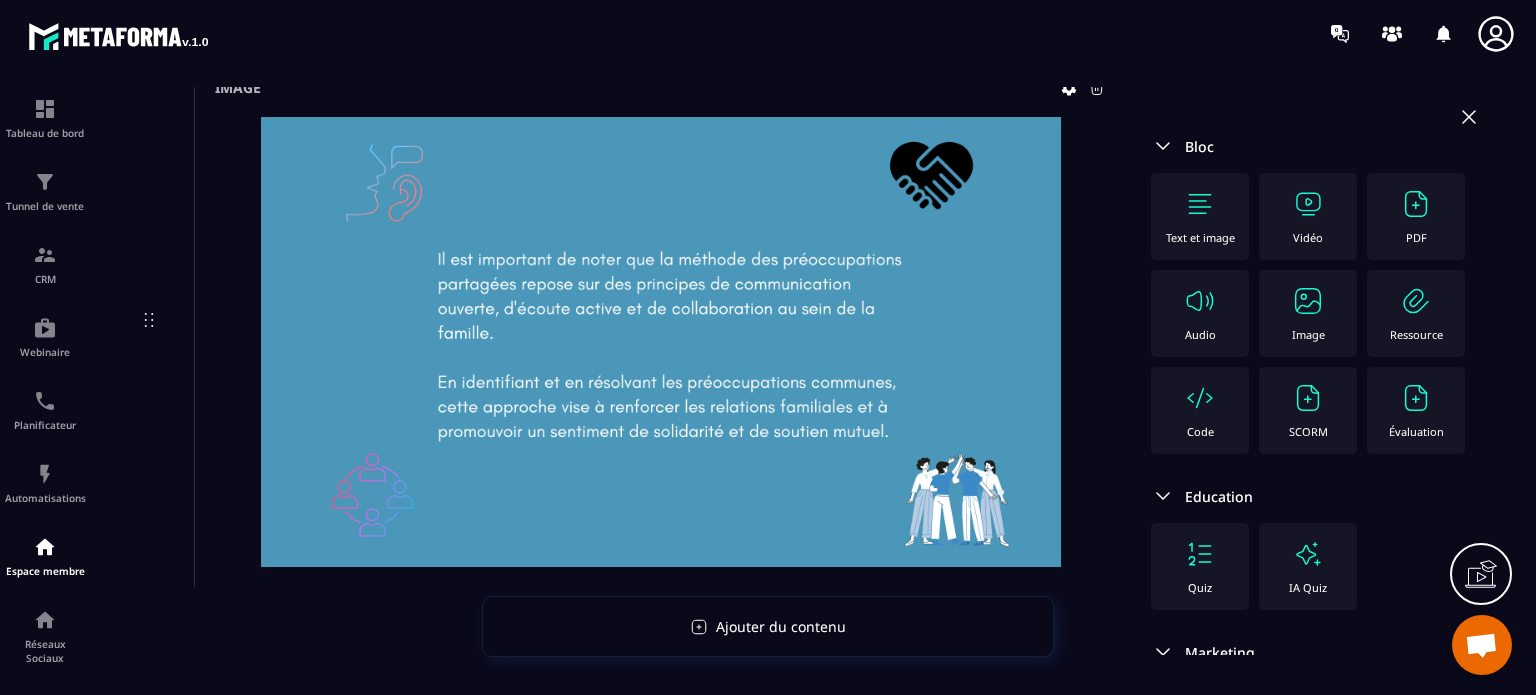 scroll, scrollTop: 3482, scrollLeft: 0, axis: vertical 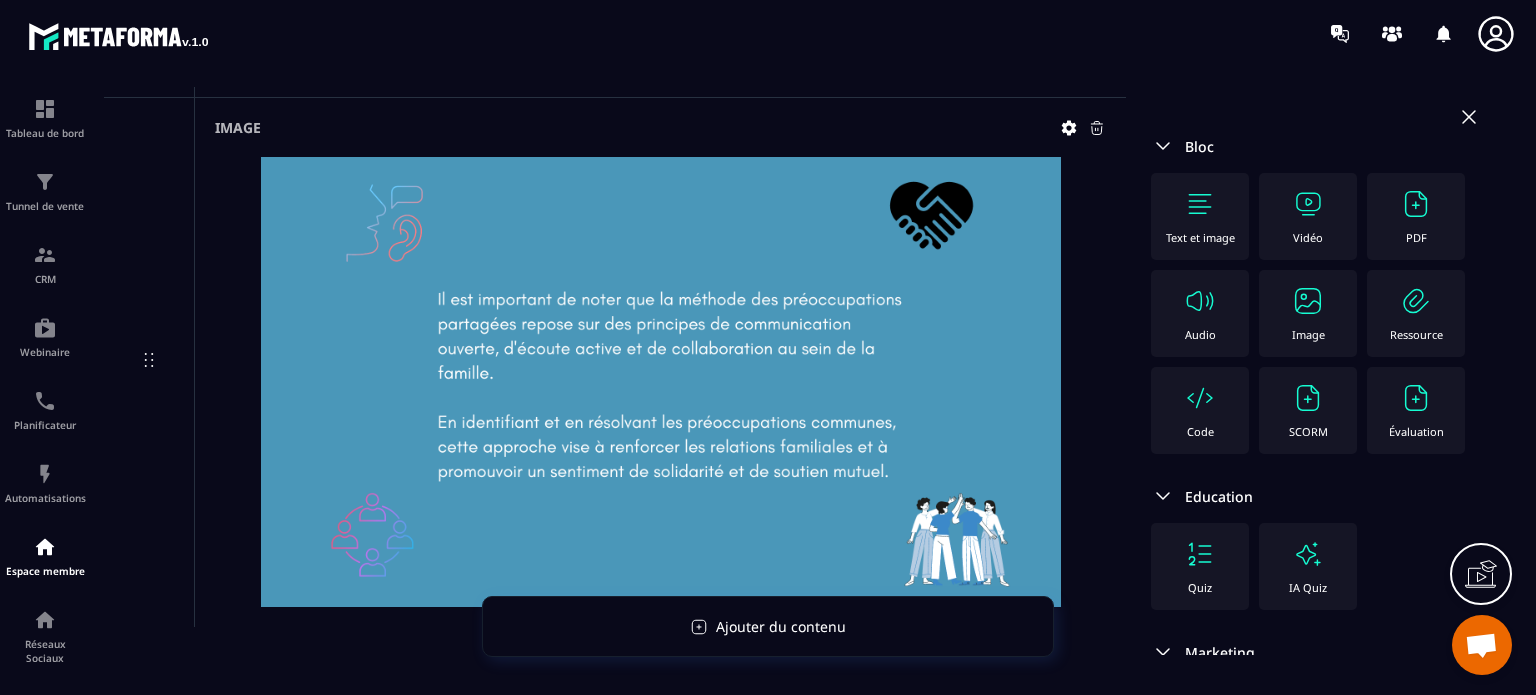 click 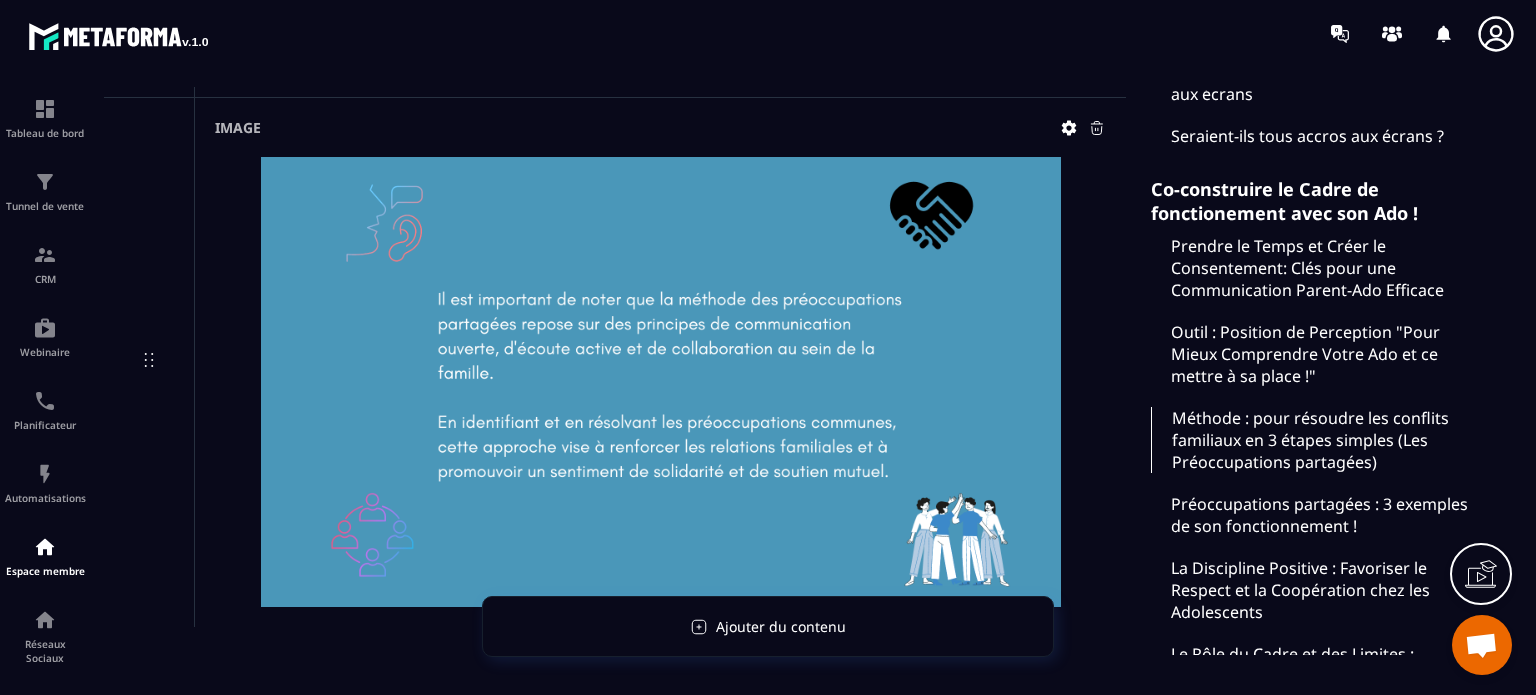 scroll, scrollTop: 6313, scrollLeft: 0, axis: vertical 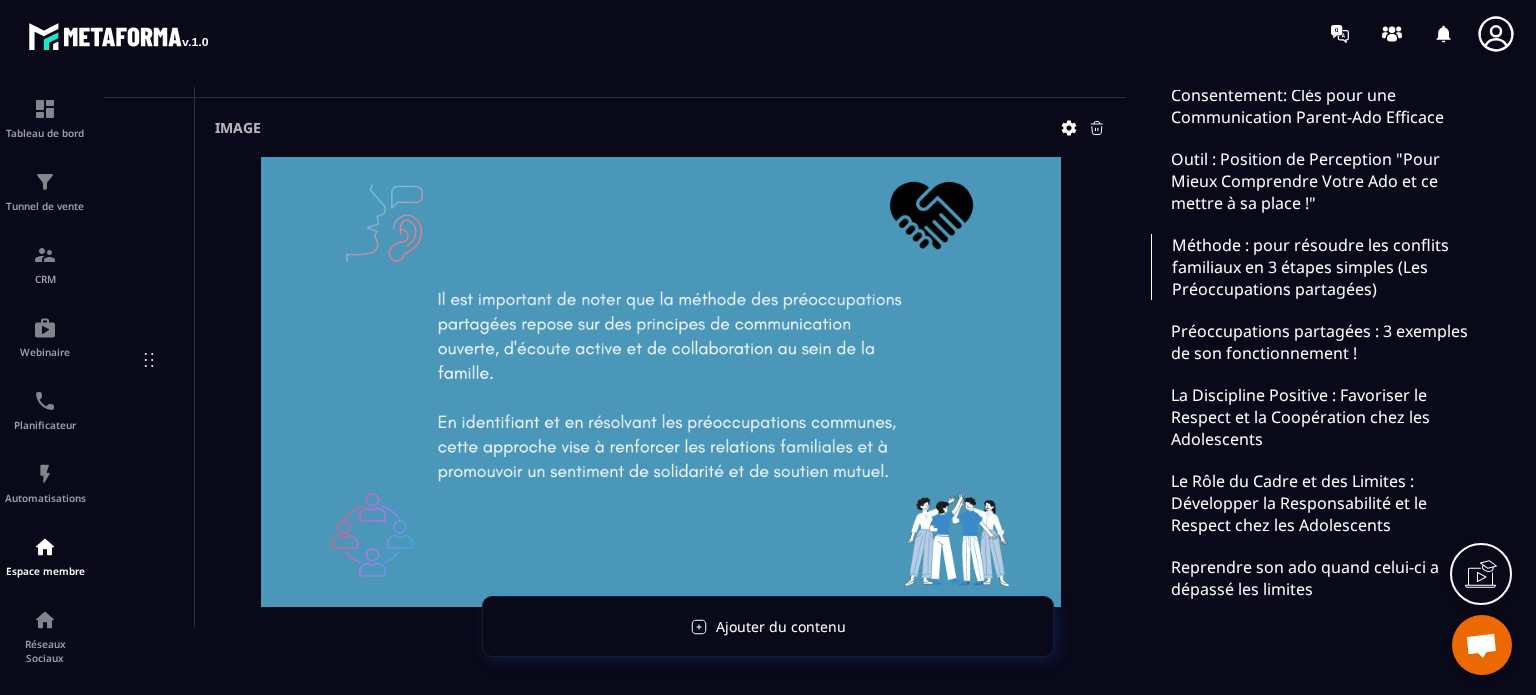 click on "Préoccupations partagées : 3 exemples de son fonctionnement !" at bounding box center (1316, 342) 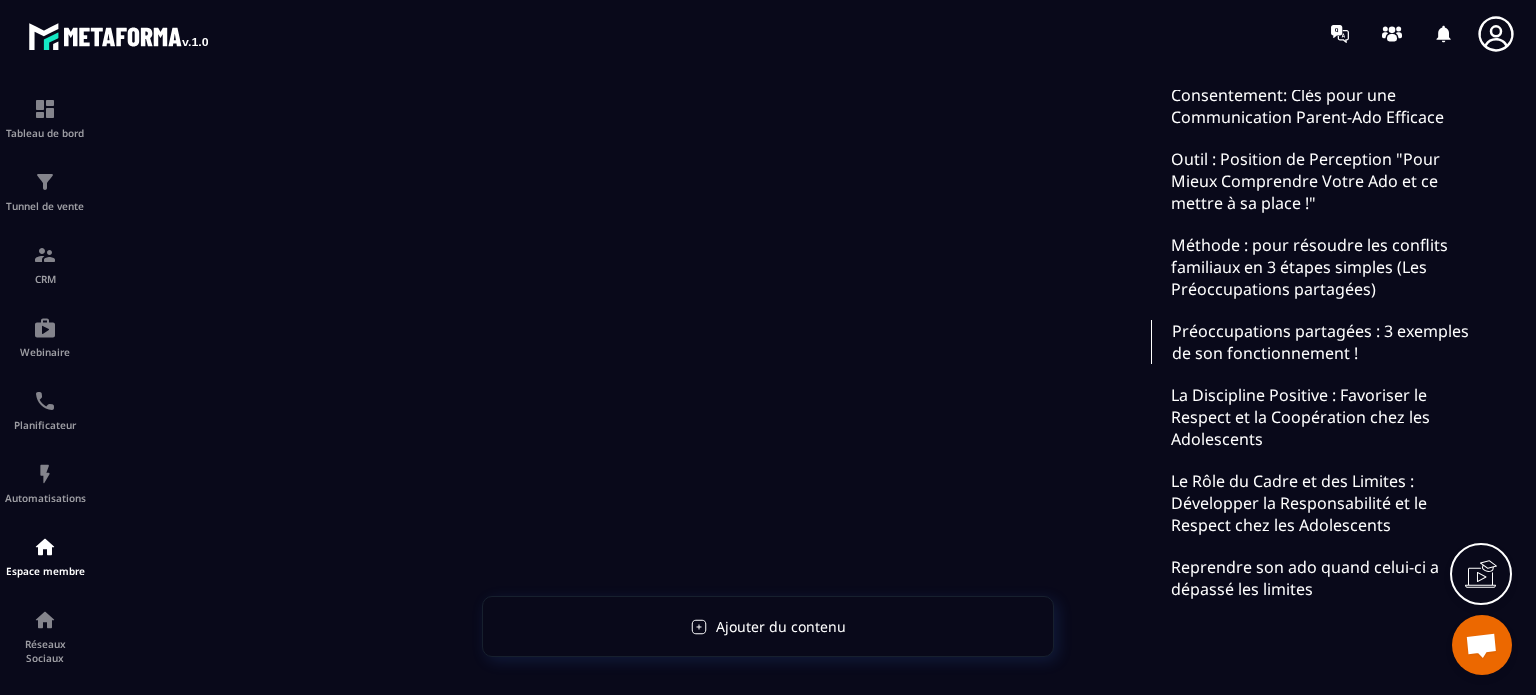 scroll, scrollTop: 322, scrollLeft: 0, axis: vertical 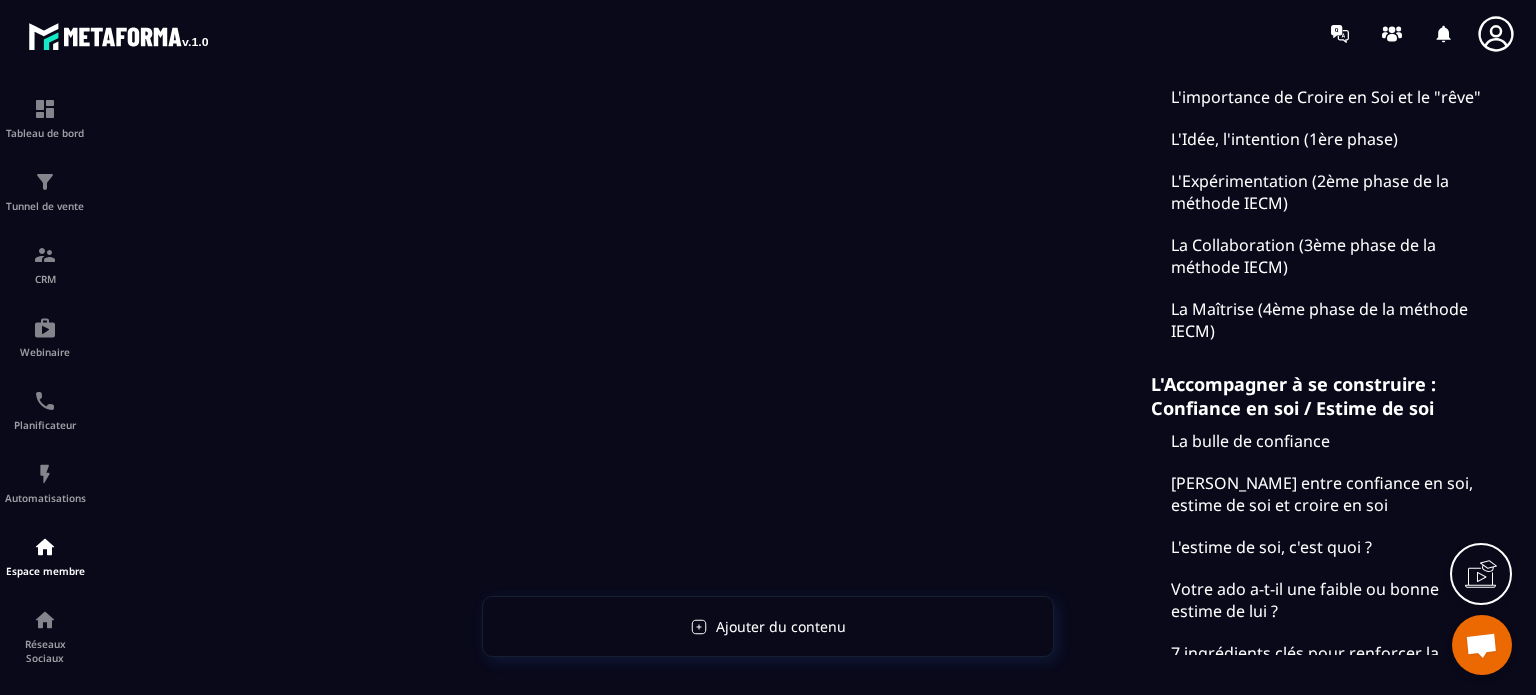 click at bounding box center [615, 300] 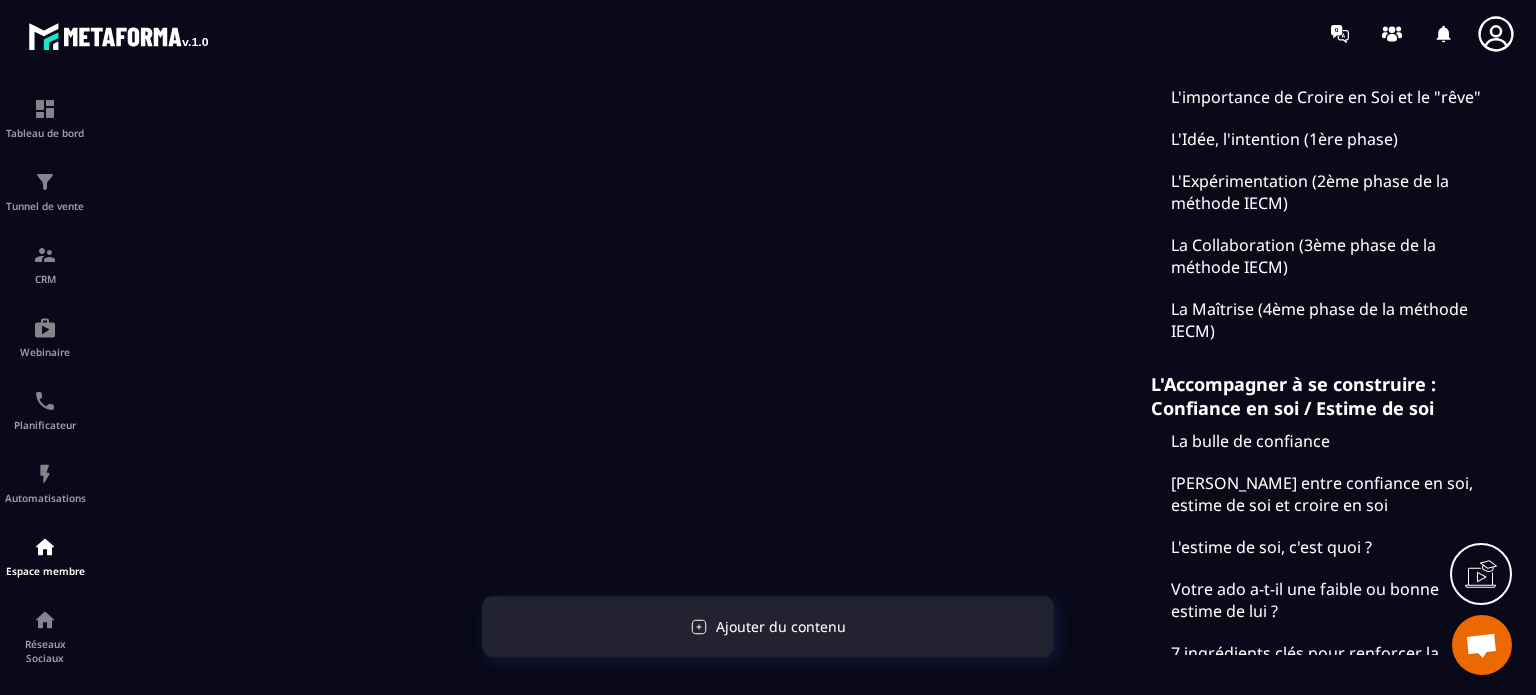 click on "Ajouter du contenu" at bounding box center (781, 626) 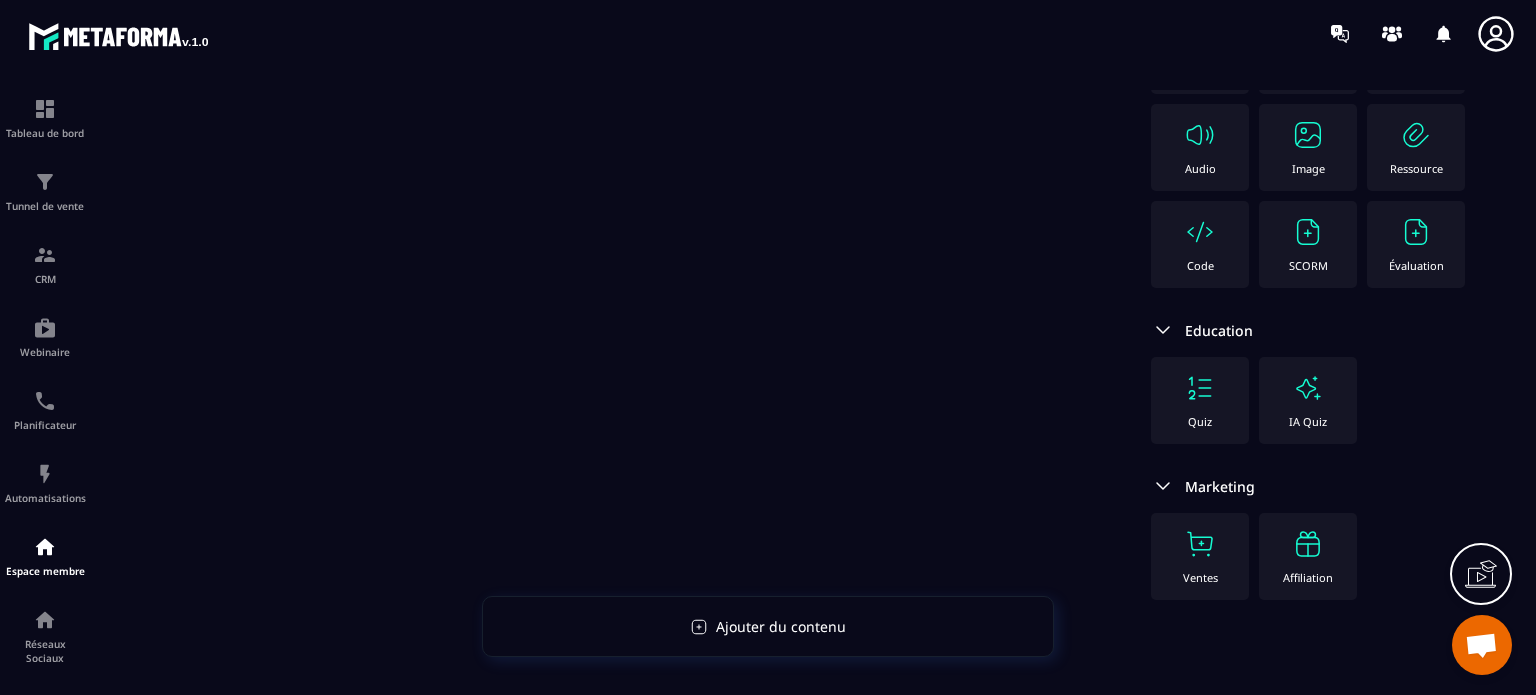 scroll, scrollTop: 0, scrollLeft: 0, axis: both 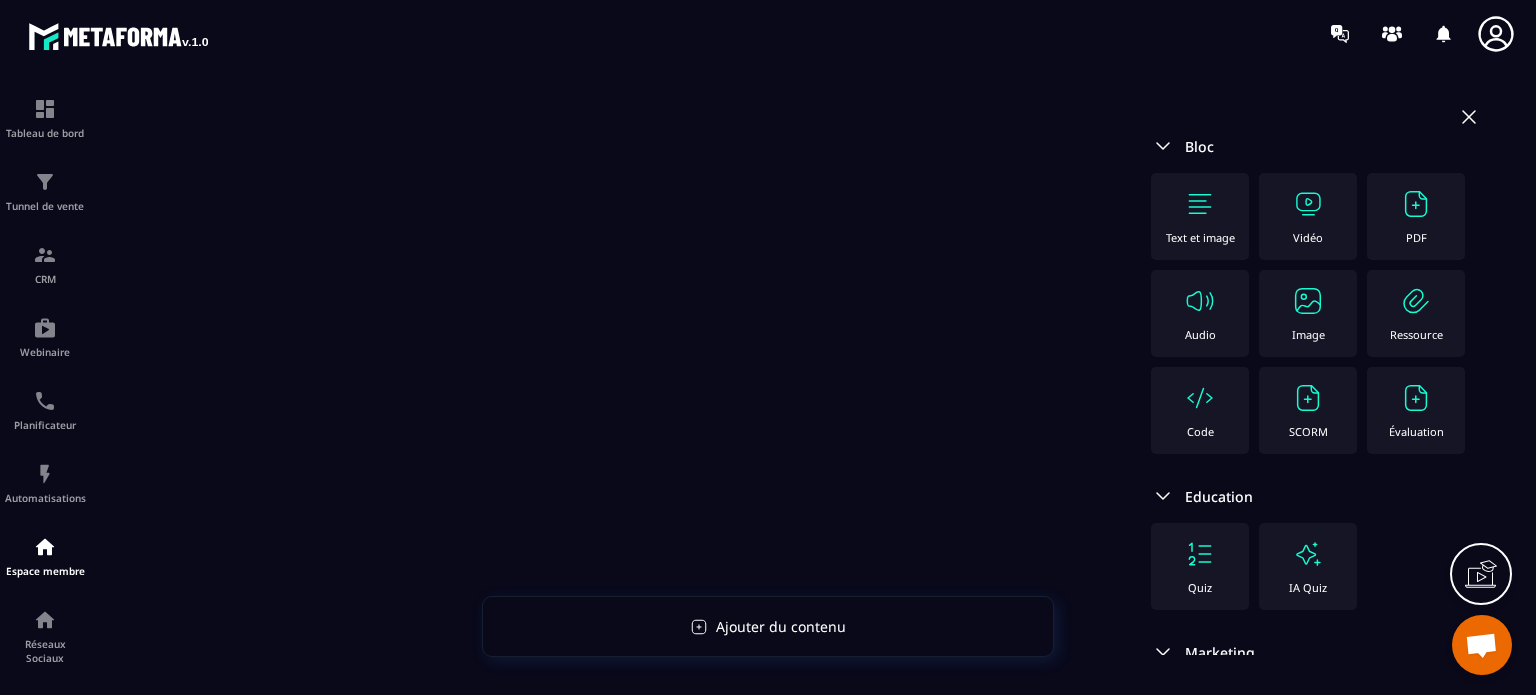 click on "Text et image Vidéo PDF Audio Image Ressource Code SCORM Évaluation" at bounding box center (1316, 318) 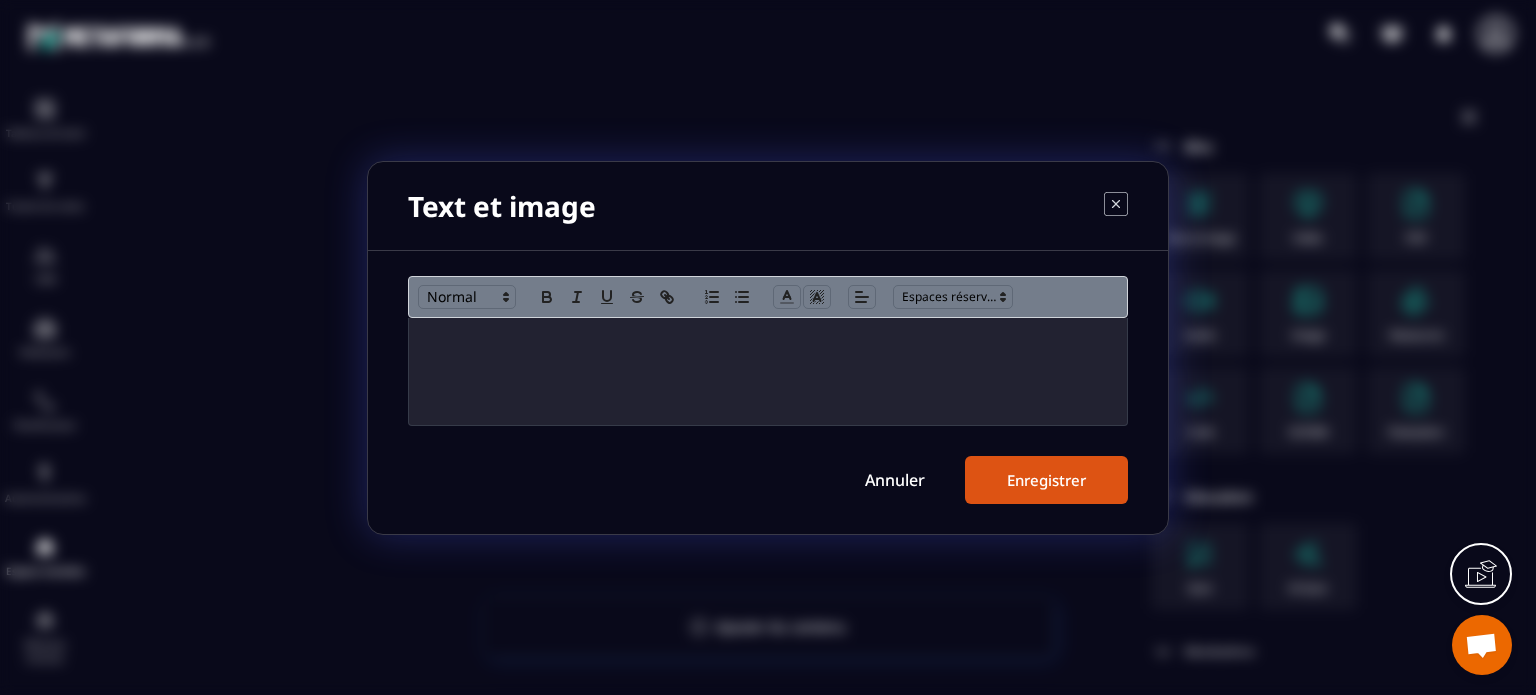 click at bounding box center [768, 371] 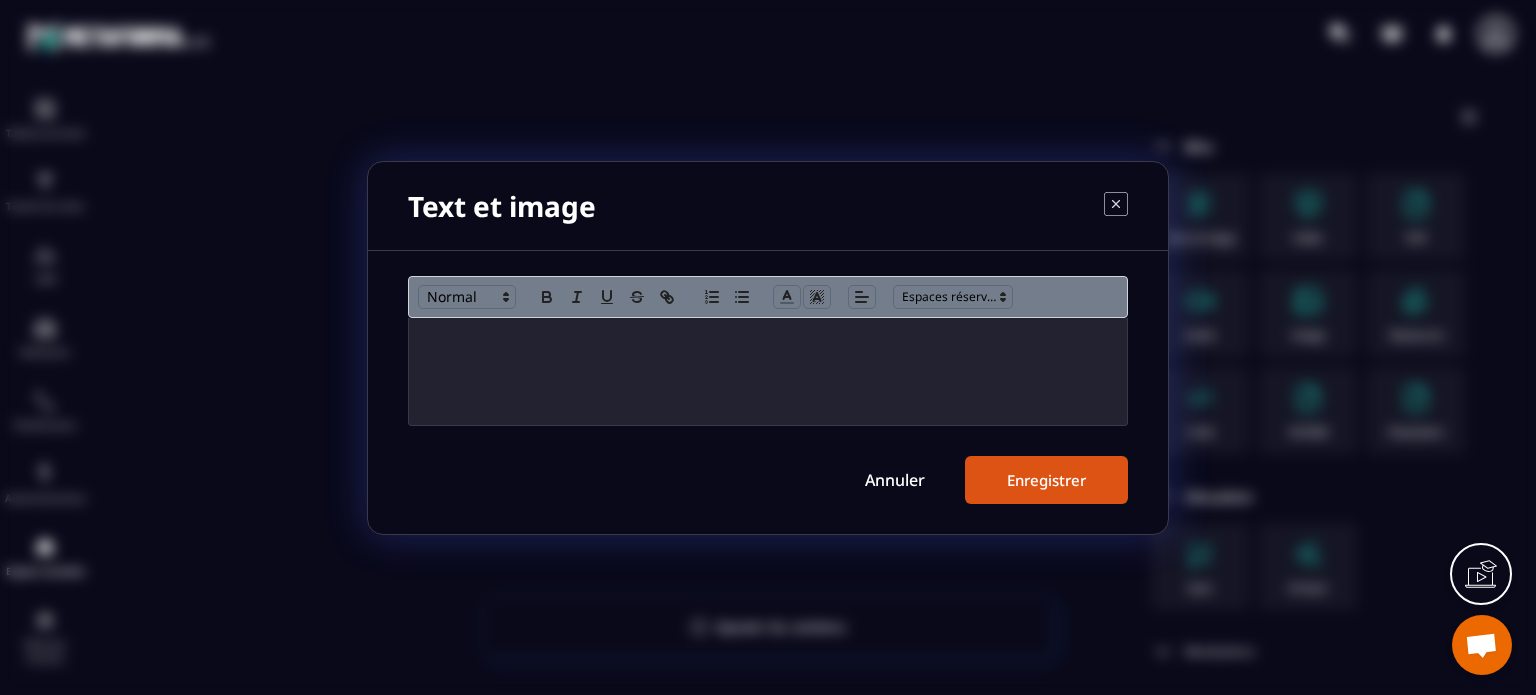 scroll, scrollTop: 0, scrollLeft: 0, axis: both 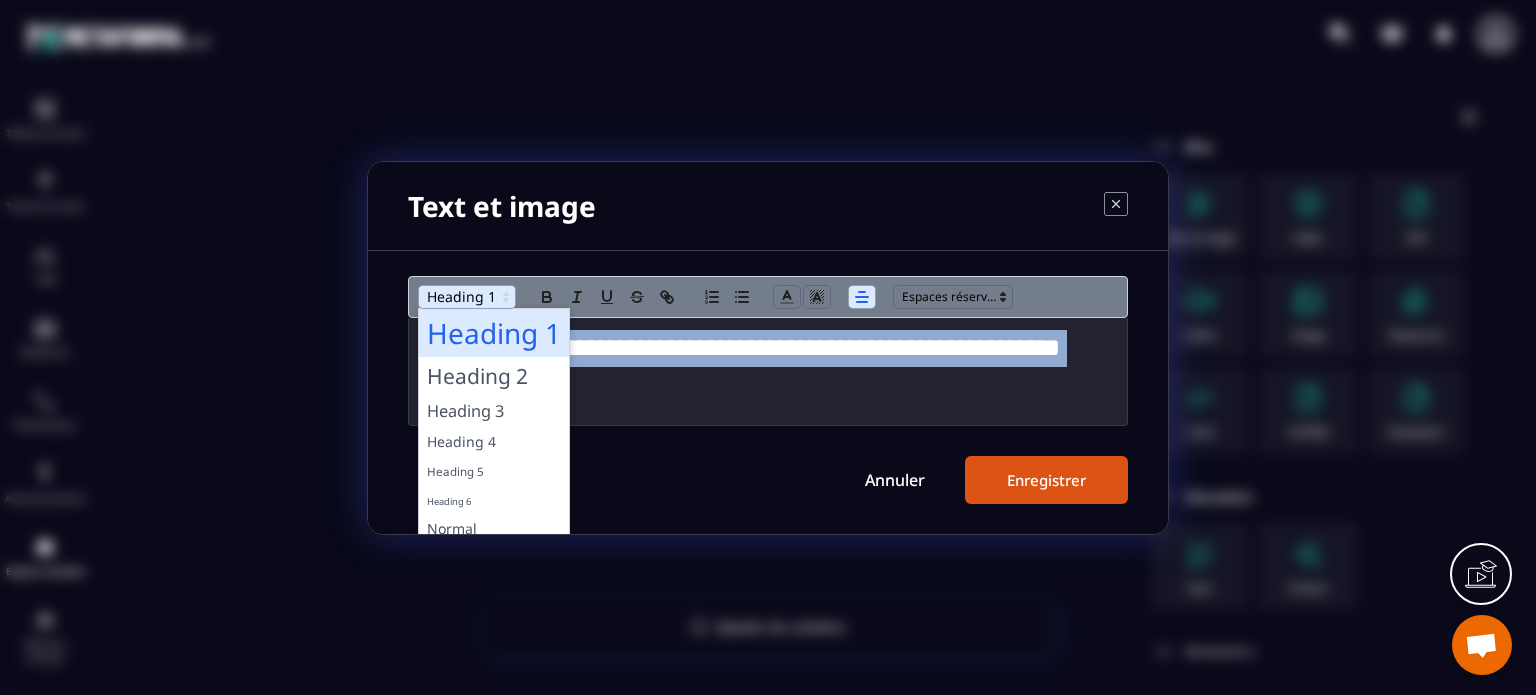click at bounding box center (467, 297) 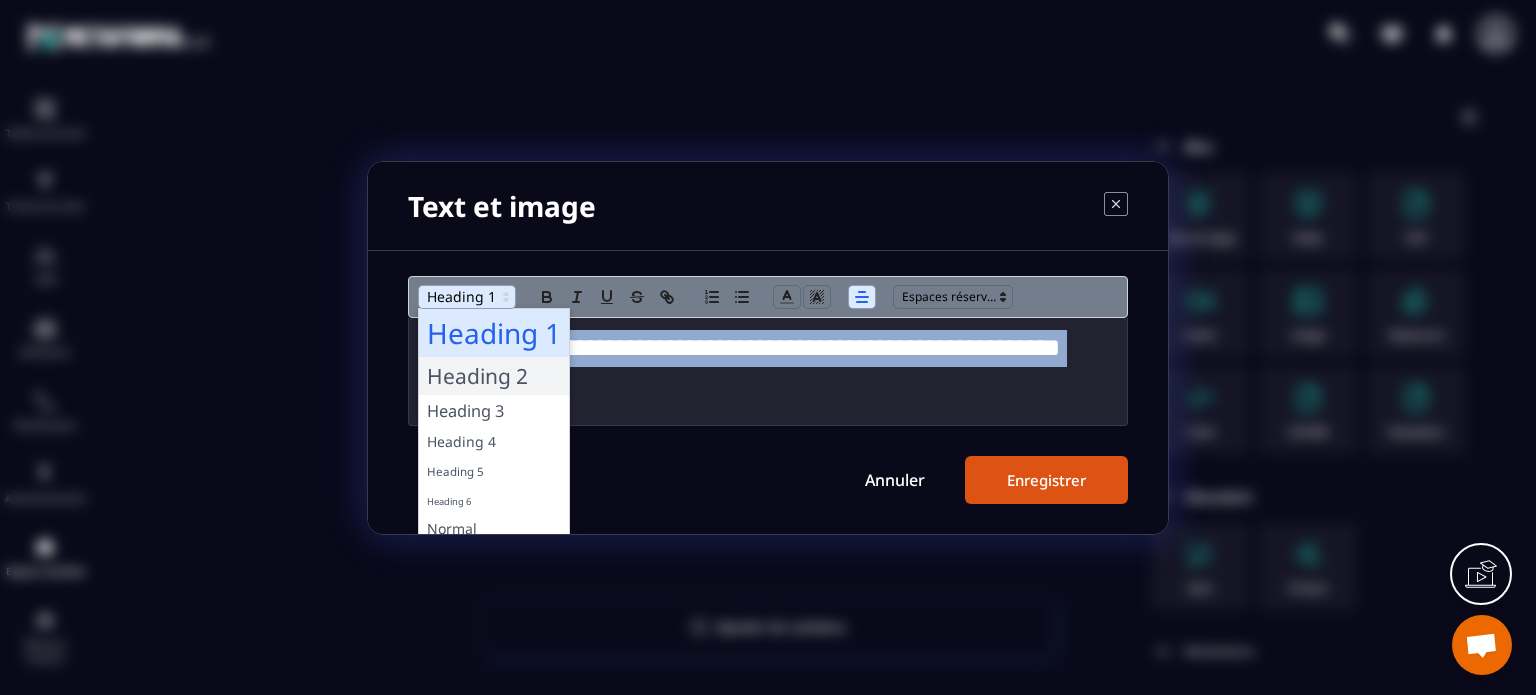 click at bounding box center (494, 376) 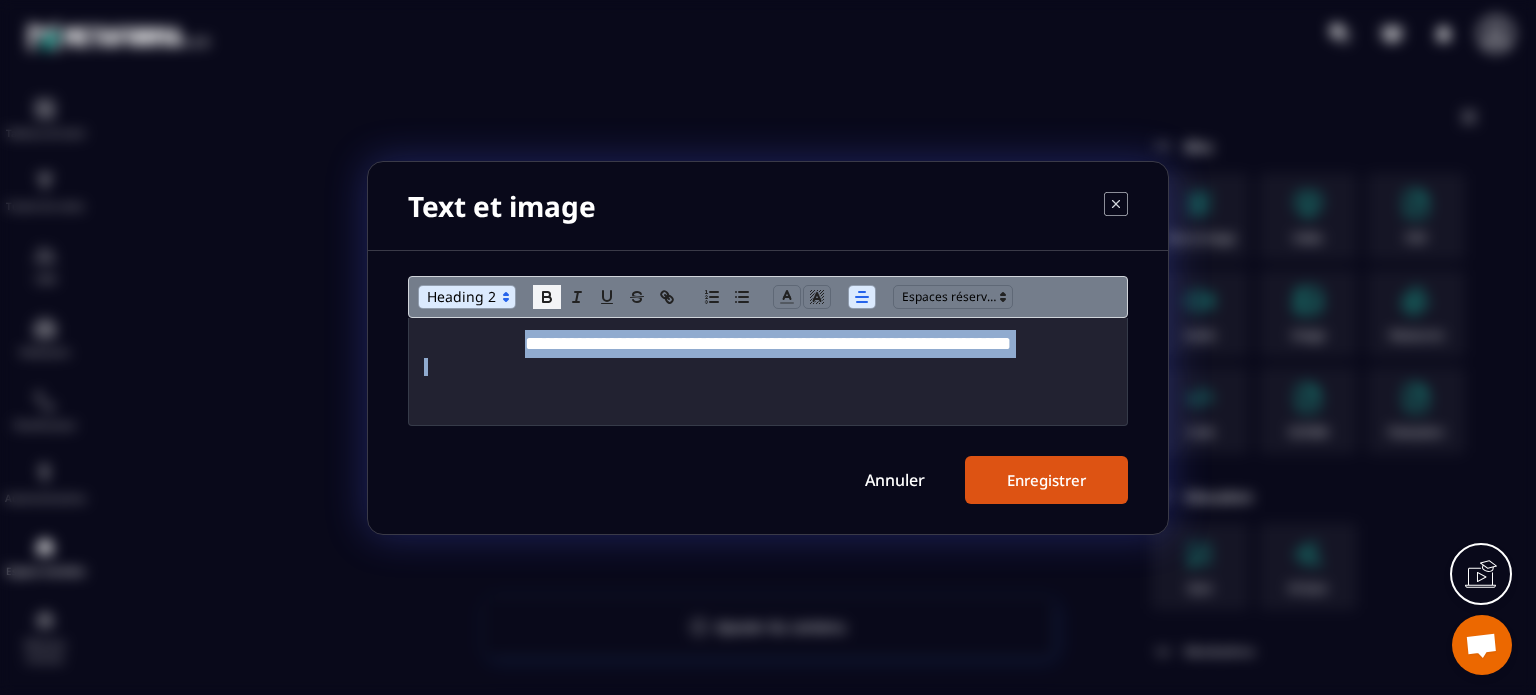 click 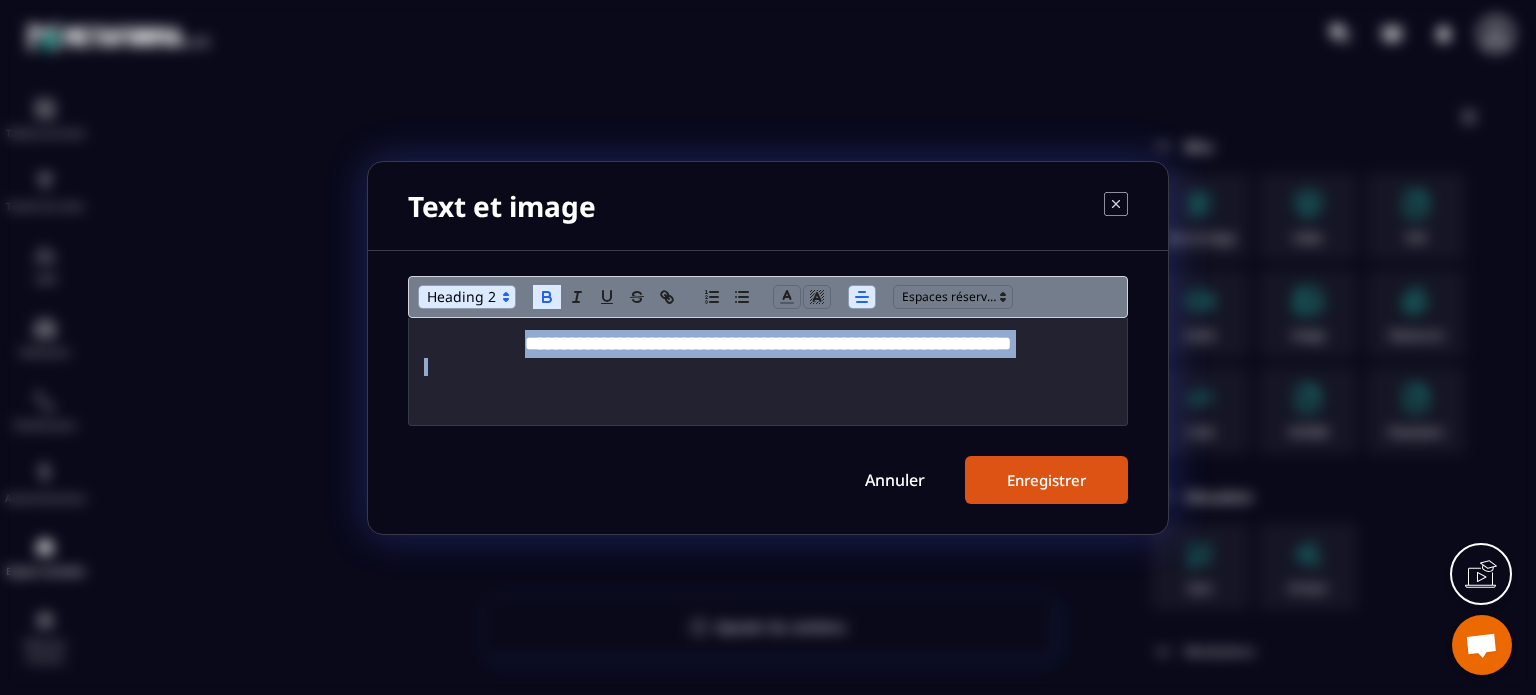 click on "Enregistrer" at bounding box center (1046, 480) 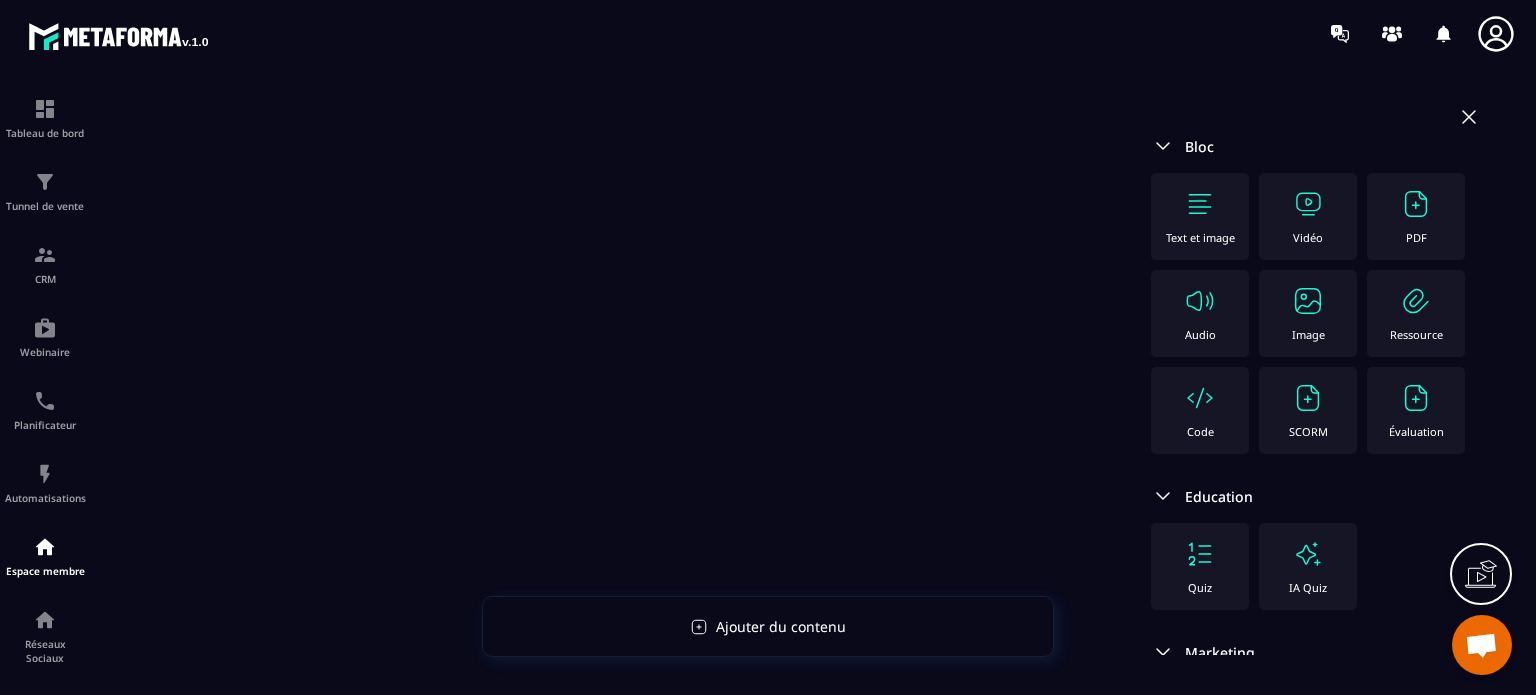 click on "Text et image Préoccupations partagées : 3 exemples de son fonctionnement !" at bounding box center (615, 300) 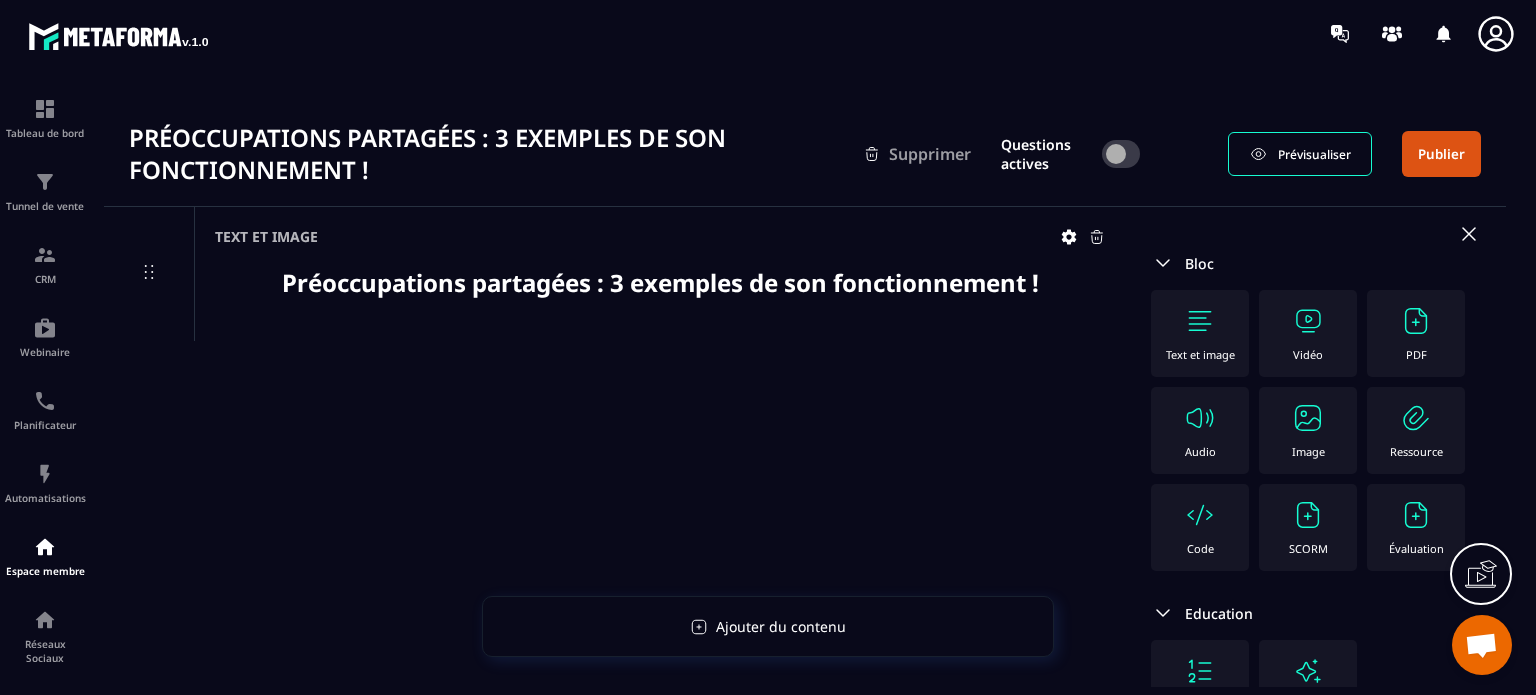 scroll, scrollTop: 0, scrollLeft: 0, axis: both 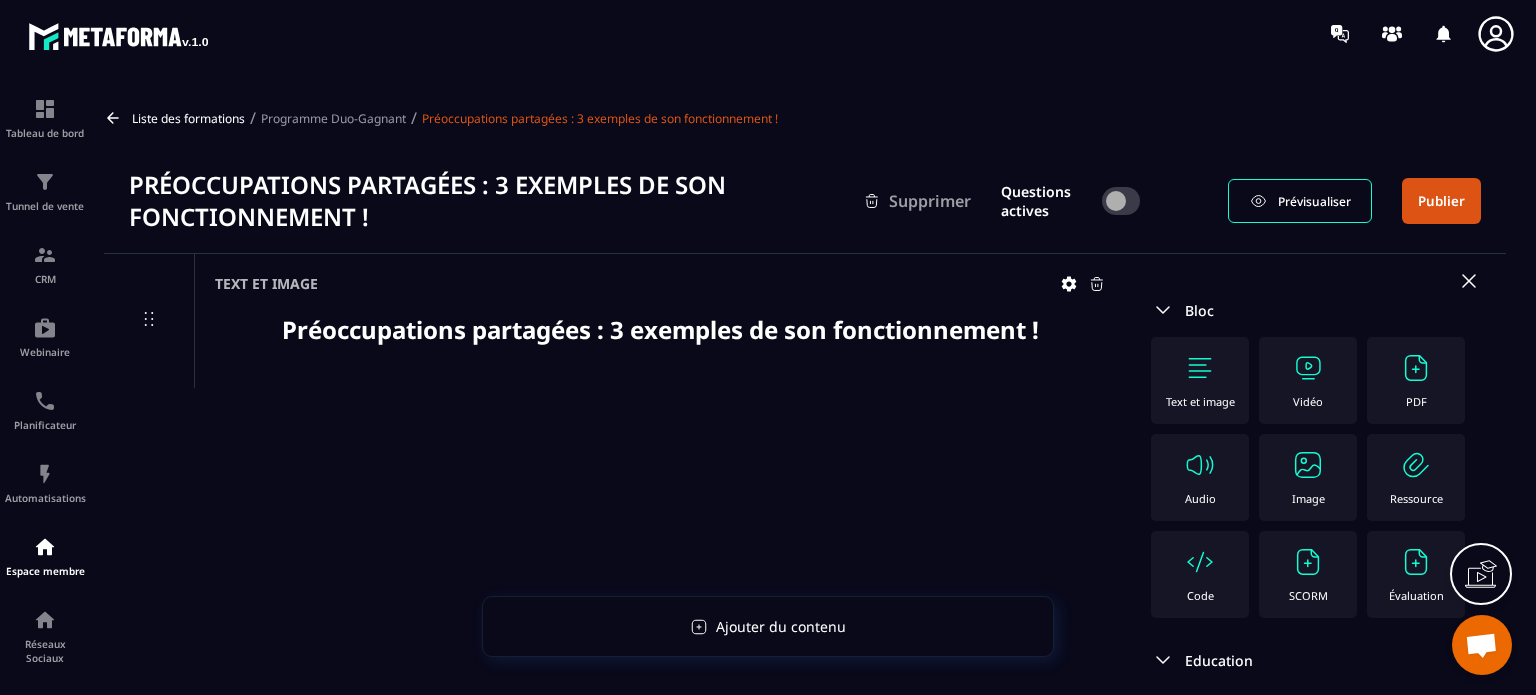 click on "Image" at bounding box center (1308, 477) 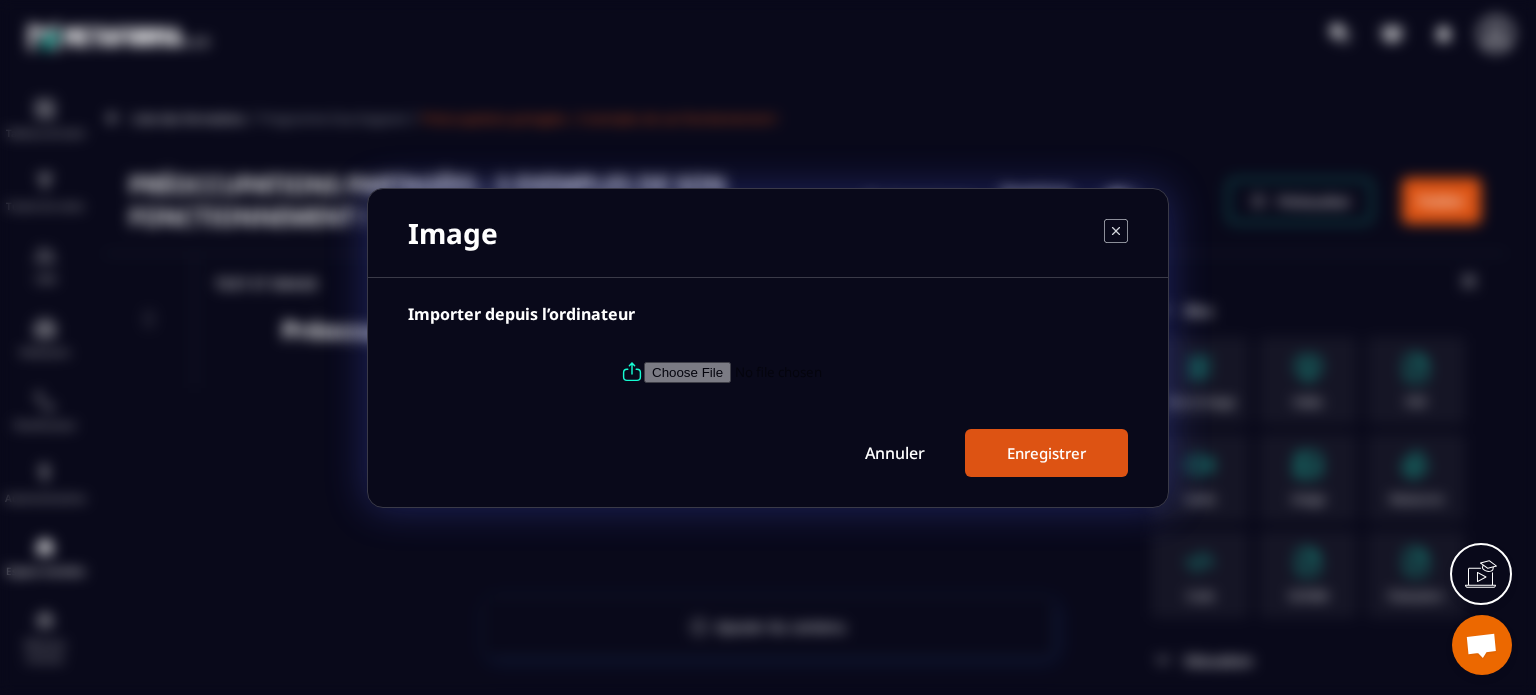 click at bounding box center (780, 371) 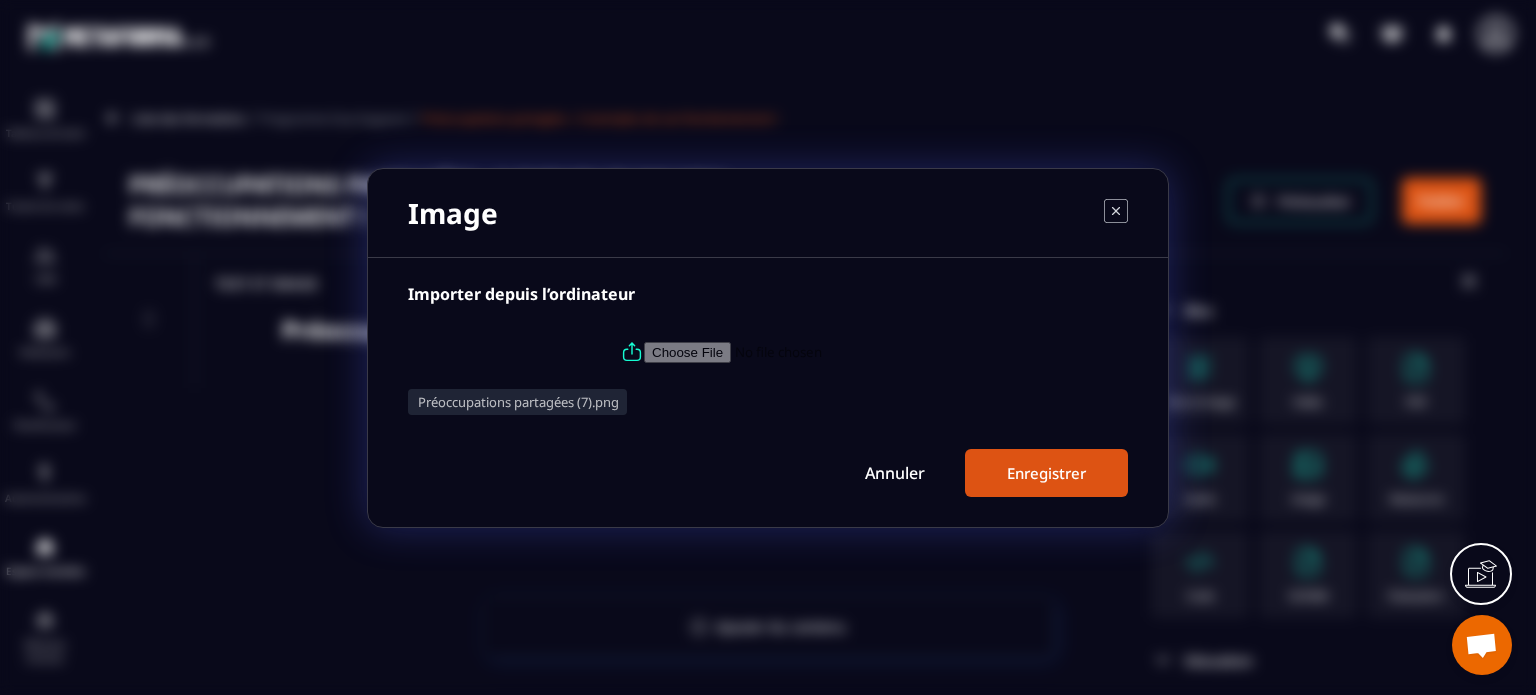 click on "Enregistrer" at bounding box center [1046, 473] 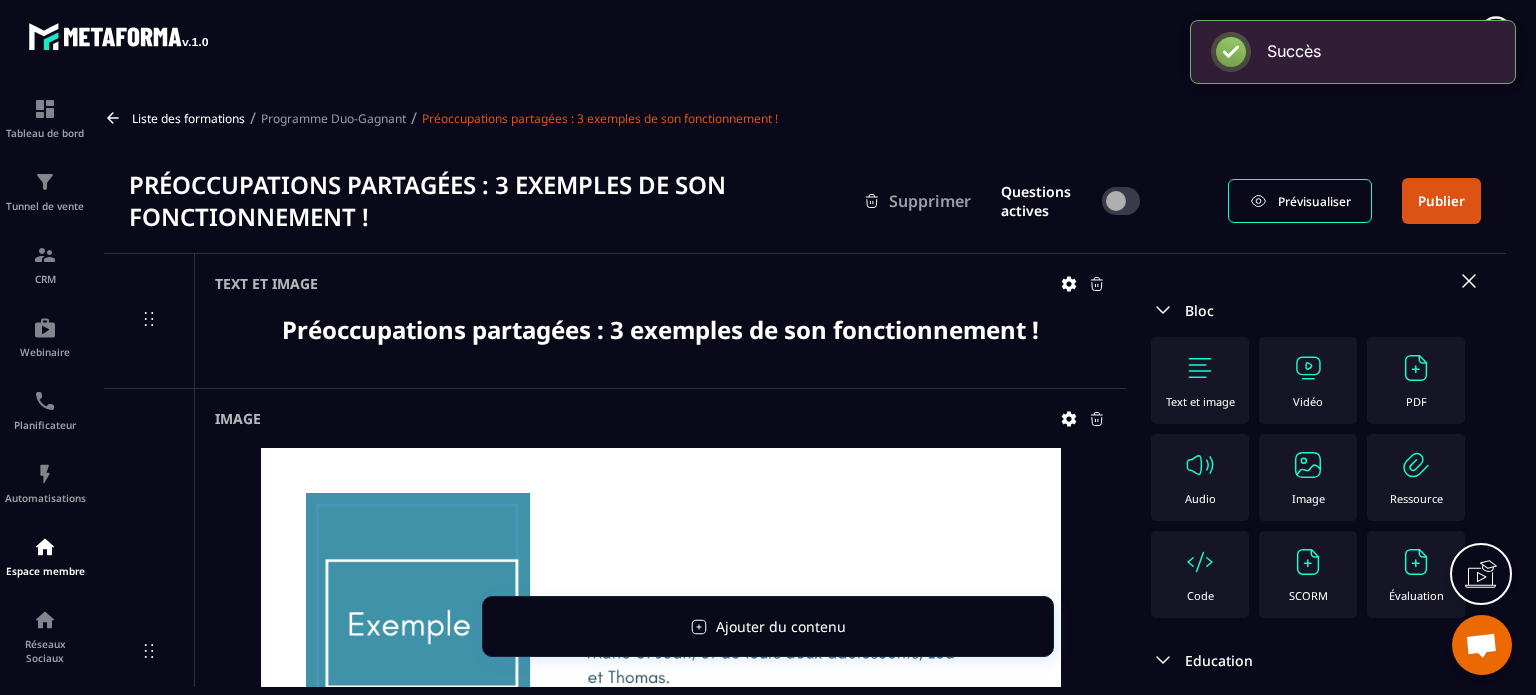 click at bounding box center (1308, 465) 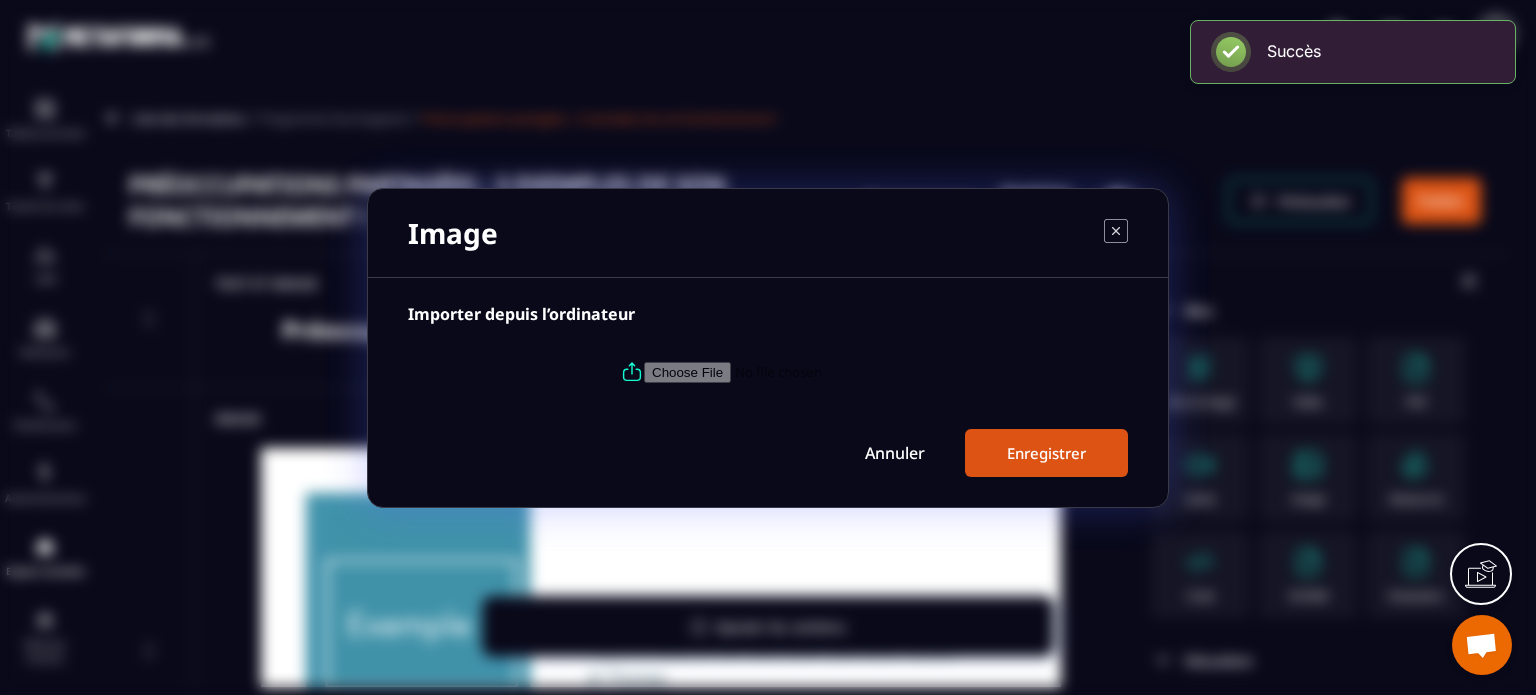 click at bounding box center [780, 371] 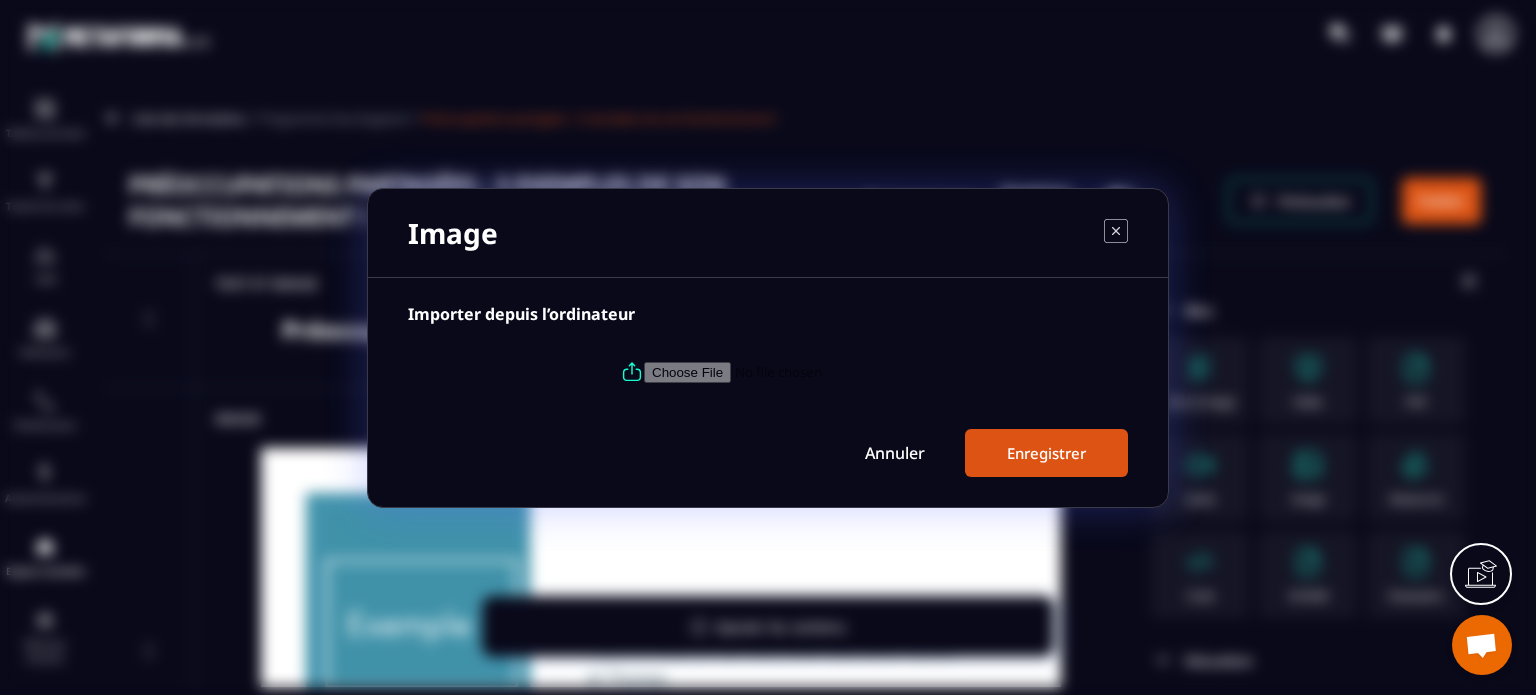 type on "**********" 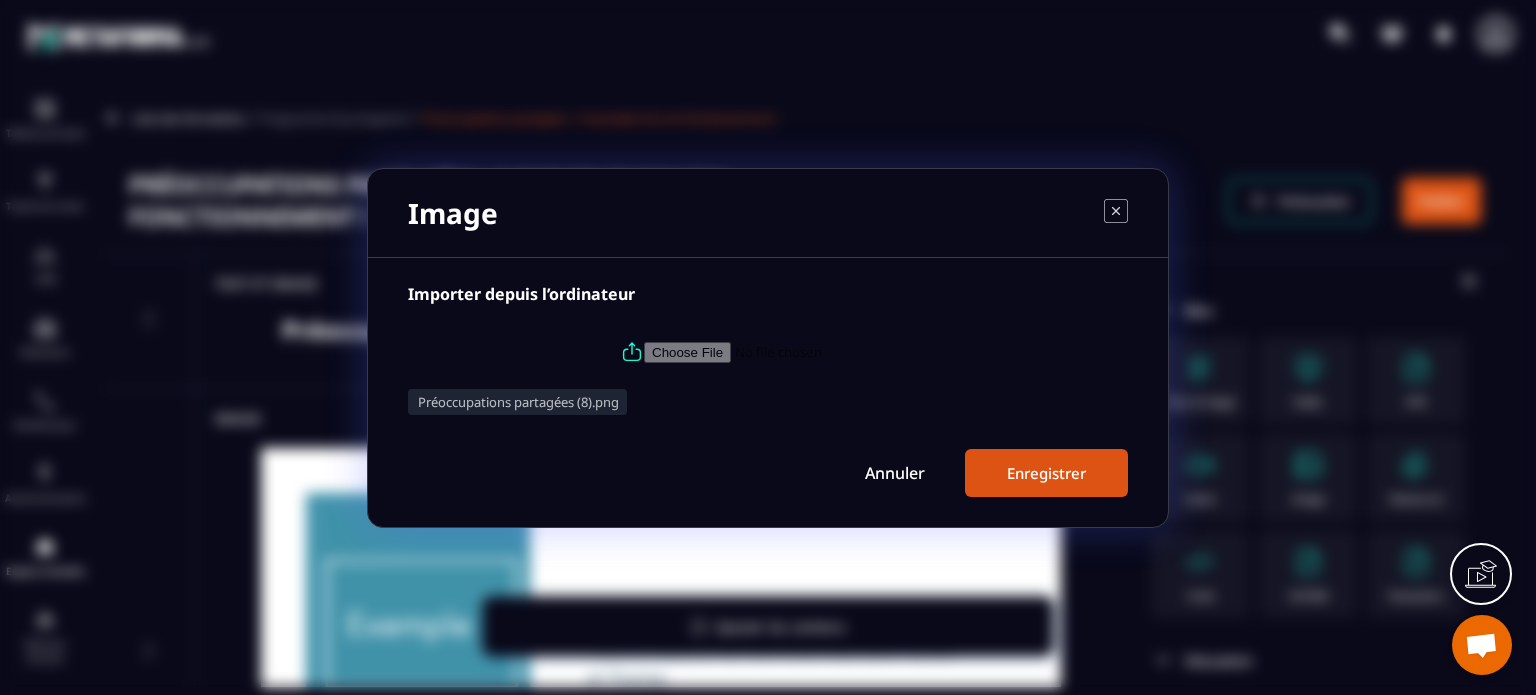 click on "Enregistrer" at bounding box center (1046, 473) 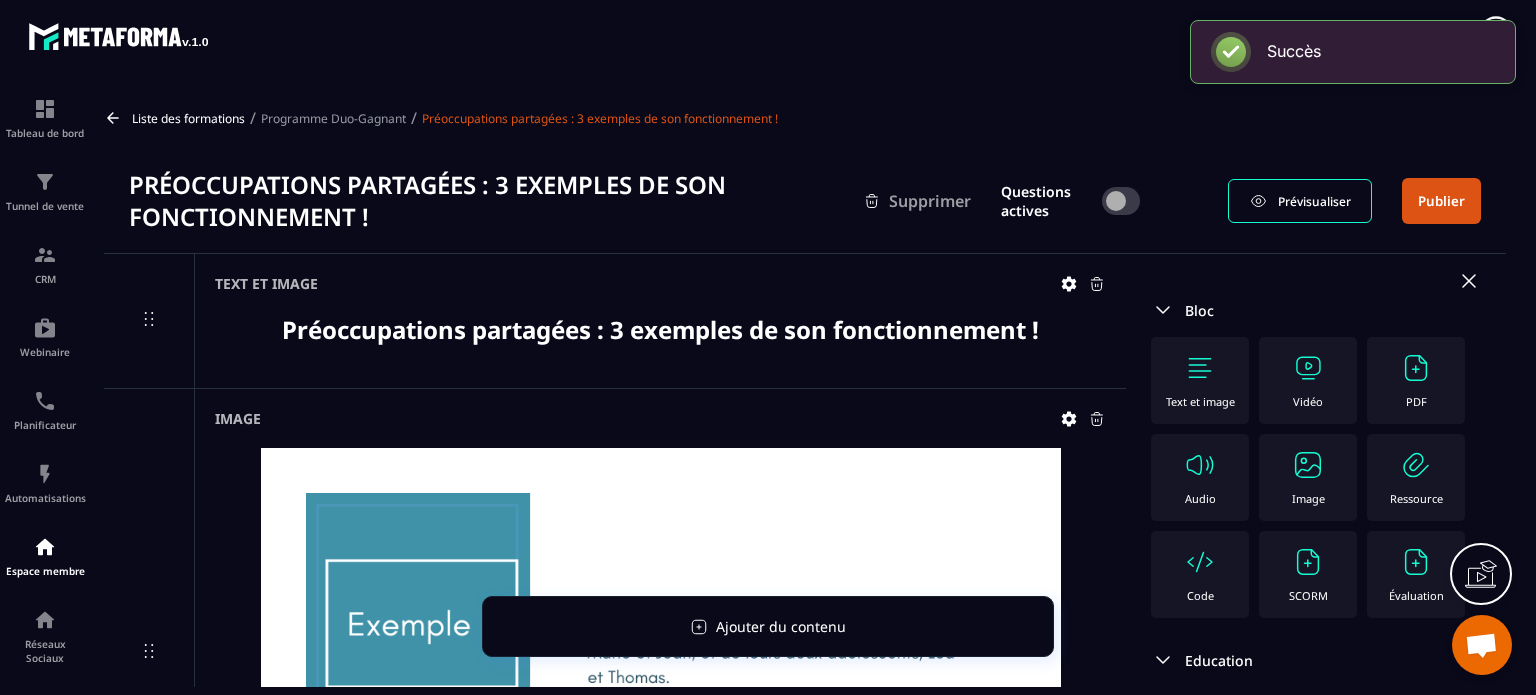 click on "Image" at bounding box center (1308, 477) 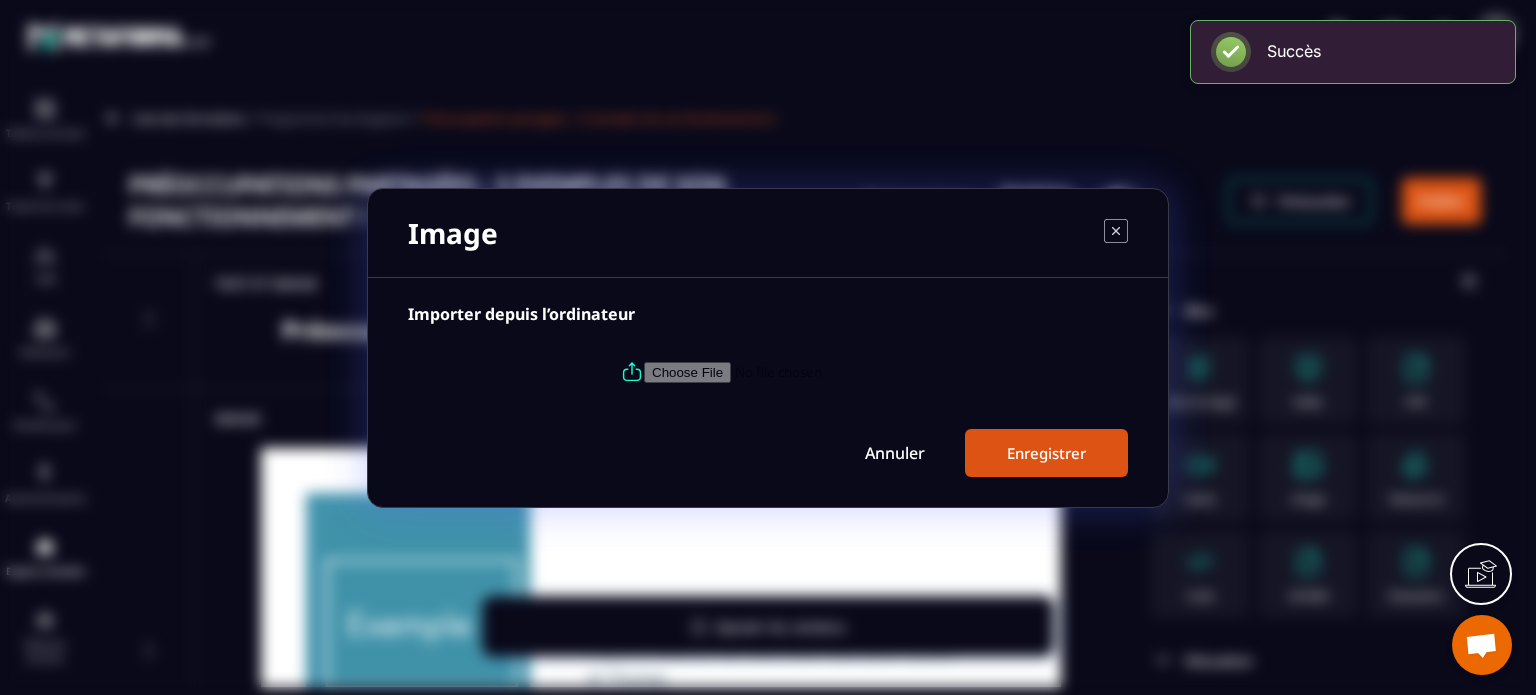 click at bounding box center [780, 371] 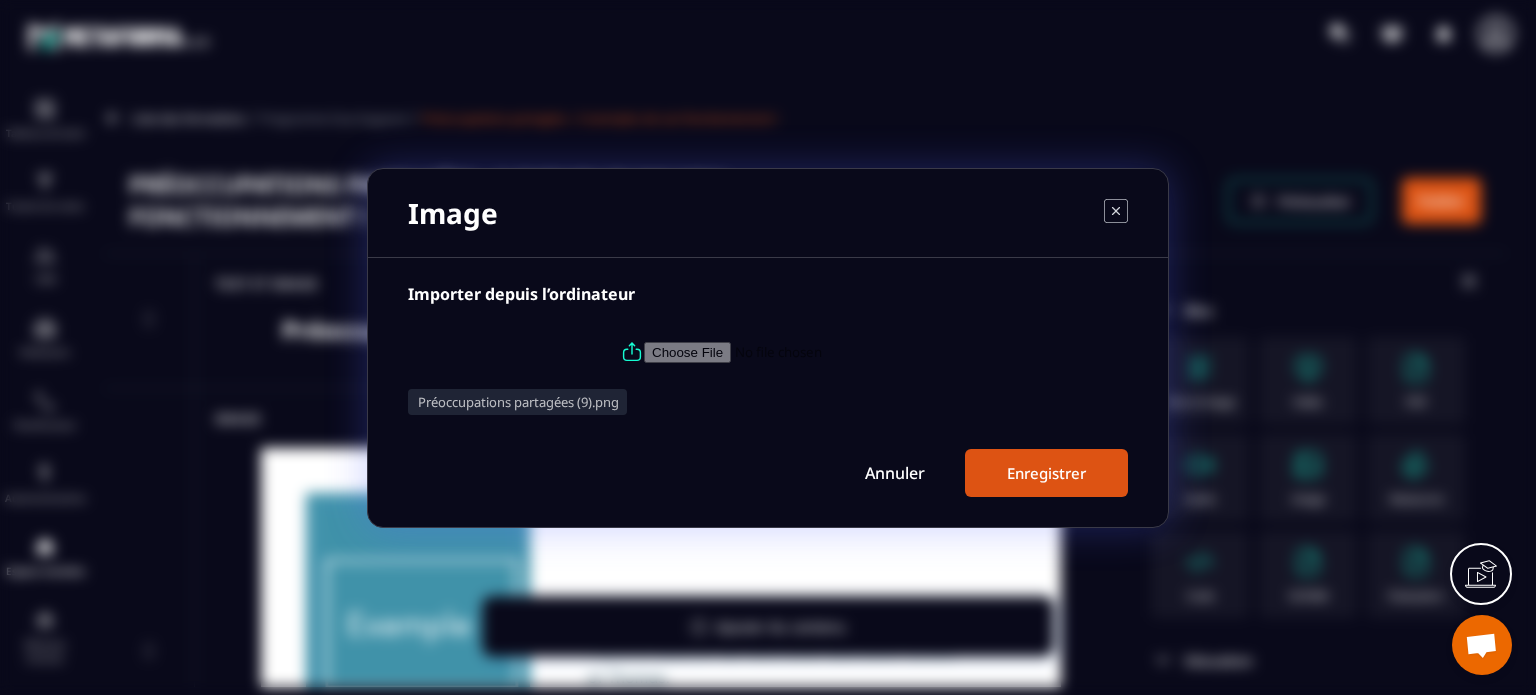 click on "Enregistrer" at bounding box center (1046, 473) 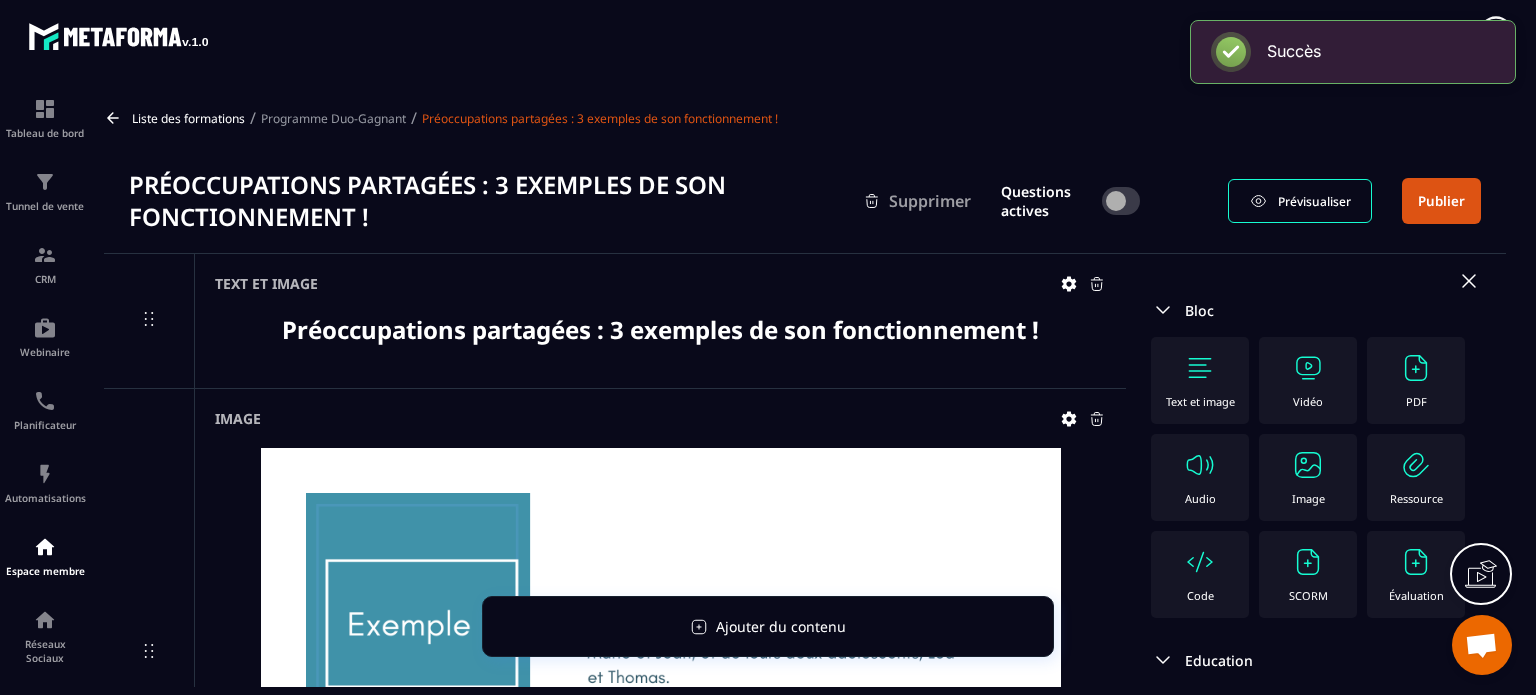 click on "Image" at bounding box center (1308, 477) 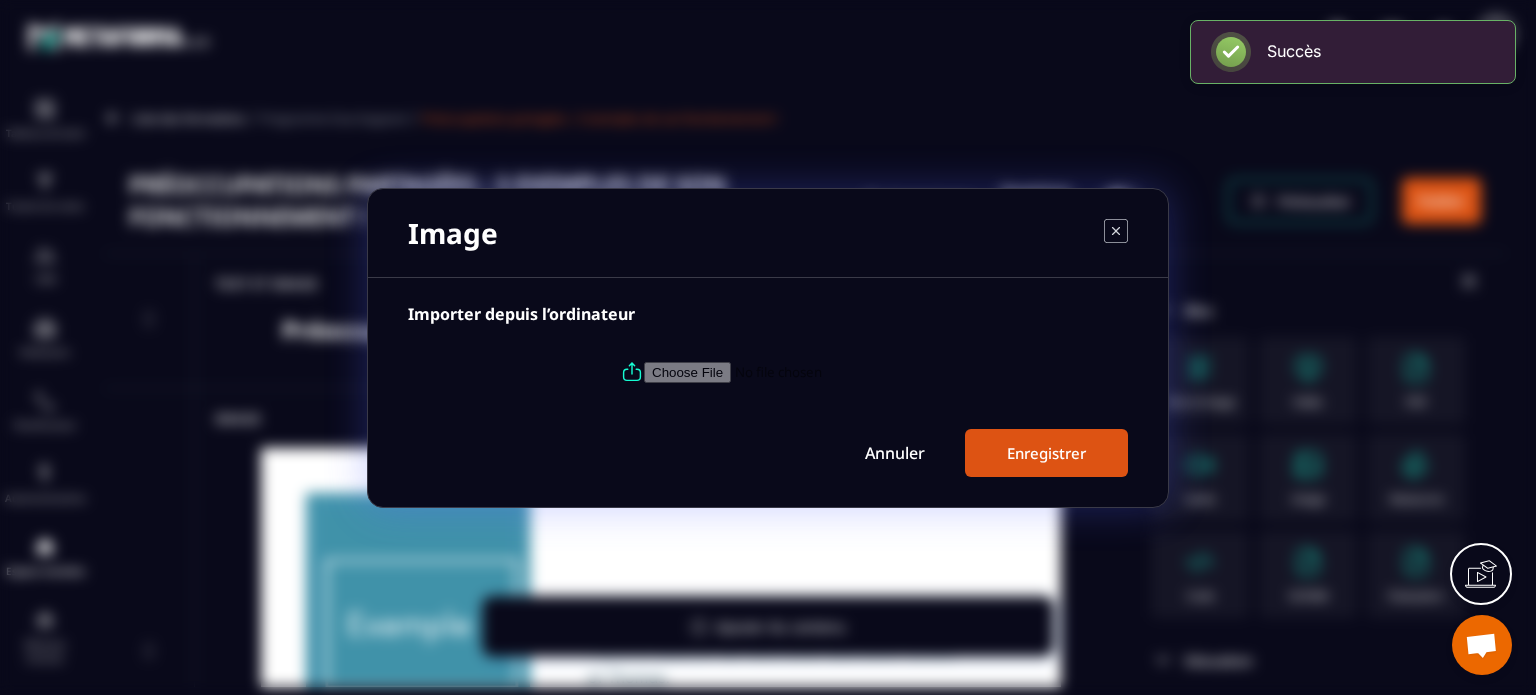 click at bounding box center (780, 371) 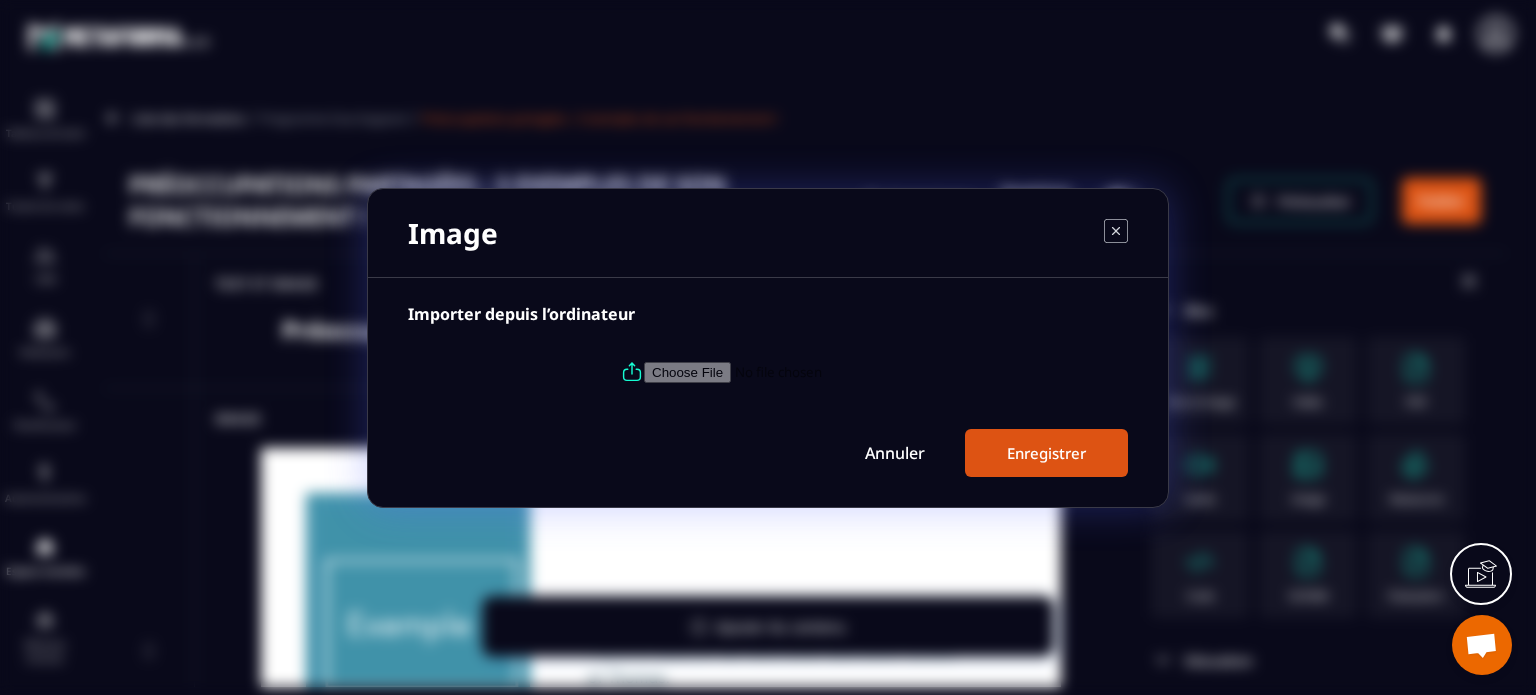 type on "**********" 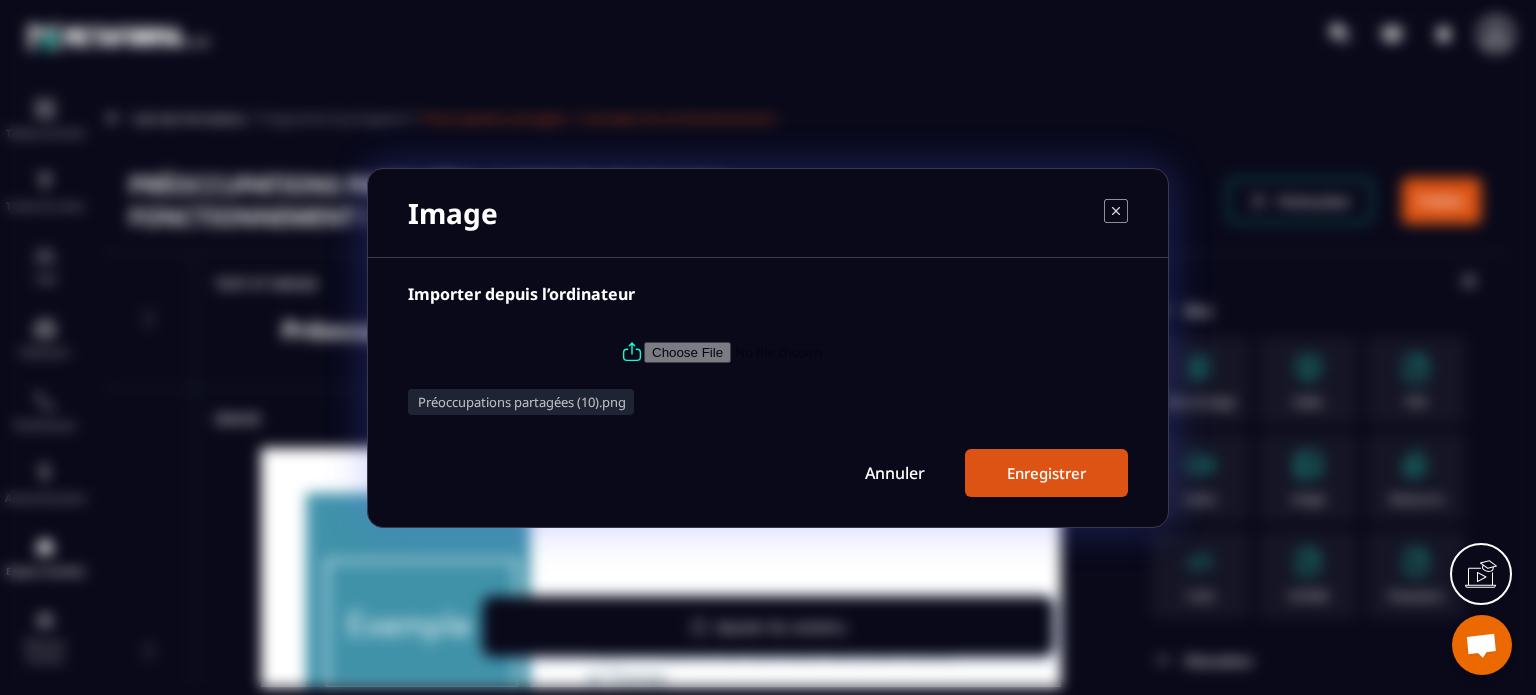 click on "Enregistrer" at bounding box center (1046, 473) 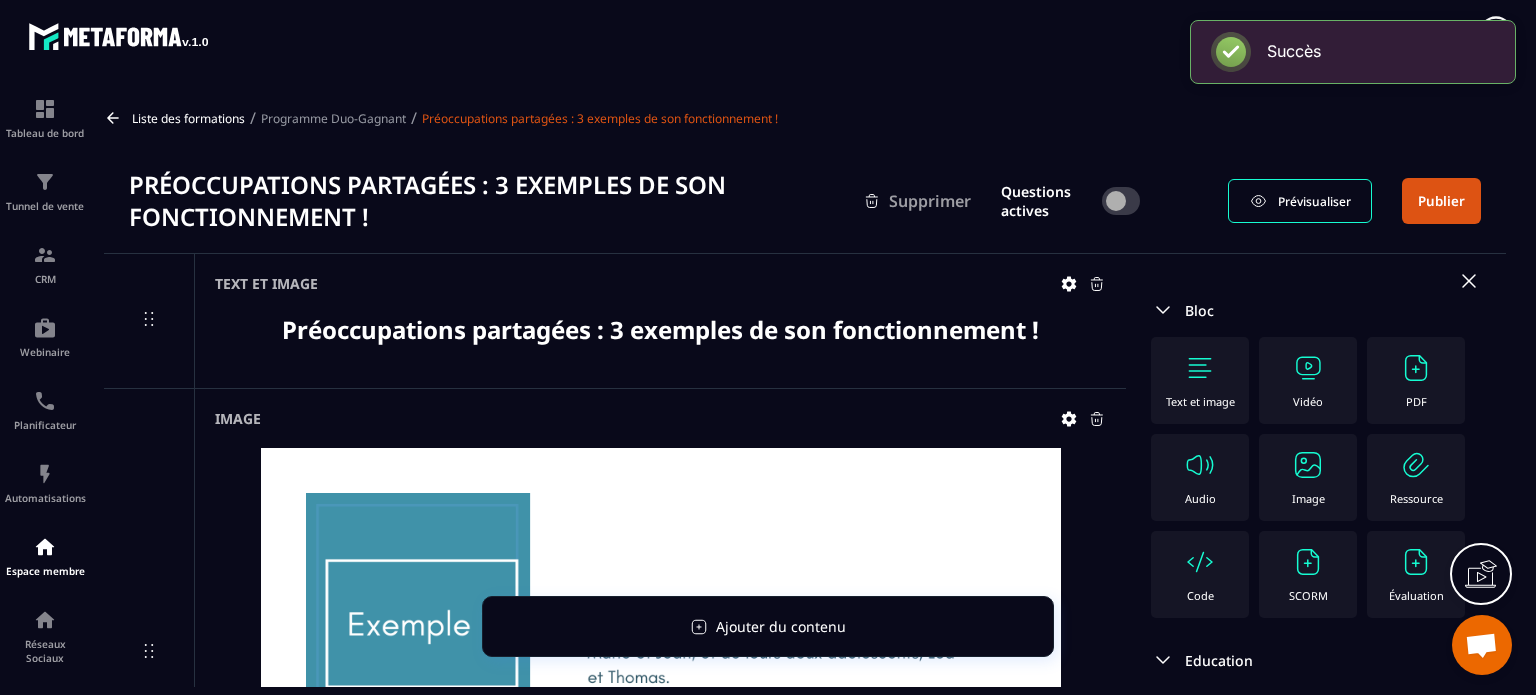 click on "Image" at bounding box center [1308, 498] 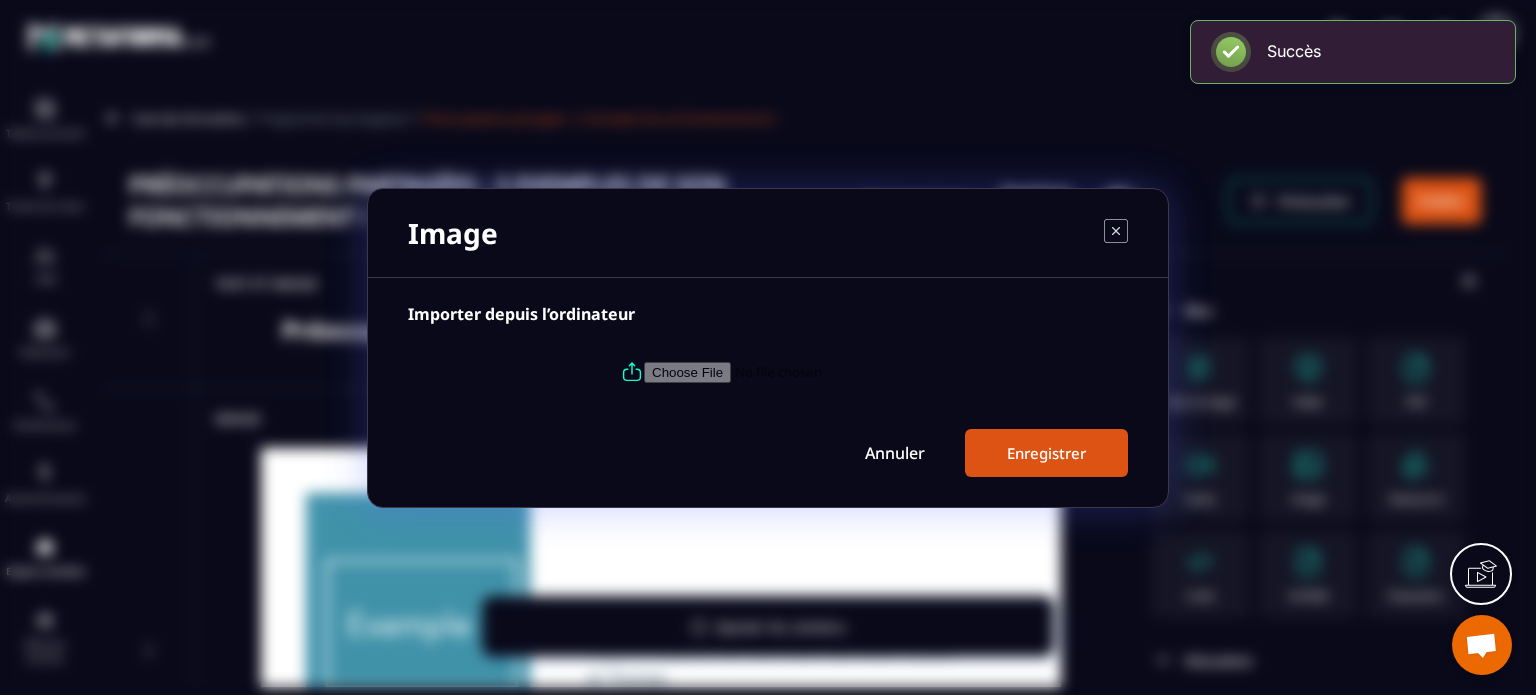 click at bounding box center [780, 371] 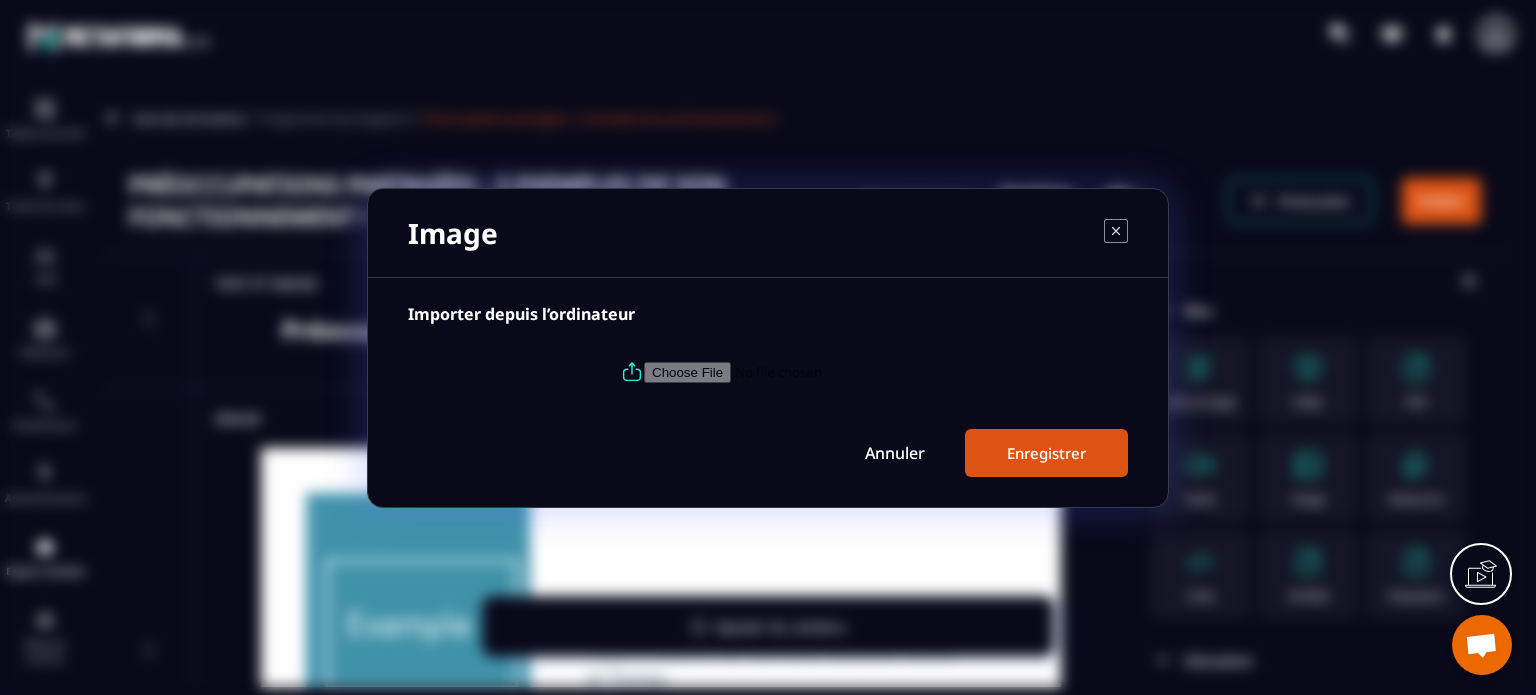 type on "**********" 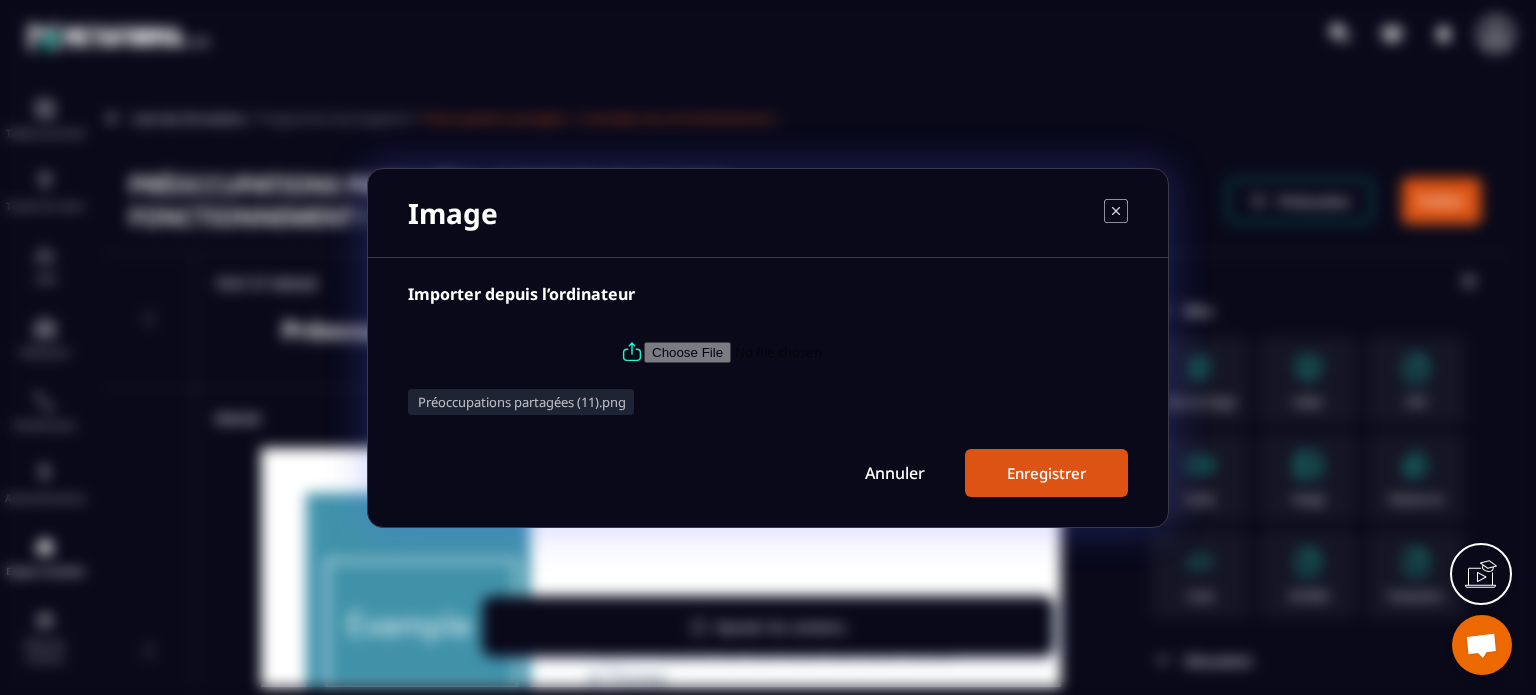click on "Enregistrer" at bounding box center [1046, 473] 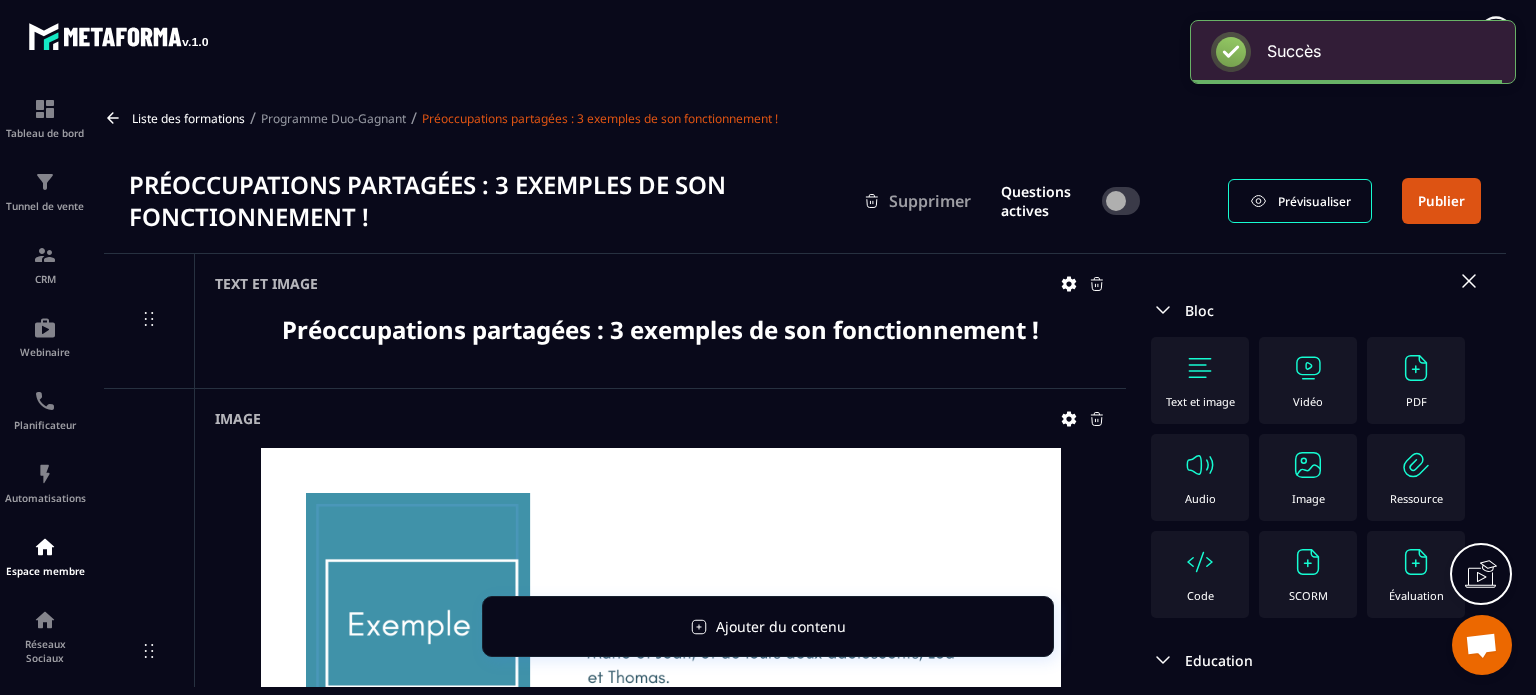 click at bounding box center [1308, 465] 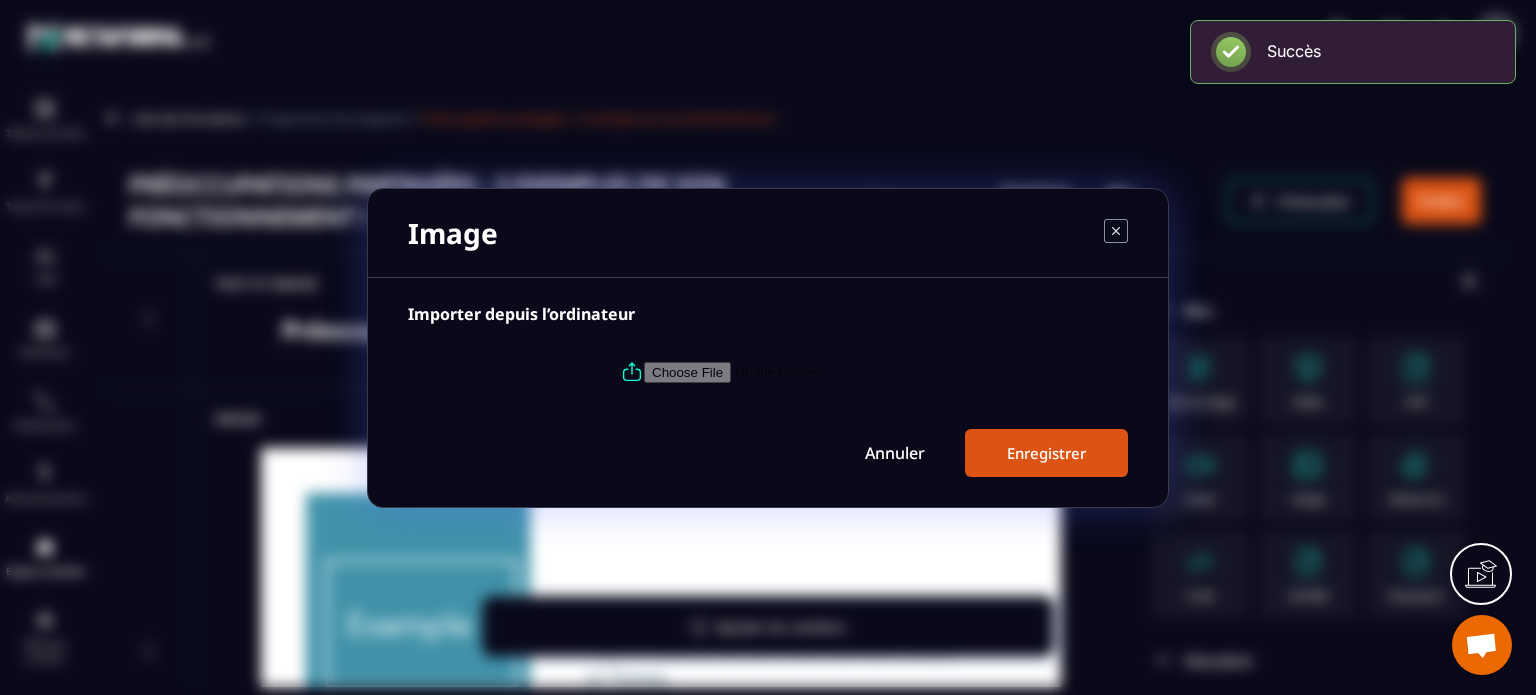 click at bounding box center [780, 371] 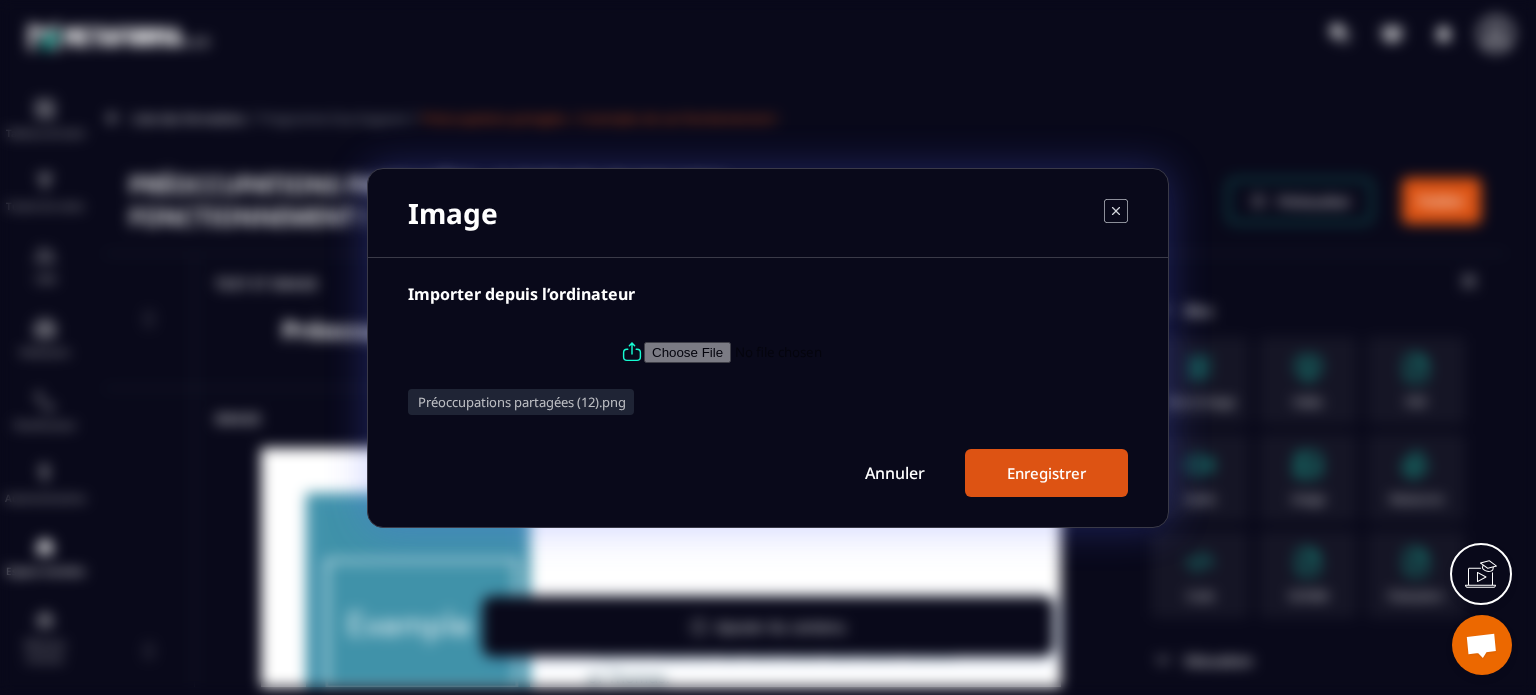 click on "Enregistrer" at bounding box center (1046, 473) 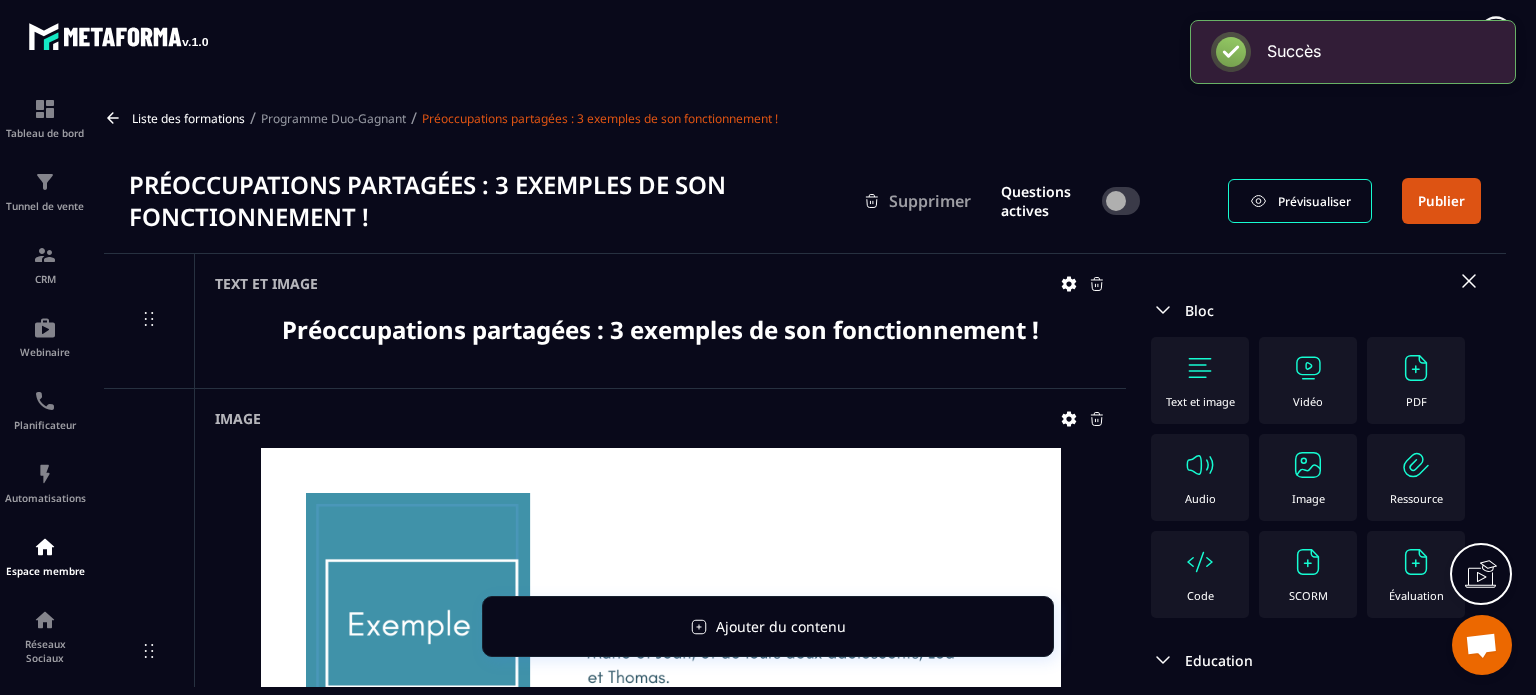 click on "Image" at bounding box center (1308, 477) 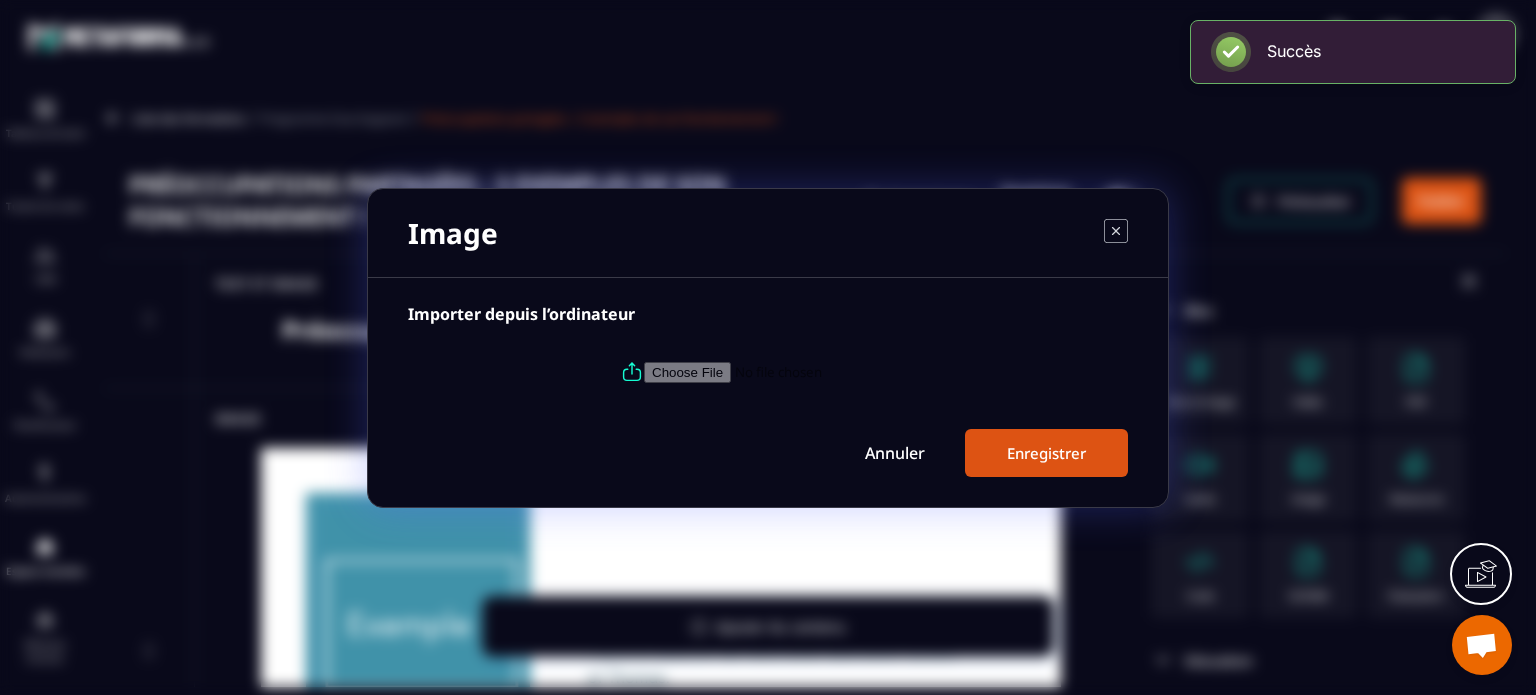 click at bounding box center [780, 371] 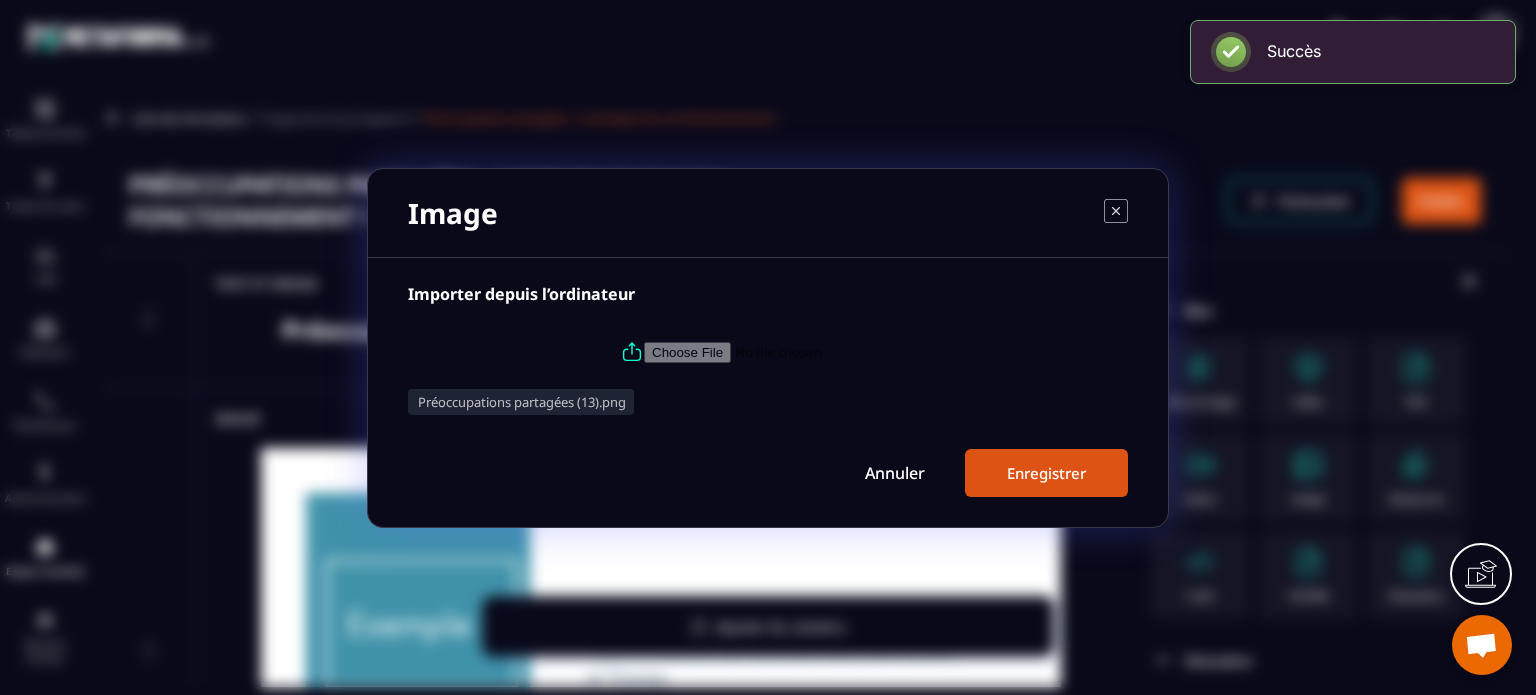 click on "Enregistrer" at bounding box center (1046, 473) 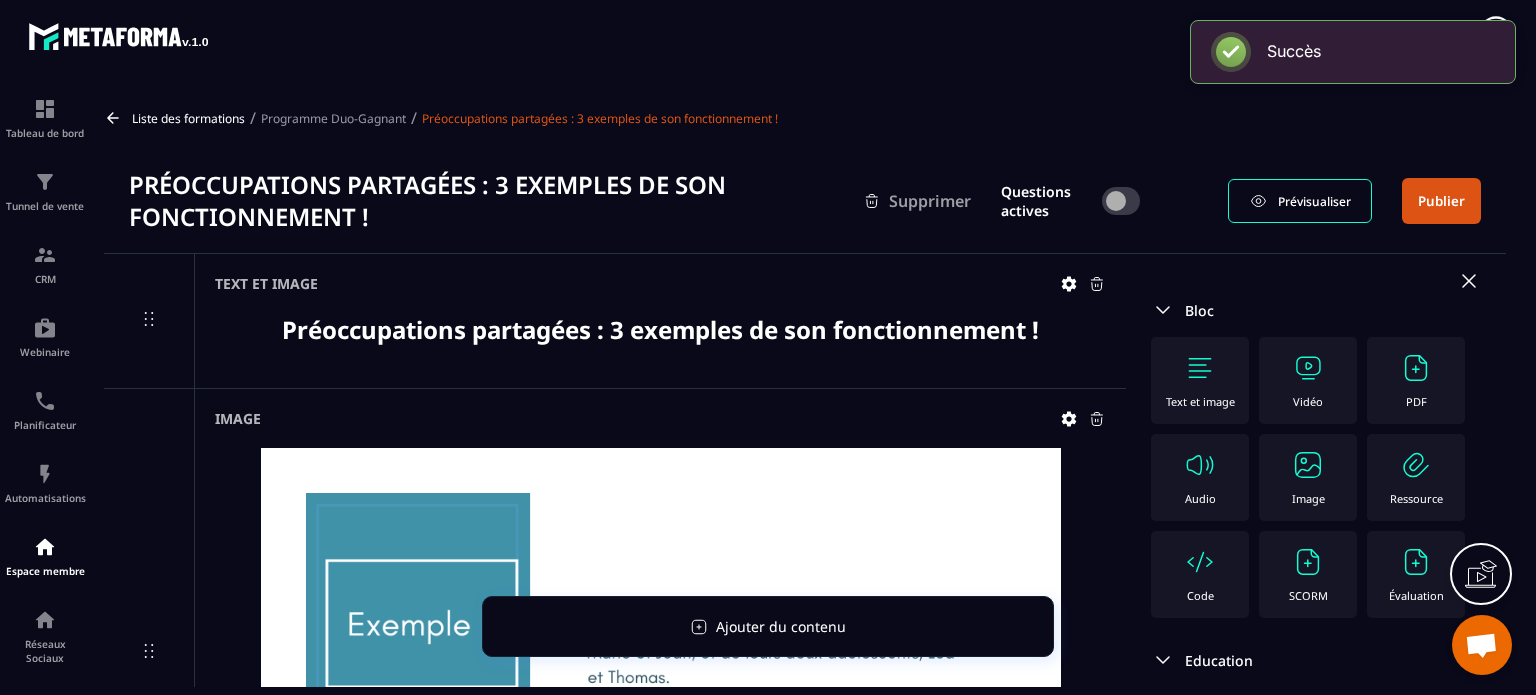 click on "Image" at bounding box center (1308, 498) 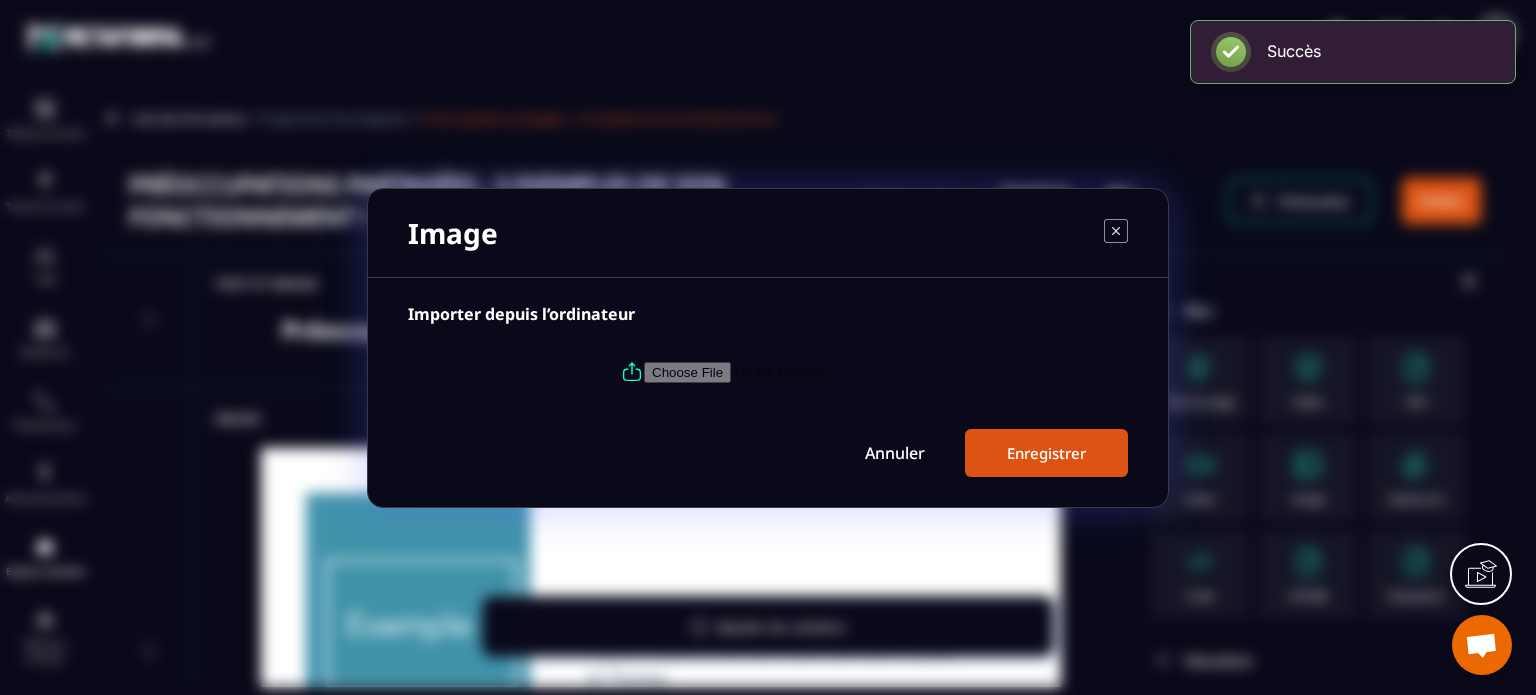 click at bounding box center (780, 371) 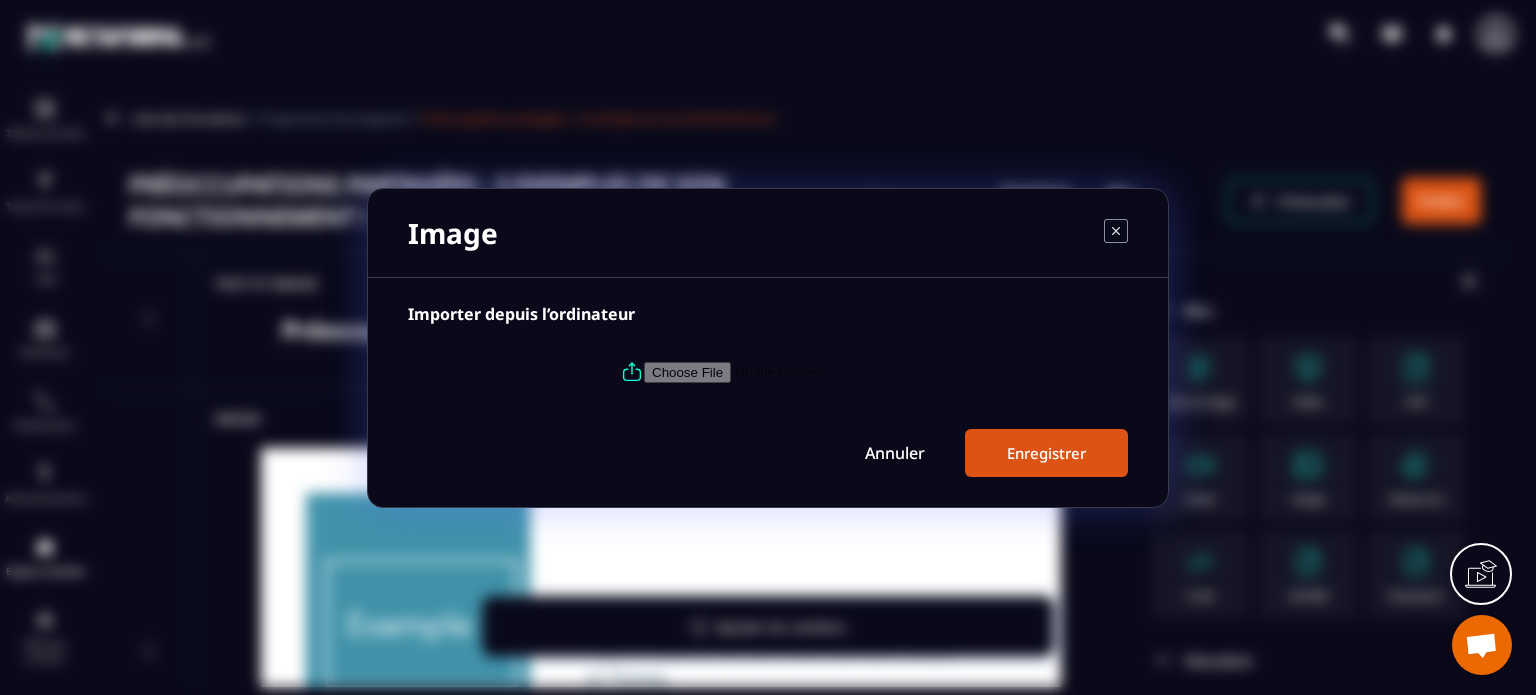type on "**********" 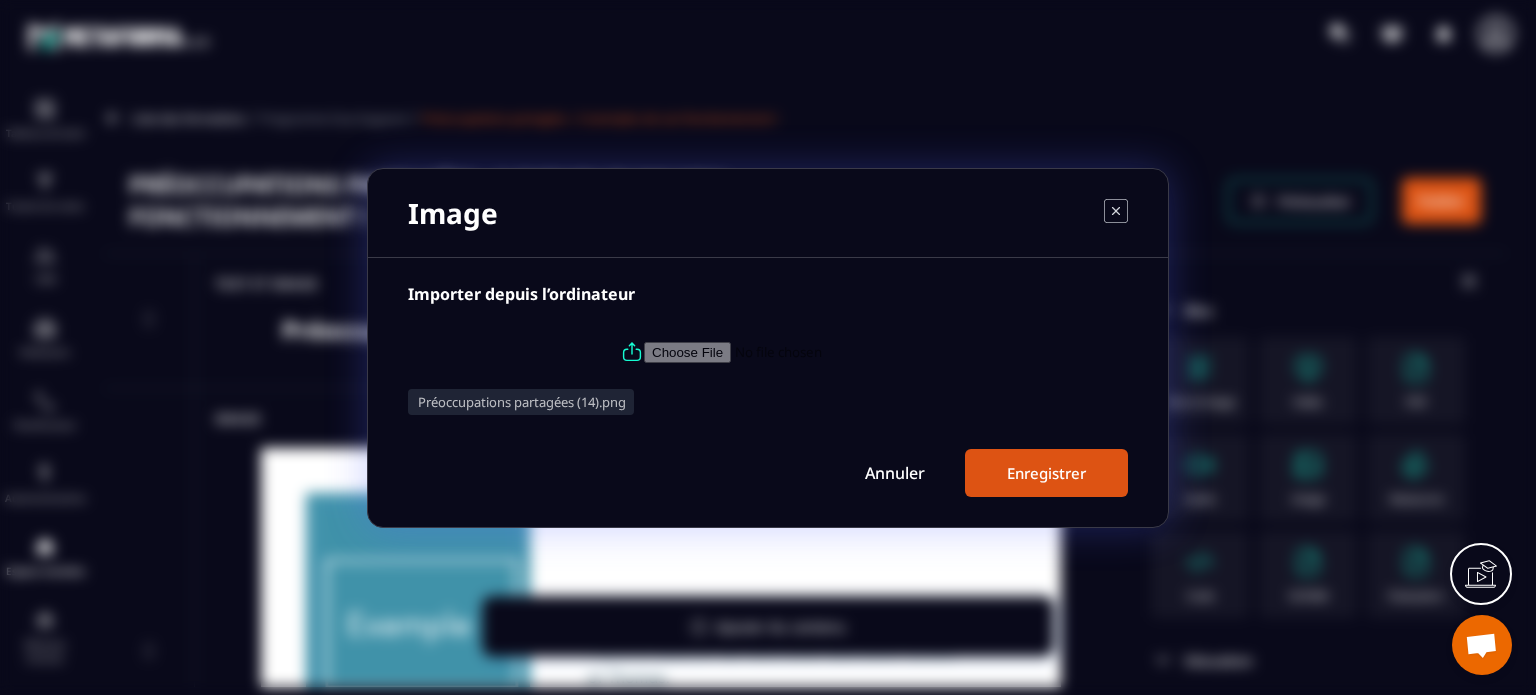 click on "Enregistrer" at bounding box center (1046, 473) 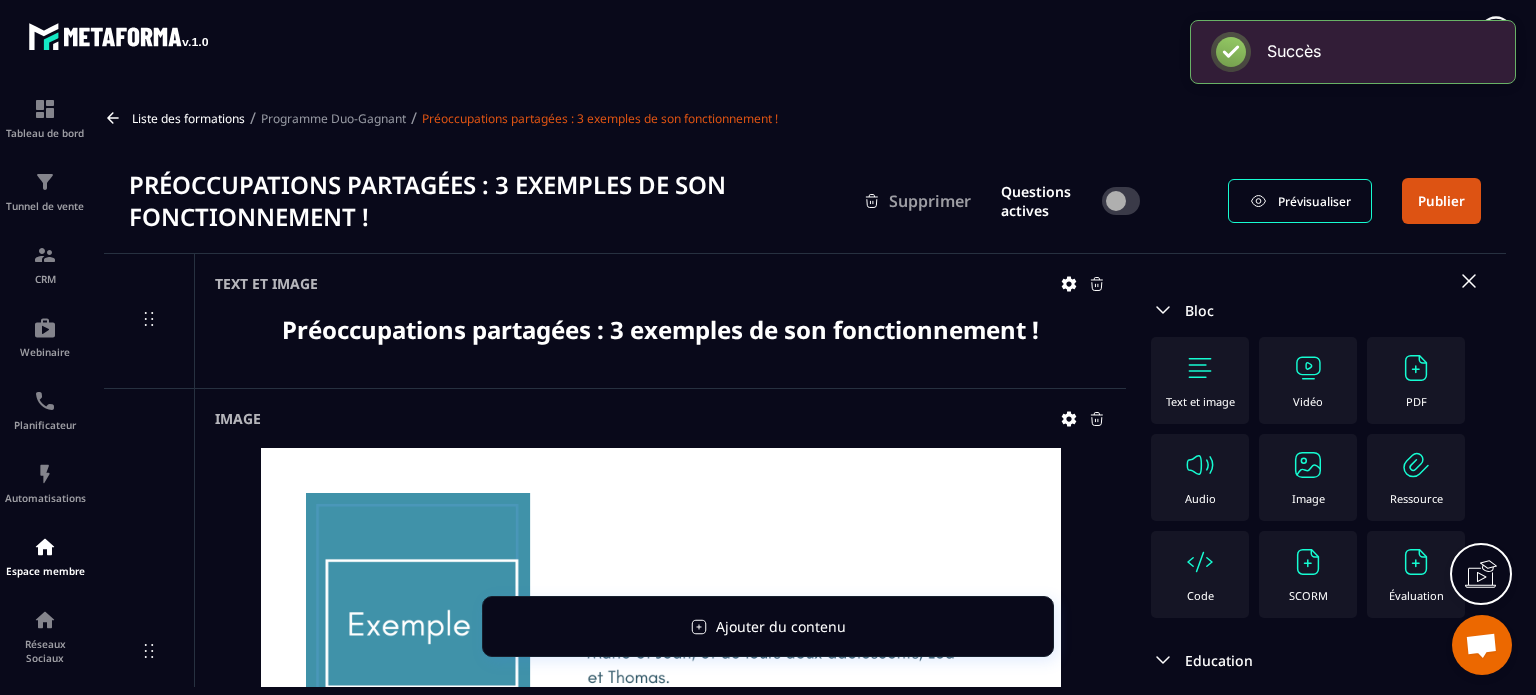 click on "Image" at bounding box center (1308, 477) 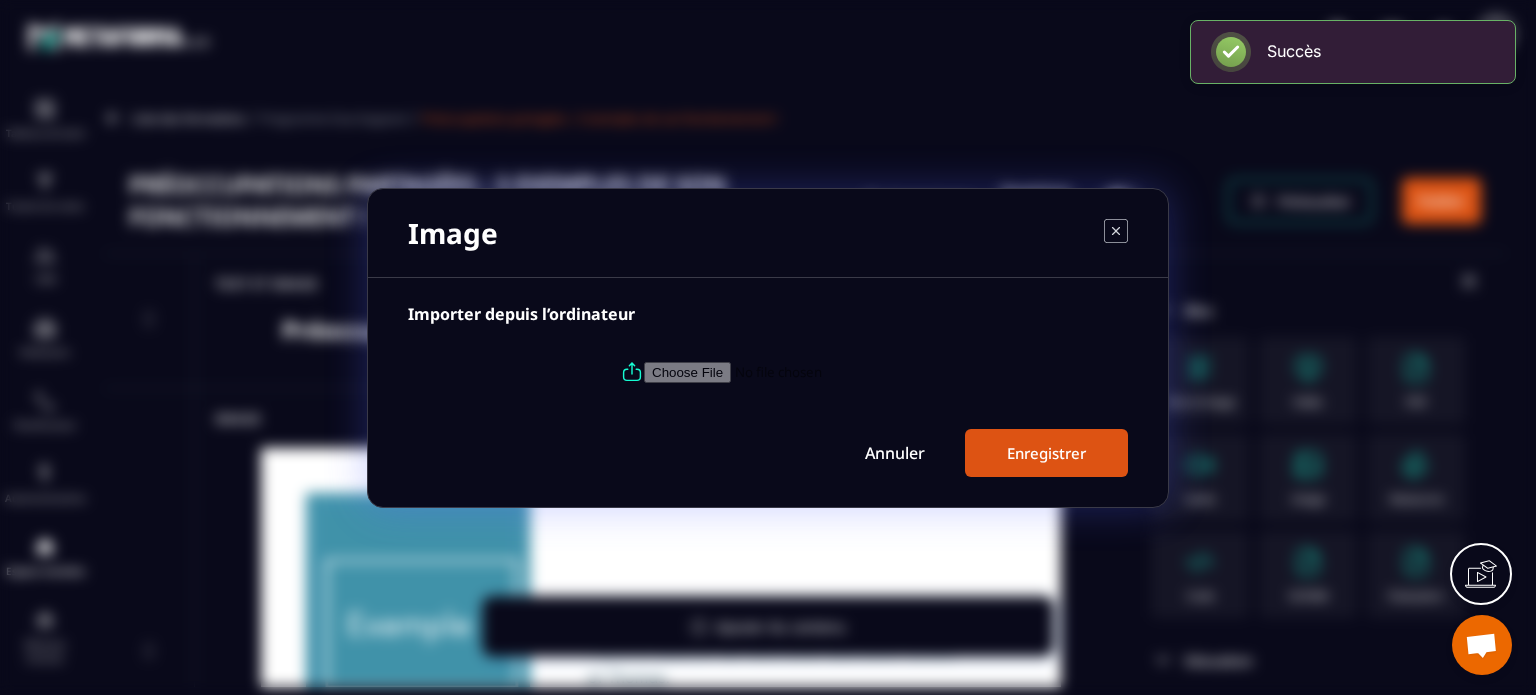 click at bounding box center (780, 371) 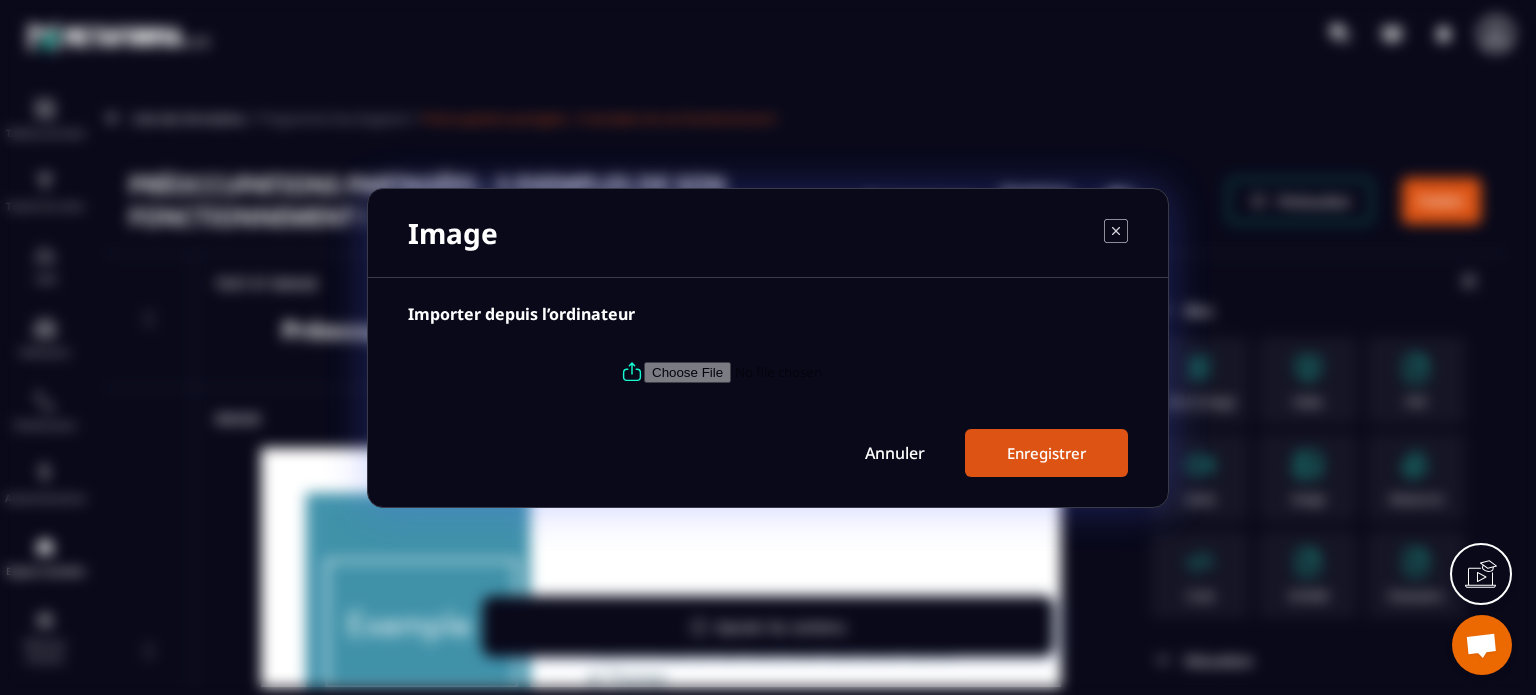 type on "**********" 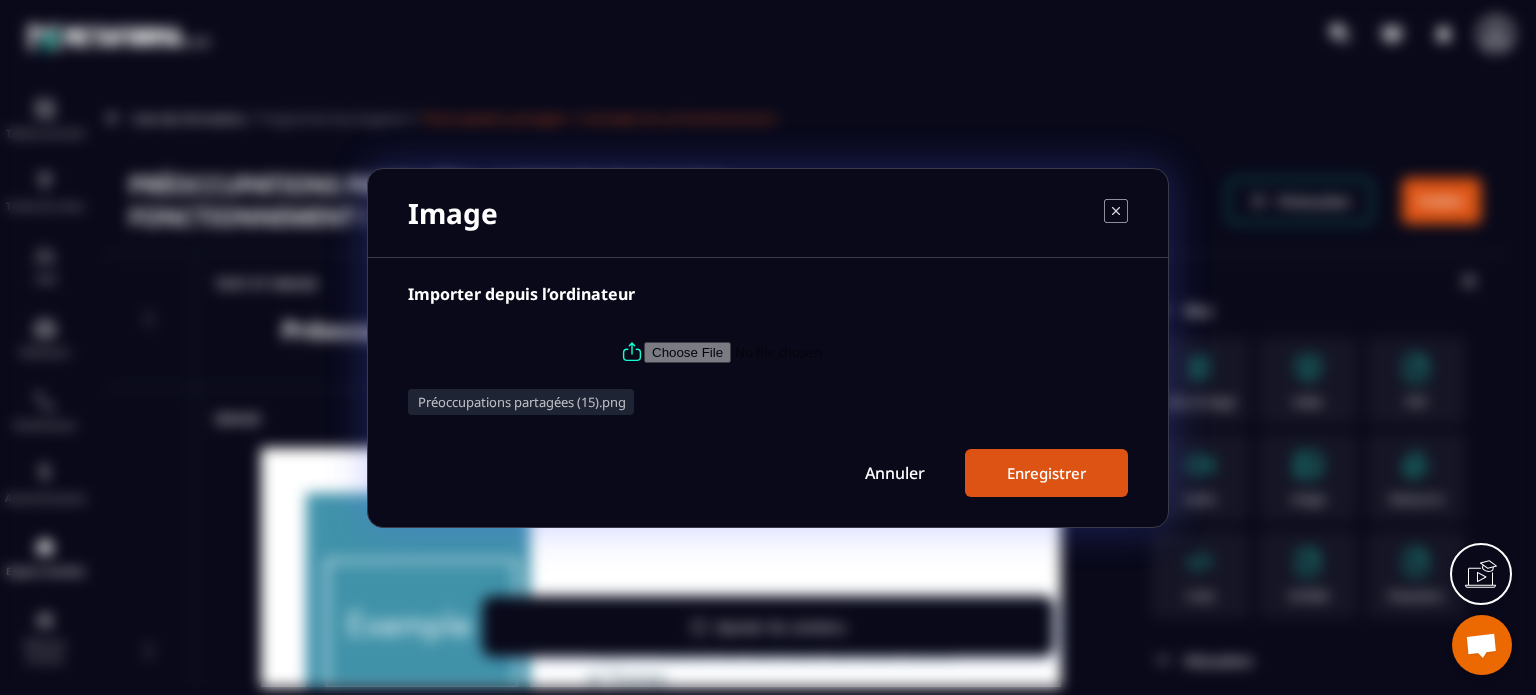 click on "Enregistrer" at bounding box center [1046, 473] 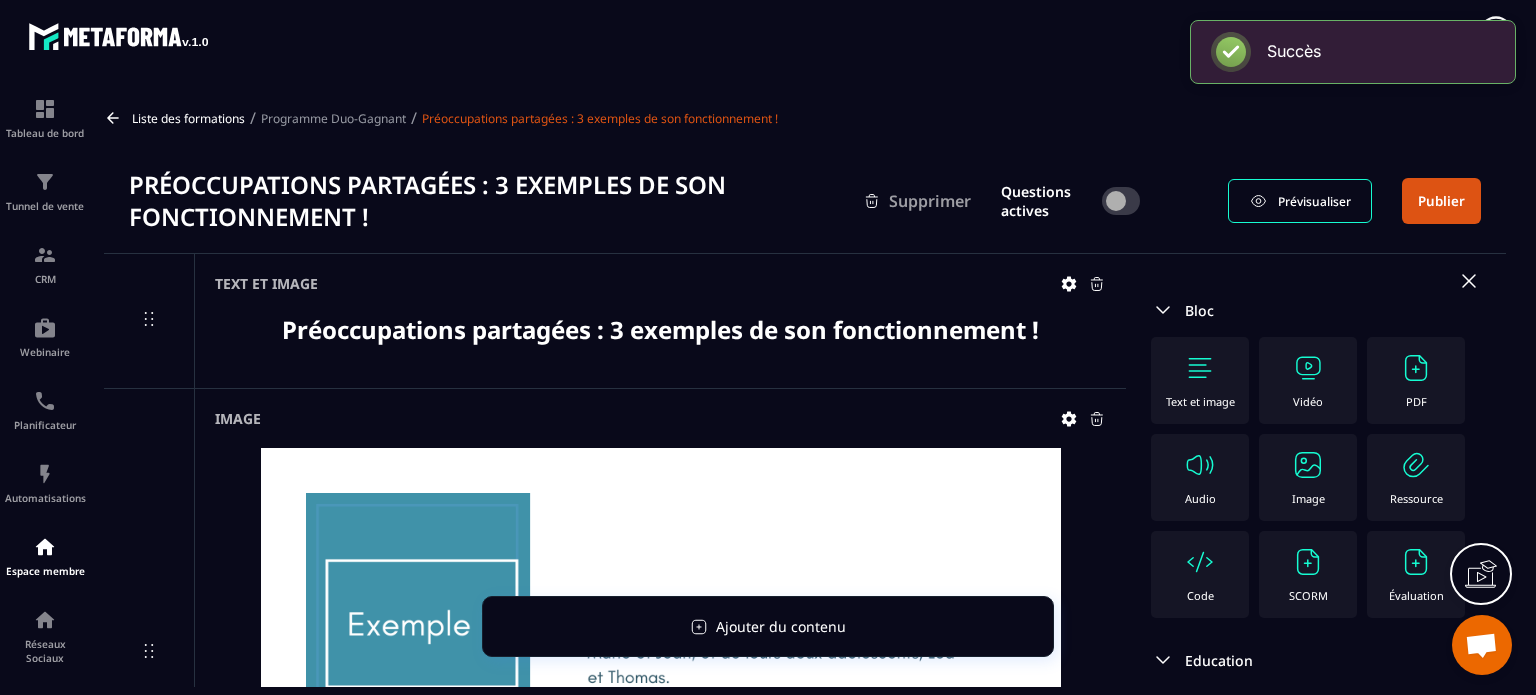 click on "Image" at bounding box center [1308, 477] 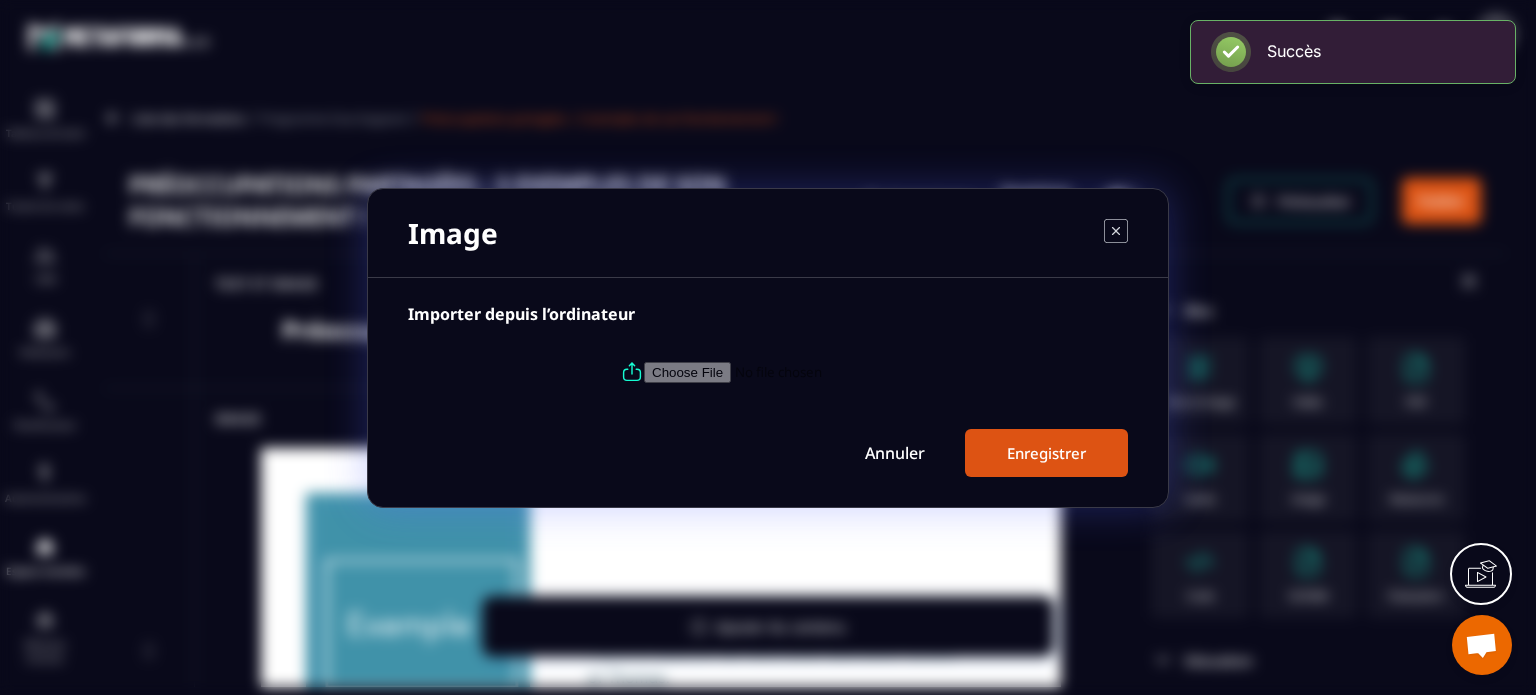 click at bounding box center (780, 371) 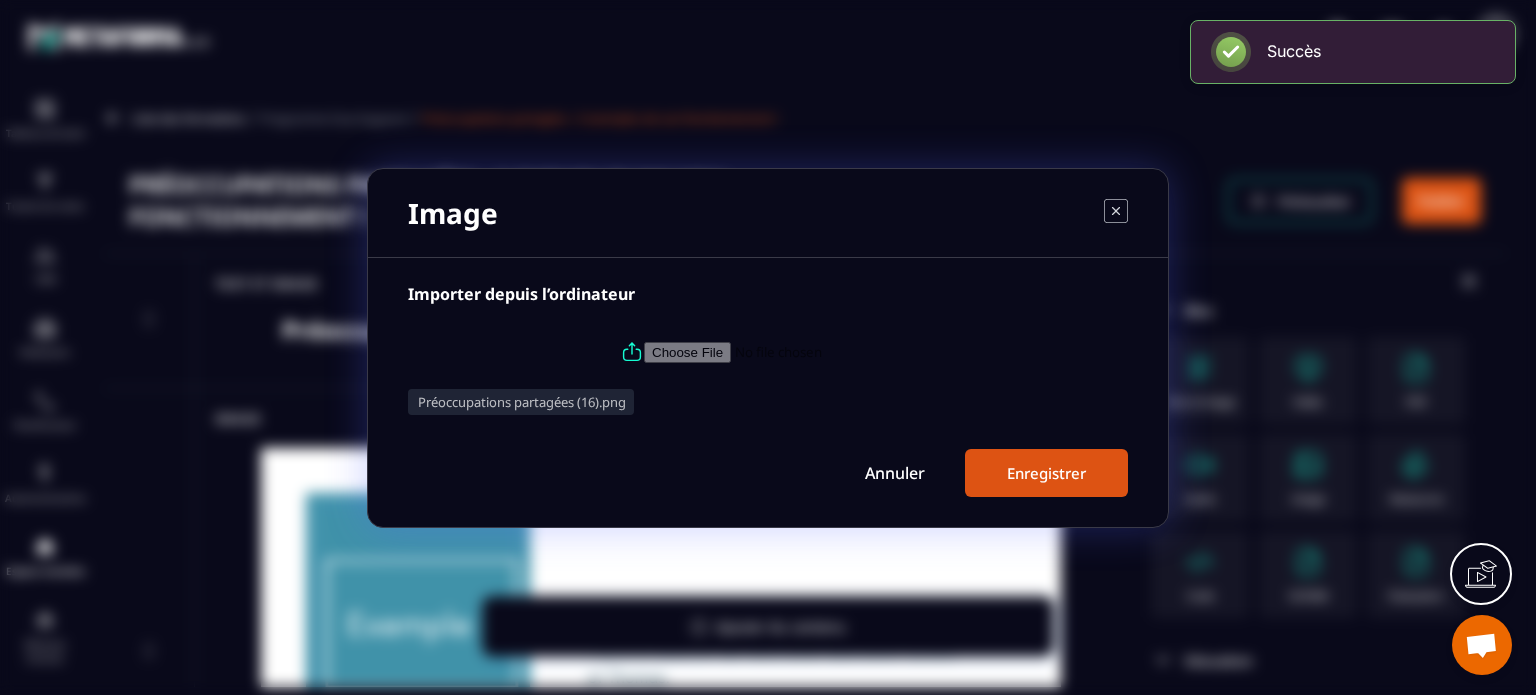 click on "Enregistrer" at bounding box center (1046, 473) 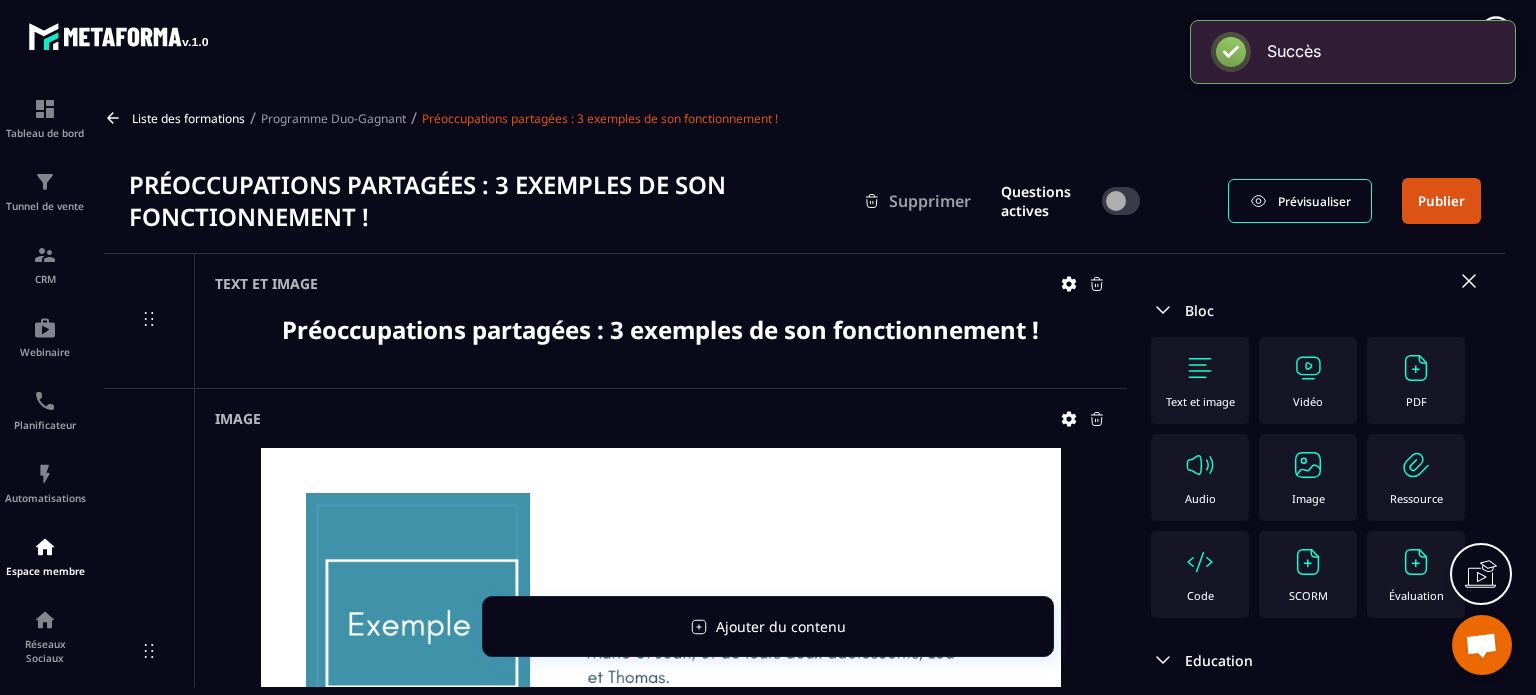 click on "Image" at bounding box center [1308, 477] 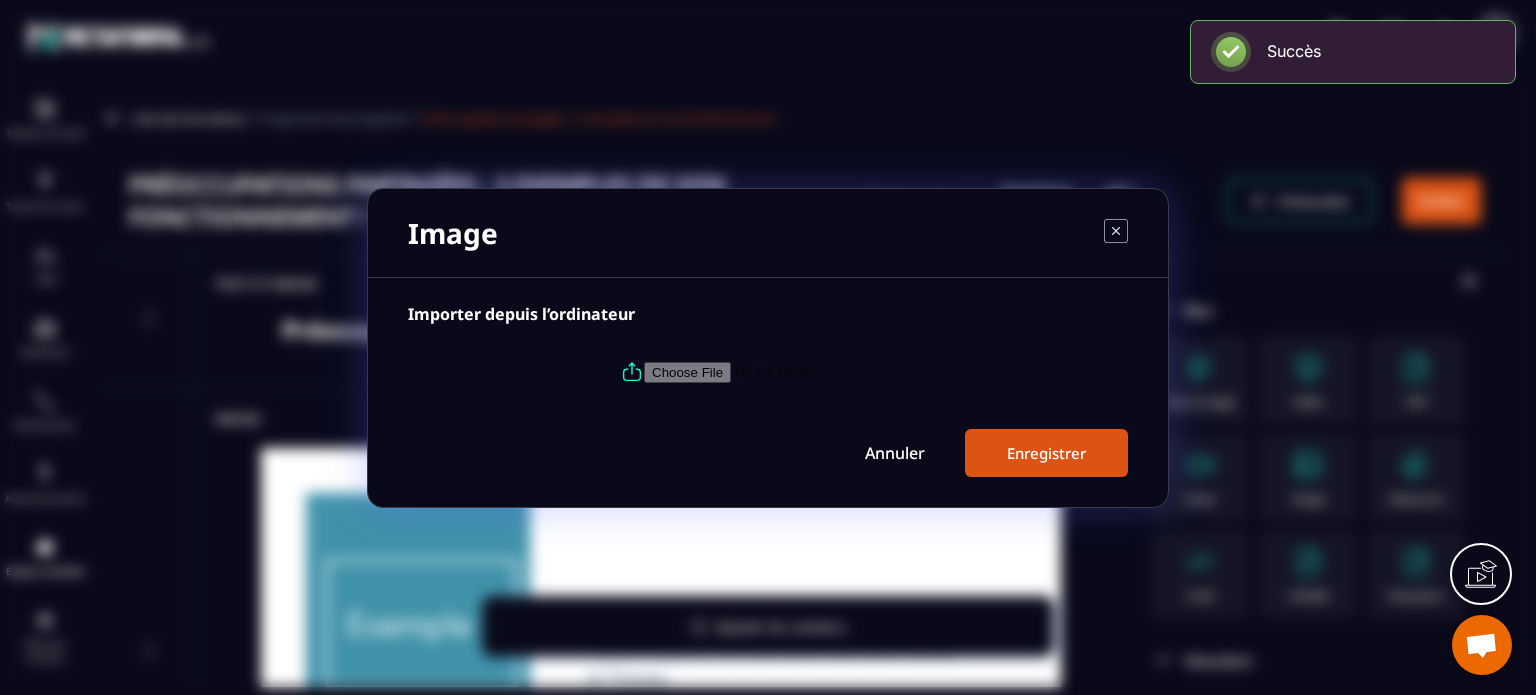 click at bounding box center (780, 371) 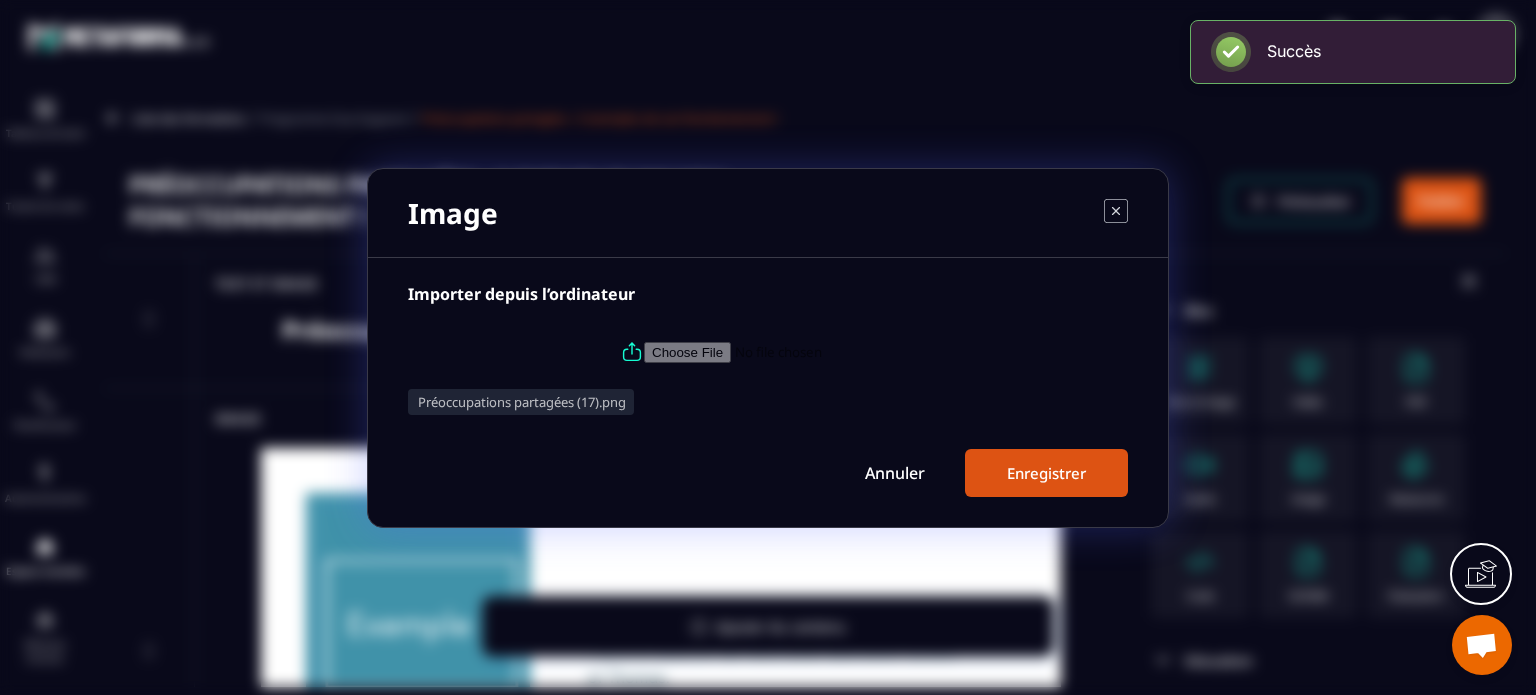 click on "Enregistrer" at bounding box center [1046, 473] 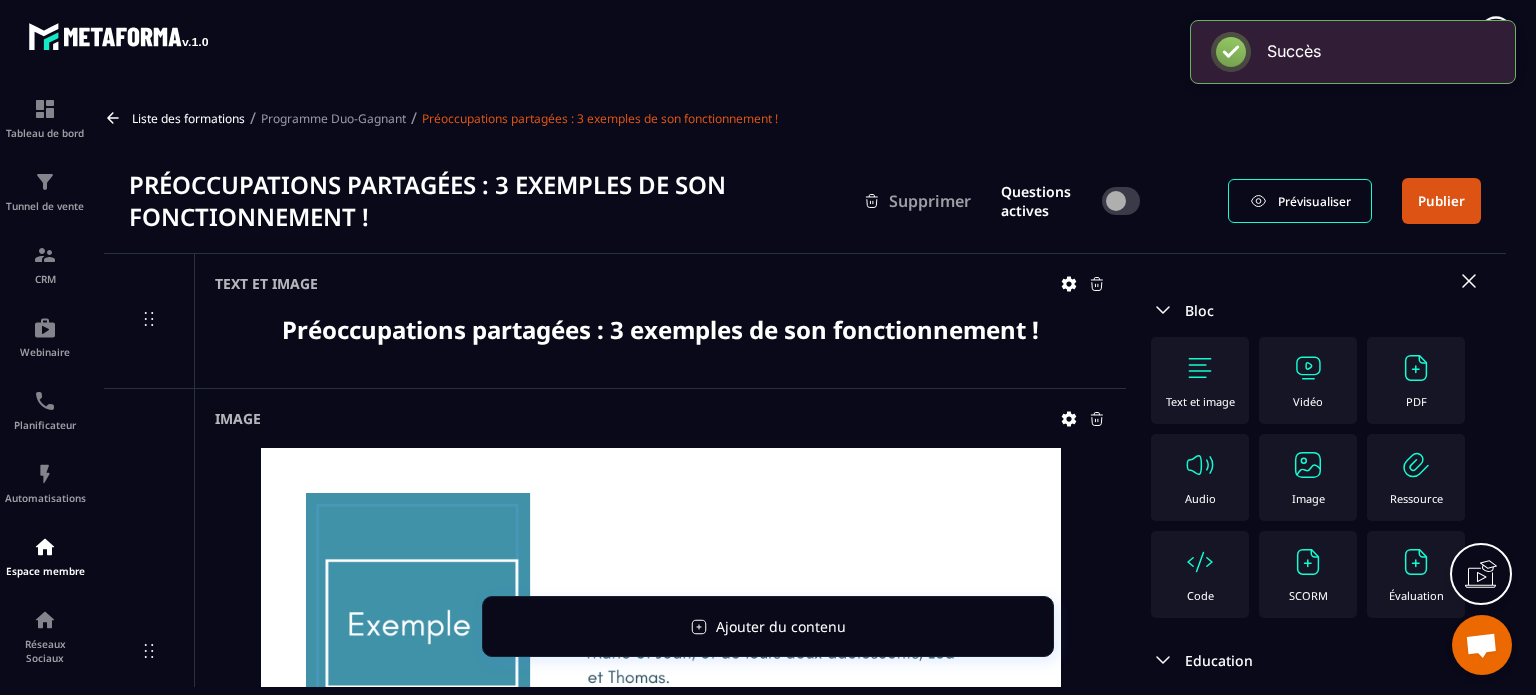 click on "Image" at bounding box center [1308, 477] 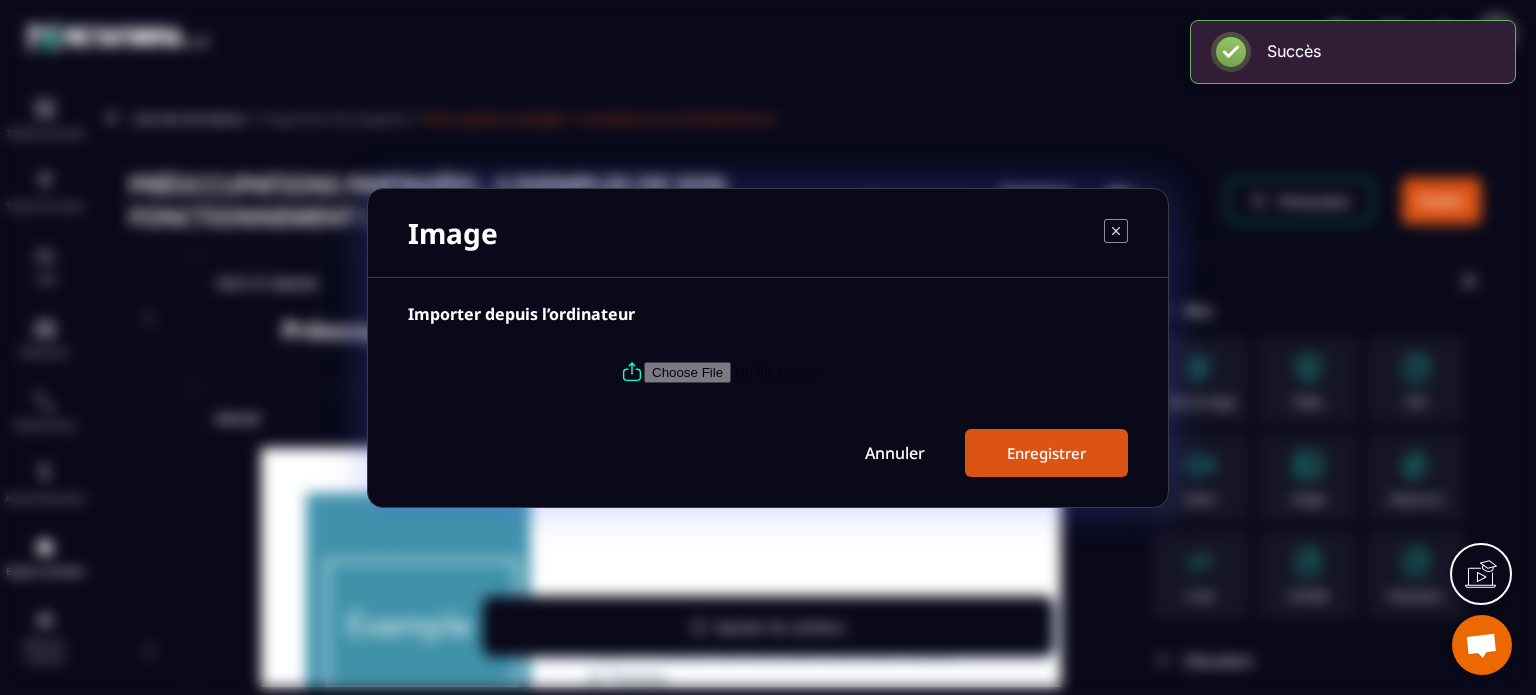 click at bounding box center (780, 371) 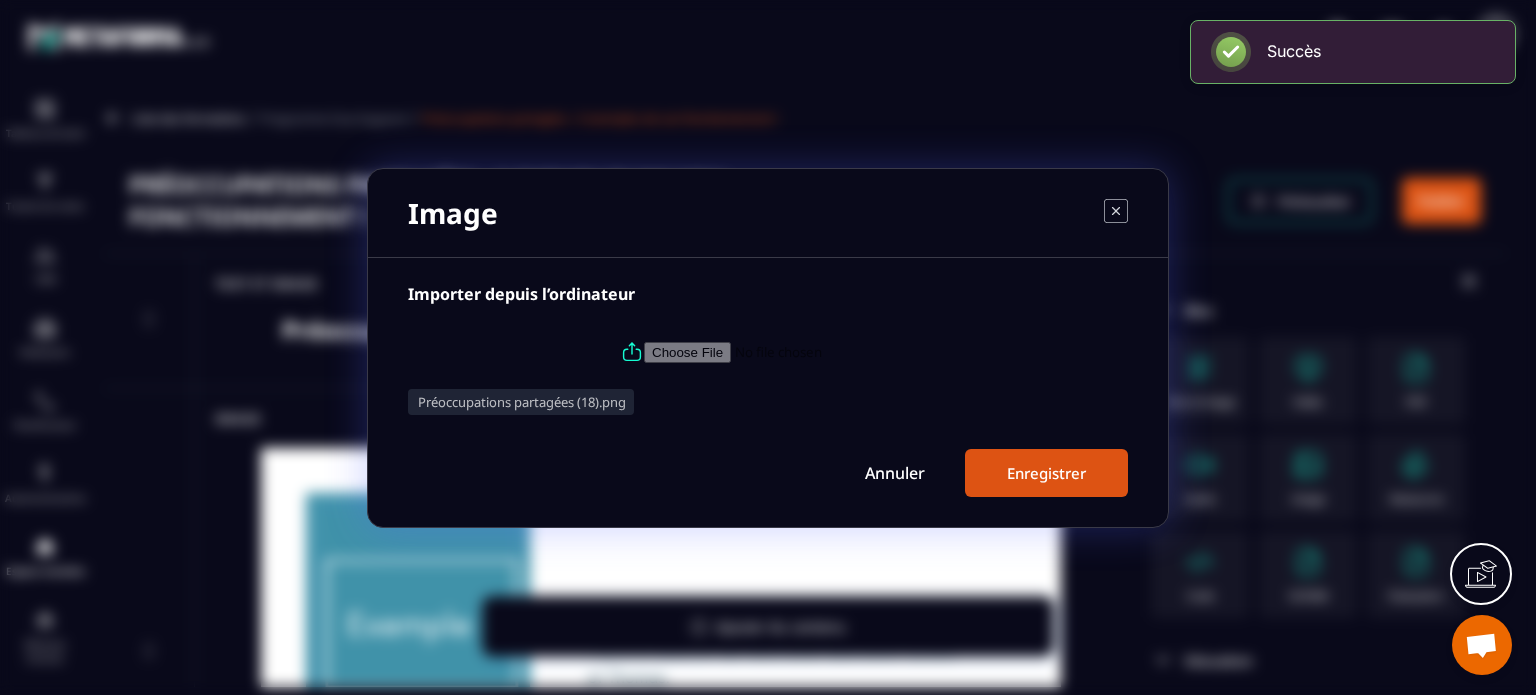 click on "Enregistrer" at bounding box center (1046, 473) 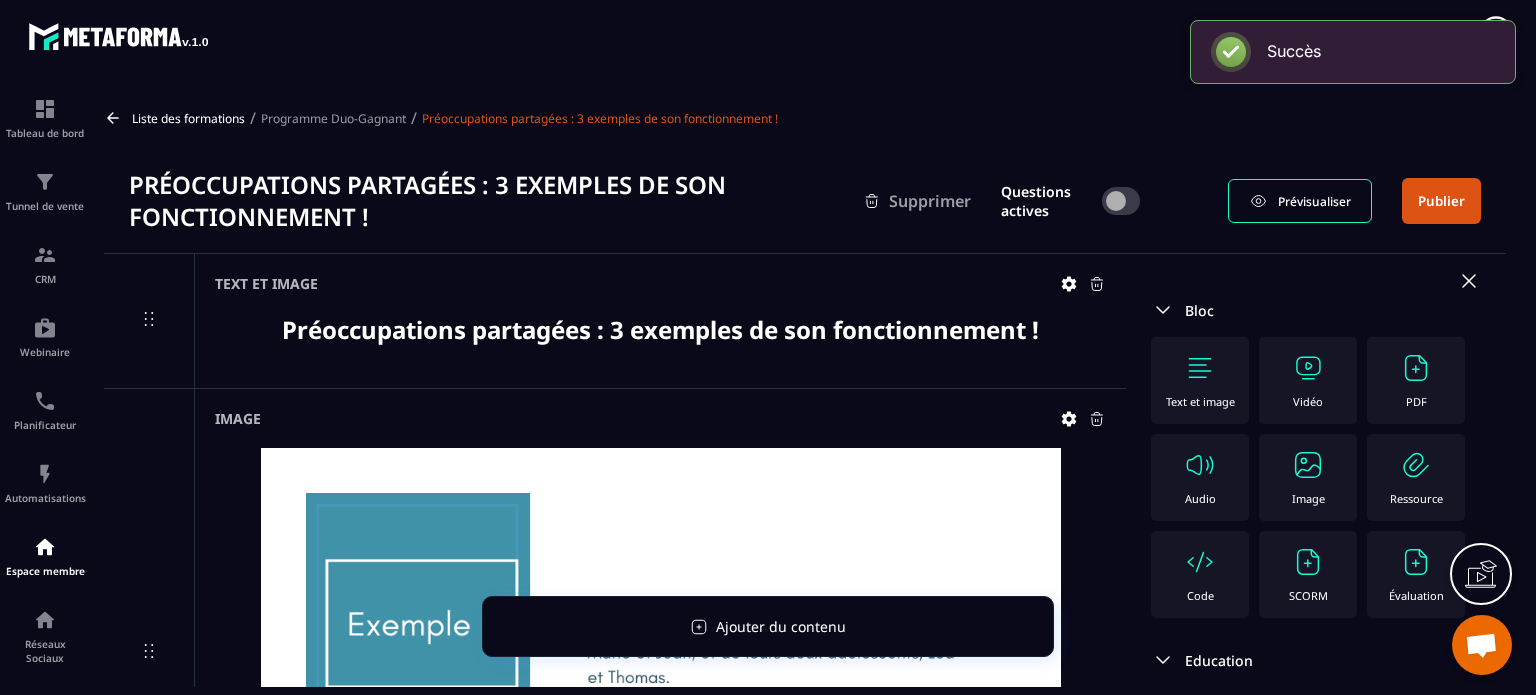 click at bounding box center (1308, 465) 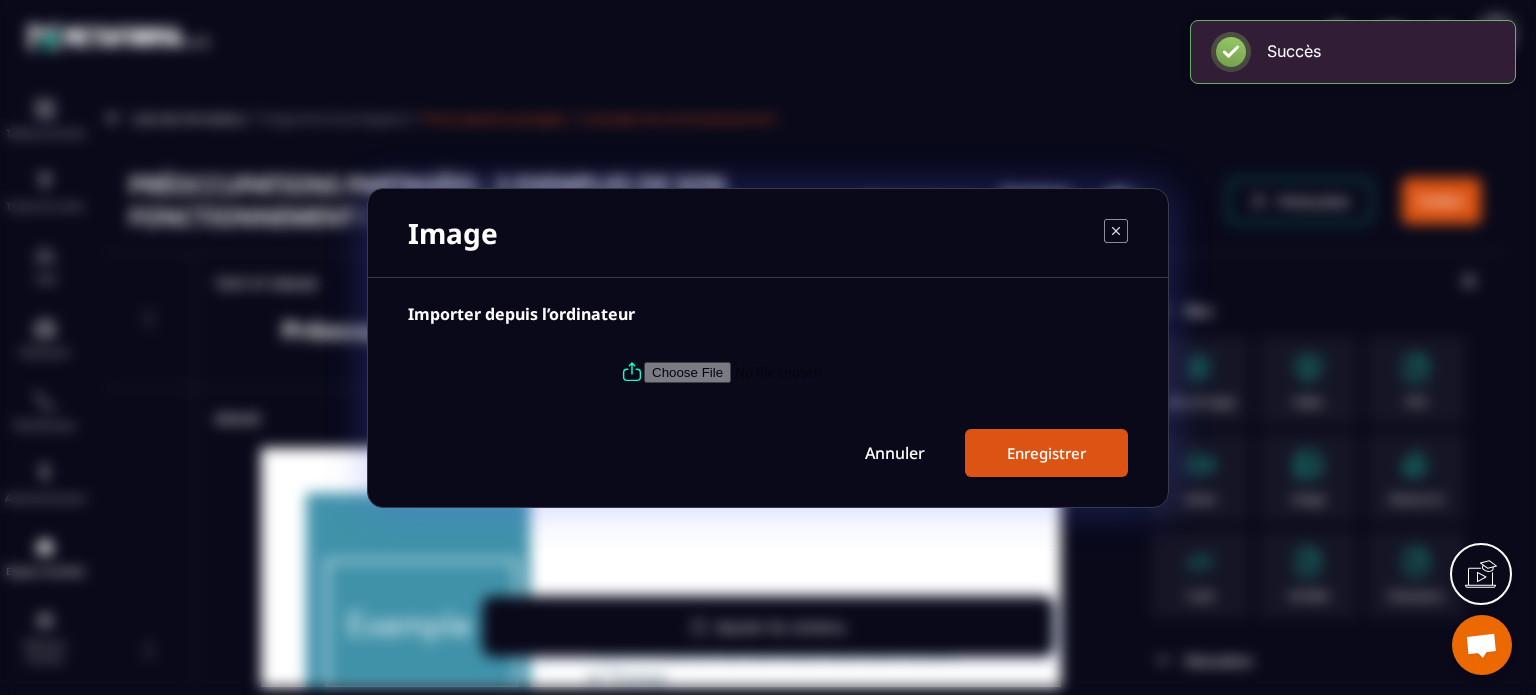 click at bounding box center (780, 371) 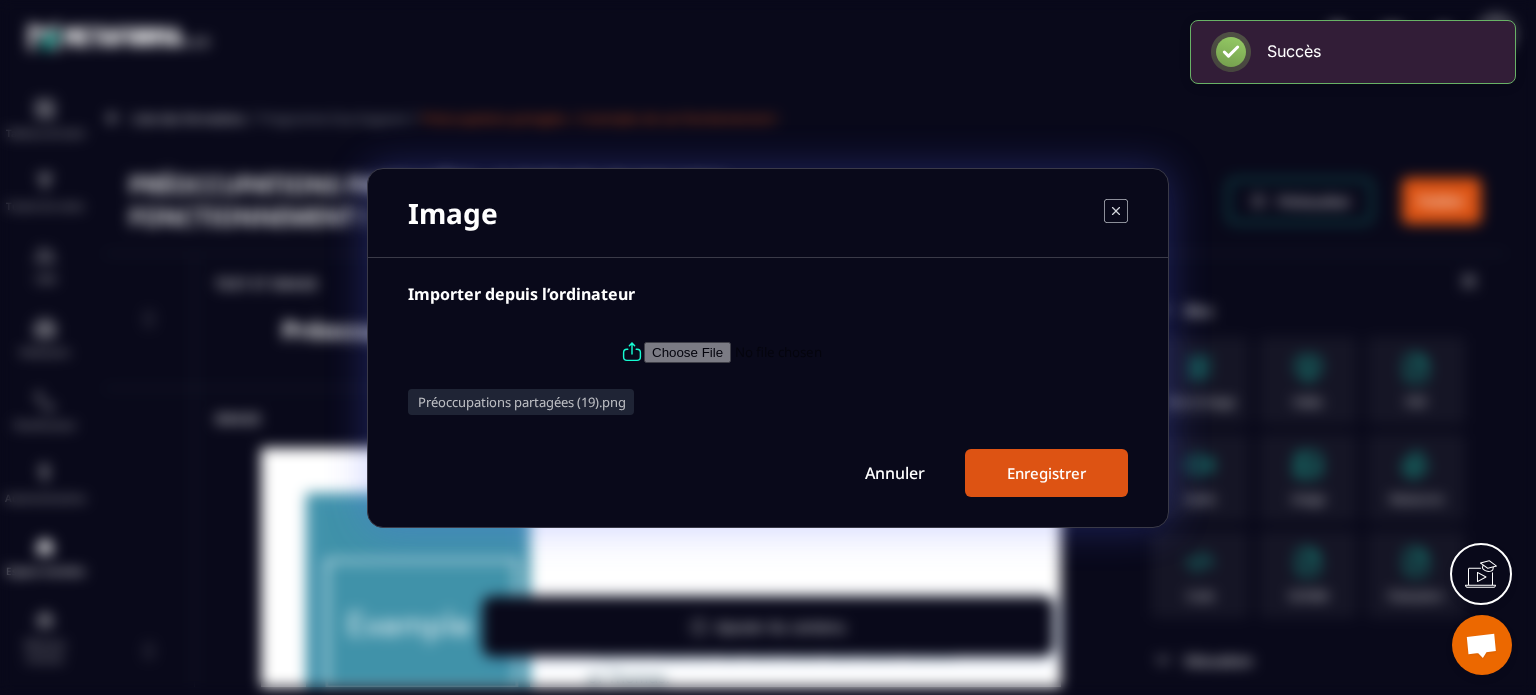 click on "Importer depuis l’ordinateur Préoccupations partagées (19).png Annuler Enregistrer" at bounding box center [768, 392] 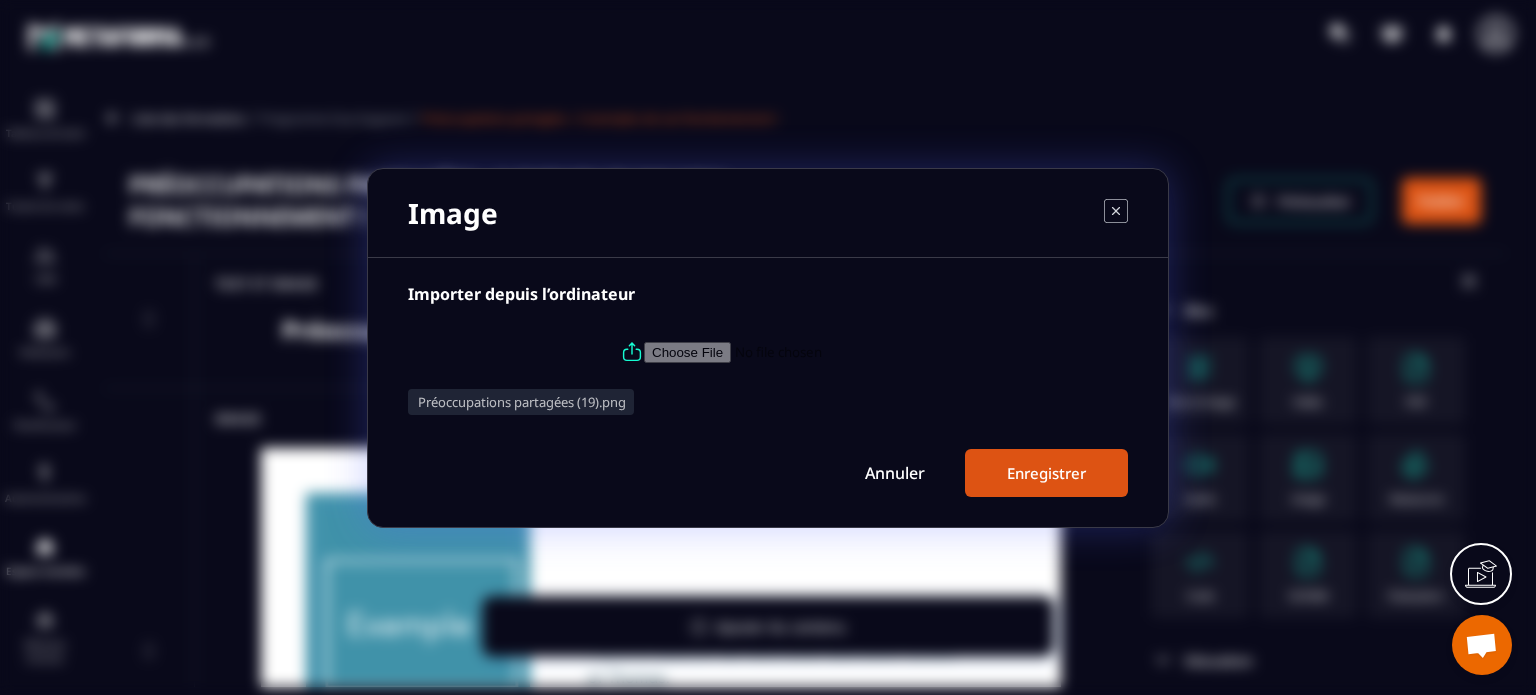 click on "Enregistrer" at bounding box center (1046, 473) 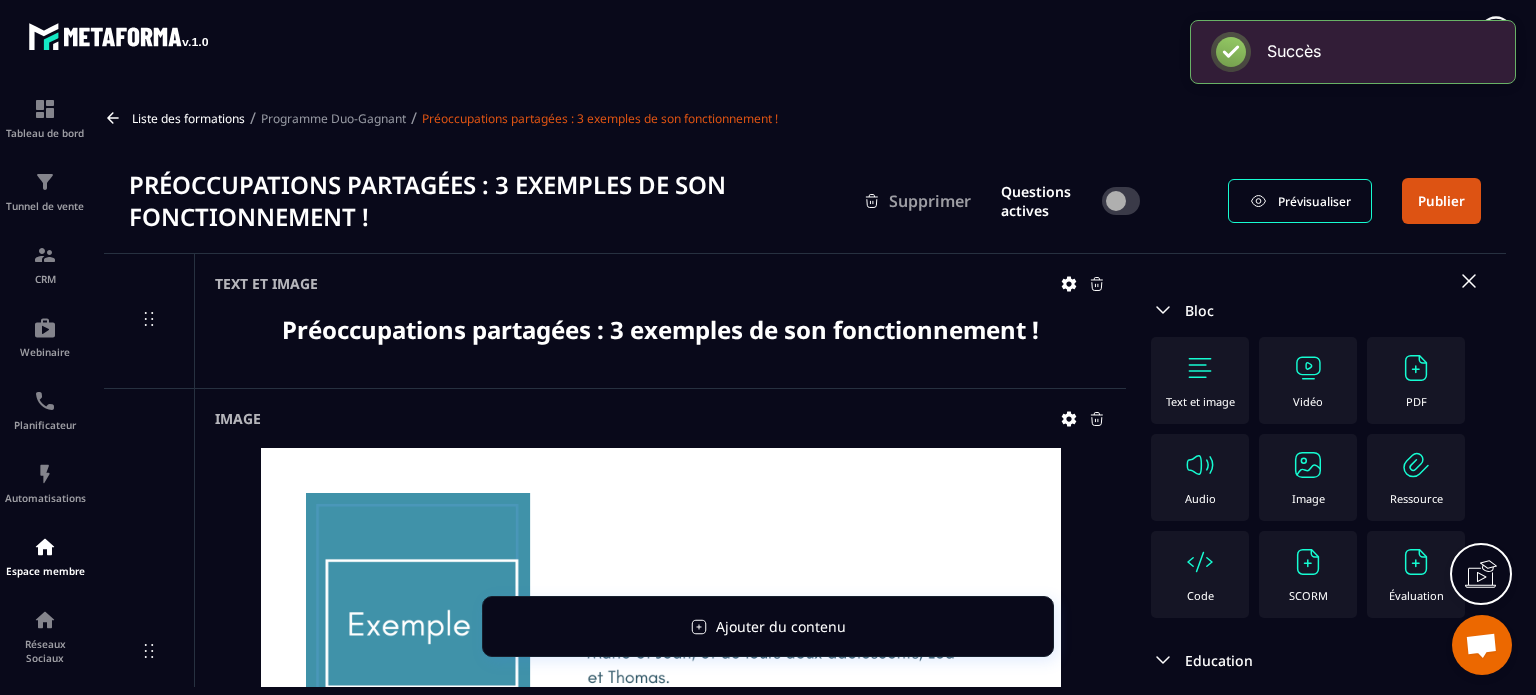click at bounding box center (1308, 465) 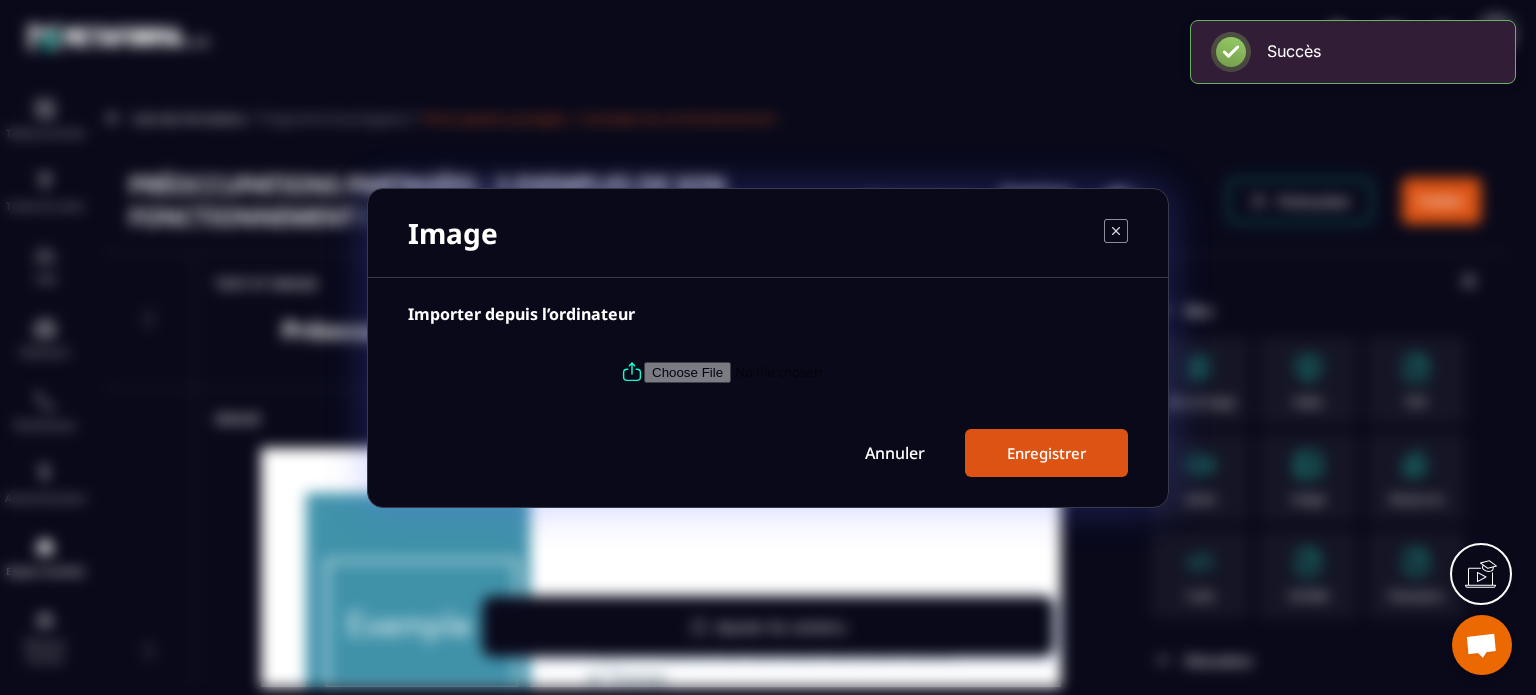 click at bounding box center [780, 371] 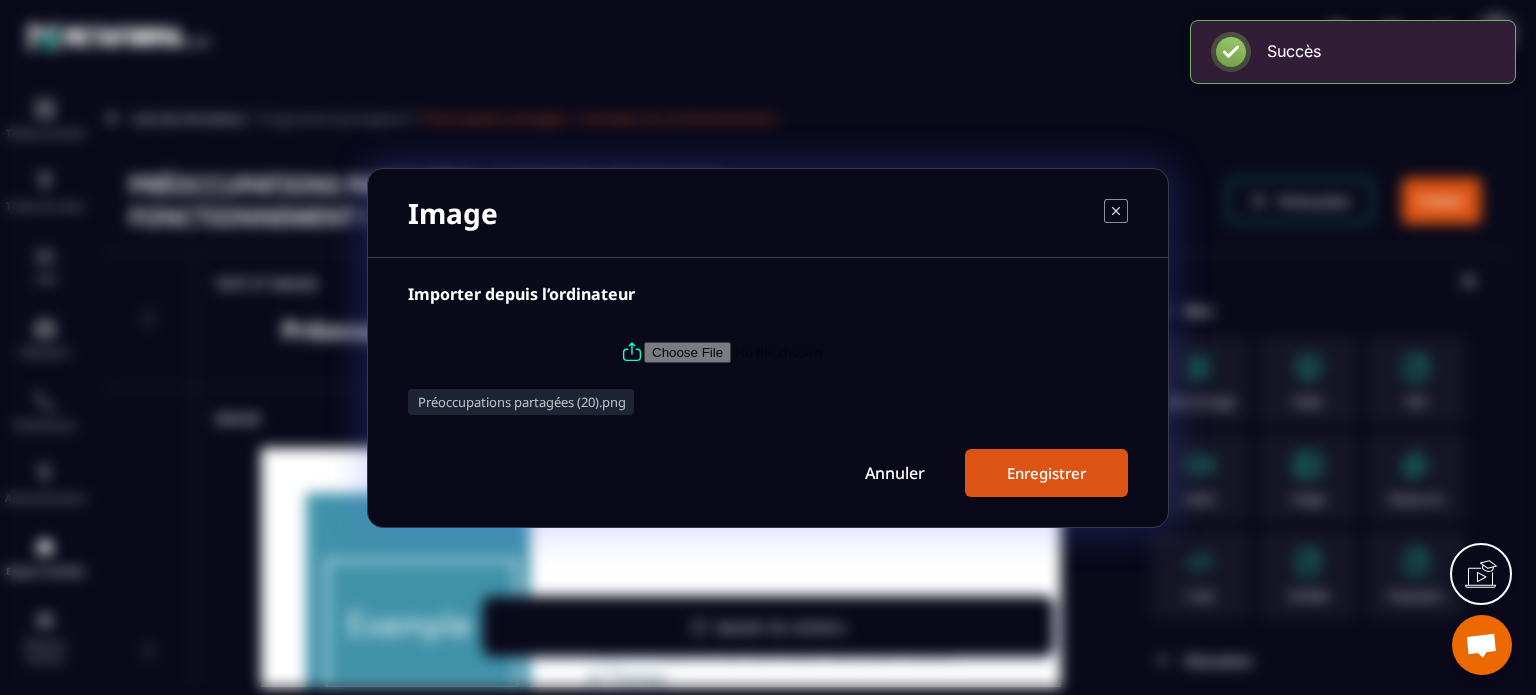 click on "Enregistrer" at bounding box center (1046, 473) 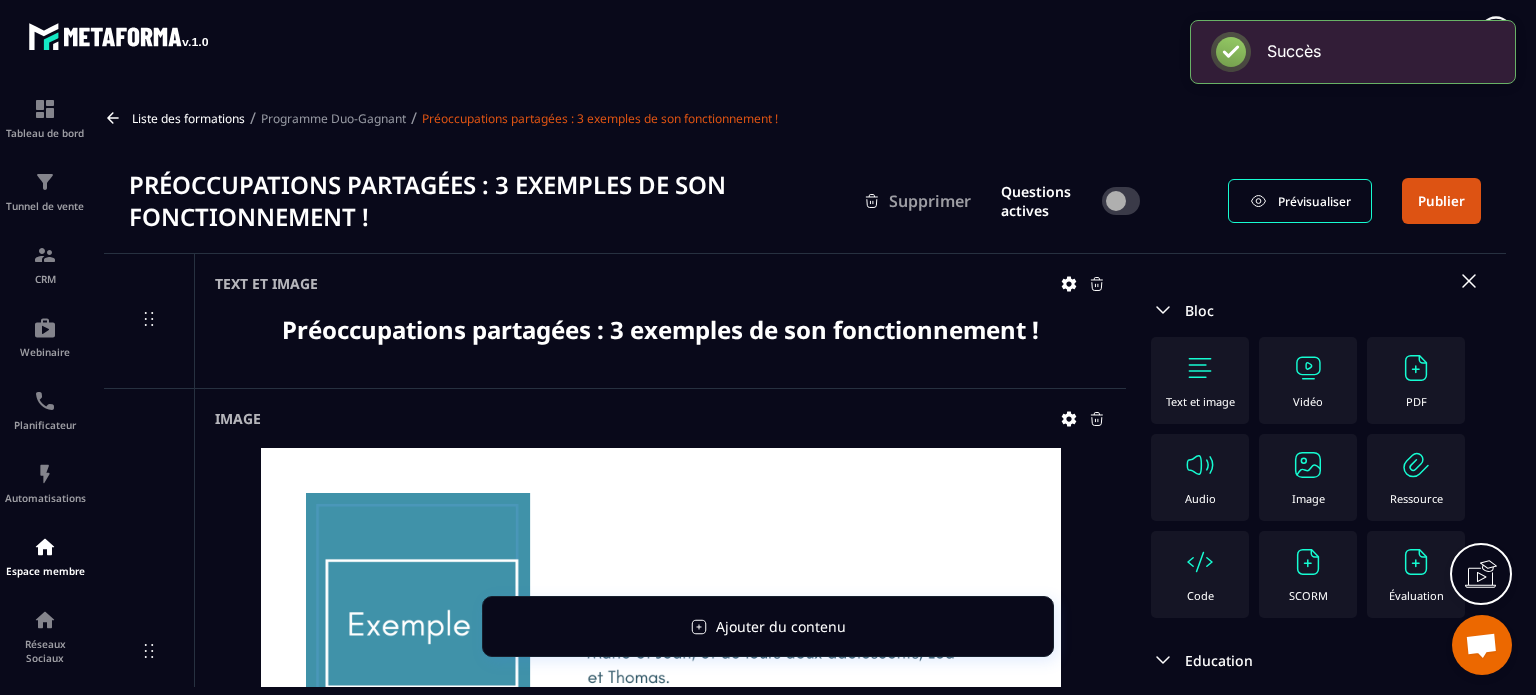 click at bounding box center (1308, 465) 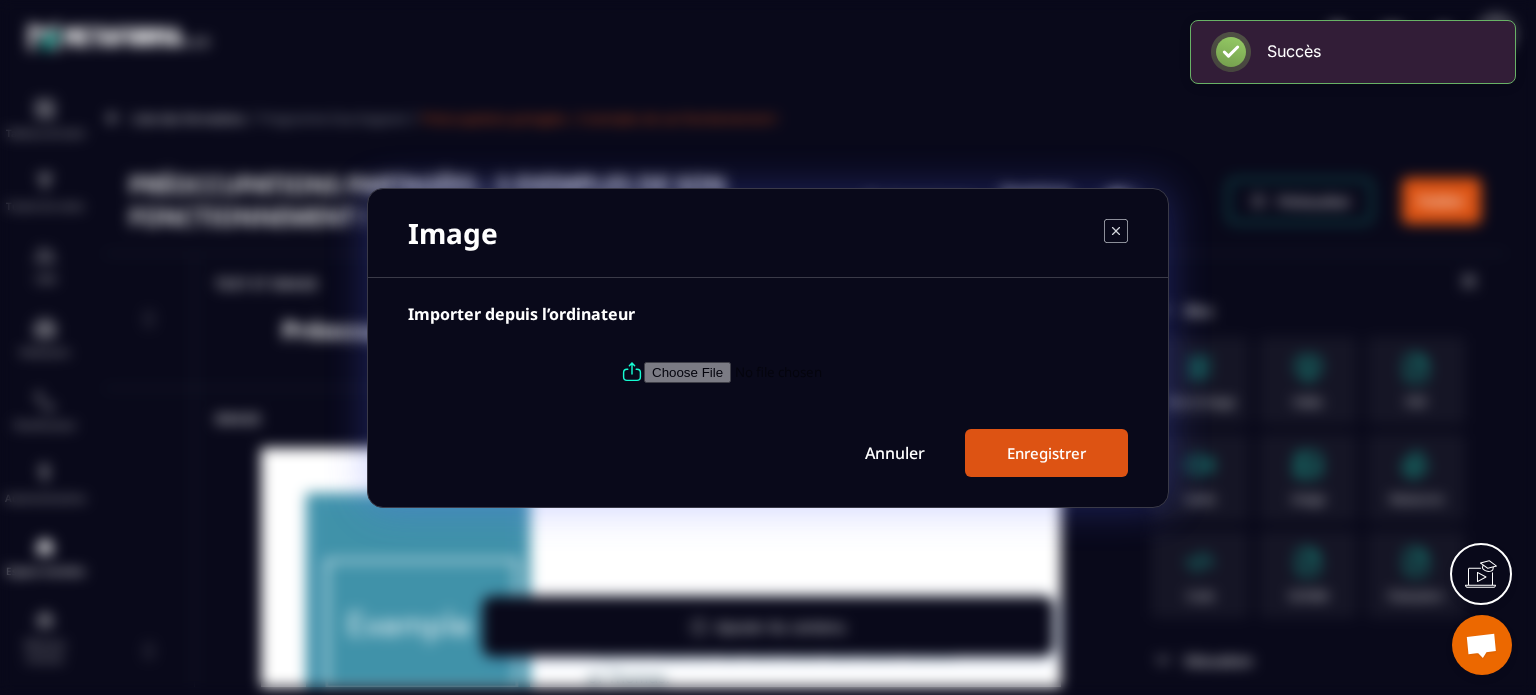 click at bounding box center (780, 371) 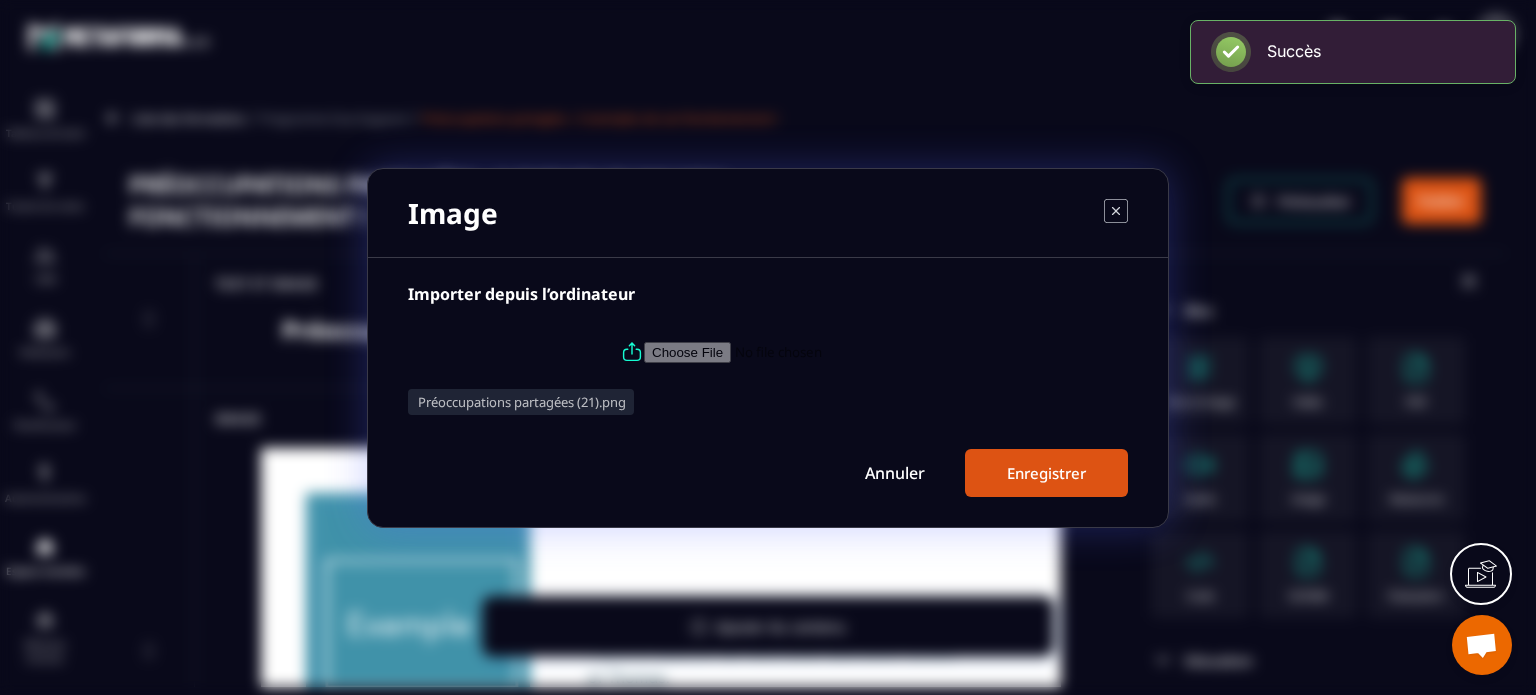 click on "Enregistrer" at bounding box center (1046, 473) 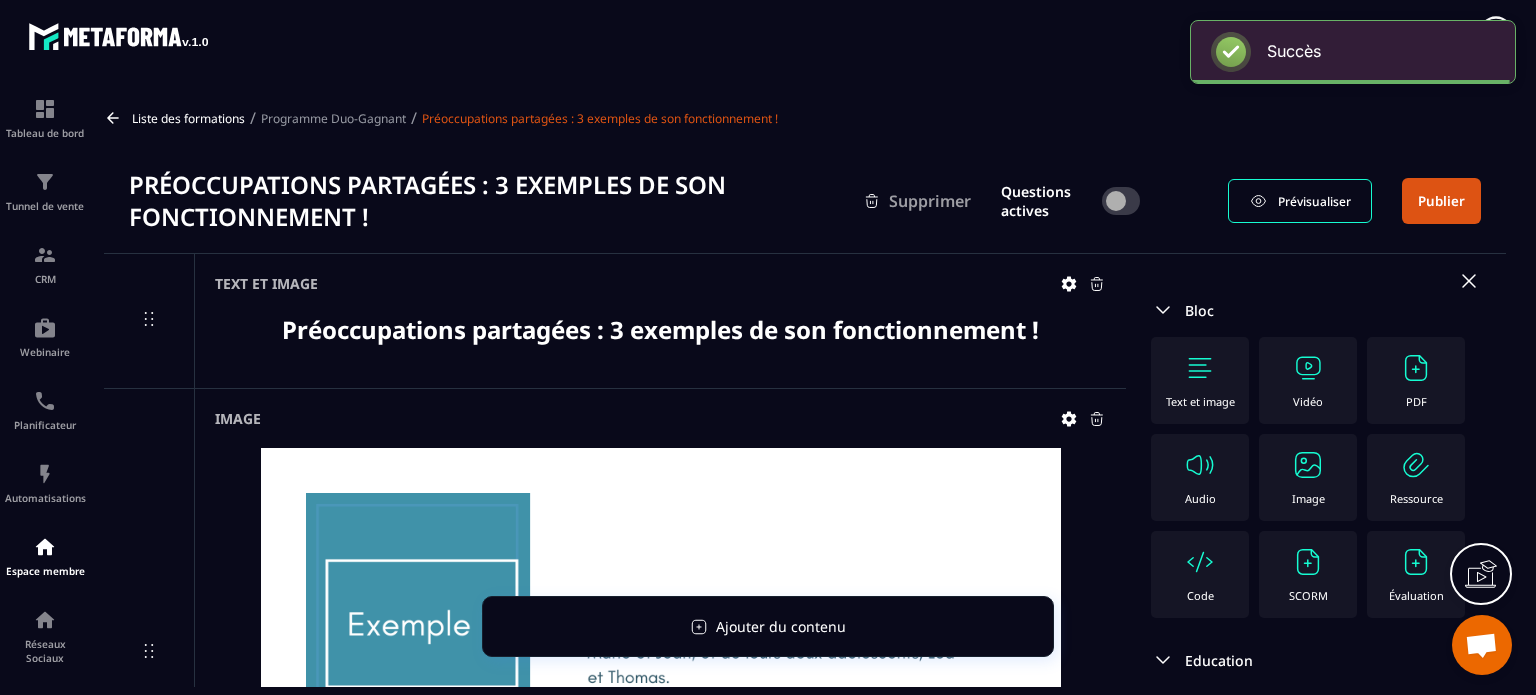 click on "Image" at bounding box center (660, 653) 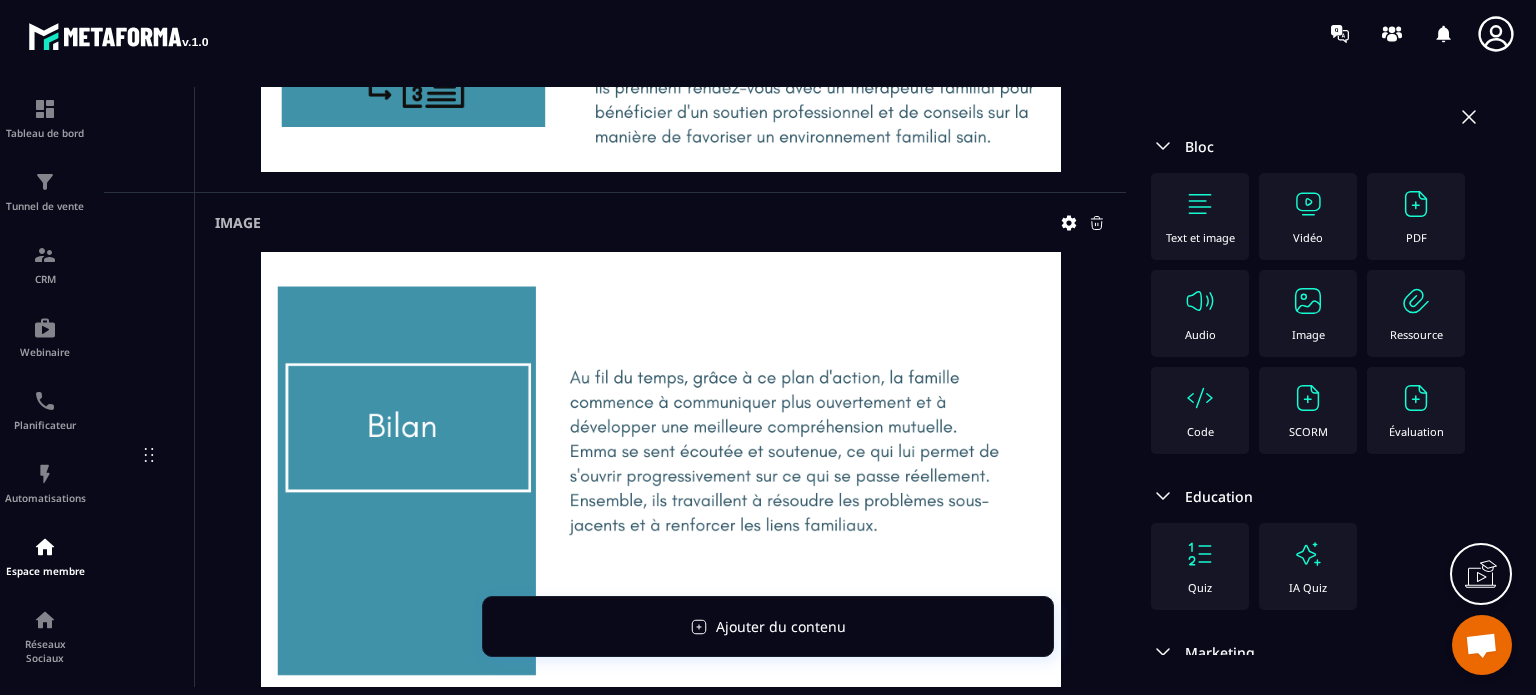 scroll, scrollTop: 7751, scrollLeft: 0, axis: vertical 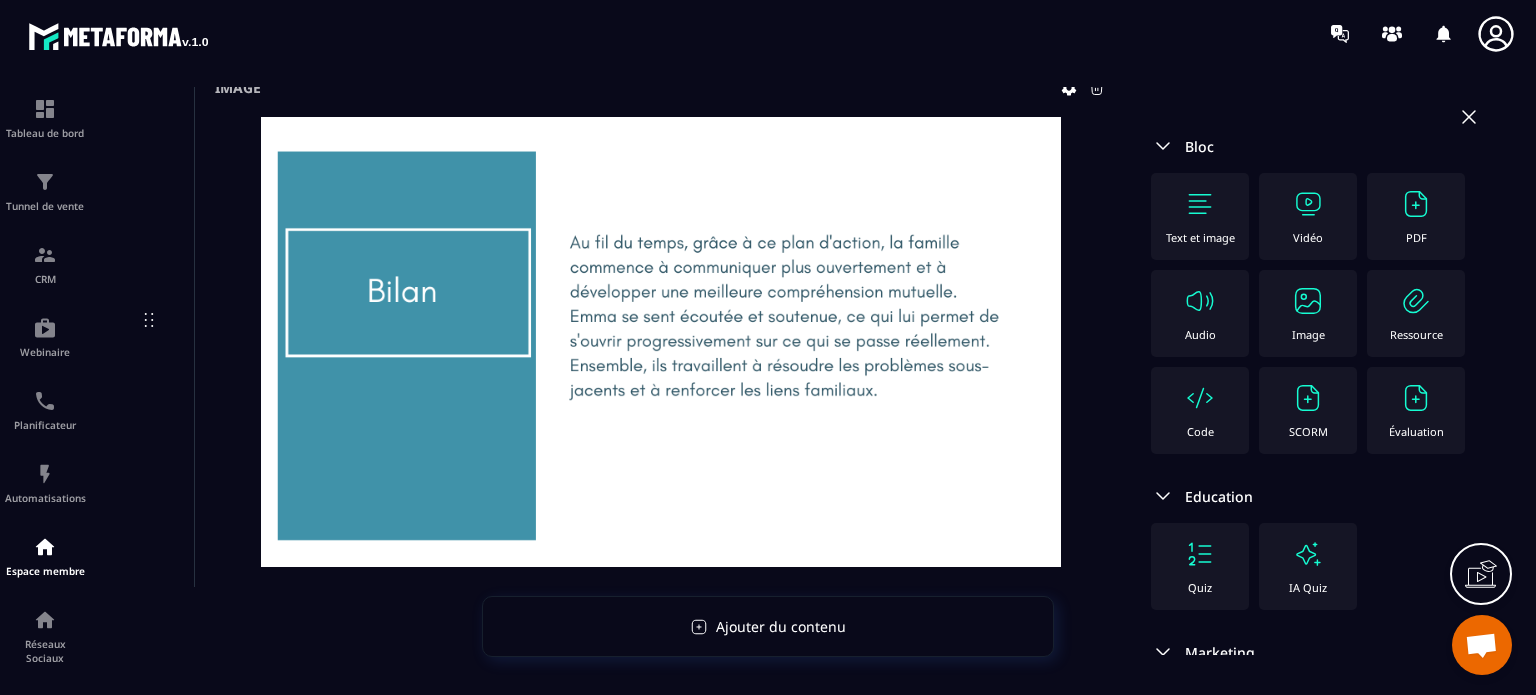 click at bounding box center [661, 342] 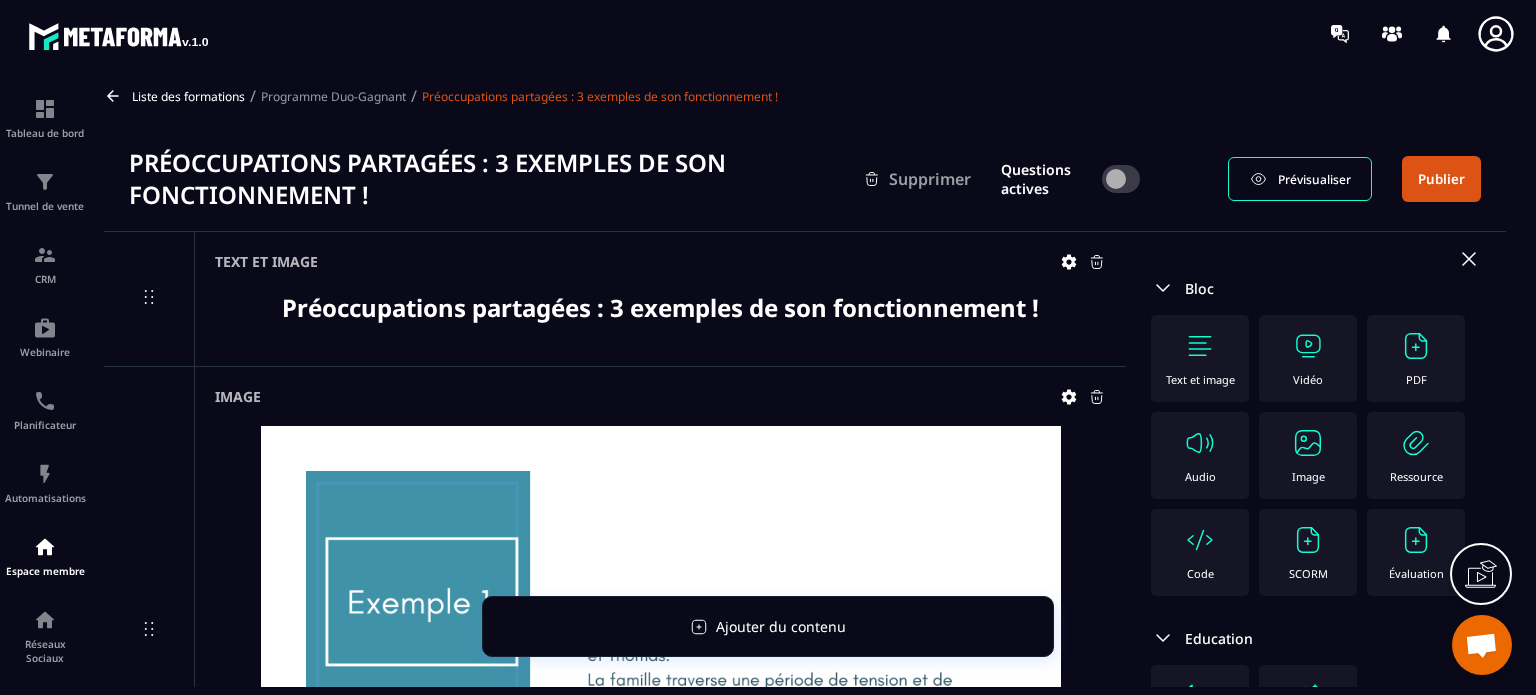 scroll, scrollTop: 0, scrollLeft: 0, axis: both 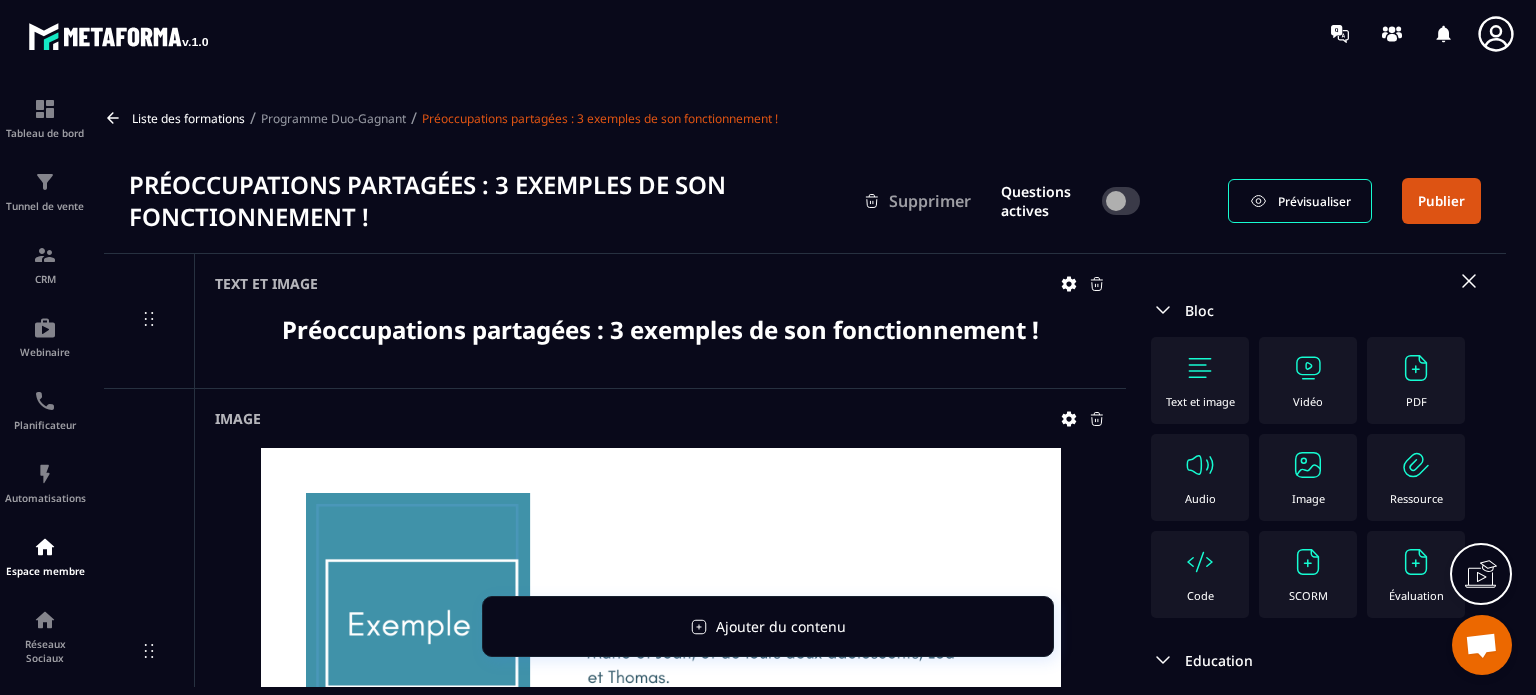 click on "Publier" at bounding box center (1441, 201) 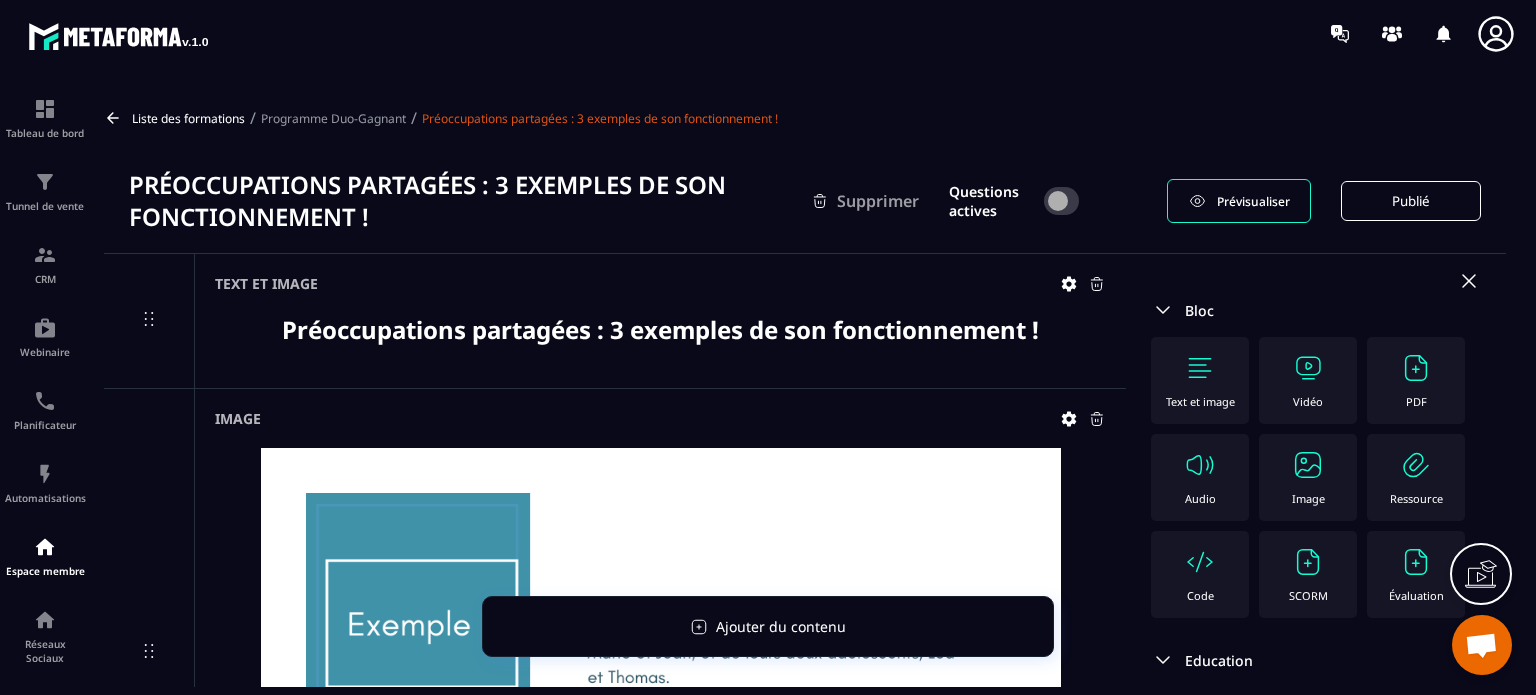 click 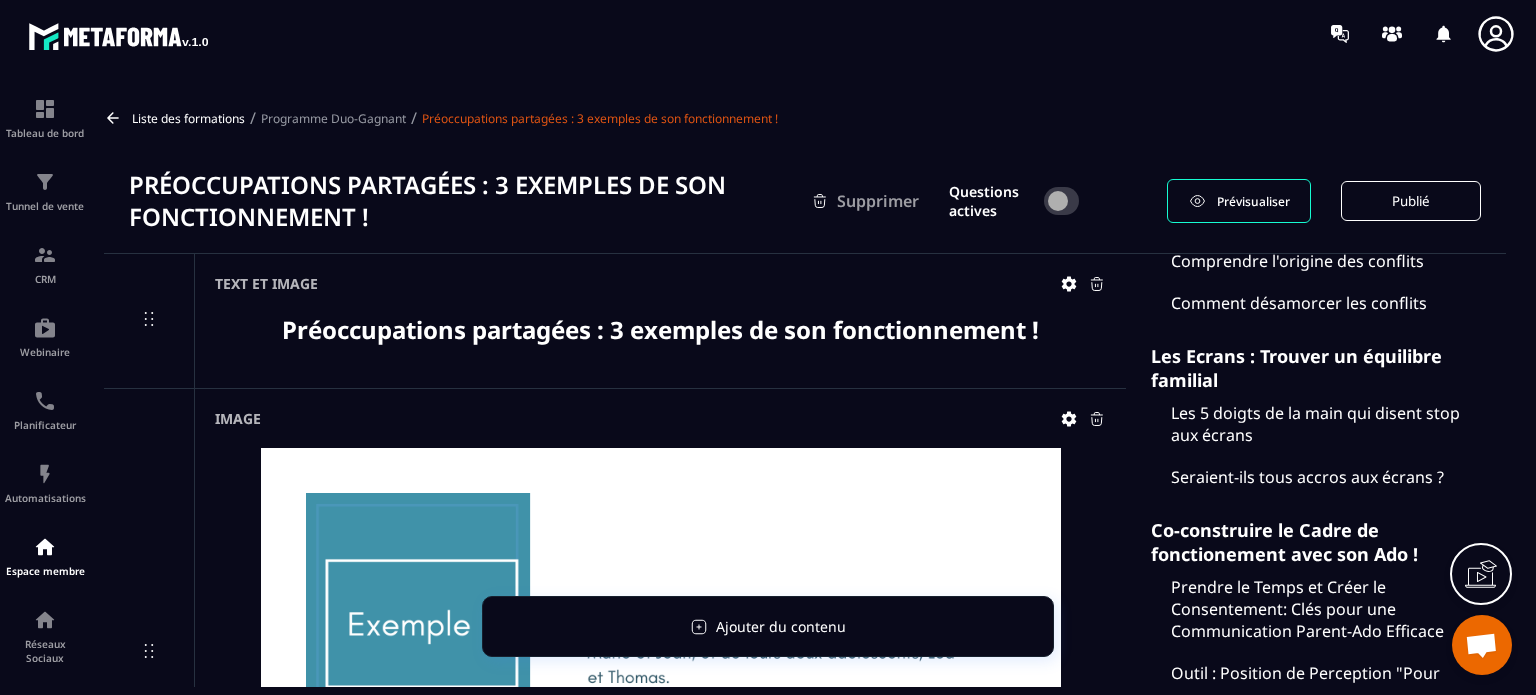 scroll, scrollTop: 5837, scrollLeft: 0, axis: vertical 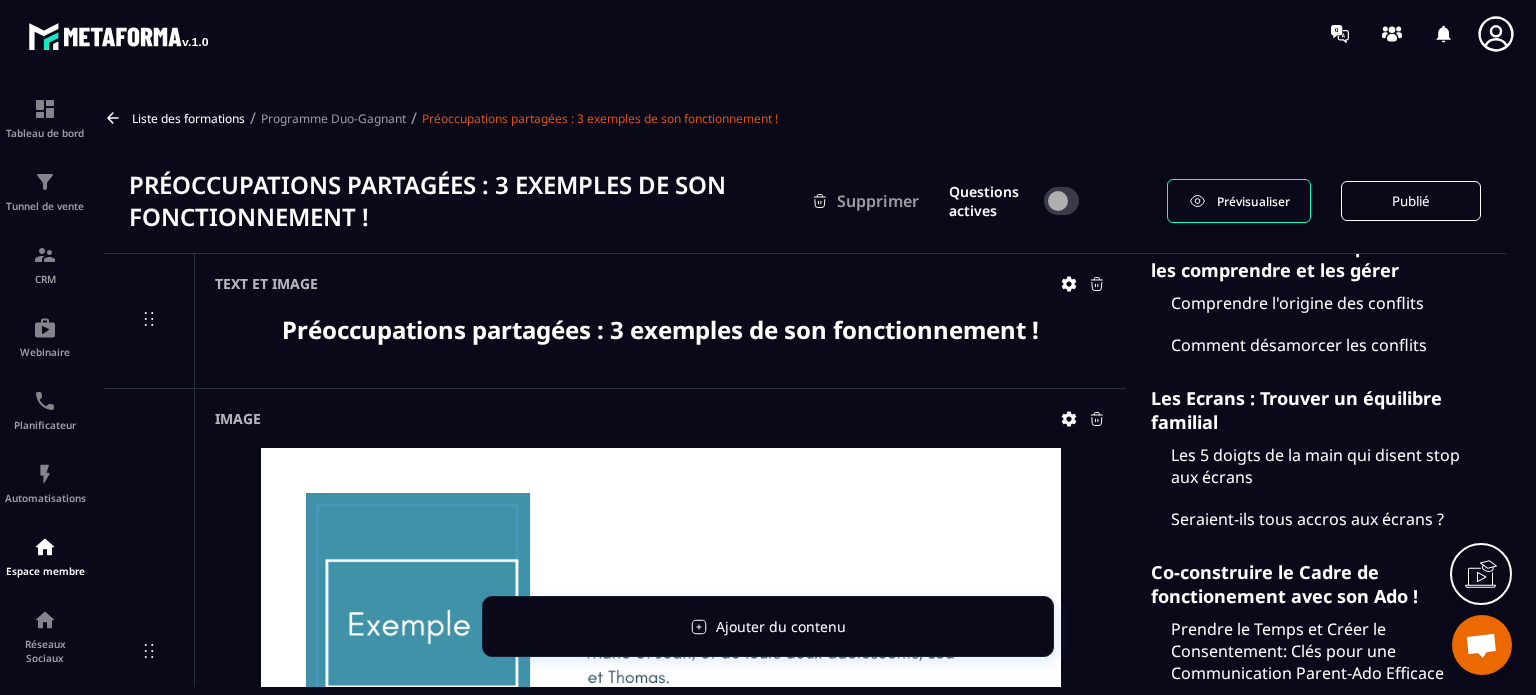 click at bounding box center (660, 673) 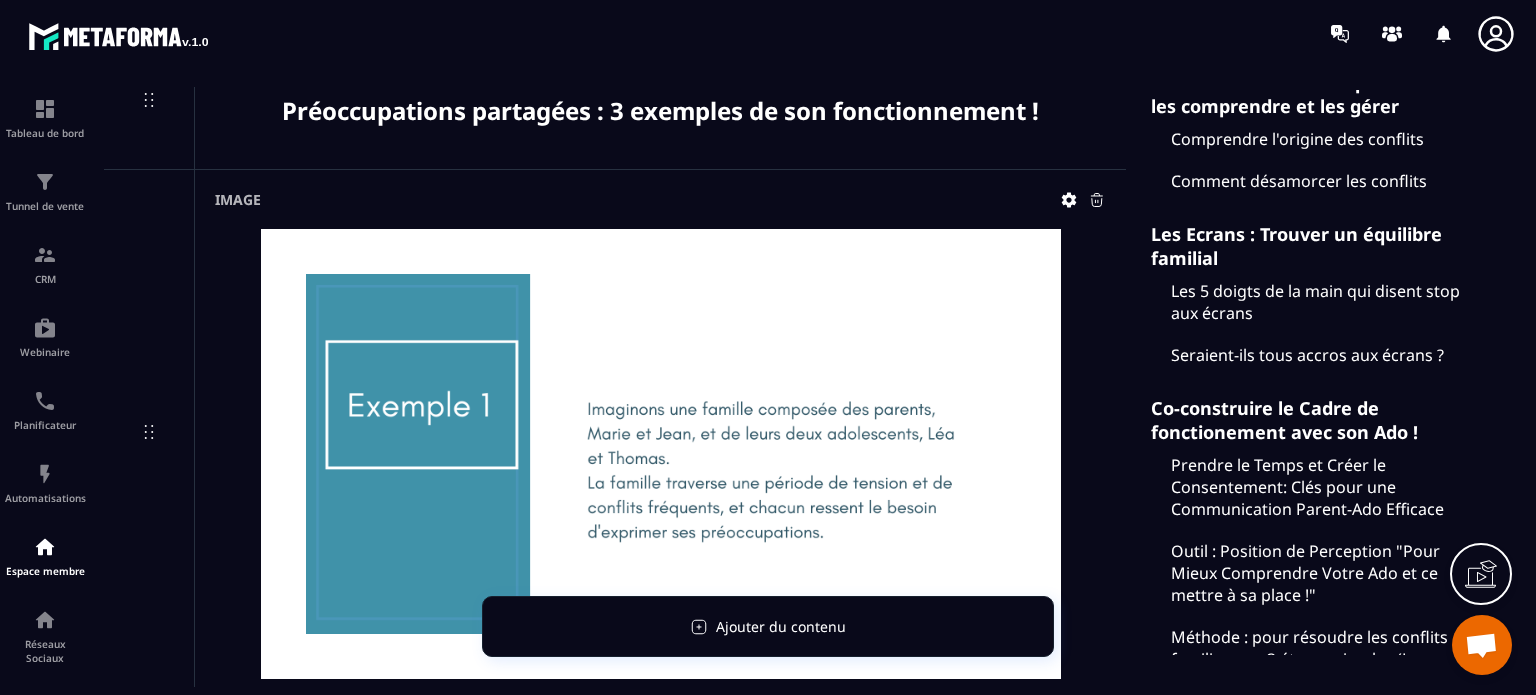 scroll, scrollTop: 320, scrollLeft: 0, axis: vertical 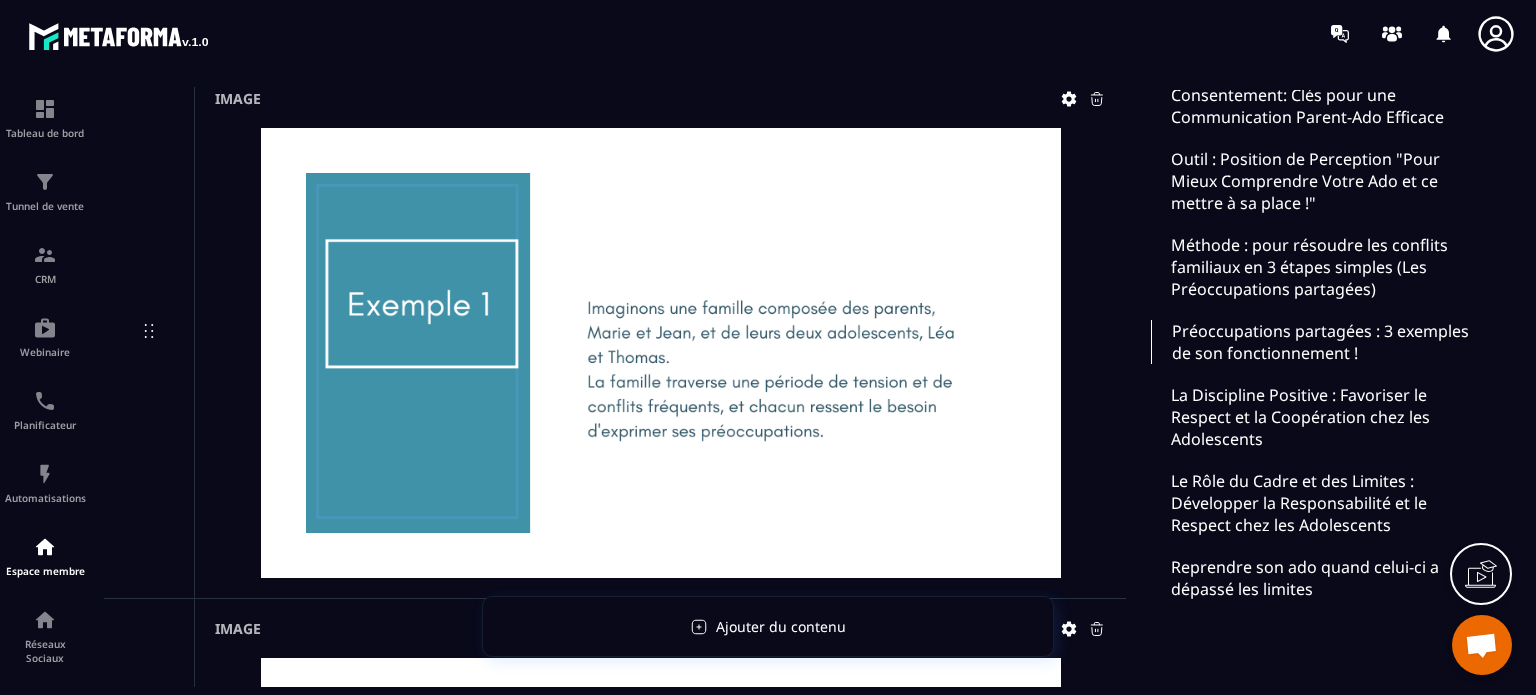 click on "La Discipline Positive : Favoriser le Respect et la Coopération chez les Adolescents" at bounding box center [1316, 417] 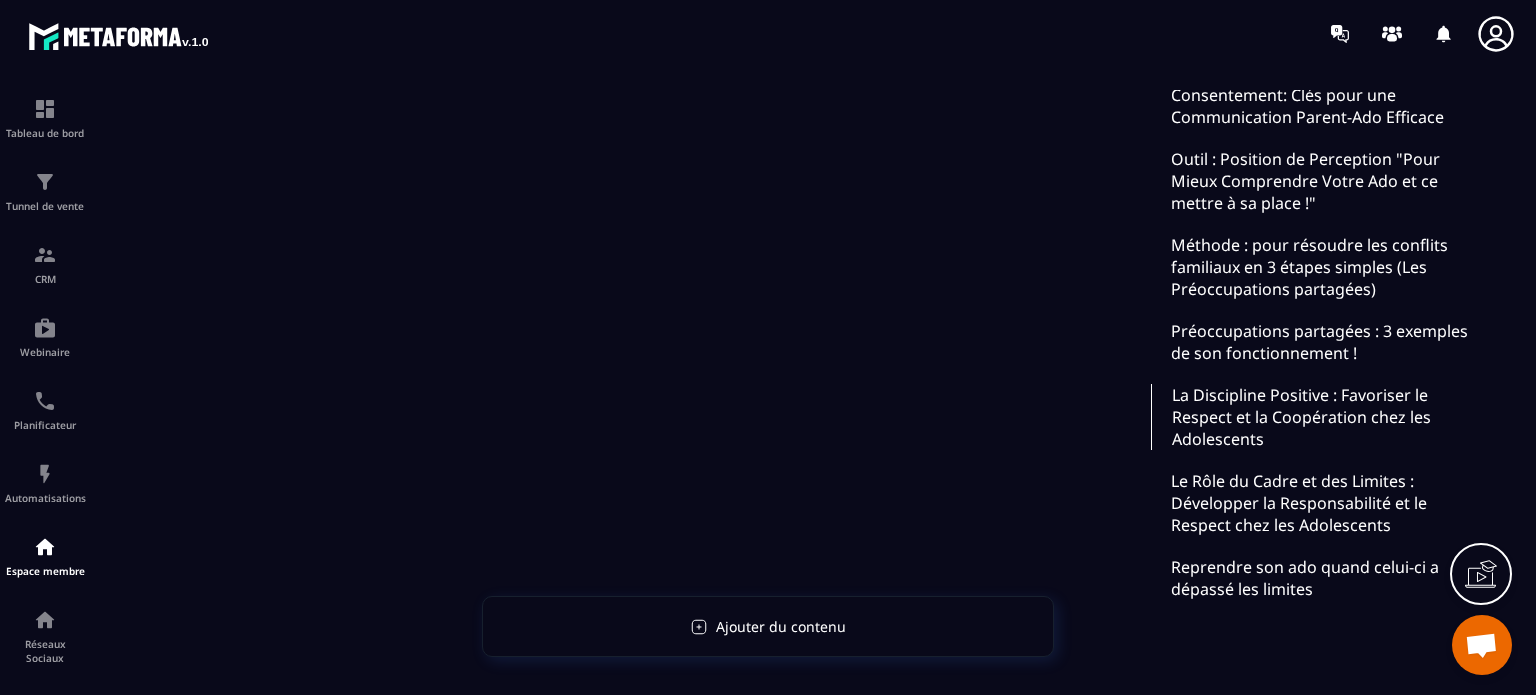 click at bounding box center (615, 302) 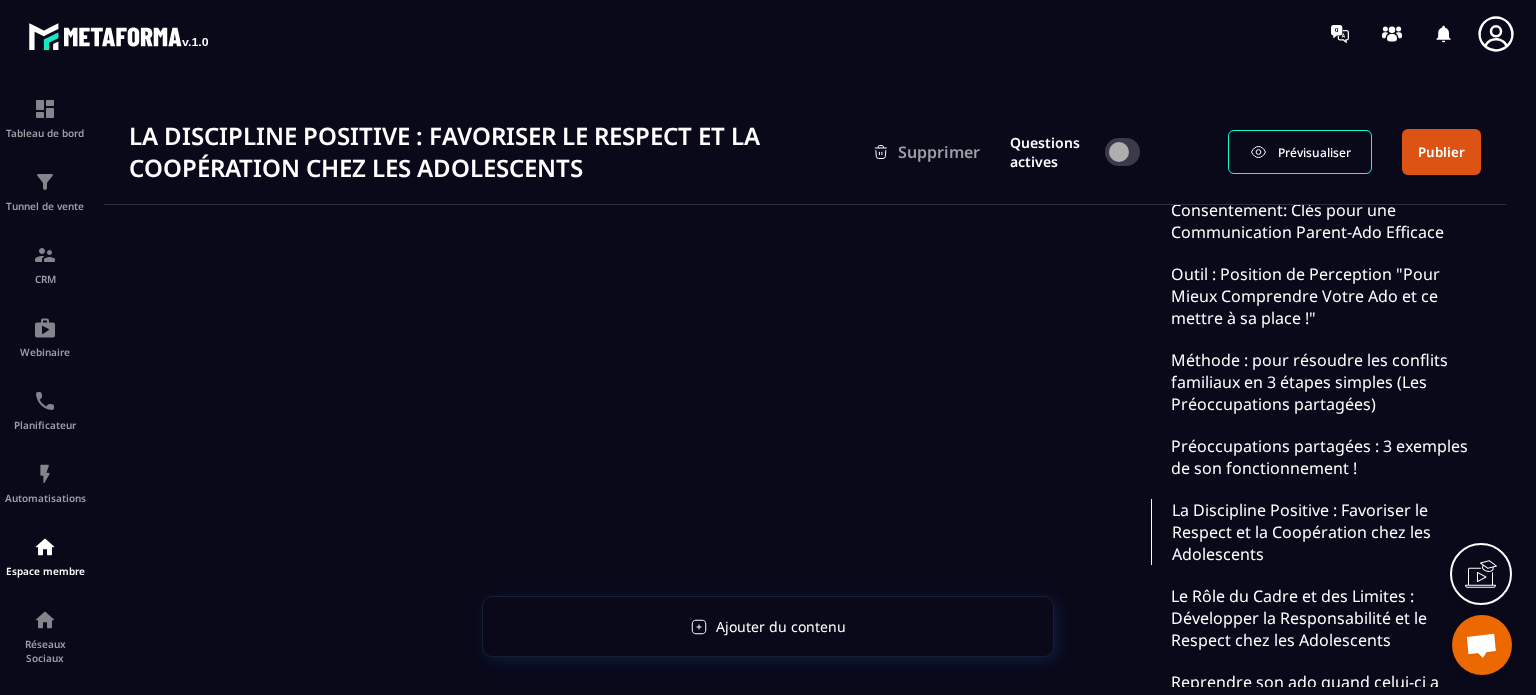 scroll, scrollTop: 0, scrollLeft: 0, axis: both 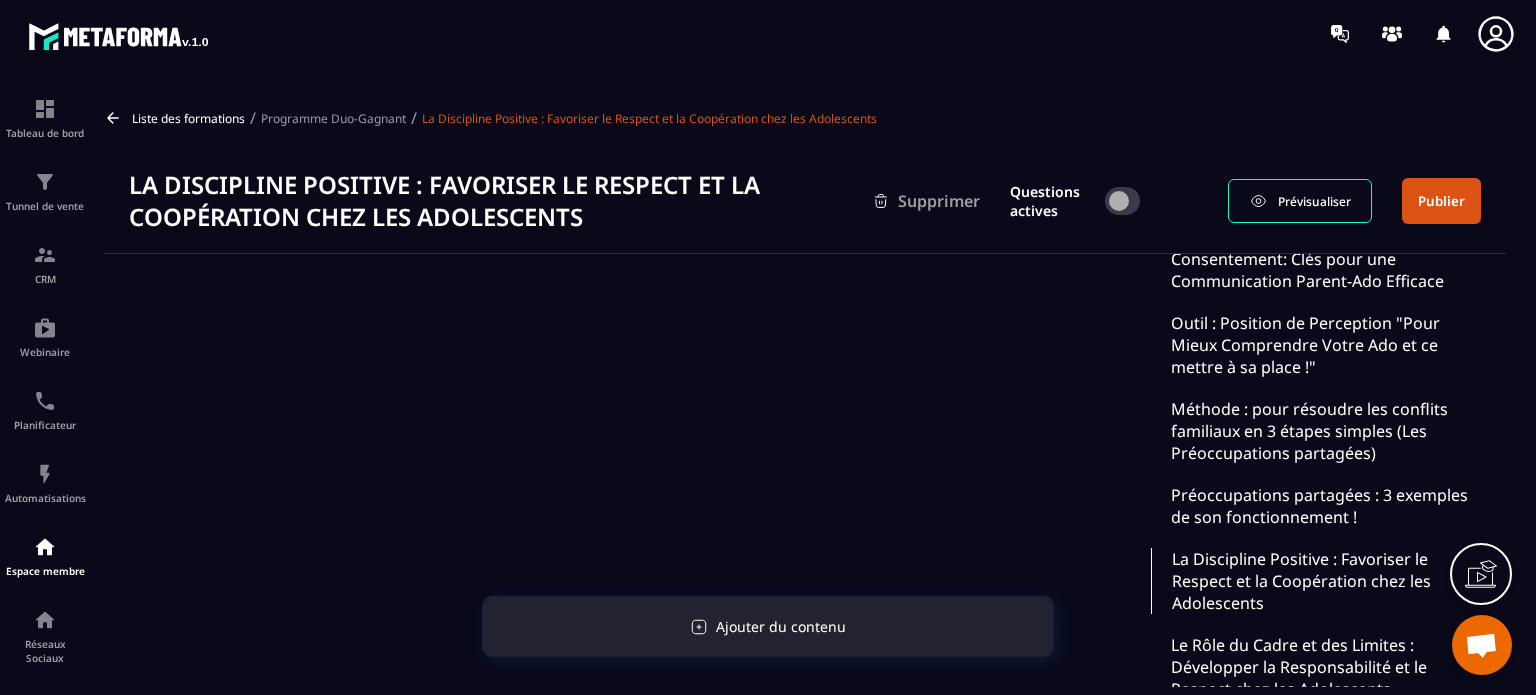 click on "Ajouter du contenu" 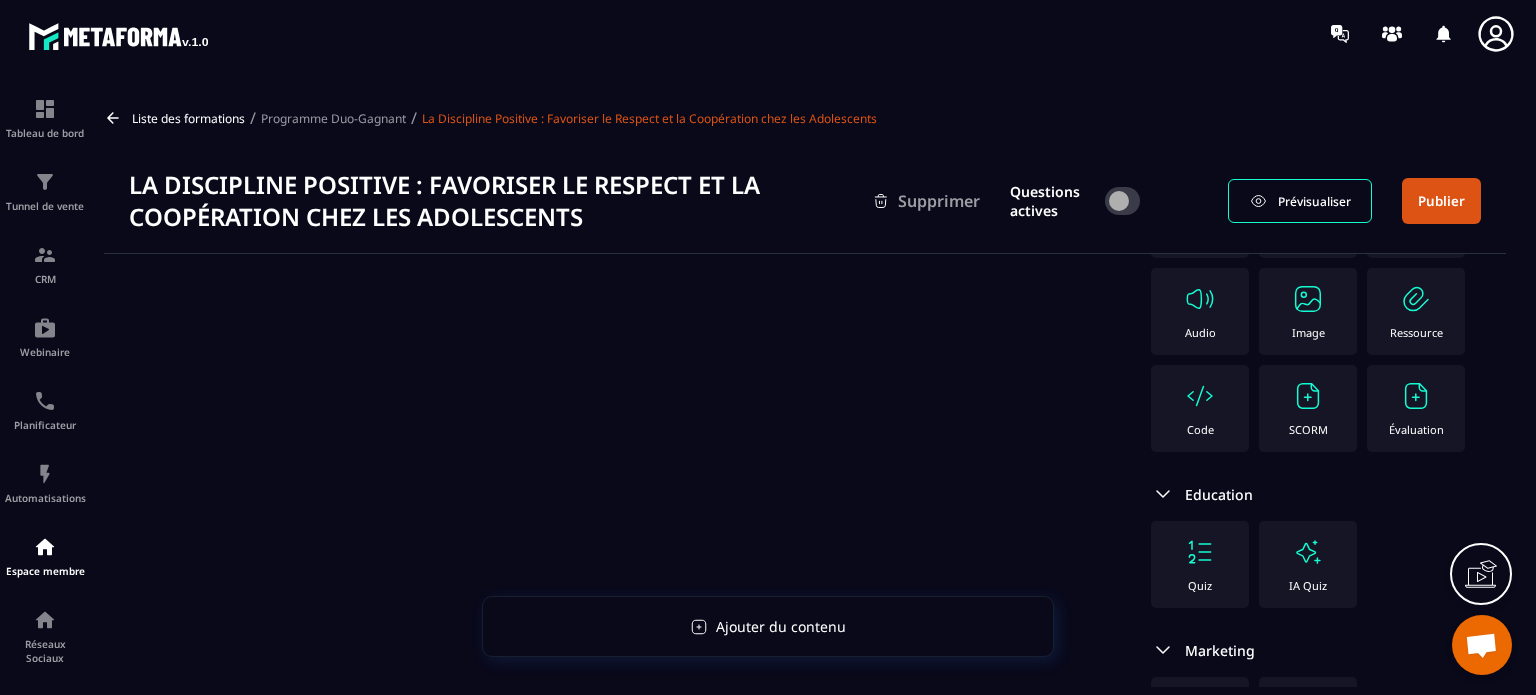 drag, startPoint x: 1519, startPoint y: 445, endPoint x: 1516, endPoint y: 411, distance: 34.132095 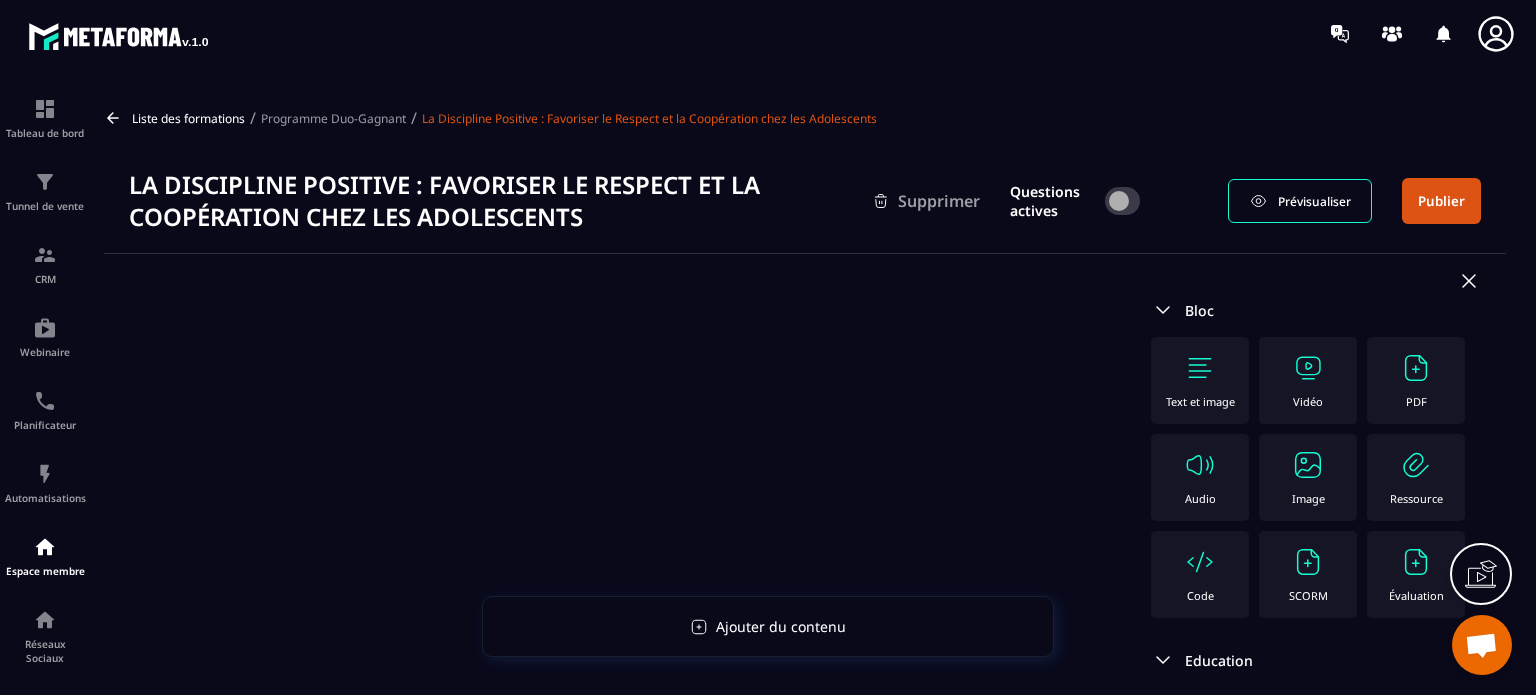 click on "Bloc Text et image Vidéo PDF Audio Image Ressource Code SCORM Évaluation Education Quiz IA Quiz Marketing Ventes Affiliation" at bounding box center [1316, 619] 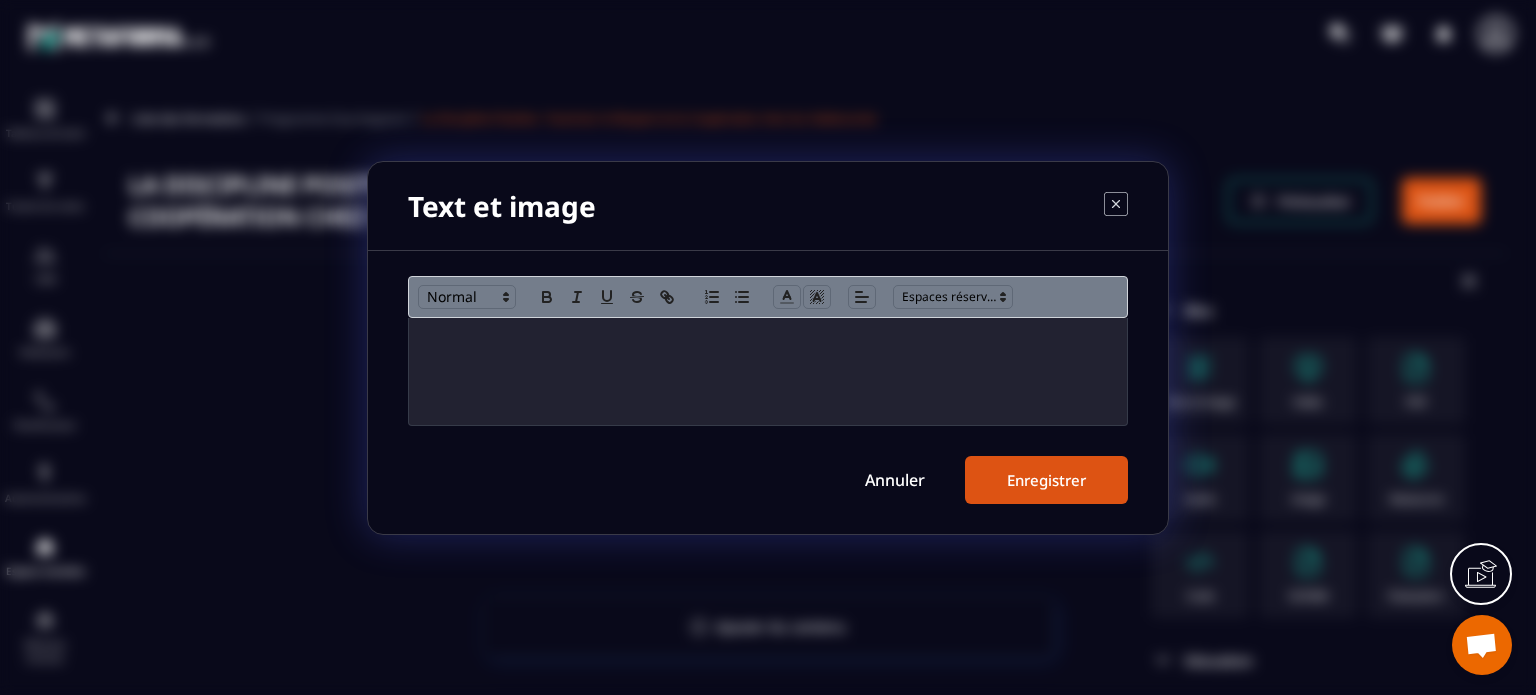 click at bounding box center [768, 371] 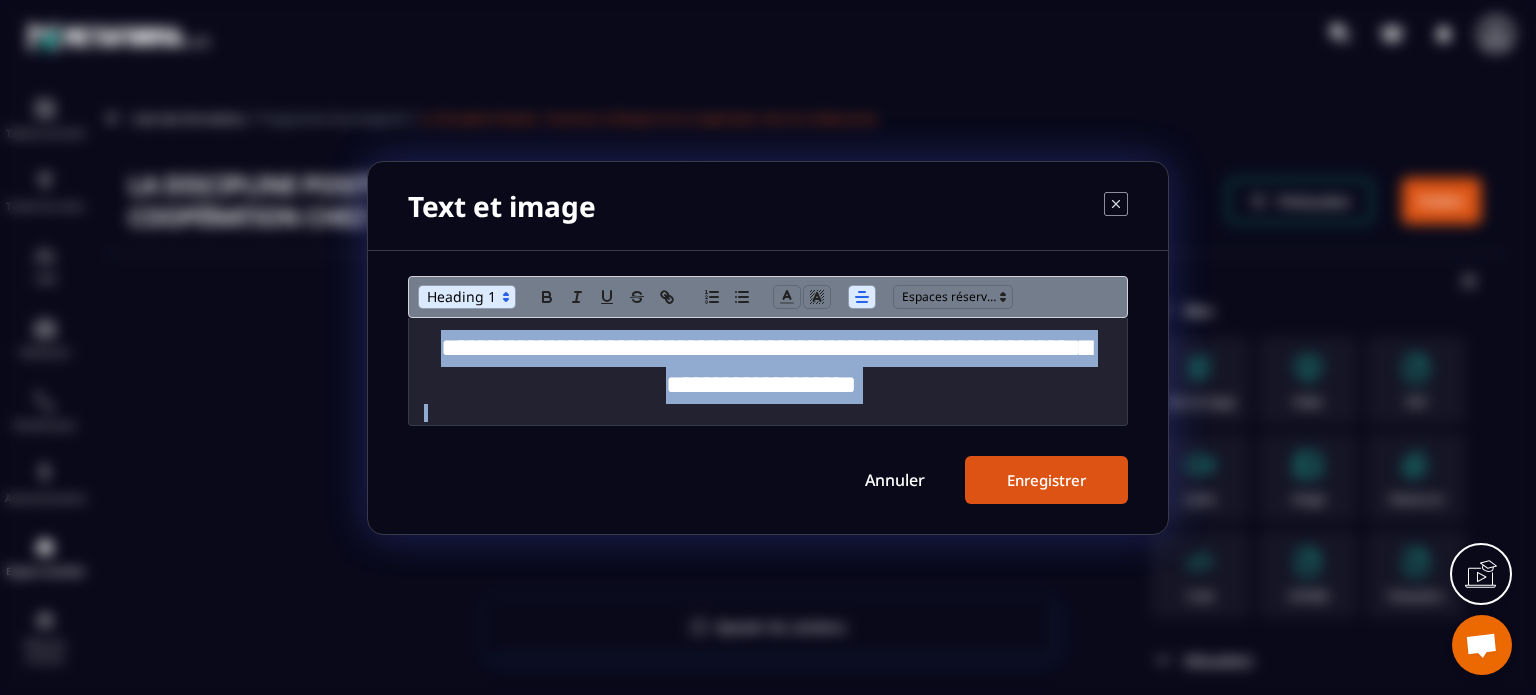 click at bounding box center [467, 297] 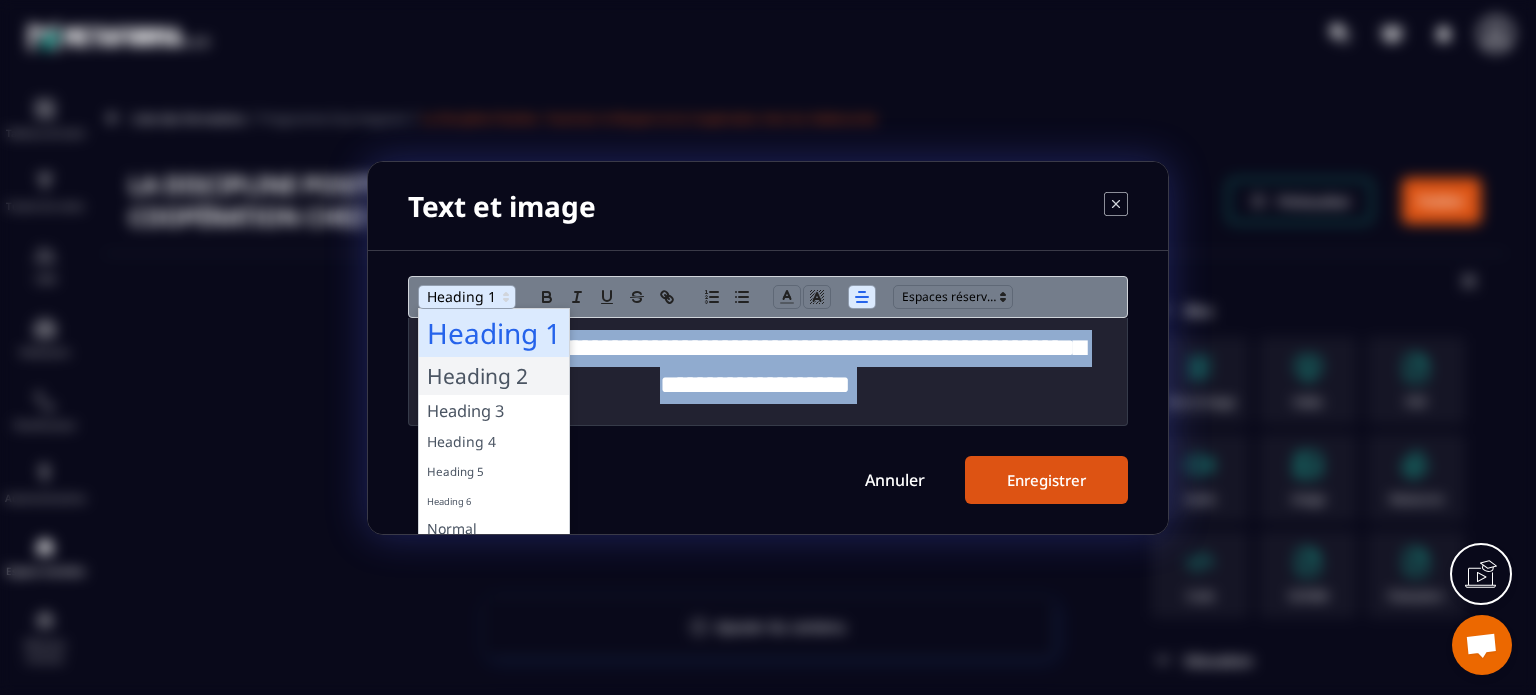 click at bounding box center (494, 376) 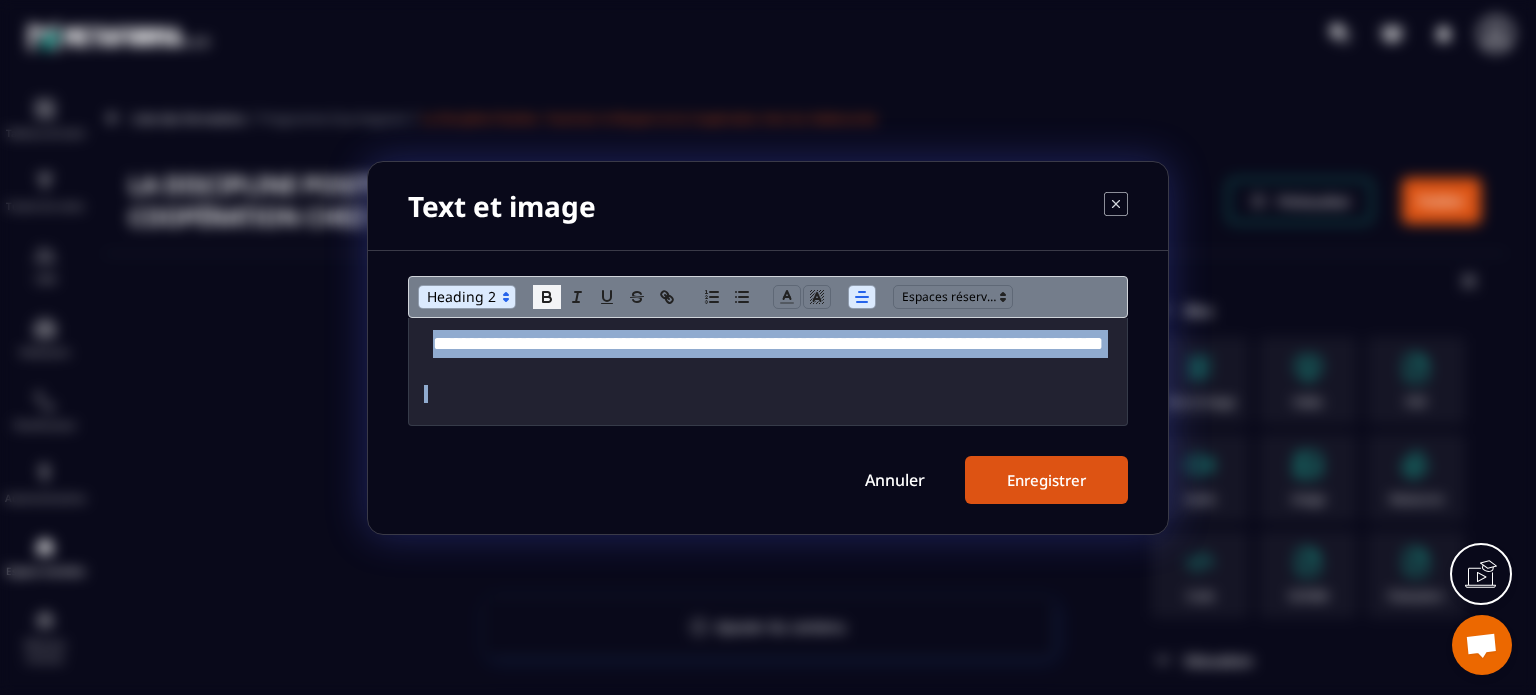 click 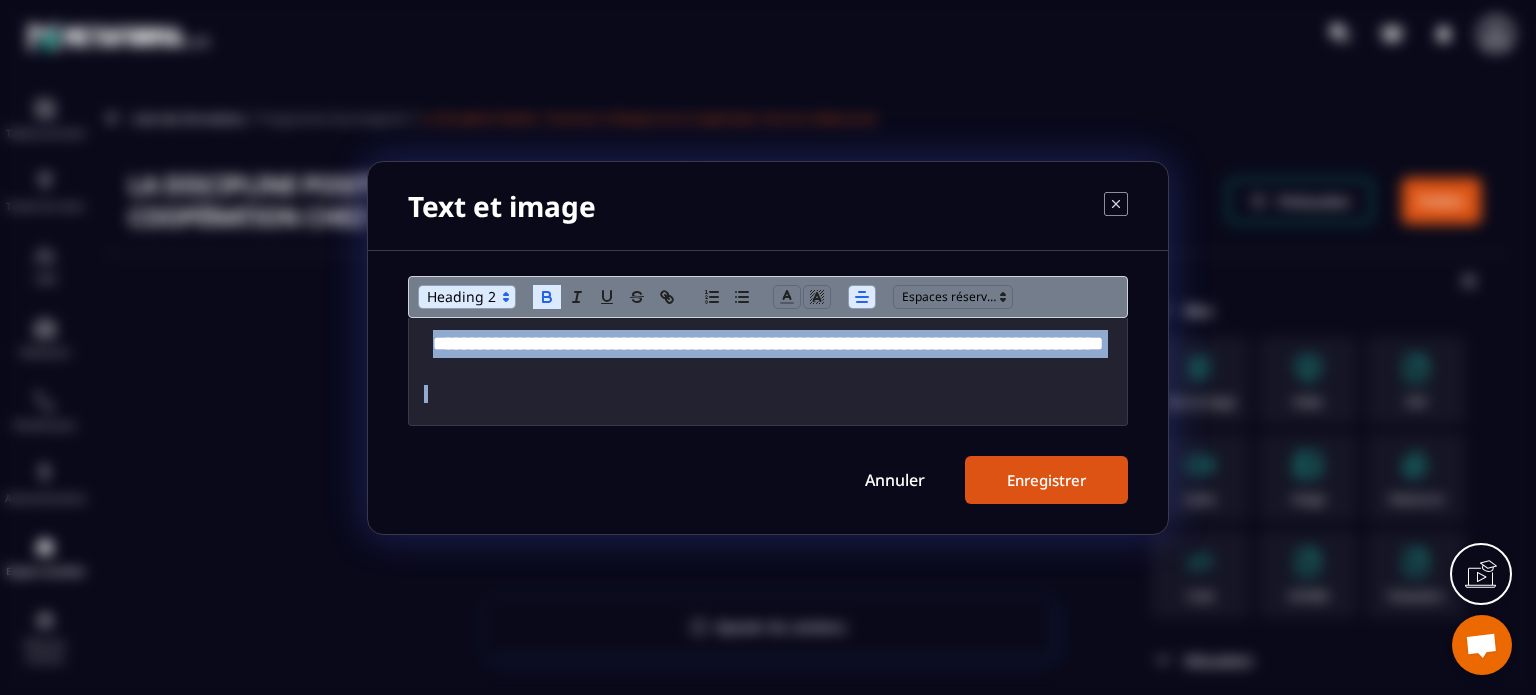click on "Enregistrer" at bounding box center (1046, 480) 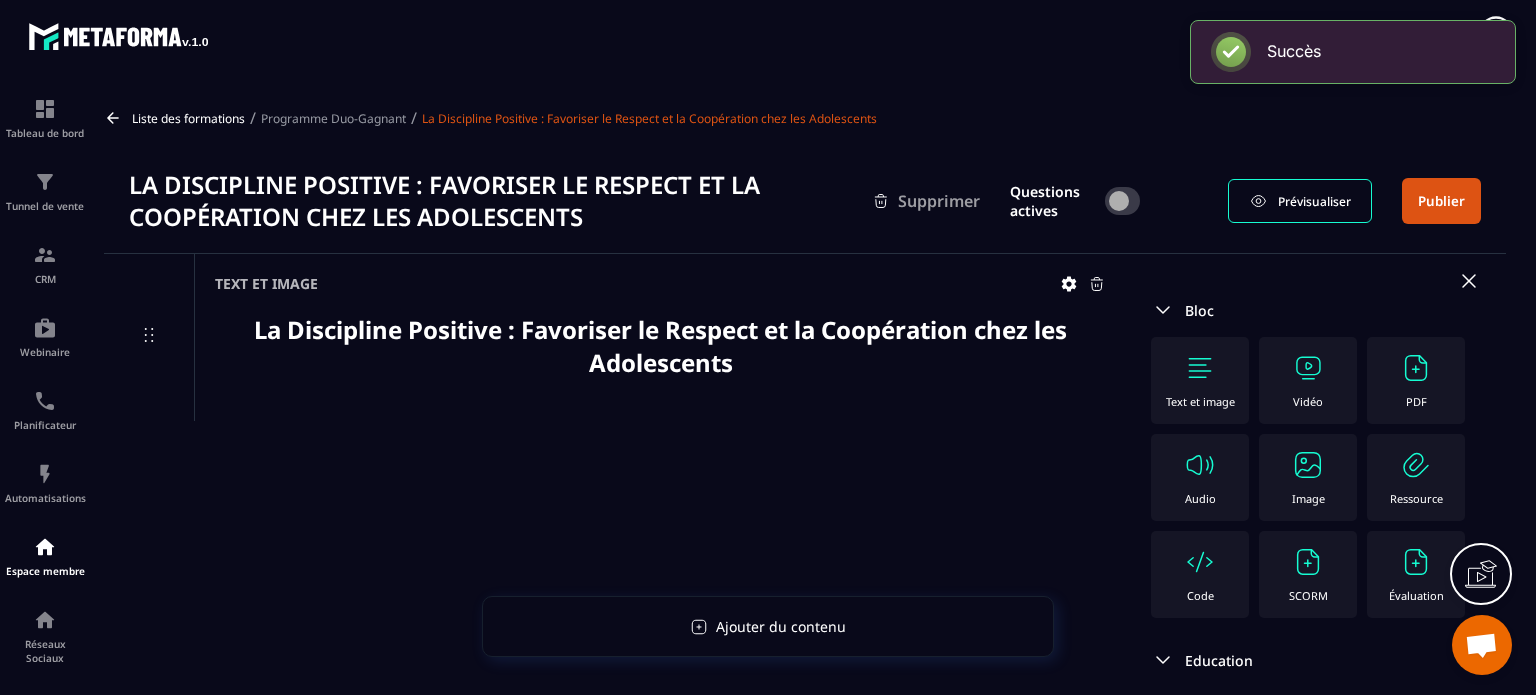 click on "Image" at bounding box center (1308, 498) 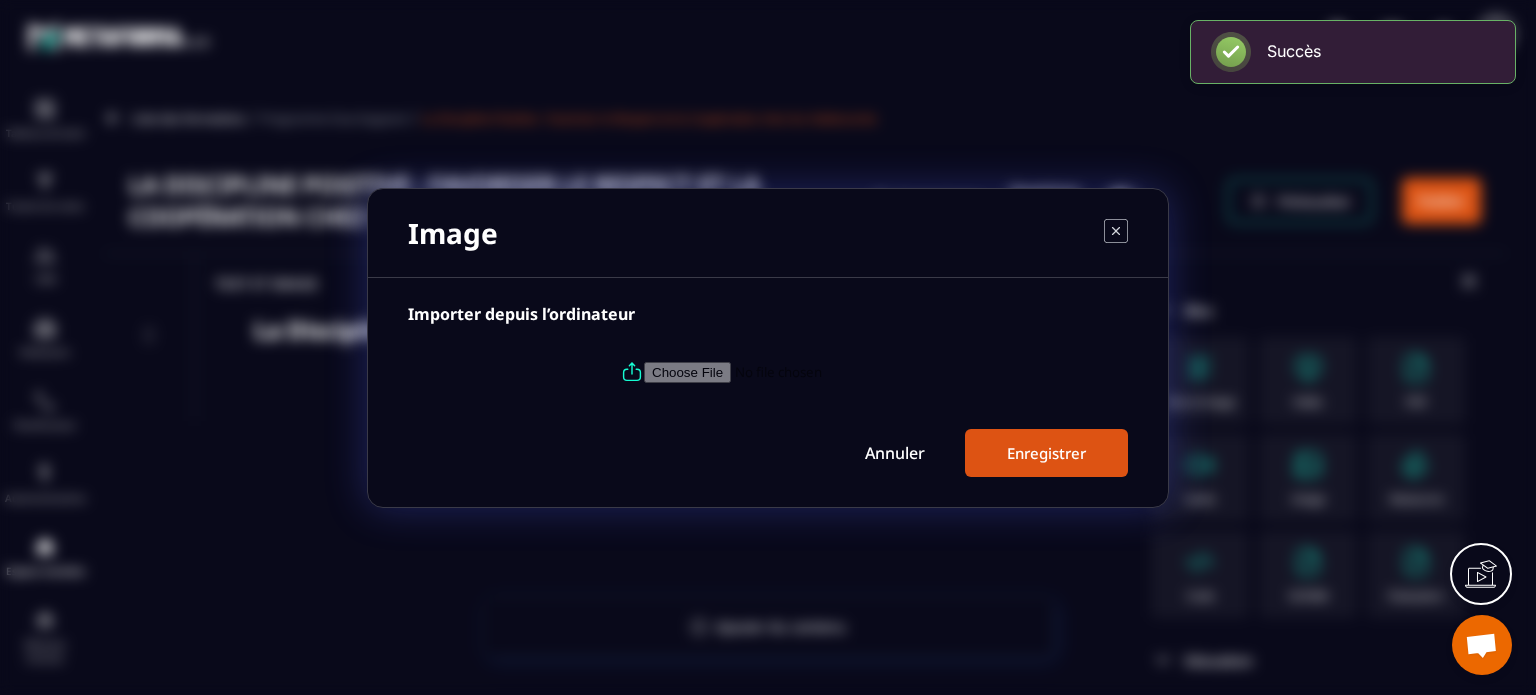 click at bounding box center (768, 372) 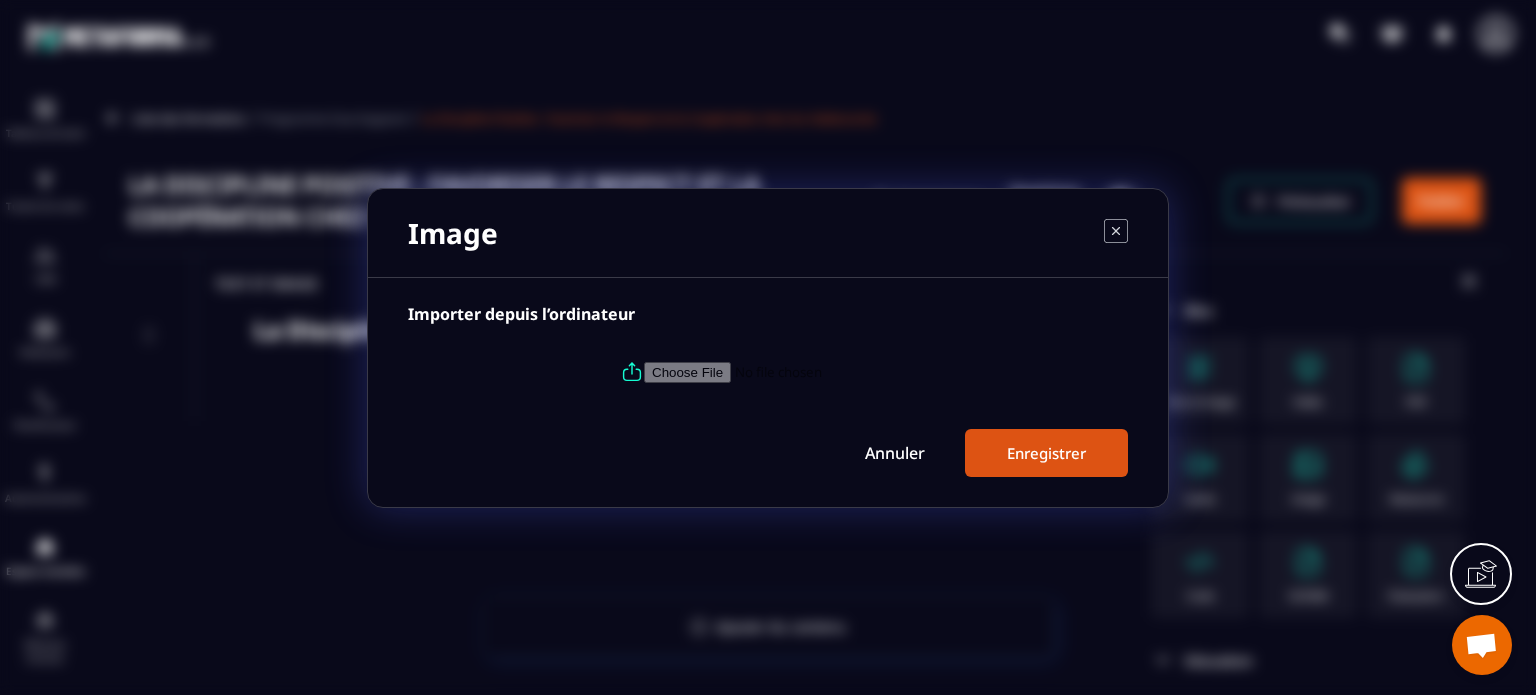 type on "**********" 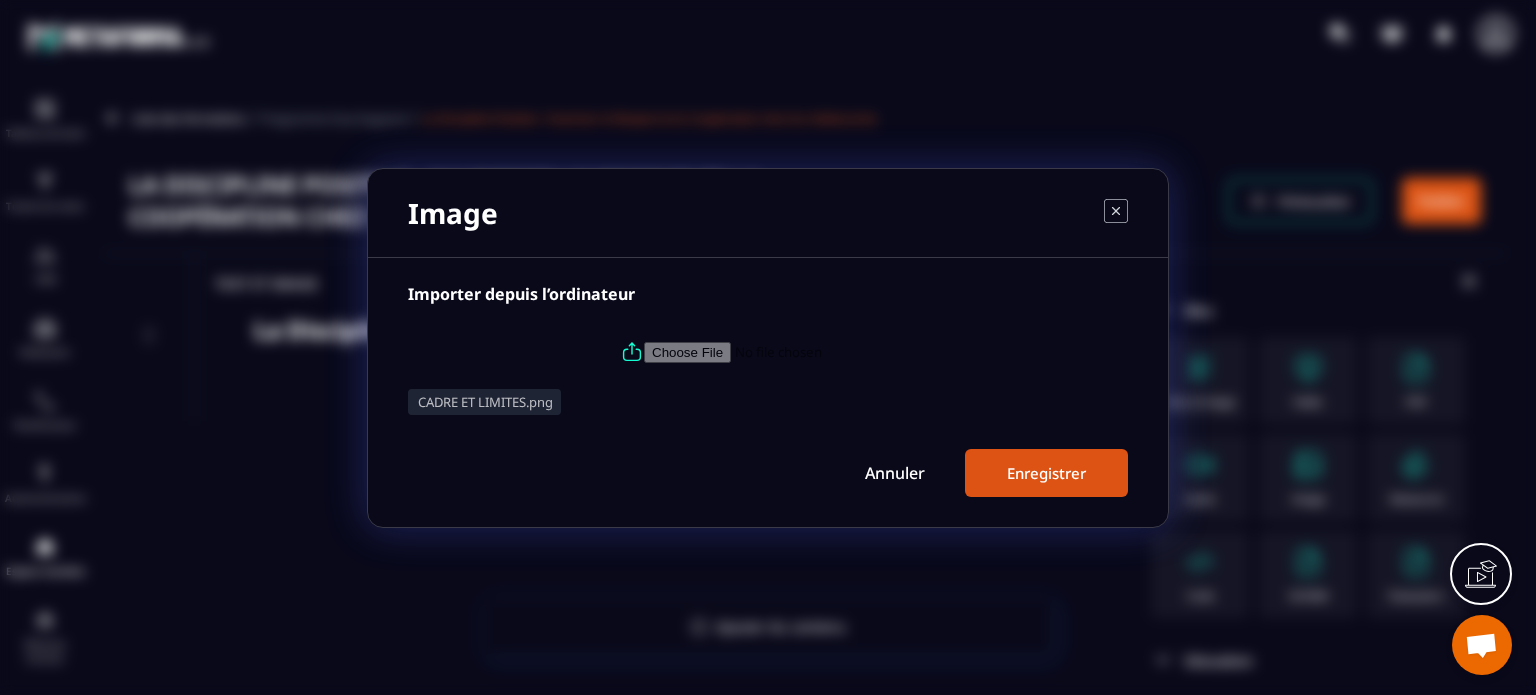 click on "Enregistrer" at bounding box center [1046, 473] 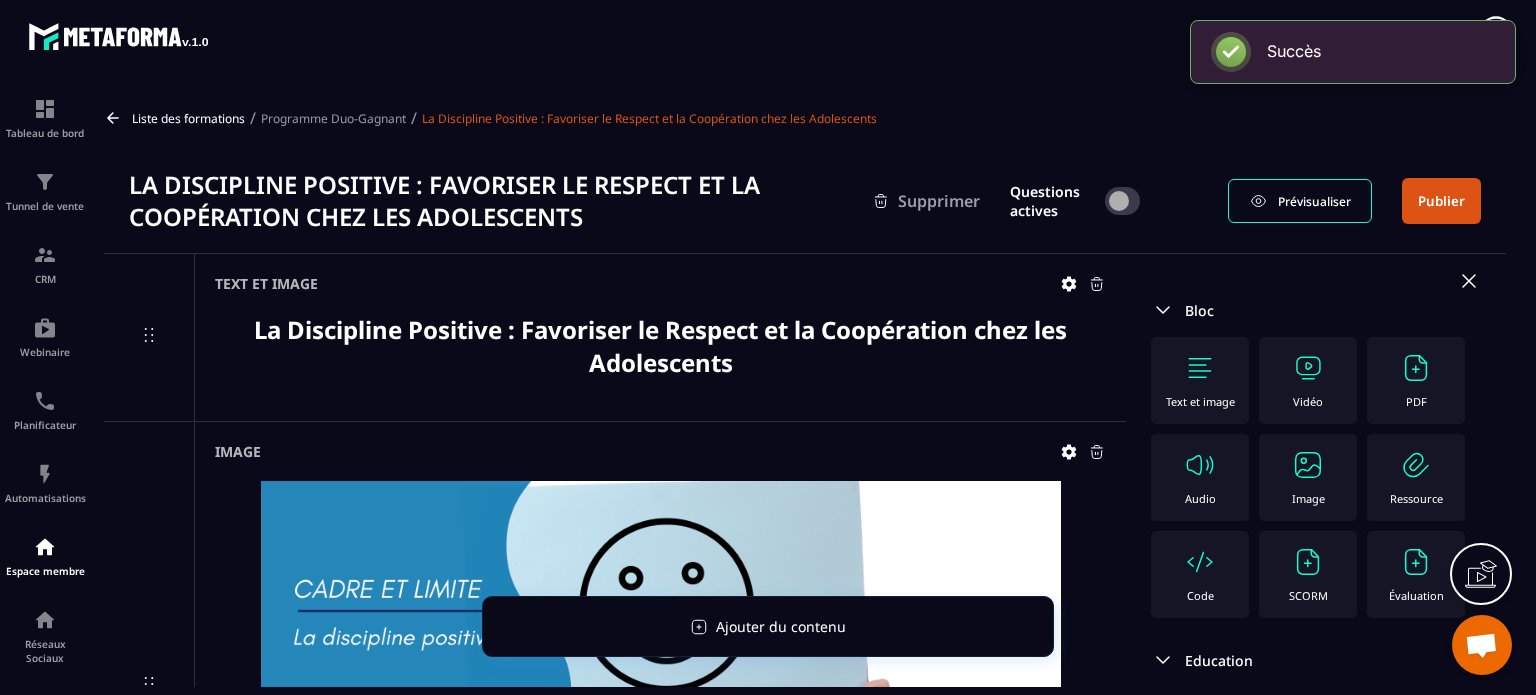 click on "Image" at bounding box center [1308, 477] 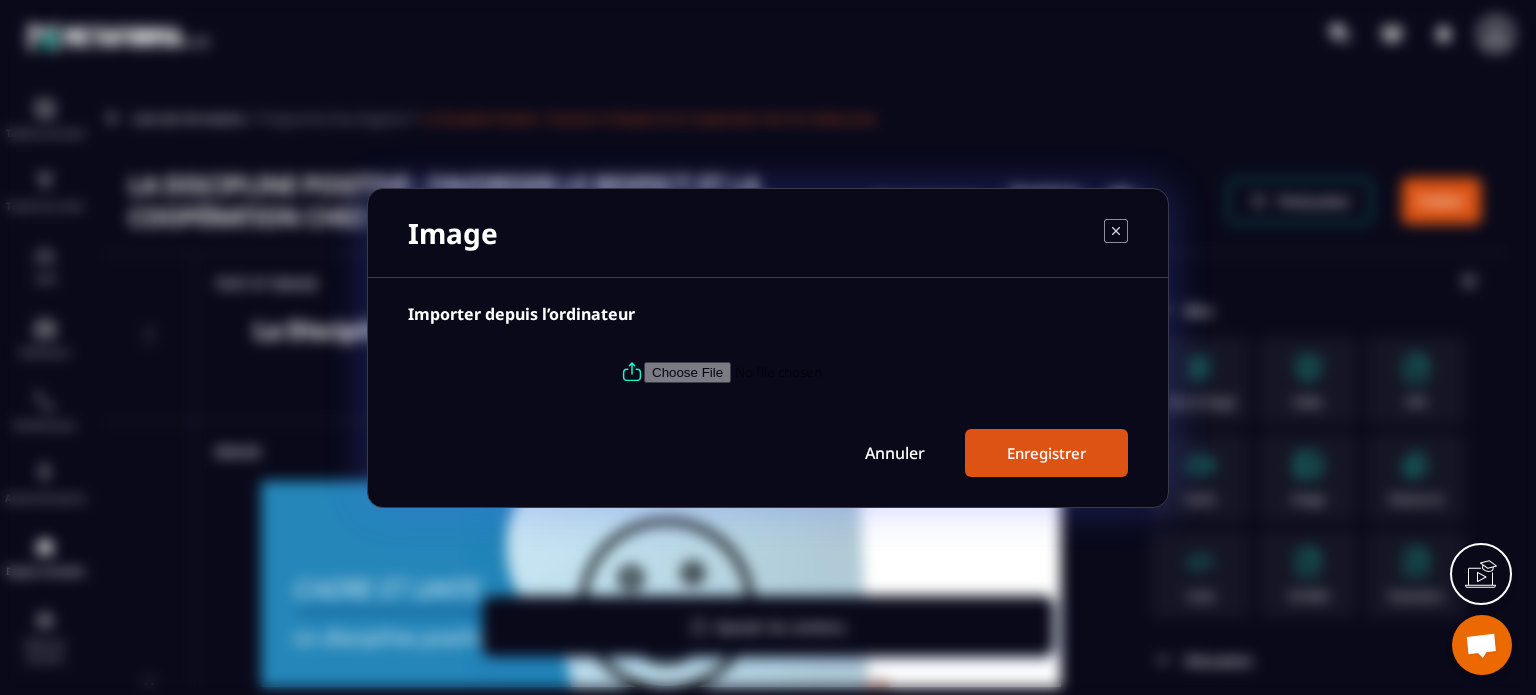 click at bounding box center (780, 371) 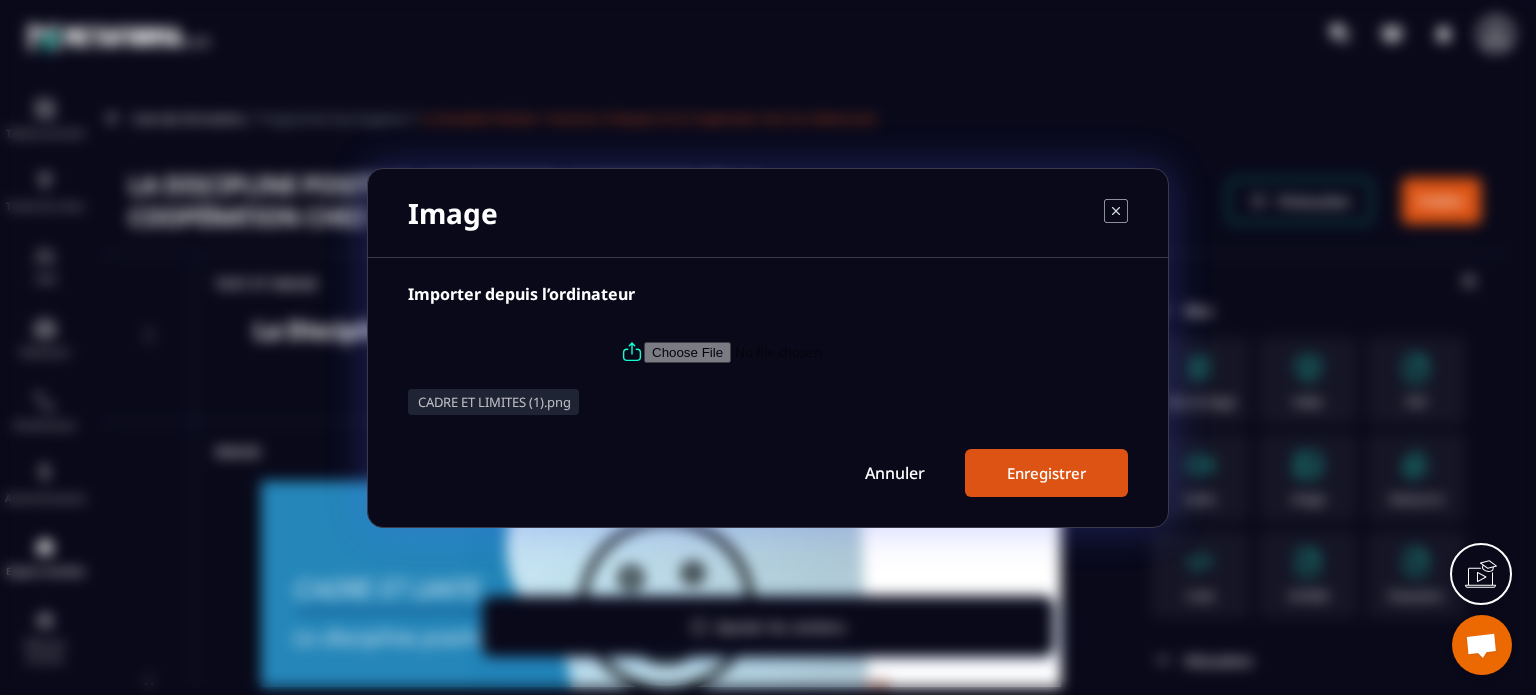 click on "Enregistrer" at bounding box center (1046, 473) 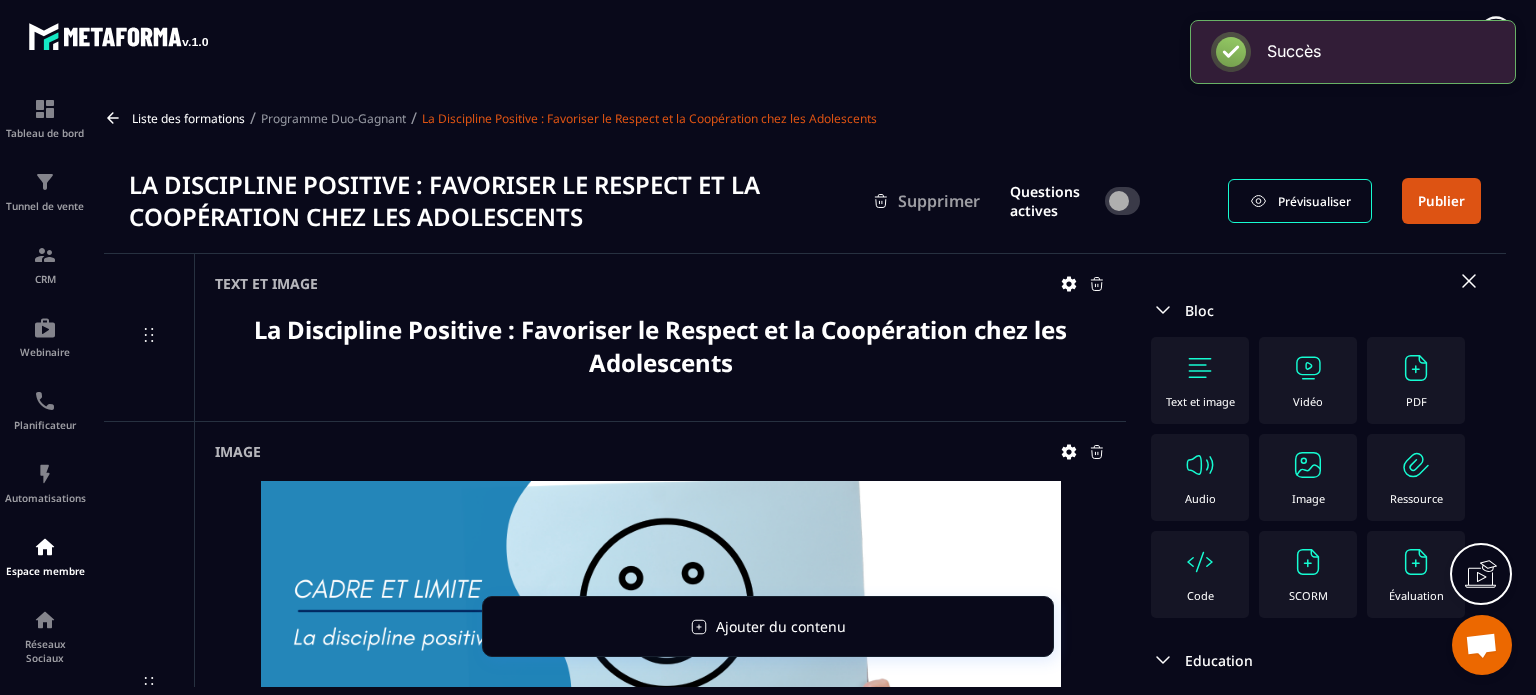 click at bounding box center [1308, 465] 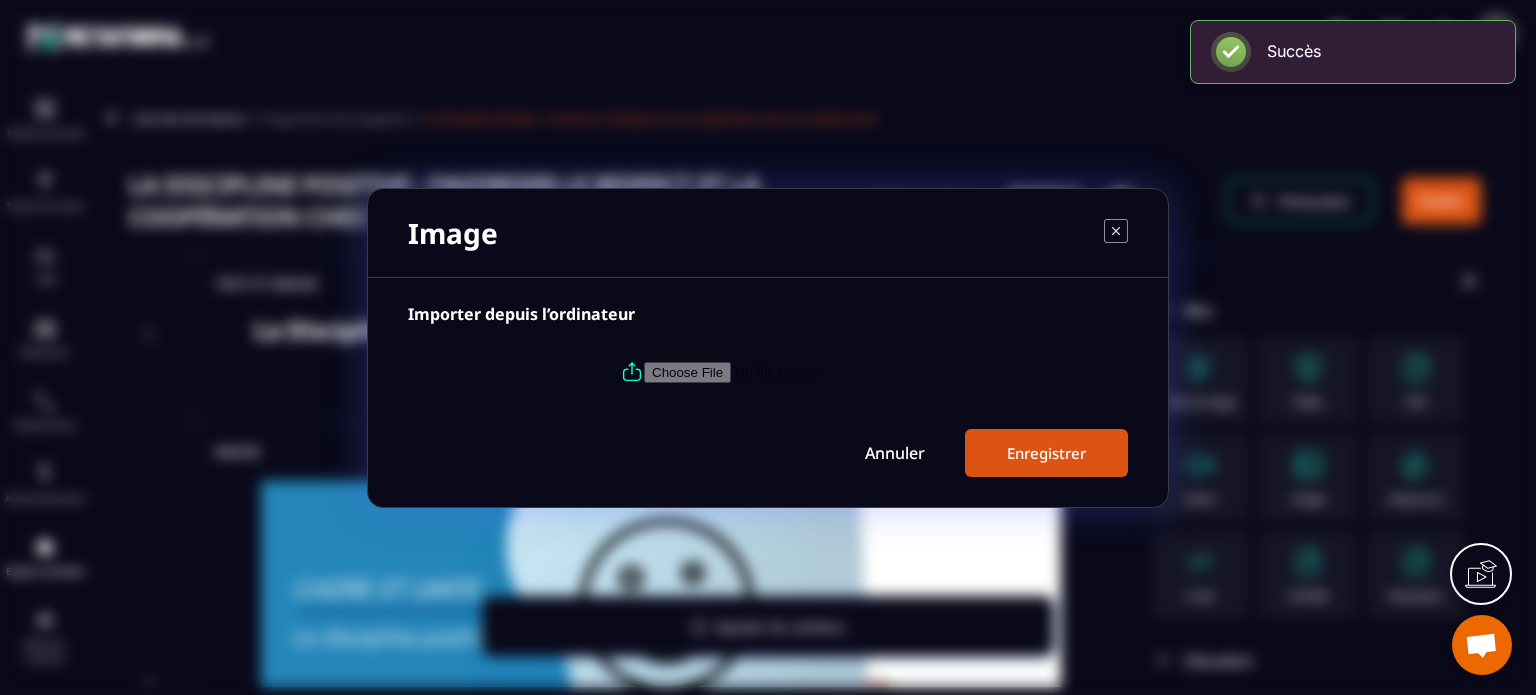 click at bounding box center (780, 371) 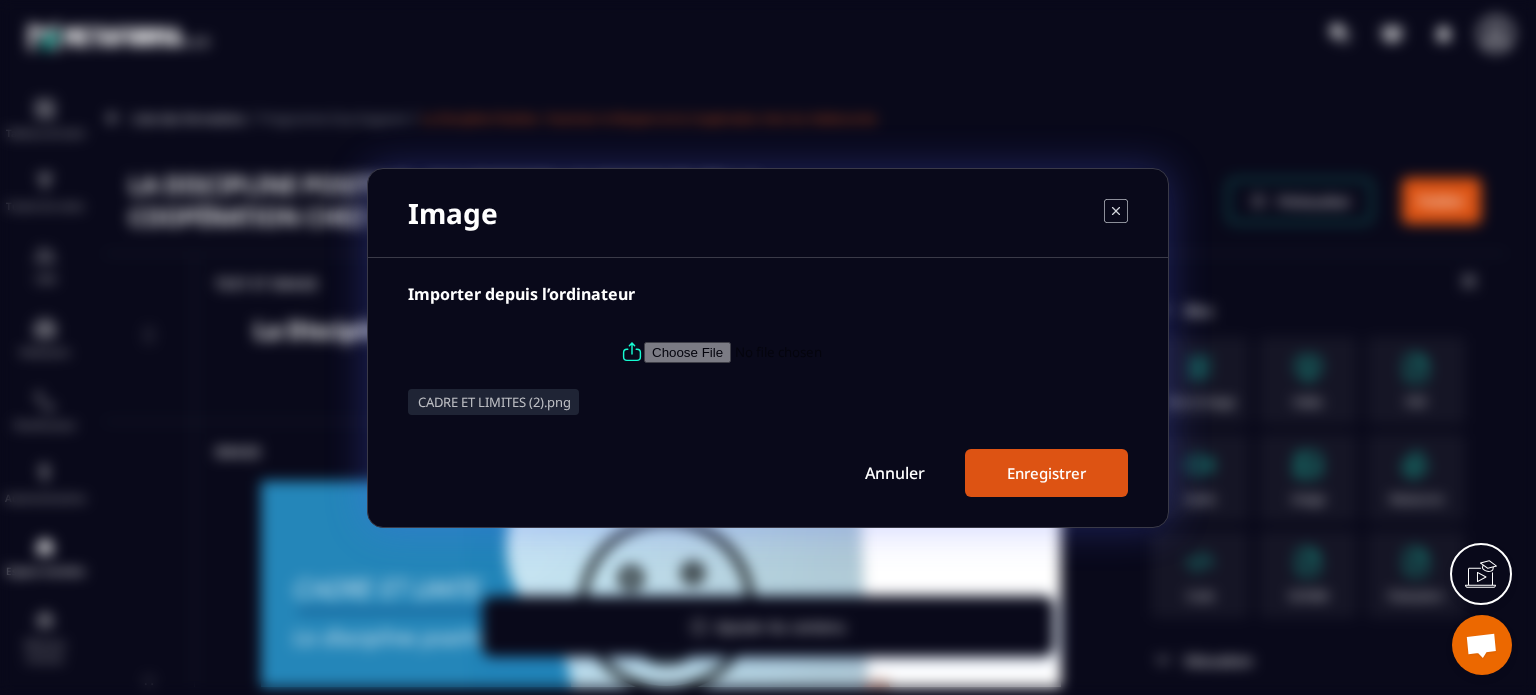 click on "Enregistrer" at bounding box center (1046, 473) 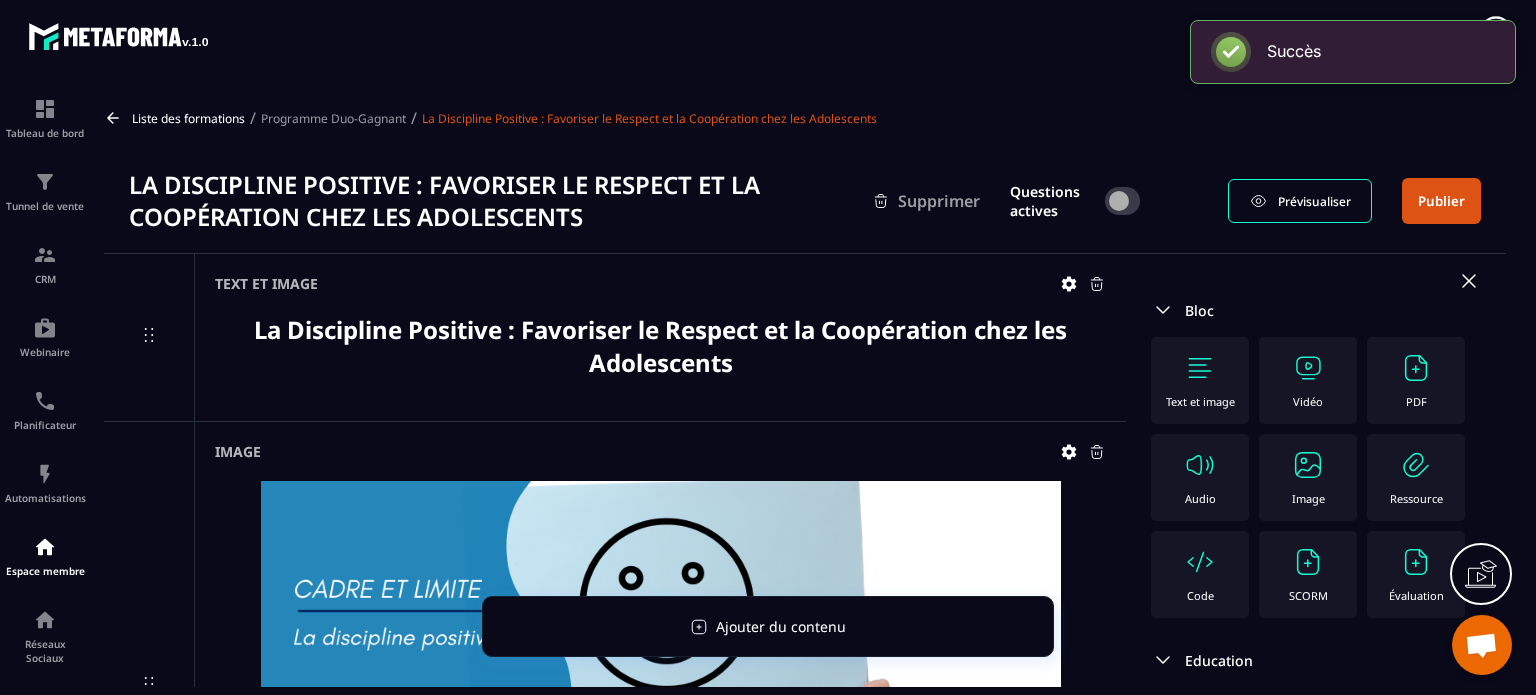 click on "Image" at bounding box center [1308, 498] 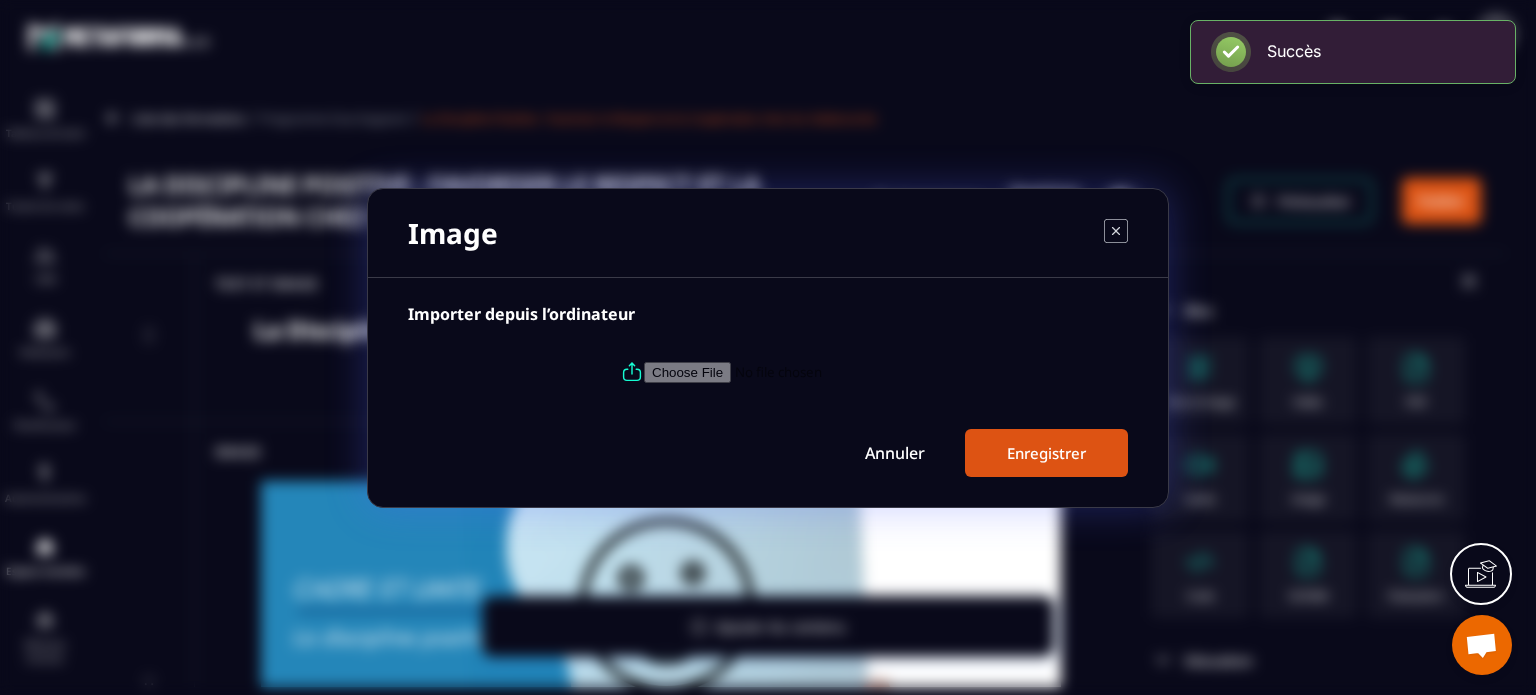 click at bounding box center [780, 371] 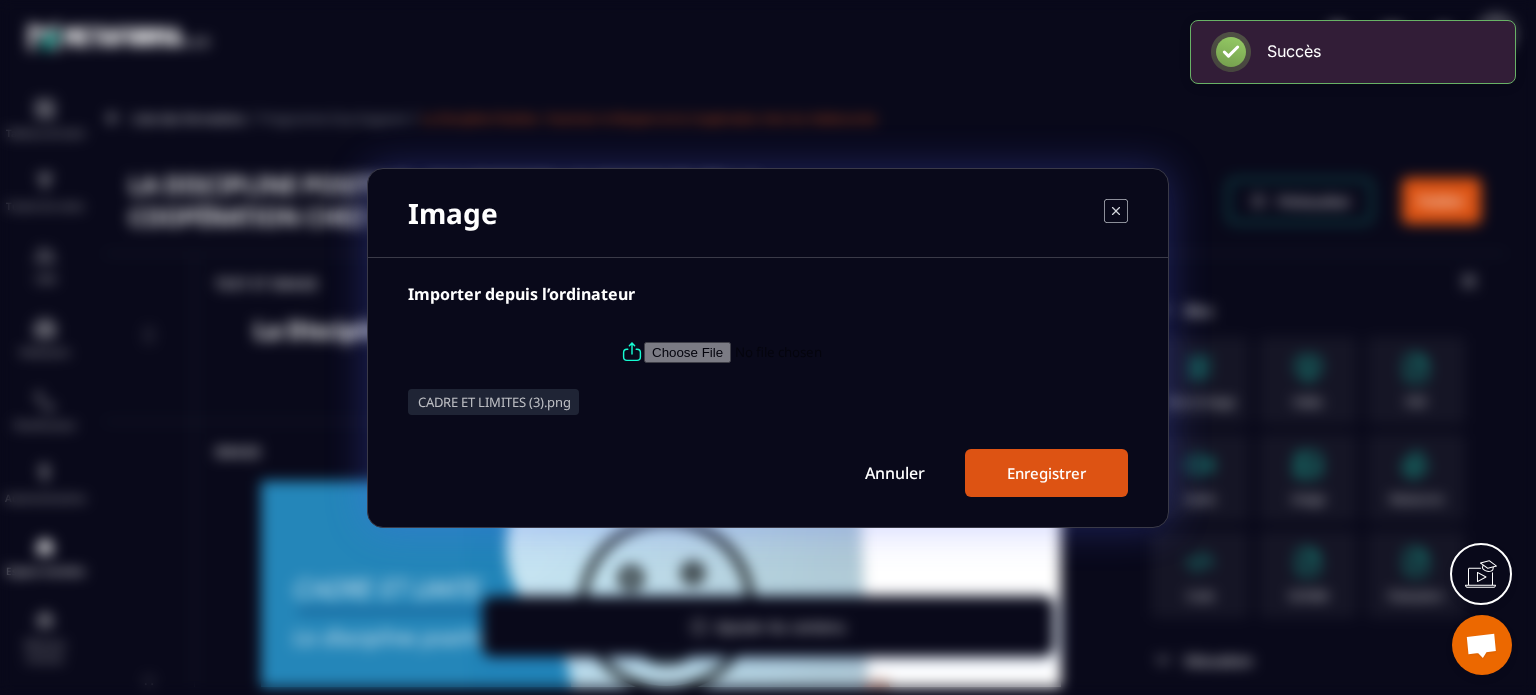 click on "Enregistrer" at bounding box center (1046, 473) 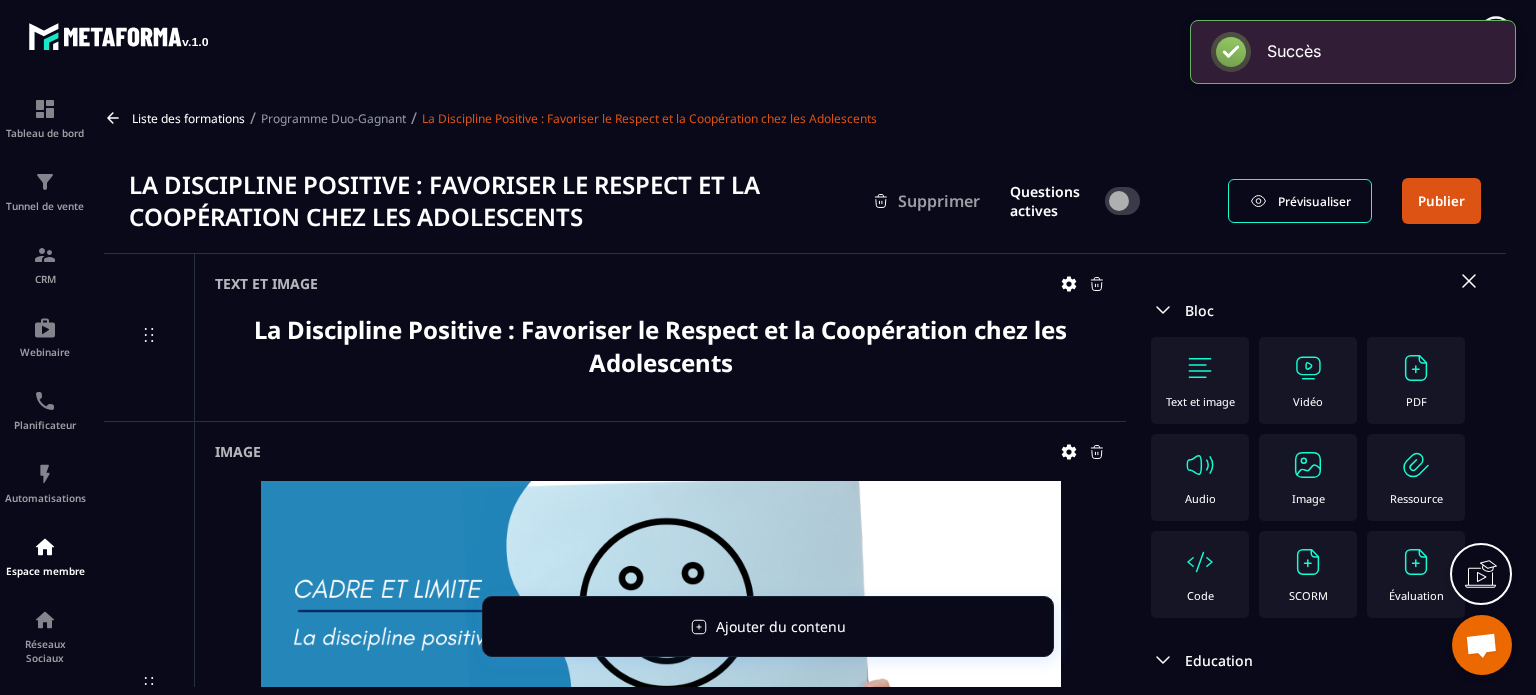 click on "Image" at bounding box center (1308, 477) 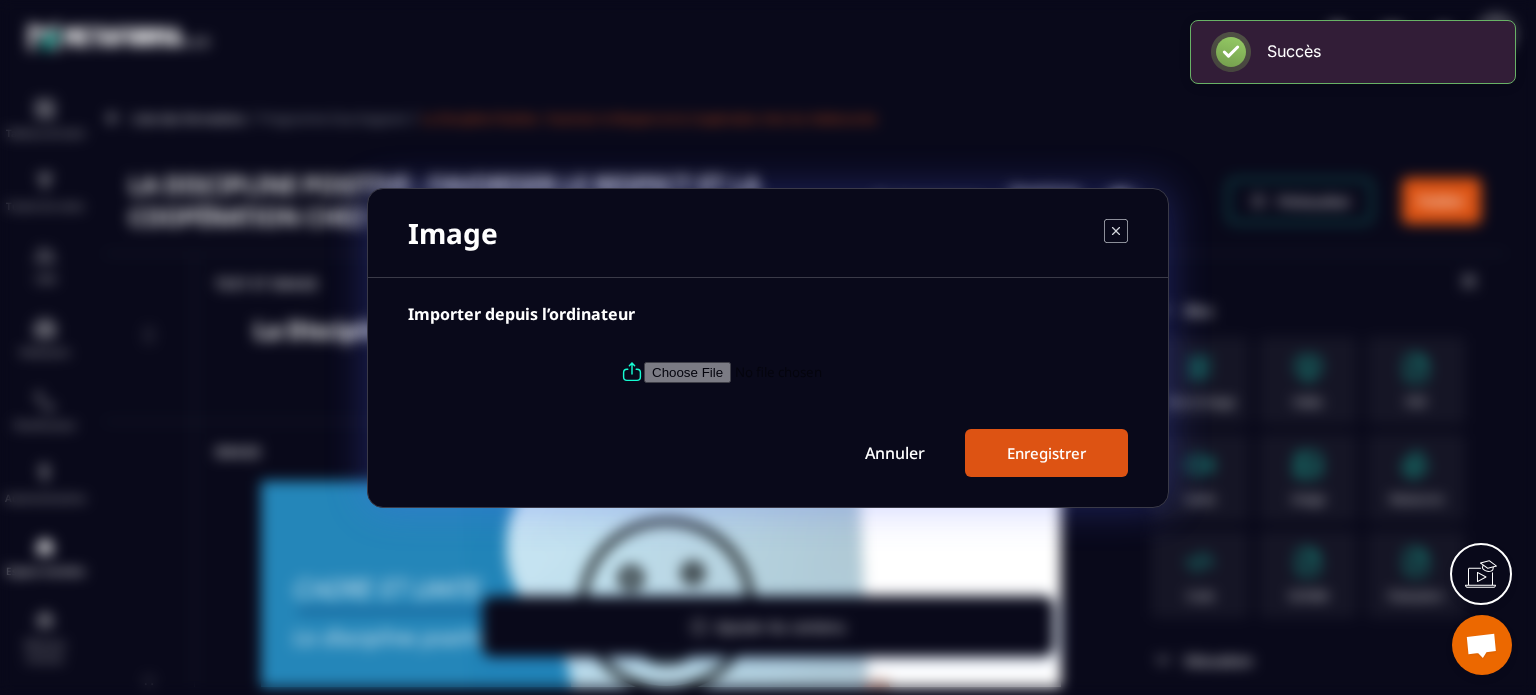click at bounding box center (780, 371) 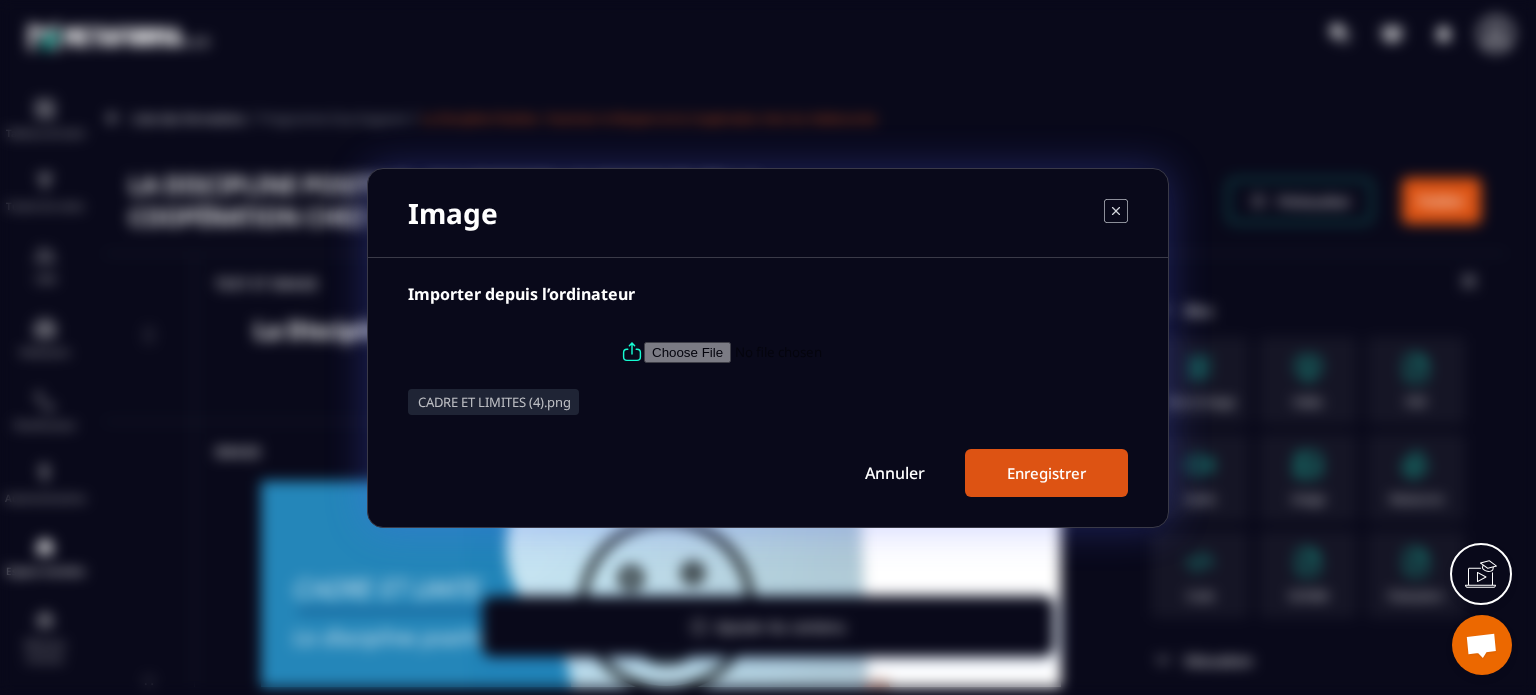 click on "Enregistrer" at bounding box center [1046, 473] 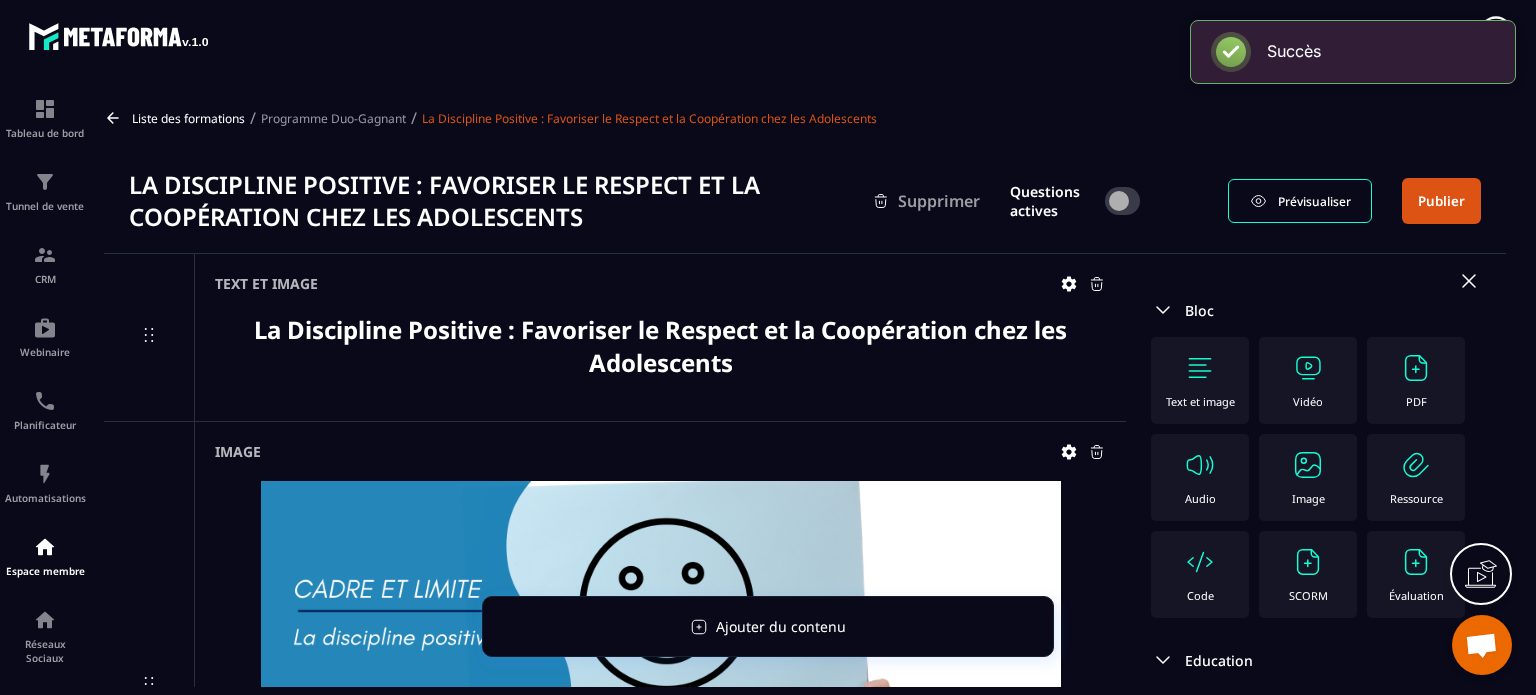 click at bounding box center [1308, 465] 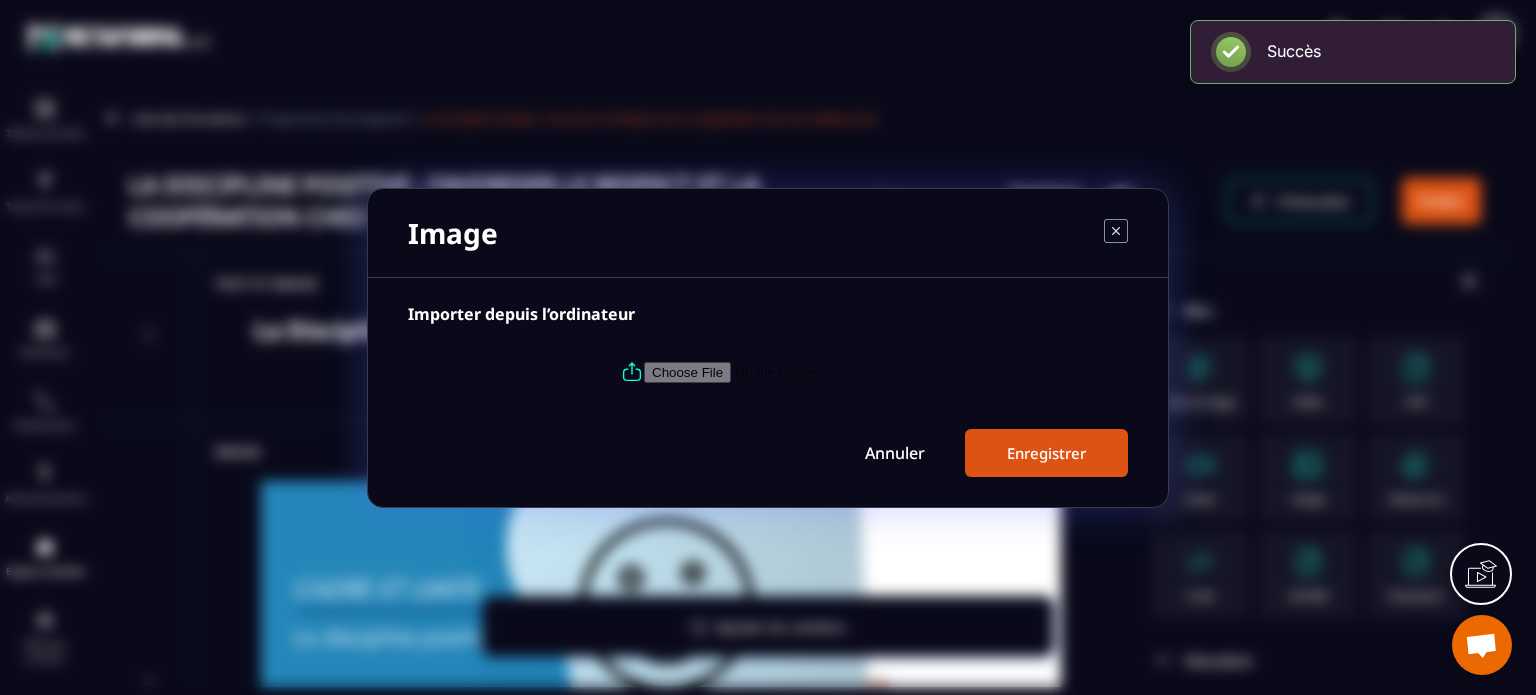 click at bounding box center (780, 371) 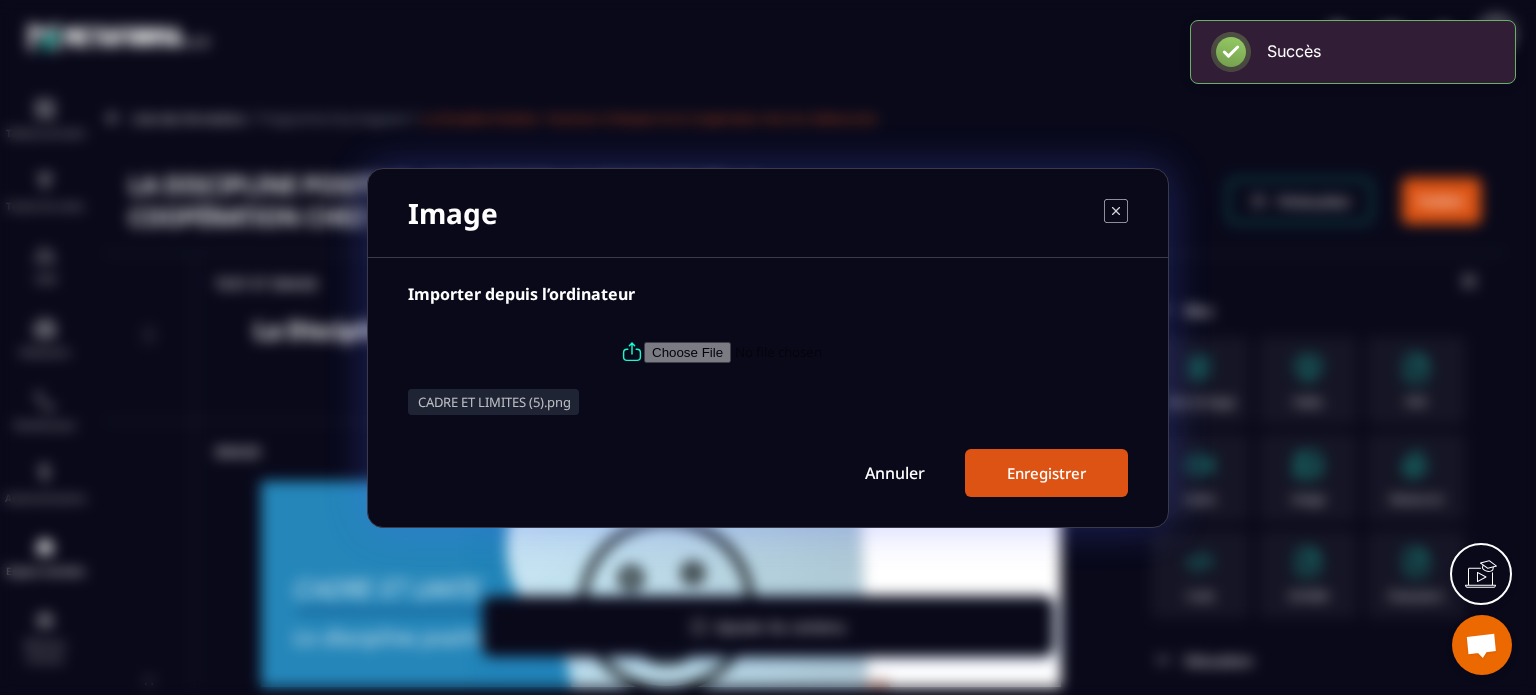 click on "Enregistrer" at bounding box center (1046, 473) 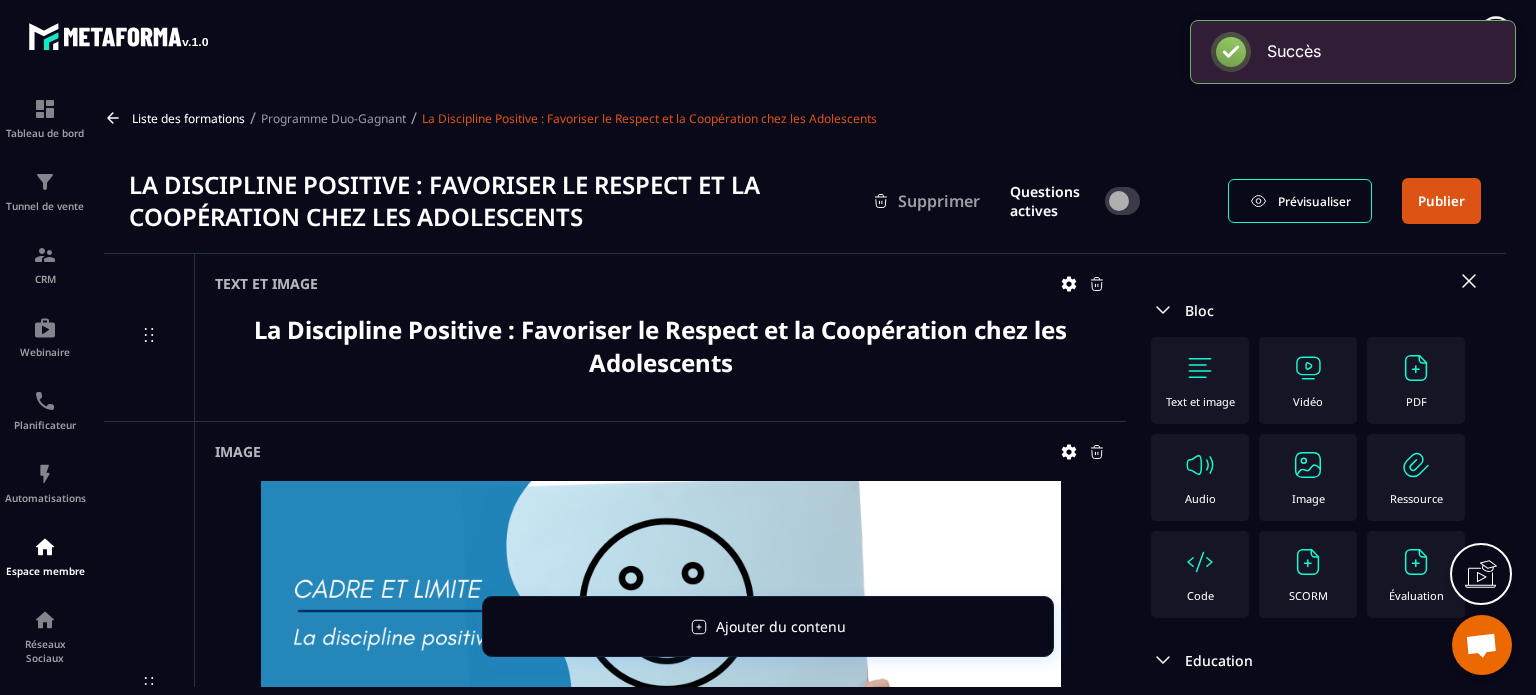 click on "Image" at bounding box center (1308, 477) 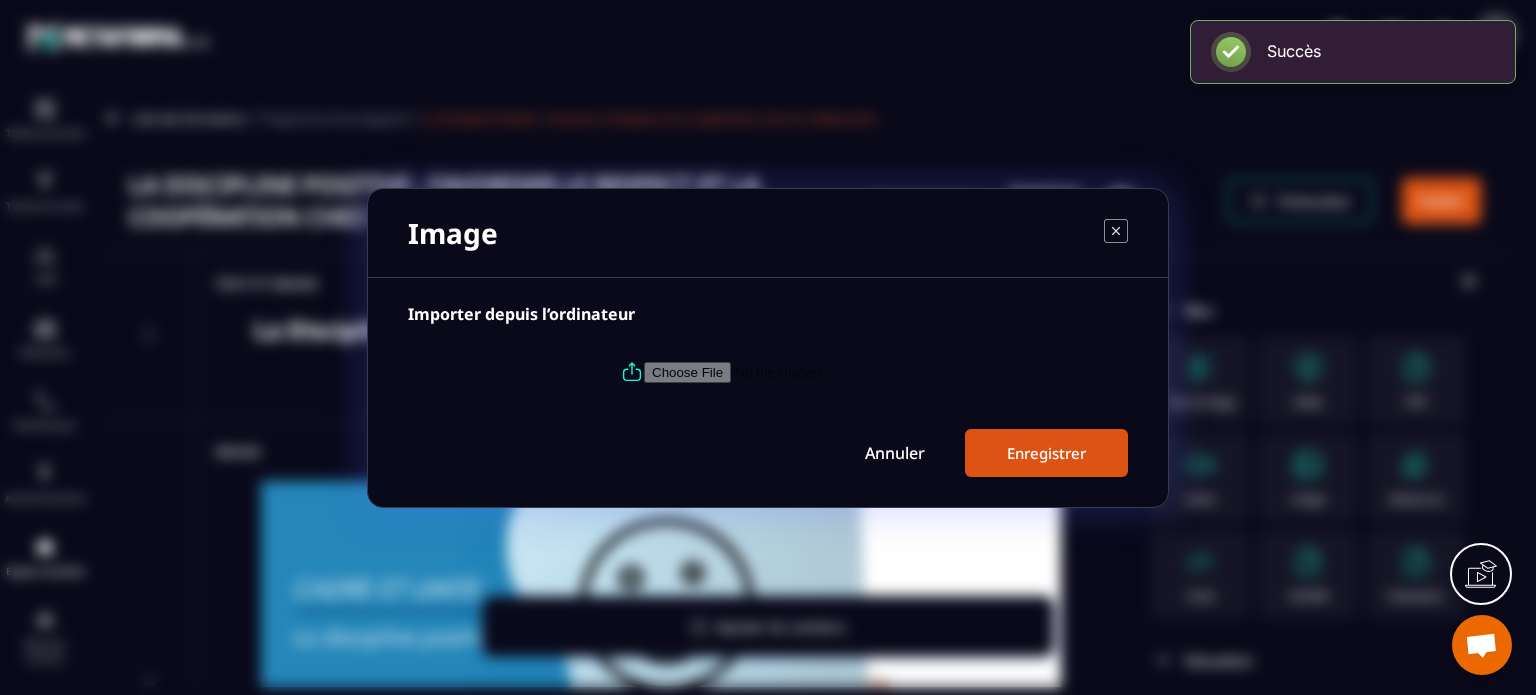 click at bounding box center [768, 372] 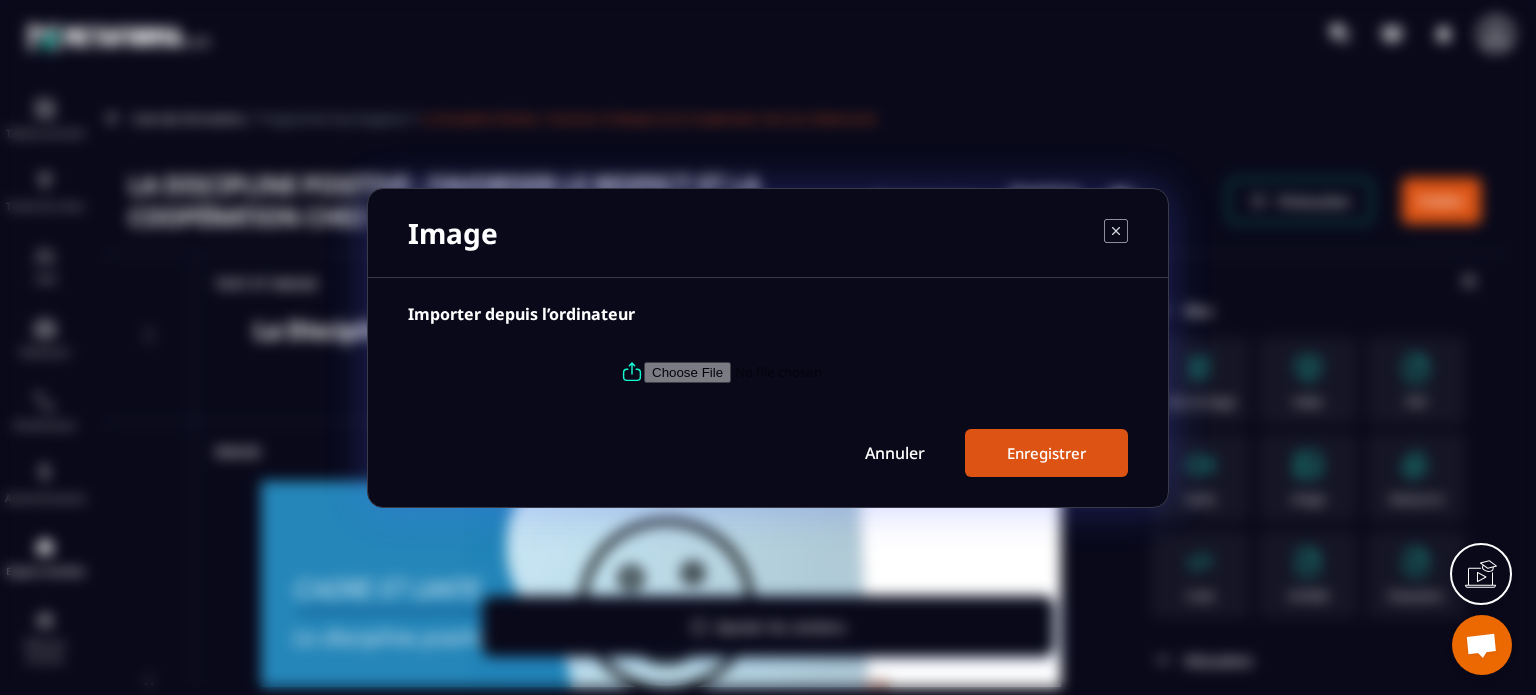 type on "**********" 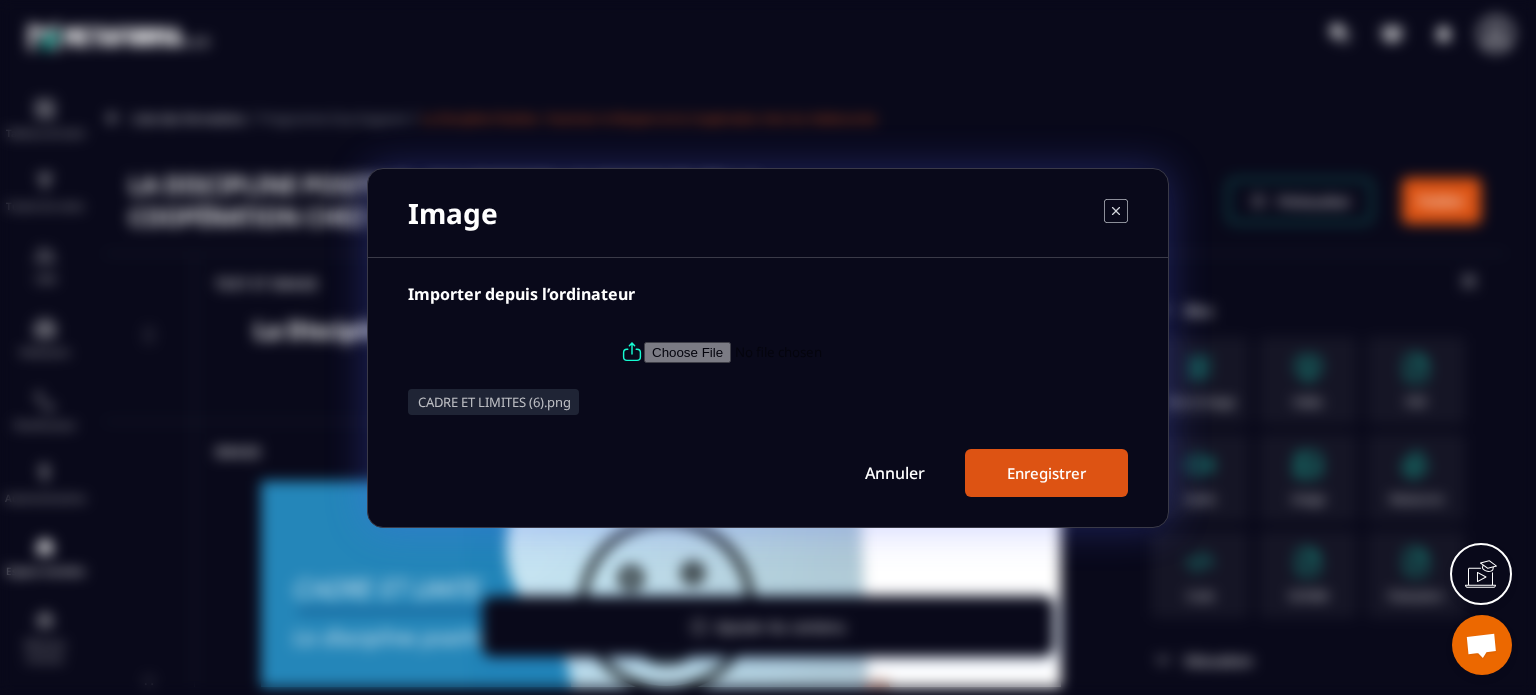 click on "Enregistrer" at bounding box center [1046, 473] 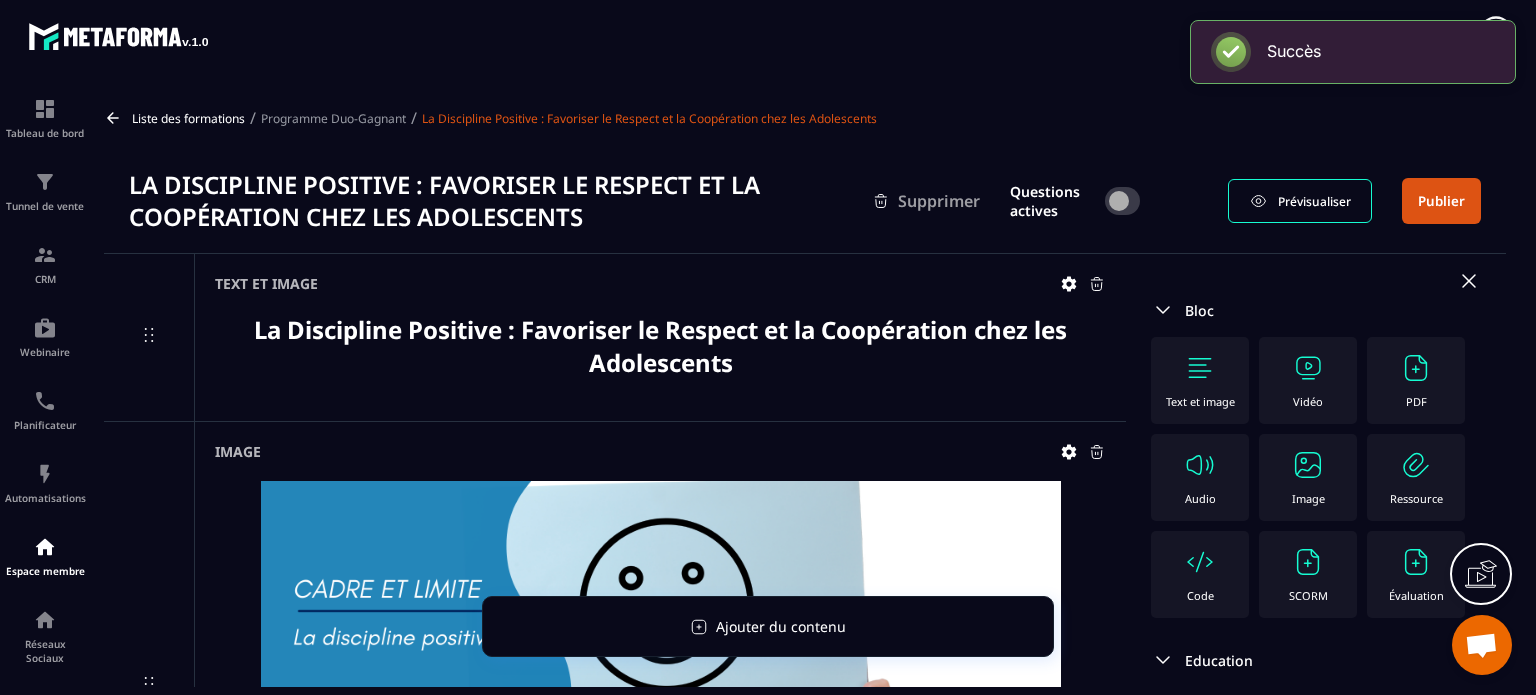 click at bounding box center (1308, 465) 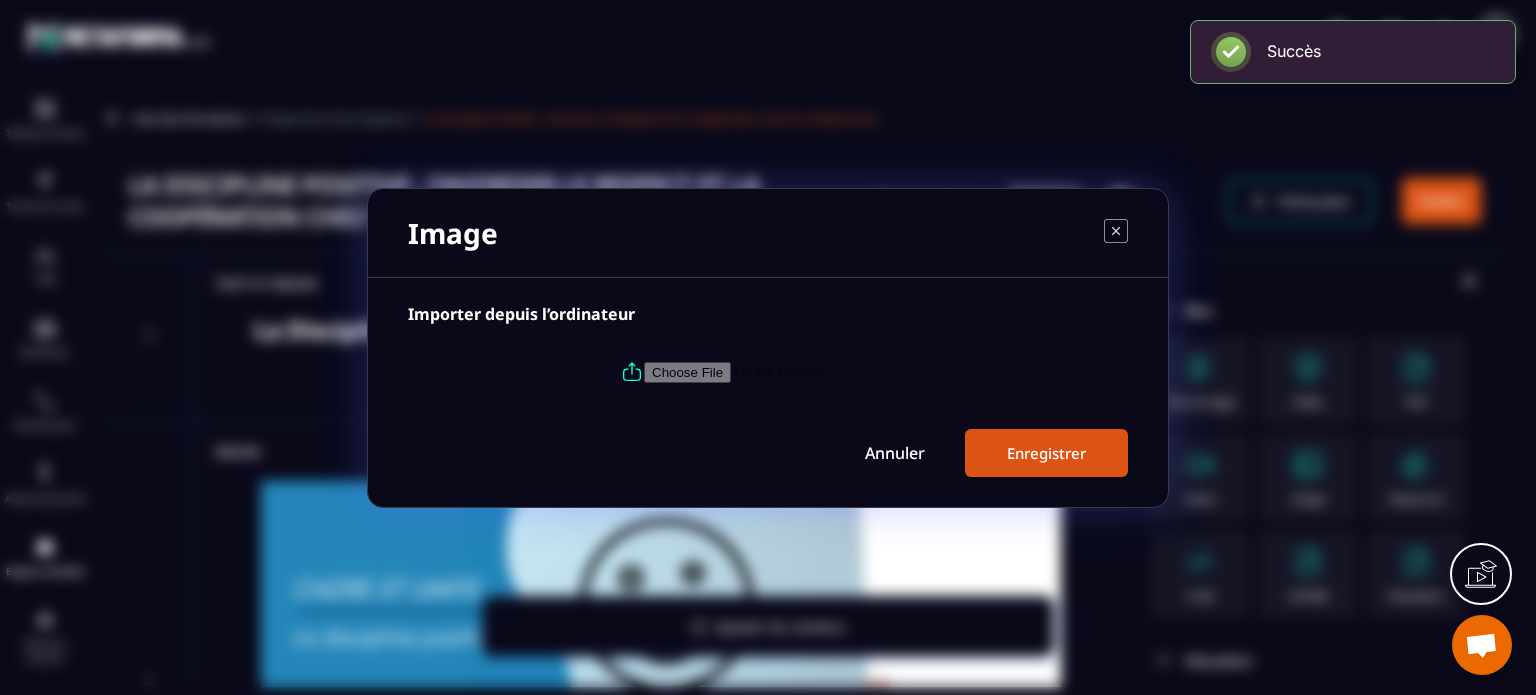 click at bounding box center (780, 371) 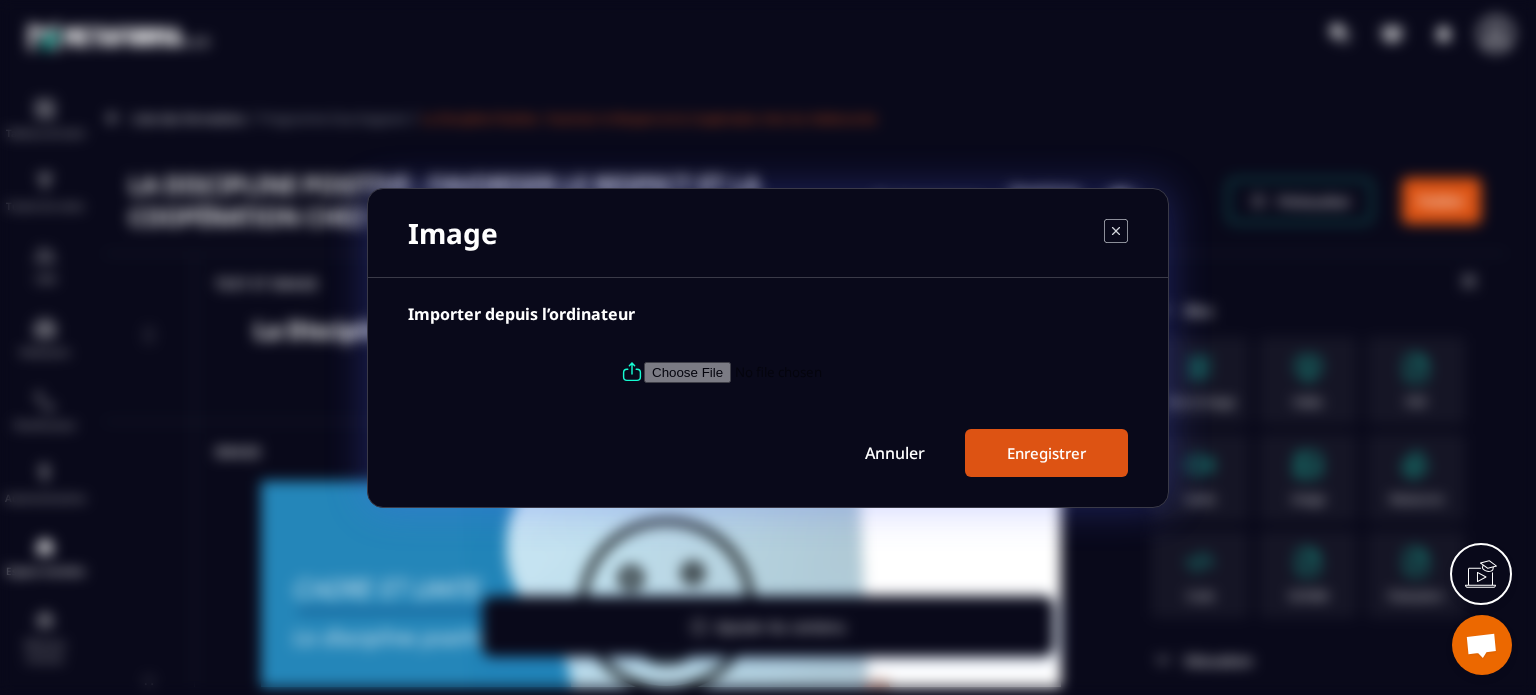 type on "**********" 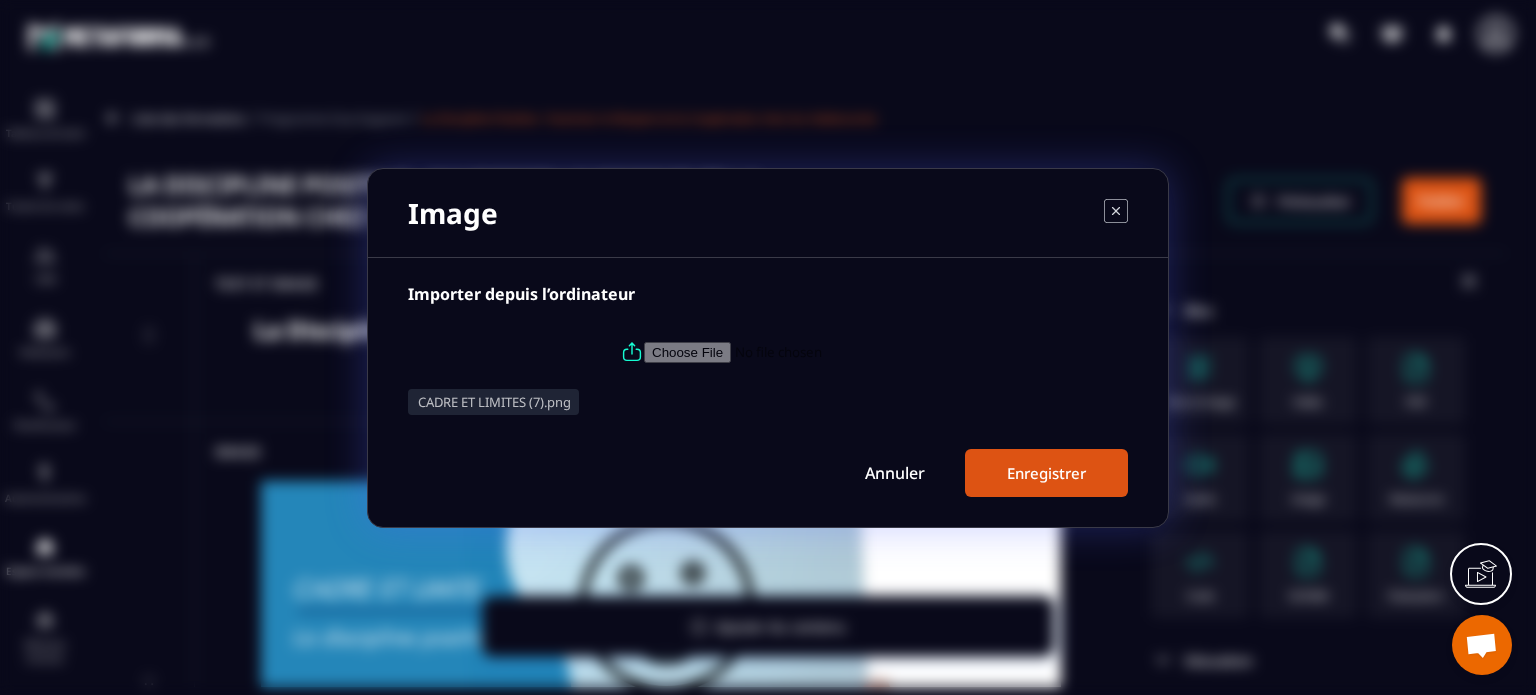 click on "Enregistrer" at bounding box center (1046, 473) 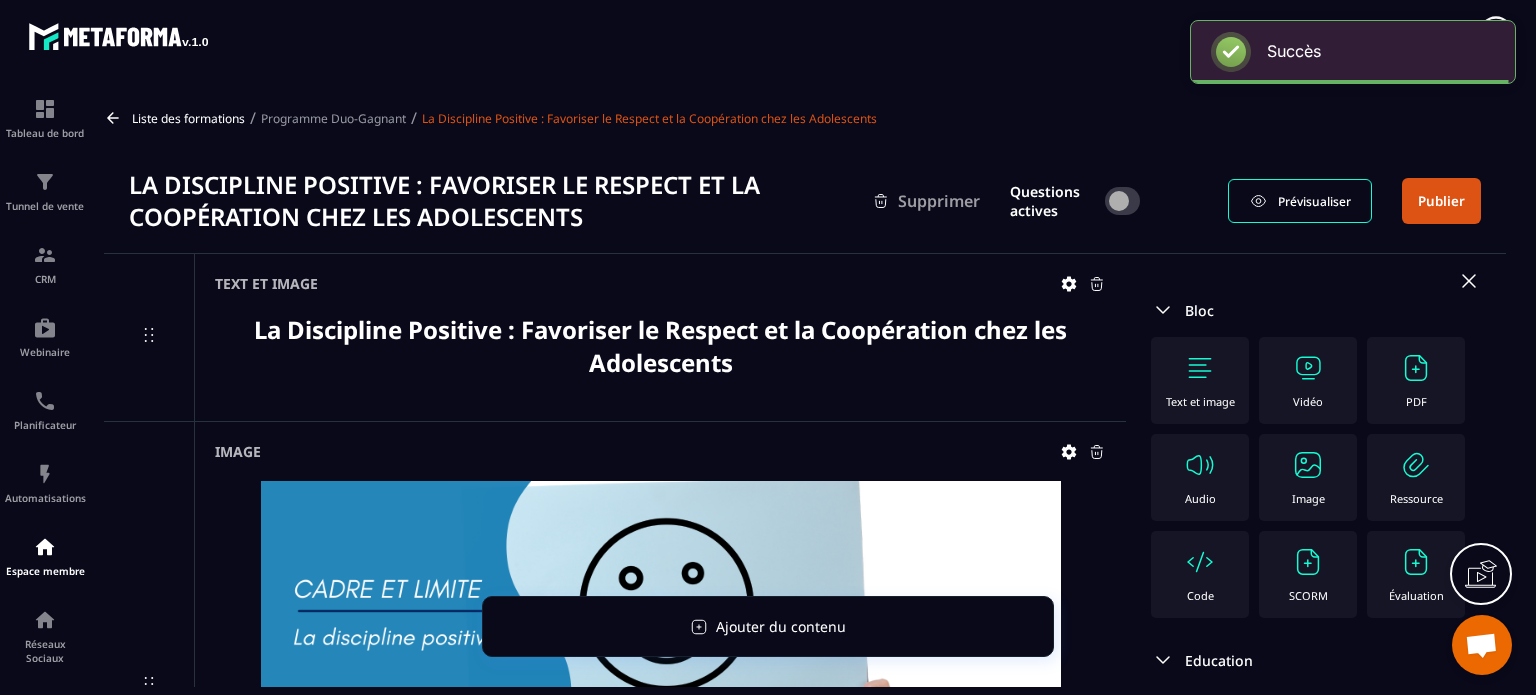 click on "Image" 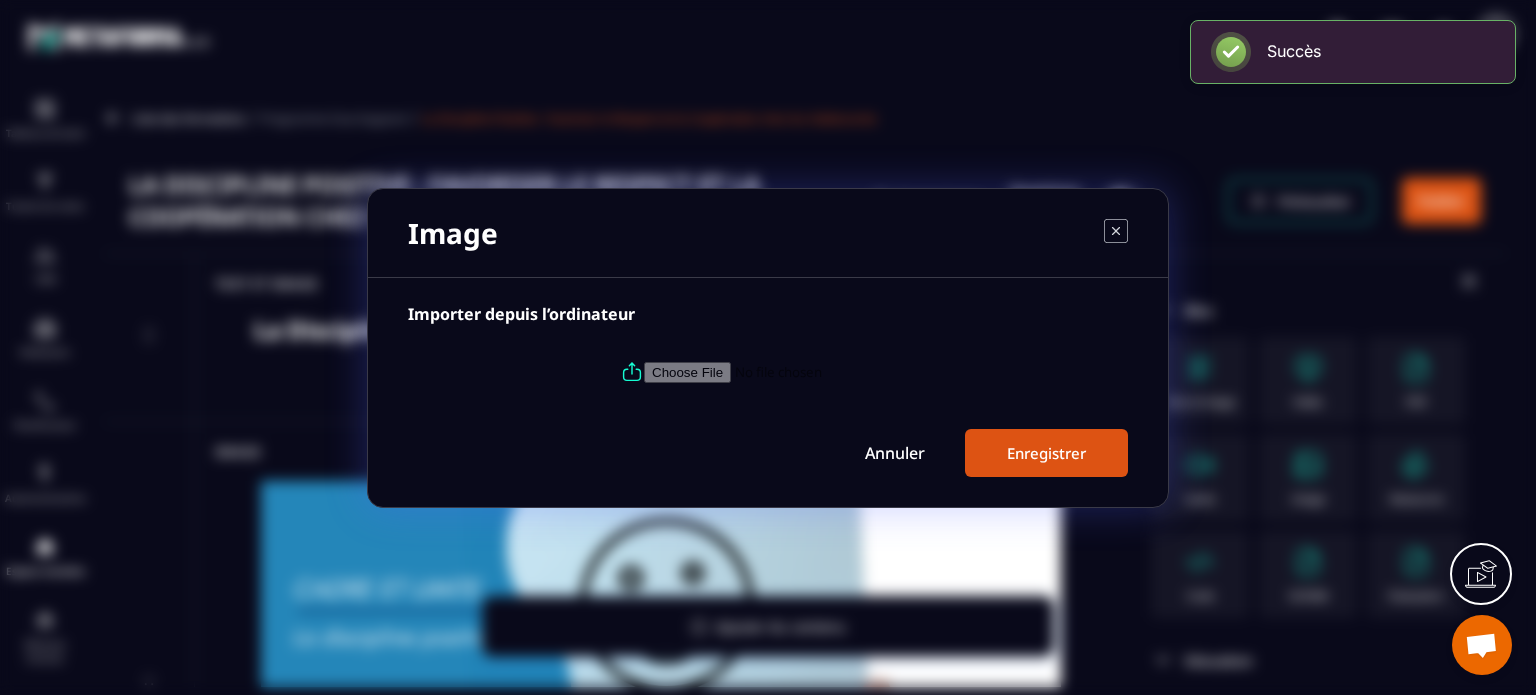 click at bounding box center (768, 372) 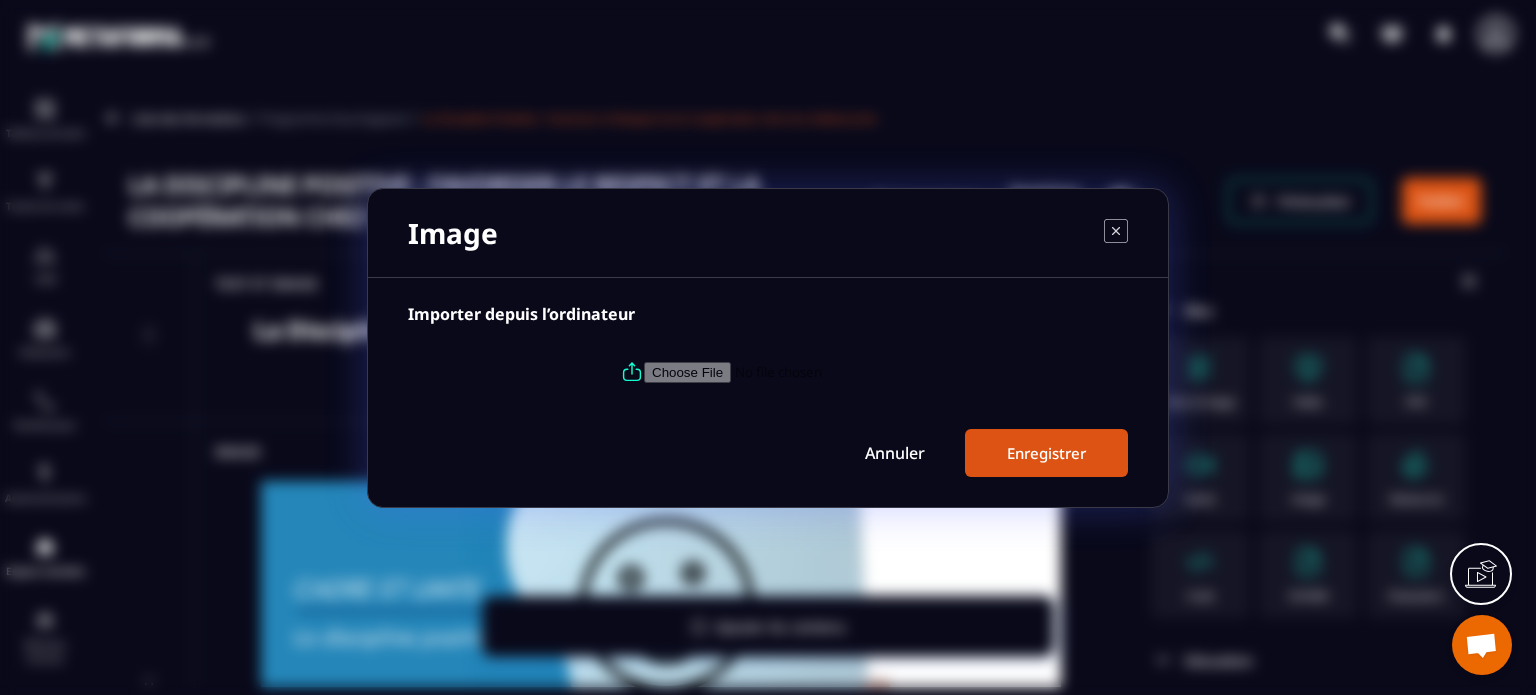type on "**********" 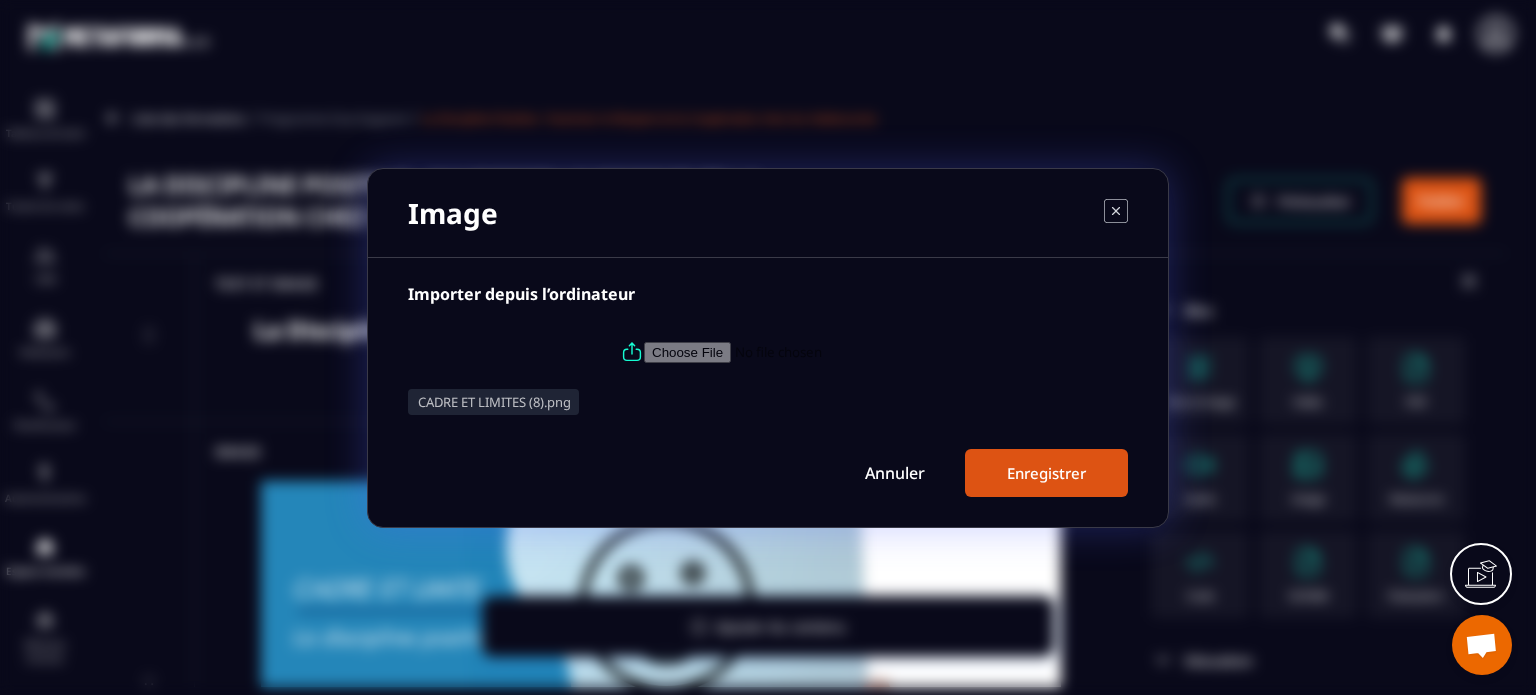 click on "Enregistrer" at bounding box center (1046, 473) 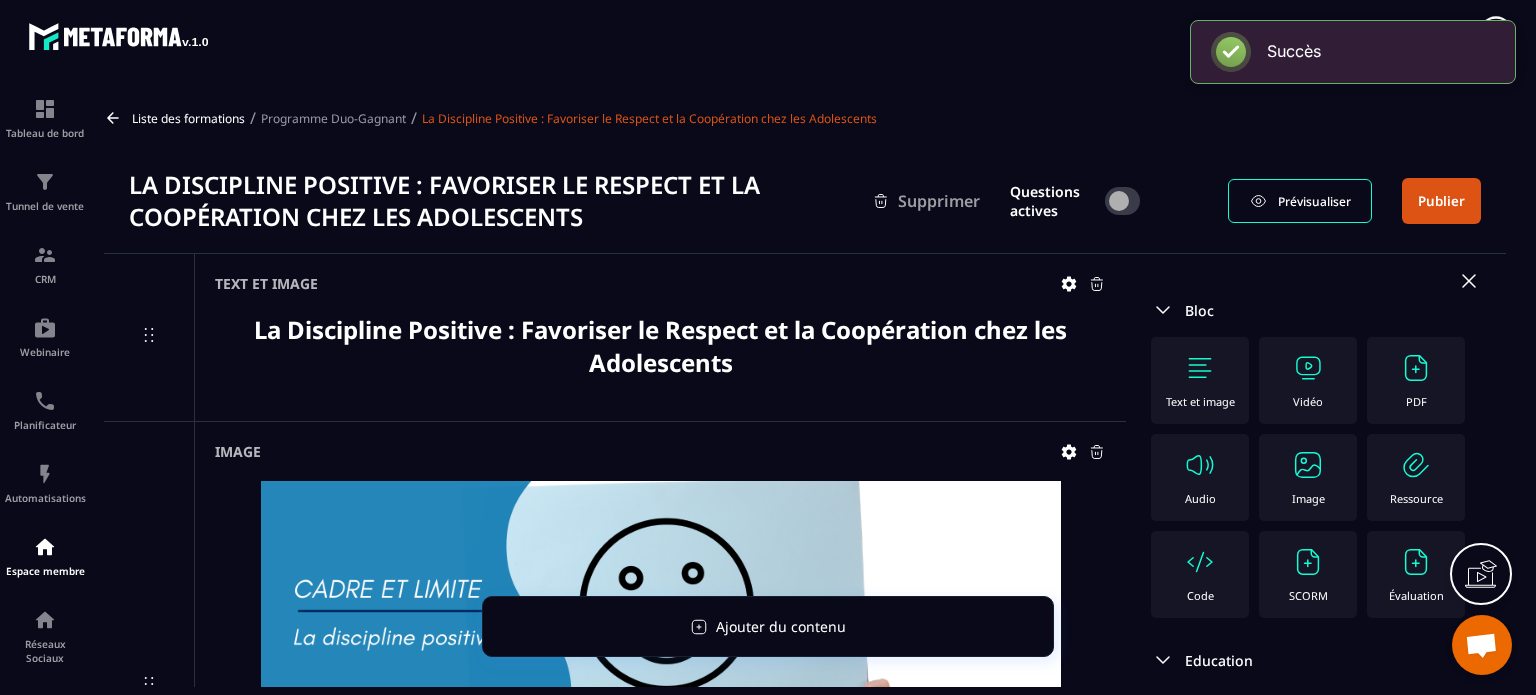 click on "Image" at bounding box center [1308, 498] 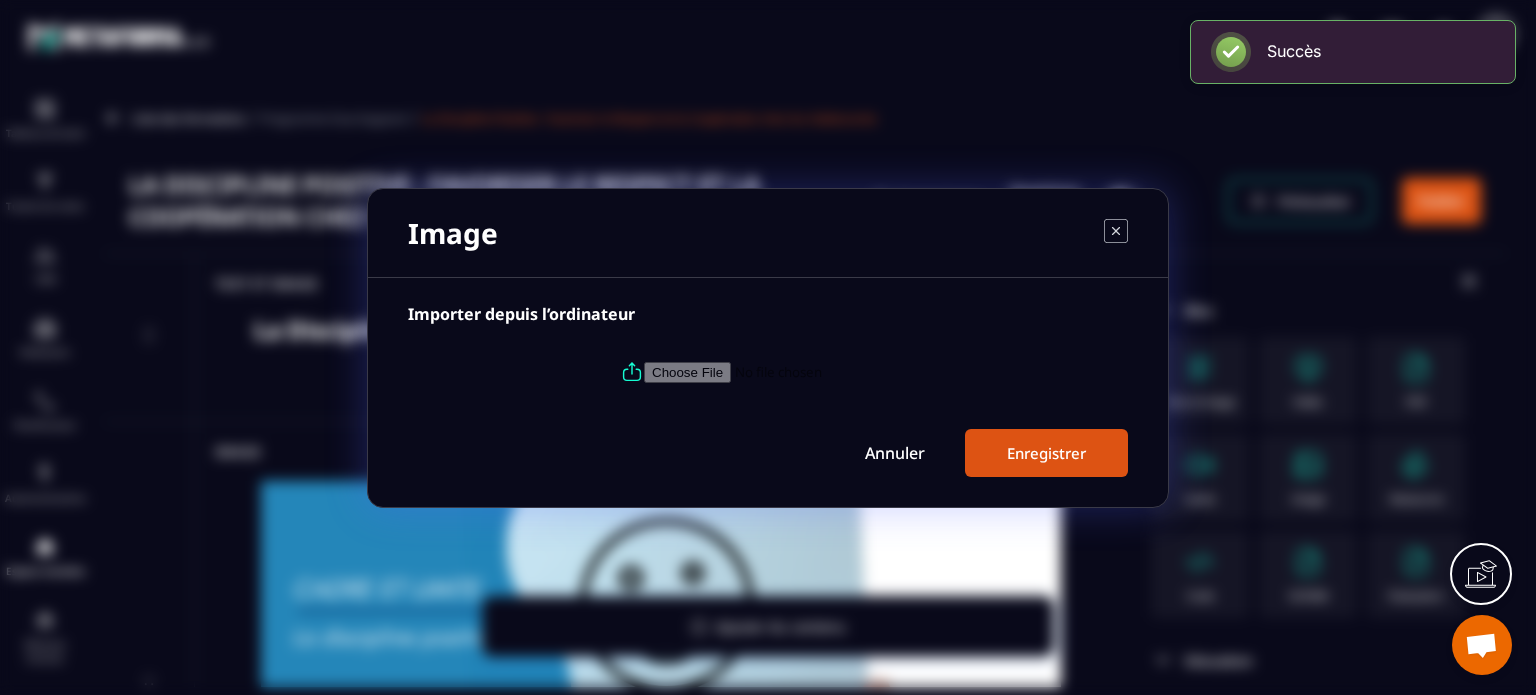 click at bounding box center [780, 371] 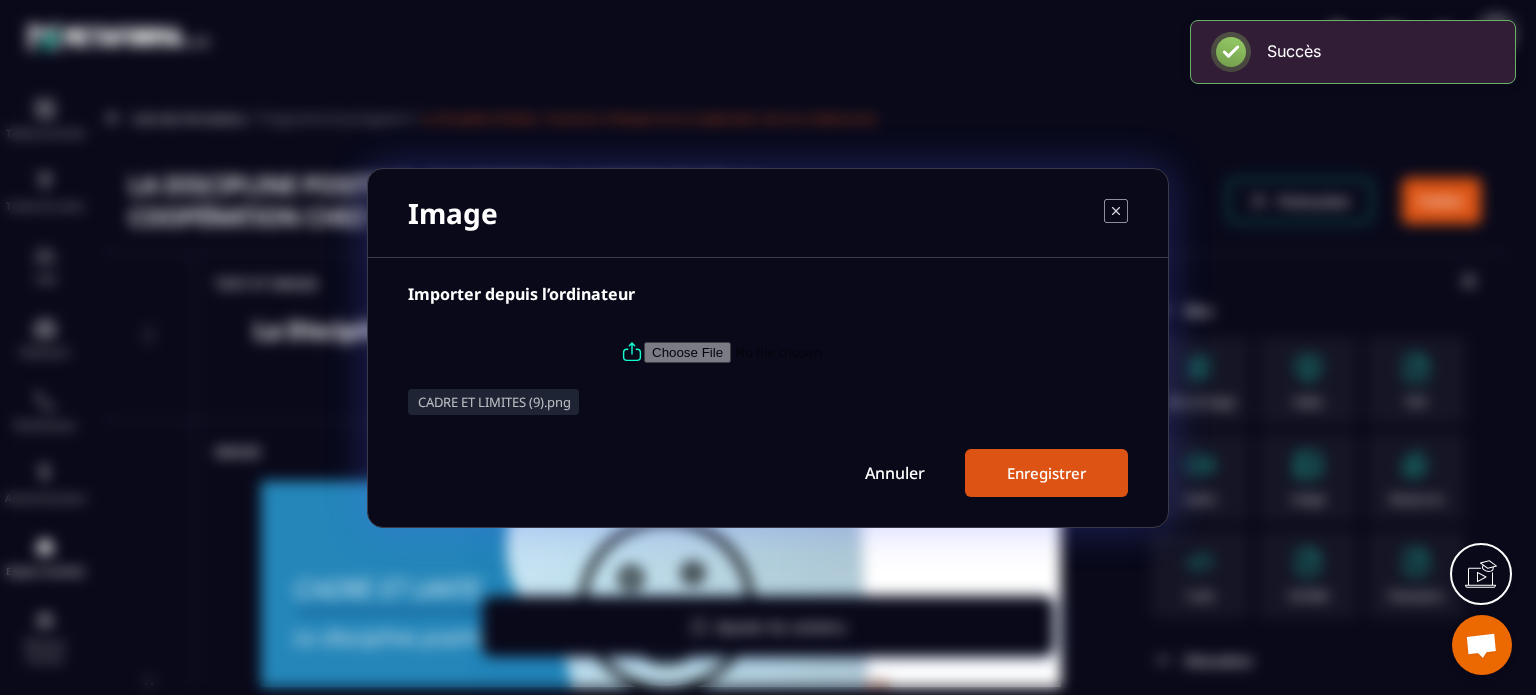 click on "Enregistrer" at bounding box center [1046, 473] 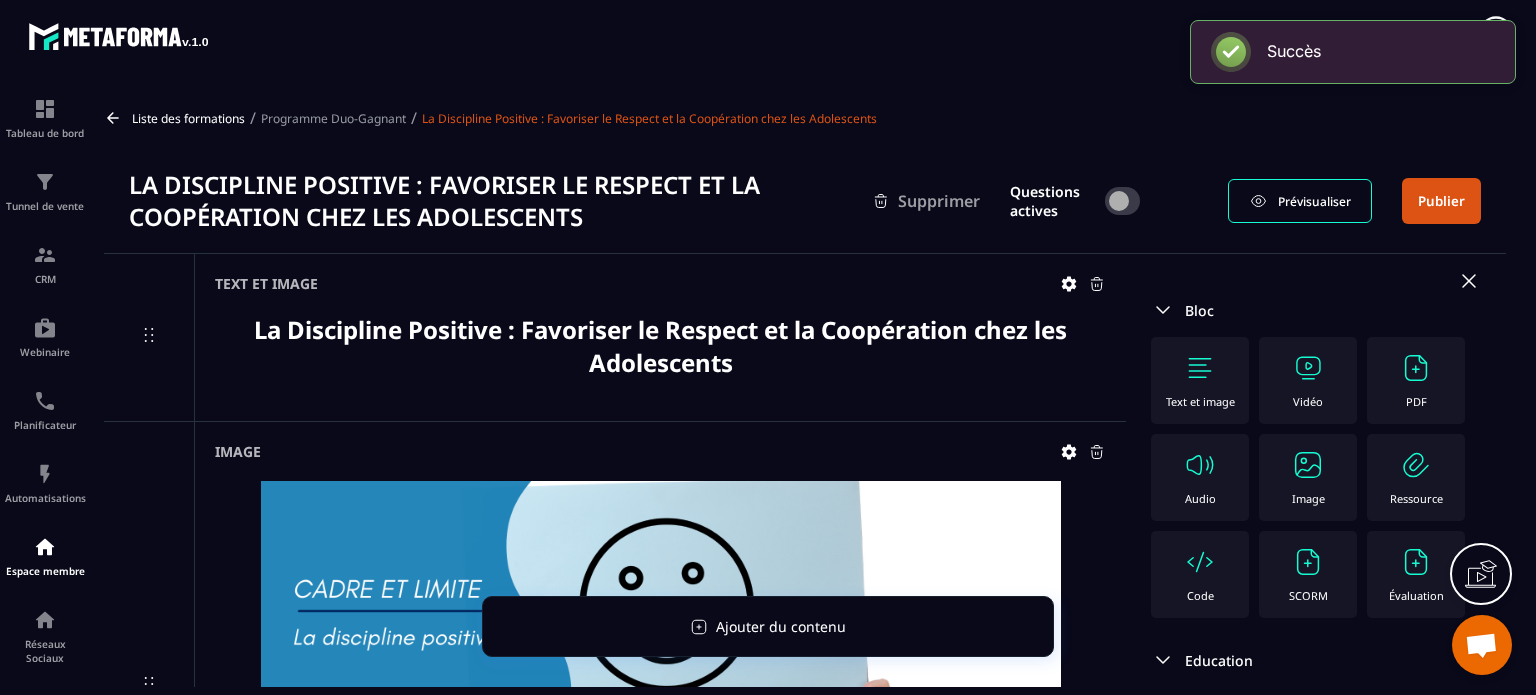 click on "Image" at bounding box center (1308, 477) 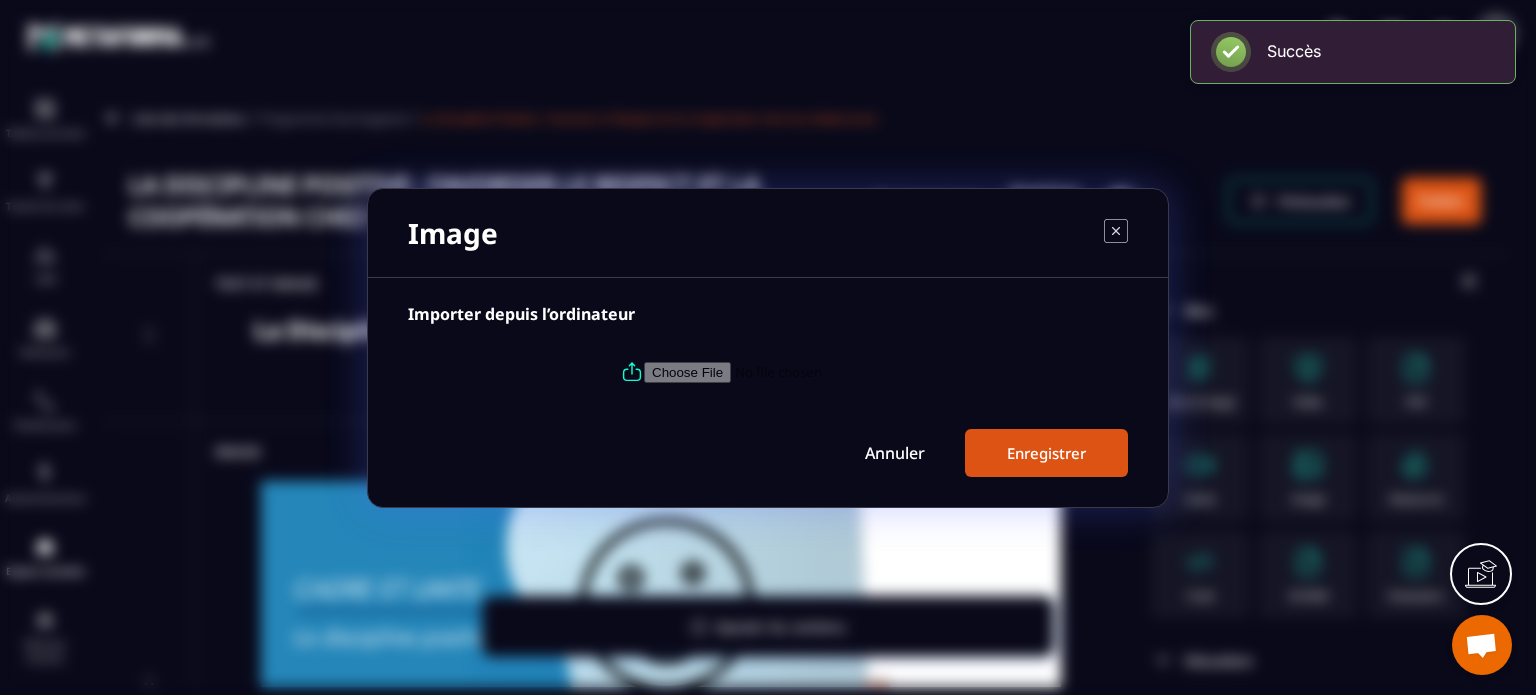 click at bounding box center [780, 371] 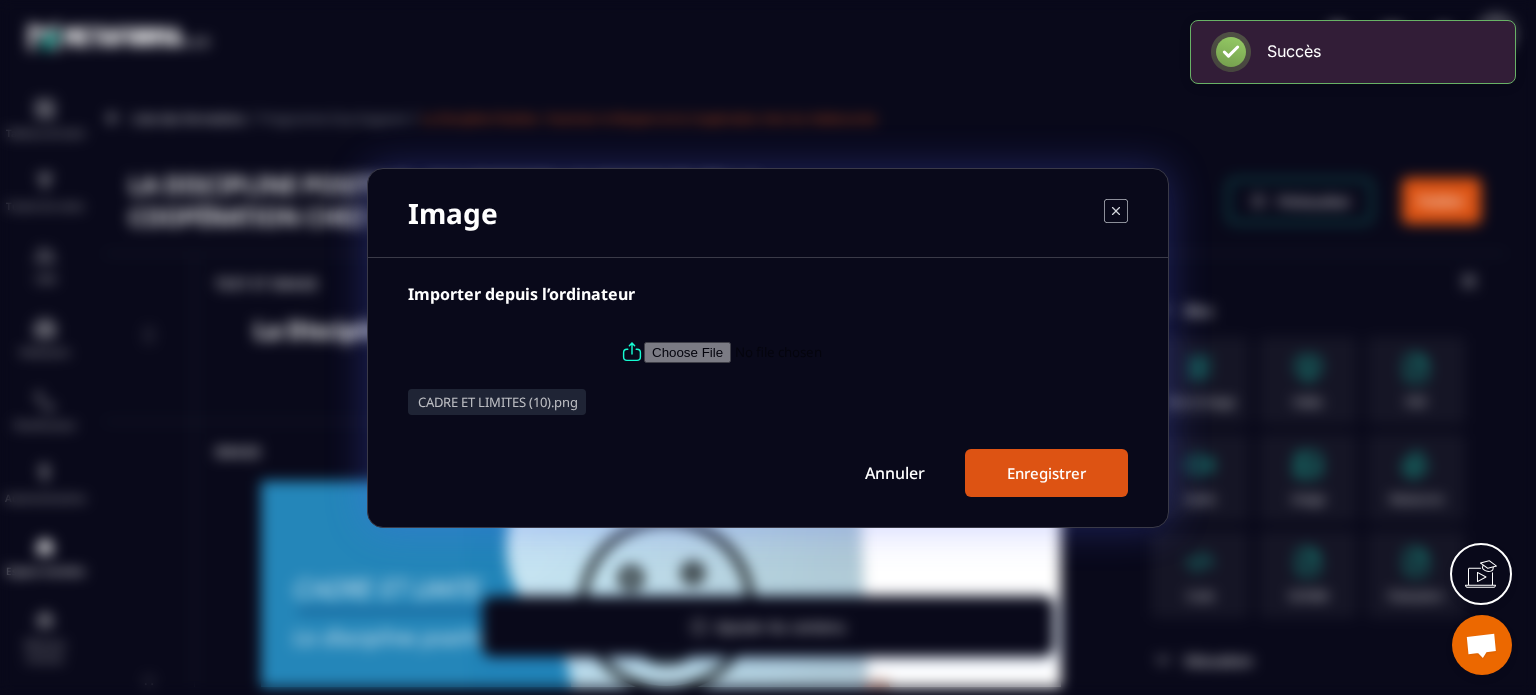click on "Enregistrer" at bounding box center (1046, 473) 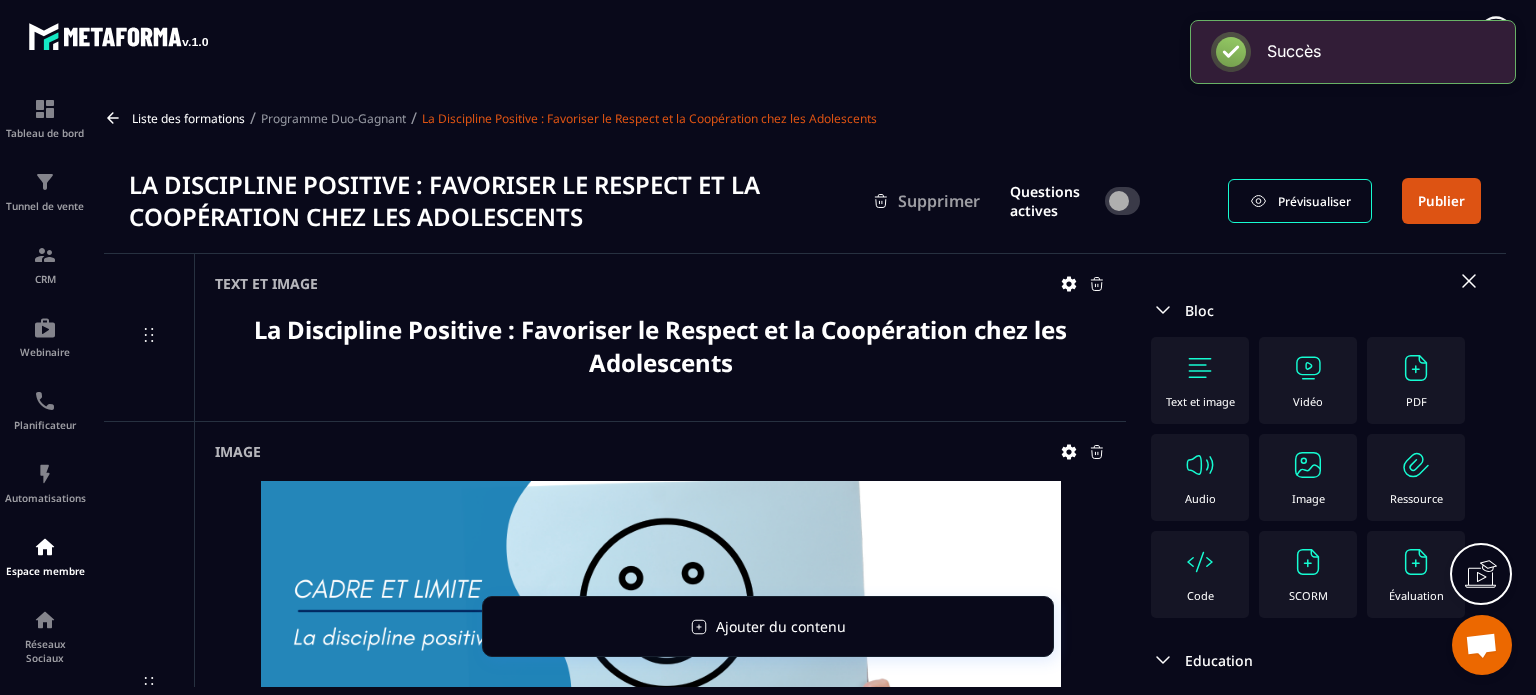 click on "Publier" at bounding box center (1441, 201) 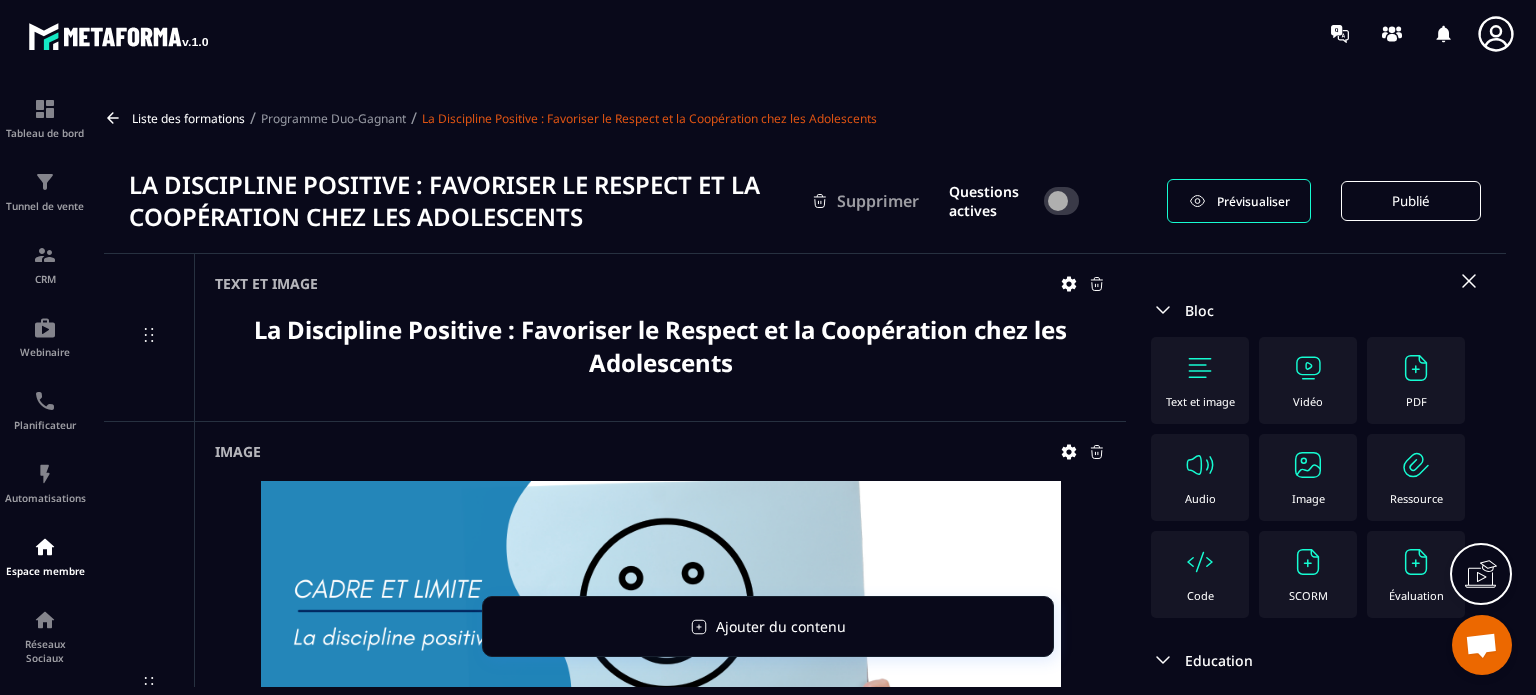 click 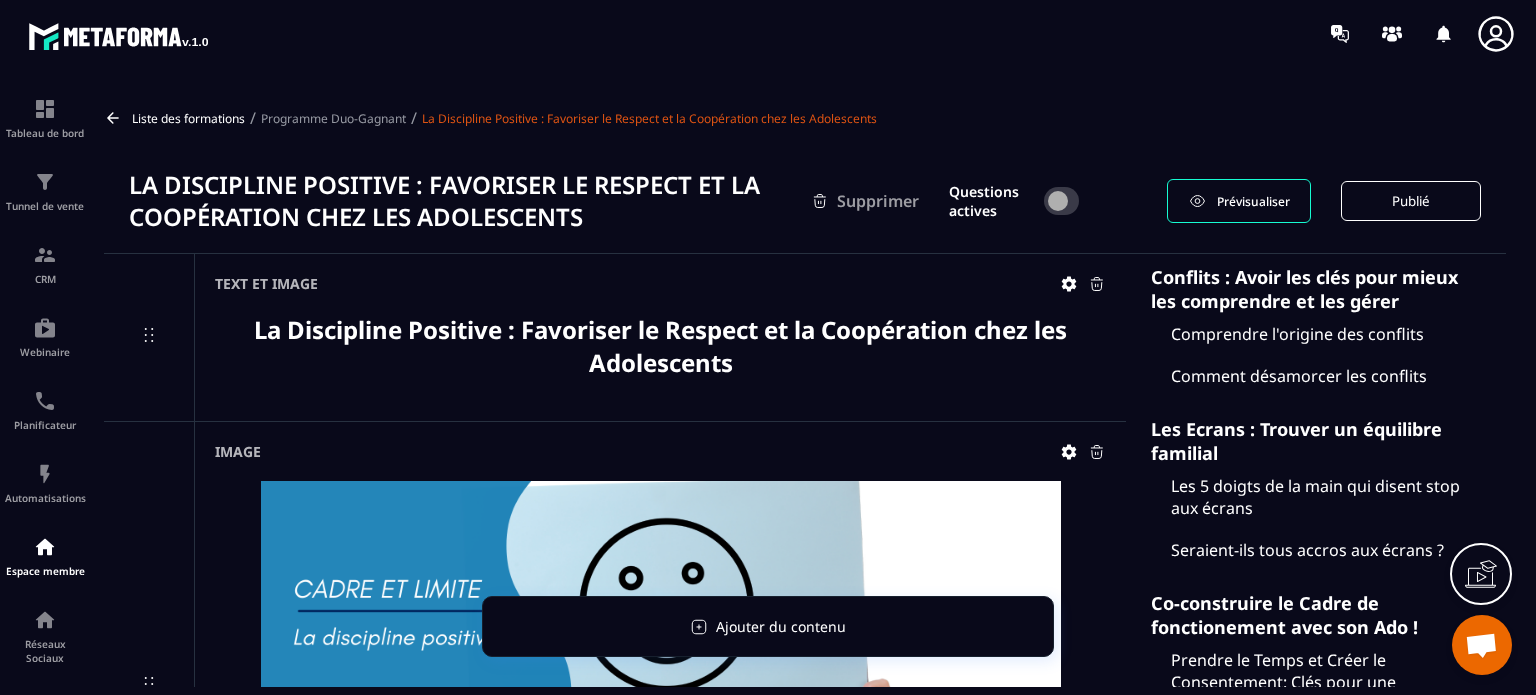 scroll, scrollTop: 5879, scrollLeft: 0, axis: vertical 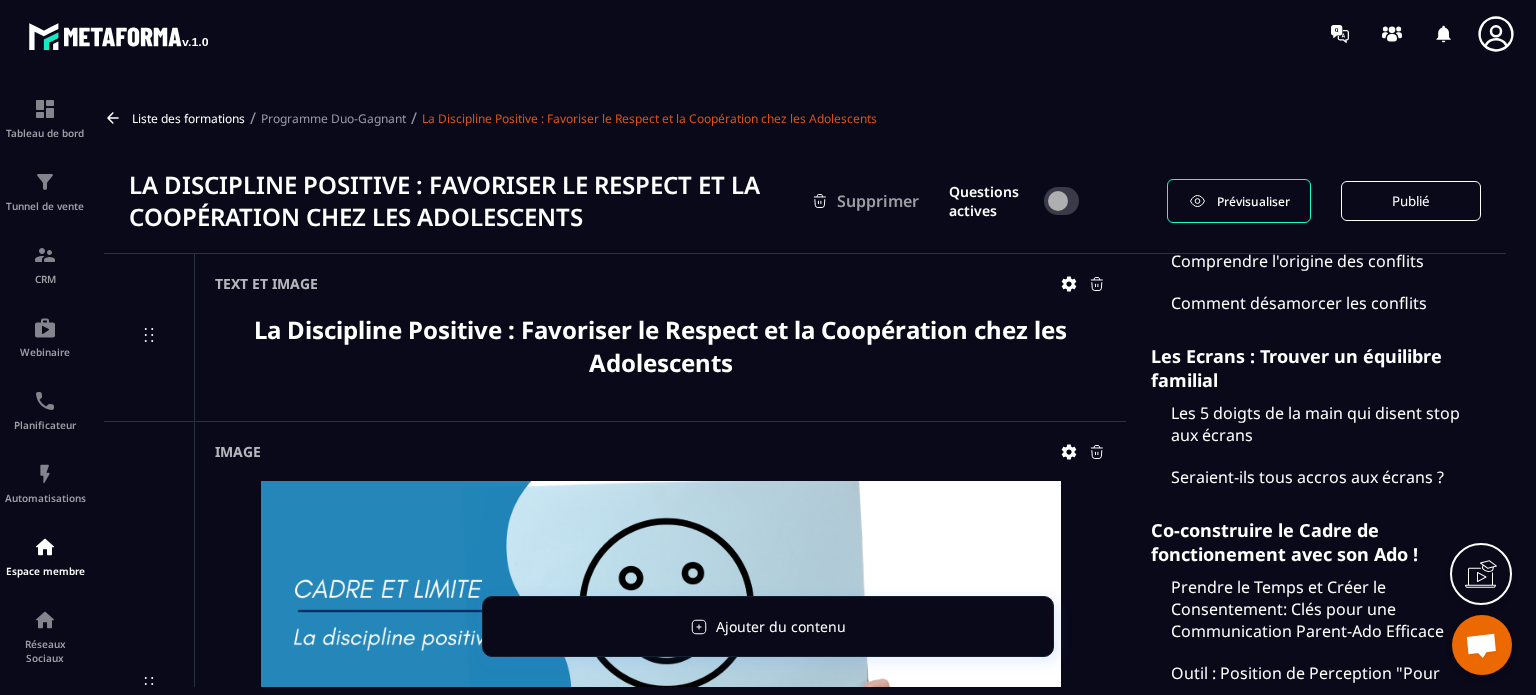 click on "Image" at bounding box center (660, 686) 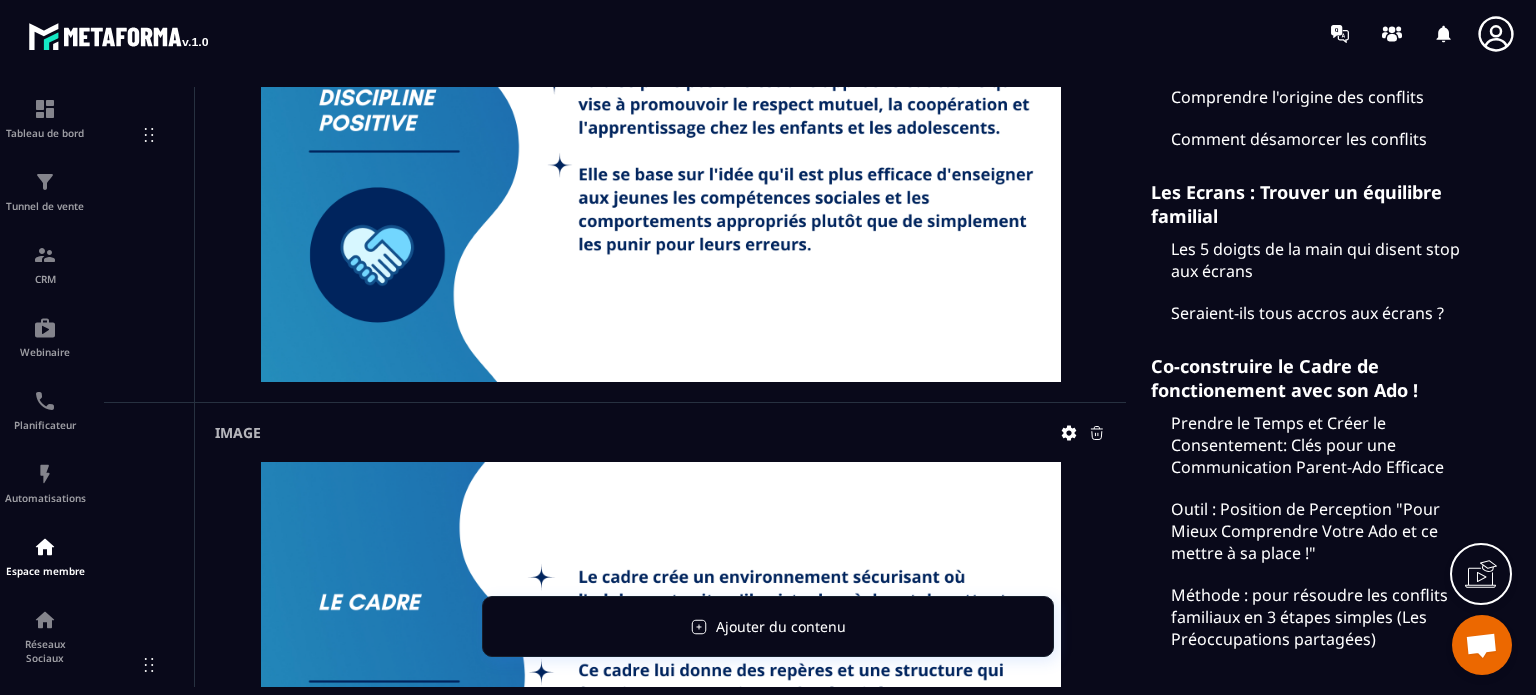 scroll, scrollTop: 1080, scrollLeft: 0, axis: vertical 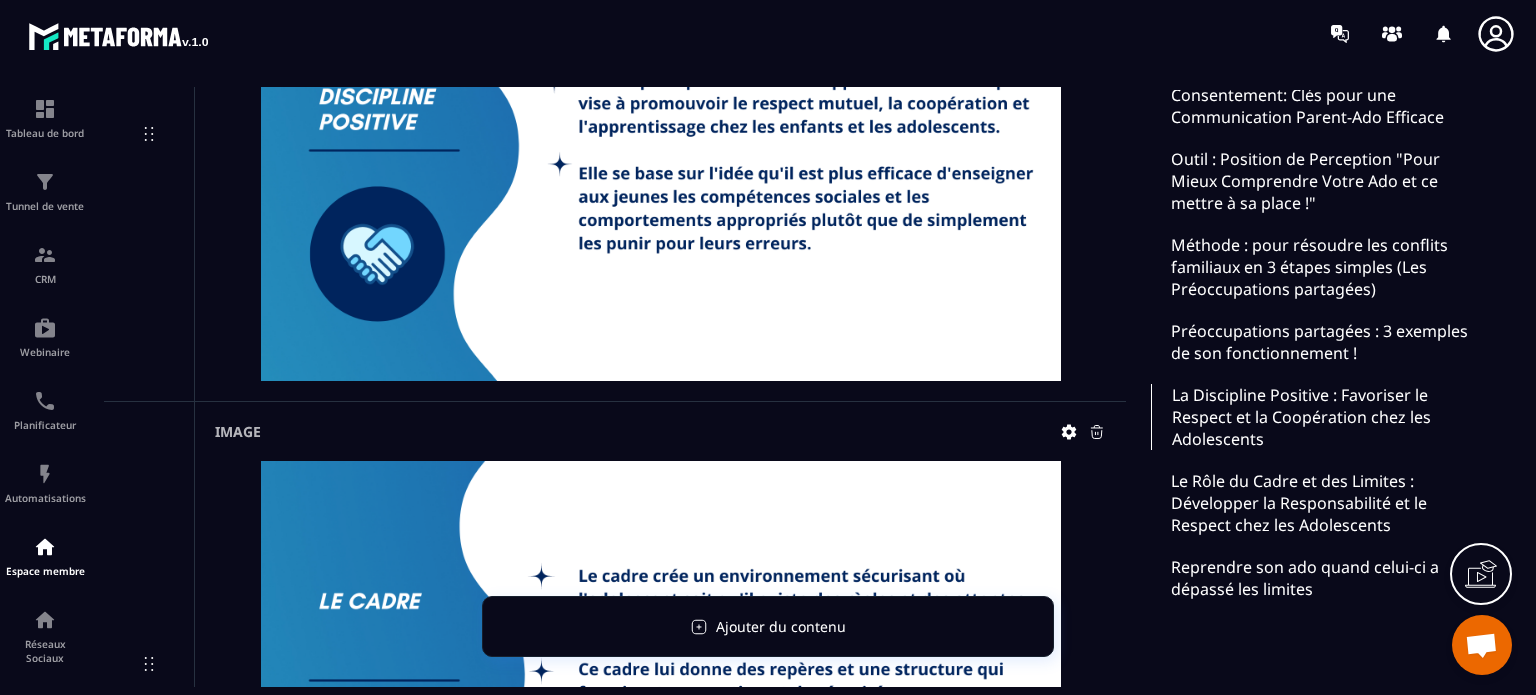 click on "Le Rôle du Cadre et des Limites : Développer la Responsabilité et le Respect chez les Adolescents" at bounding box center [1316, 503] 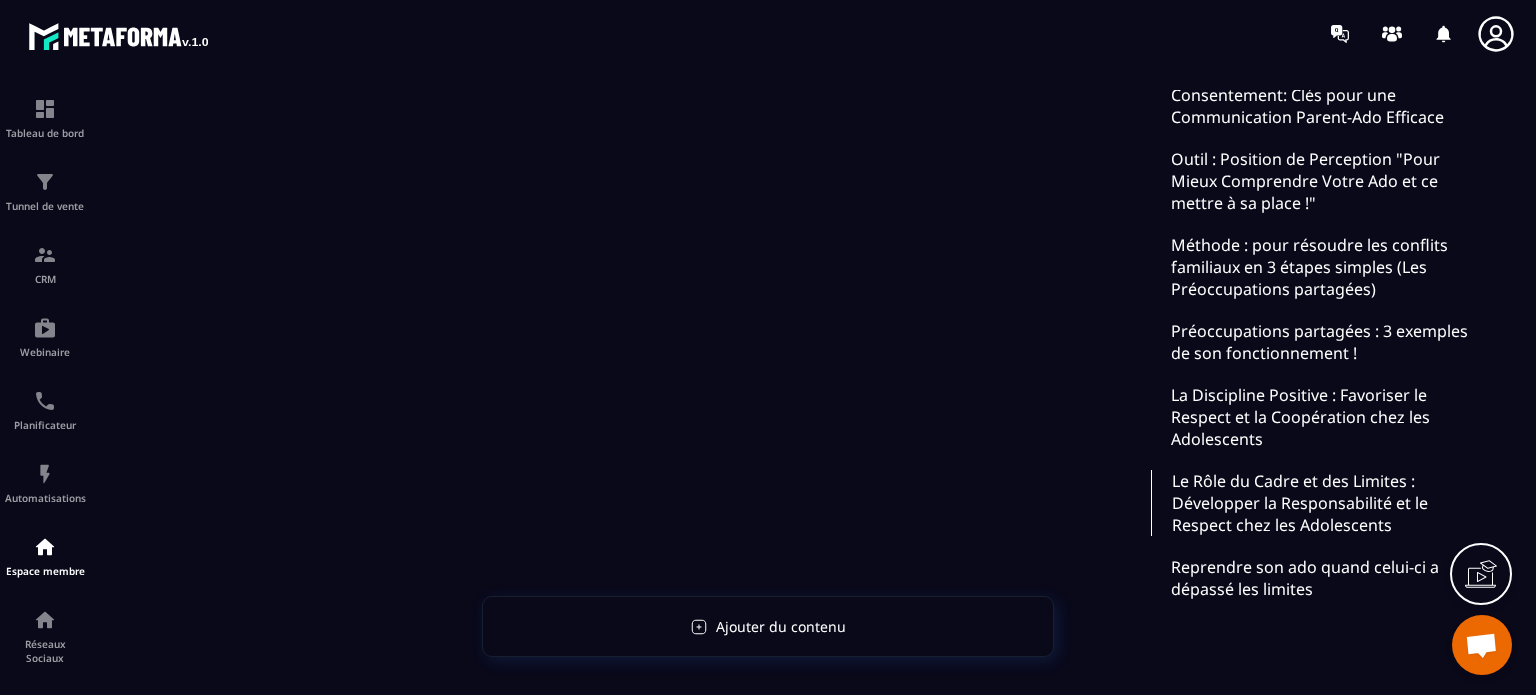 scroll, scrollTop: 322, scrollLeft: 0, axis: vertical 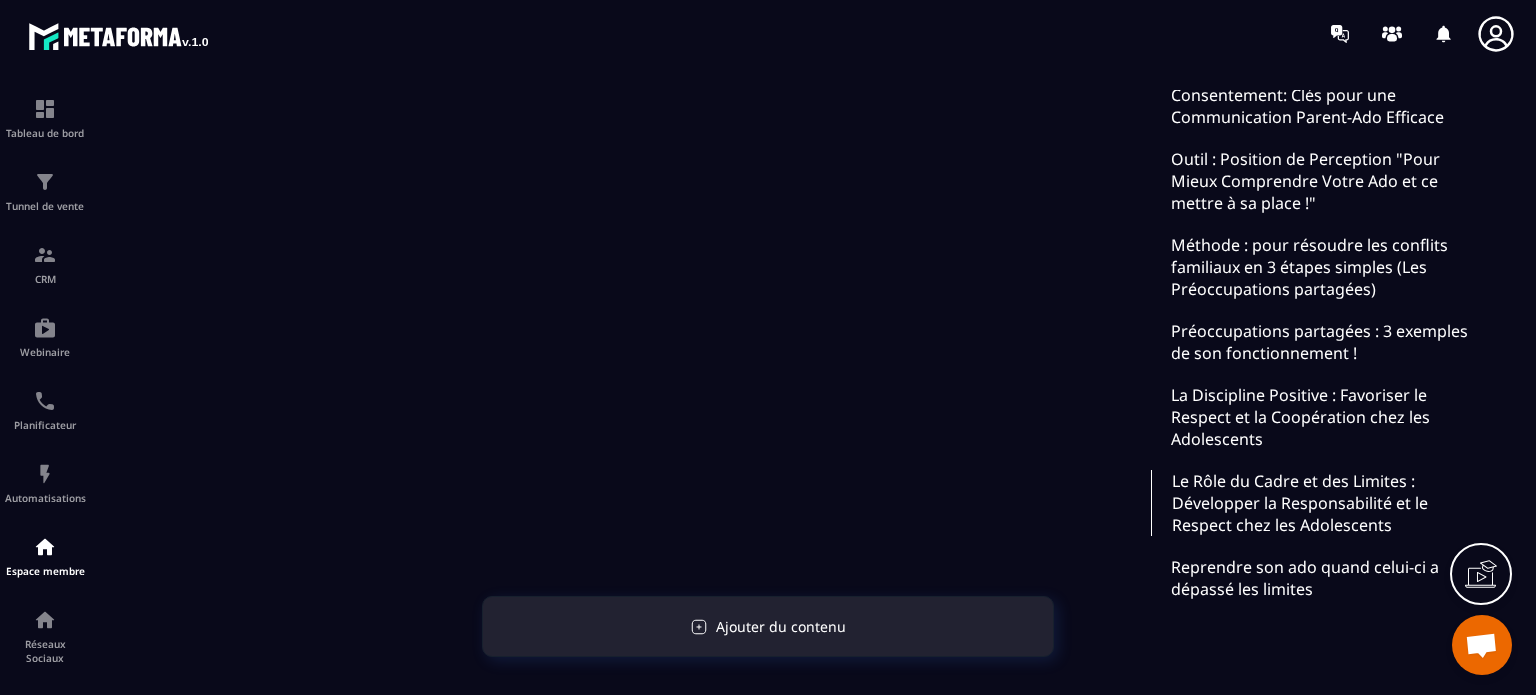 click on "Ajouter du contenu" 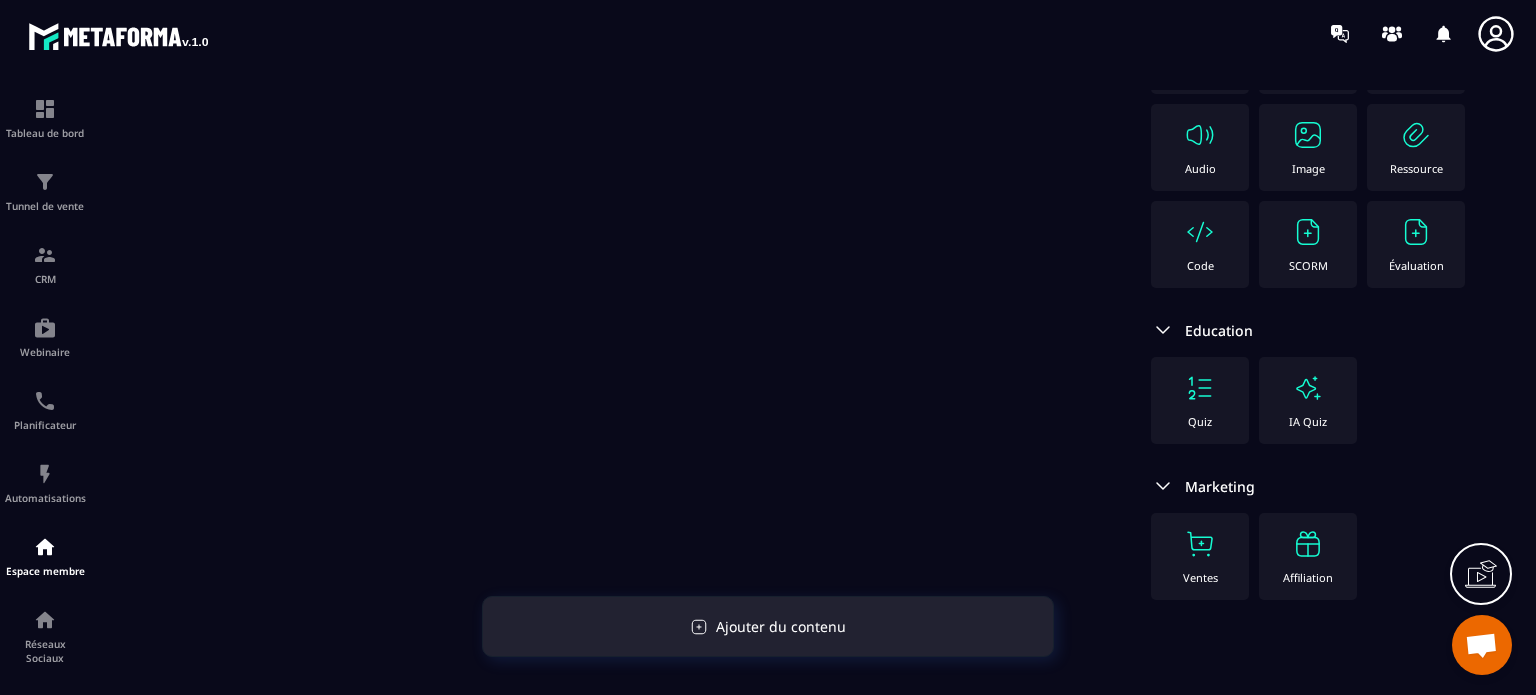 scroll, scrollTop: 360, scrollLeft: 0, axis: vertical 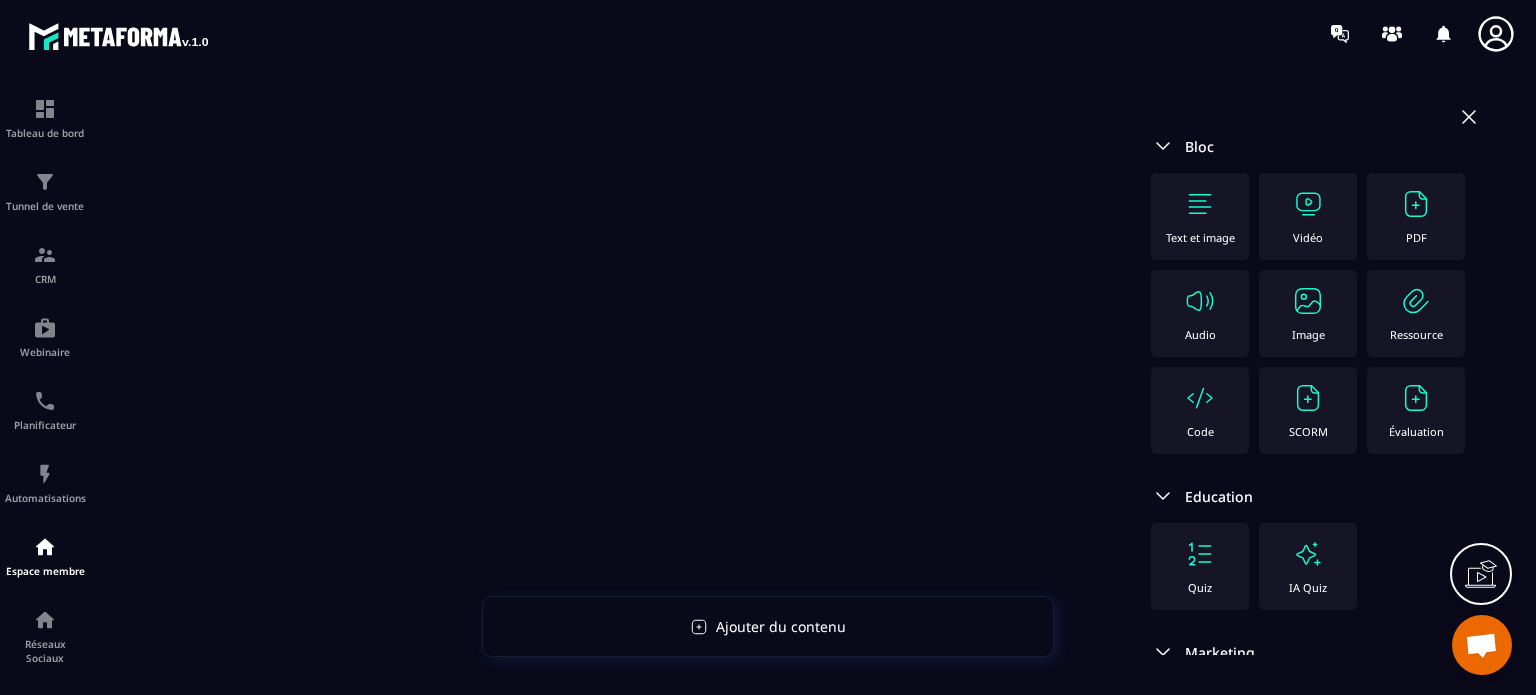 click at bounding box center [1200, 204] 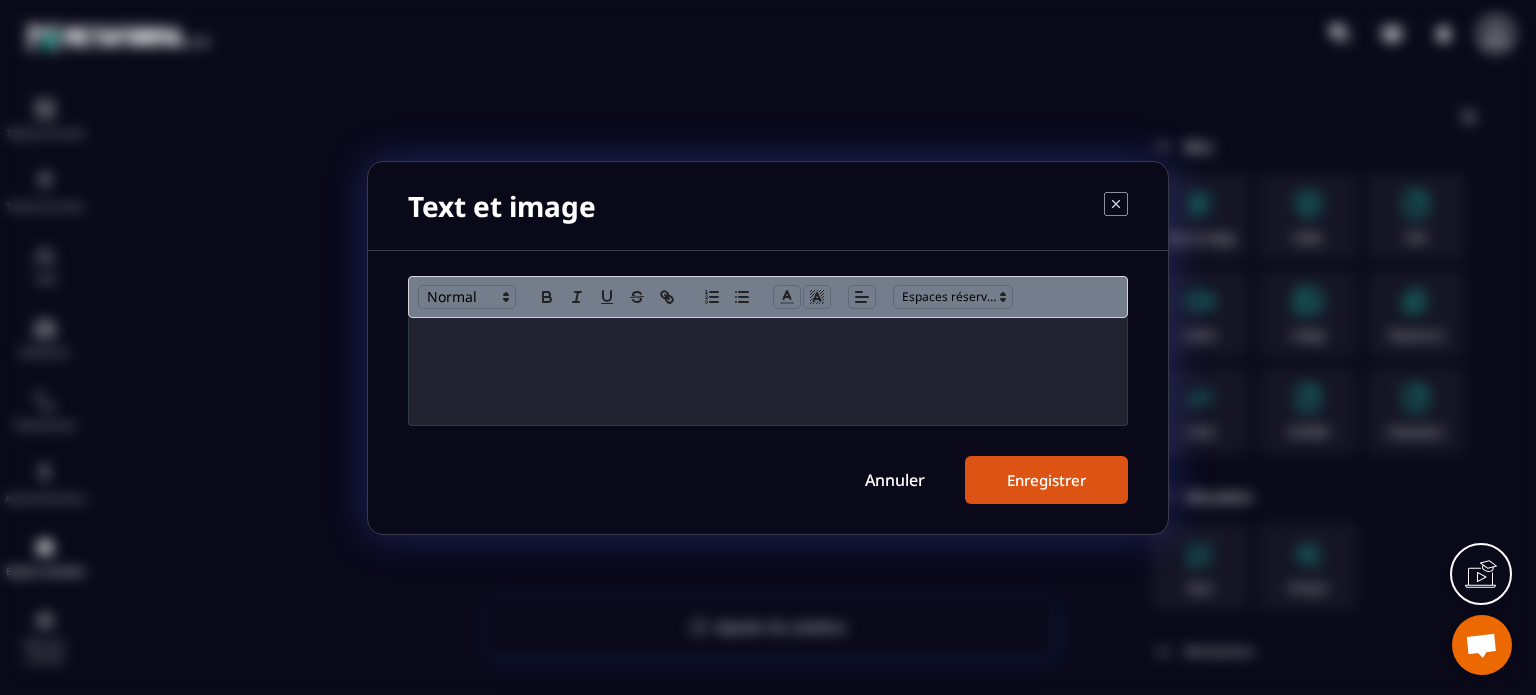 click at bounding box center (768, 371) 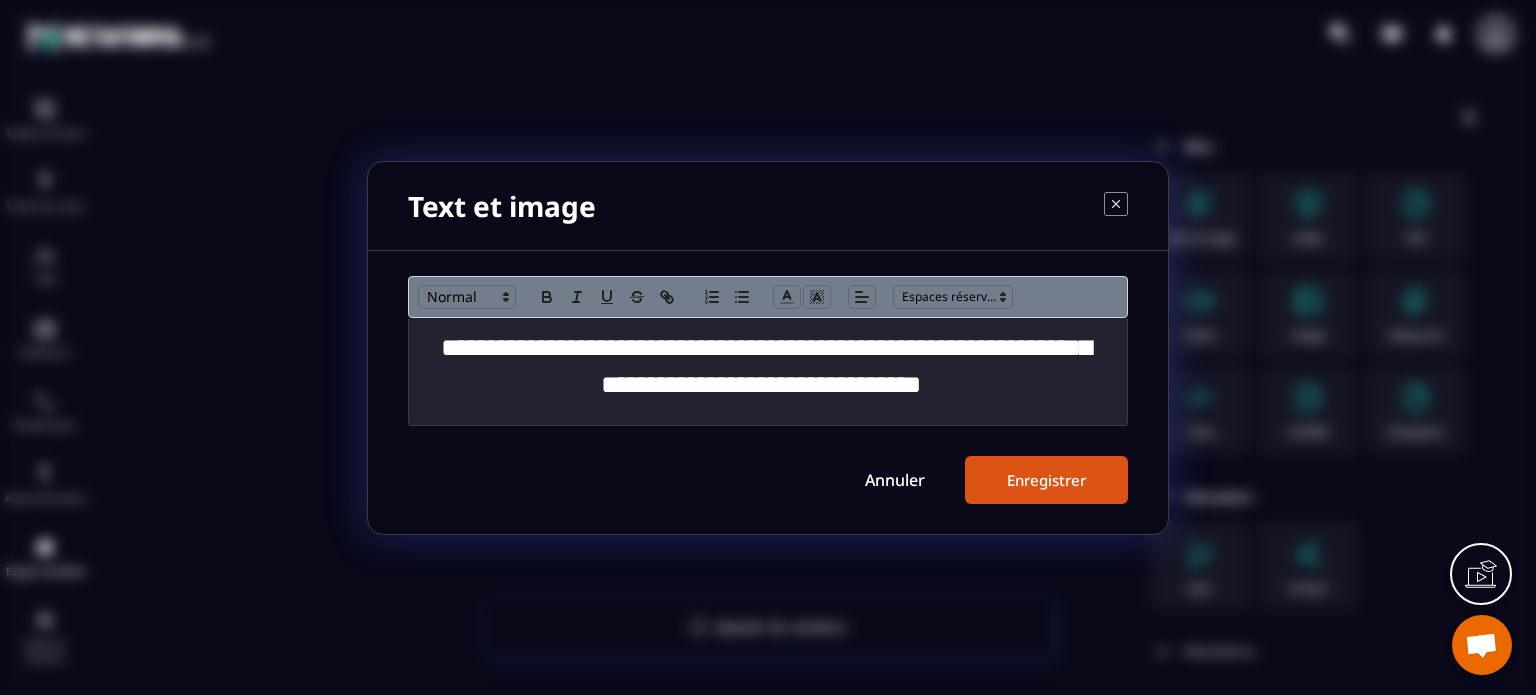 scroll, scrollTop: 0, scrollLeft: 0, axis: both 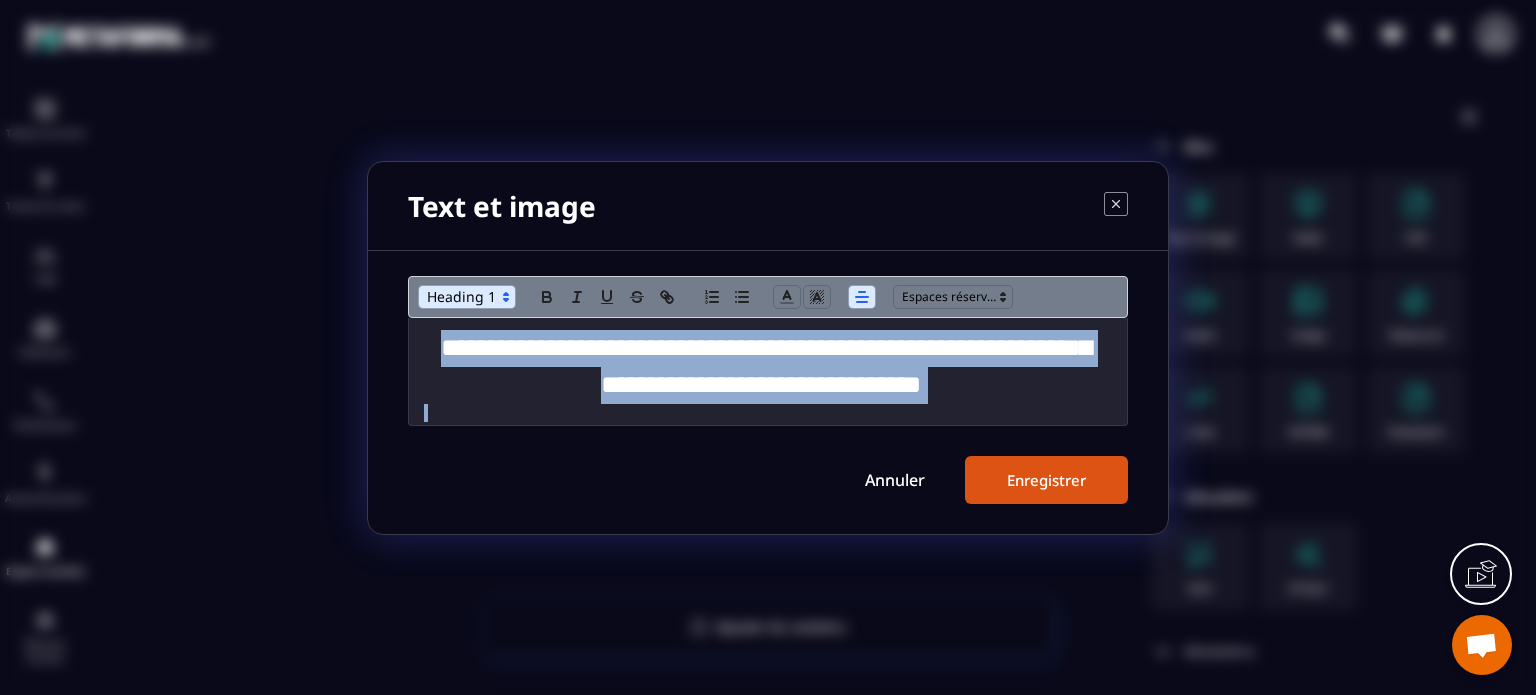 click at bounding box center (467, 297) 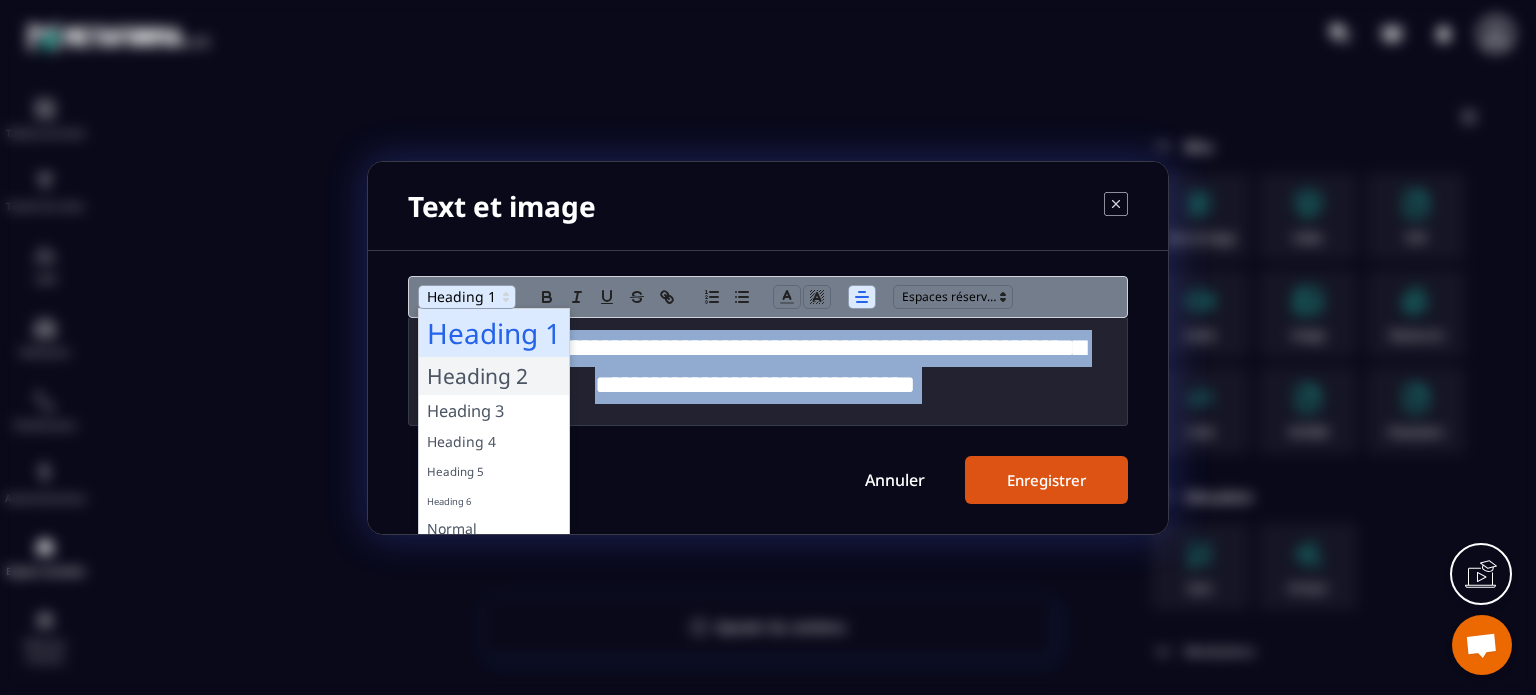 click at bounding box center [494, 376] 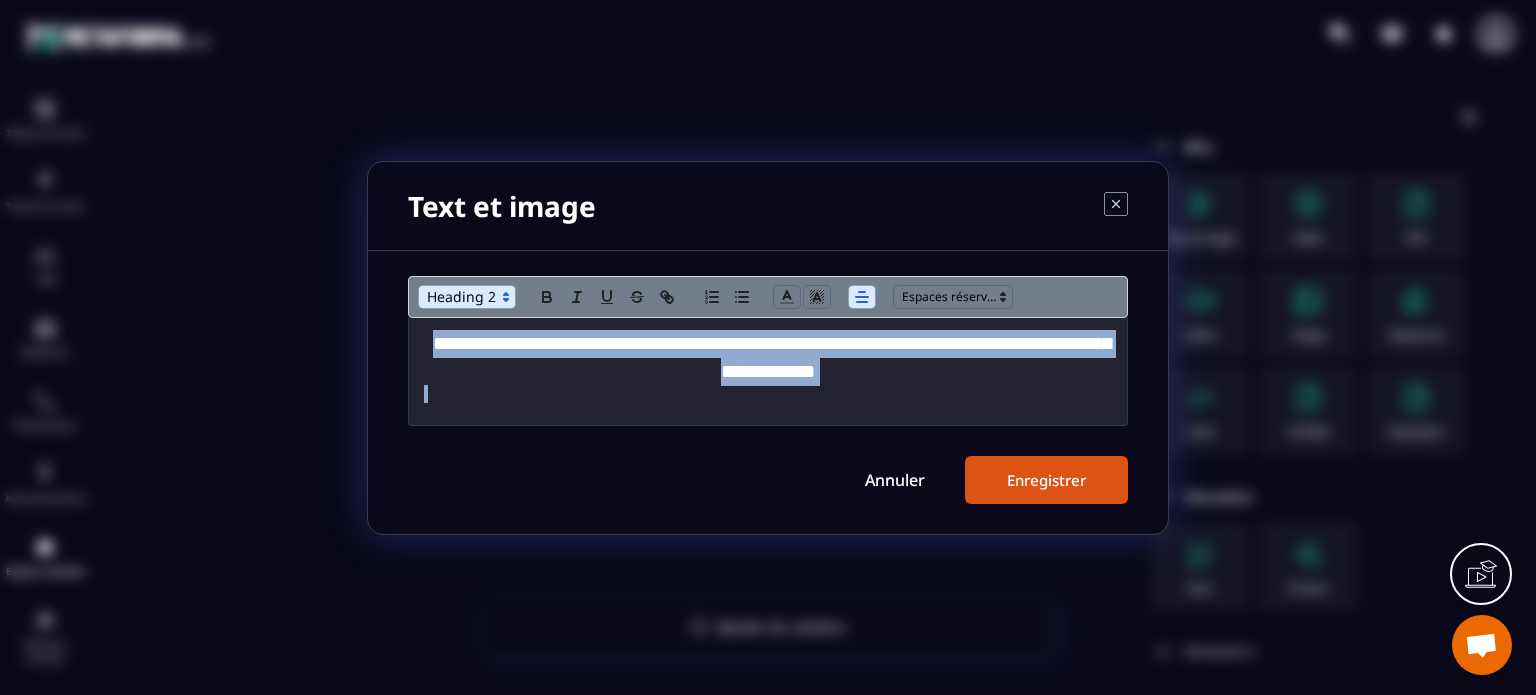 click 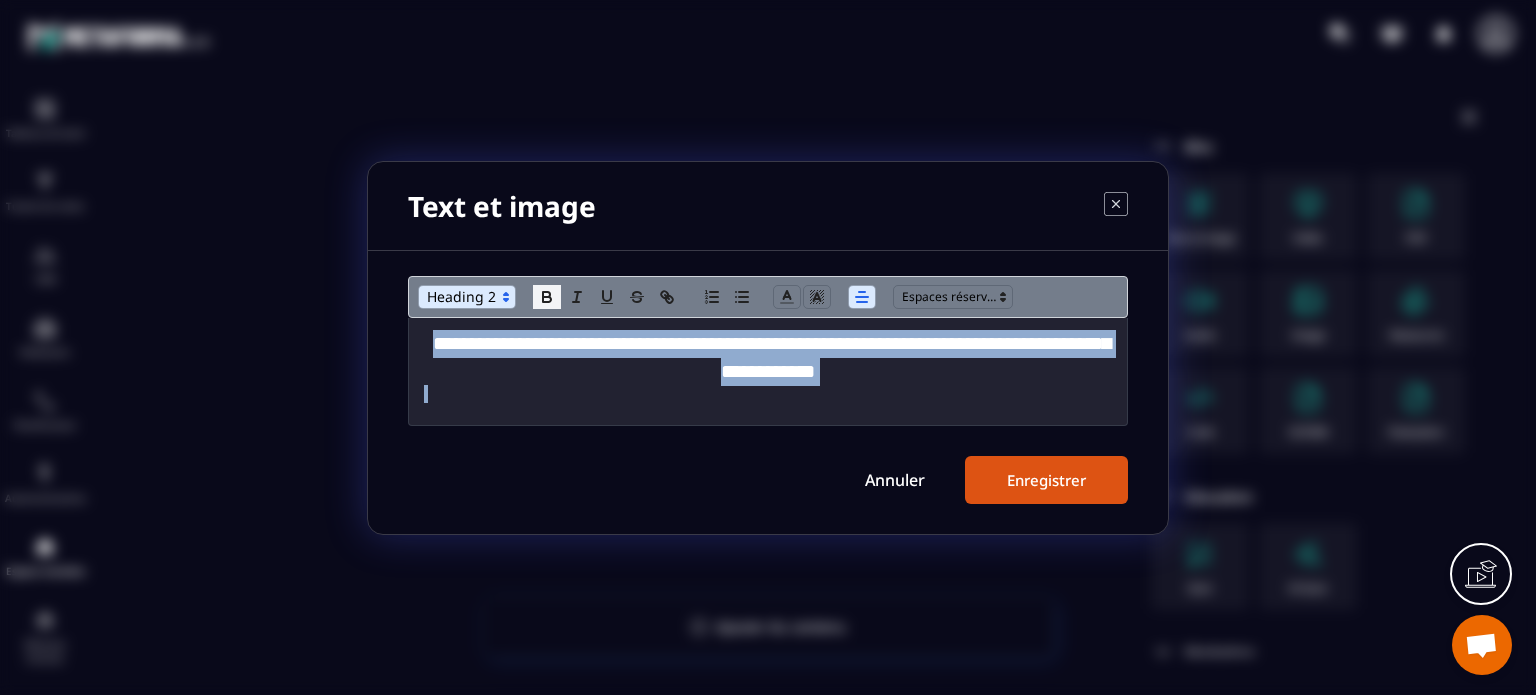 click 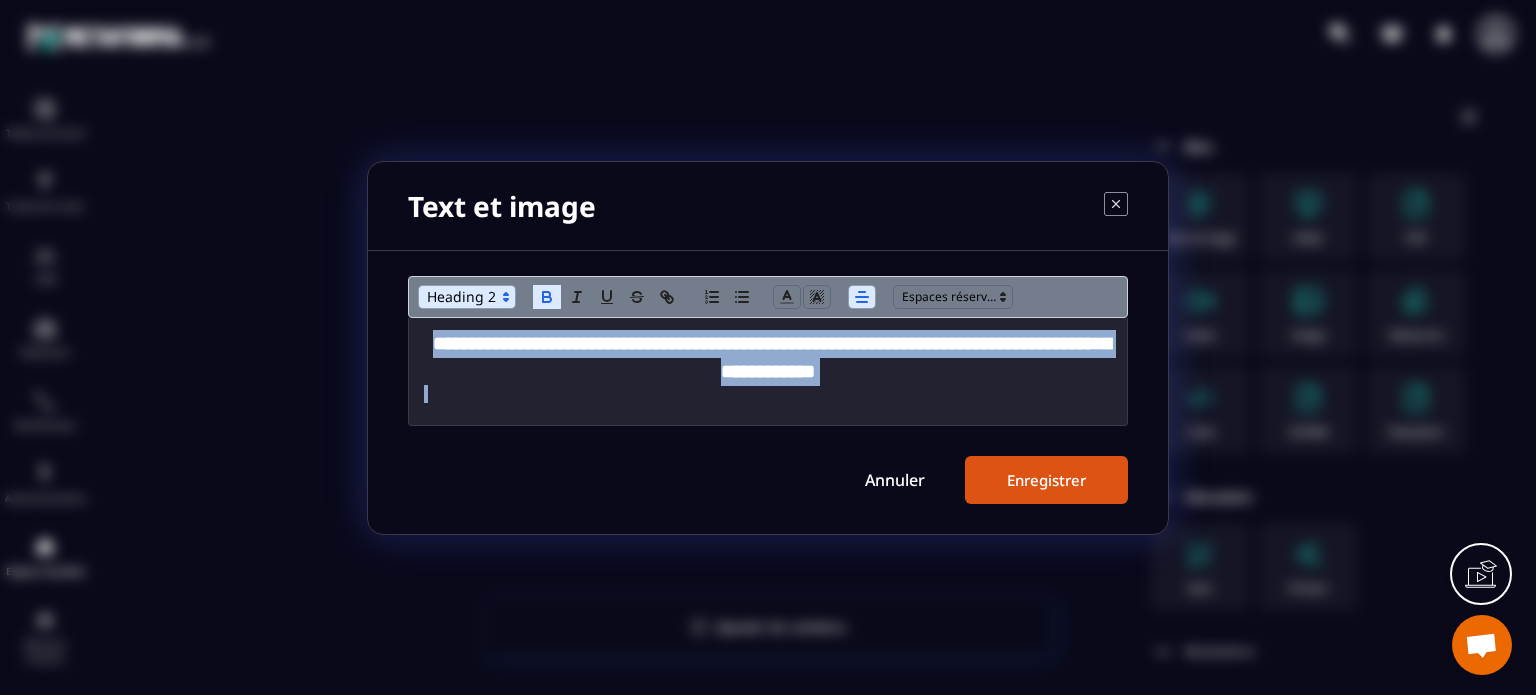 click on "Enregistrer" at bounding box center (1046, 480) 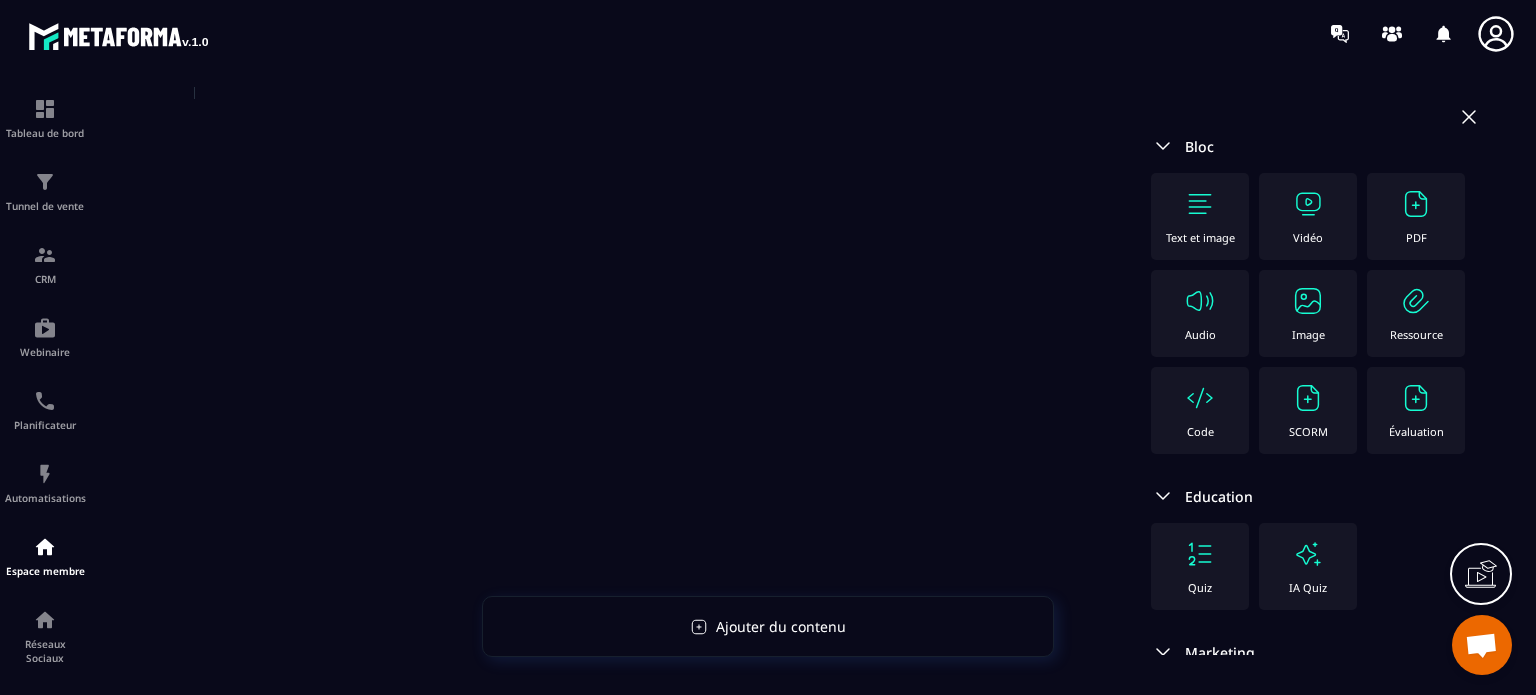 click on "Image" at bounding box center [1308, 313] 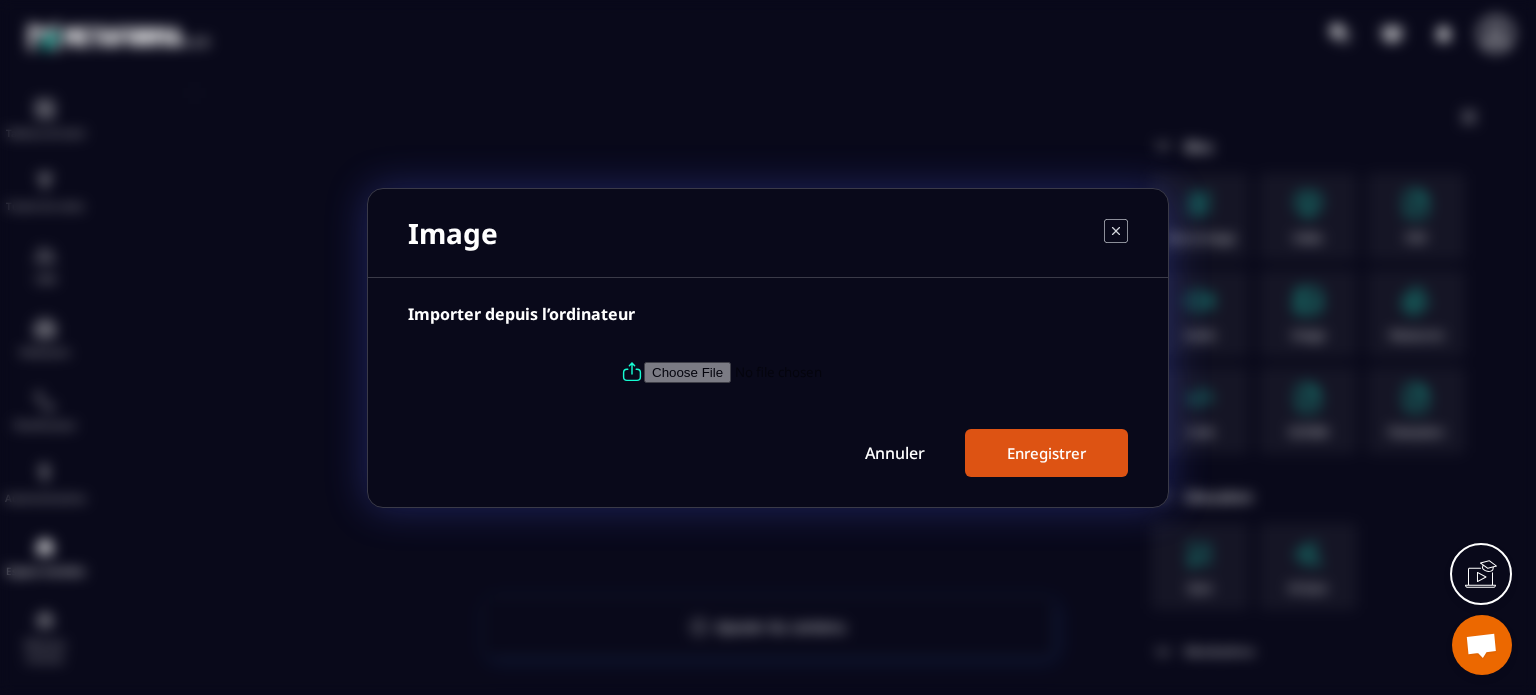 click at bounding box center [768, 372] 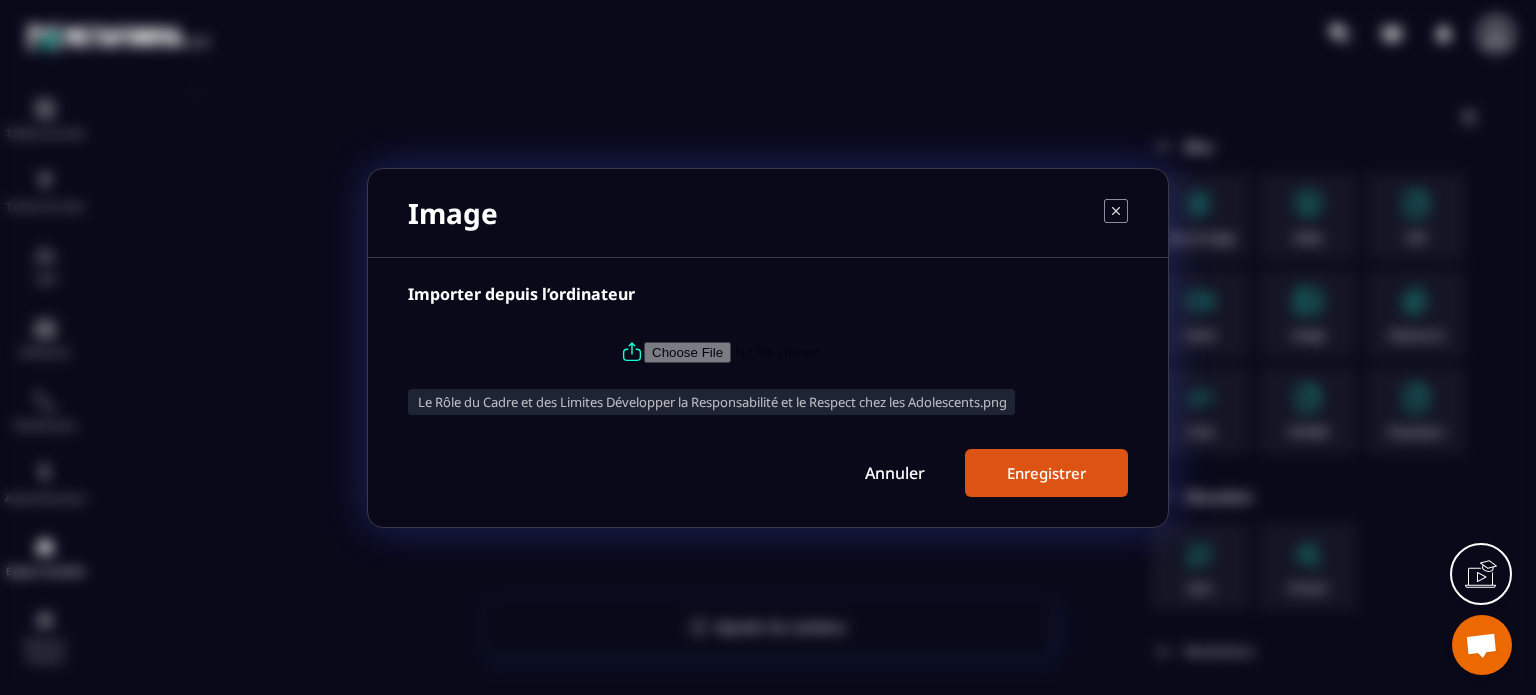 click on "Enregistrer" at bounding box center (1046, 473) 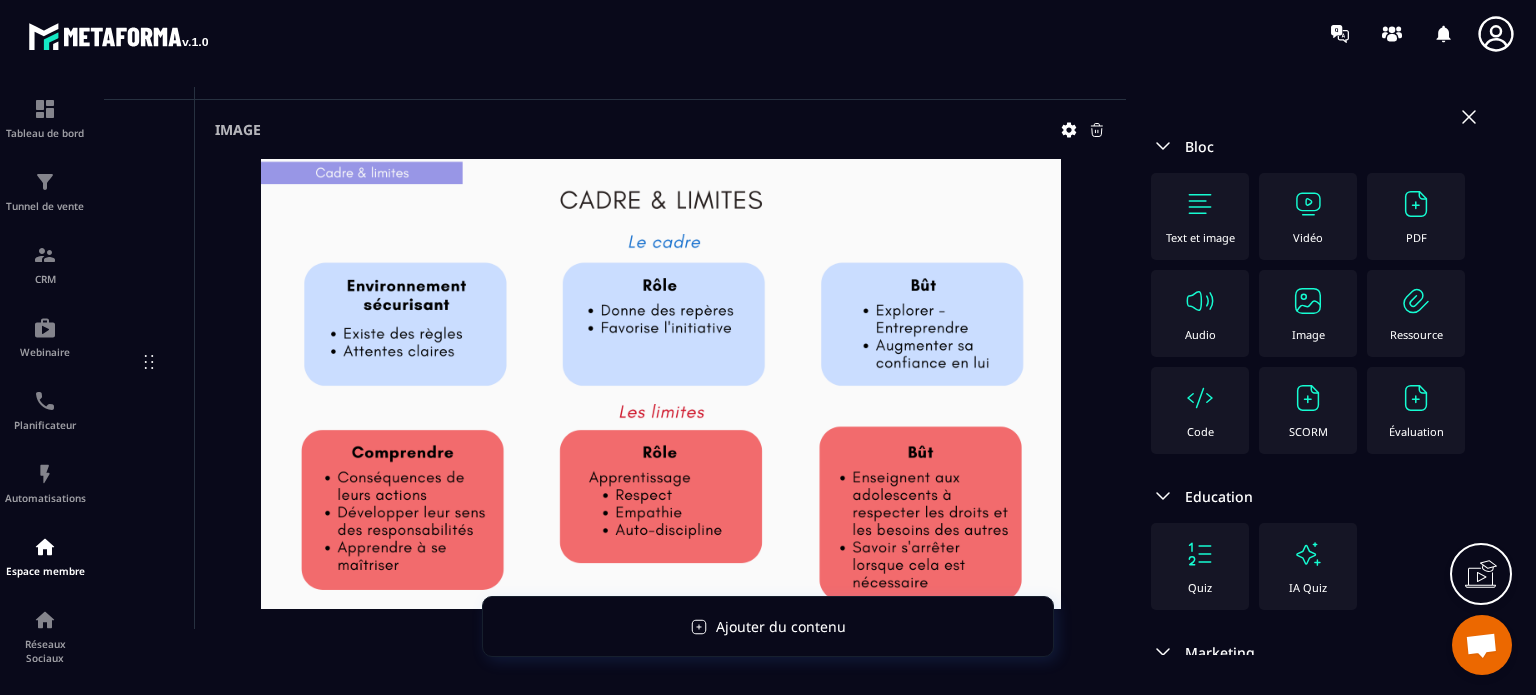click at bounding box center [660, 384] 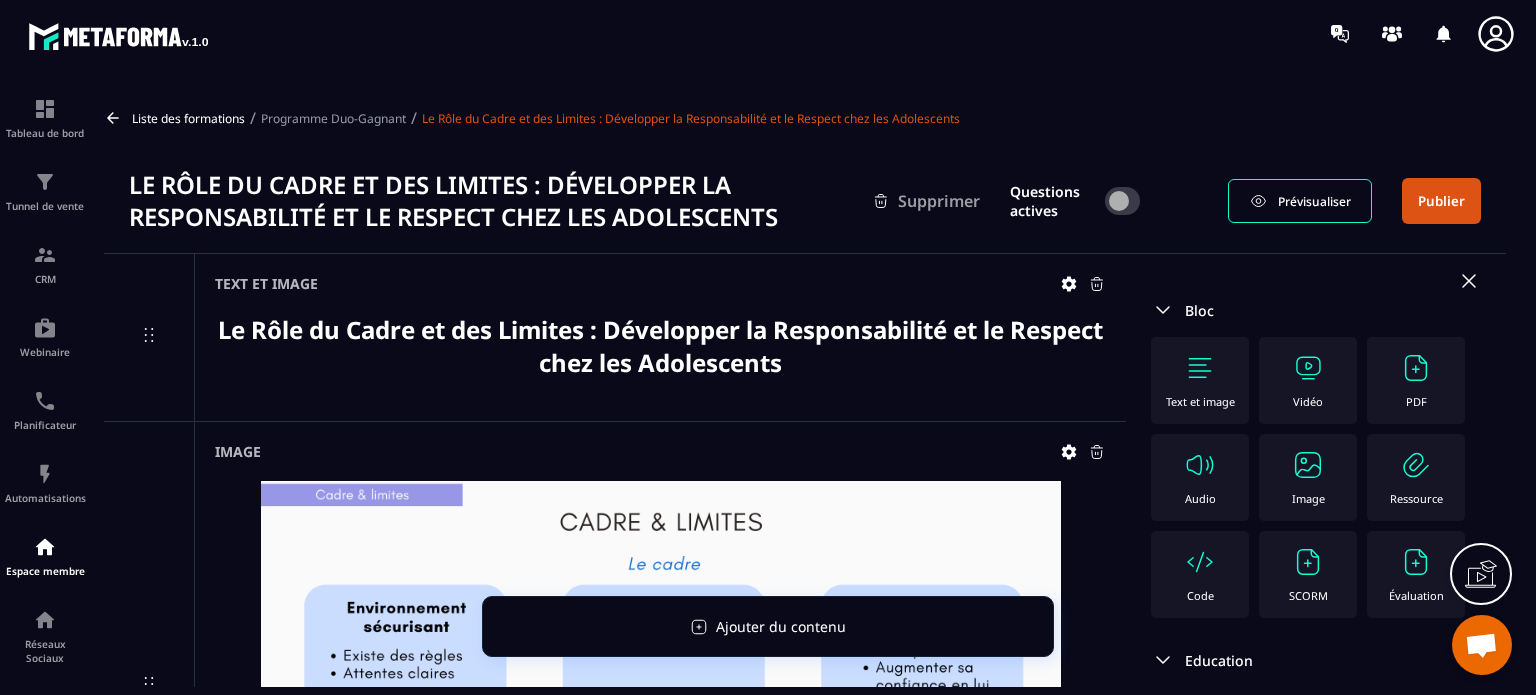 scroll, scrollTop: 0, scrollLeft: 0, axis: both 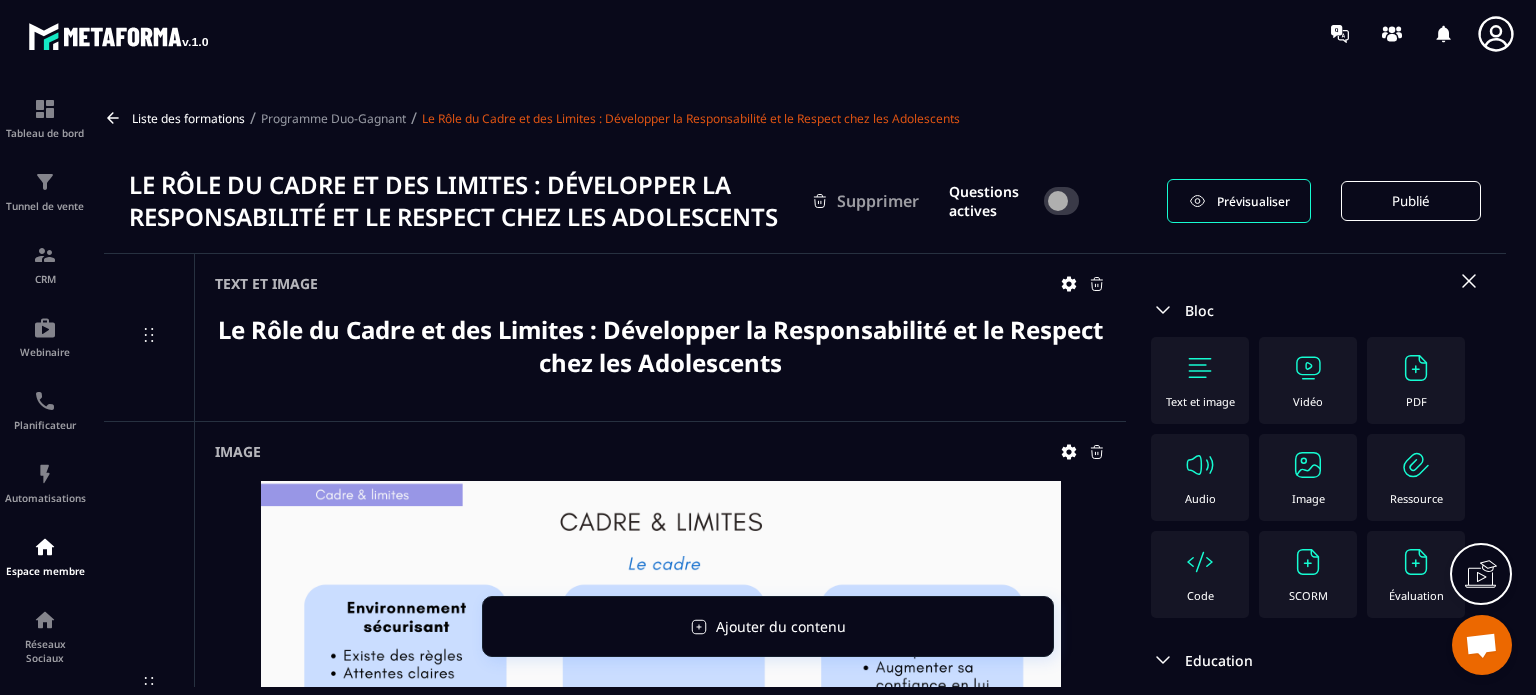 click 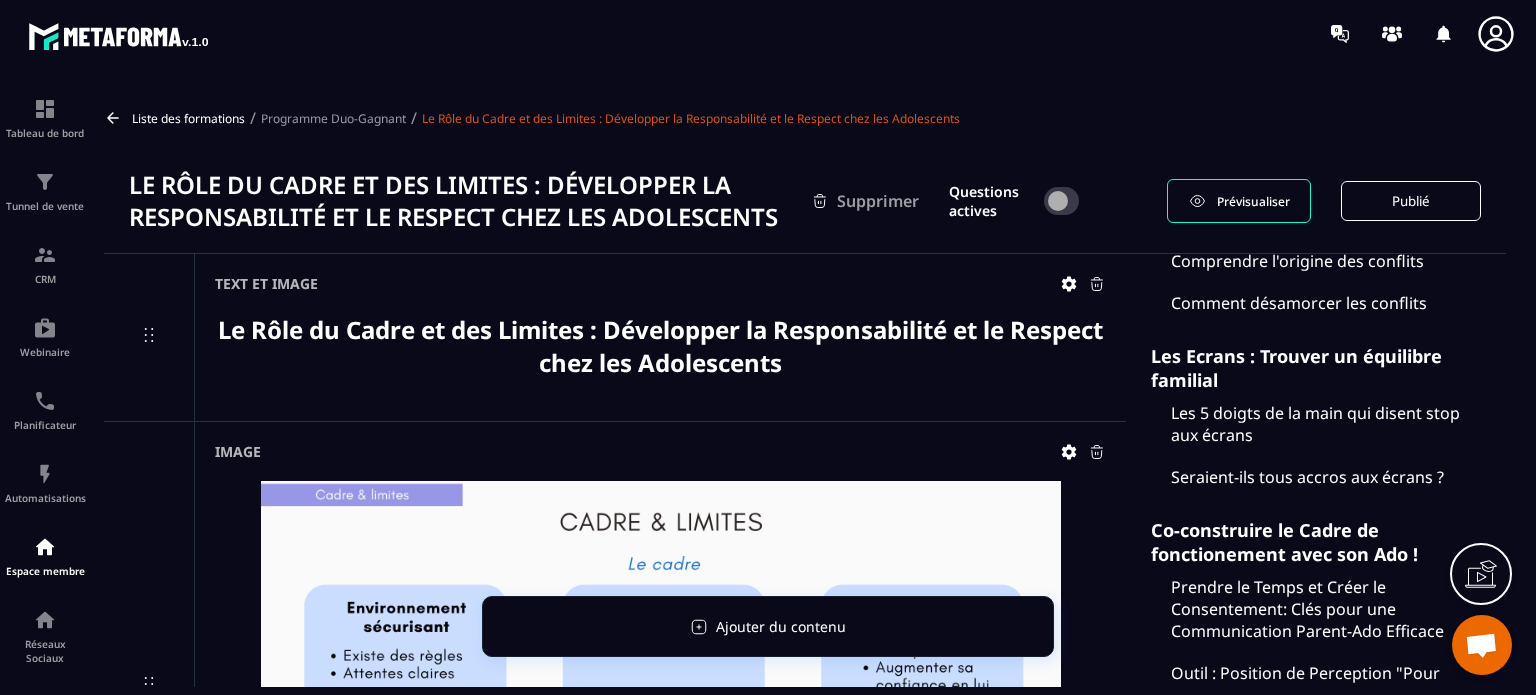 scroll, scrollTop: 5848, scrollLeft: 0, axis: vertical 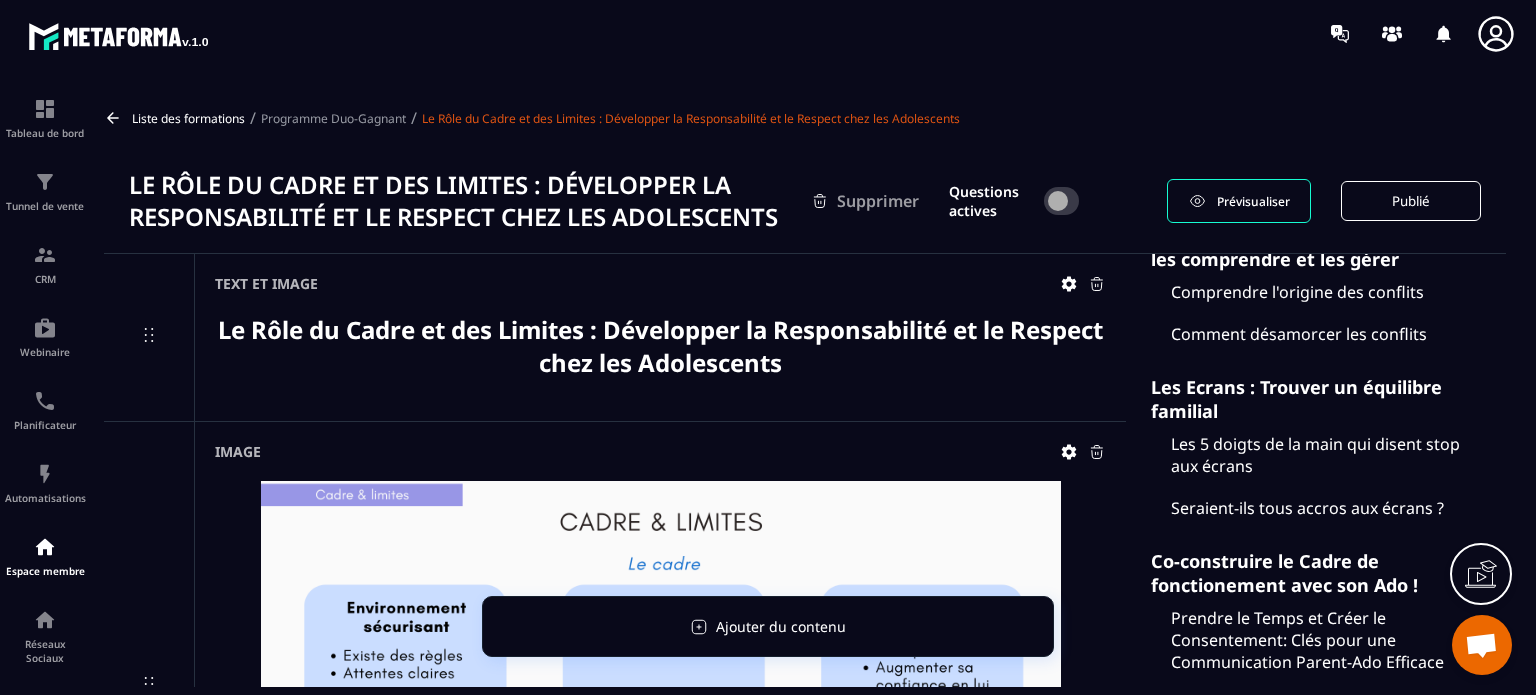 click on "Lien de connexion / Espace Duo-Gagnant Questionnaire de début d'accompagnement à réaliser la première semaine Comment installer l'application de formation sur le téléphone ! Temps d'échange Hebdomadaire, le S.A.A : Comment Bien Préparer et Profiter de Ce Moment Les instructions pour intégrer la communauté Duo-Gagnant Planning des Coachings Collectifs Lien Zoom Coachings Collectifs "à thème !" Lien Zoom Coaching fondamental "COMMUNICATION" Lien Zoom Coaching fondamental : "COLLABORATION" Lien Zoom Coaching fondamental : "CADRE et CONFLIT" Lien Zoom Coaching fondamental : GESTION DES ECRANS Lien Zoom Coaching fondamental : RECADRER SON ADO Coaching Individuel : Prise de rendez-vous avec le Coach [PERSON_NAME] Zoom pour le coaching individuel avec le Coach [PERSON_NAME] de rendez-vous avec le coach [PERSON_NAME] Zoom pour le coaching individuel avec le coach Marit Introduction à l'esprit Duo-Gagnant ! Vidéo de Bienvenue Conférence offerte "Développer l'estime et la confiance en soi de son Ado" Bon moment" at bounding box center (1316, -2197) 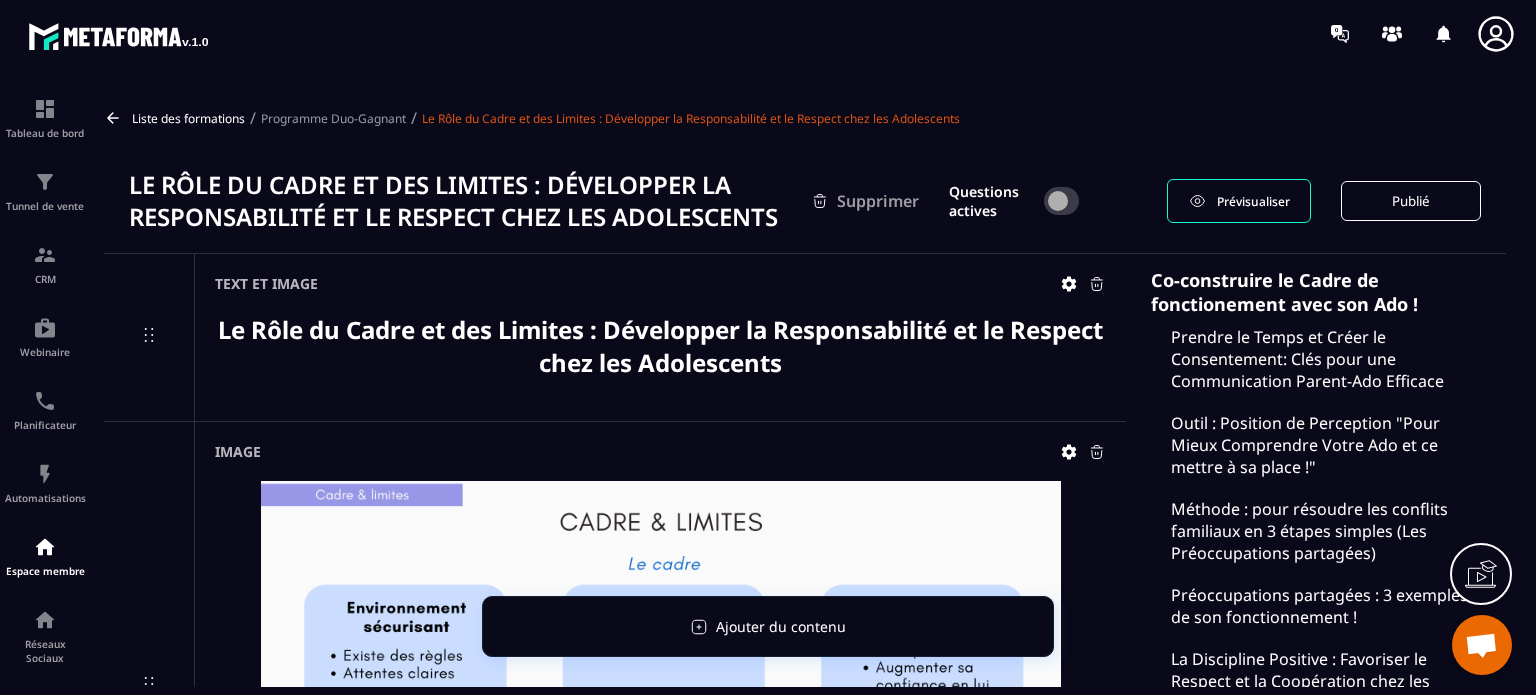 scroll, scrollTop: 6274, scrollLeft: 0, axis: vertical 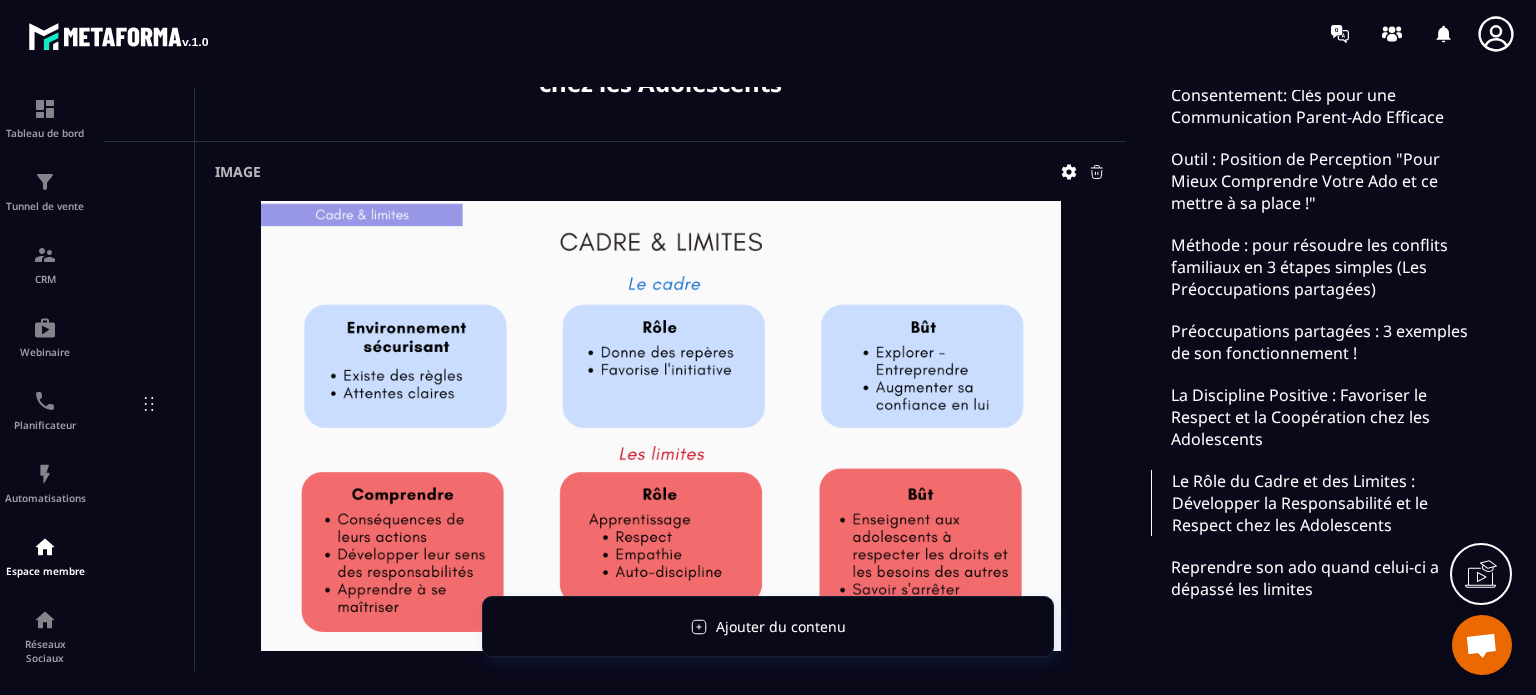 click on "Reprendre son ado quand celui-ci a dépassé les limites" at bounding box center (1316, 578) 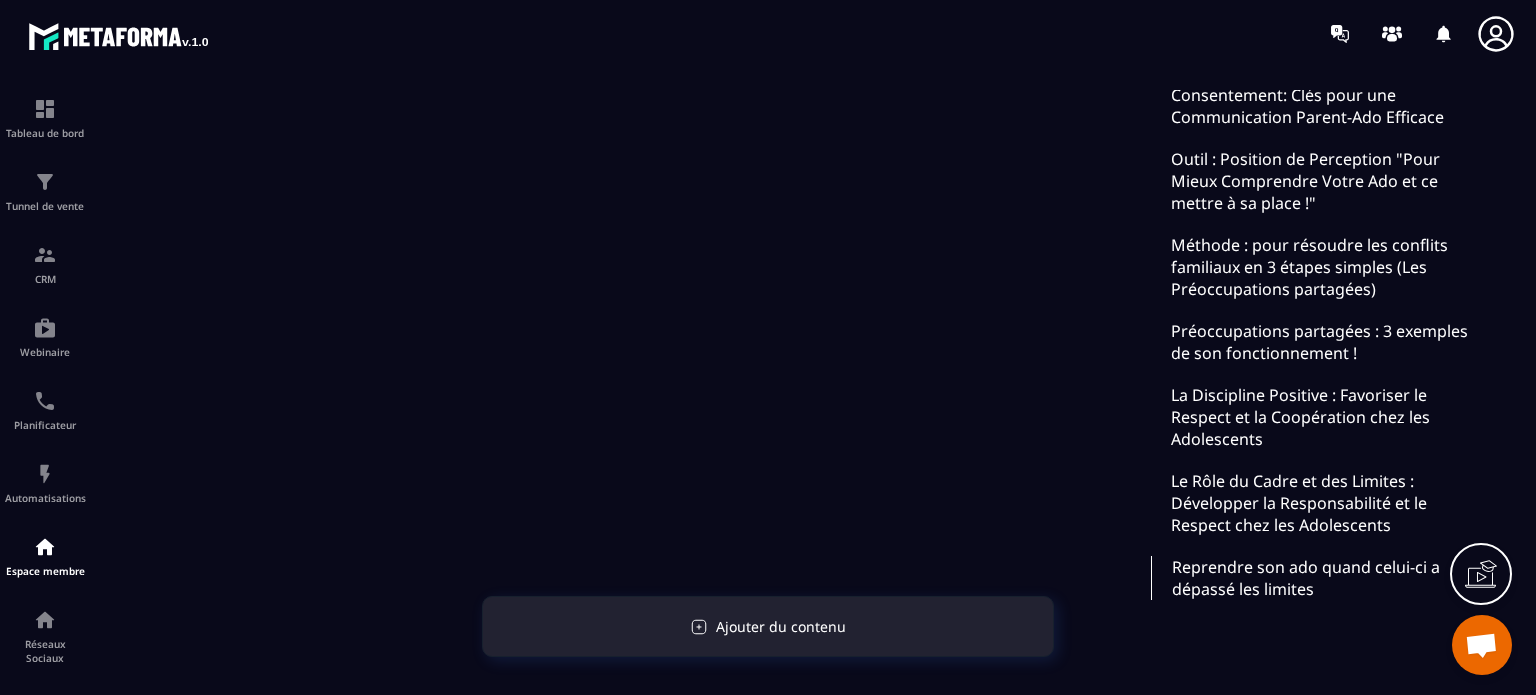 click on "Ajouter du contenu" 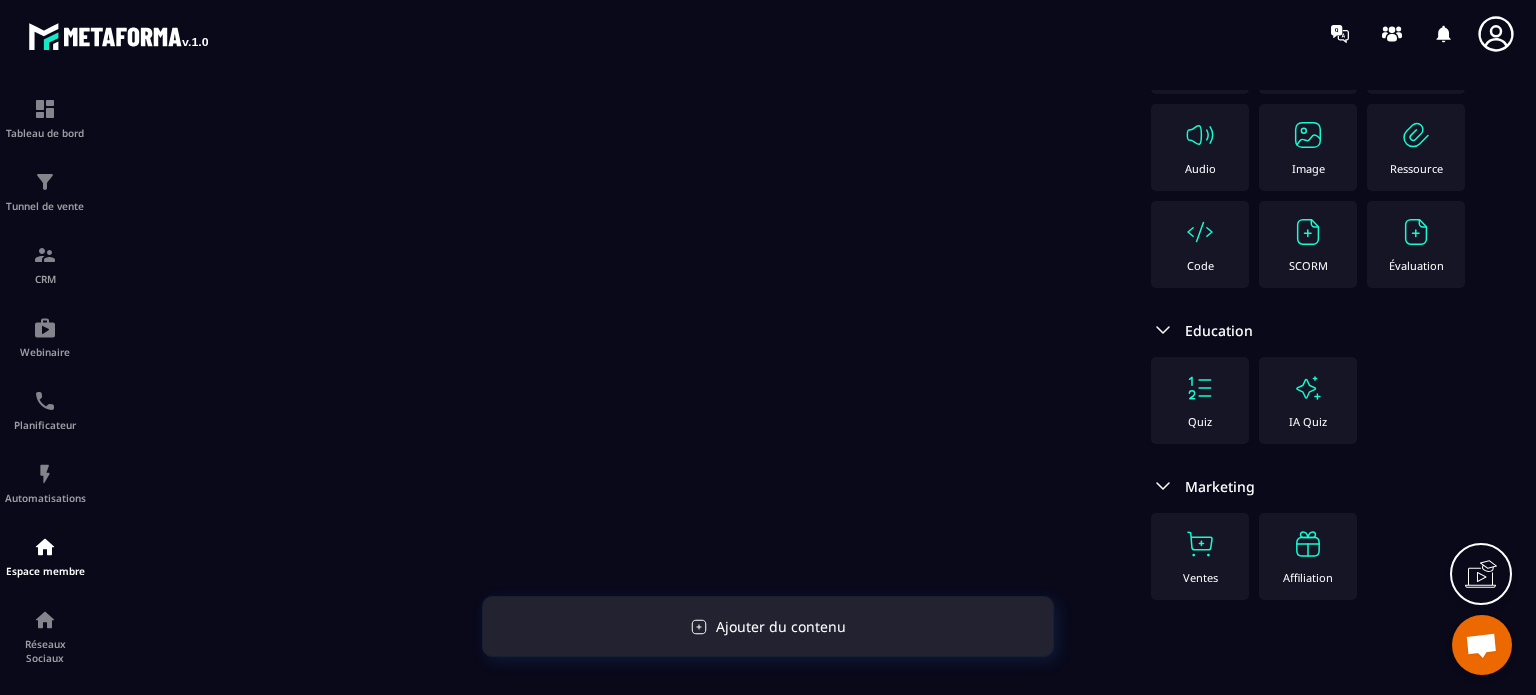 scroll, scrollTop: 360, scrollLeft: 0, axis: vertical 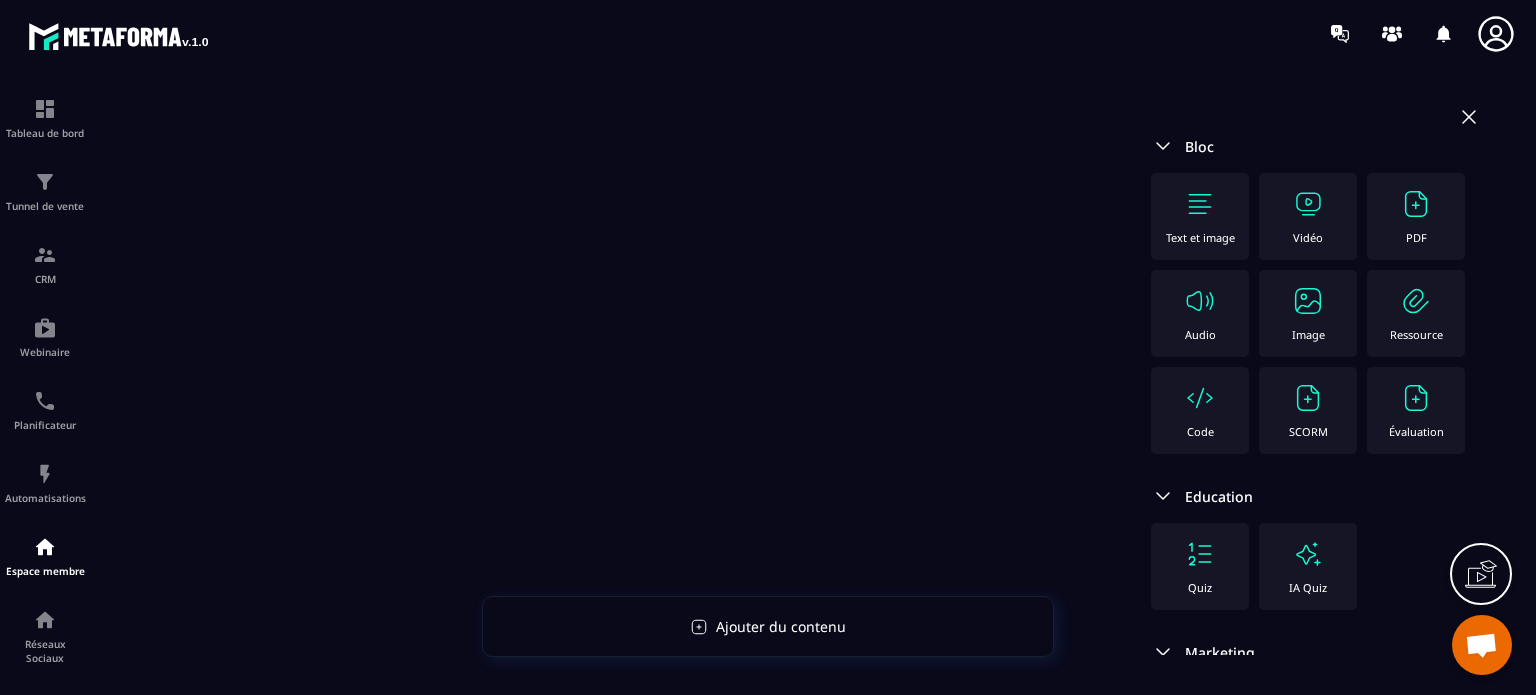 click on "Text et image" at bounding box center (1200, 216) 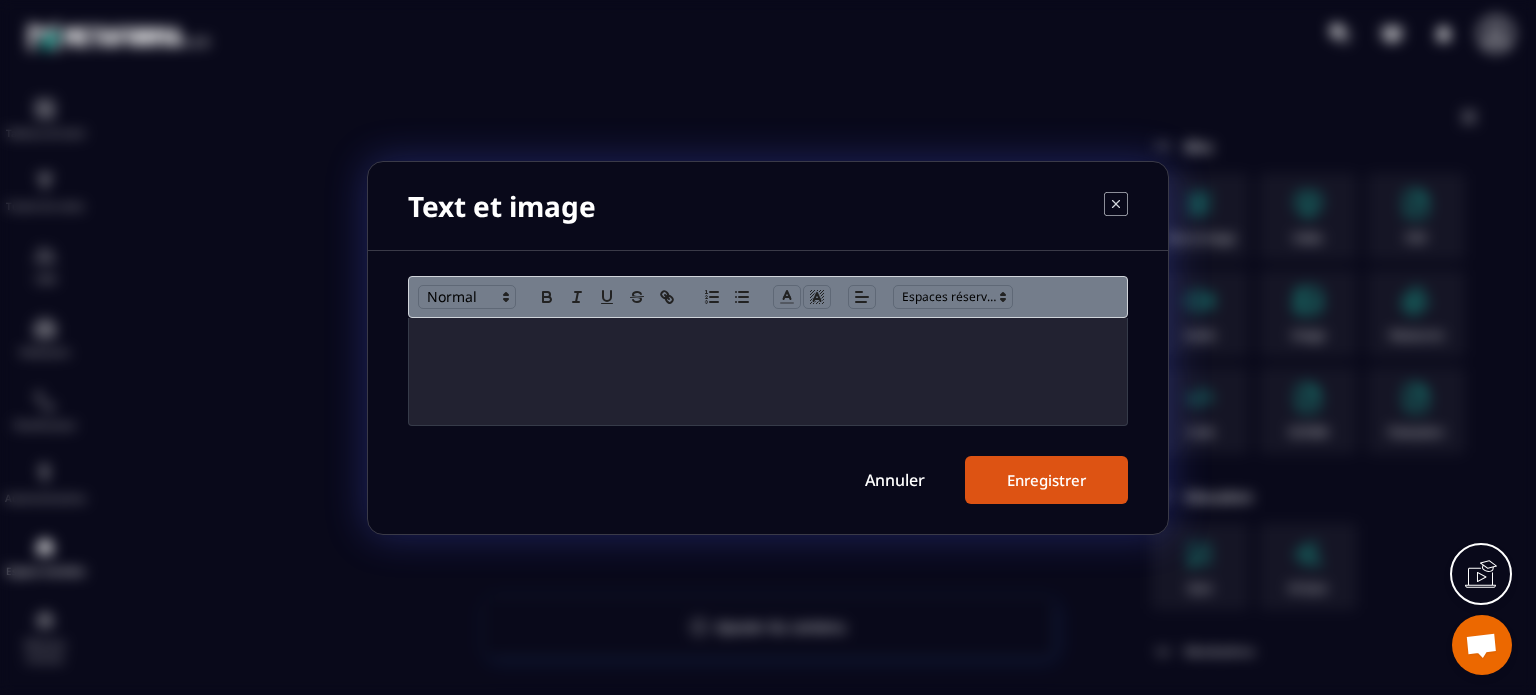 click at bounding box center (768, 371) 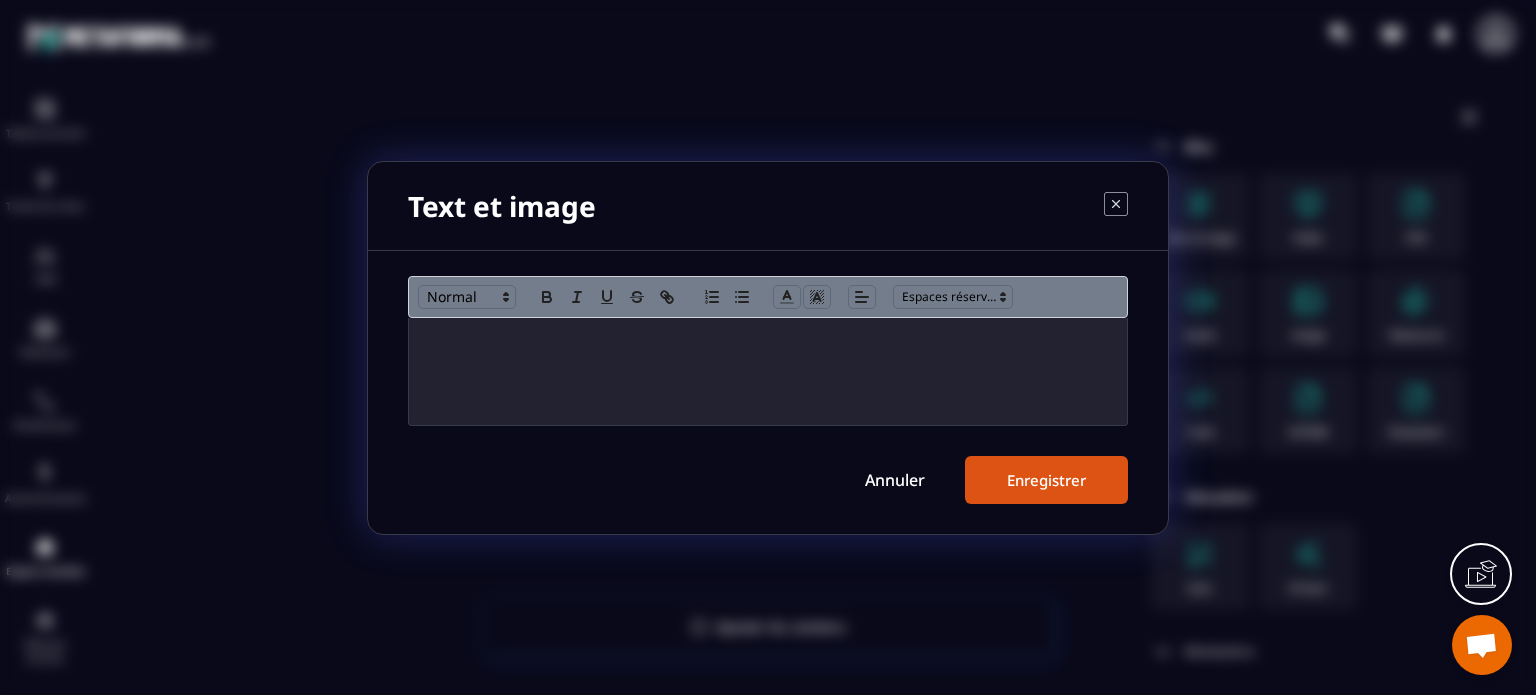scroll, scrollTop: 0, scrollLeft: 0, axis: both 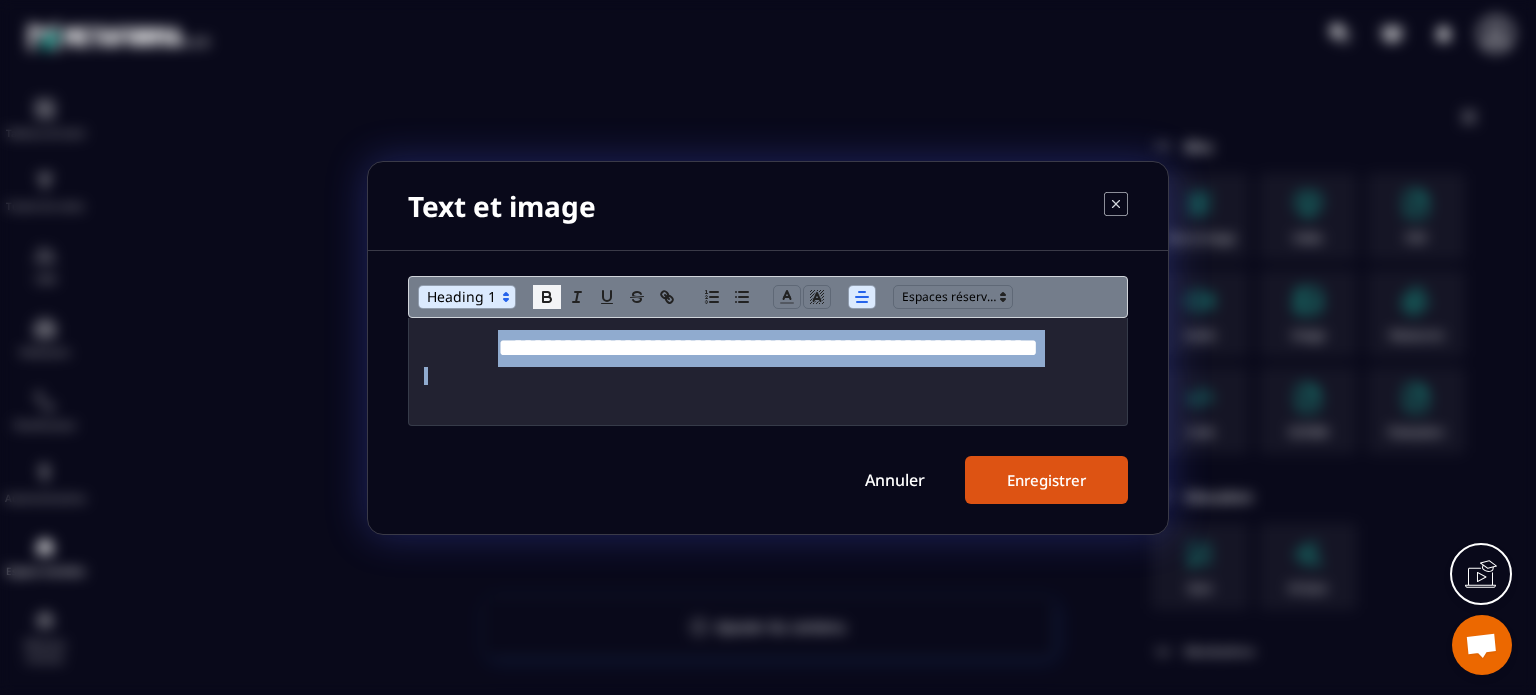click 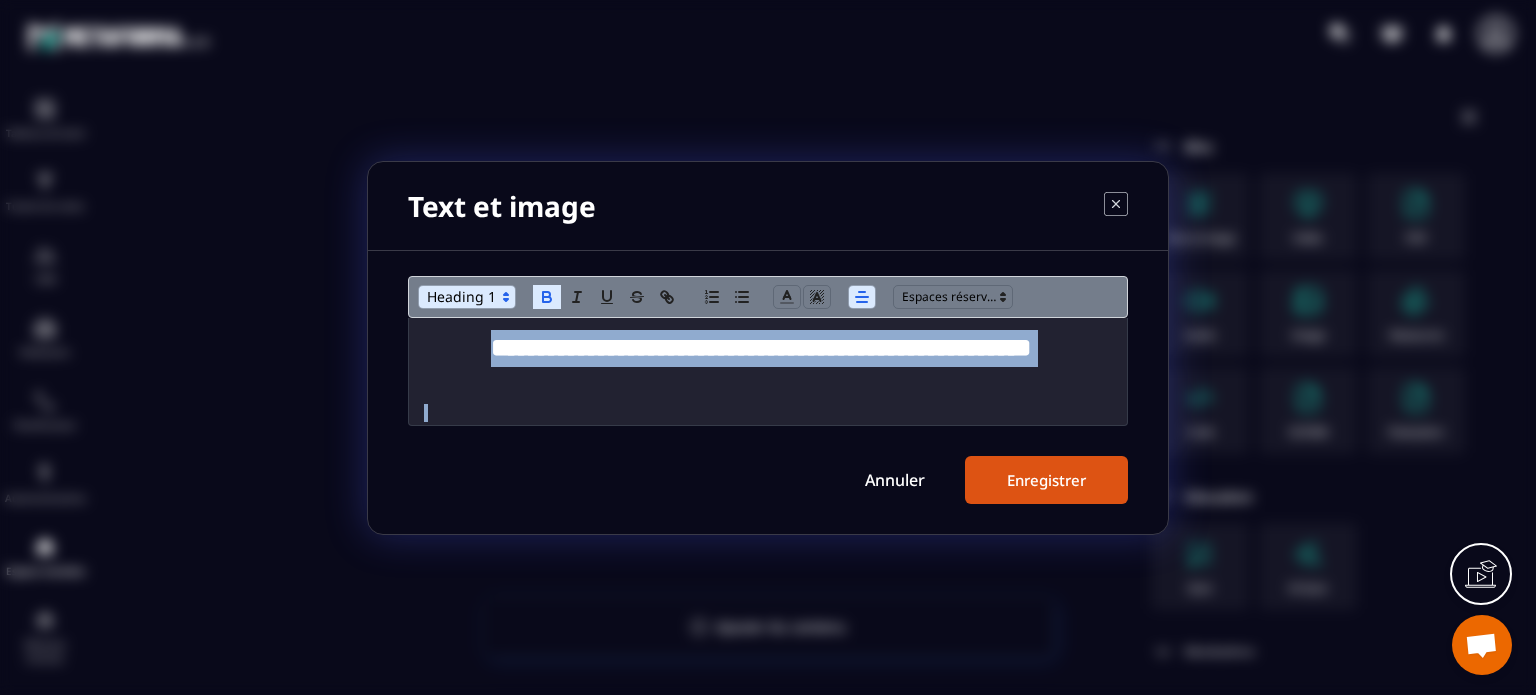 click at bounding box center (467, 297) 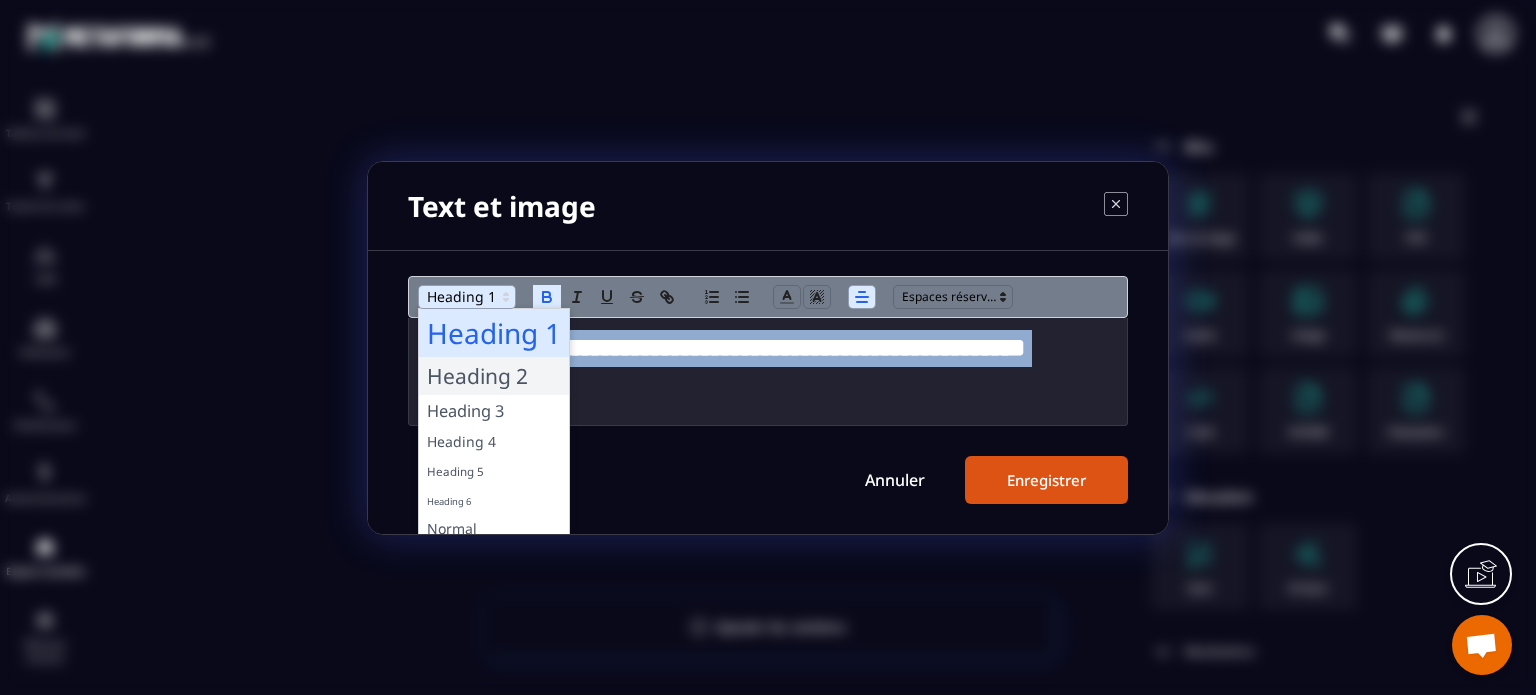 click at bounding box center (494, 376) 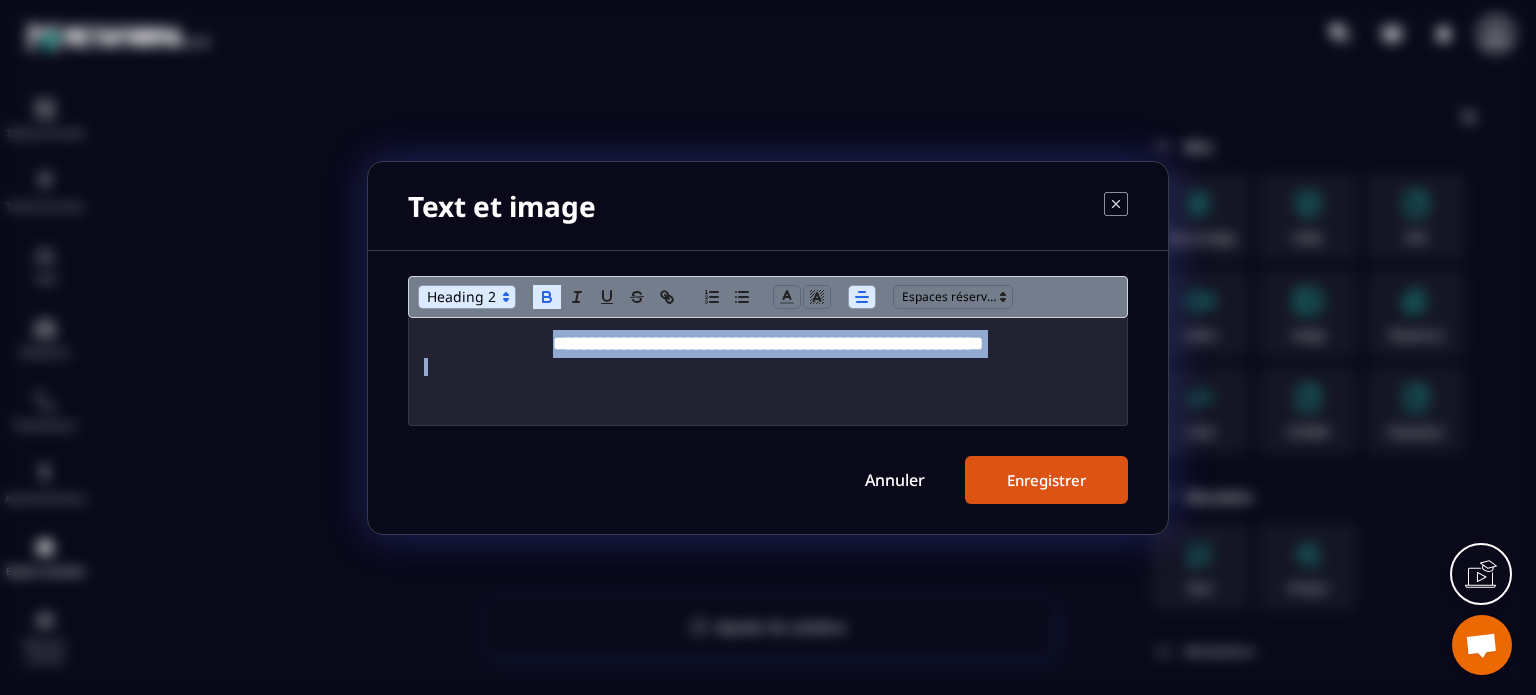 click on "Enregistrer" at bounding box center [1046, 480] 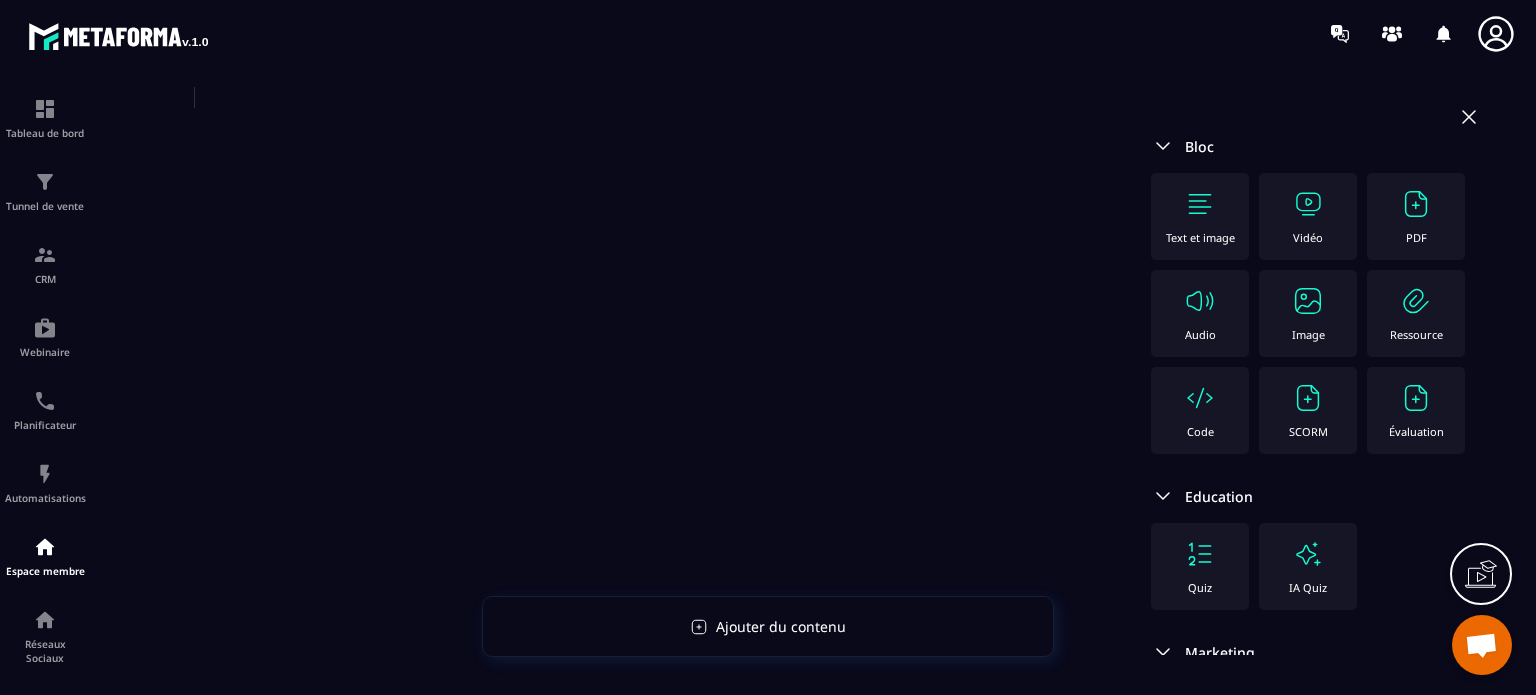 click on "Text et image Reprendre son ado quand celui-ci a dépassé les limites" at bounding box center (615, 342) 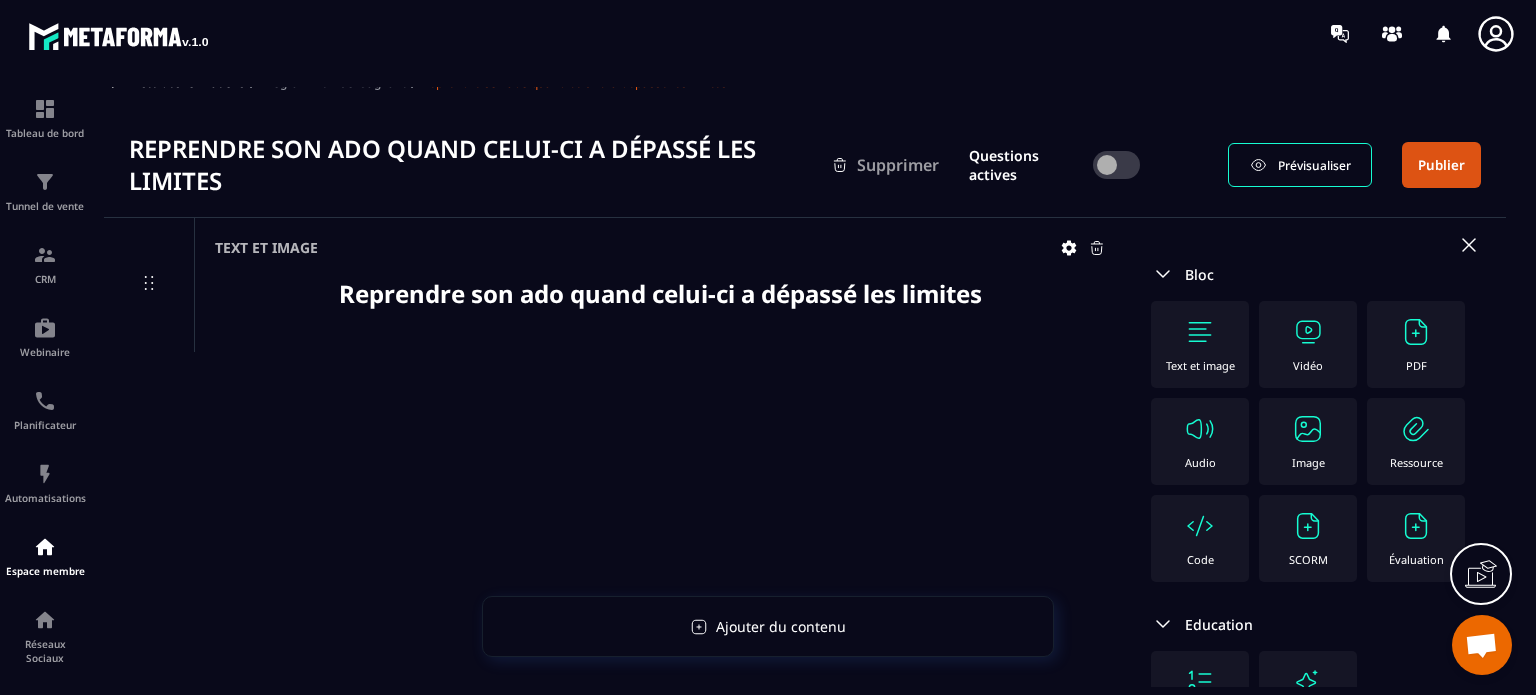 scroll, scrollTop: 0, scrollLeft: 0, axis: both 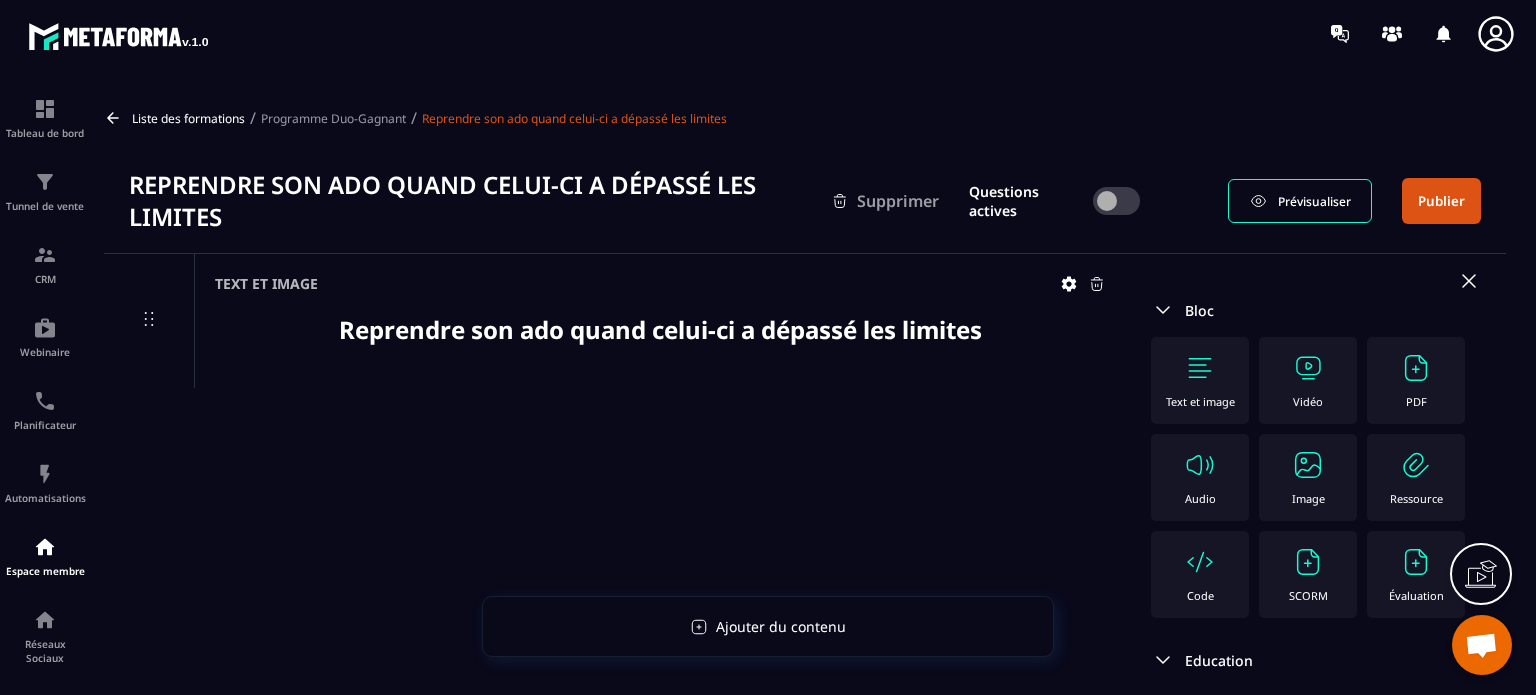 click on "Image" at bounding box center [1308, 477] 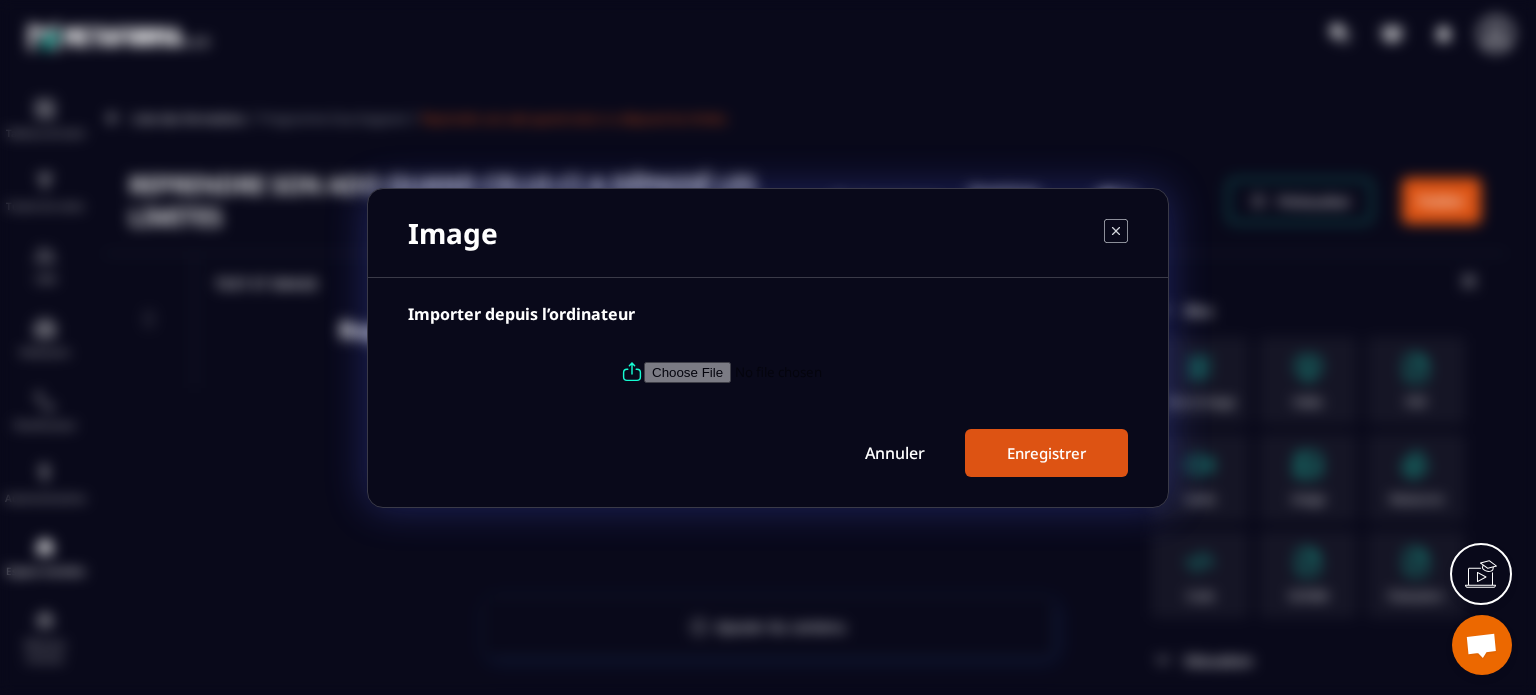 click at bounding box center [780, 371] 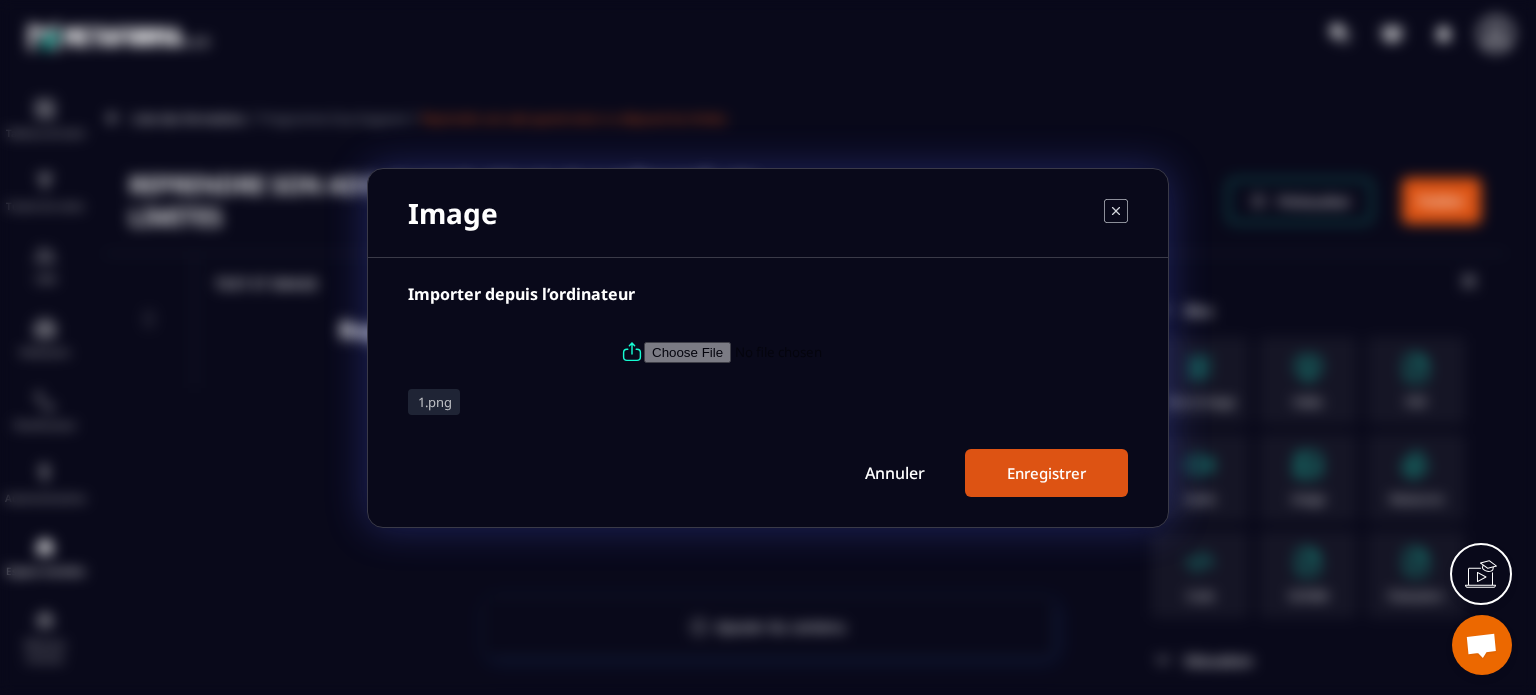 click on "Enregistrer" at bounding box center [1046, 473] 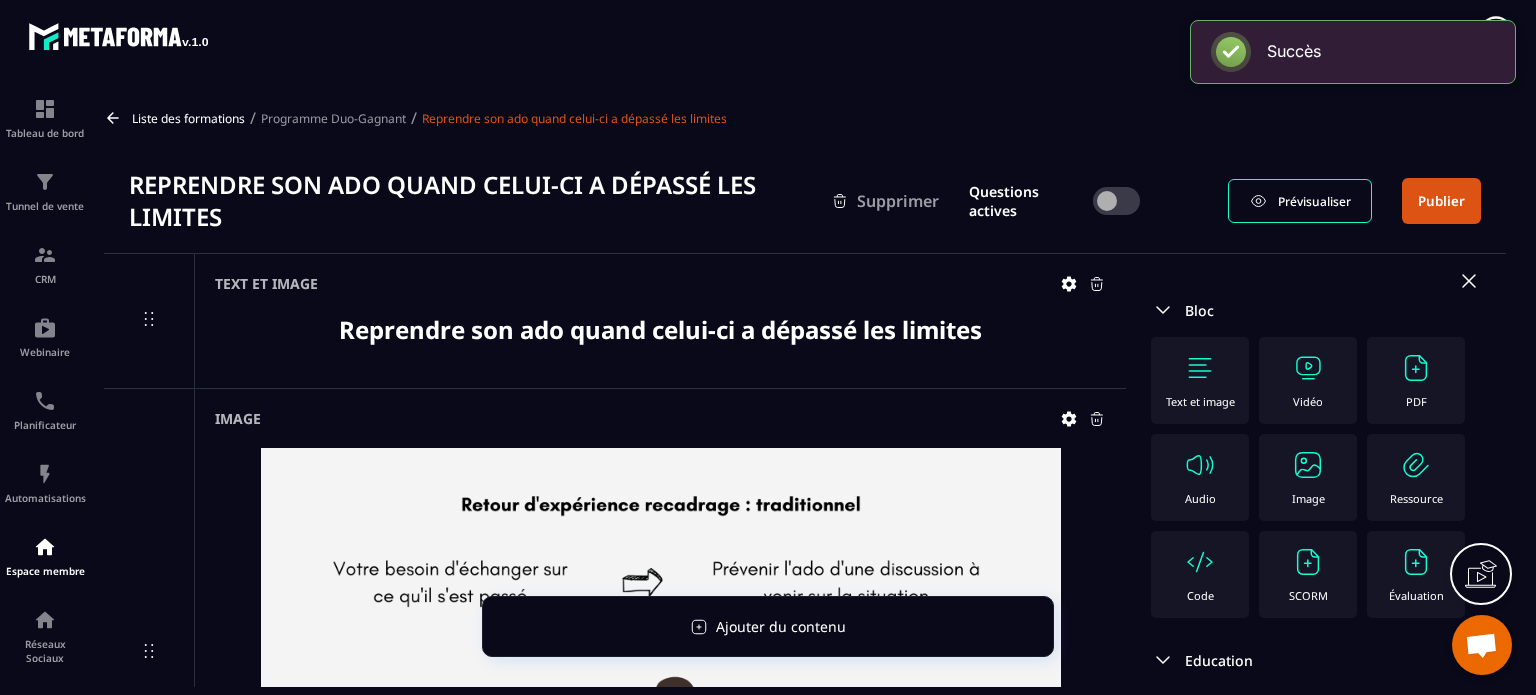 click at bounding box center [1308, 465] 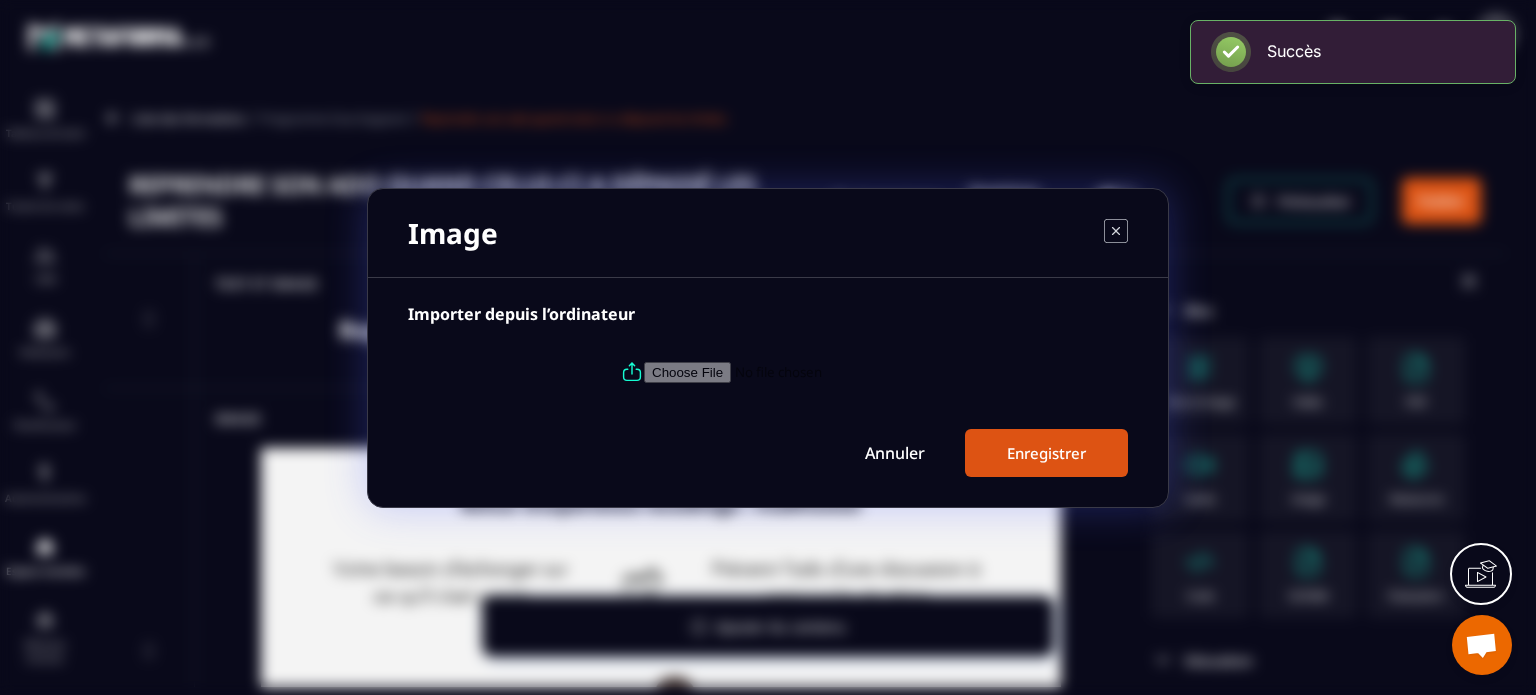 click at bounding box center [768, 372] 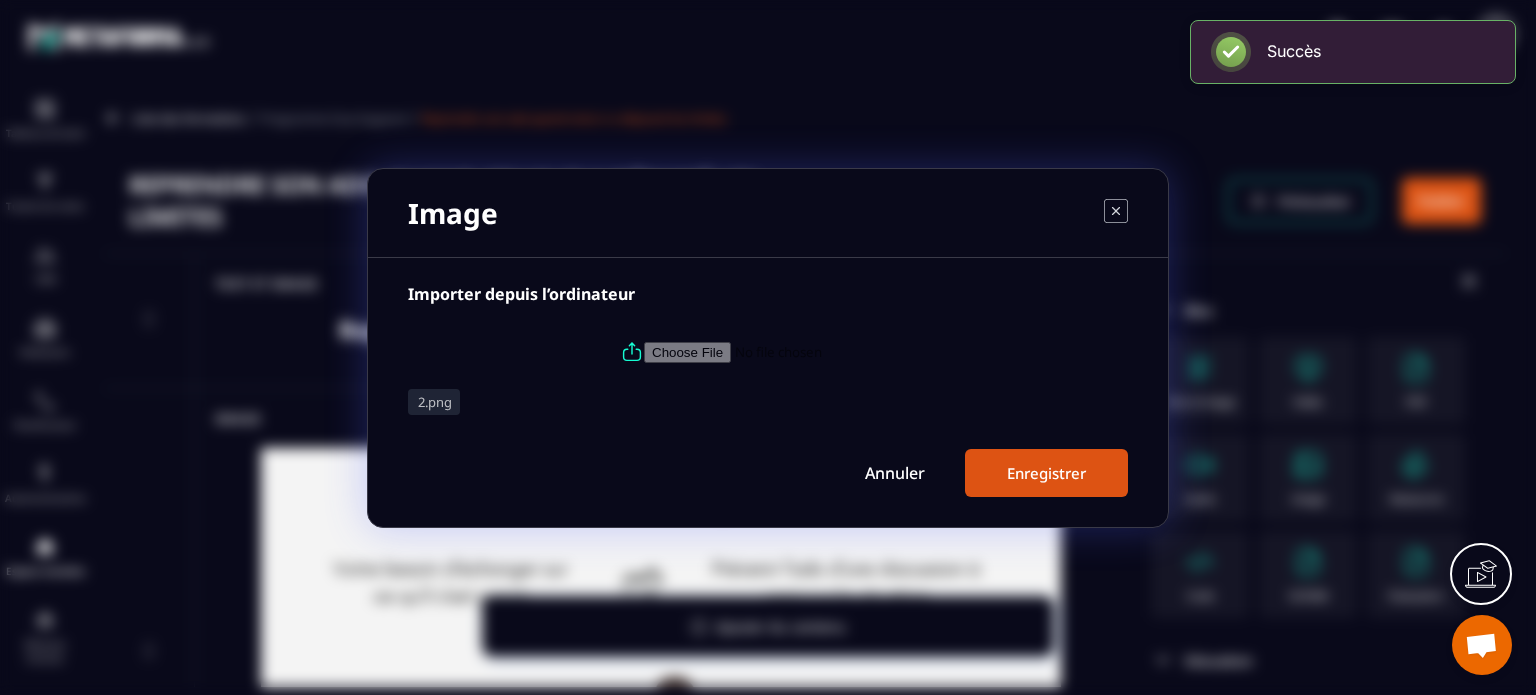 click on "Importer depuis l’ordinateur 2.png Annuler Enregistrer" at bounding box center (768, 392) 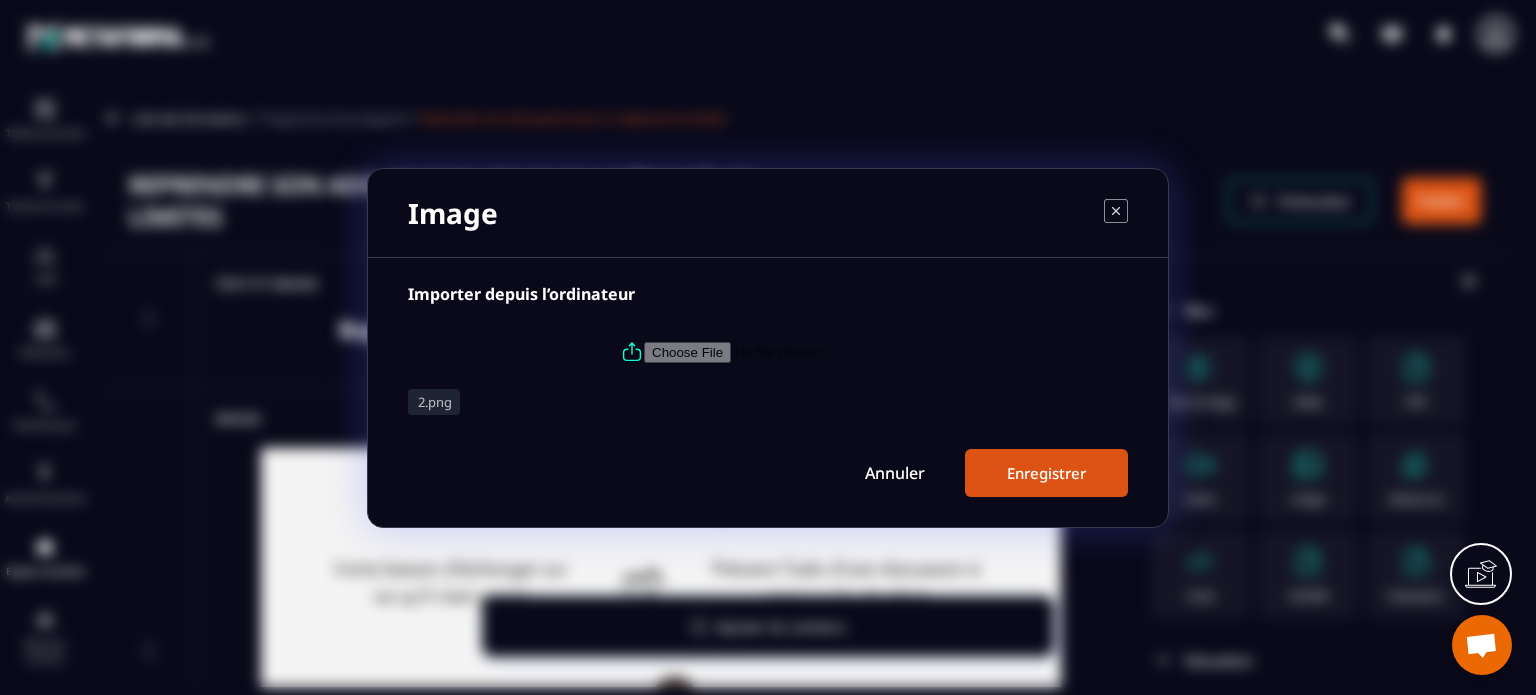 click on "Enregistrer" at bounding box center (1046, 473) 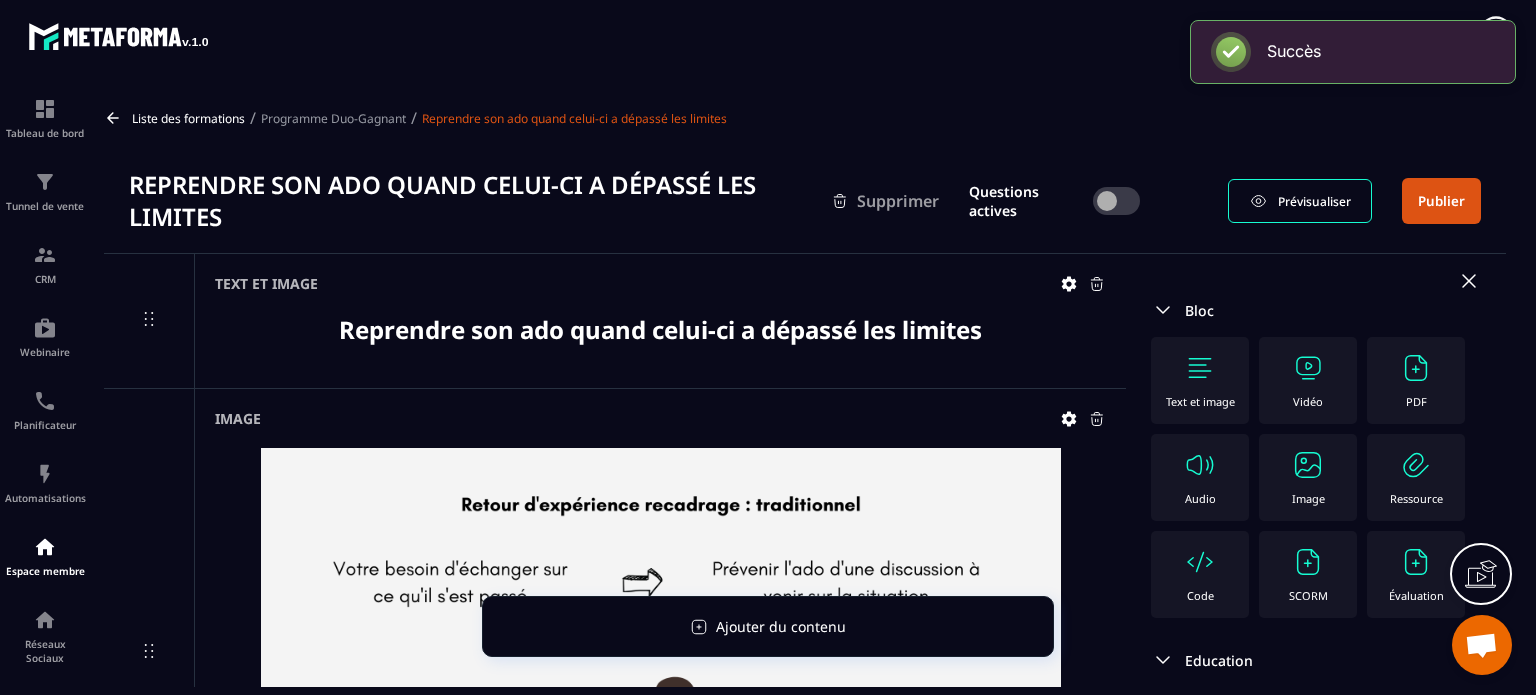 click on "Image" at bounding box center (1308, 477) 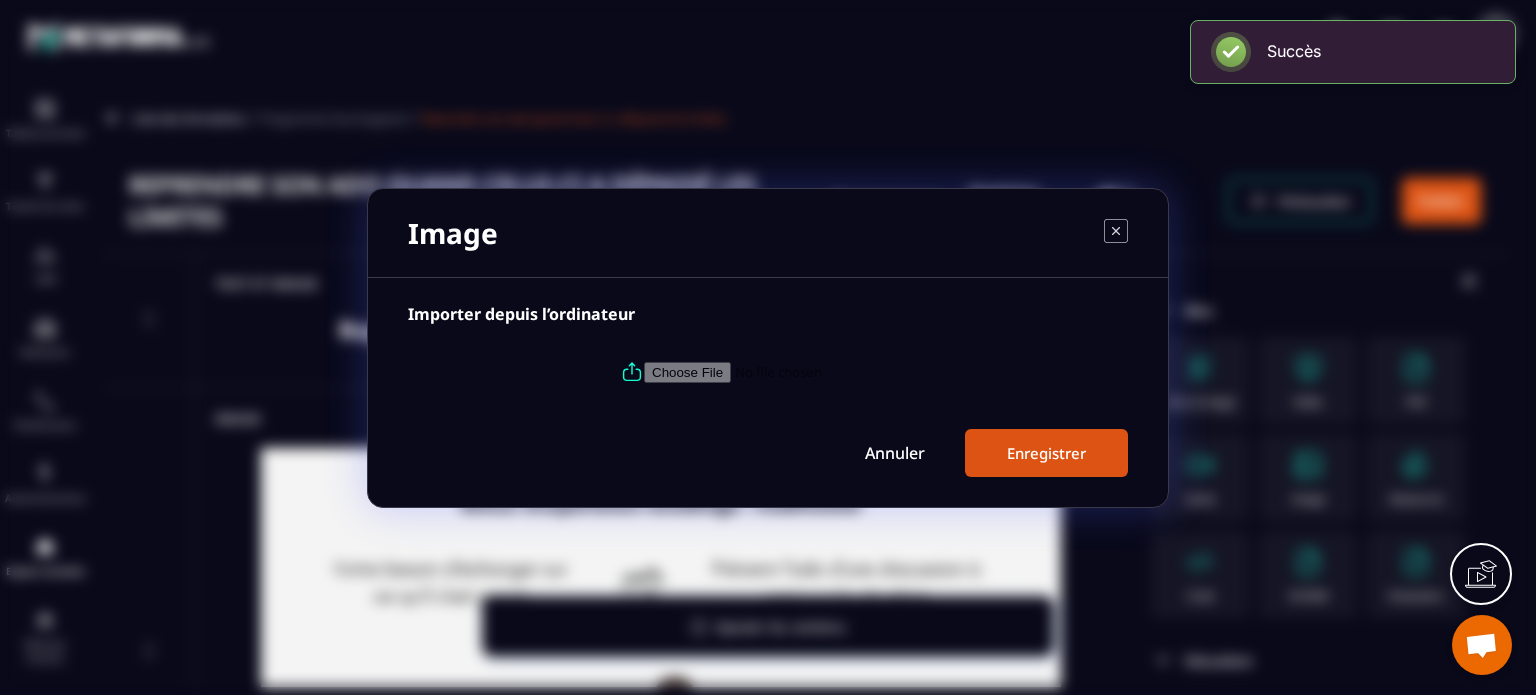 click at bounding box center (768, 372) 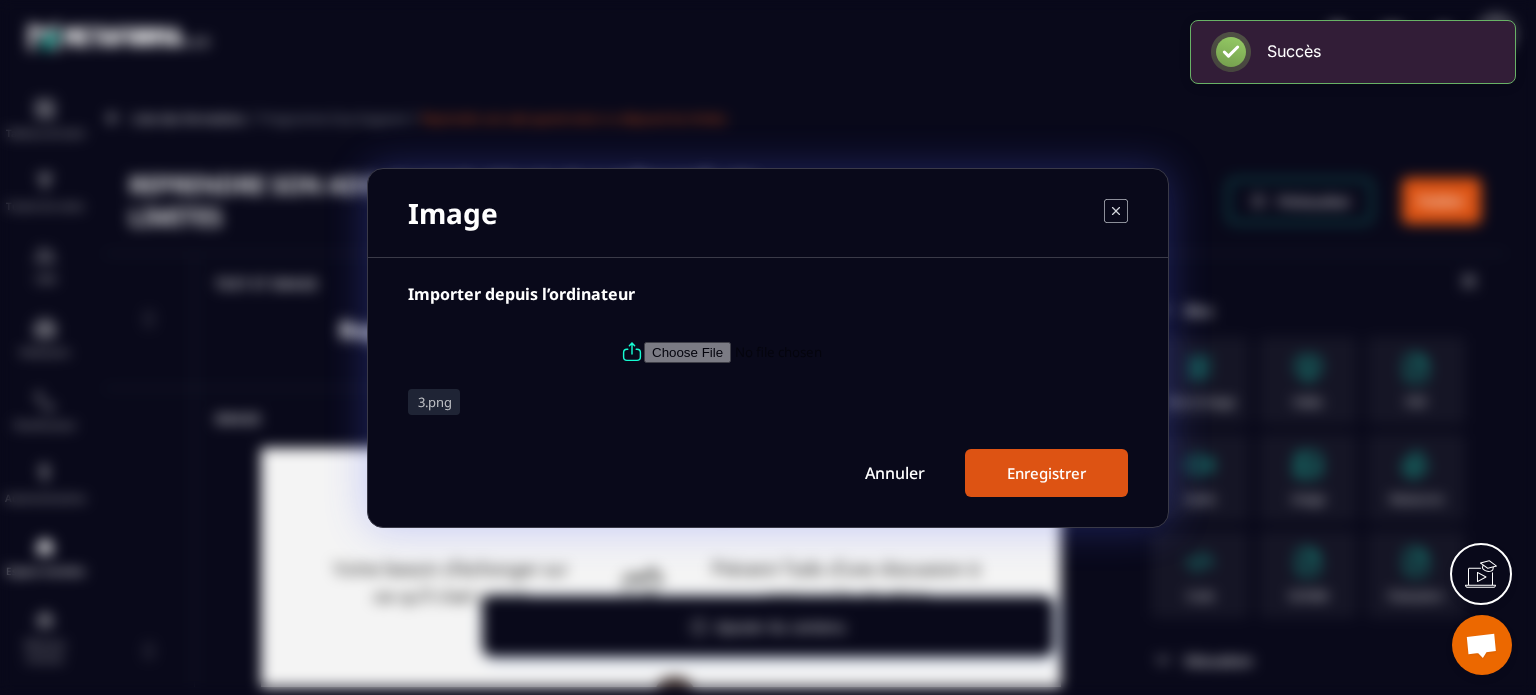 click on "Enregistrer" at bounding box center (1046, 473) 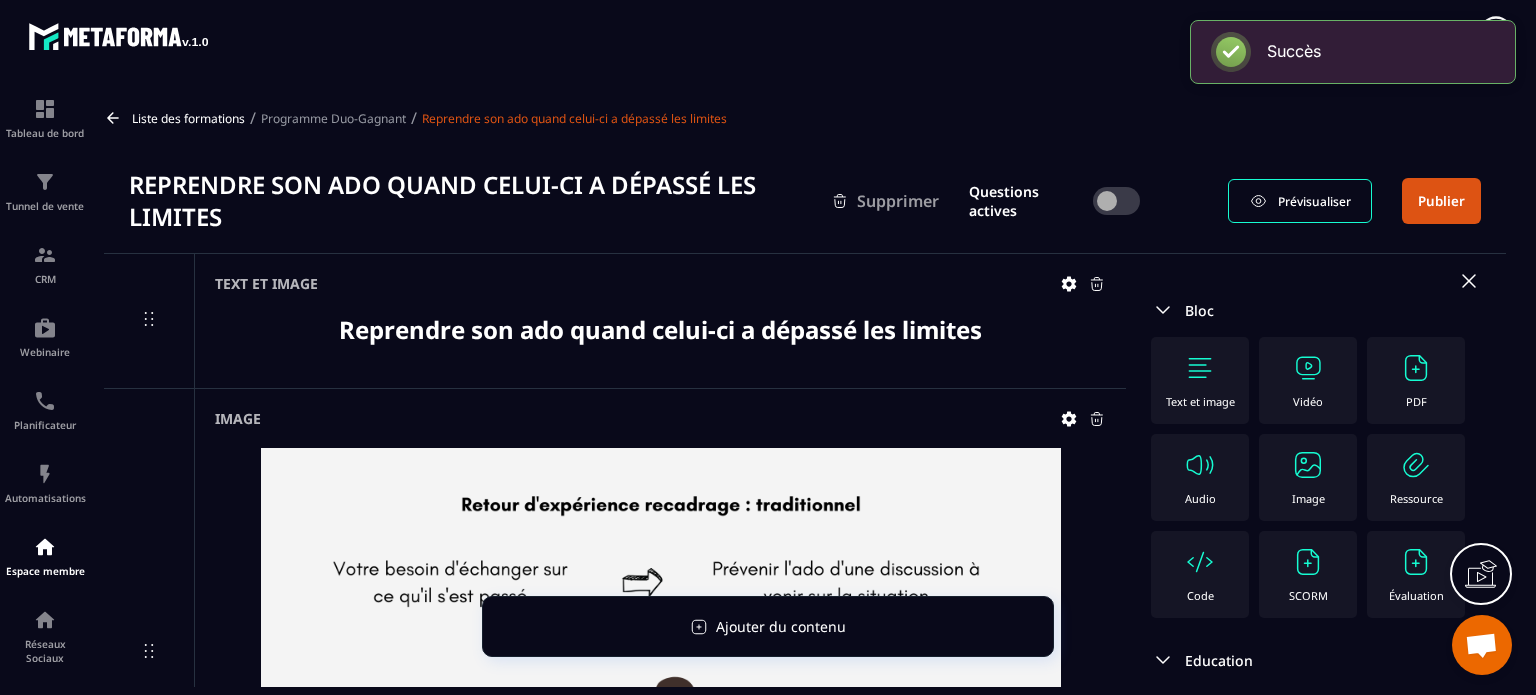 click on "Image" at bounding box center [1308, 477] 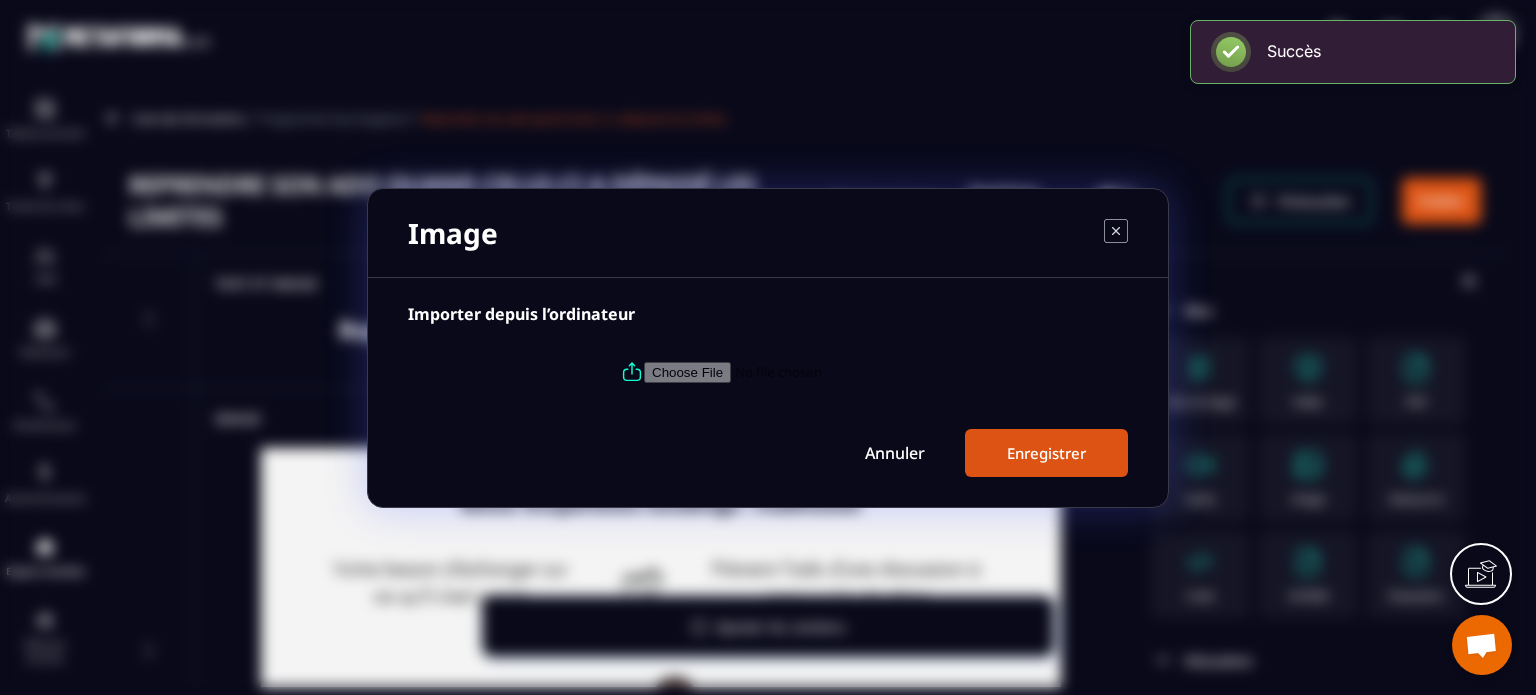 click at bounding box center [780, 371] 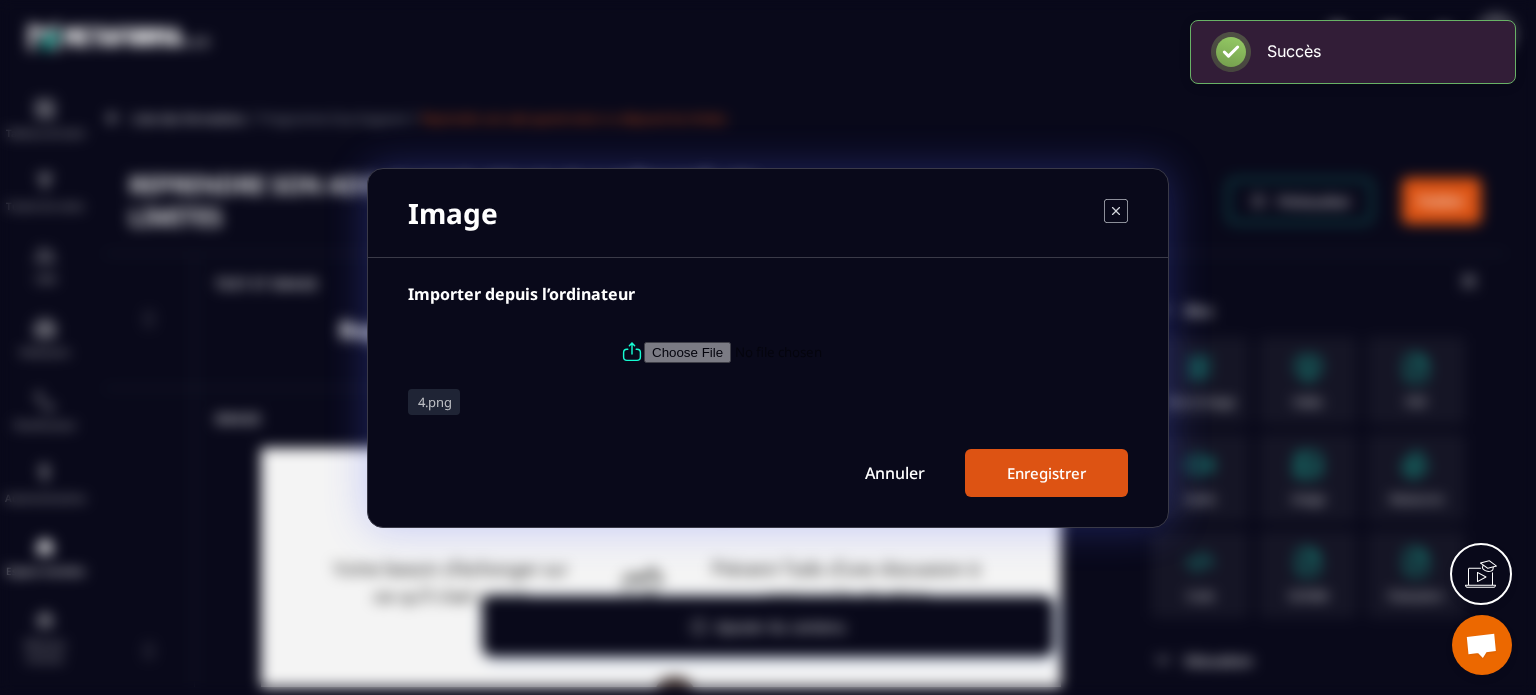 click on "Enregistrer" at bounding box center (1046, 473) 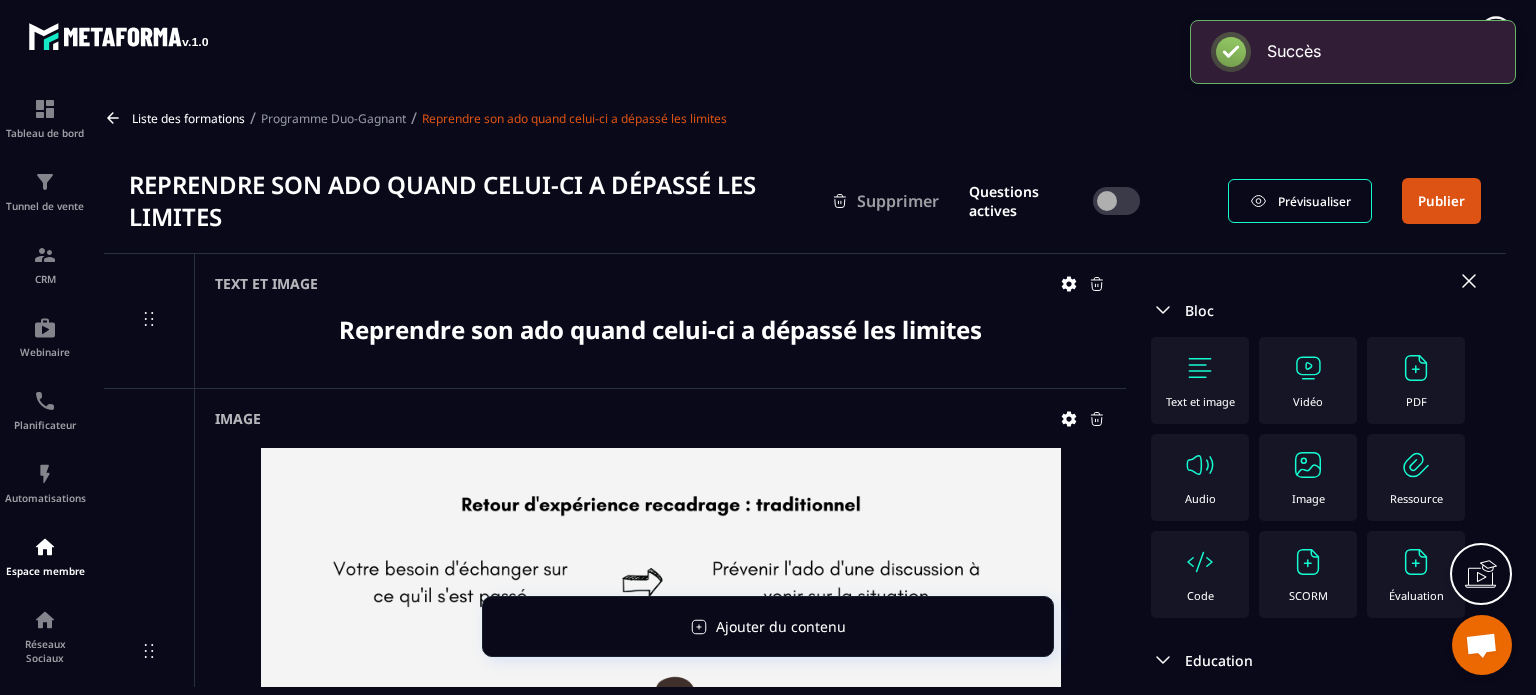 click on "Image" at bounding box center [1308, 477] 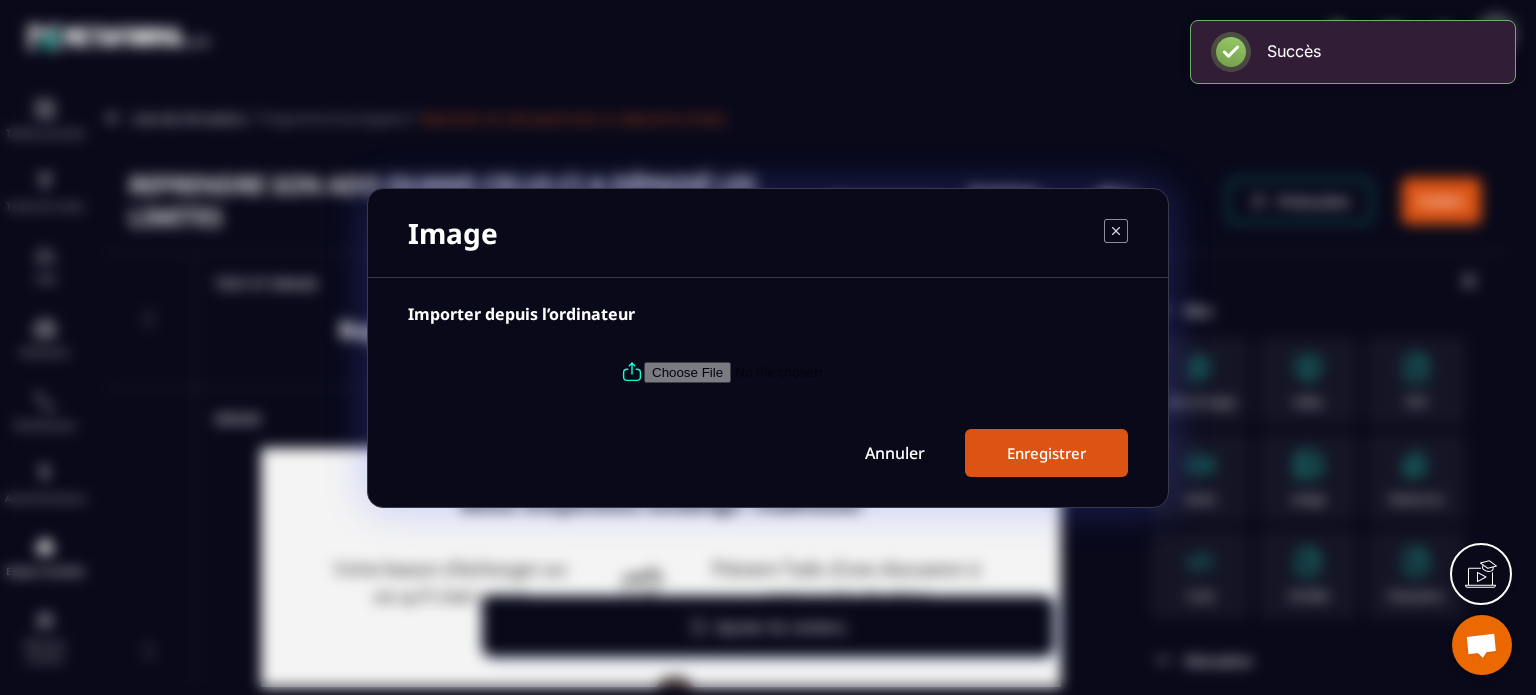 click at bounding box center (780, 371) 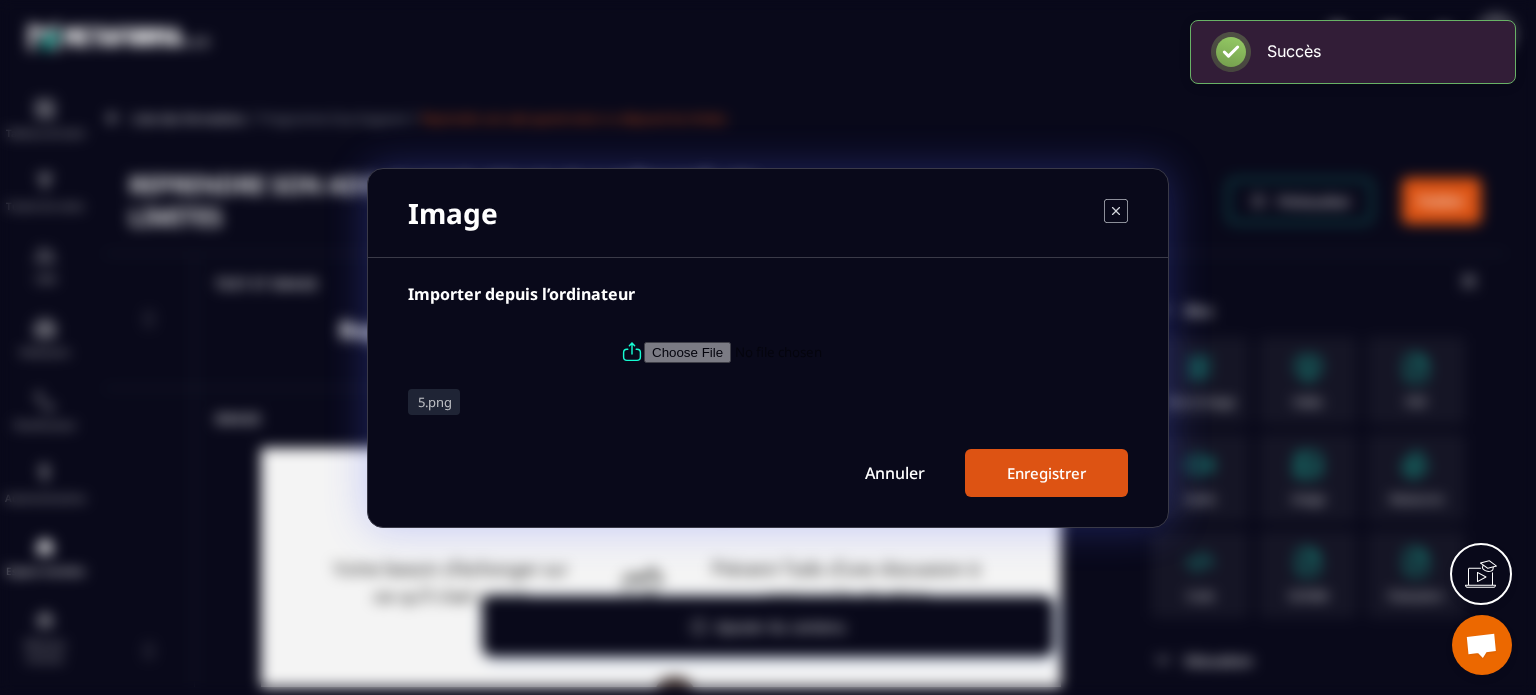 click on "Enregistrer" at bounding box center (1046, 473) 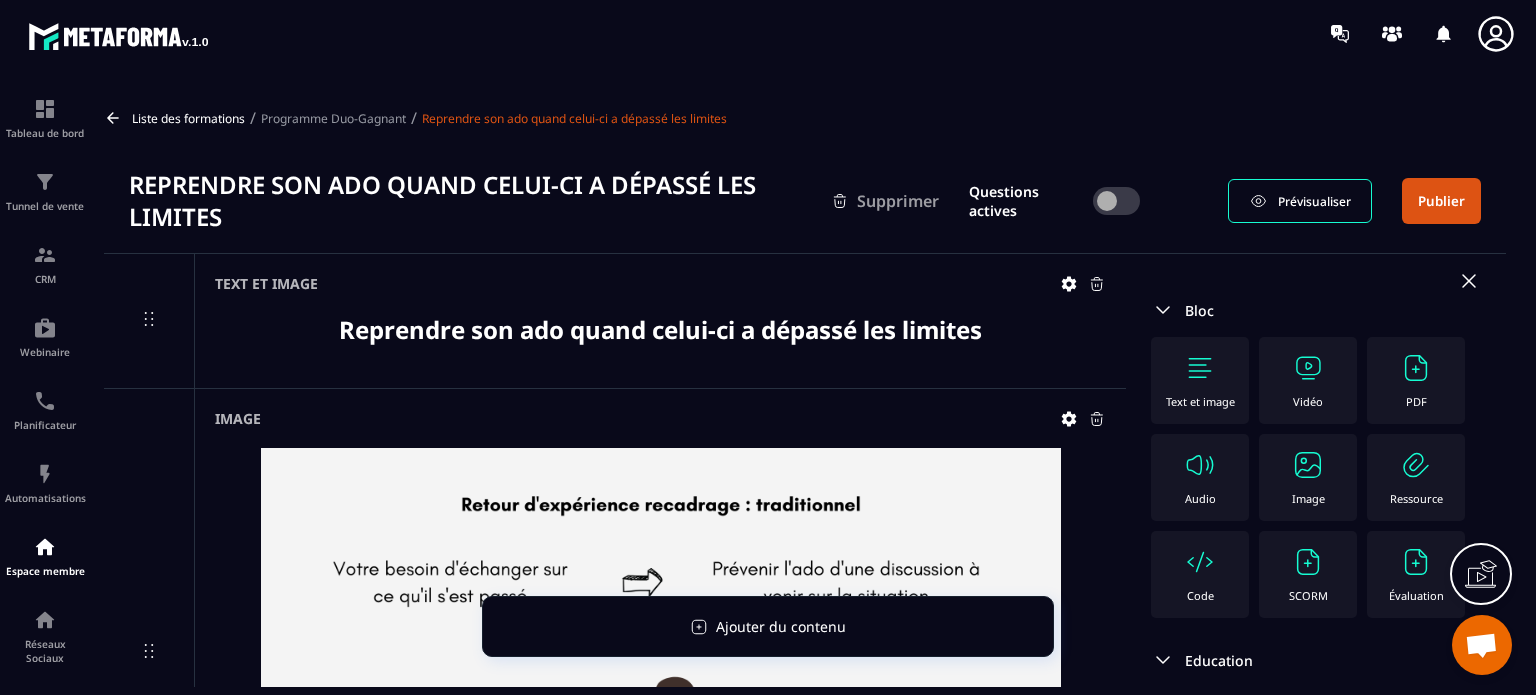 click on "Image" at bounding box center [1308, 477] 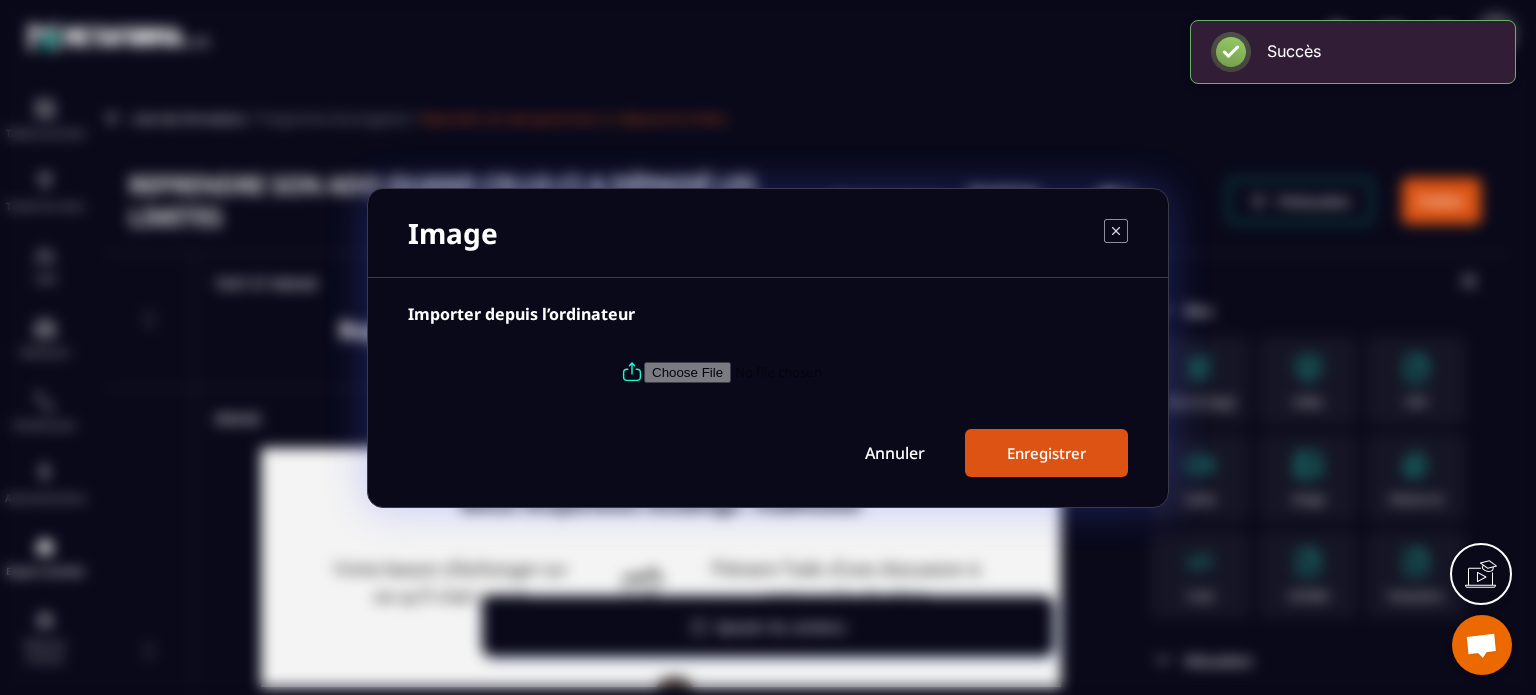 click at bounding box center (780, 371) 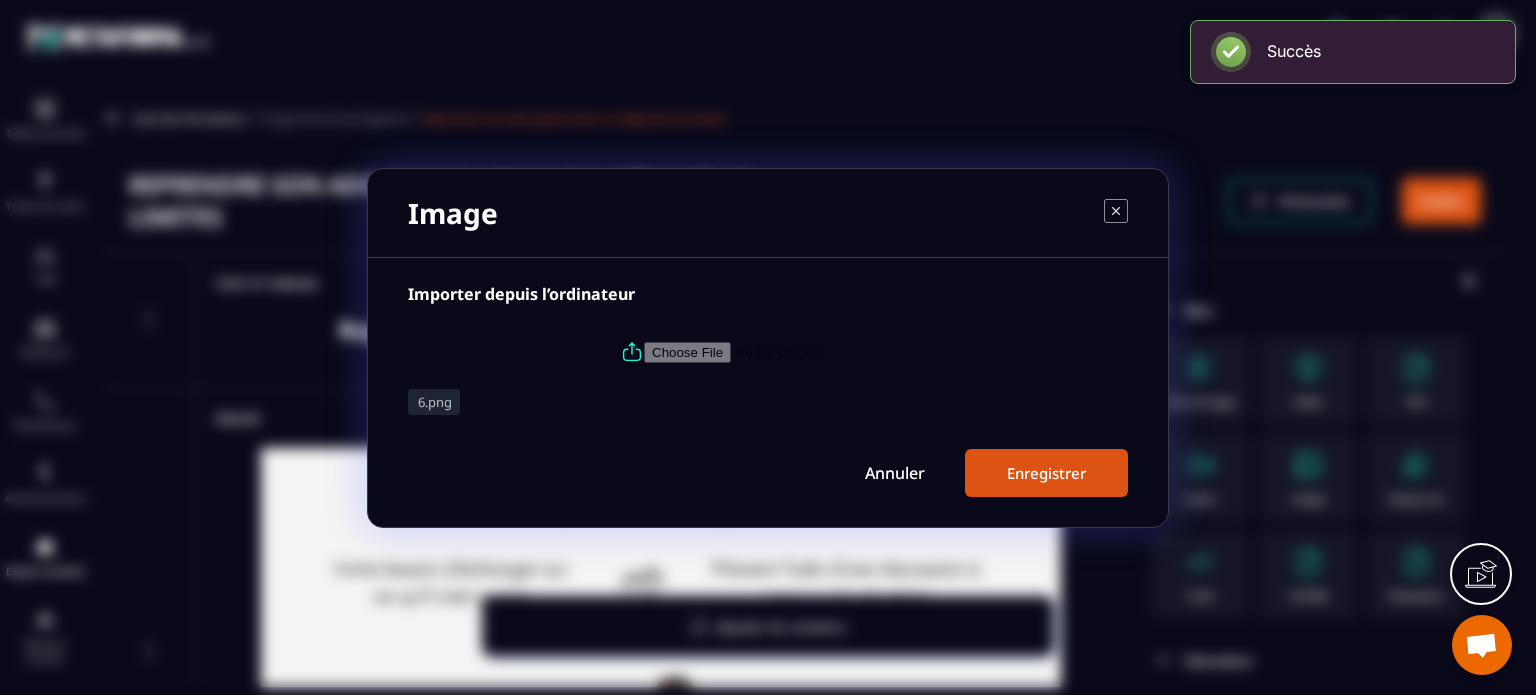 click on "Enregistrer" at bounding box center [1046, 473] 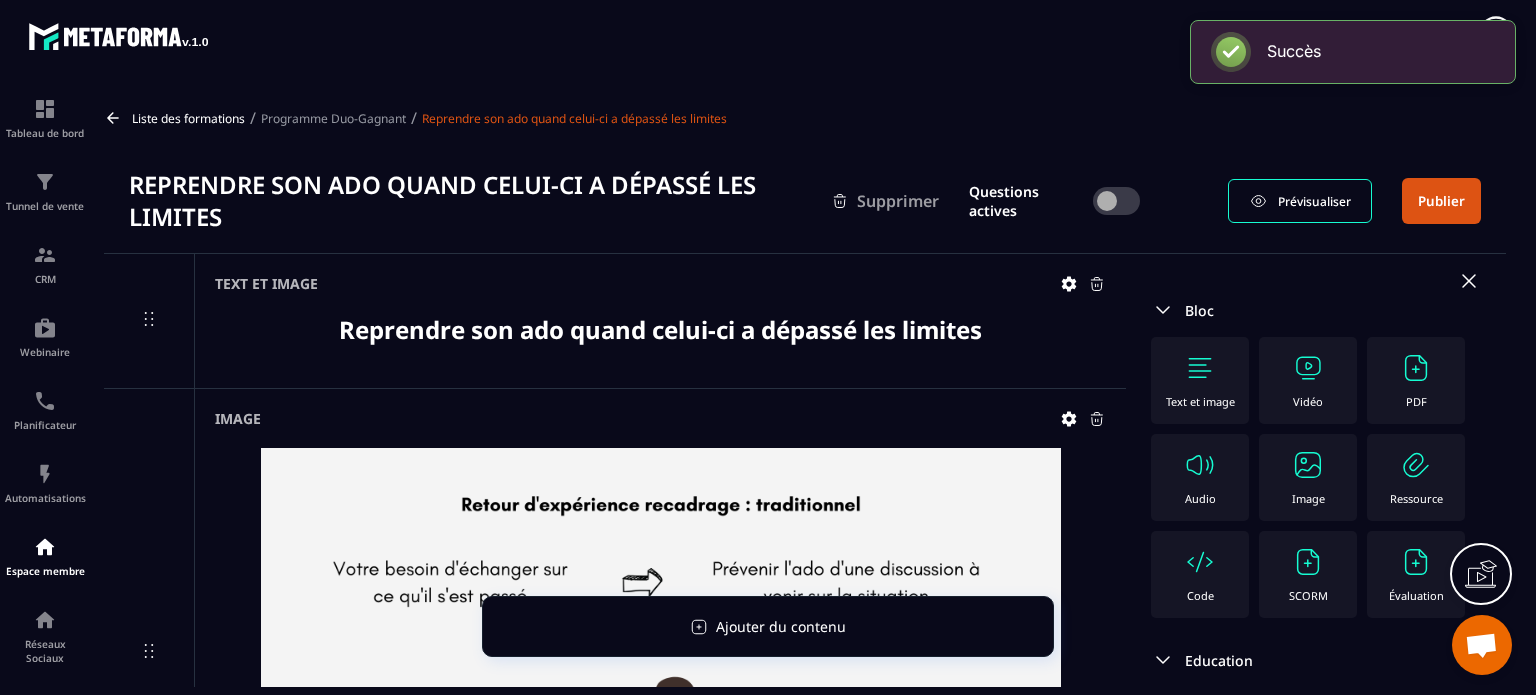 click on "Image" at bounding box center (1308, 477) 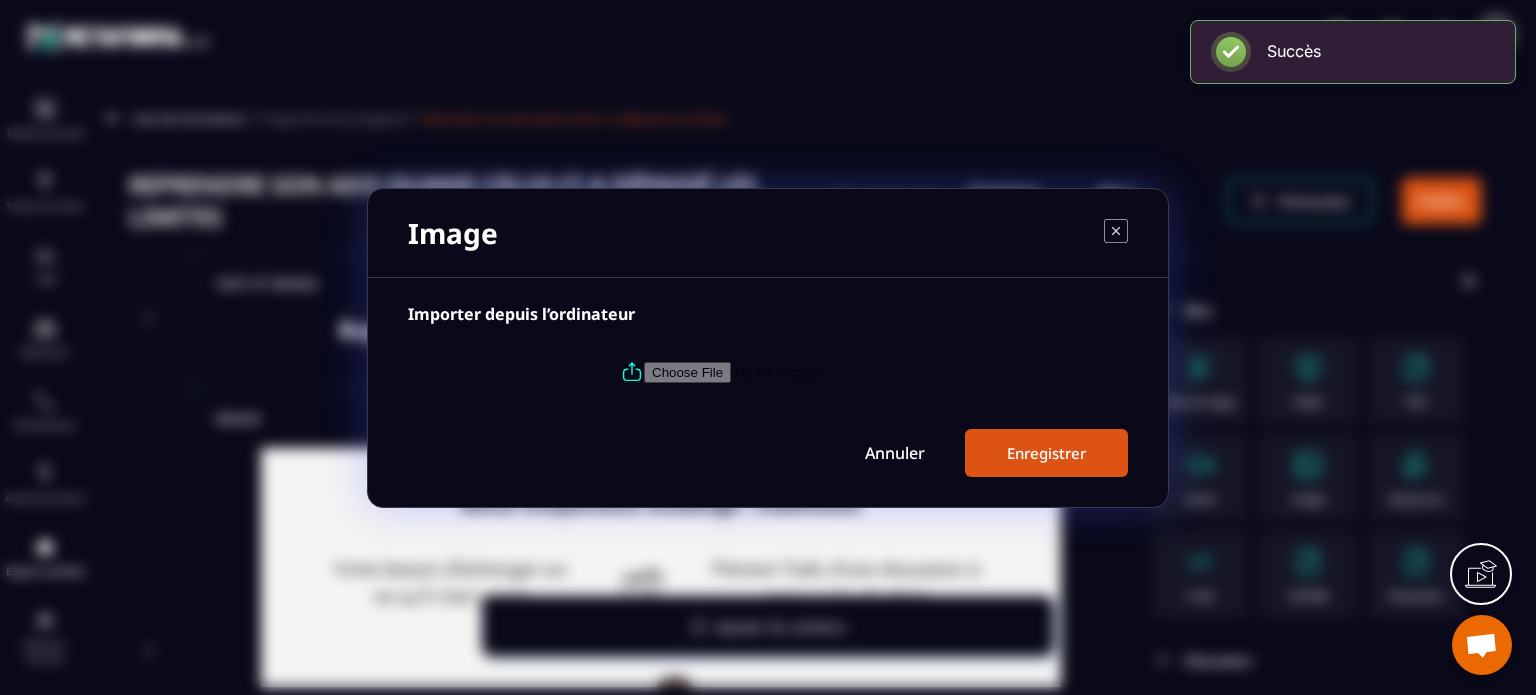 click at bounding box center (780, 371) 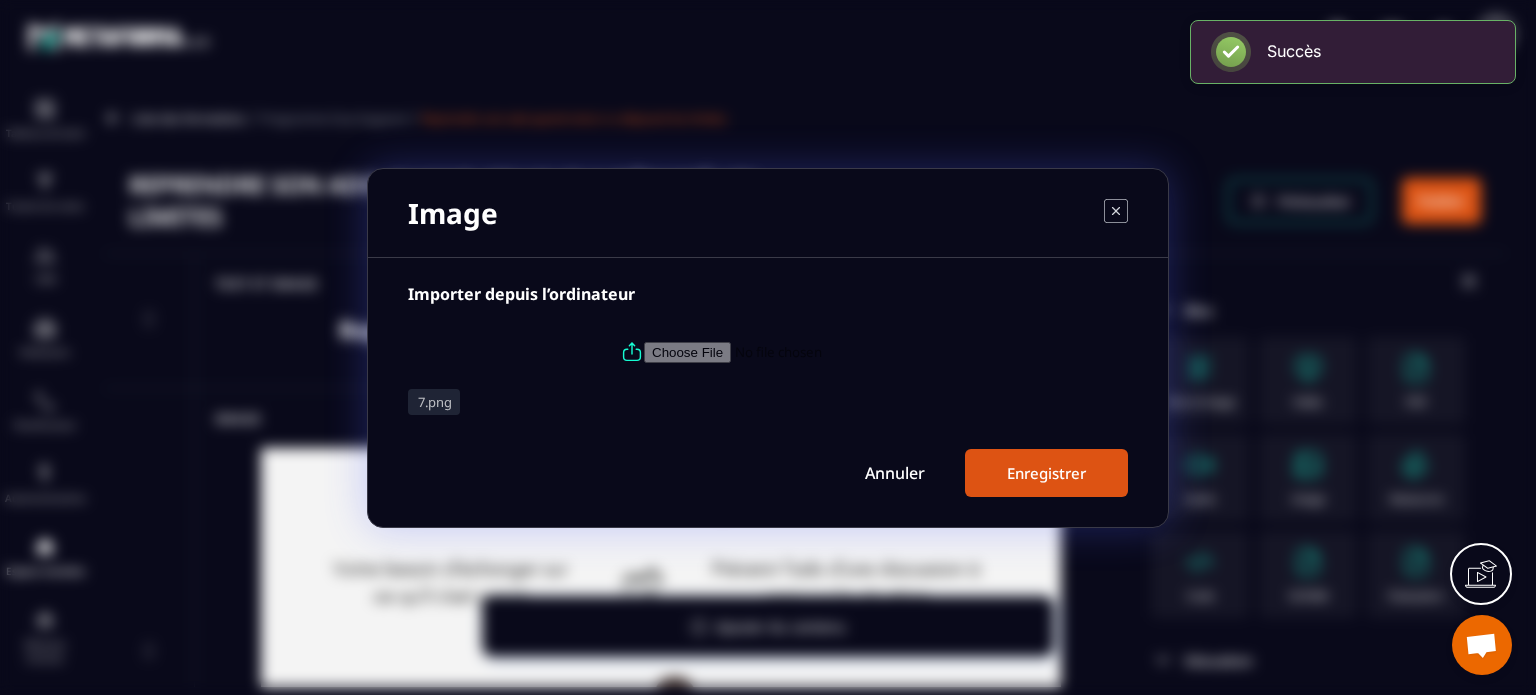 click on "Importer depuis l’ordinateur 7.png Annuler Enregistrer" at bounding box center (768, 392) 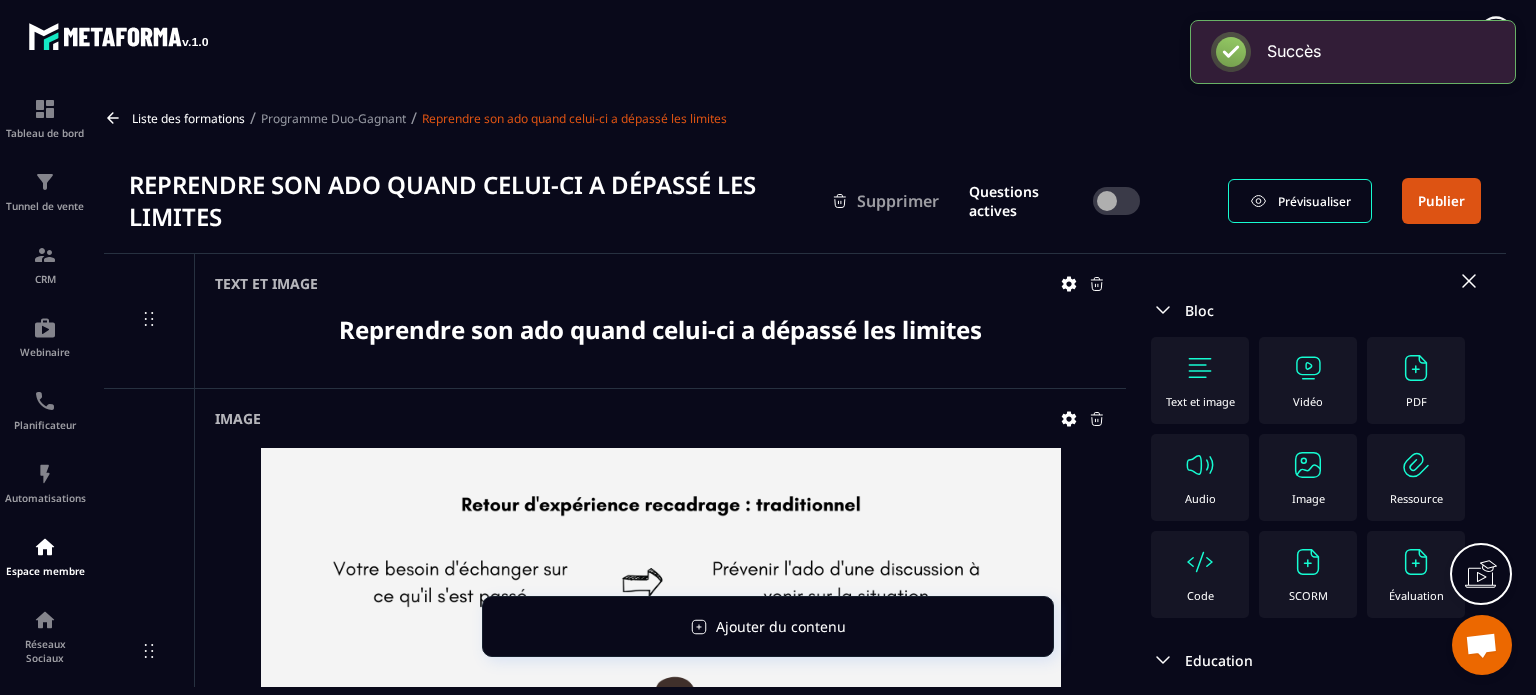 click on "Image" at bounding box center (1308, 498) 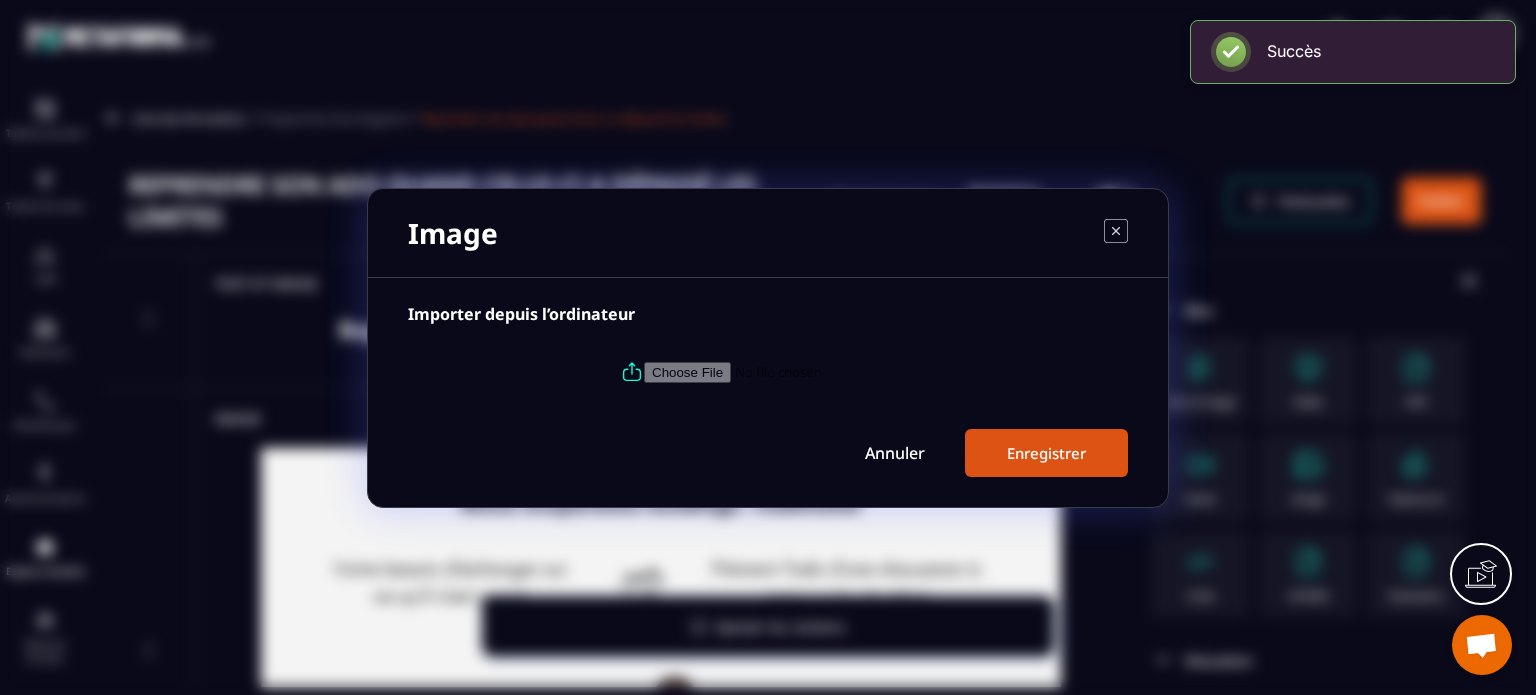 click at bounding box center (768, 372) 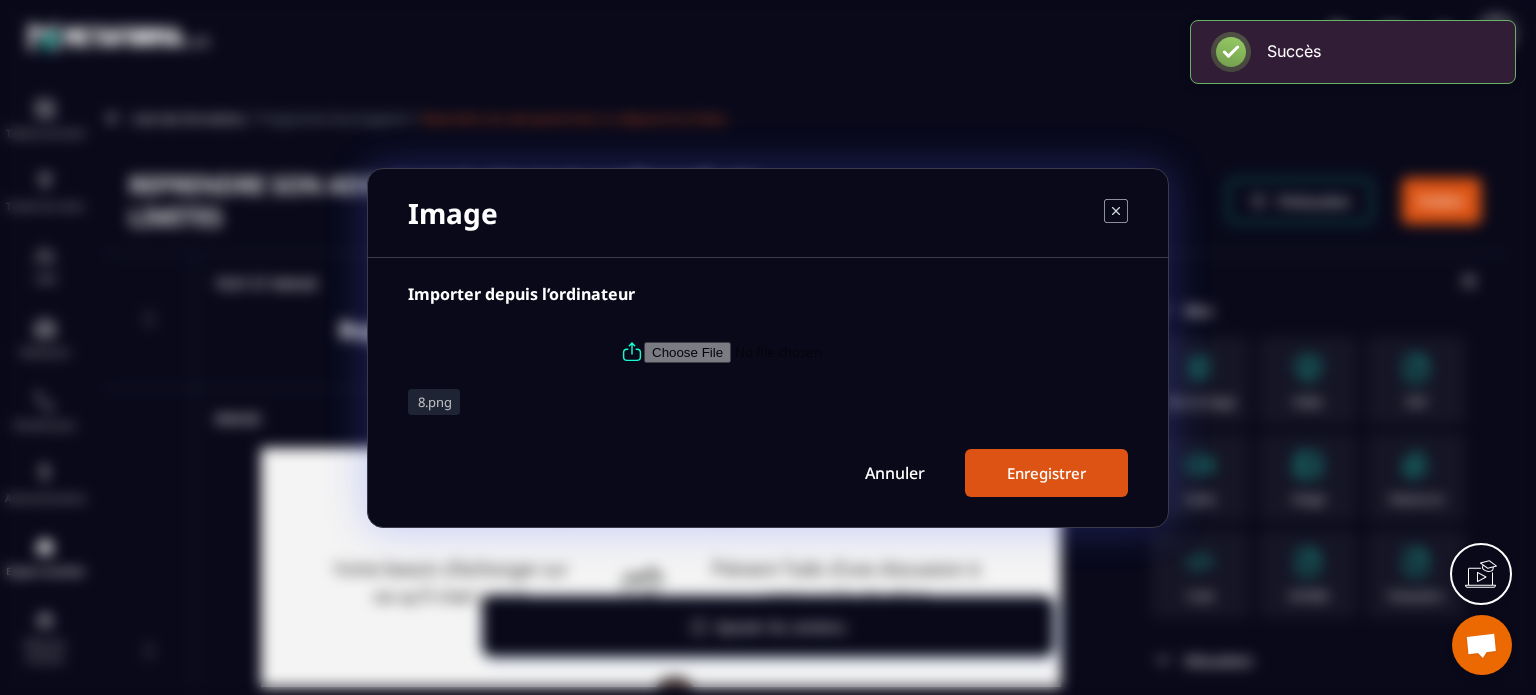 click on "Enregistrer" at bounding box center [1046, 473] 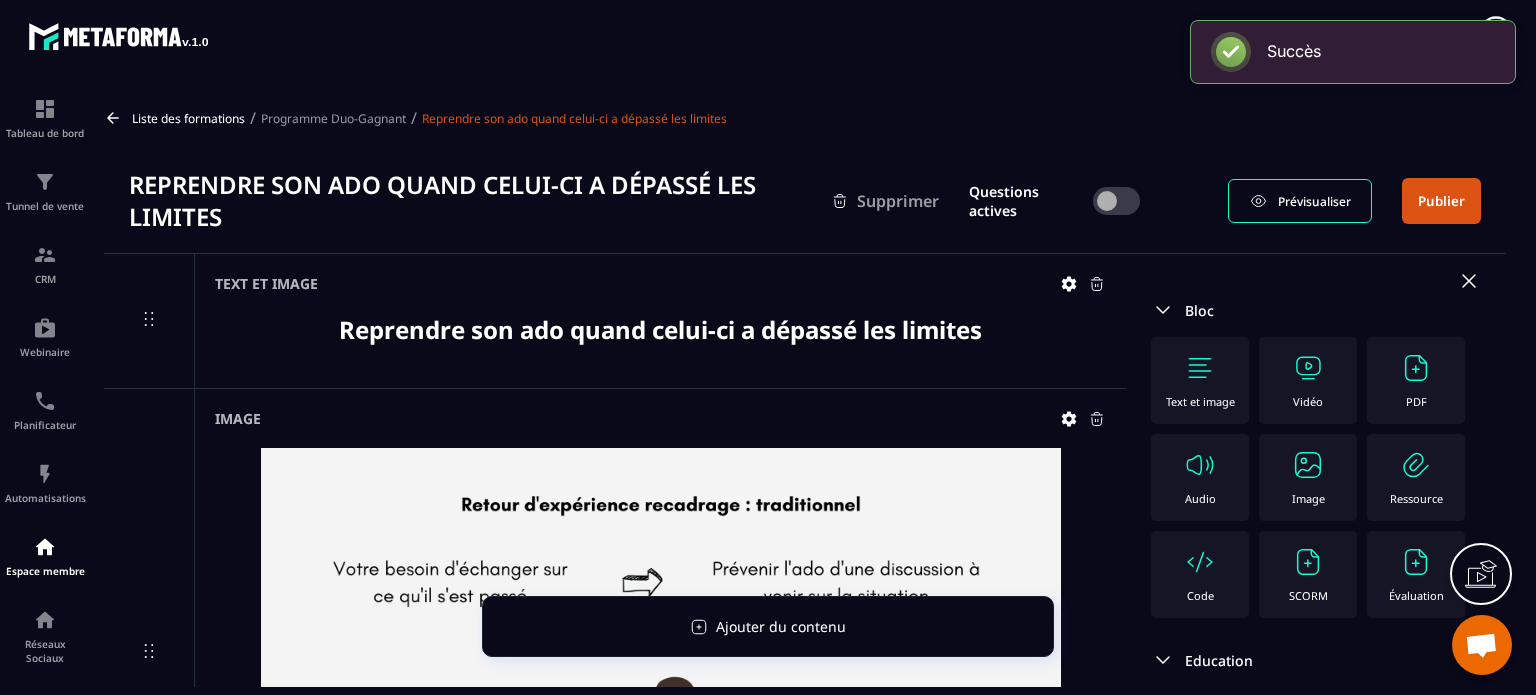 click at bounding box center [1308, 465] 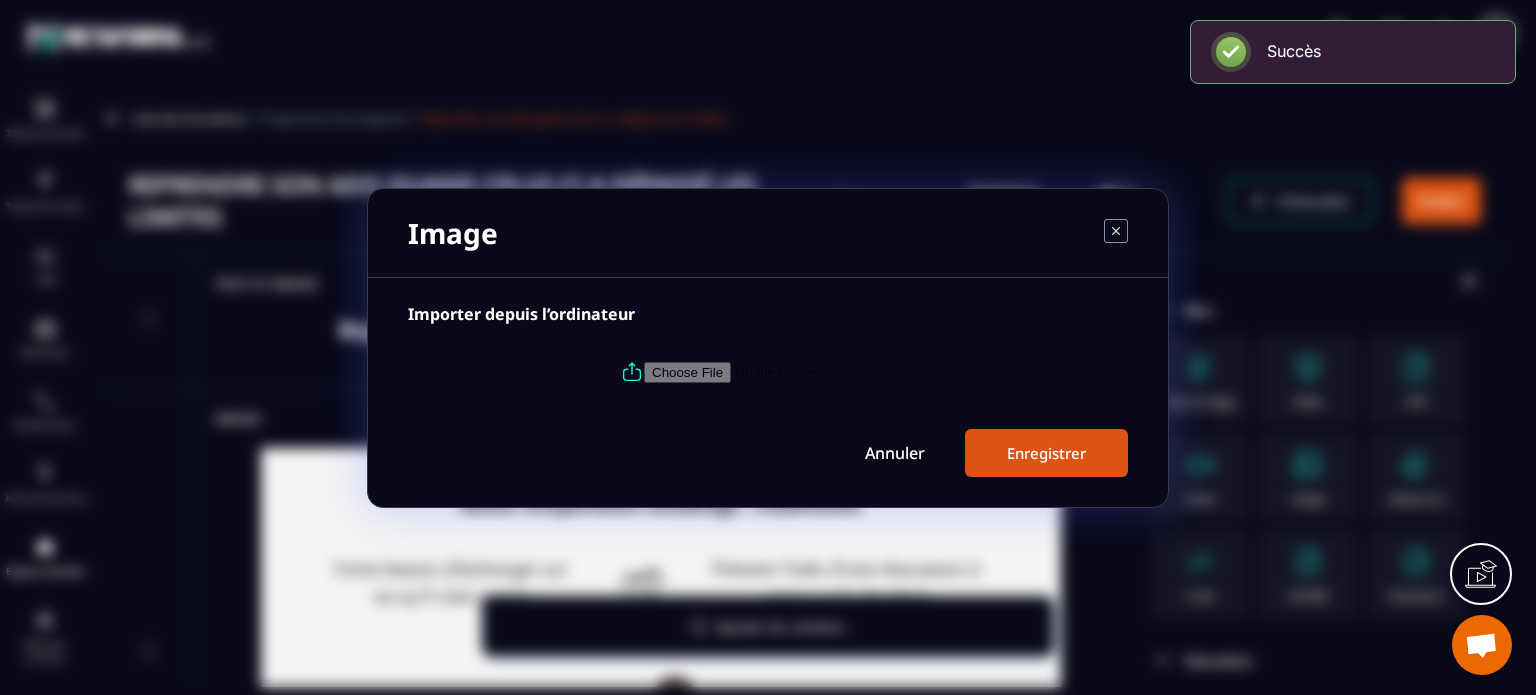 click at bounding box center [780, 371] 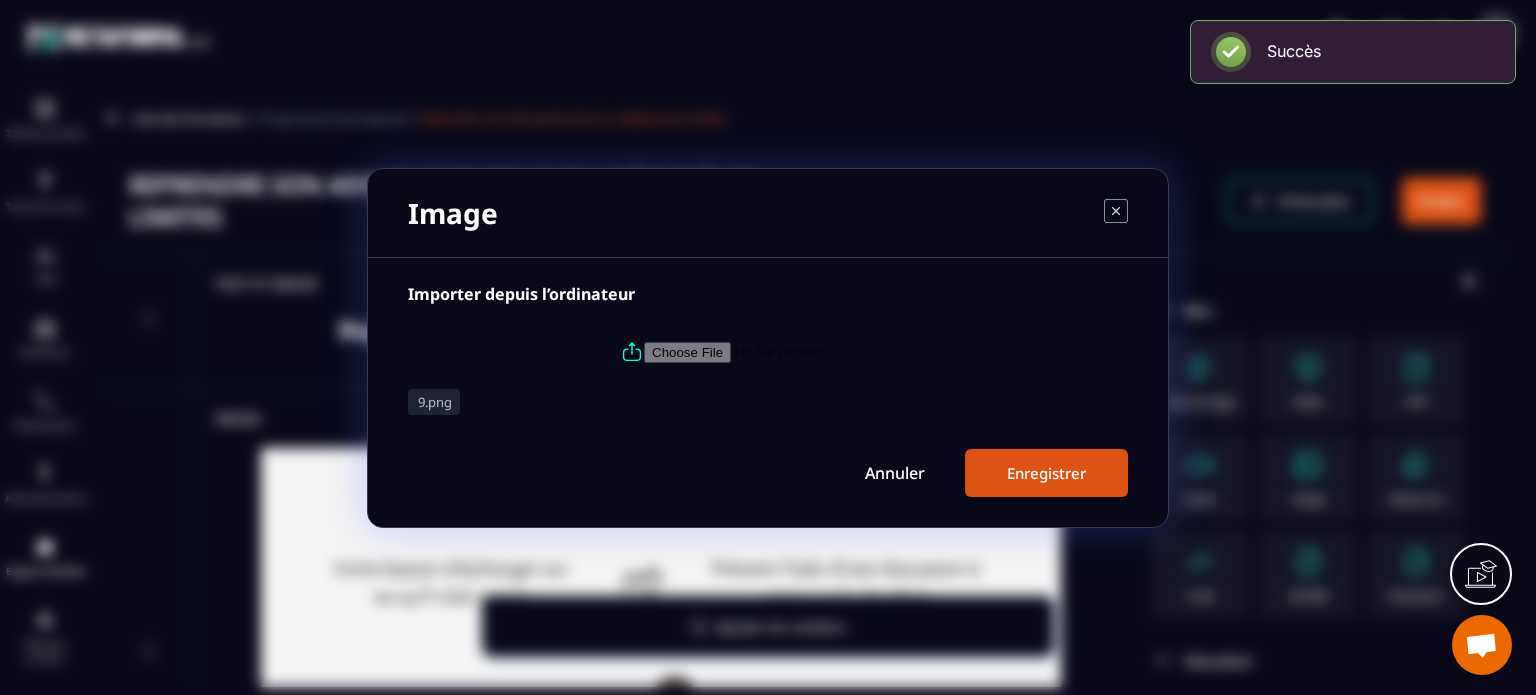 click on "Enregistrer" at bounding box center (1046, 473) 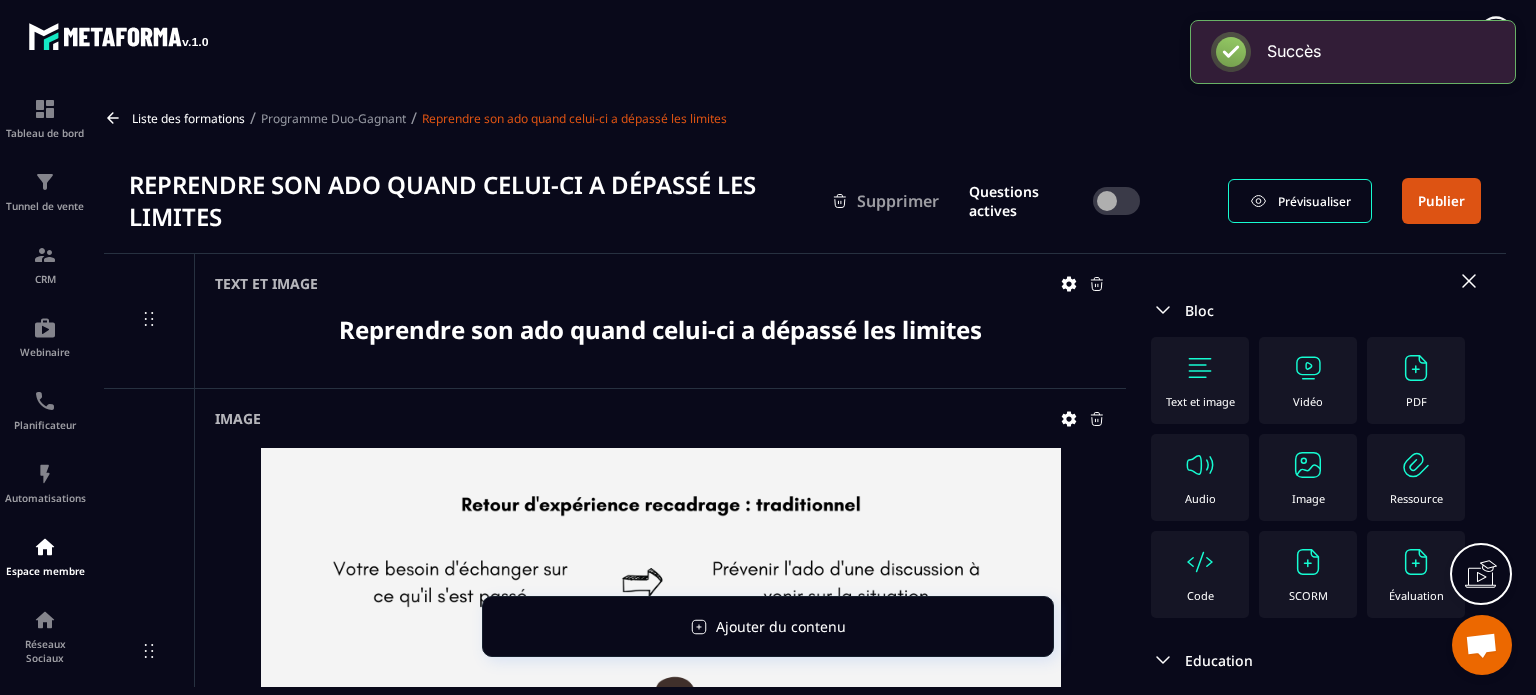 click on "Publier" at bounding box center [1441, 201] 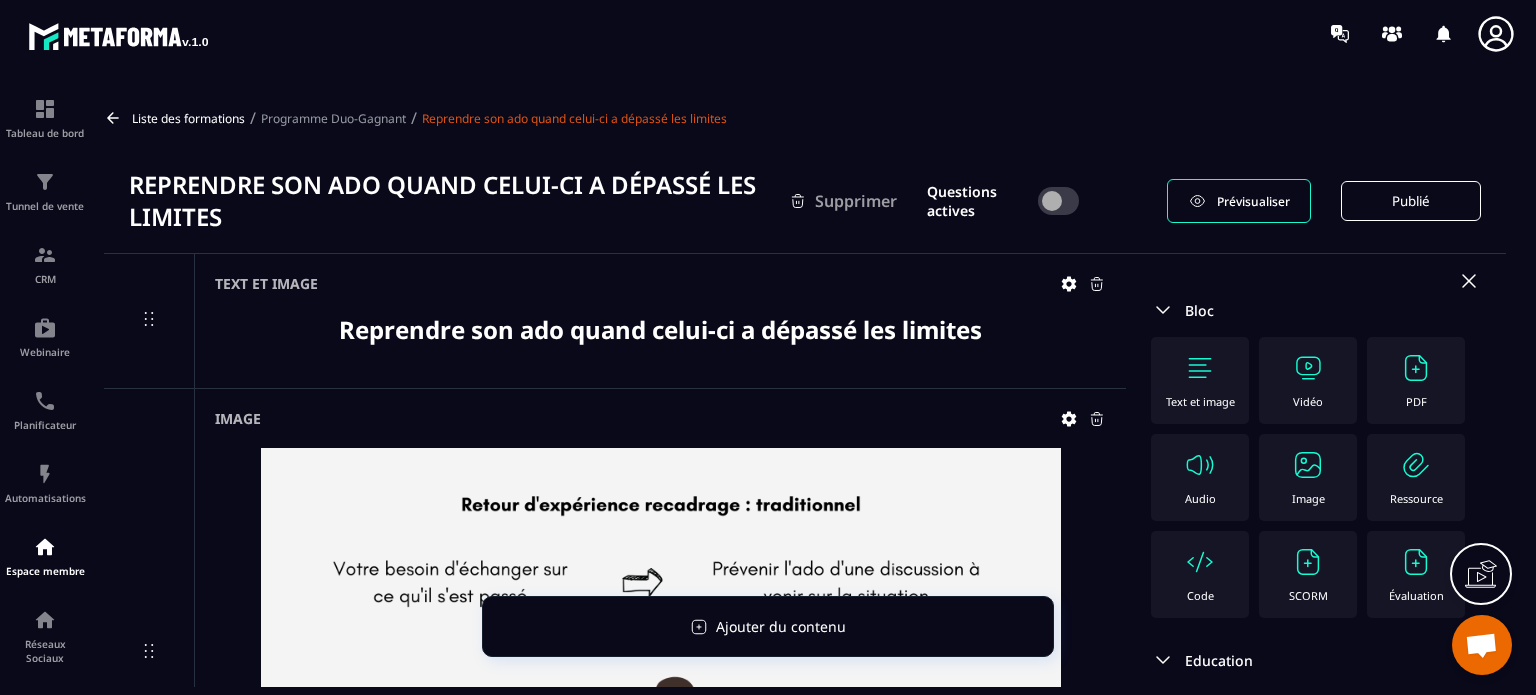 click on "Programme Duo-Gagnant" at bounding box center (333, 118) 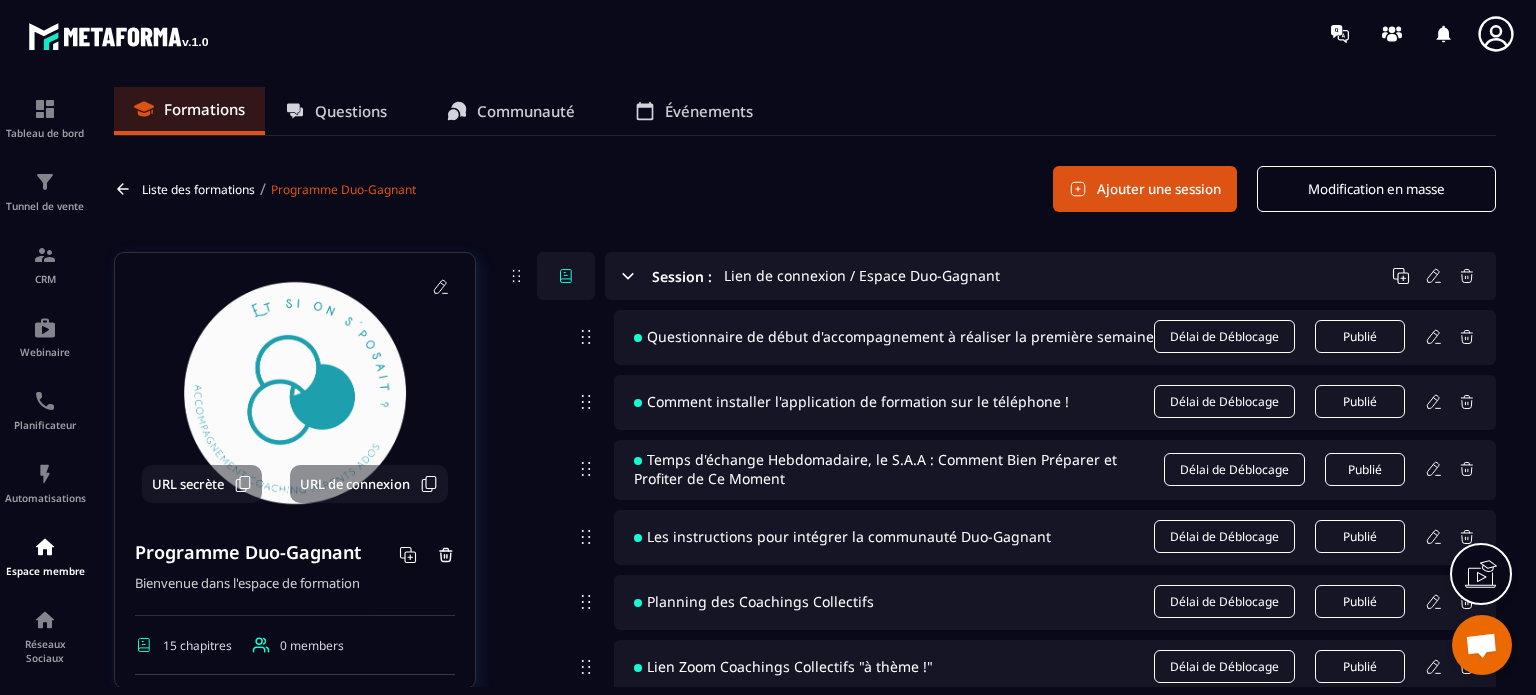 click on "Liste des formations / Programme Duo-Gagnant  Ajouter une session Modification en masse" at bounding box center (805, 189) 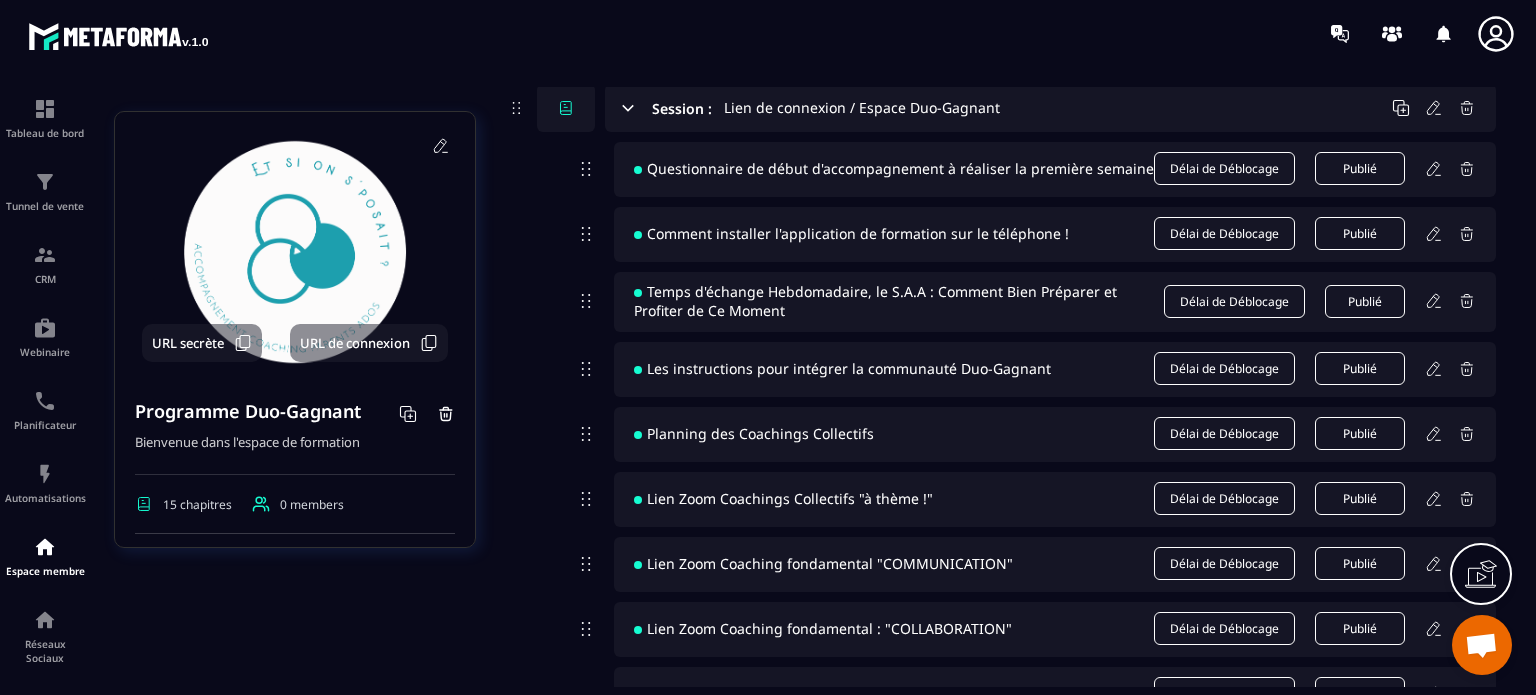 scroll, scrollTop: 0, scrollLeft: 0, axis: both 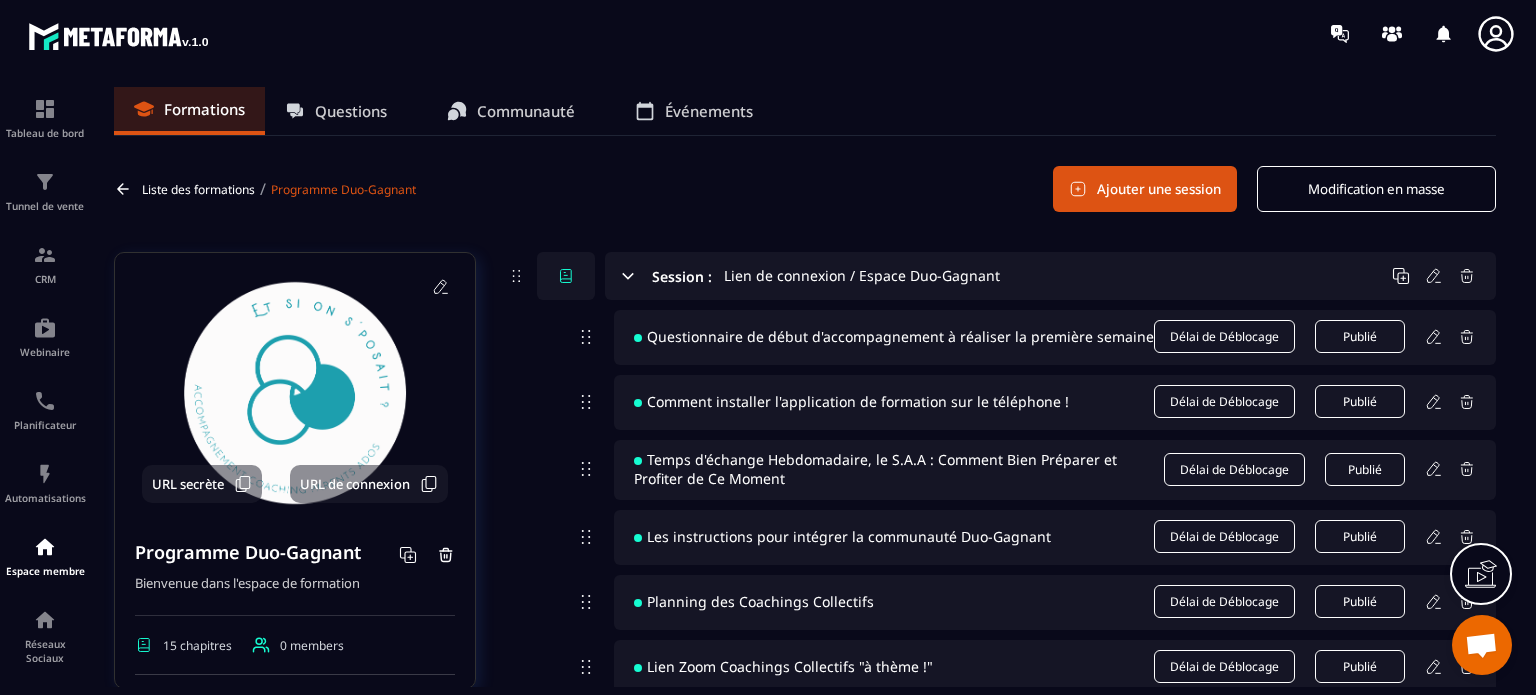 click on "Ajouter une session" at bounding box center (1145, 189) 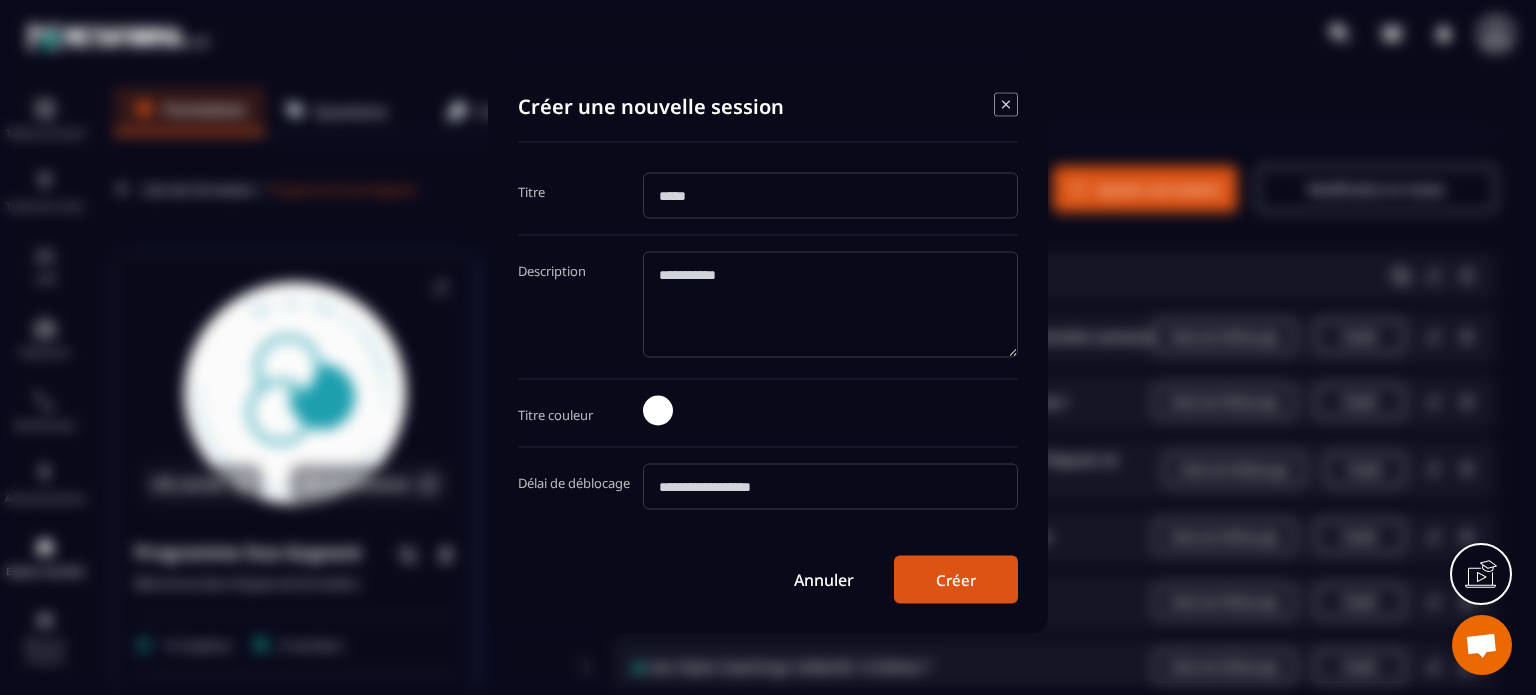 click at bounding box center (830, 195) 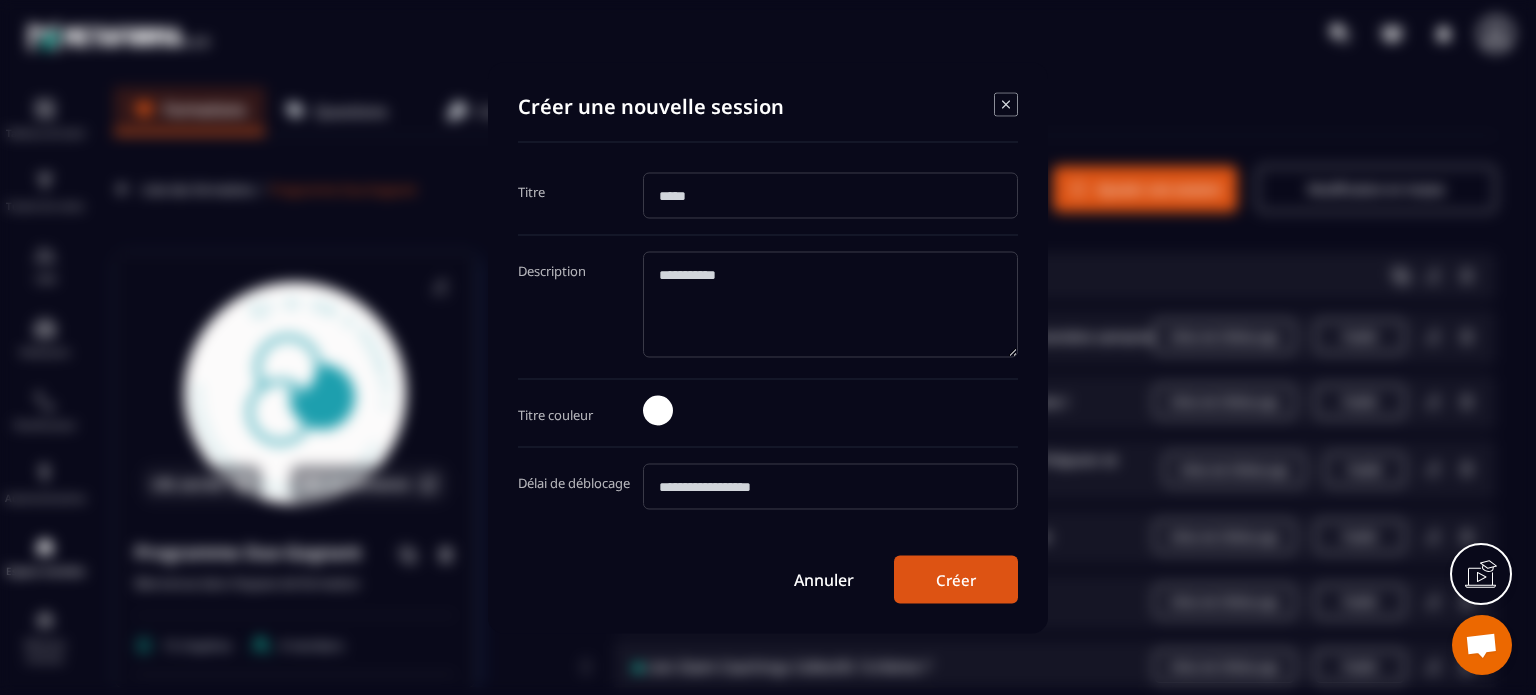 paste on "**********" 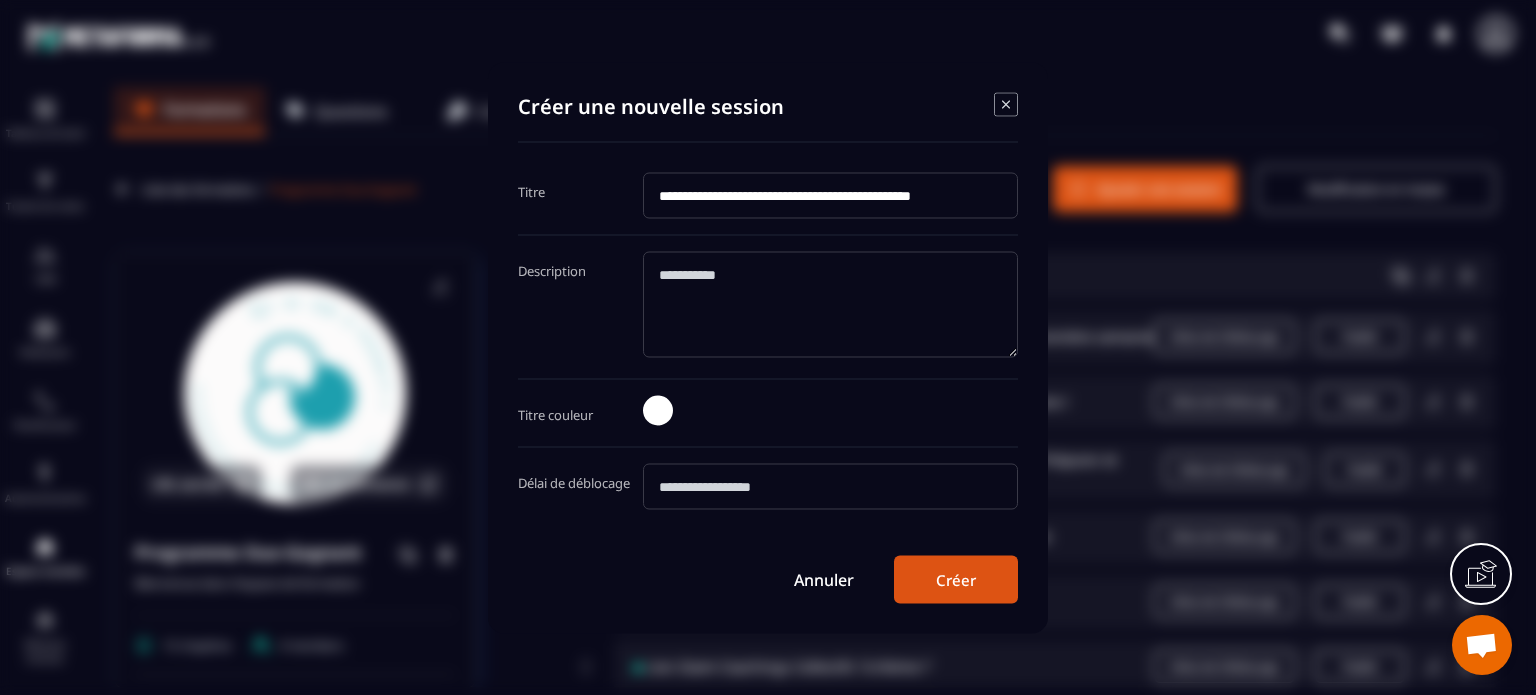 type on "**********" 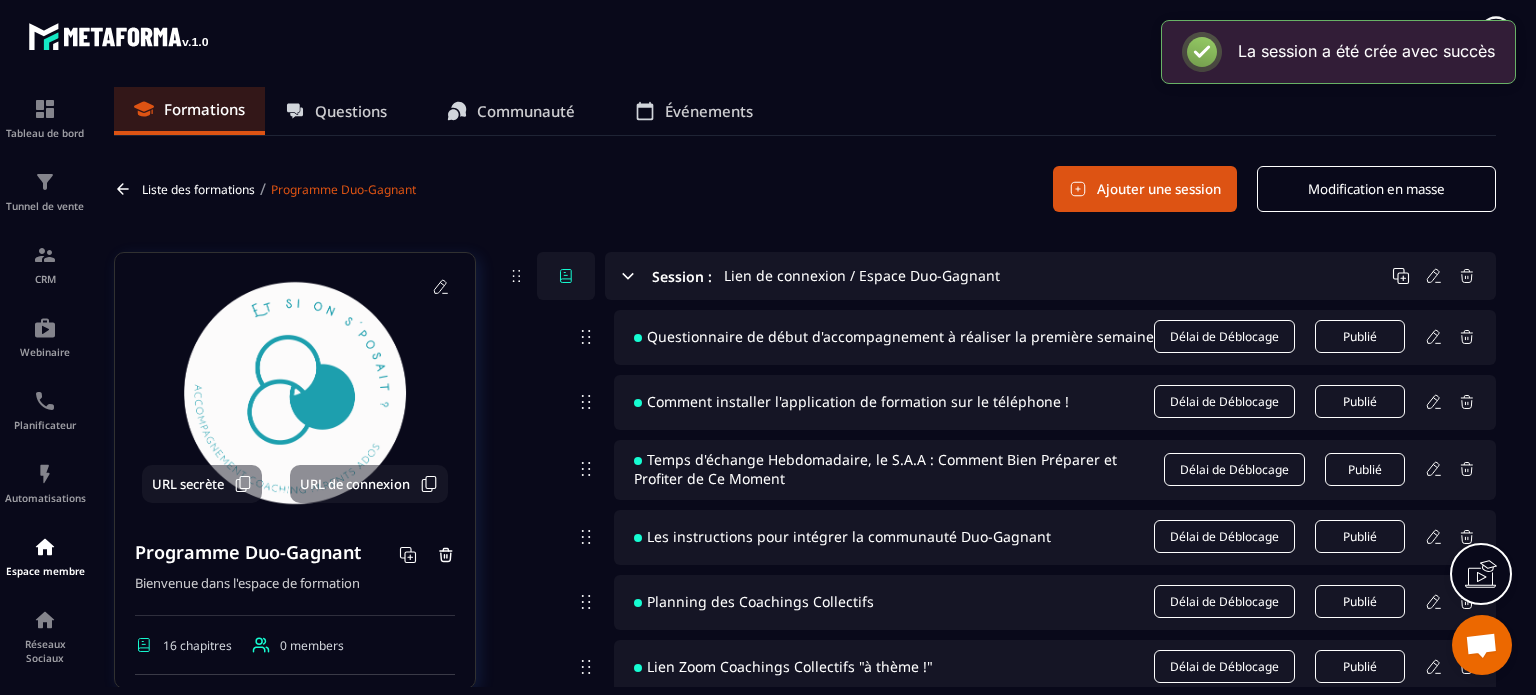 click on "Liste des formations / Programme Duo-Gagnant  Ajouter une session Modification en masse" at bounding box center [805, 189] 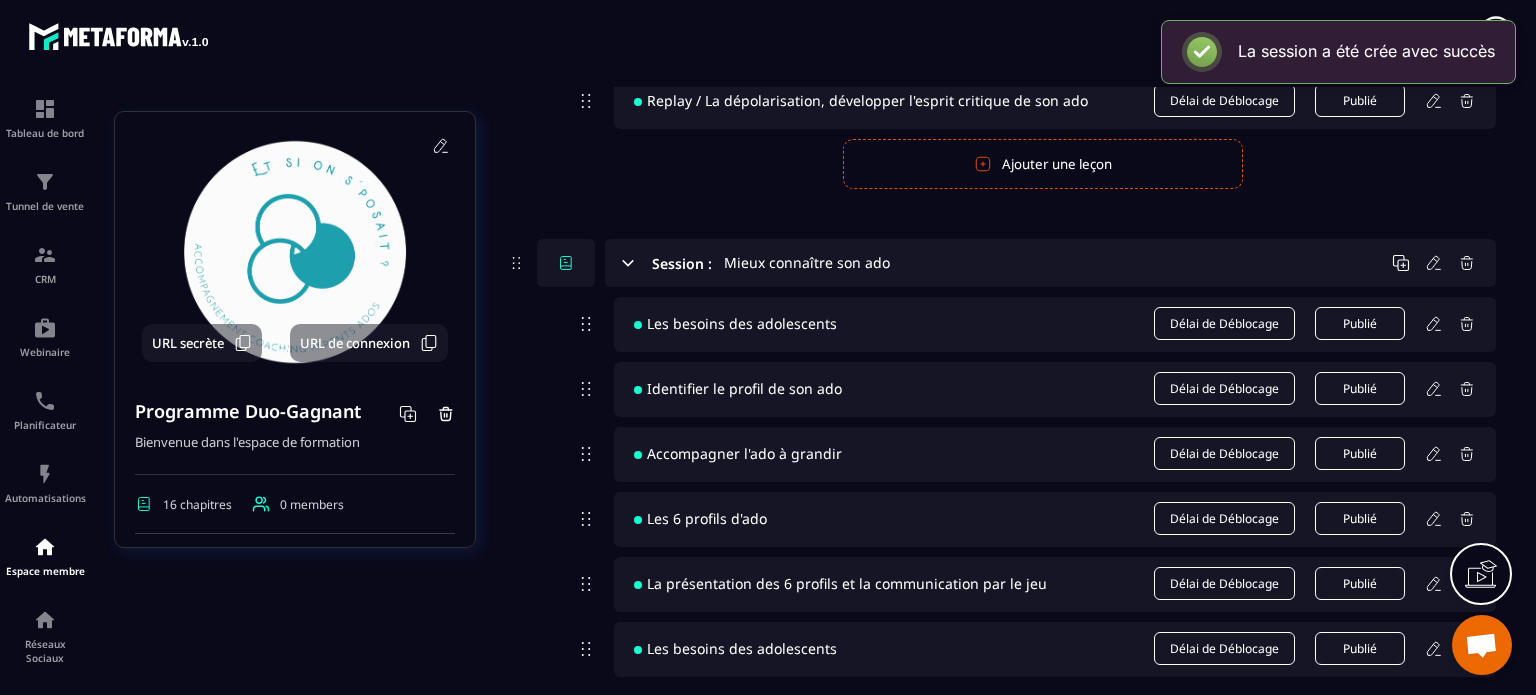 scroll, scrollTop: 2640, scrollLeft: 0, axis: vertical 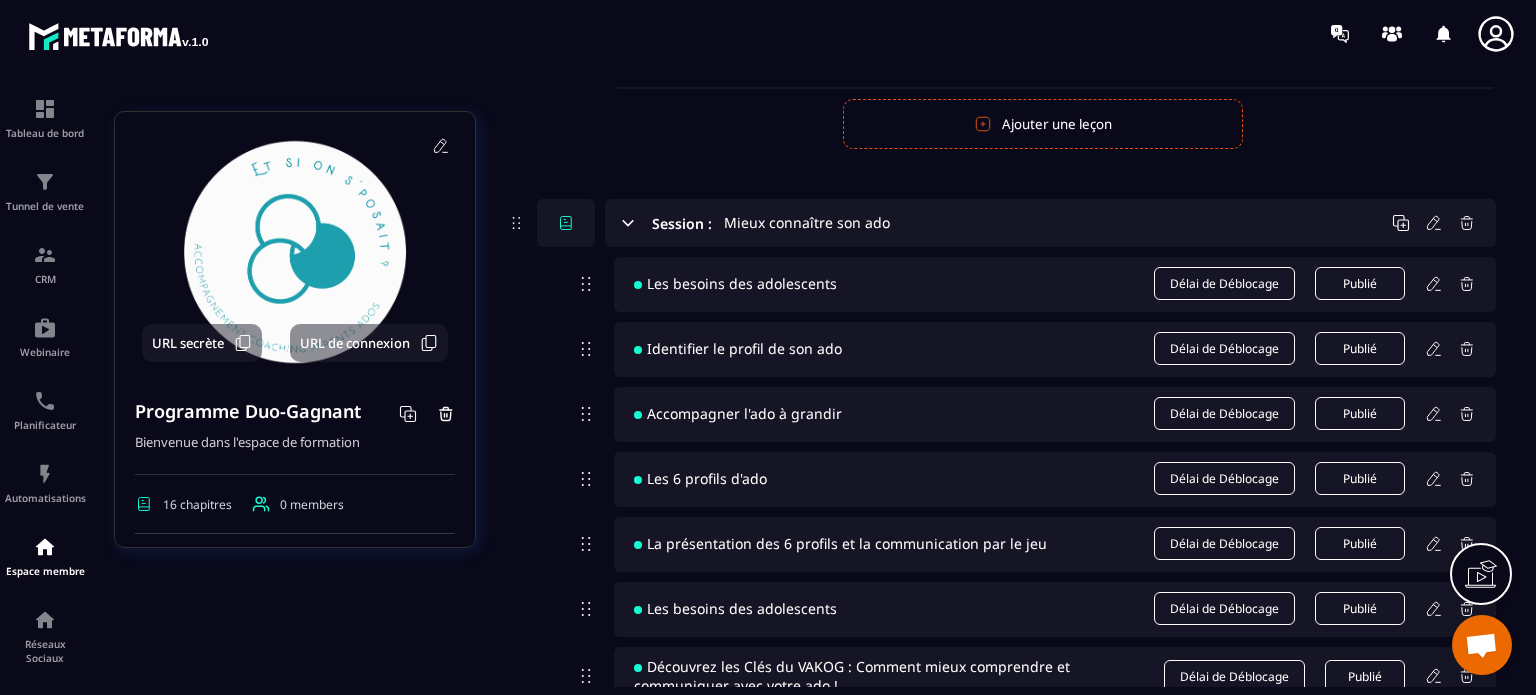 click on "Session : Lien de connexion / Espace Duo-Gagnant  Questionnaire de début d'accompagnement à réaliser la première semaine Délai de Déblocage  Publié  Comment installer l'application de formation sur le téléphone ! Délai de Déblocage  Publié  Temps d'échange Hebdomadaire, le S.A.A : Comment Bien Préparer et Profiter de Ce Moment Délai de Déblocage  Publié  Les instructions pour intégrer la communauté Duo-Gagnant Délai de Déblocage  Publié  Planning des Coachings Collectifs Délai de Déblocage  Publié  Lien Zoom Coachings Collectifs "à thème !" Délai de Déblocage  Publié  Lien Zoom Coaching fondamental "COMMUNICATION" Délai de Déblocage  Publié  Lien Zoom Coaching fondamental : "COLLABORATION" Délai de Déblocage  Publié  Lien Zoom Coaching fondamental : "CADRE et CONFLIT" Délai de Déblocage  Publié  Lien Zoom Coaching fondamental : GESTION DES ECRANS Délai de Déblocage  Publié  Lien Zoom Coaching fondamental : RECADRER SON ADO Délai de Déblocage  Publié Publié Publié" at bounding box center [1001, 2126] 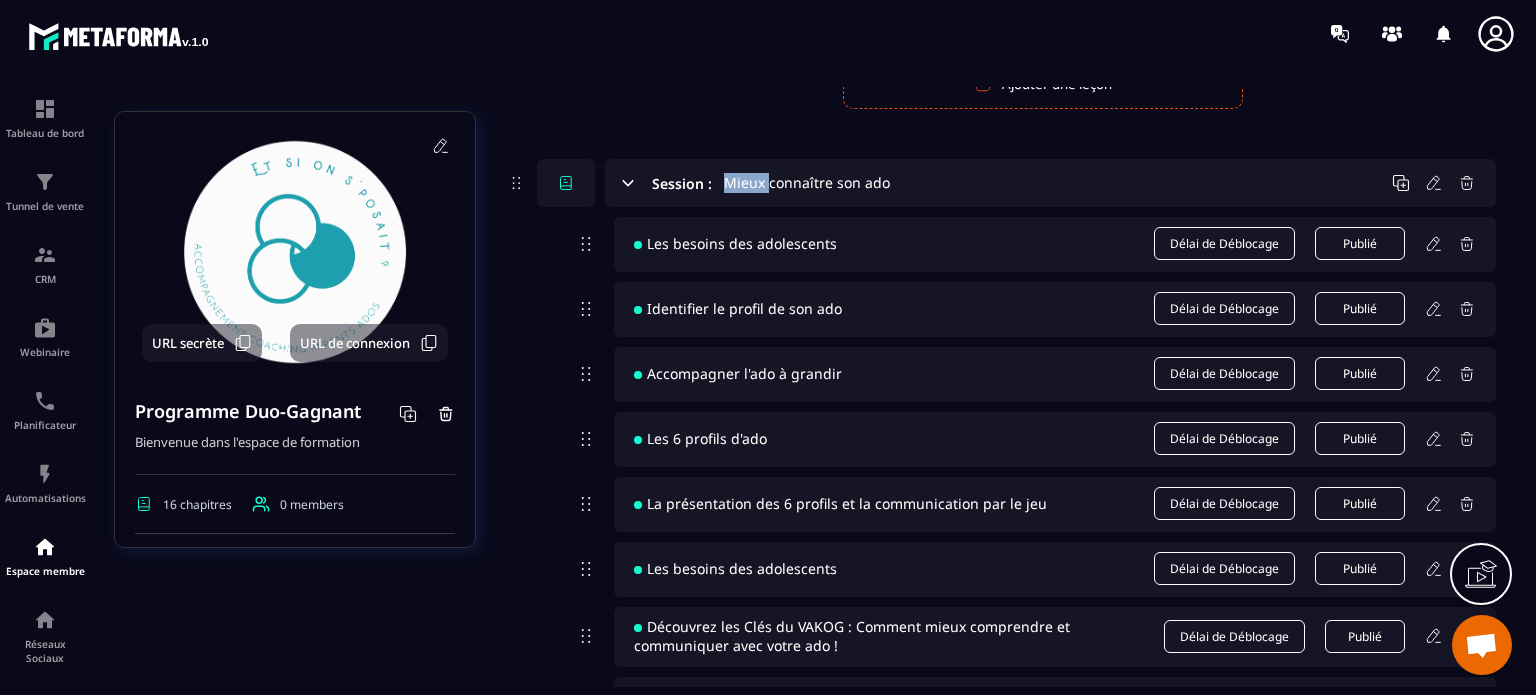 click on "Session : Lien de connexion / Espace Duo-Gagnant  Questionnaire de début d'accompagnement à réaliser la première semaine Délai de Déblocage  Publié  Comment installer l'application de formation sur le téléphone ! Délai de Déblocage  Publié  Temps d'échange Hebdomadaire, le S.A.A : Comment Bien Préparer et Profiter de Ce Moment Délai de Déblocage  Publié  Les instructions pour intégrer la communauté Duo-Gagnant Délai de Déblocage  Publié  Planning des Coachings Collectifs Délai de Déblocage  Publié  Lien Zoom Coachings Collectifs "à thème !" Délai de Déblocage  Publié  Lien Zoom Coaching fondamental "COMMUNICATION" Délai de Déblocage  Publié  Lien Zoom Coaching fondamental : "COLLABORATION" Délai de Déblocage  Publié  Lien Zoom Coaching fondamental : "CADRE et CONFLIT" Délai de Déblocage  Publié  Lien Zoom Coaching fondamental : GESTION DES ECRANS Délai de Déblocage  Publié  Lien Zoom Coaching fondamental : RECADRER SON ADO Délai de Déblocage  Publié Publié Publié" at bounding box center (1001, 2086) 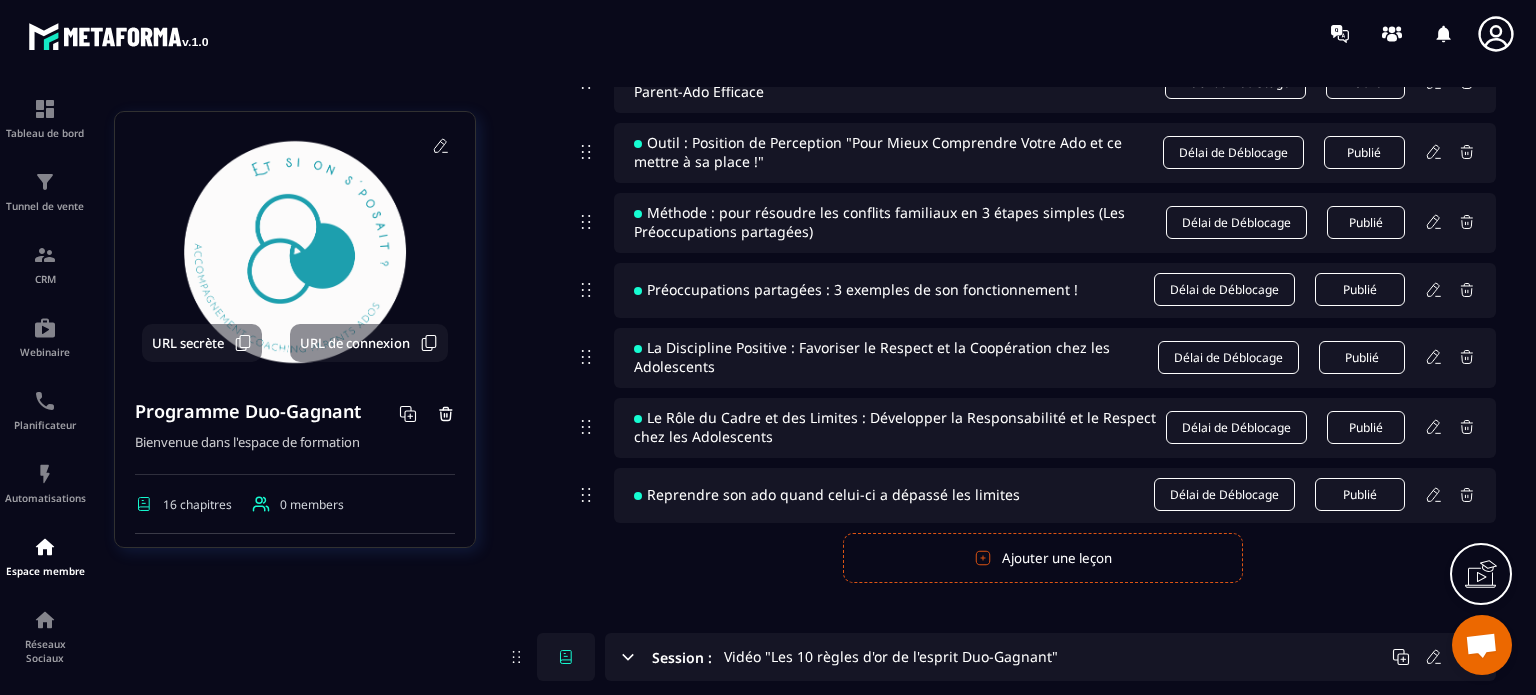 scroll, scrollTop: 8541, scrollLeft: 0, axis: vertical 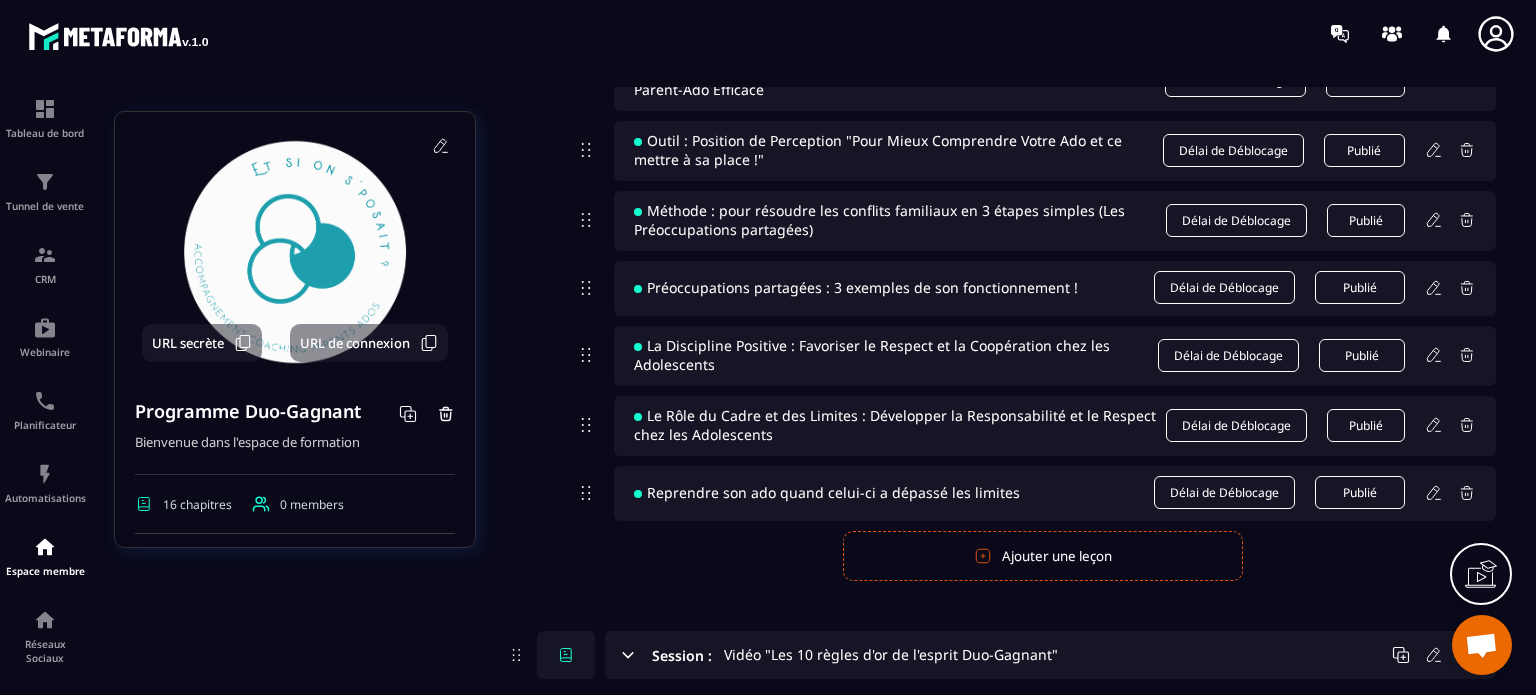 click 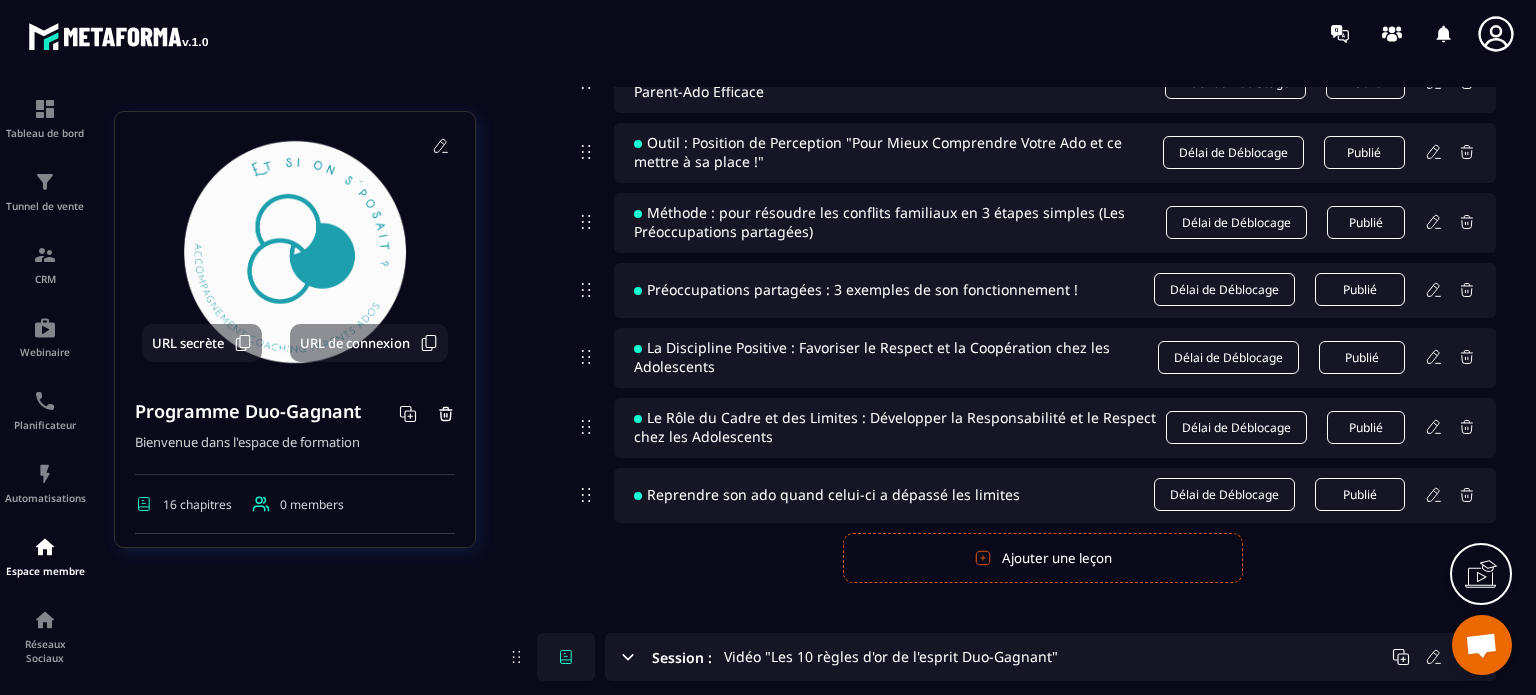 click at bounding box center (1055, 715) 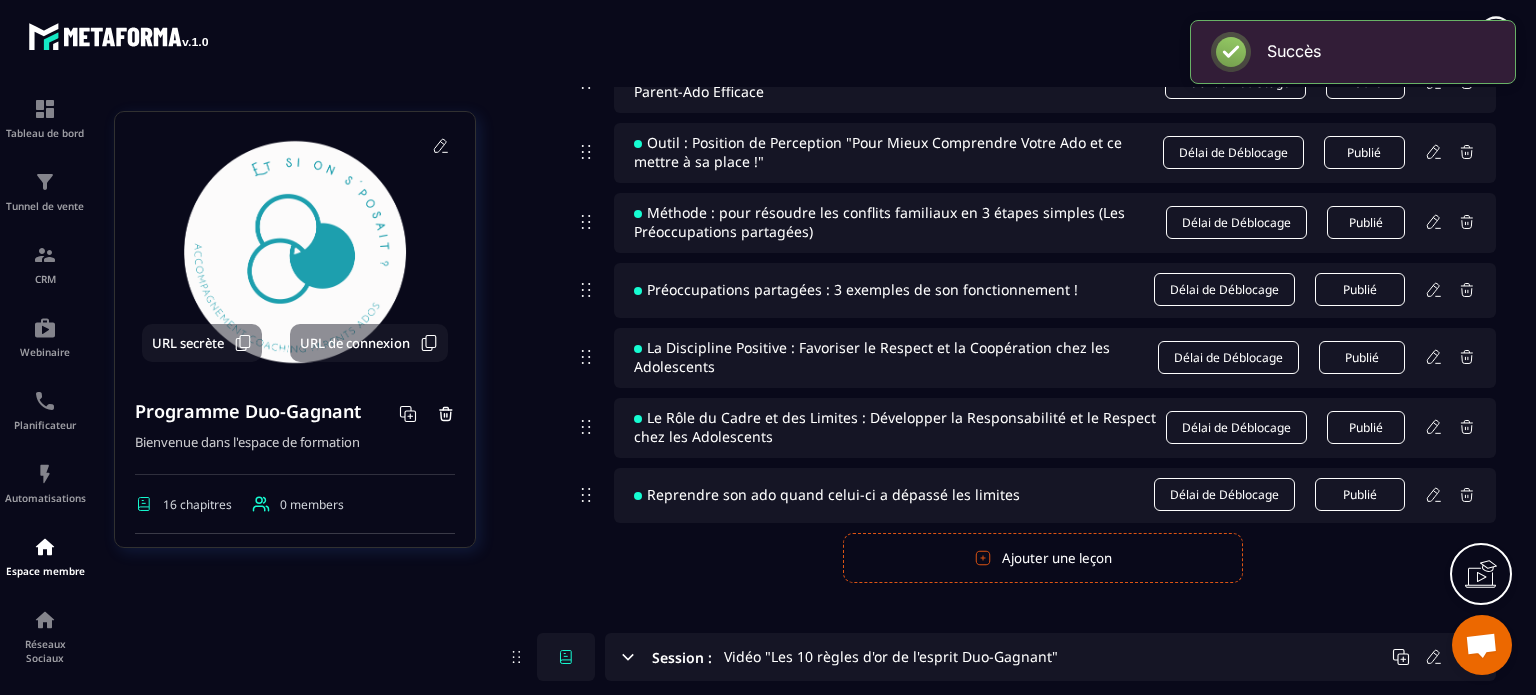 click on "Publier" at bounding box center (1360, 717) 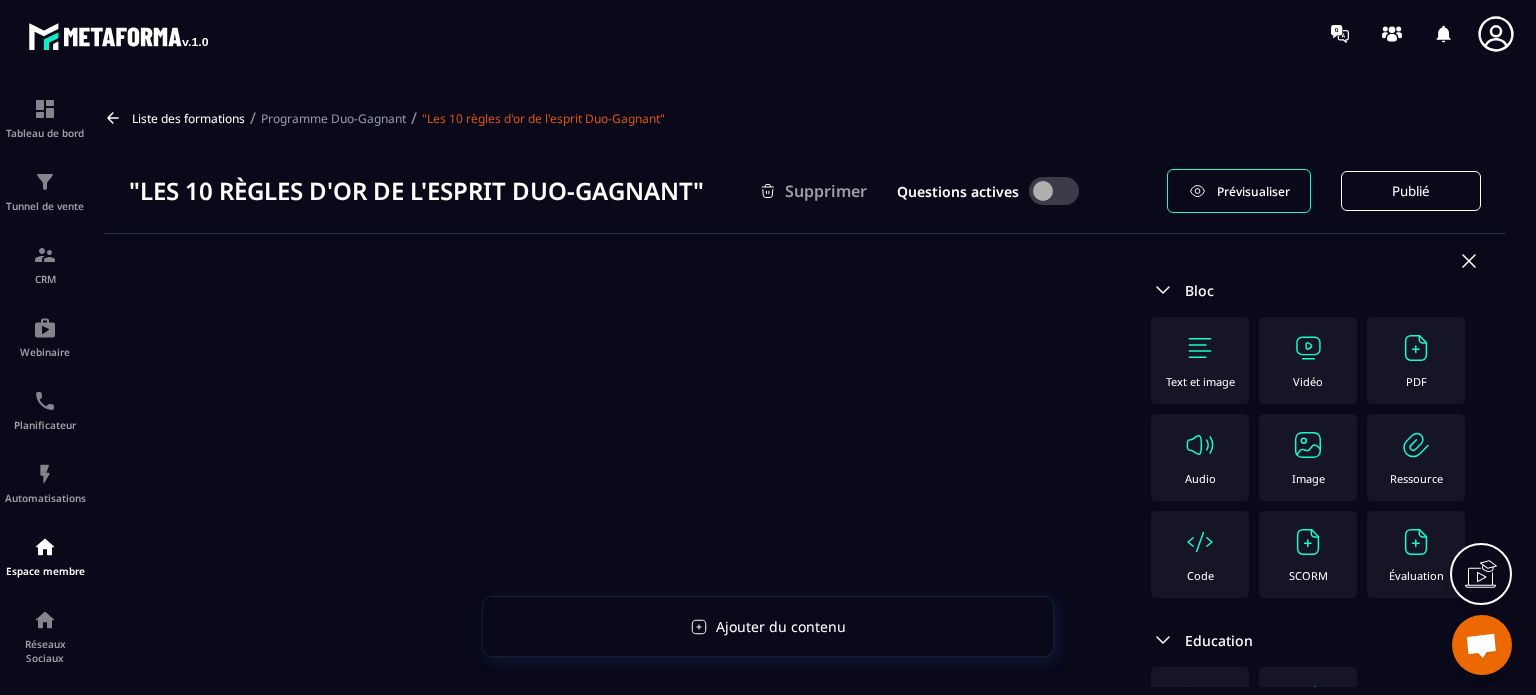 click at bounding box center (1200, 348) 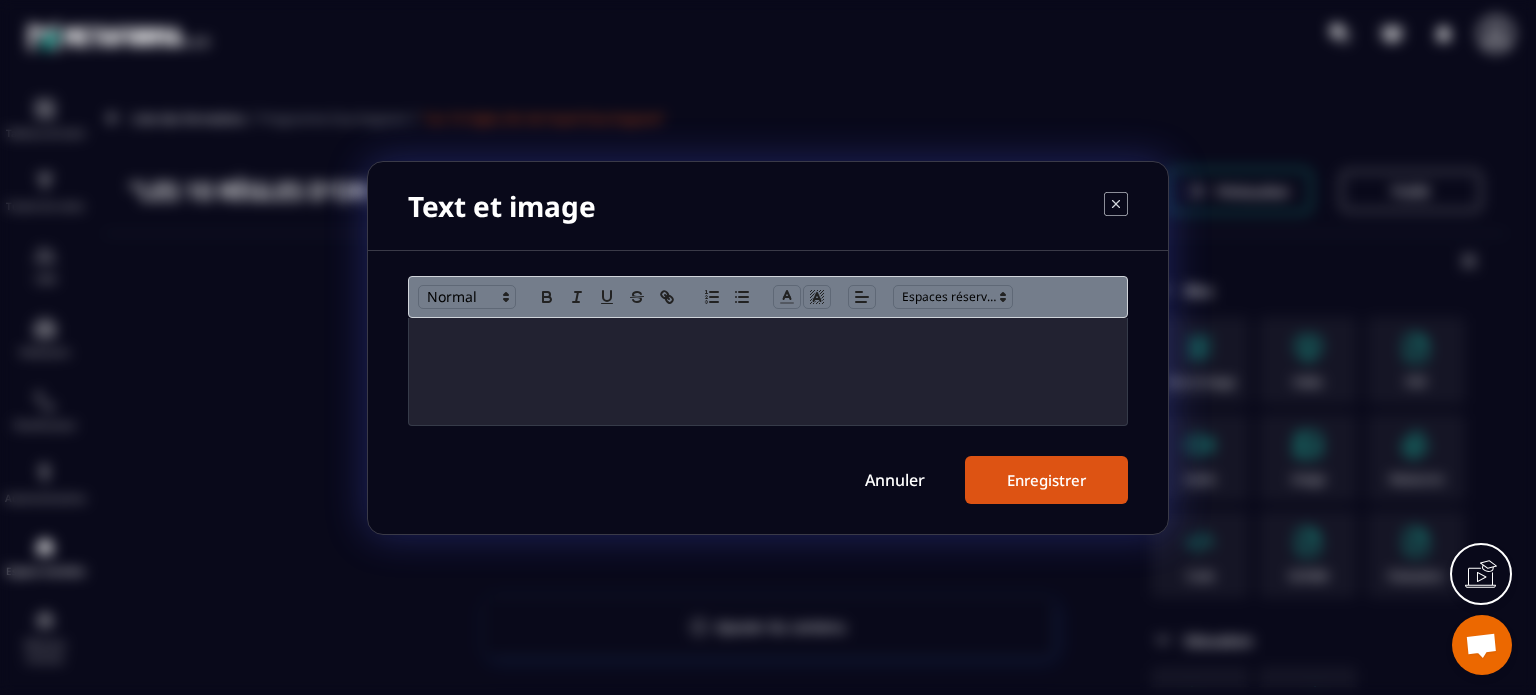 click at bounding box center [768, 371] 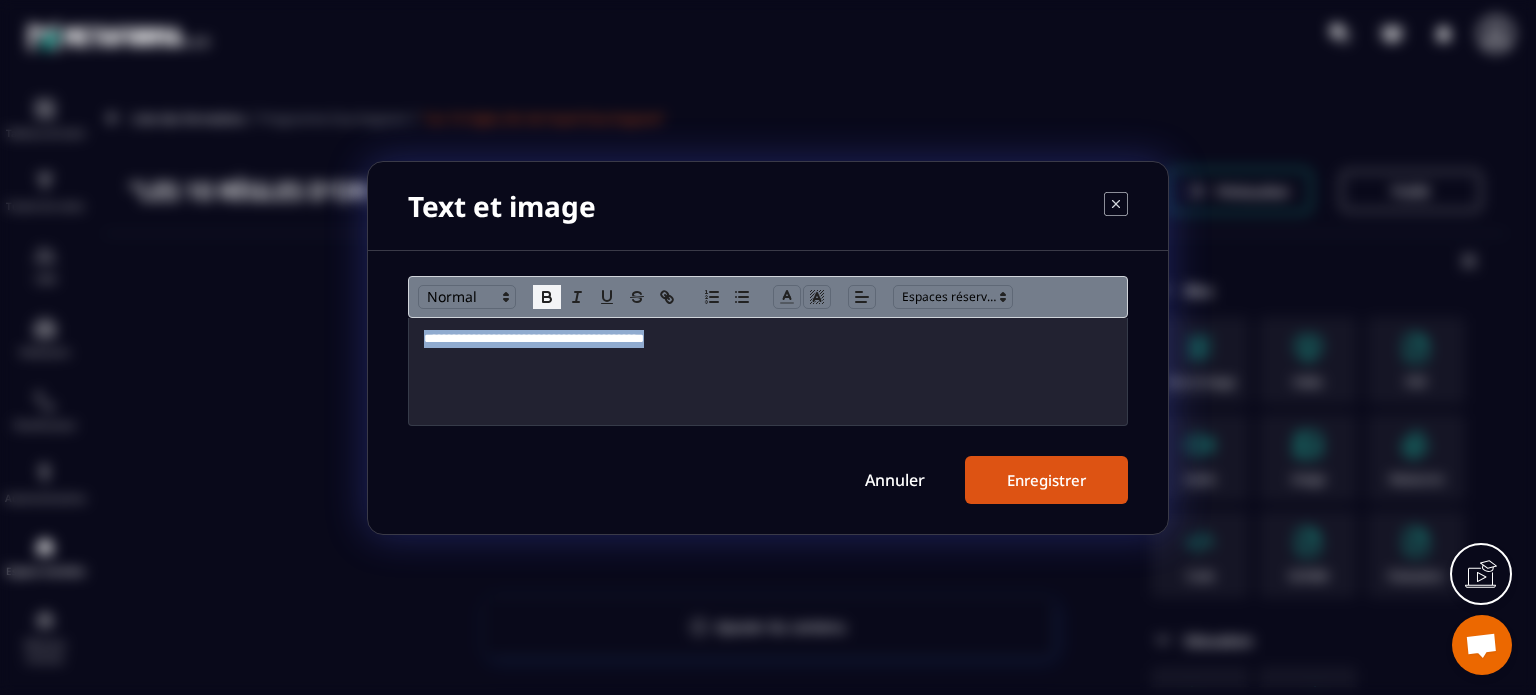 click 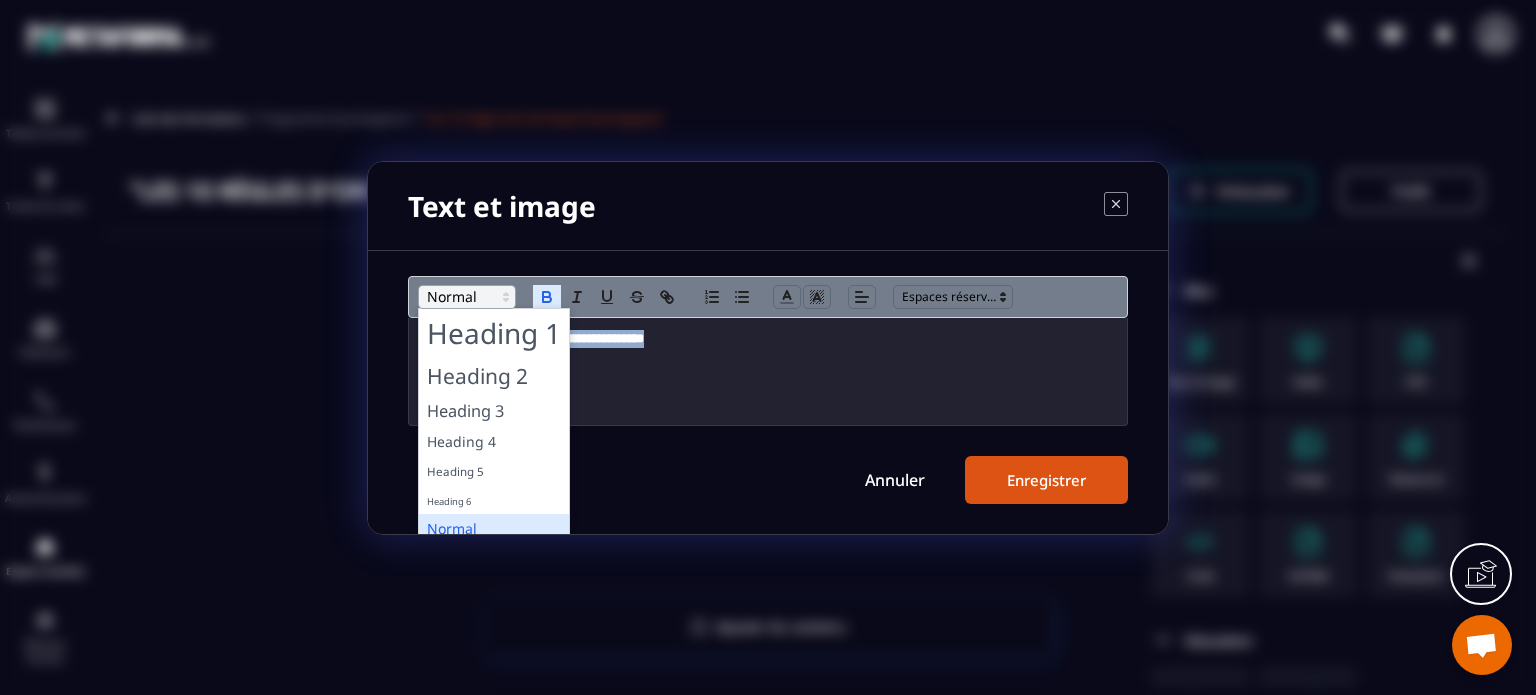 click at bounding box center (467, 297) 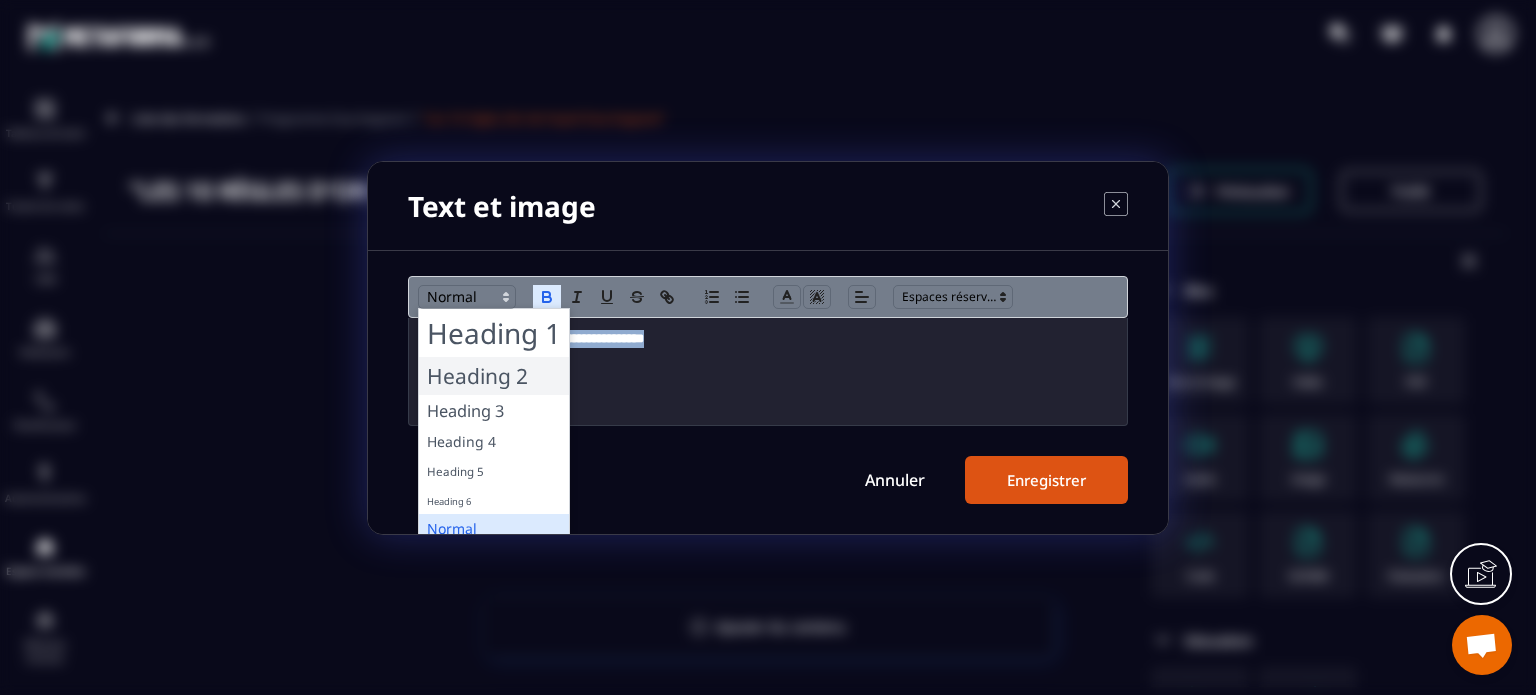 click at bounding box center (494, 376) 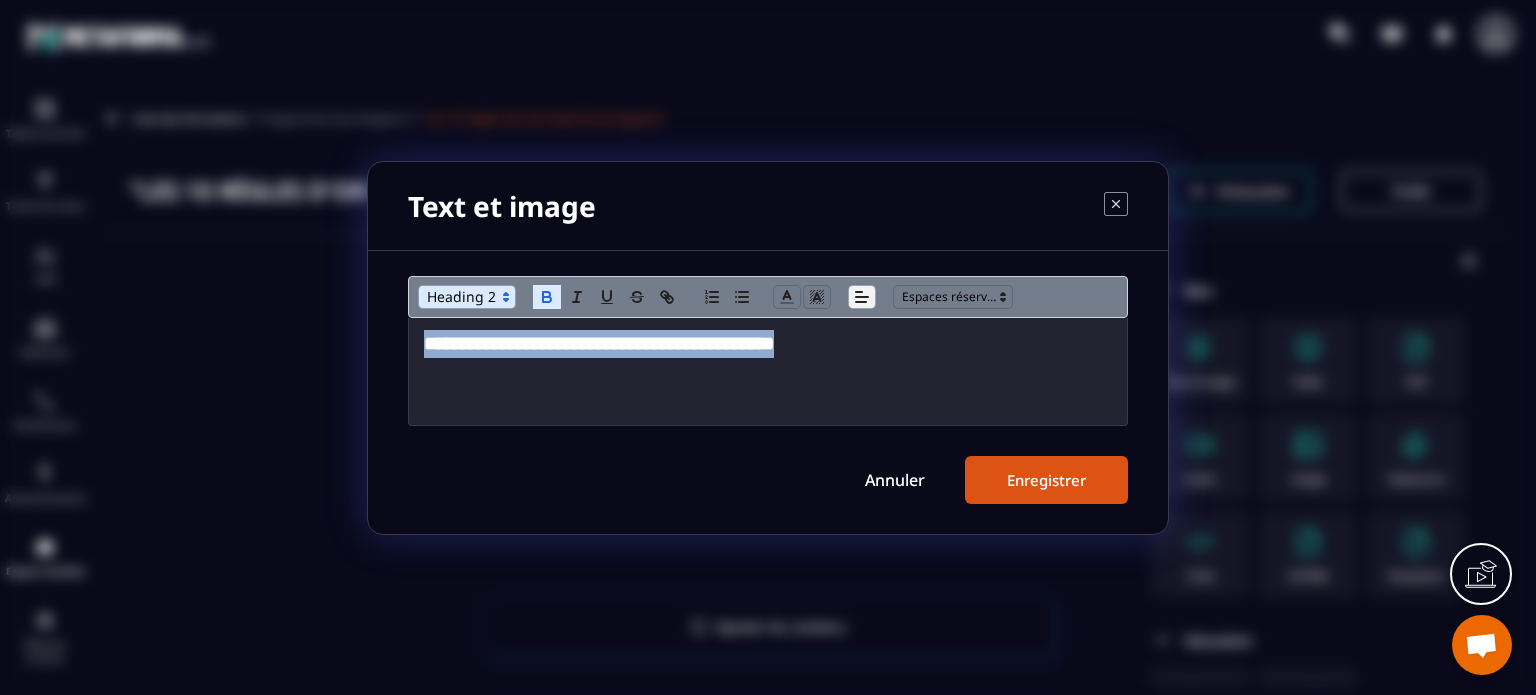 click 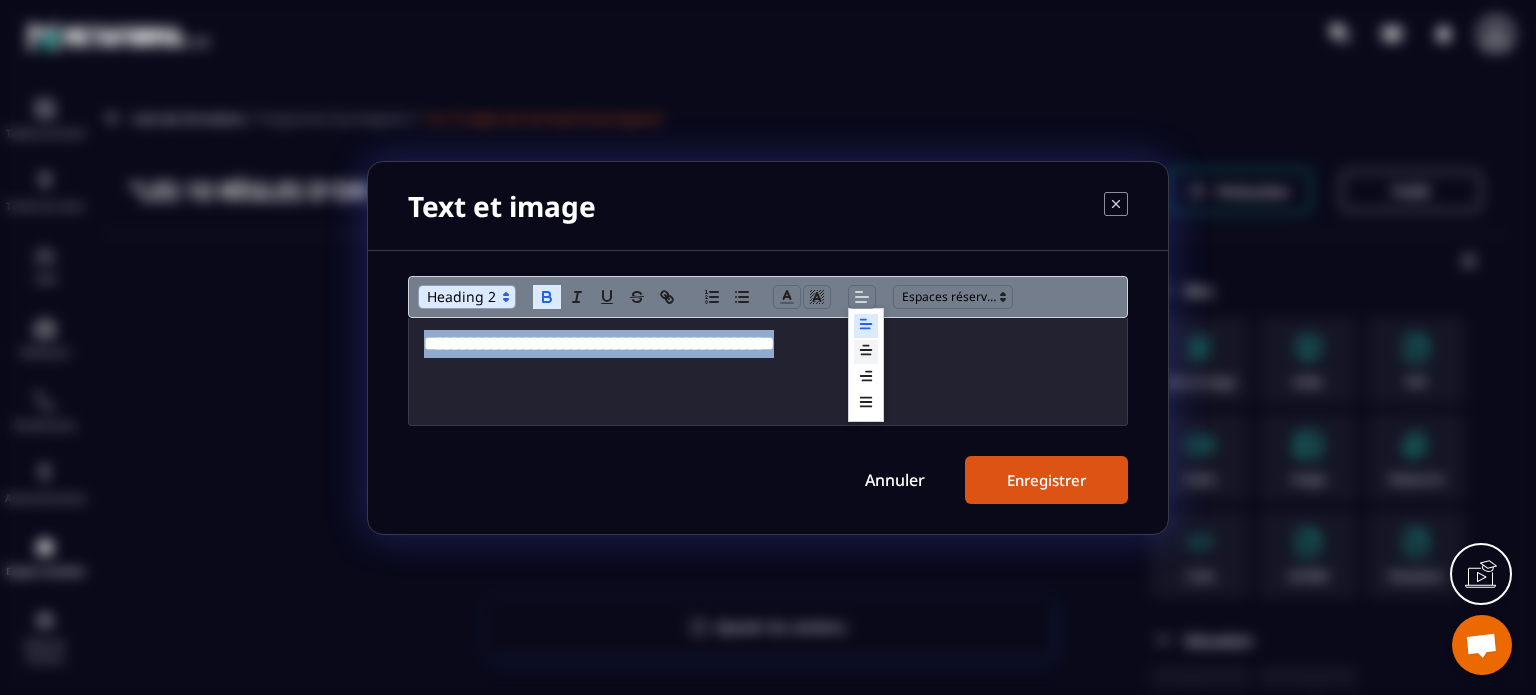 click 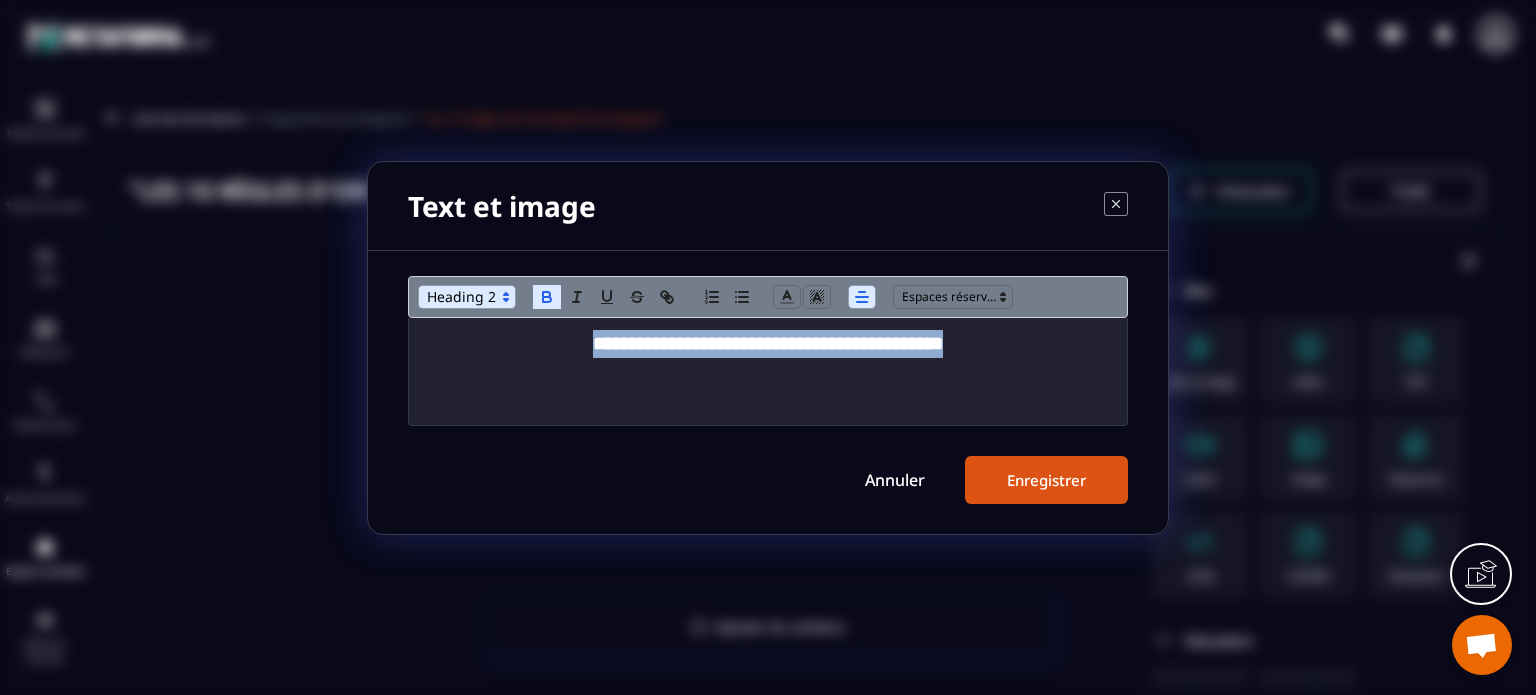 click on "Enregistrer" at bounding box center (1046, 480) 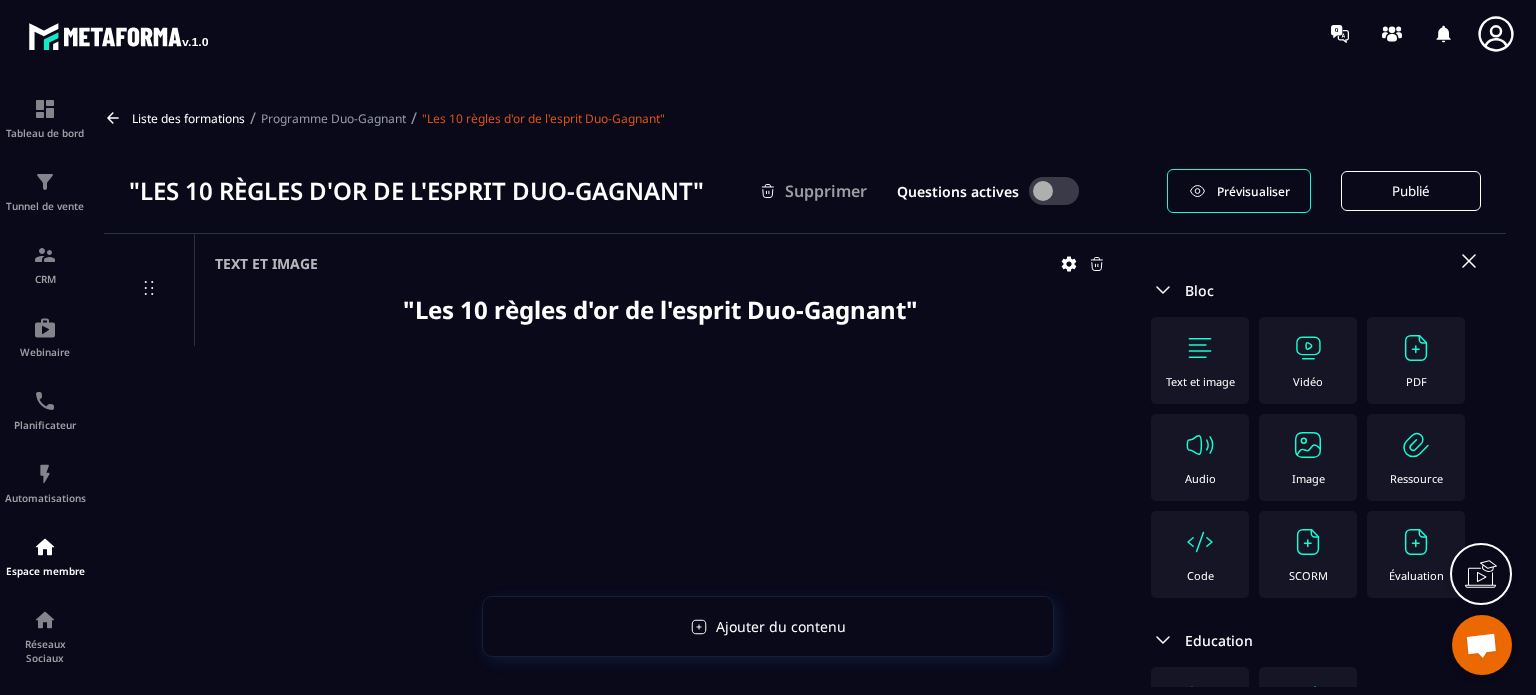 click at bounding box center [1308, 348] 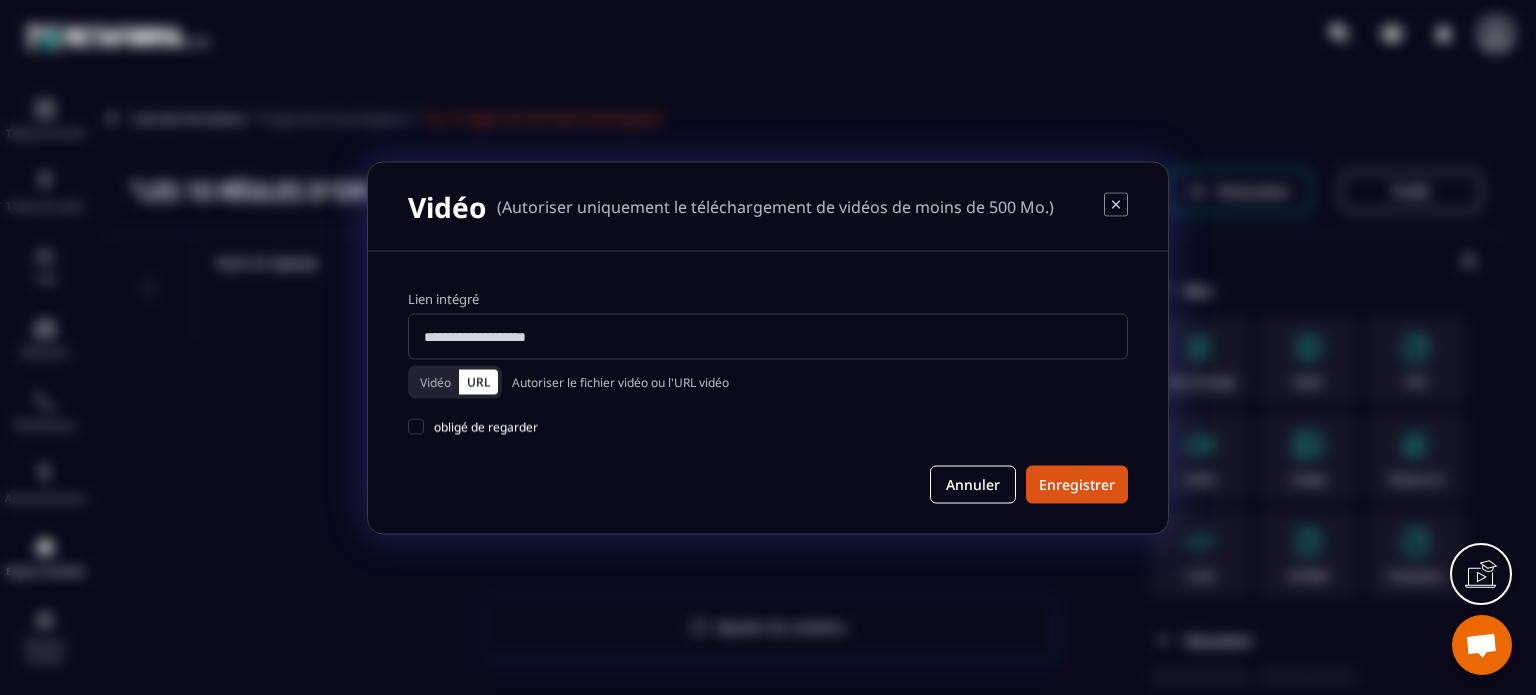 click at bounding box center [768, 336] 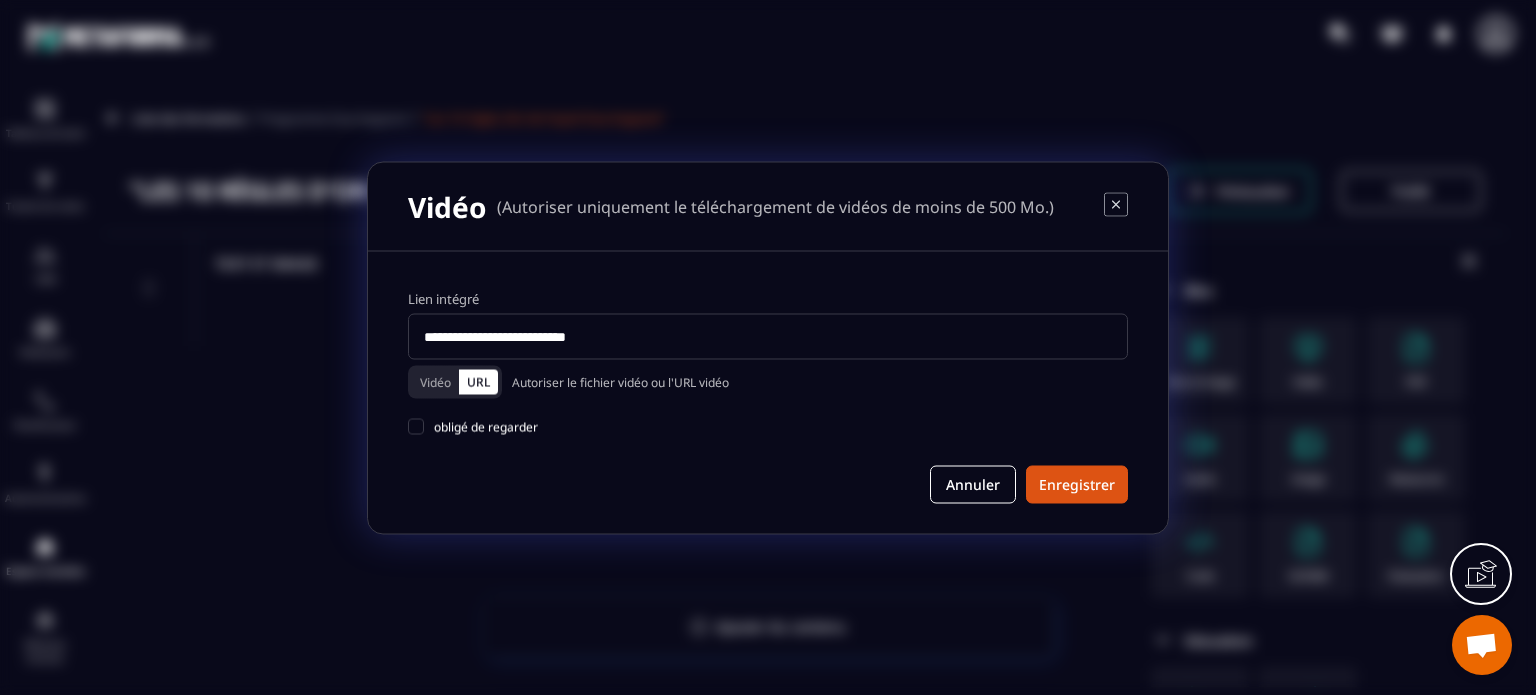 type on "**********" 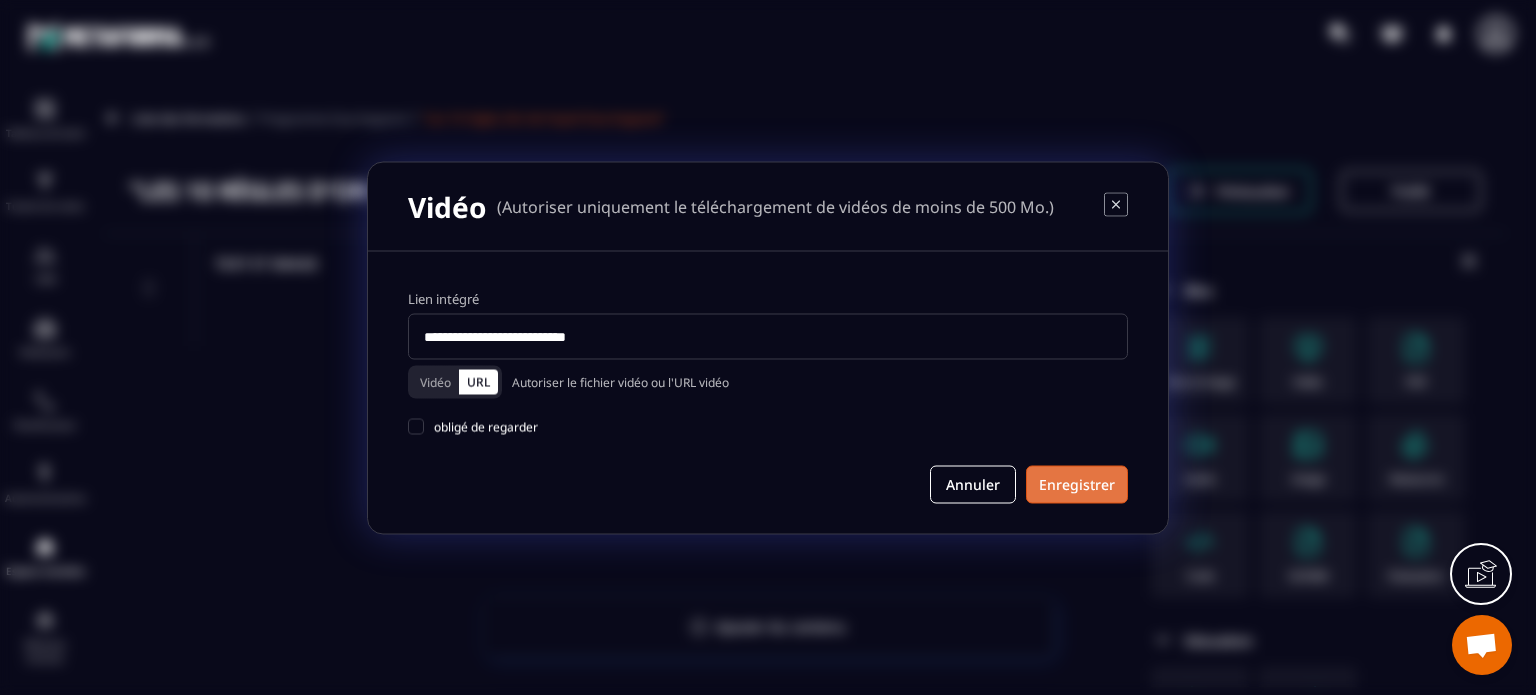 click on "Enregistrer" at bounding box center [1077, 484] 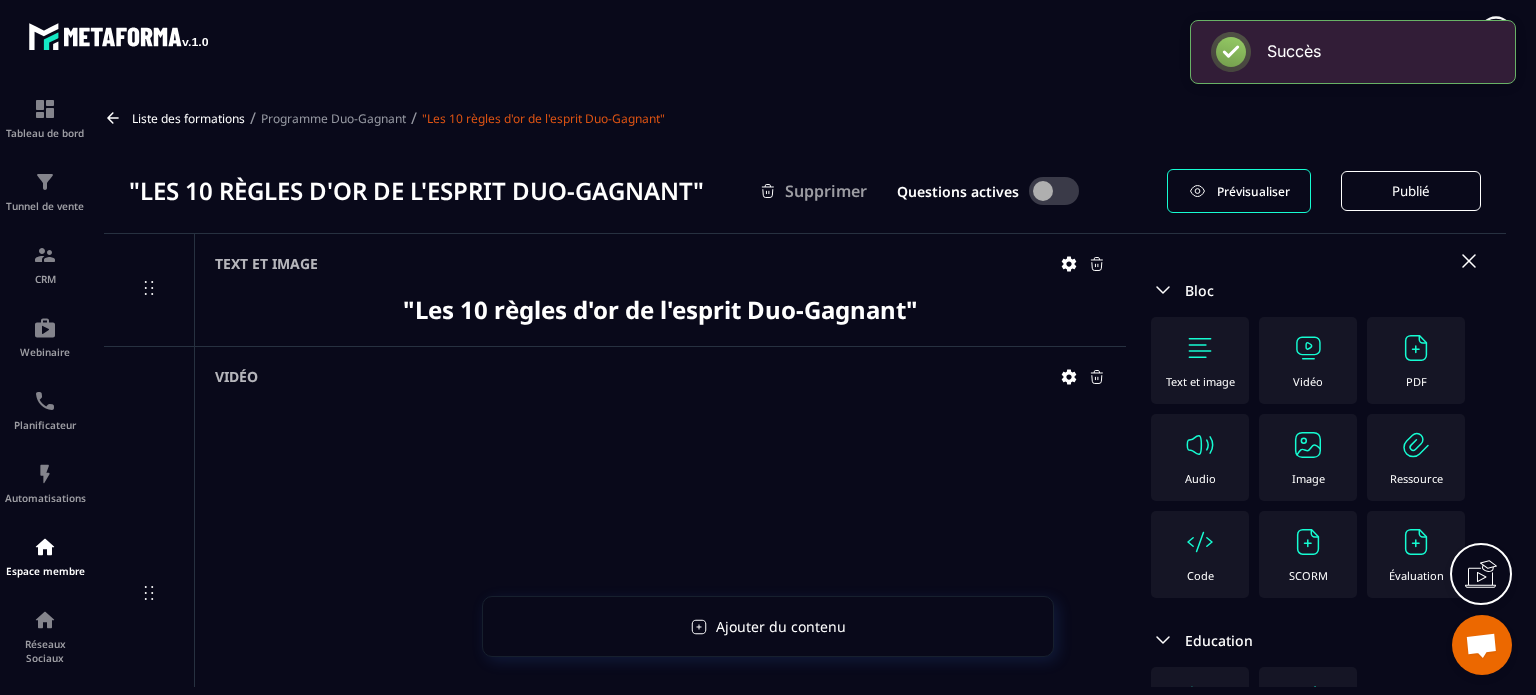 click on "Text et image "Les 10 règles d'or de l'esprit Duo-Gagnant"" at bounding box center (660, 290) 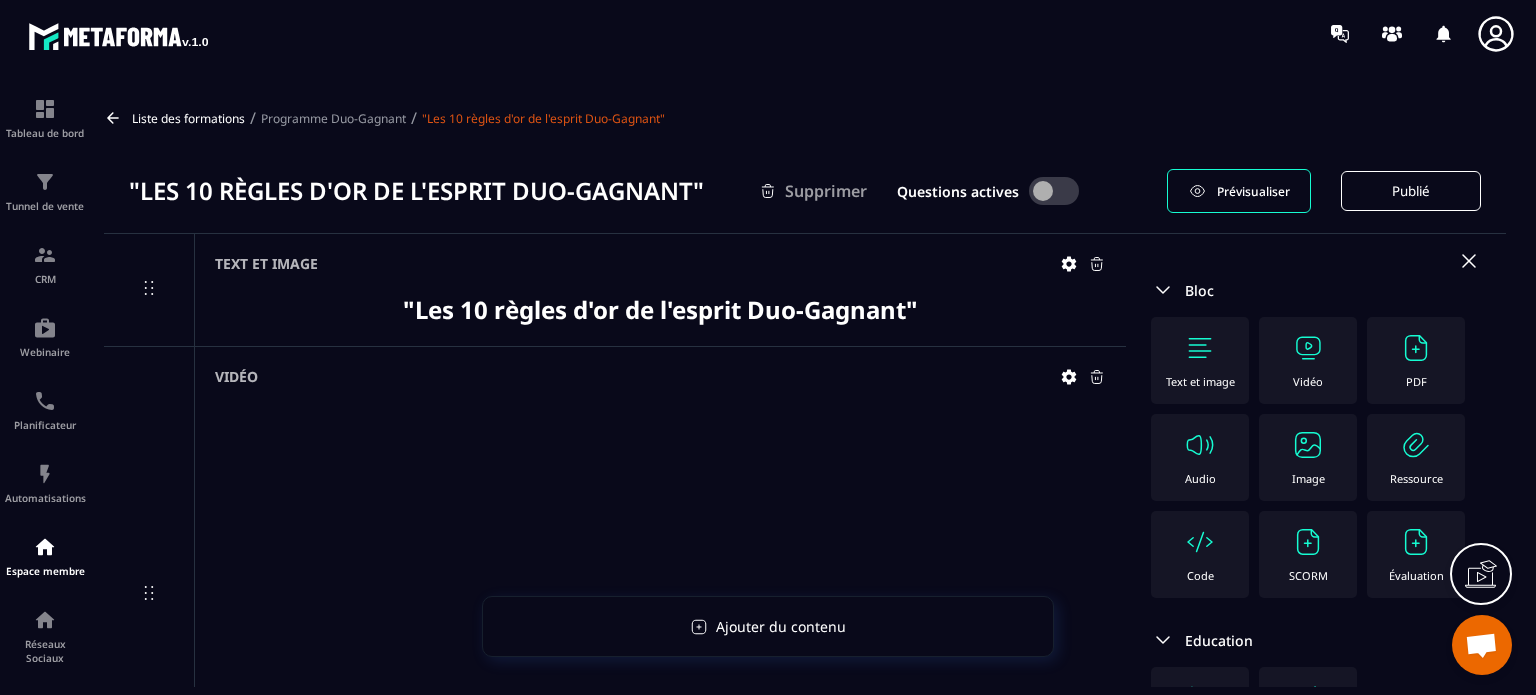 click on "Programme Duo-Gagnant" at bounding box center (333, 118) 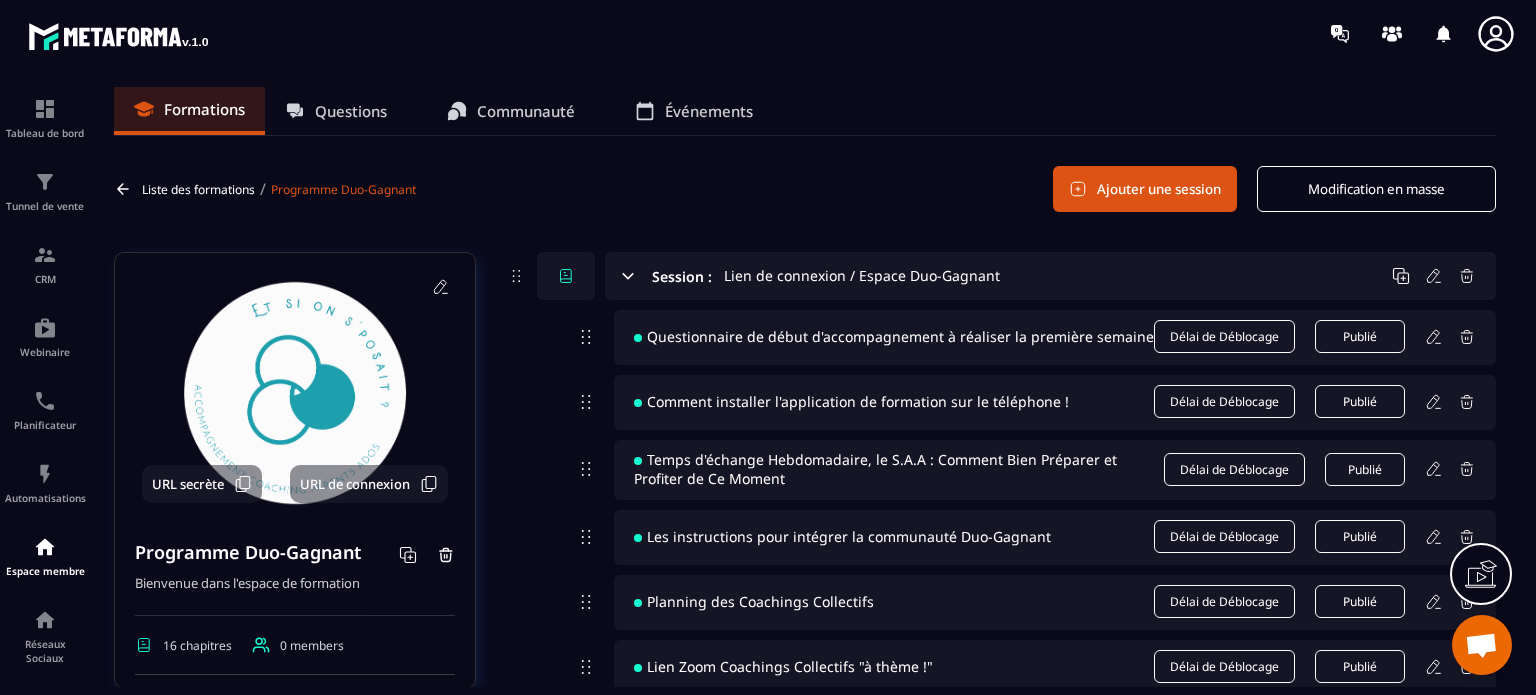 click on "Ajouter une session" at bounding box center [1145, 189] 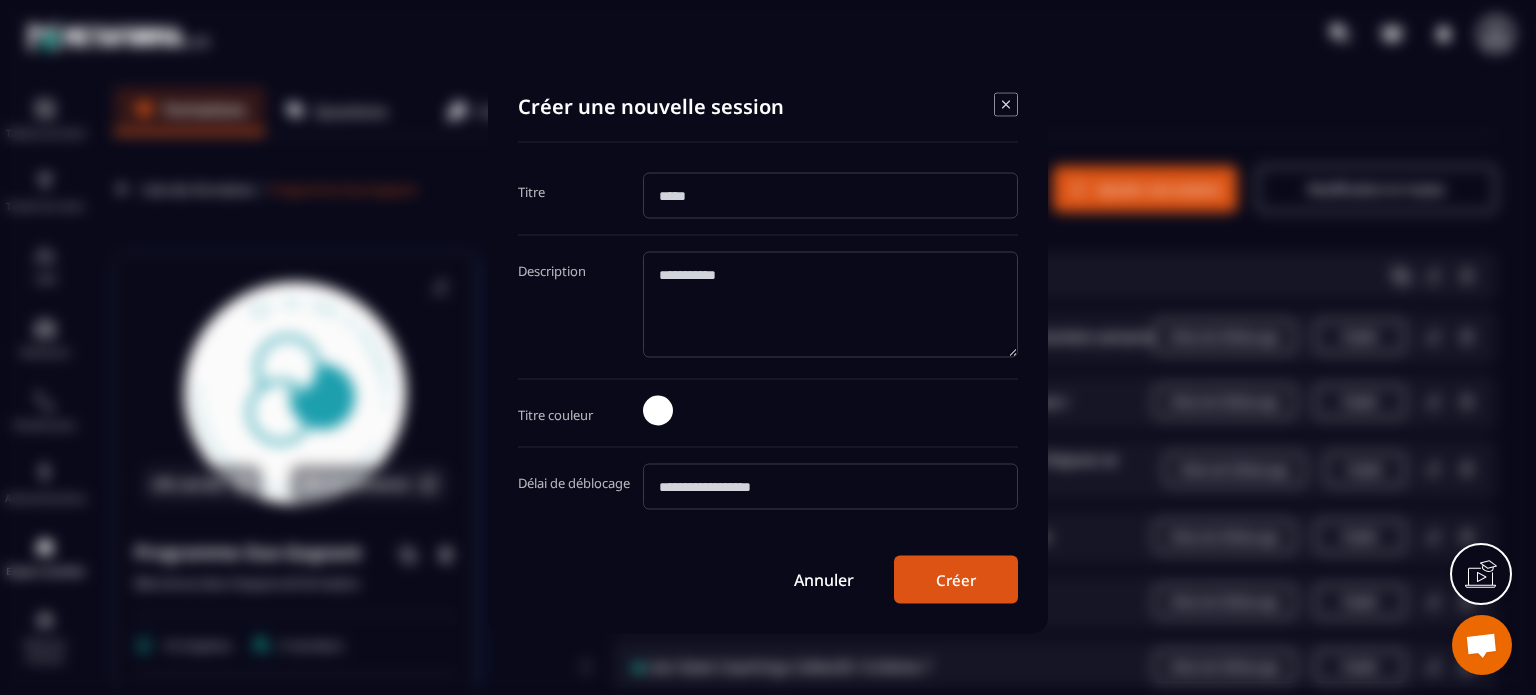 click at bounding box center [830, 195] 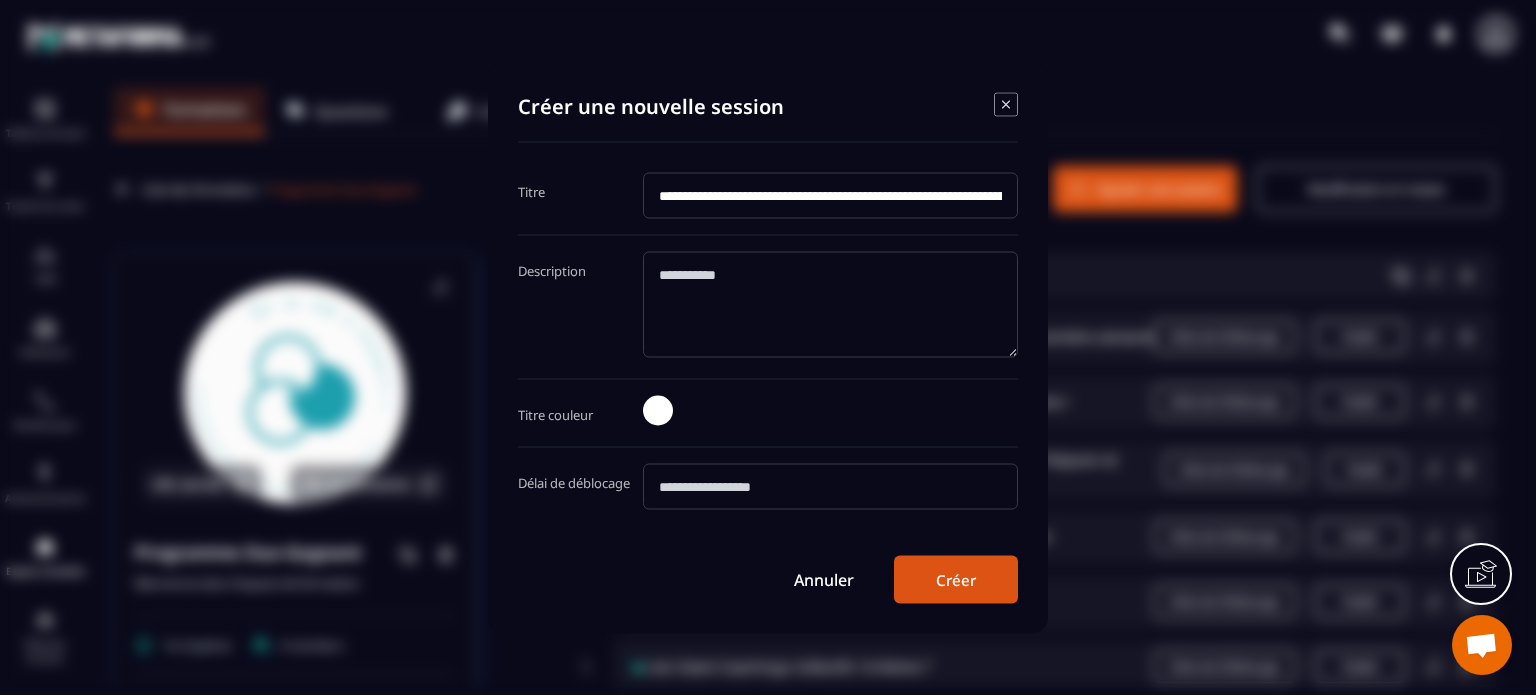 scroll, scrollTop: 0, scrollLeft: 15915, axis: horizontal 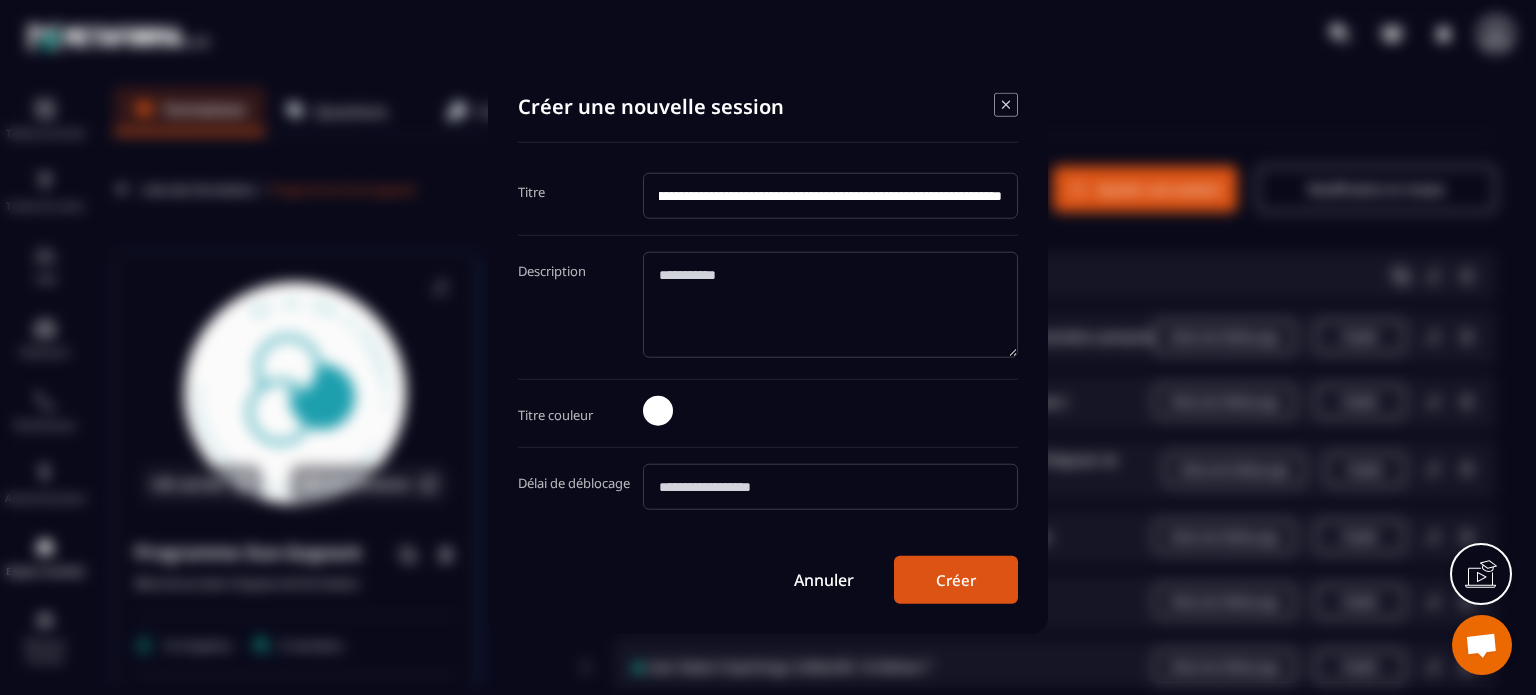 drag, startPoint x: 888, startPoint y: 203, endPoint x: 565, endPoint y: 185, distance: 323.50116 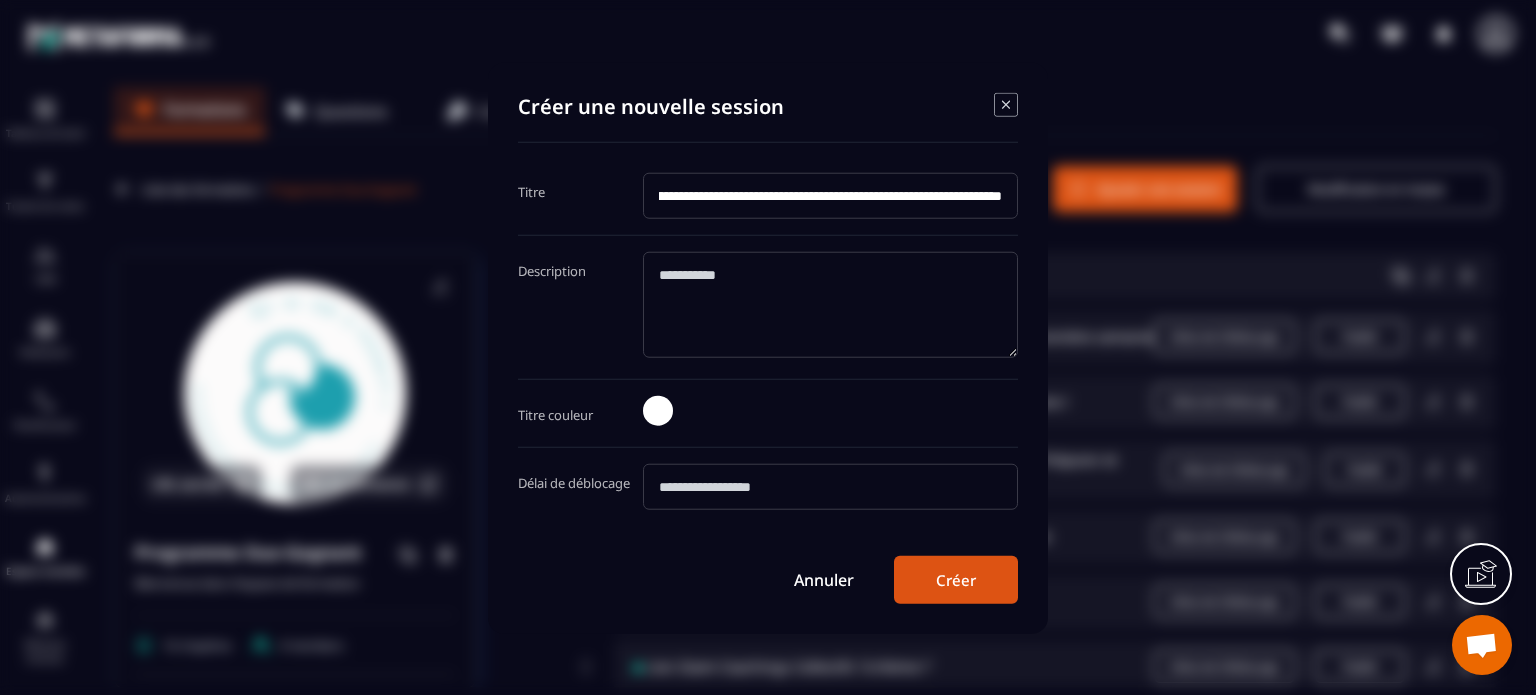 click on "Titre" at bounding box center [768, 203] 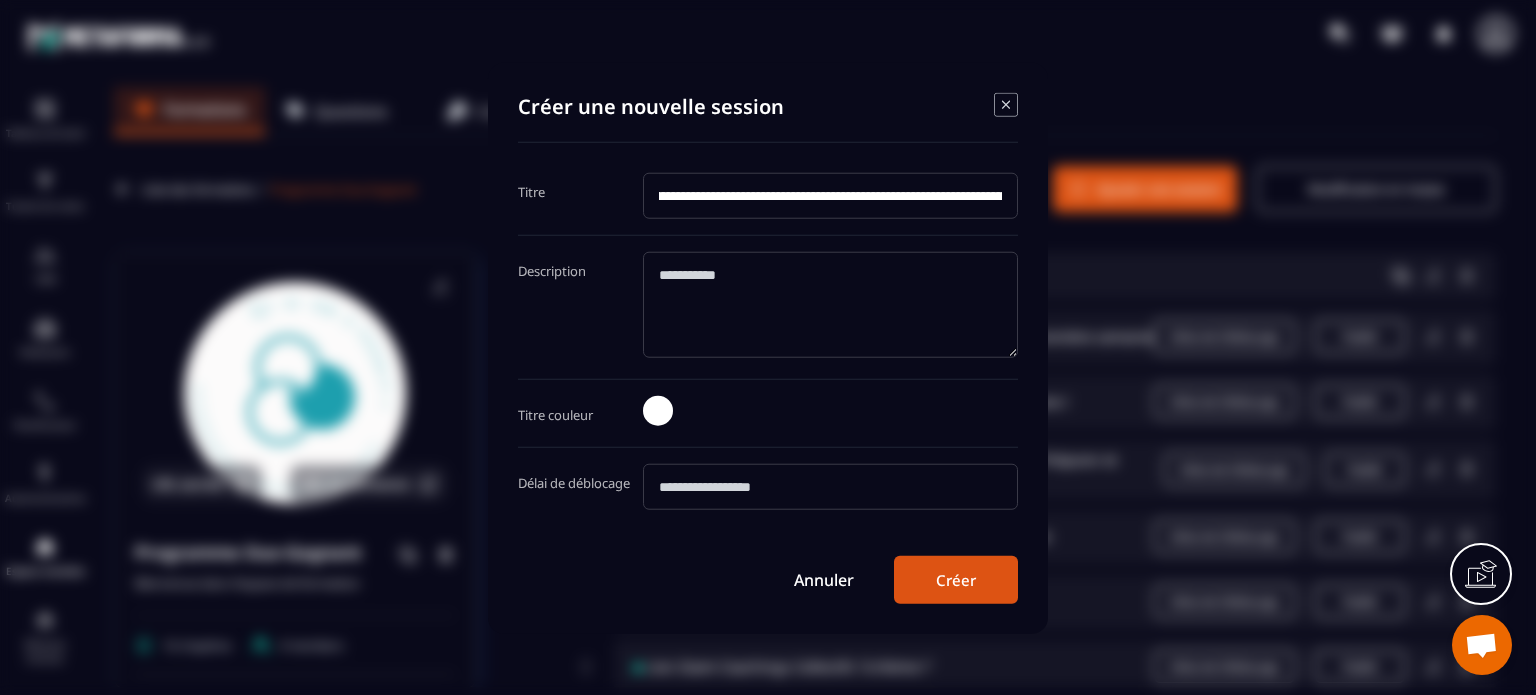 scroll, scrollTop: 0, scrollLeft: 0, axis: both 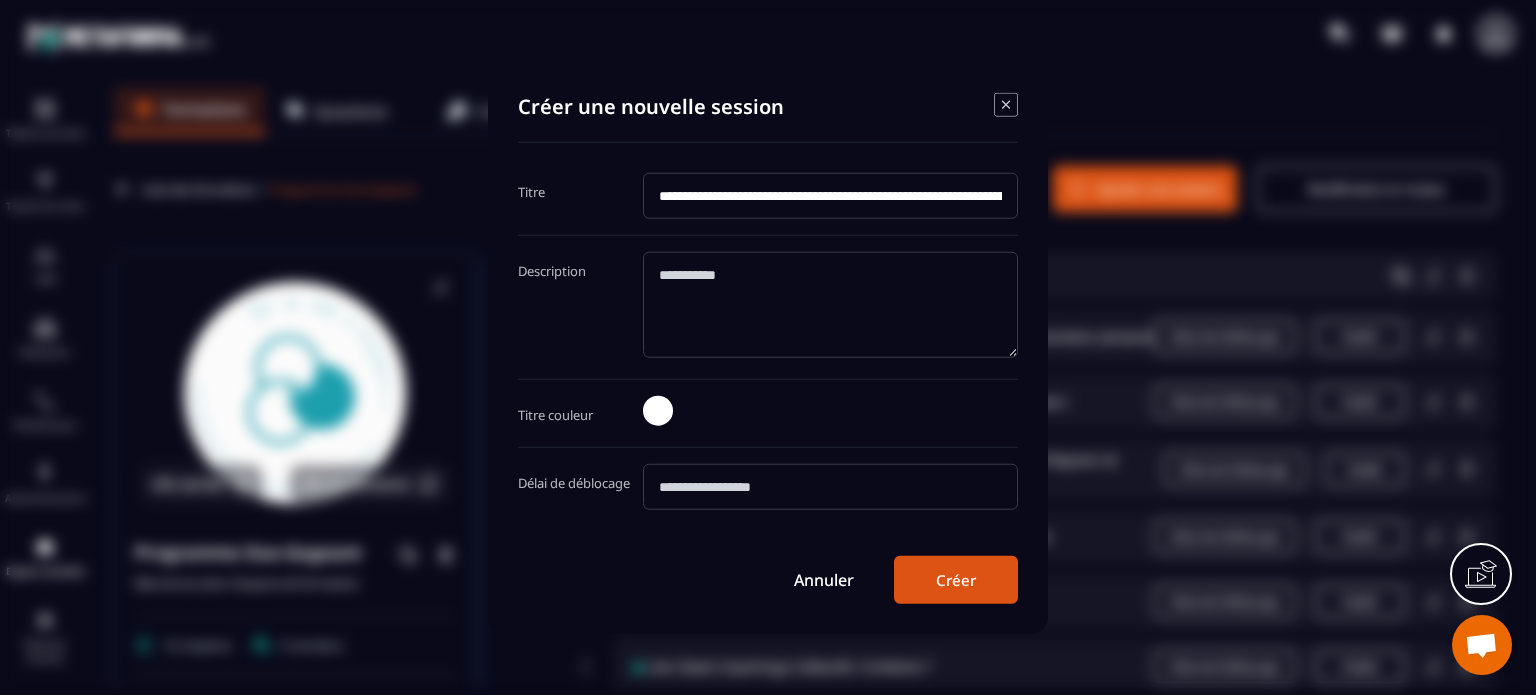 drag, startPoint x: 887, startPoint y: 196, endPoint x: 622, endPoint y: 199, distance: 265.01697 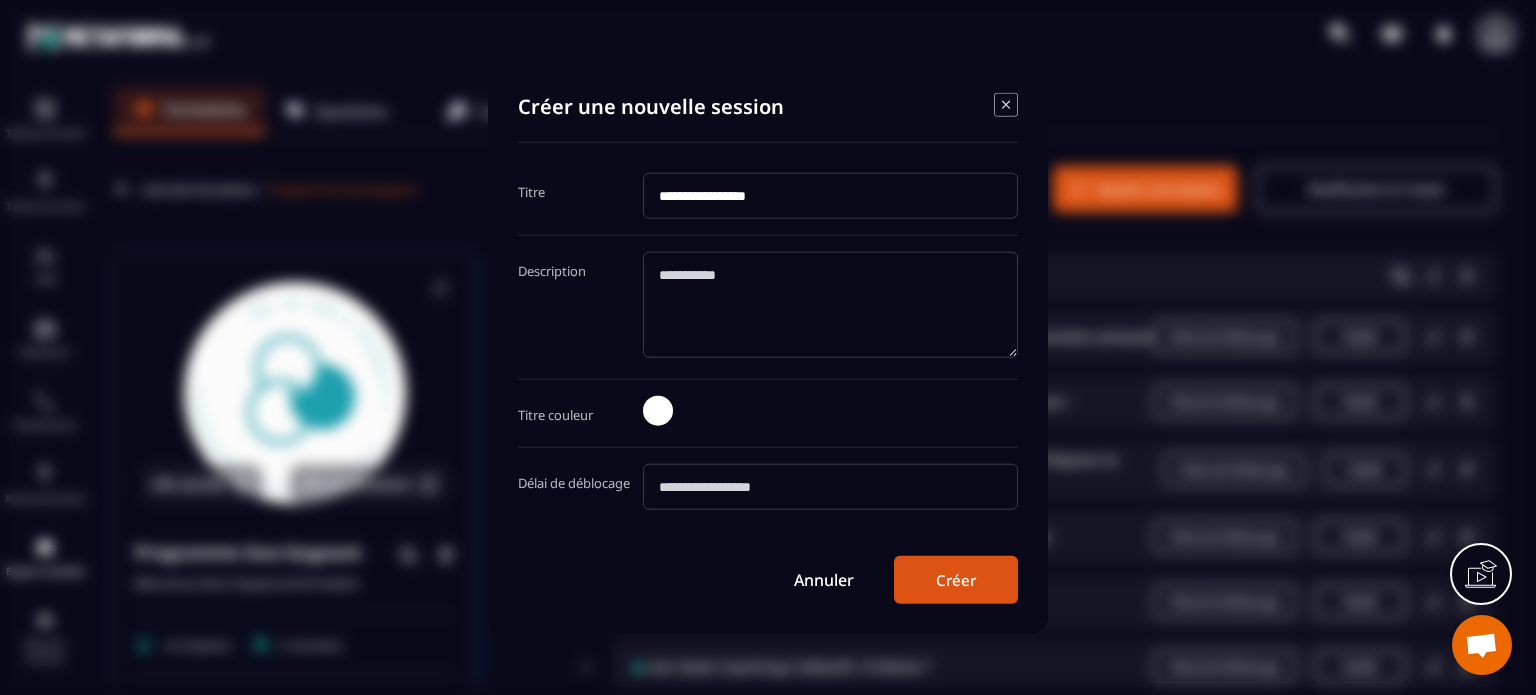 type on "**********" 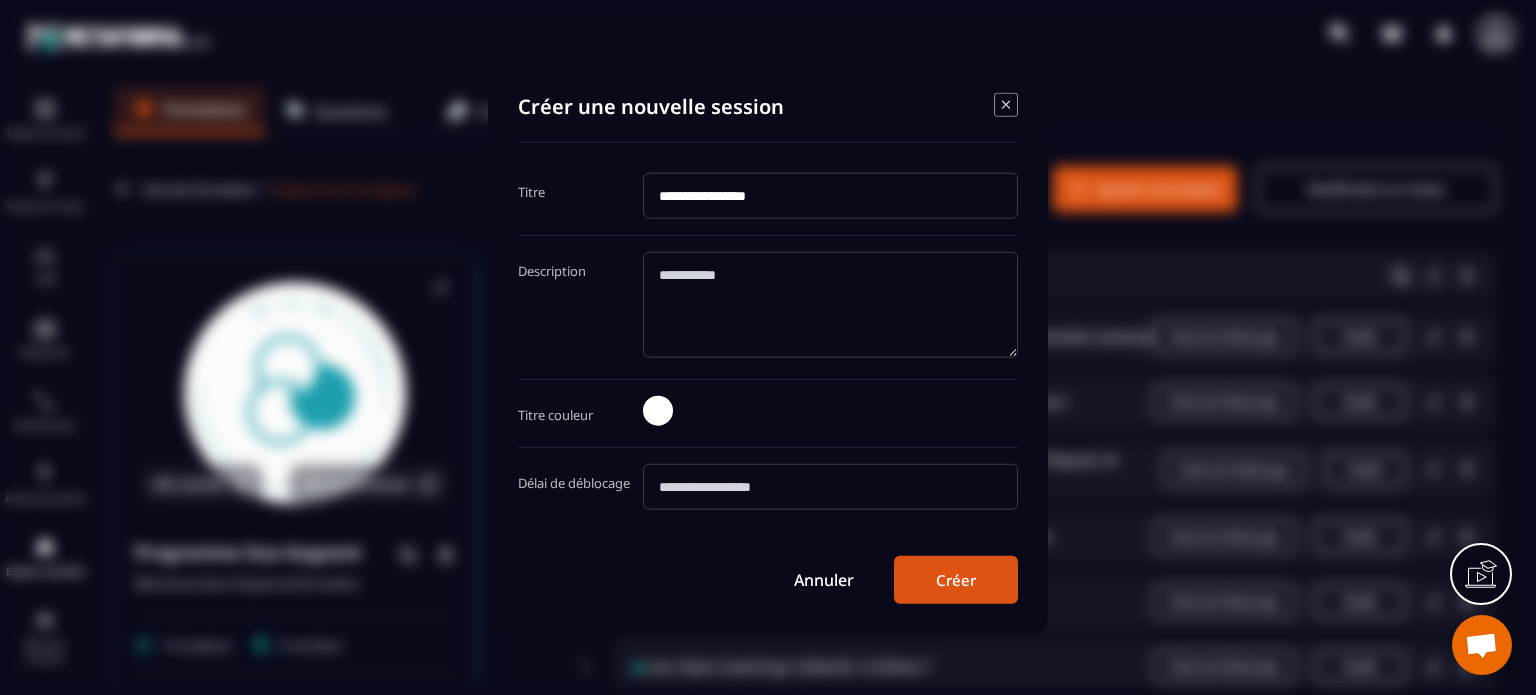 click on "Créer" at bounding box center (956, 579) 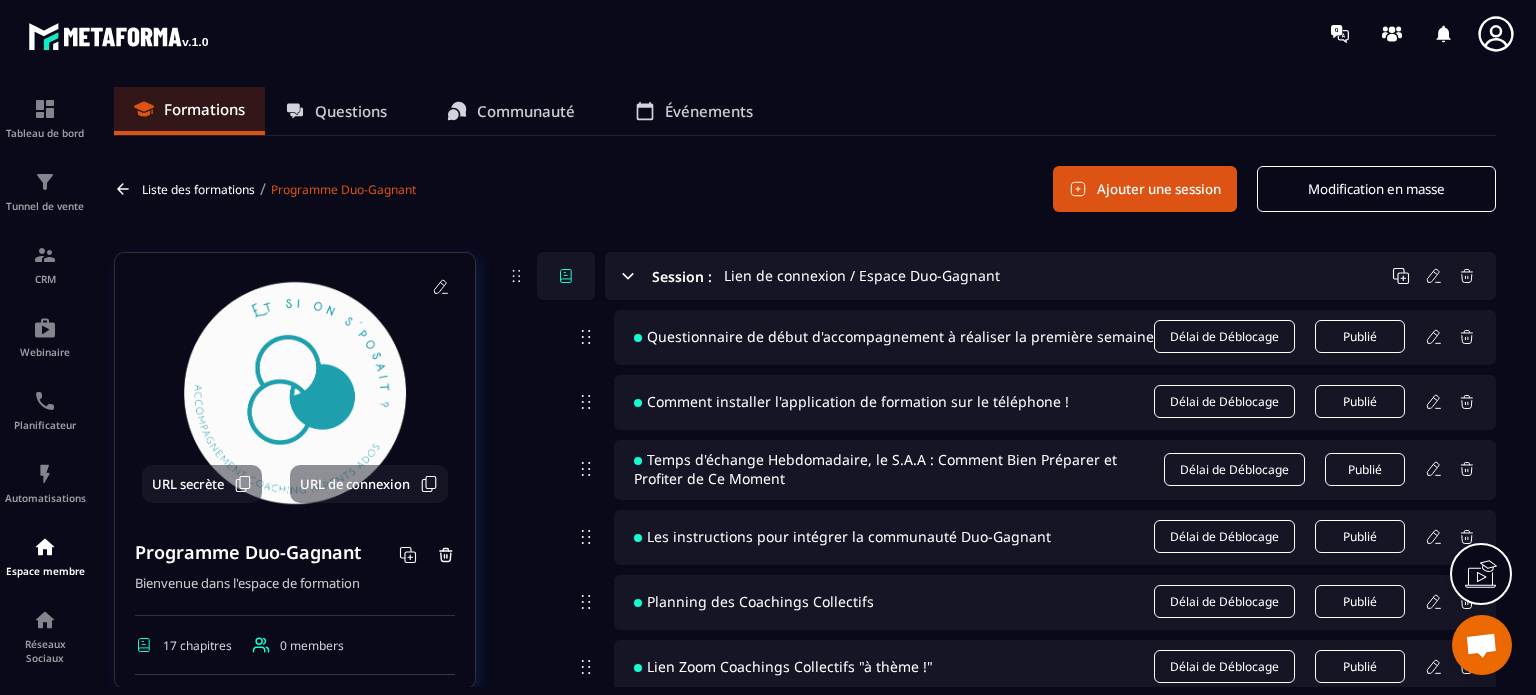 click on "Liste des formations / Programme Duo-Gagnant  Ajouter une session Modification en masse" at bounding box center (805, 189) 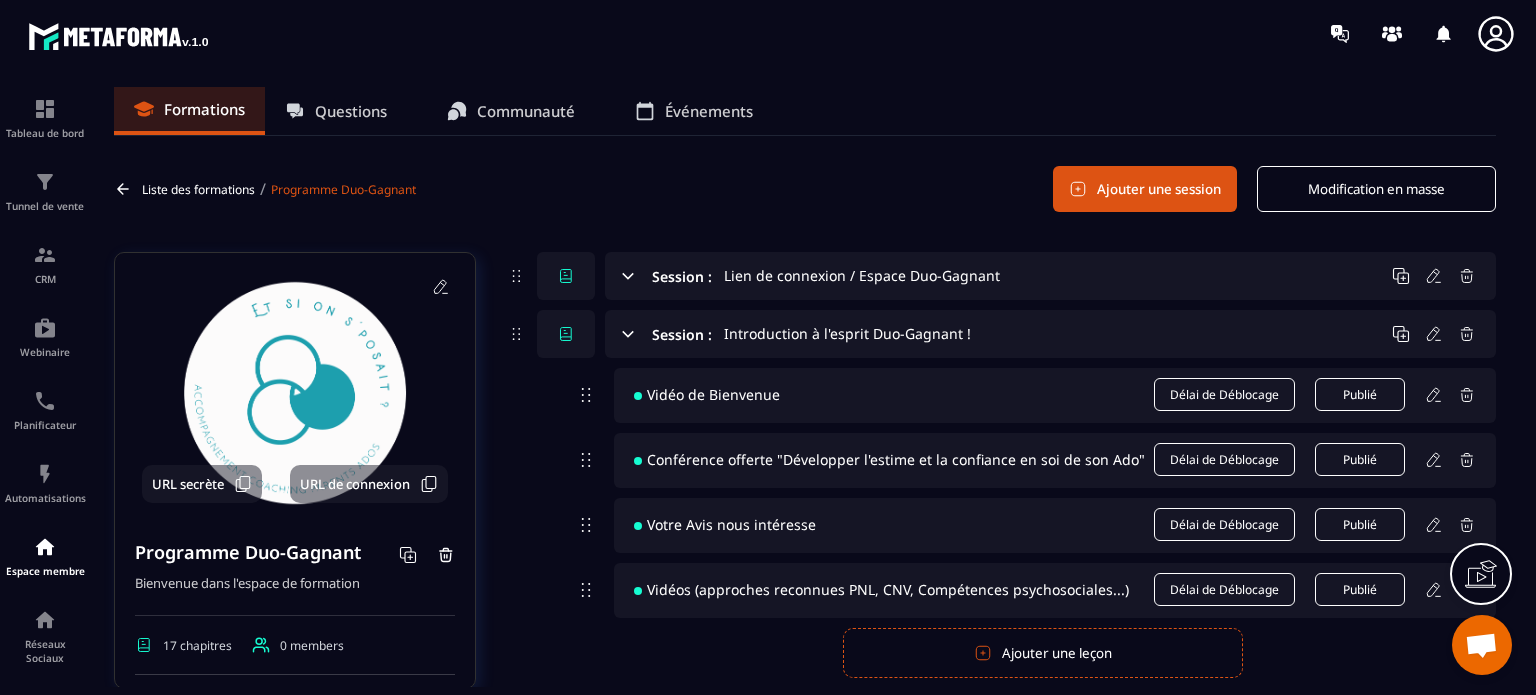 click 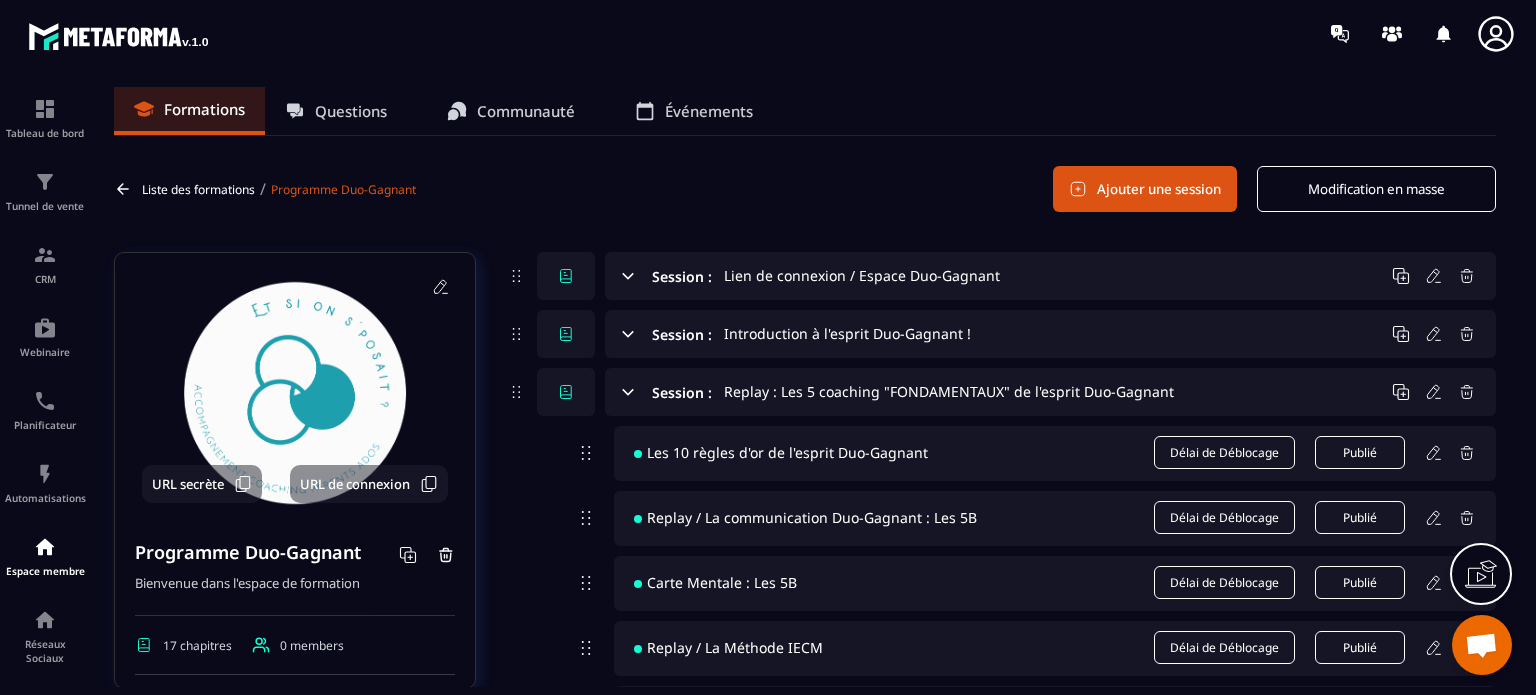 click 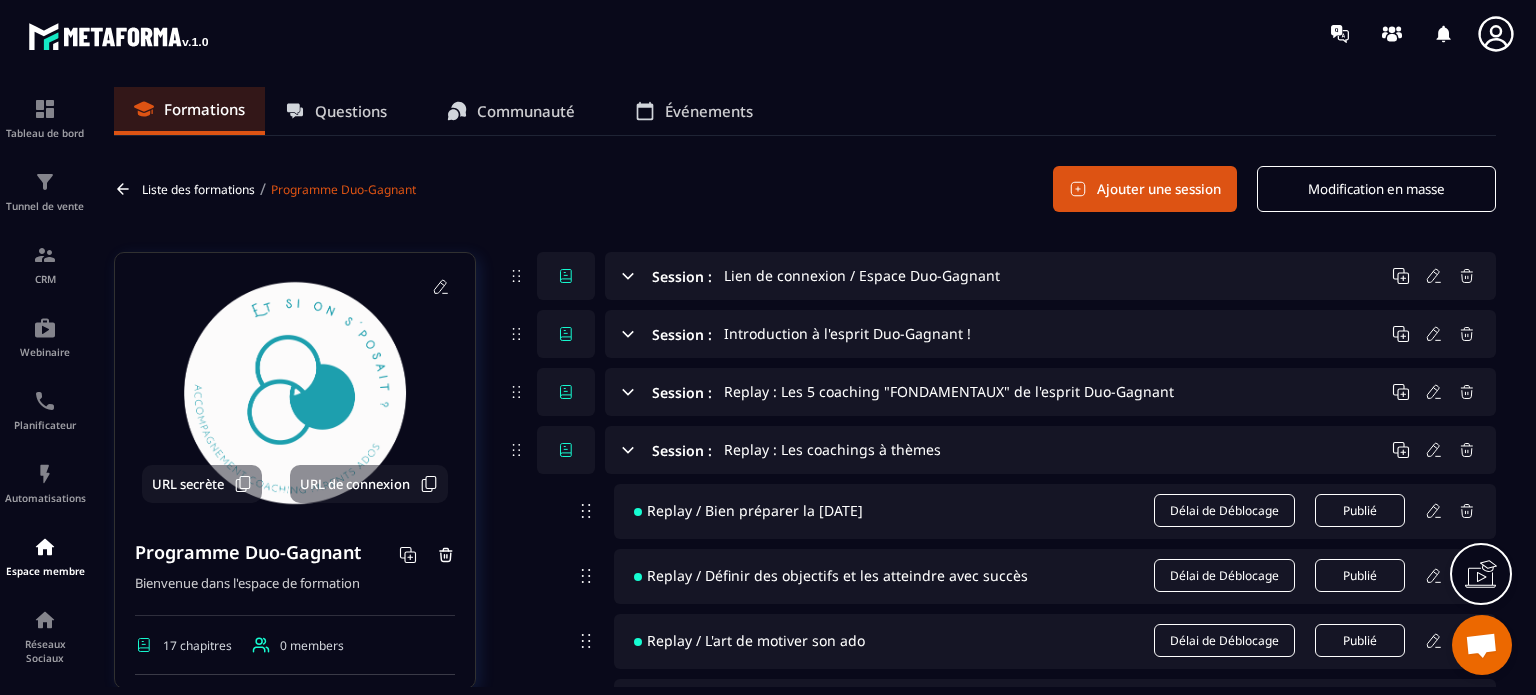click 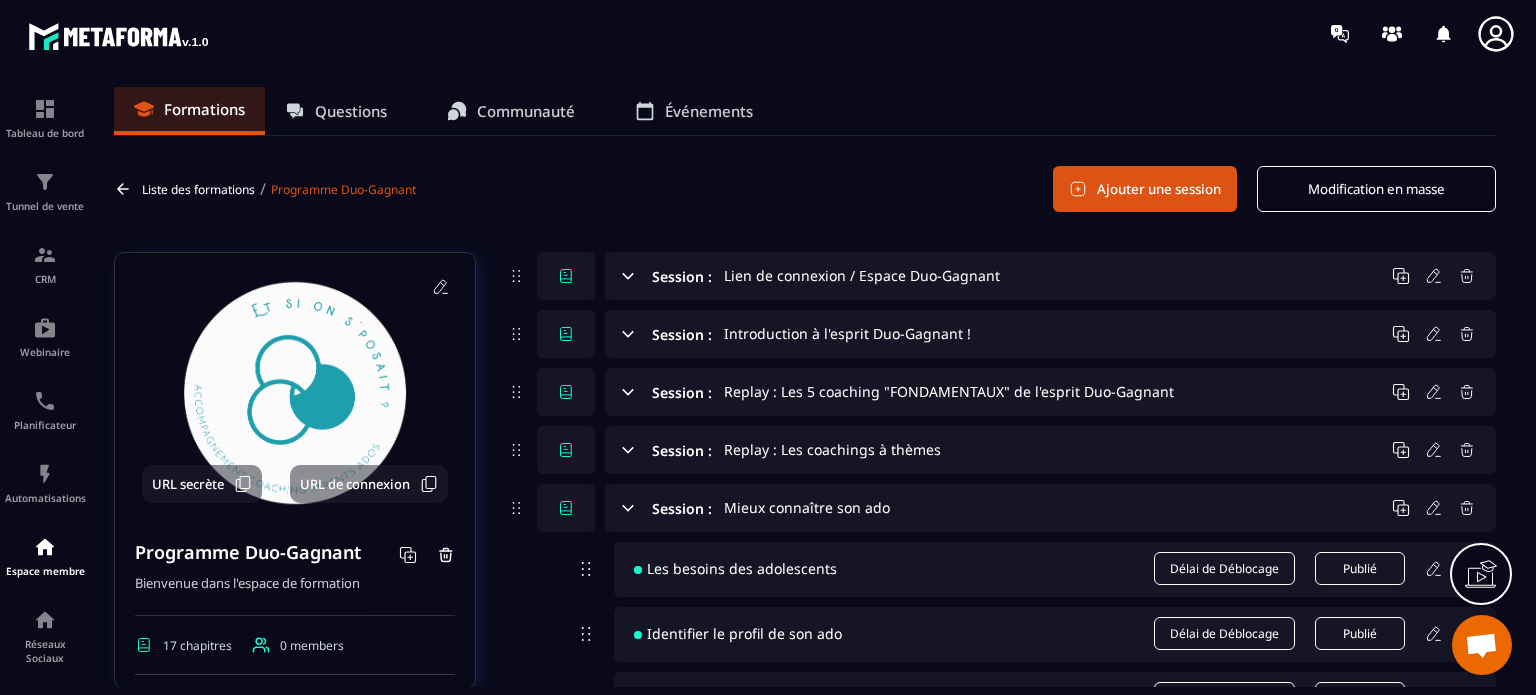 click 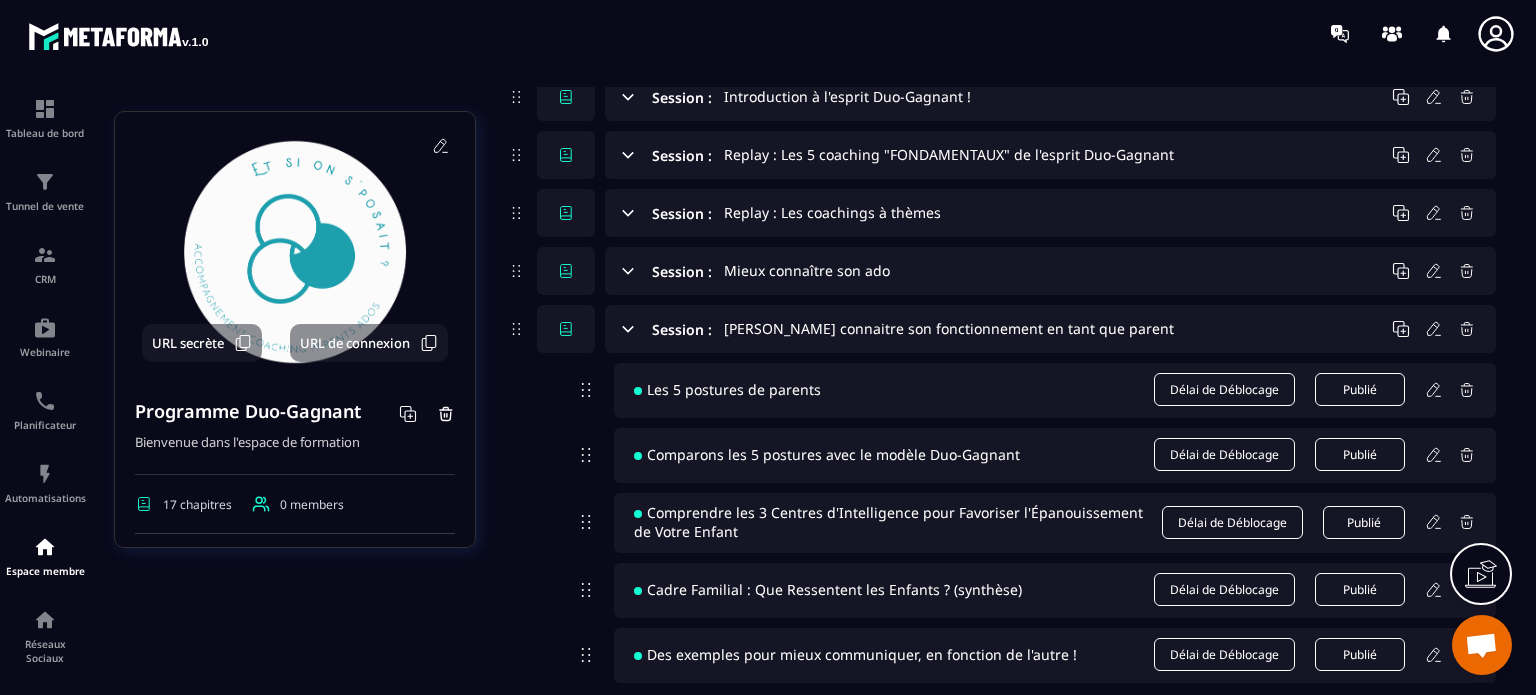 scroll, scrollTop: 240, scrollLeft: 0, axis: vertical 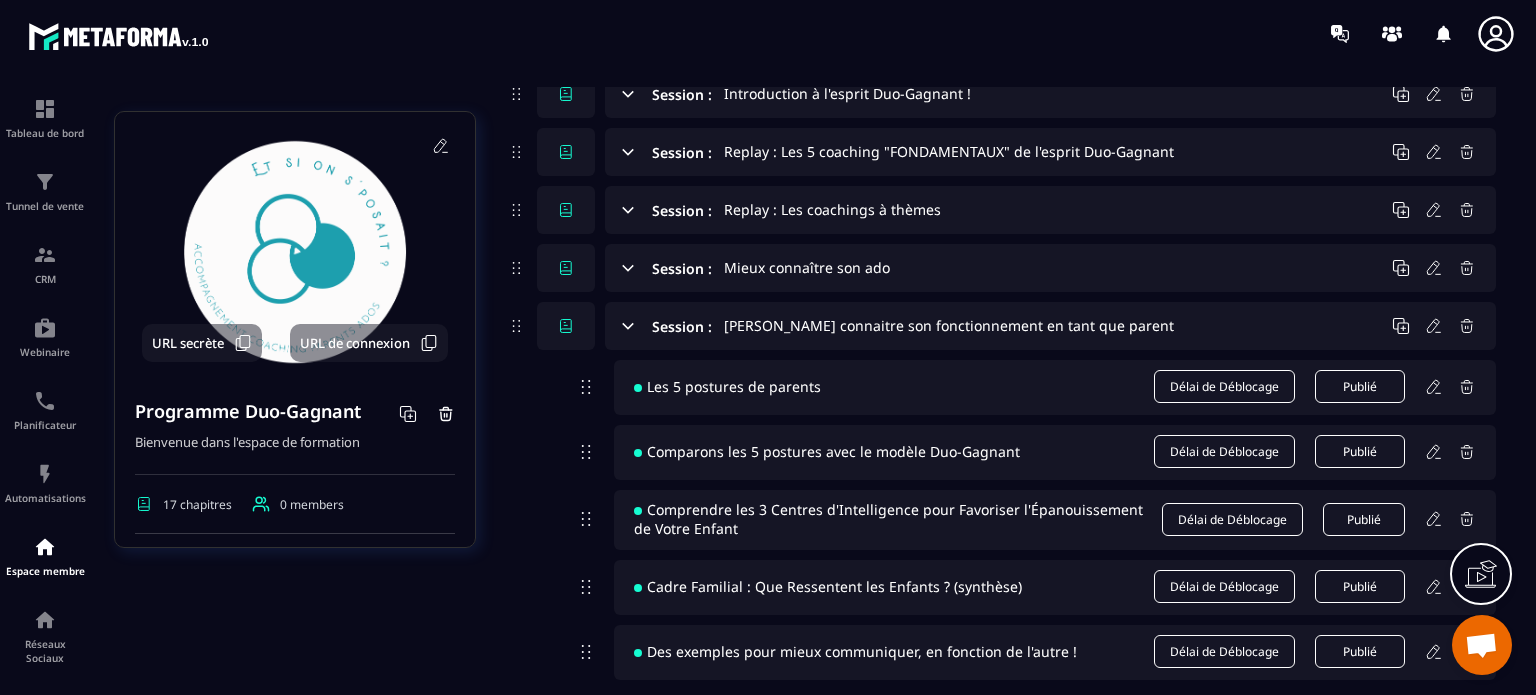 click on "Session : [PERSON_NAME] connaitre son fonctionnement en tant que parent" at bounding box center (1050, 326) 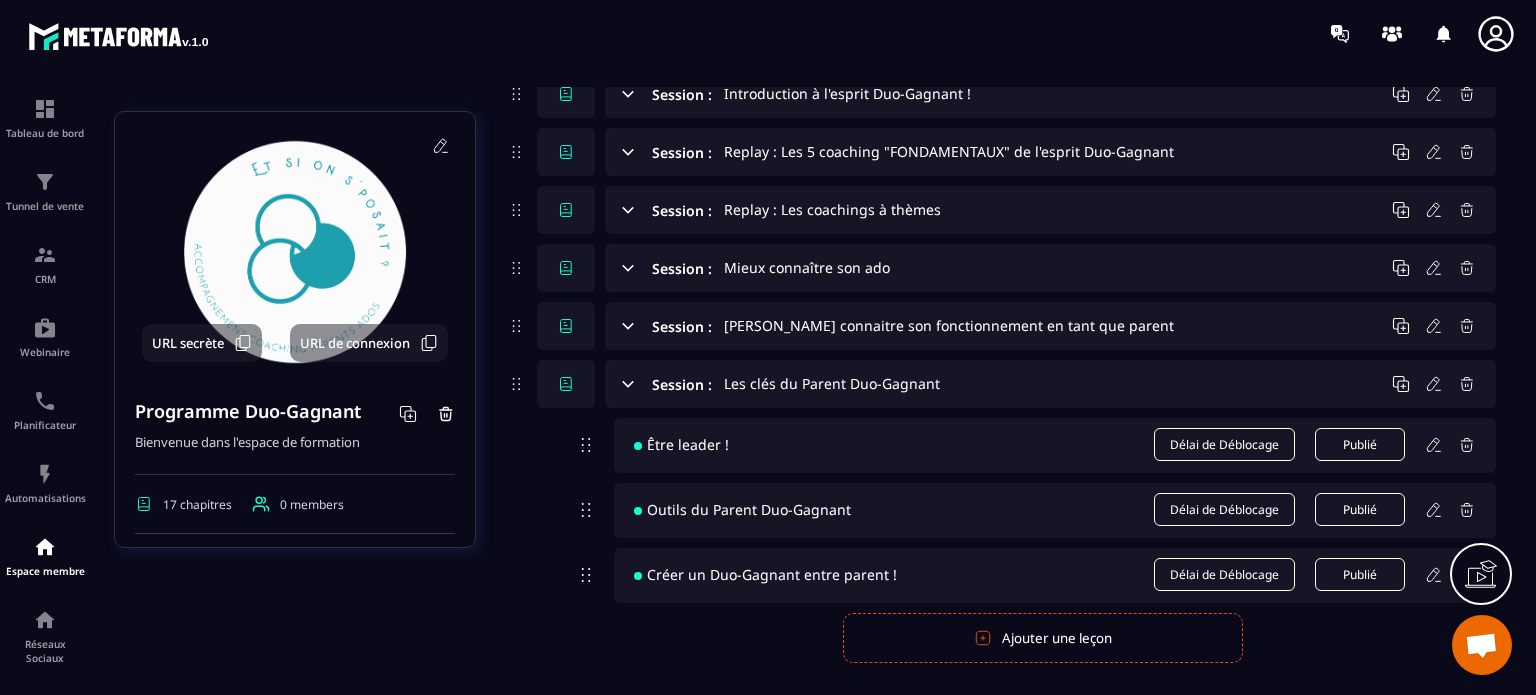 scroll, scrollTop: 280, scrollLeft: 0, axis: vertical 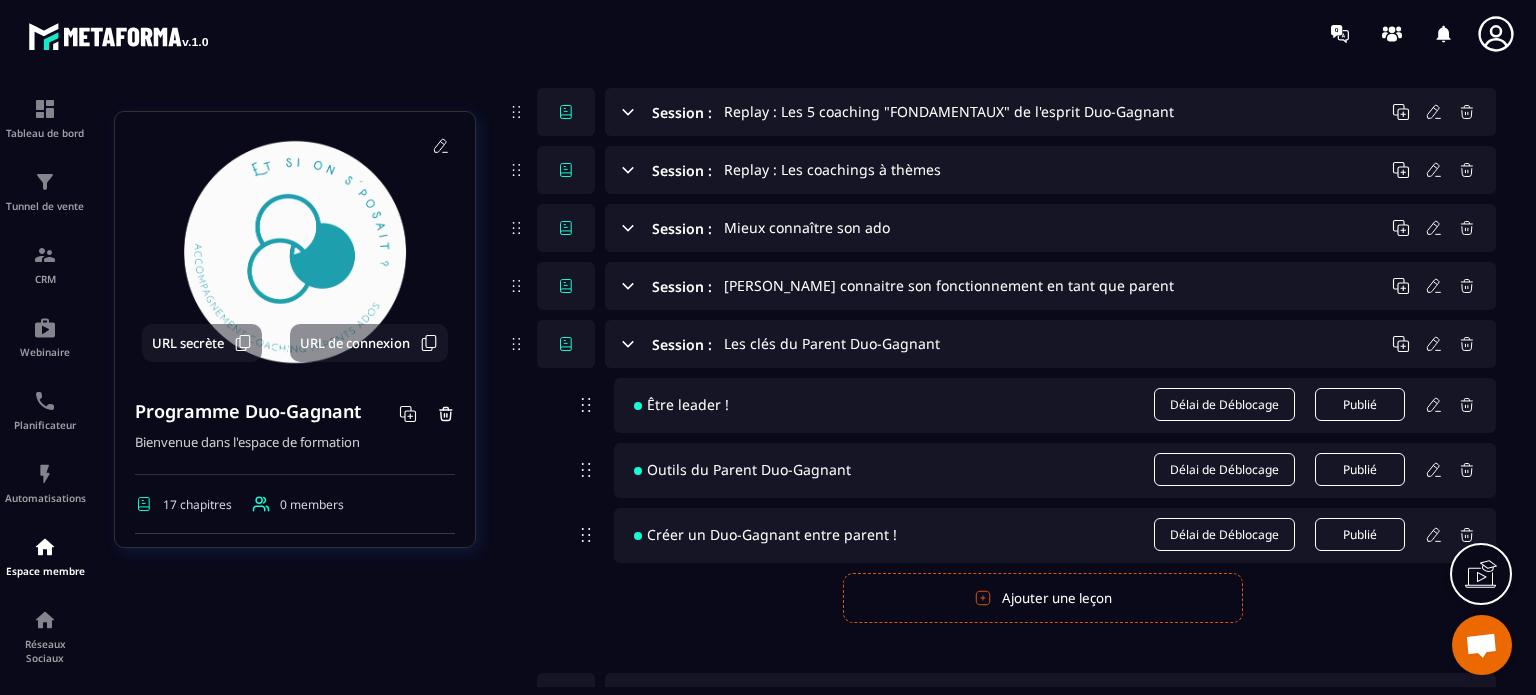 click 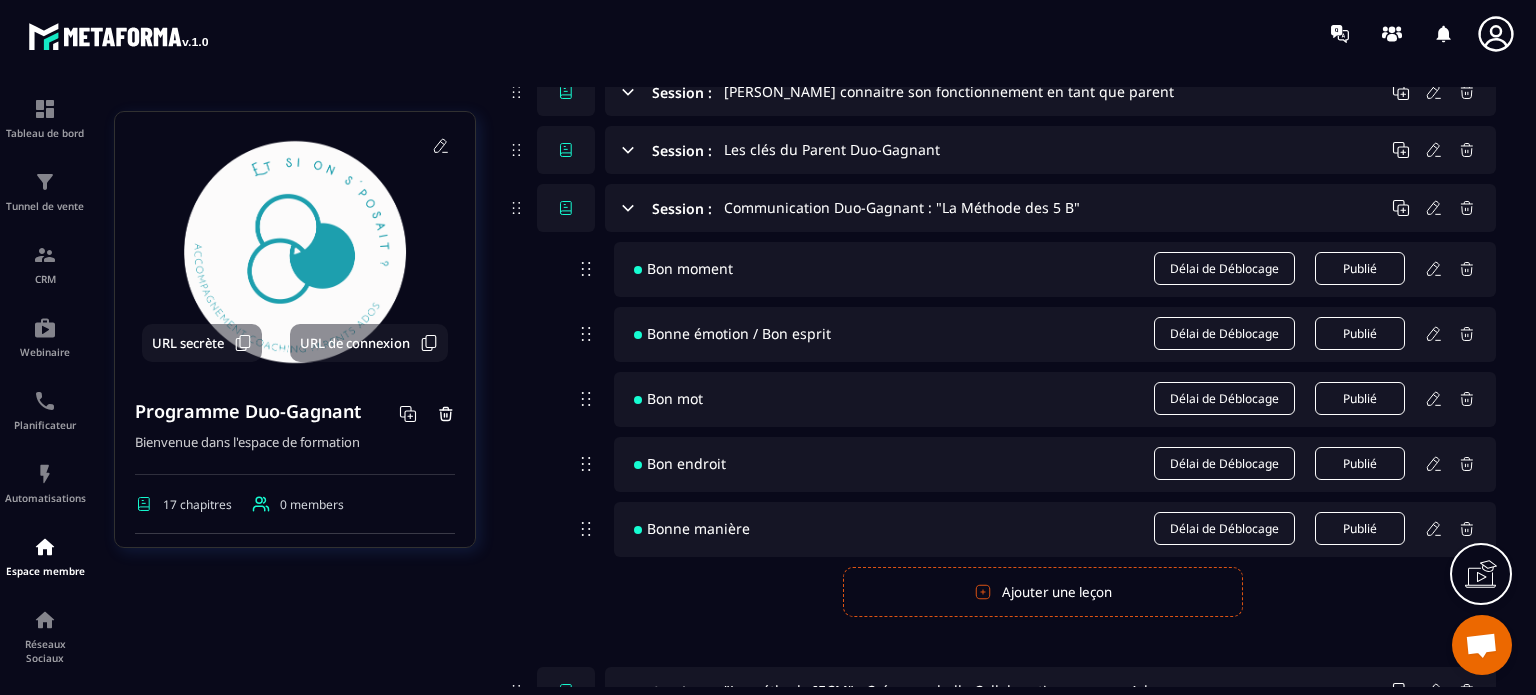 scroll, scrollTop: 480, scrollLeft: 0, axis: vertical 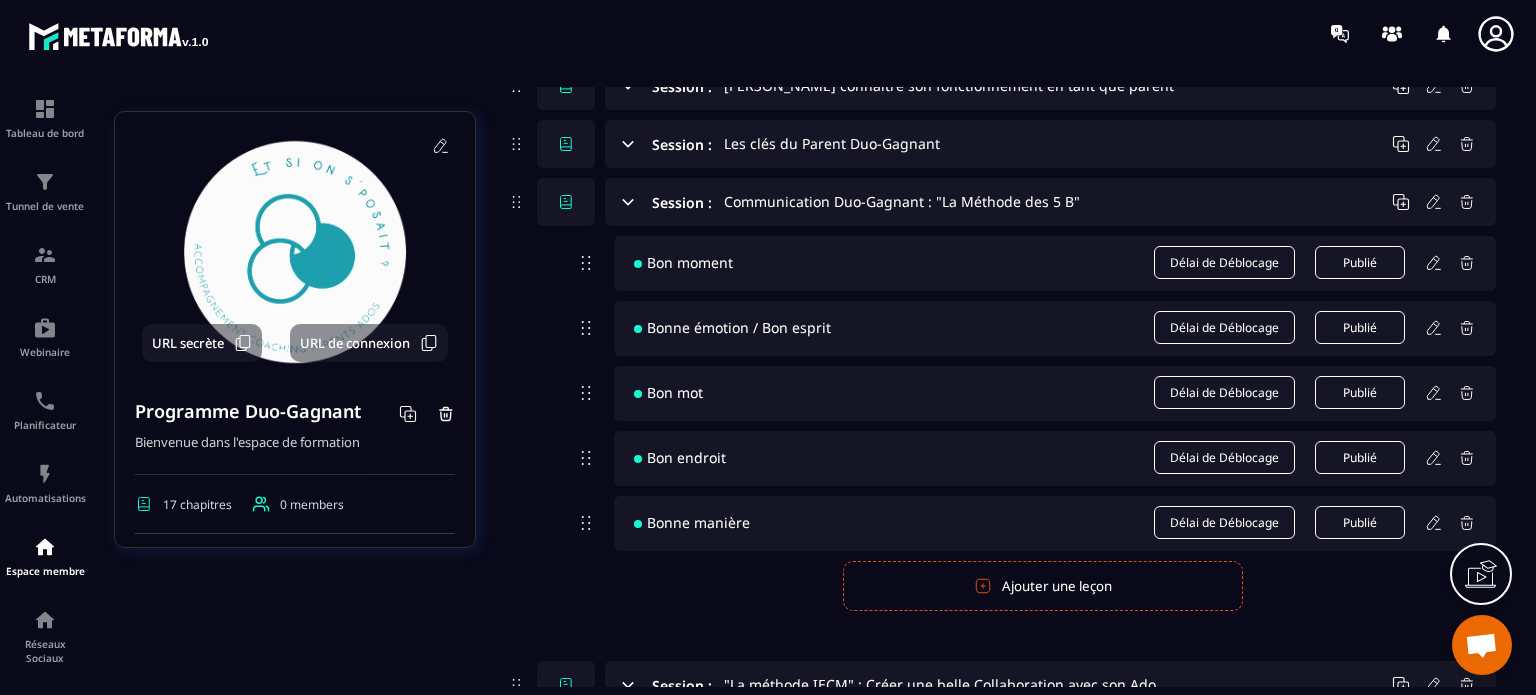 click 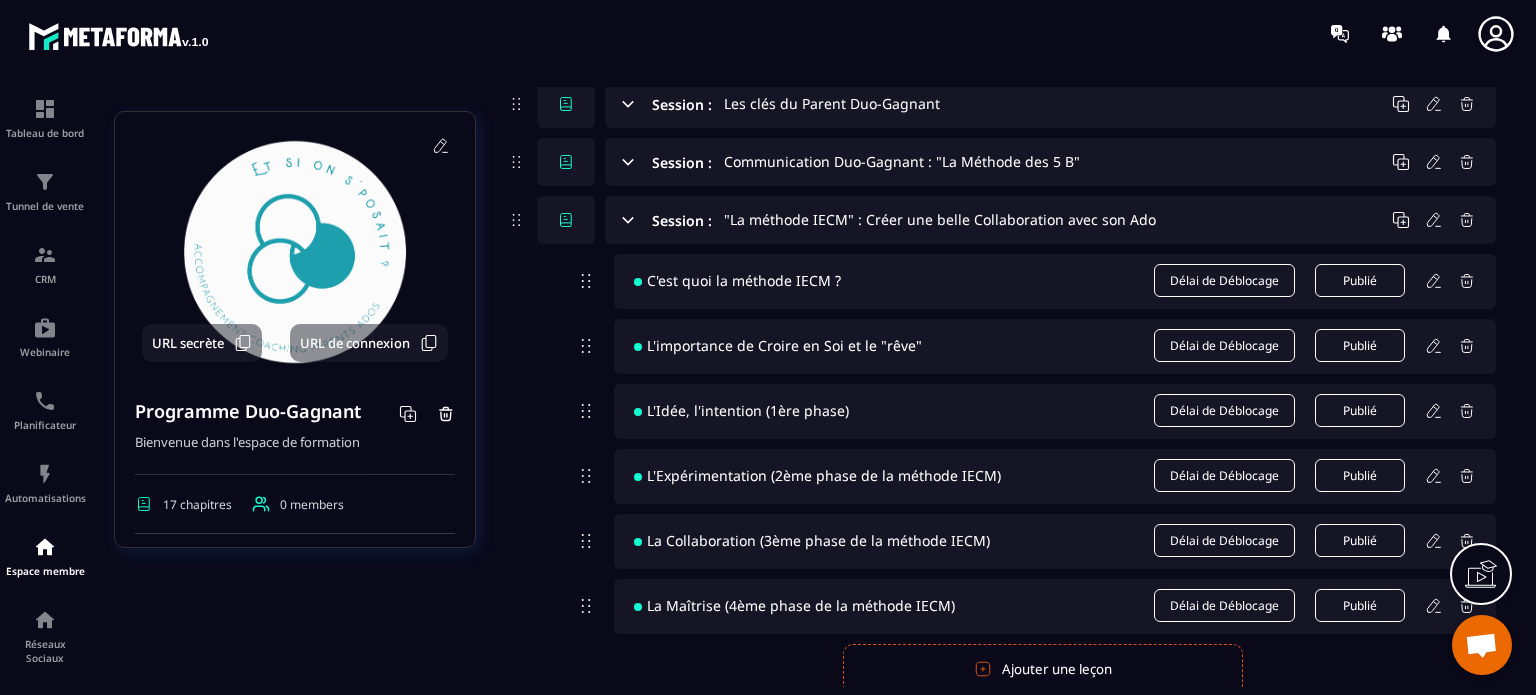 scroll, scrollTop: 560, scrollLeft: 0, axis: vertical 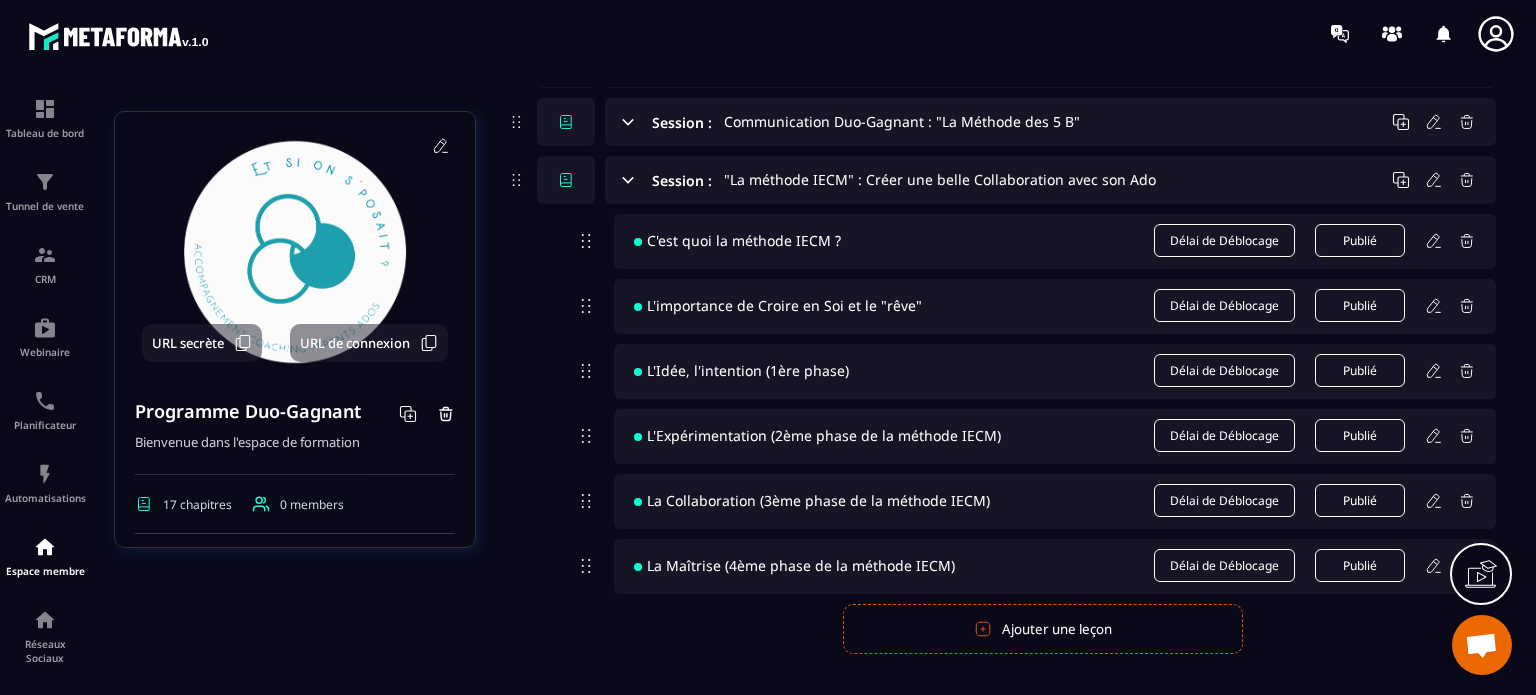 click 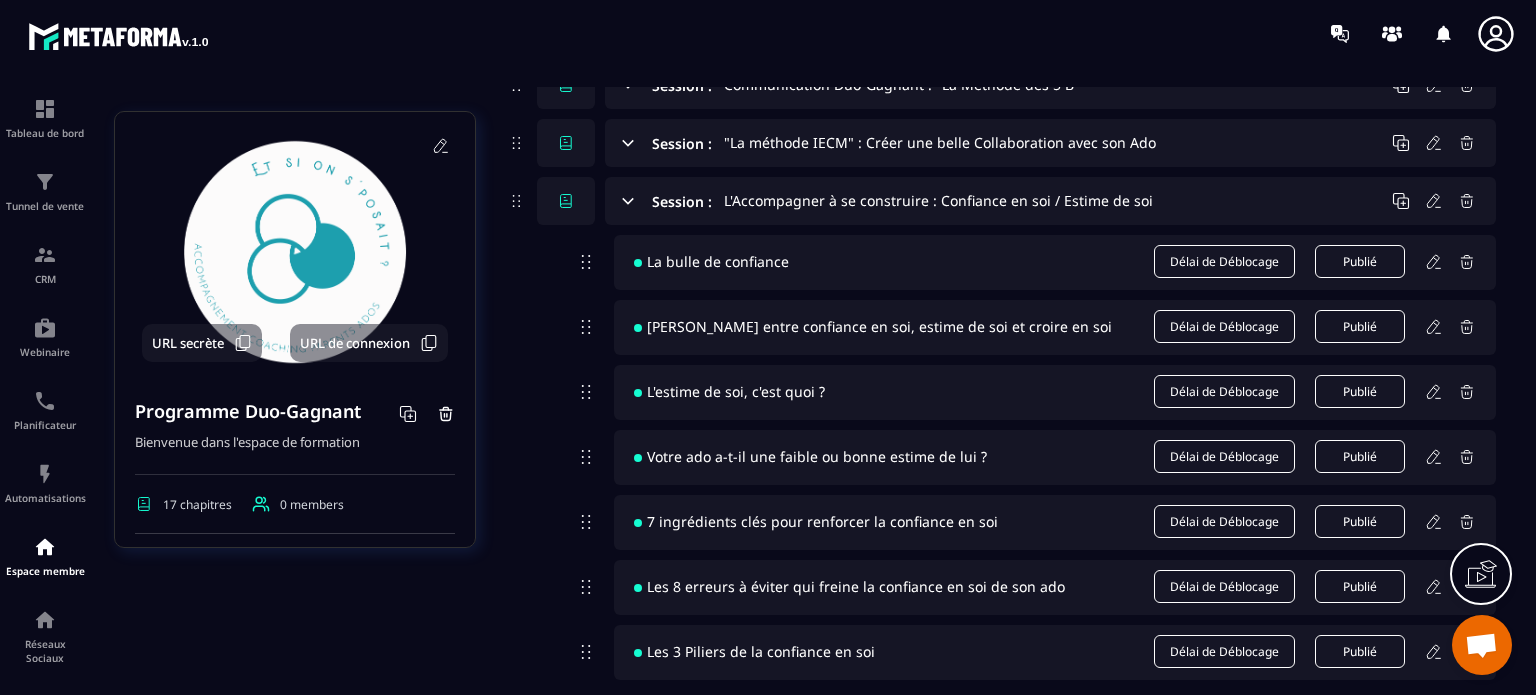 scroll, scrollTop: 600, scrollLeft: 0, axis: vertical 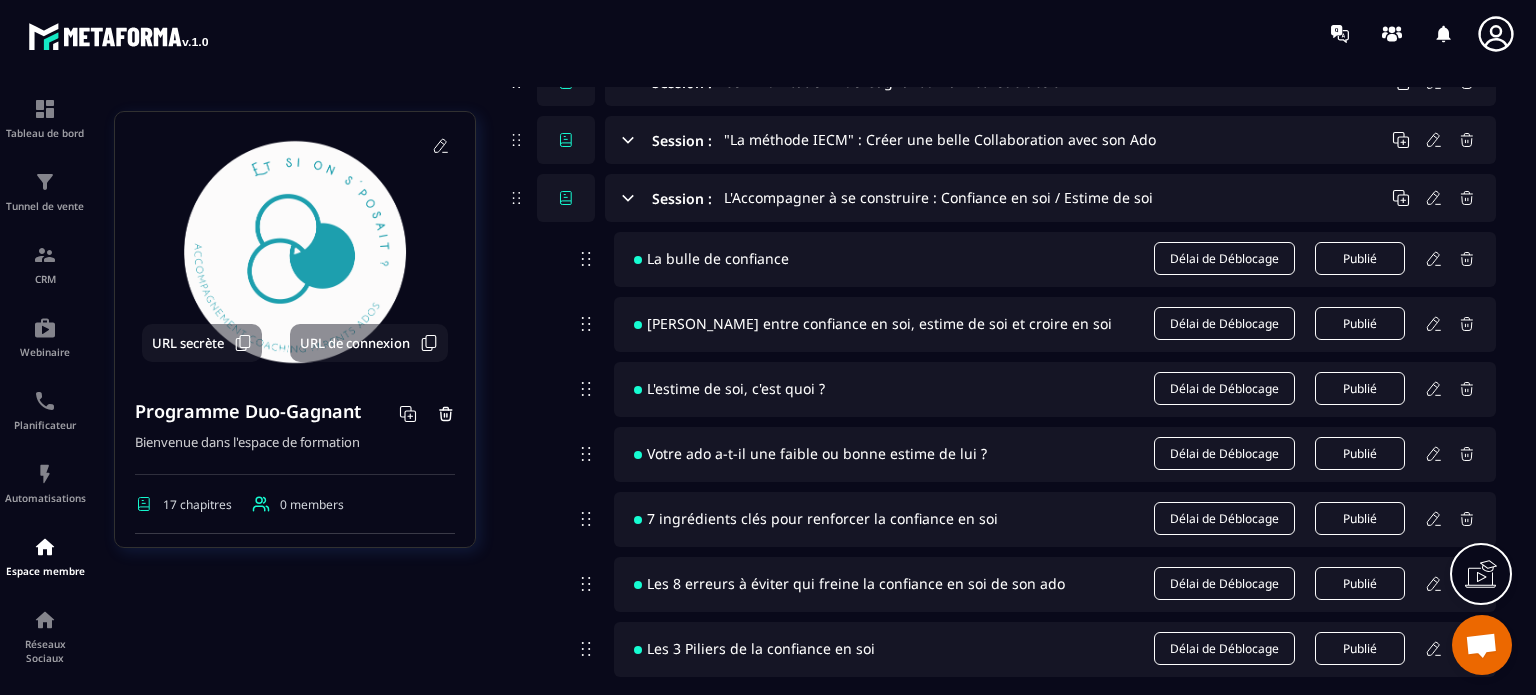 click 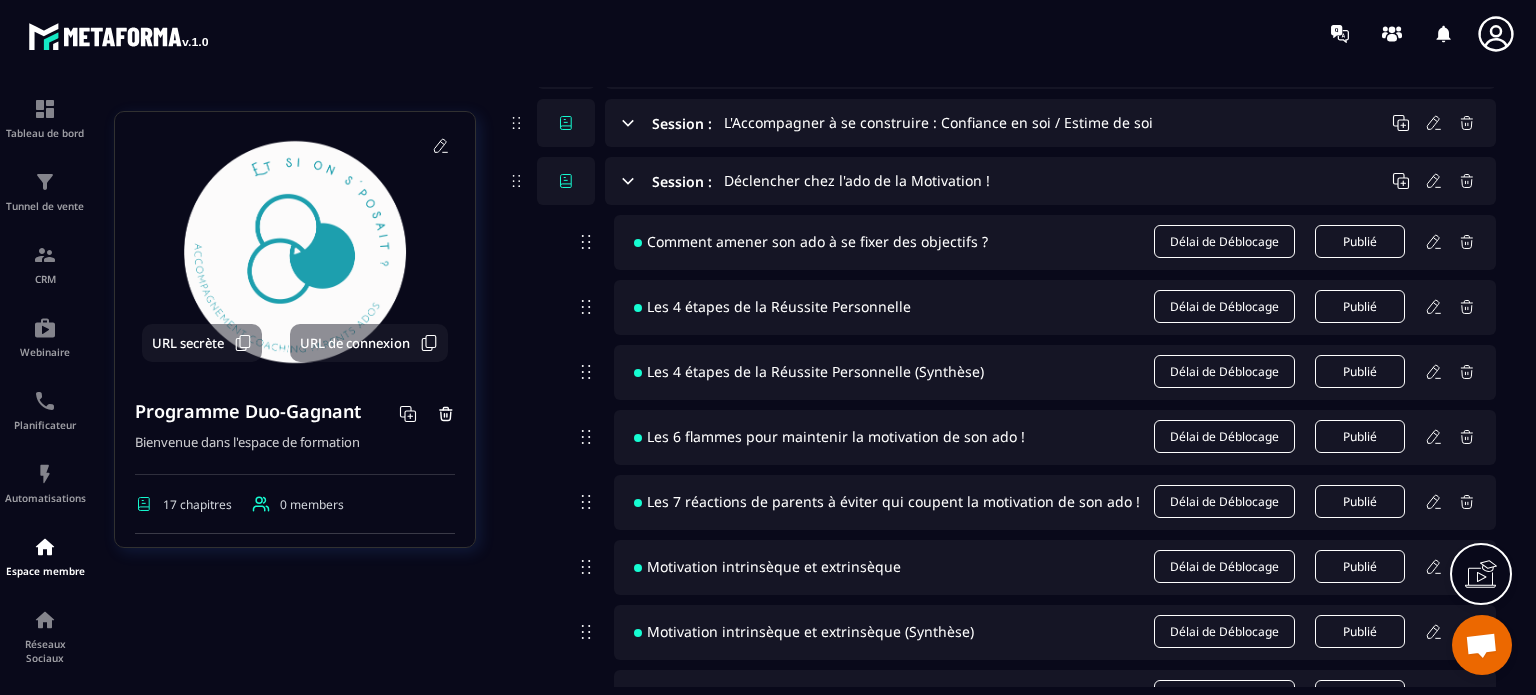 scroll, scrollTop: 680, scrollLeft: 0, axis: vertical 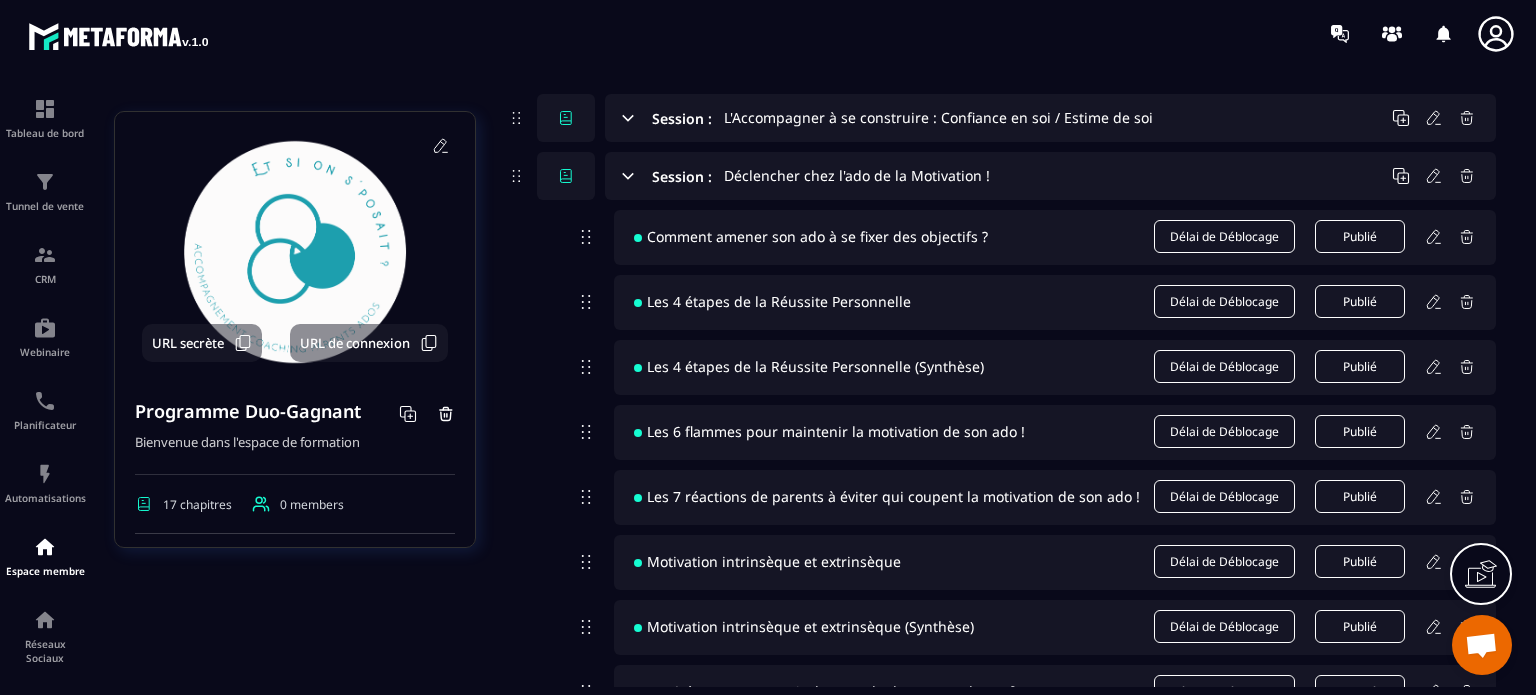 click 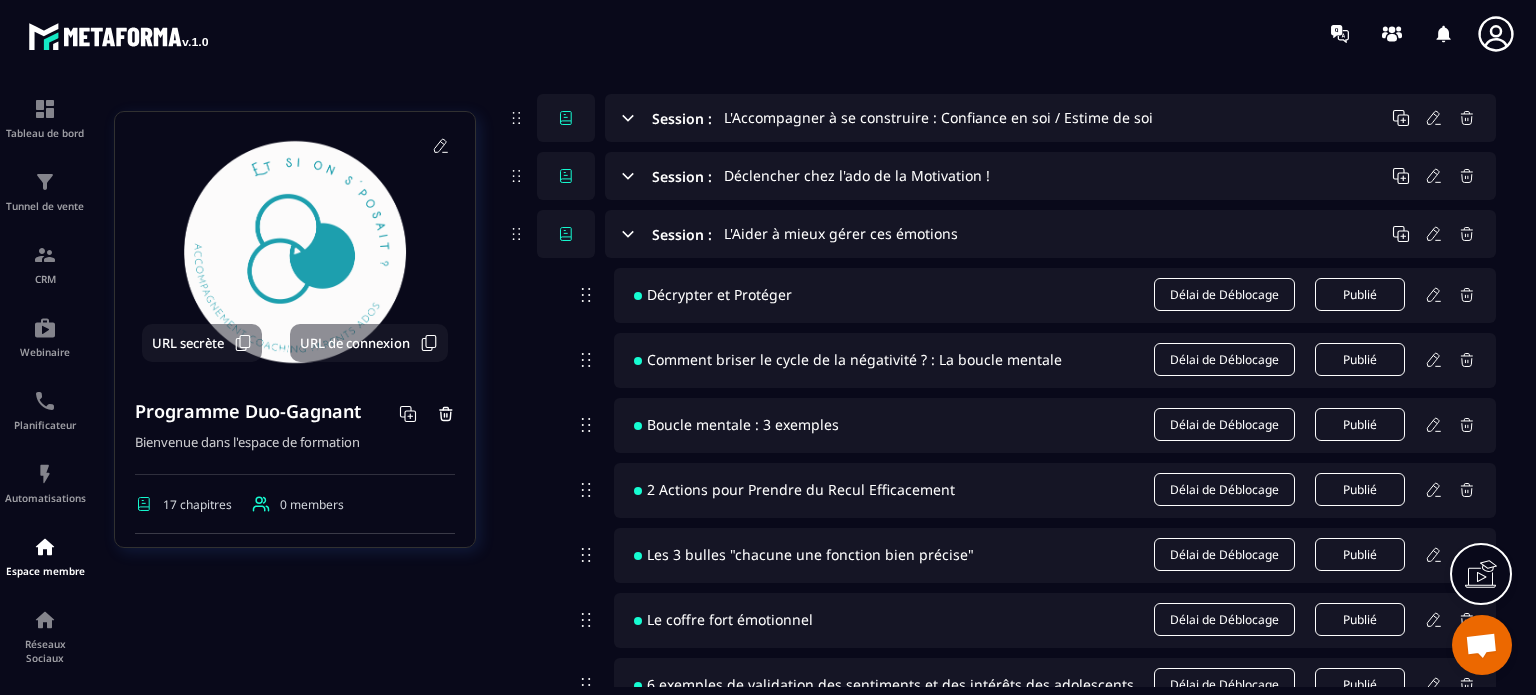 click 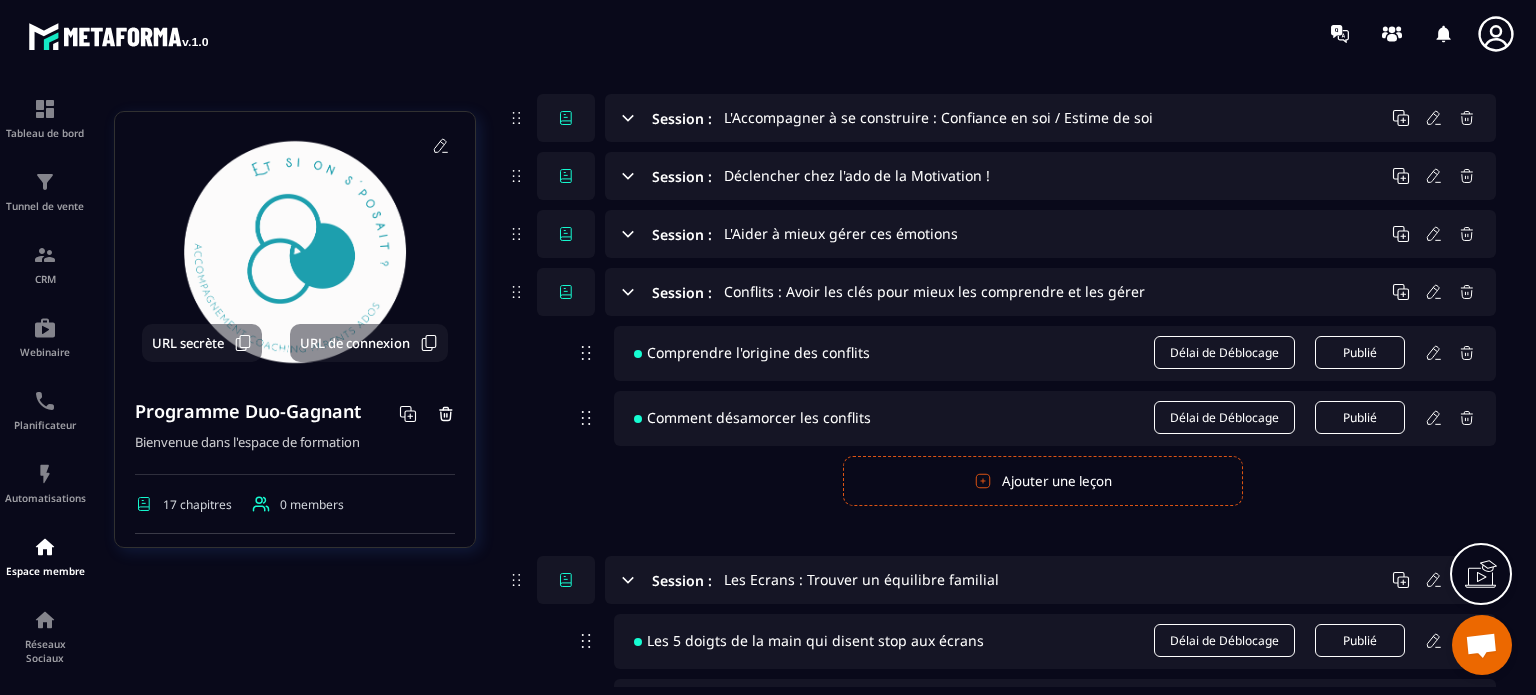 click 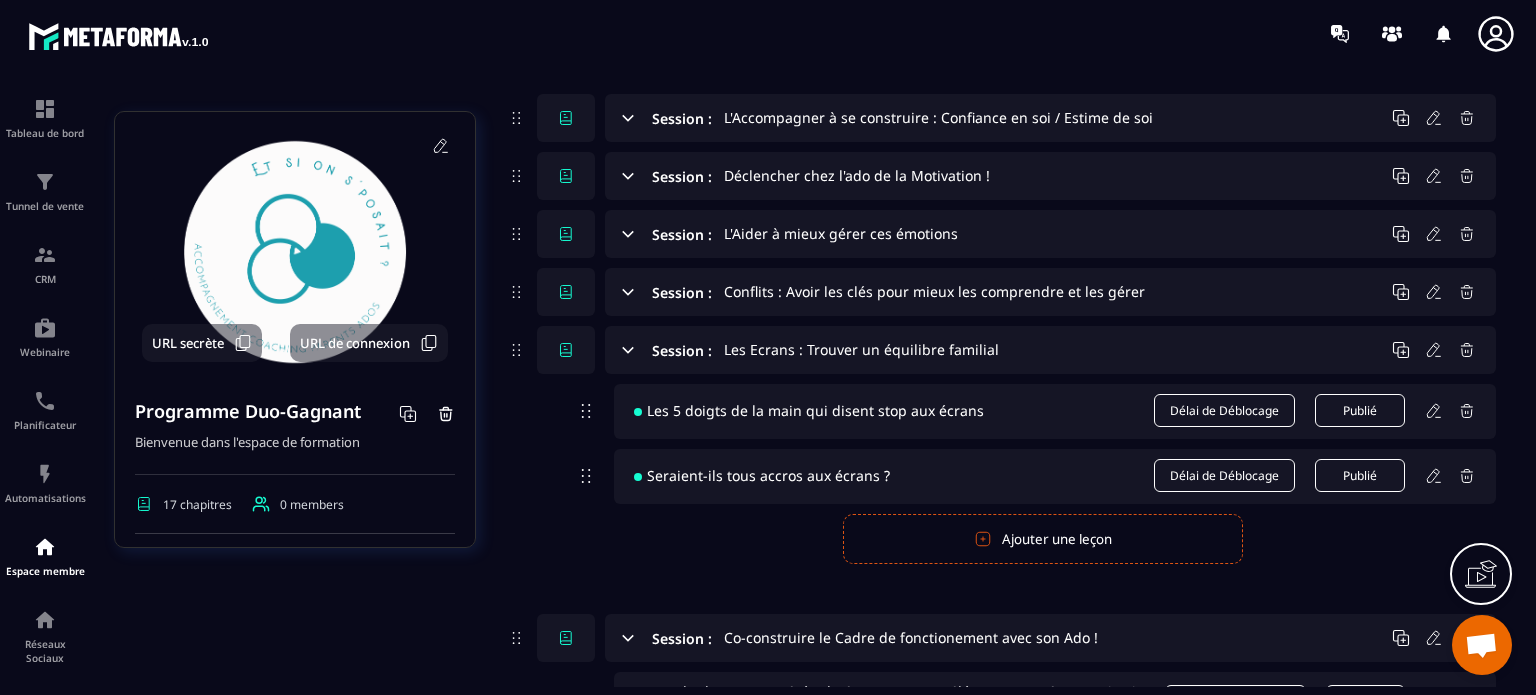 click 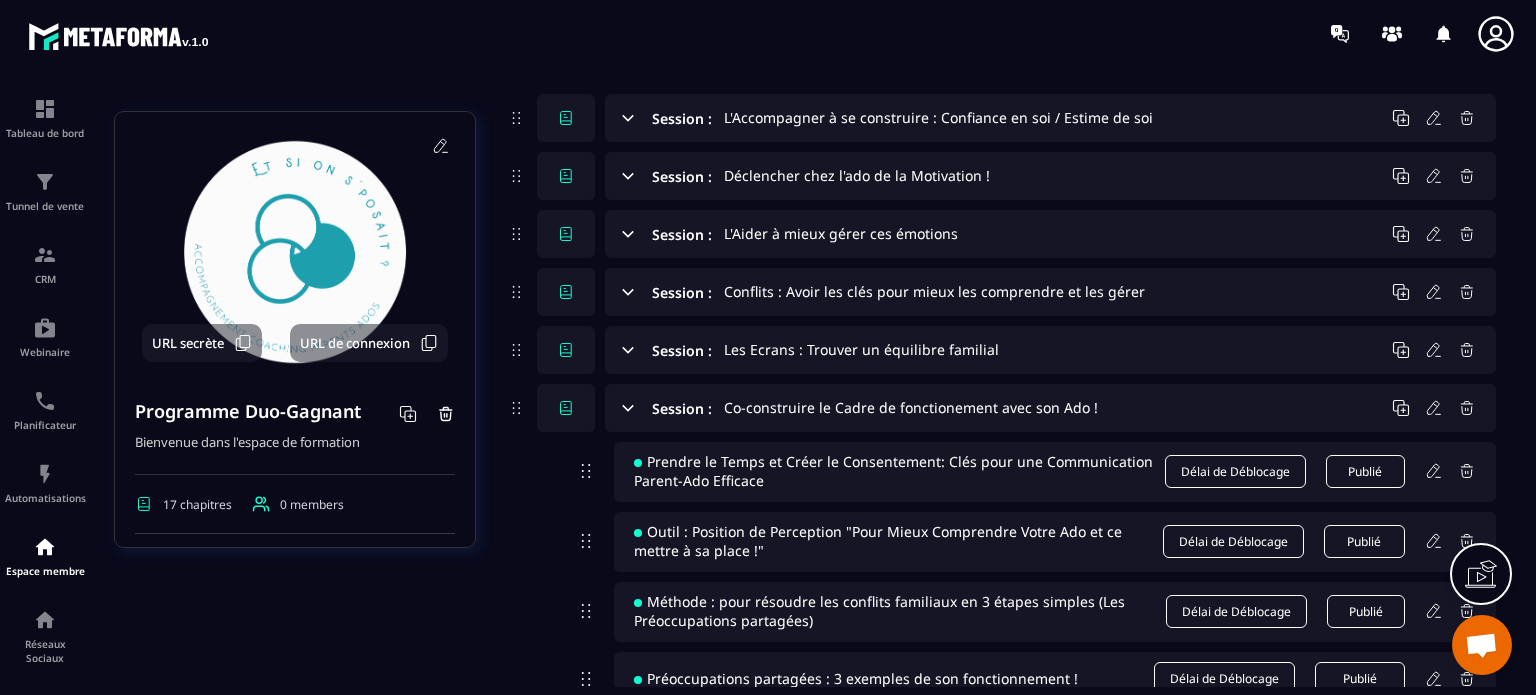 click 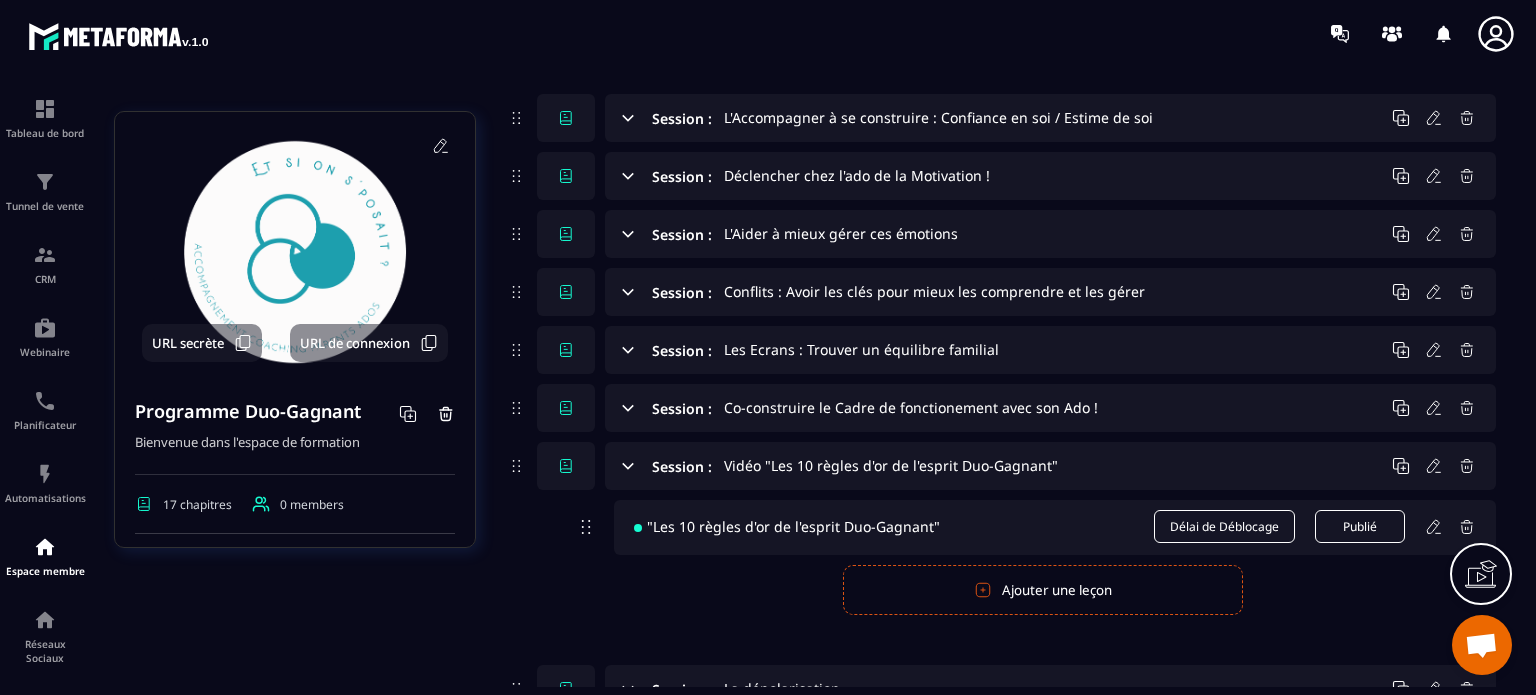 click 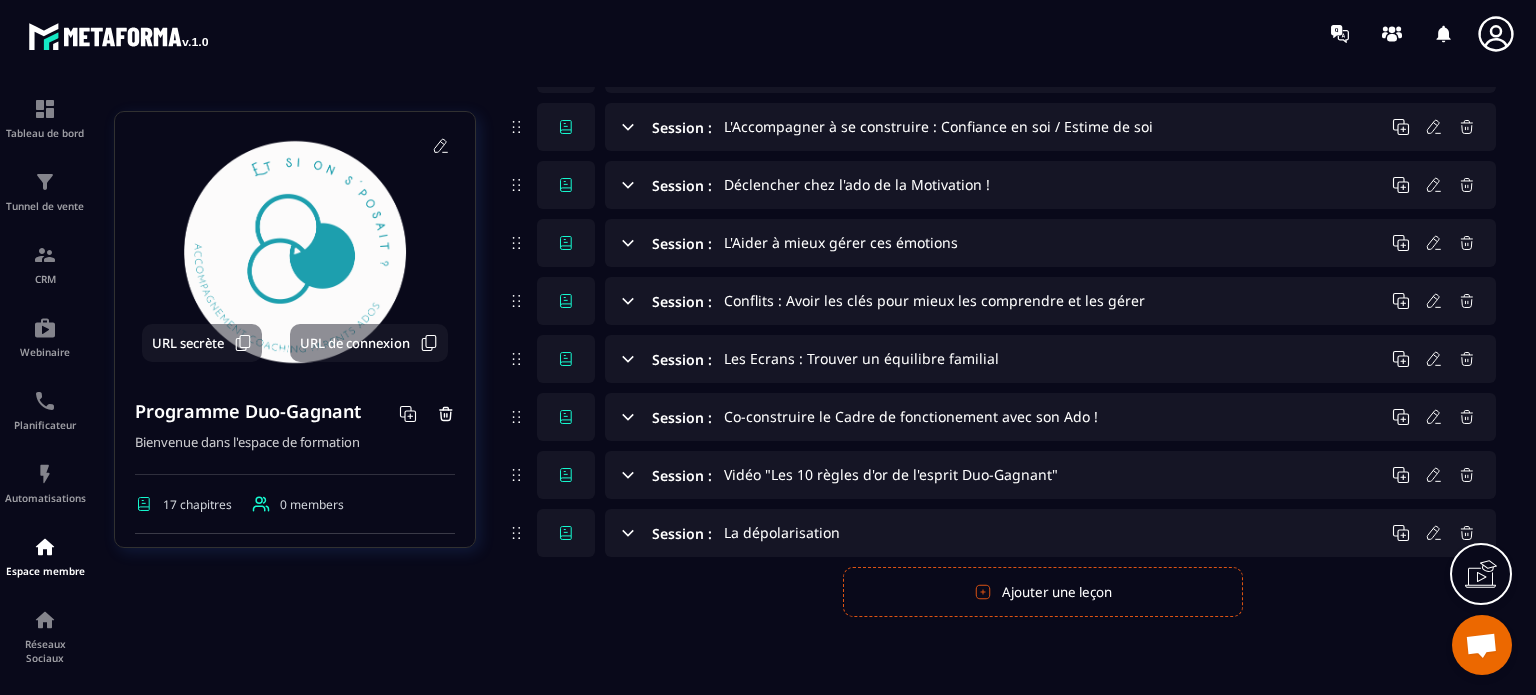 scroll, scrollTop: 671, scrollLeft: 0, axis: vertical 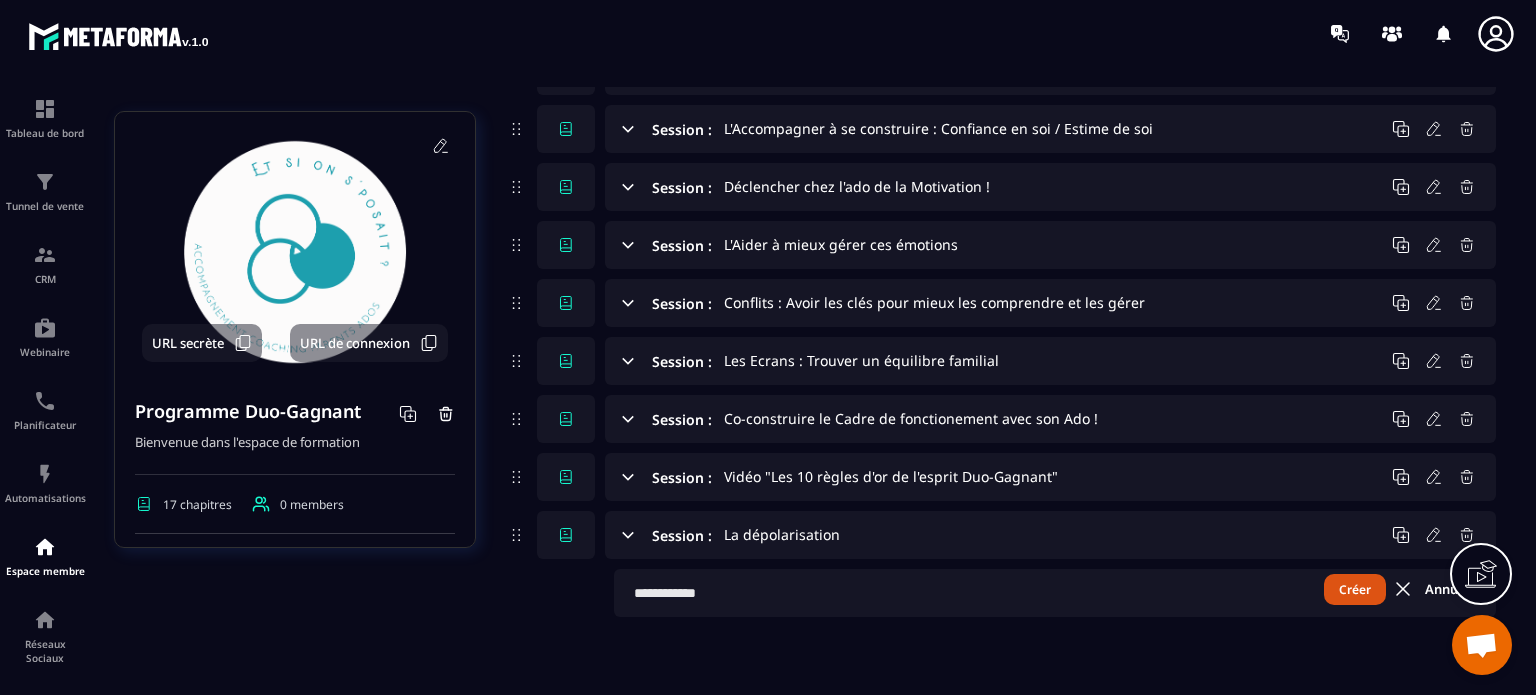 click at bounding box center (1055, 593) 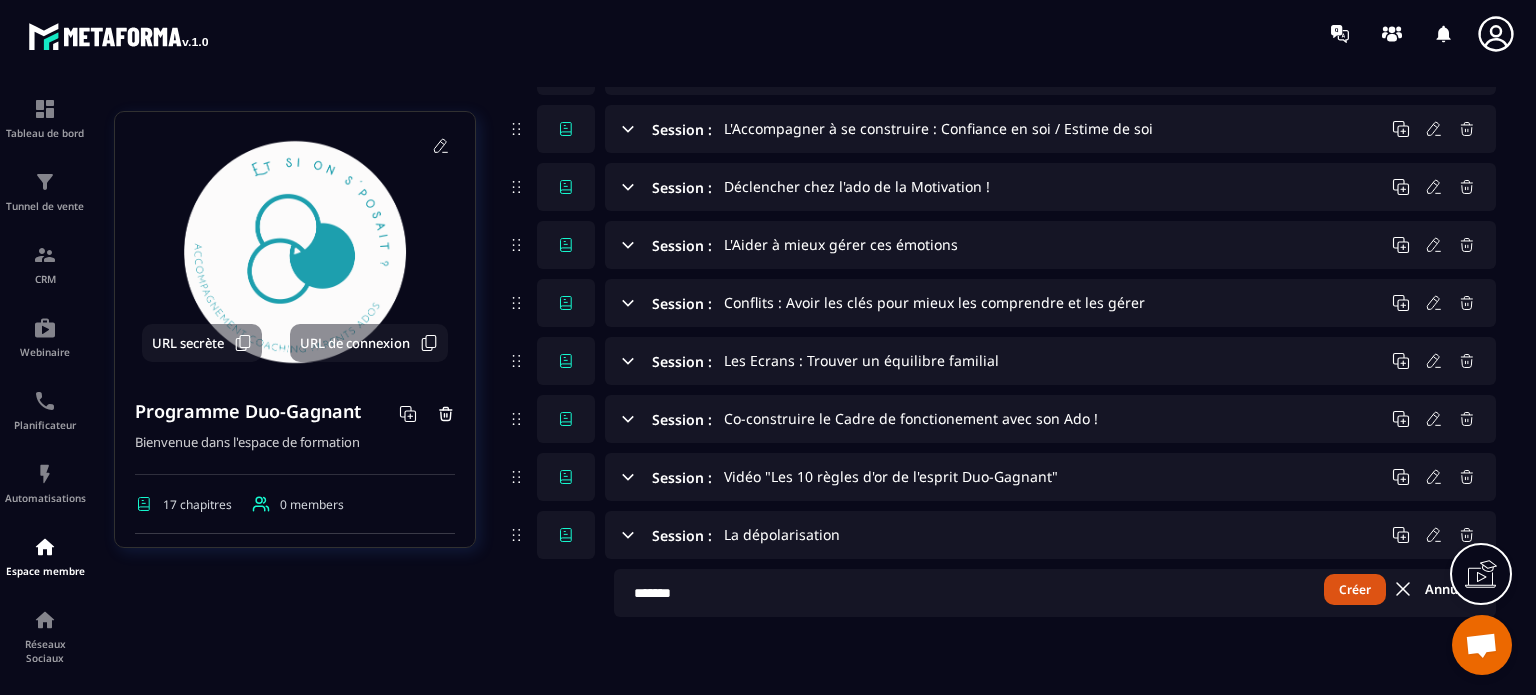 click on "Créer" at bounding box center (1355, 589) 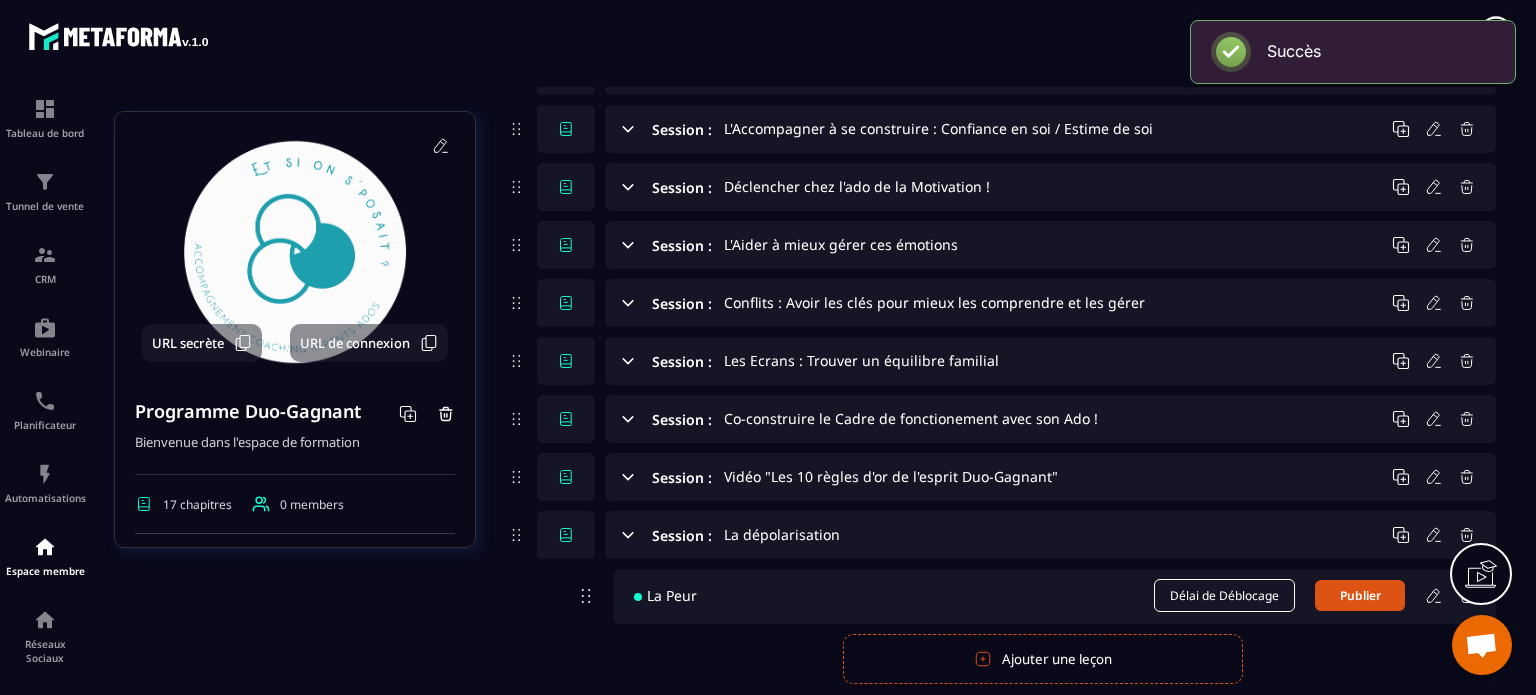 click on "Ajouter une leçon" at bounding box center [1043, 659] 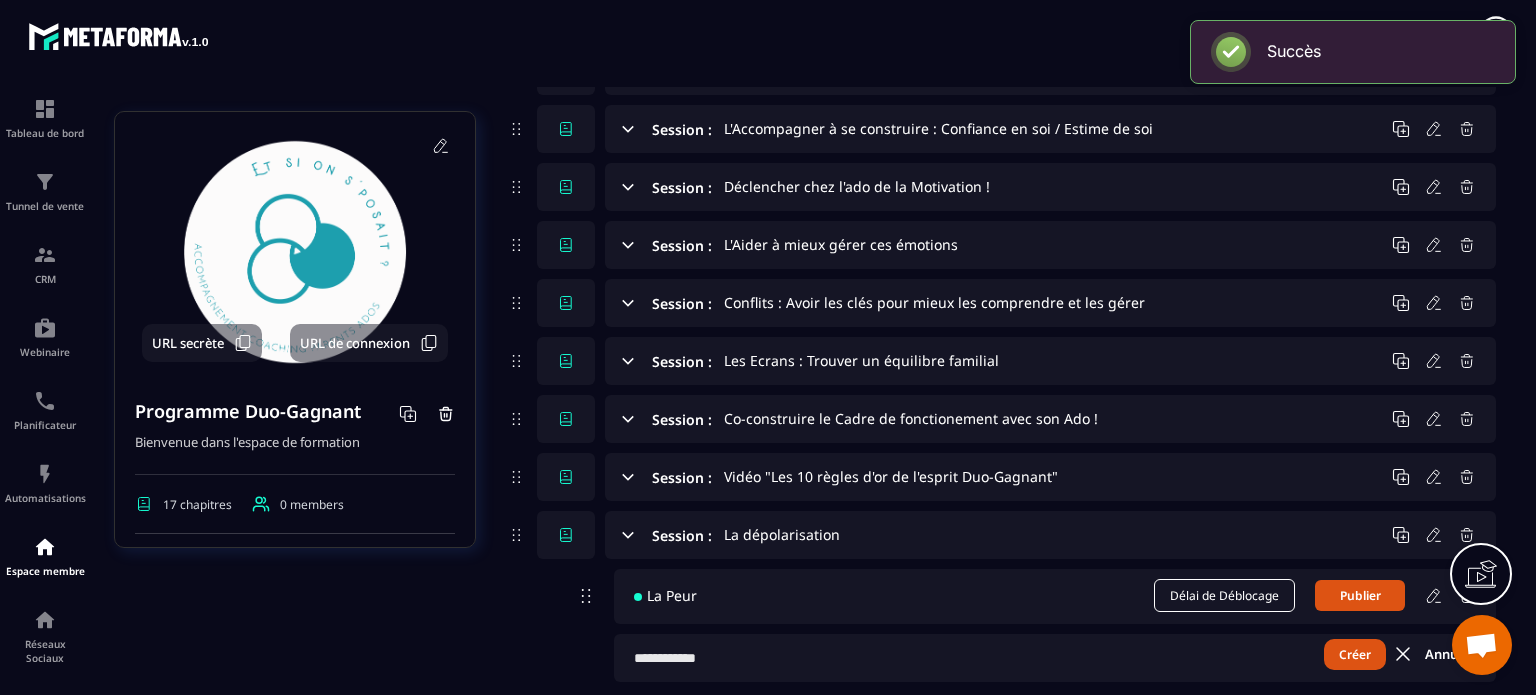 click on "La Peur Délai de Déblocage  [PERSON_NAME]" 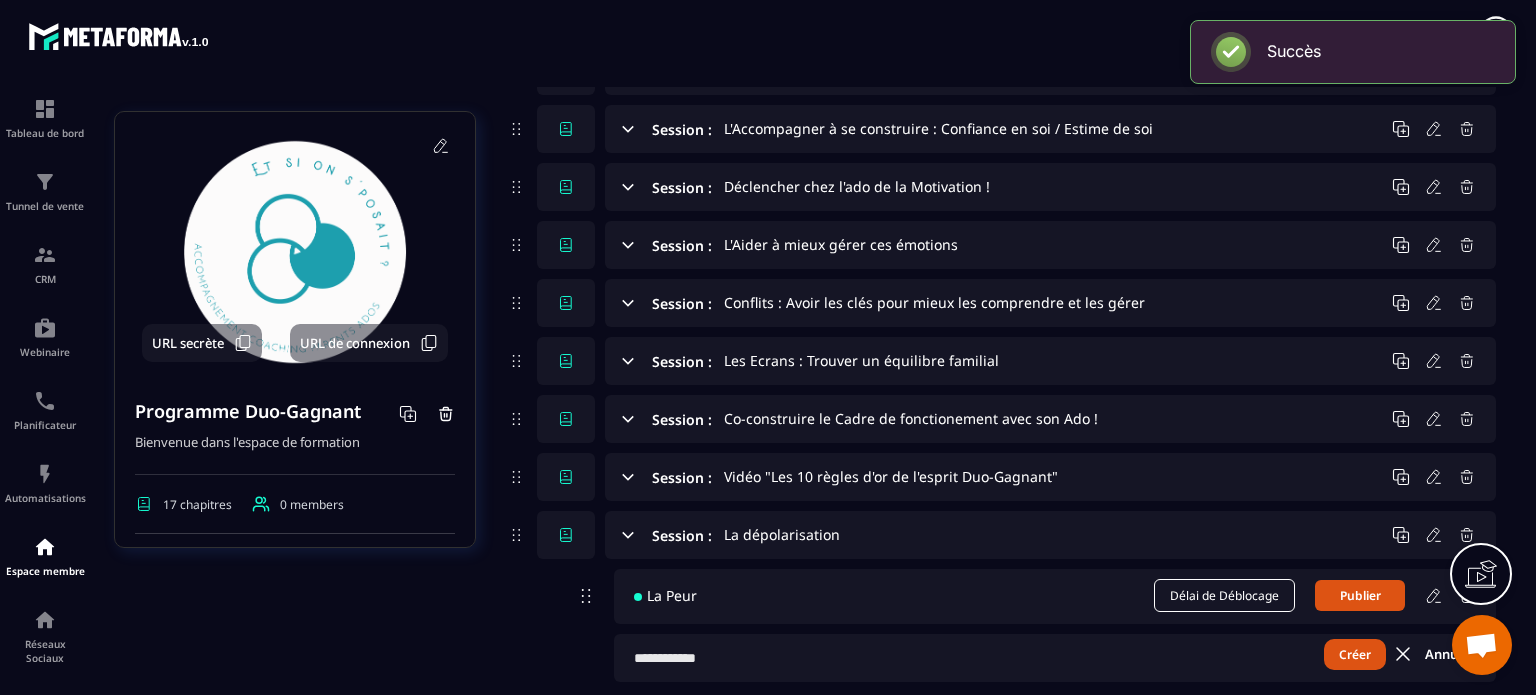paste on "**********" 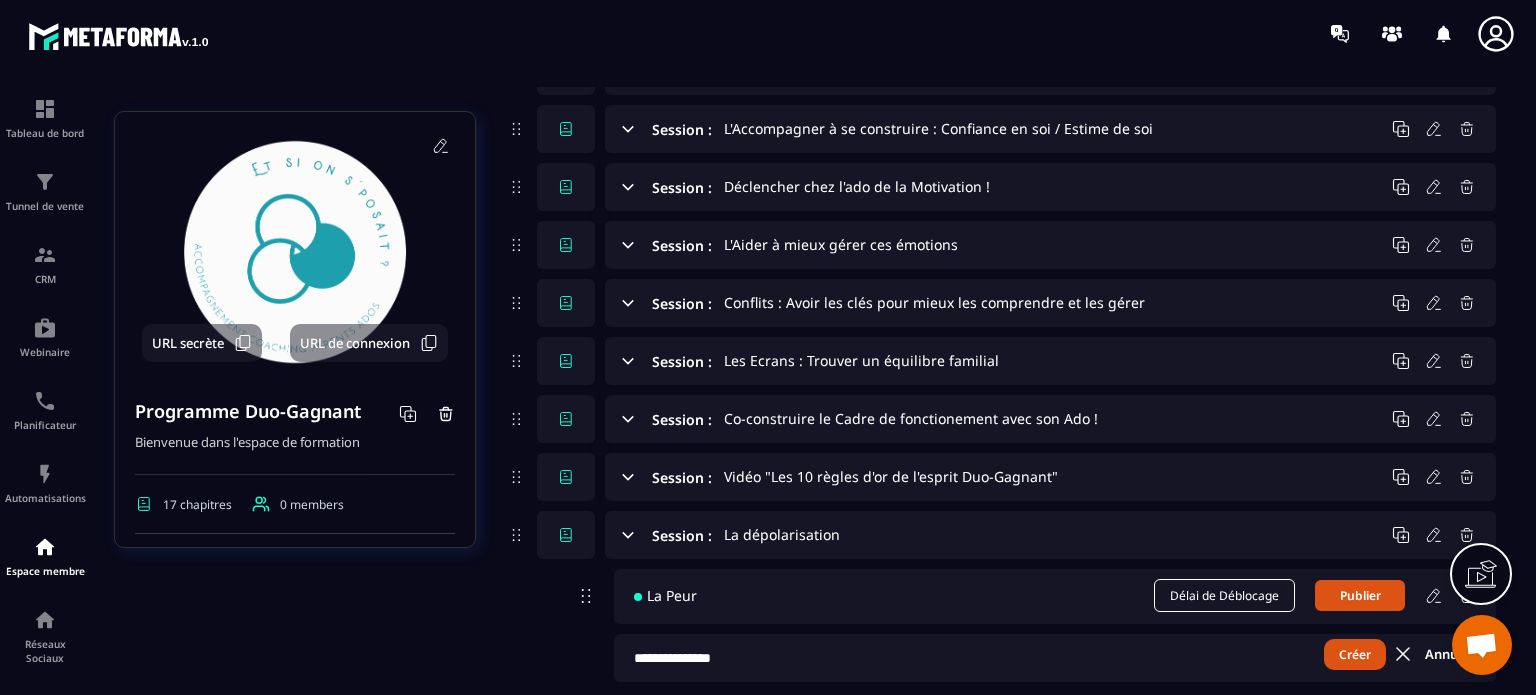 click on "Créer" at bounding box center (1355, 654) 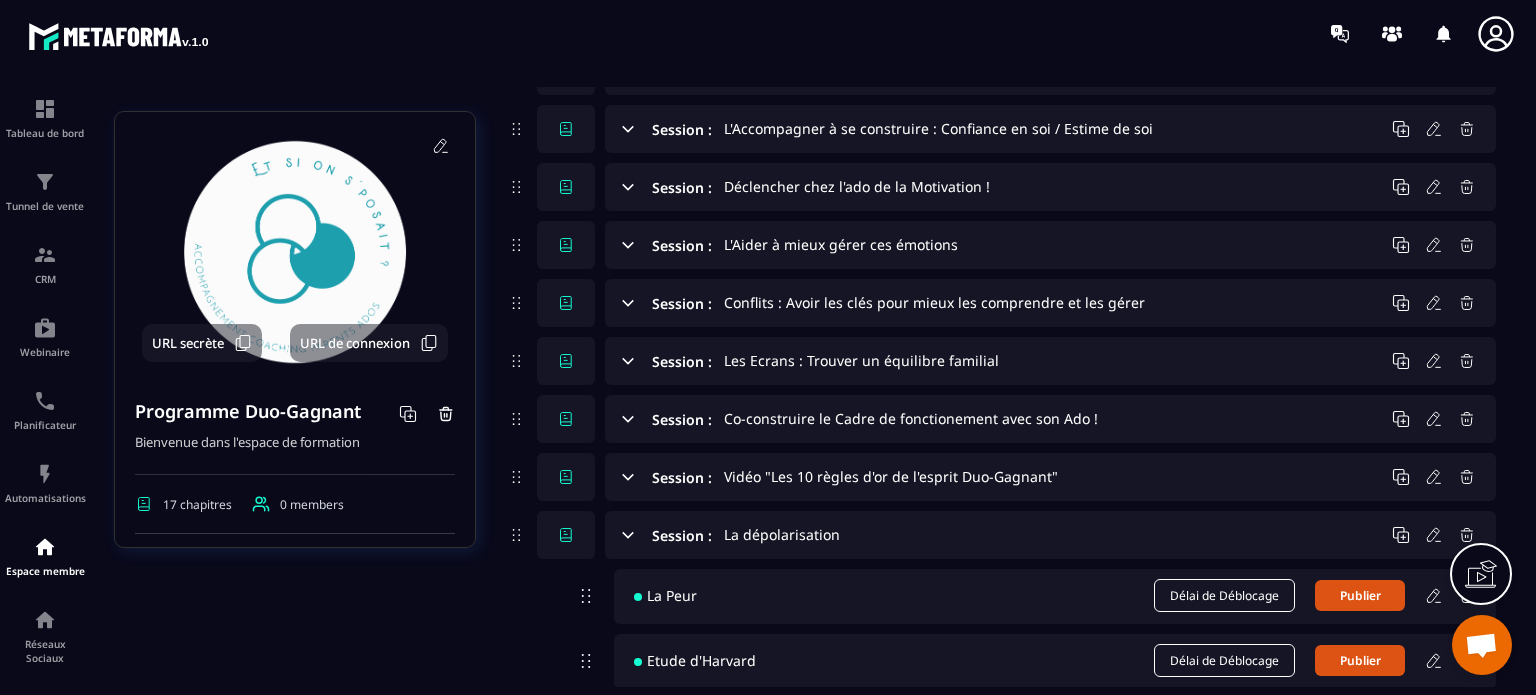 click on "Session : La dépolarisation  La Peur Délai de Déblocage  Publier  Etude d'Harvard Délai de Déblocage  Publier Créer  Annuler  Ajouter une leçon" at bounding box center (1001, 630) 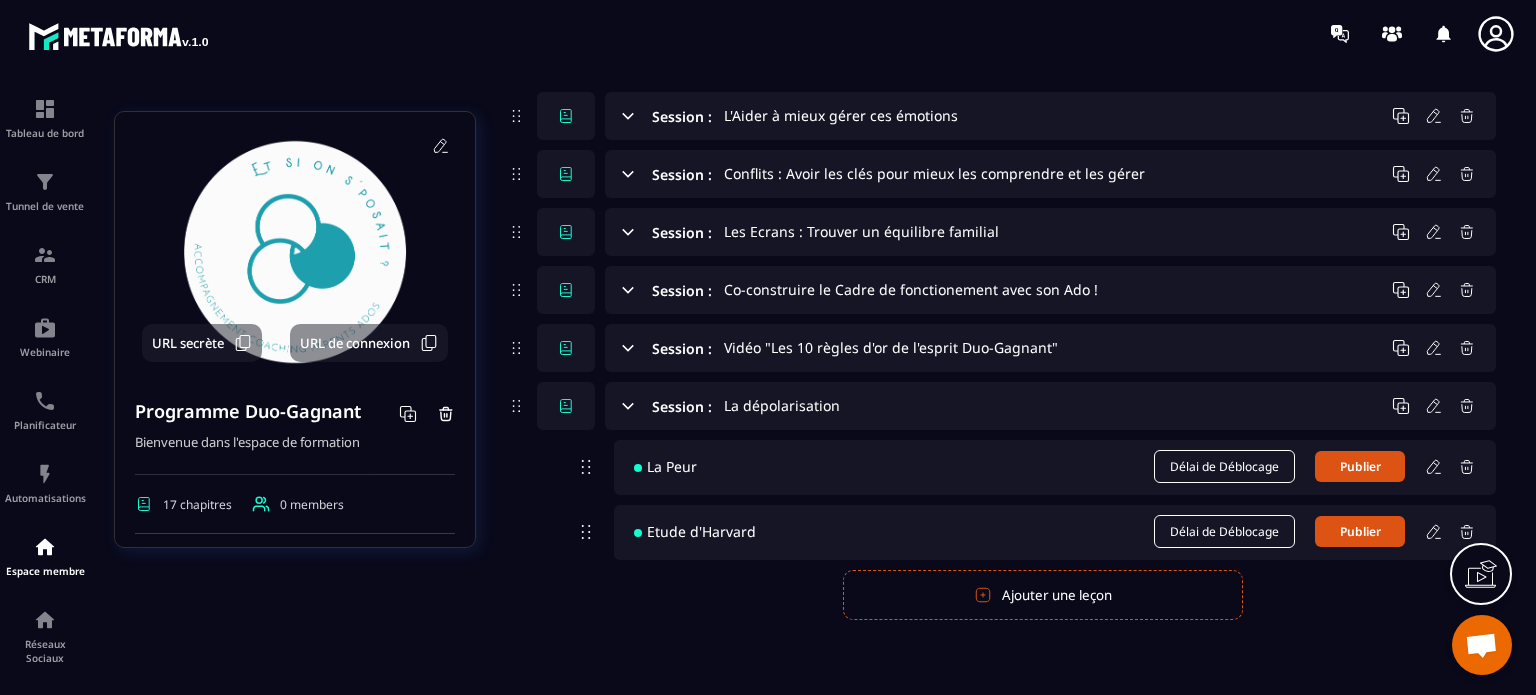 click on "Ajouter une leçon" at bounding box center (1043, 595) 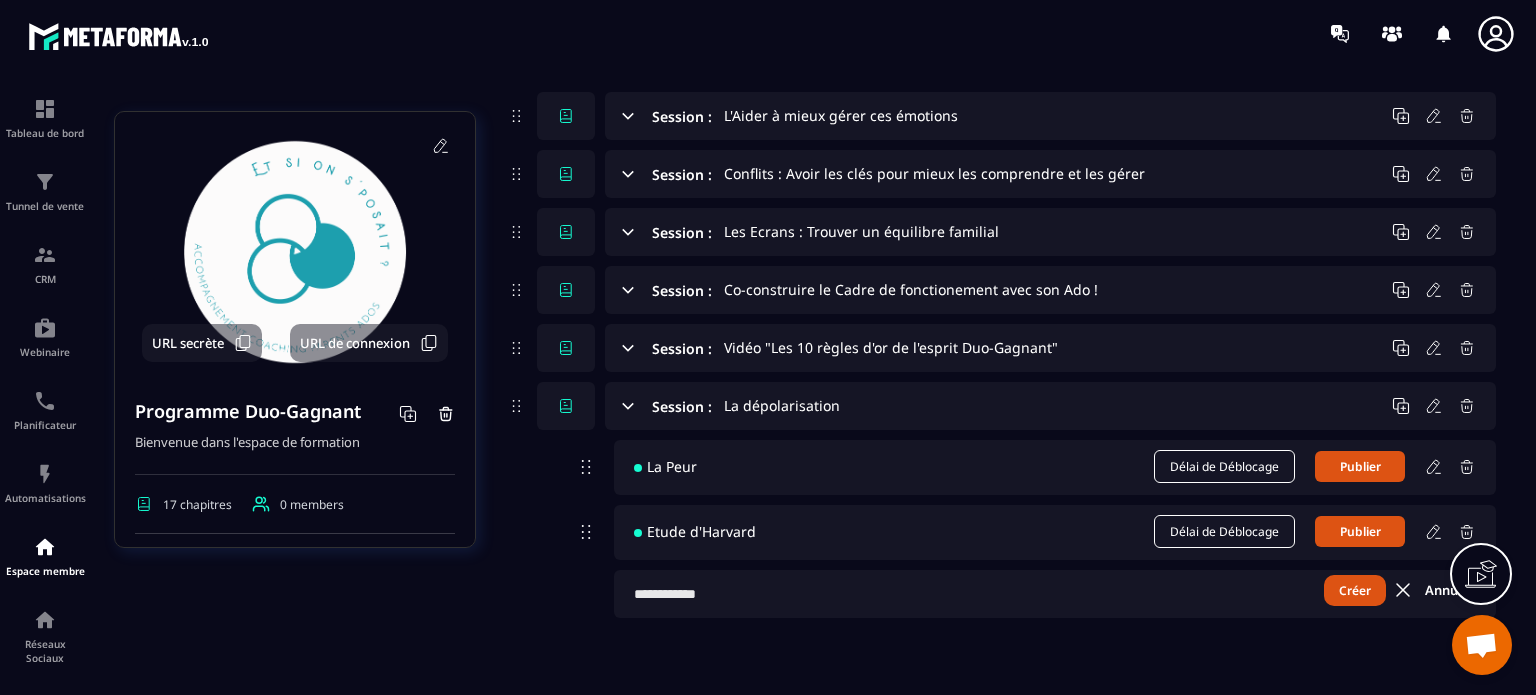 scroll, scrollTop: 796, scrollLeft: 0, axis: vertical 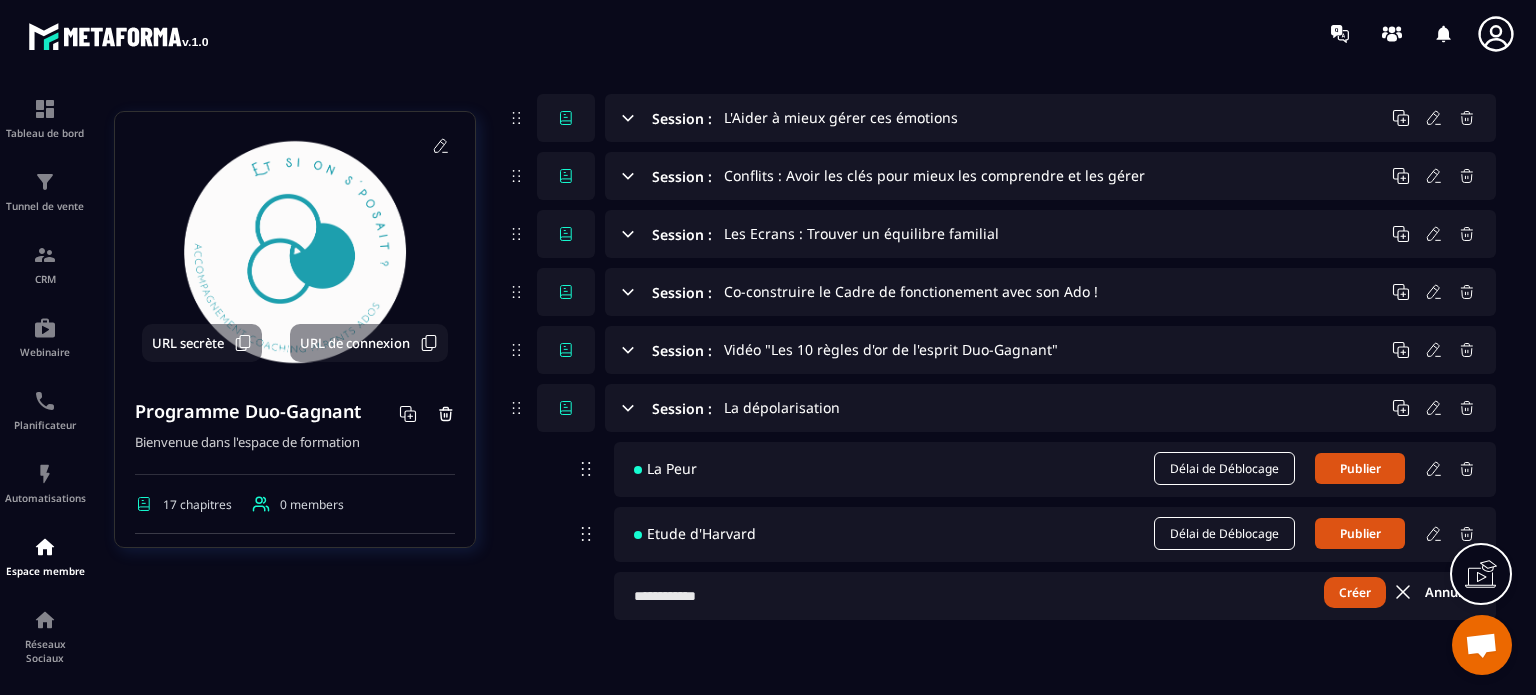 click at bounding box center [1055, 596] 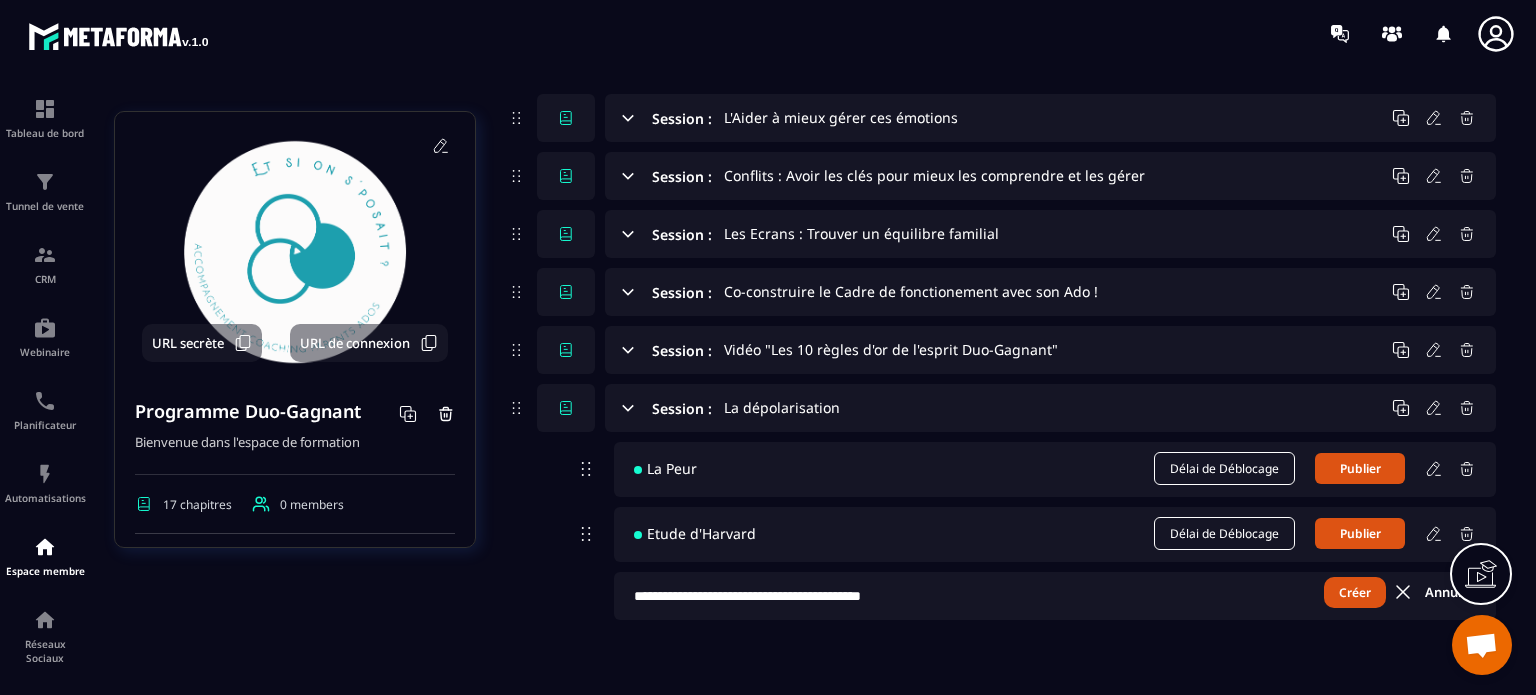 click on "Créer" at bounding box center [1355, 592] 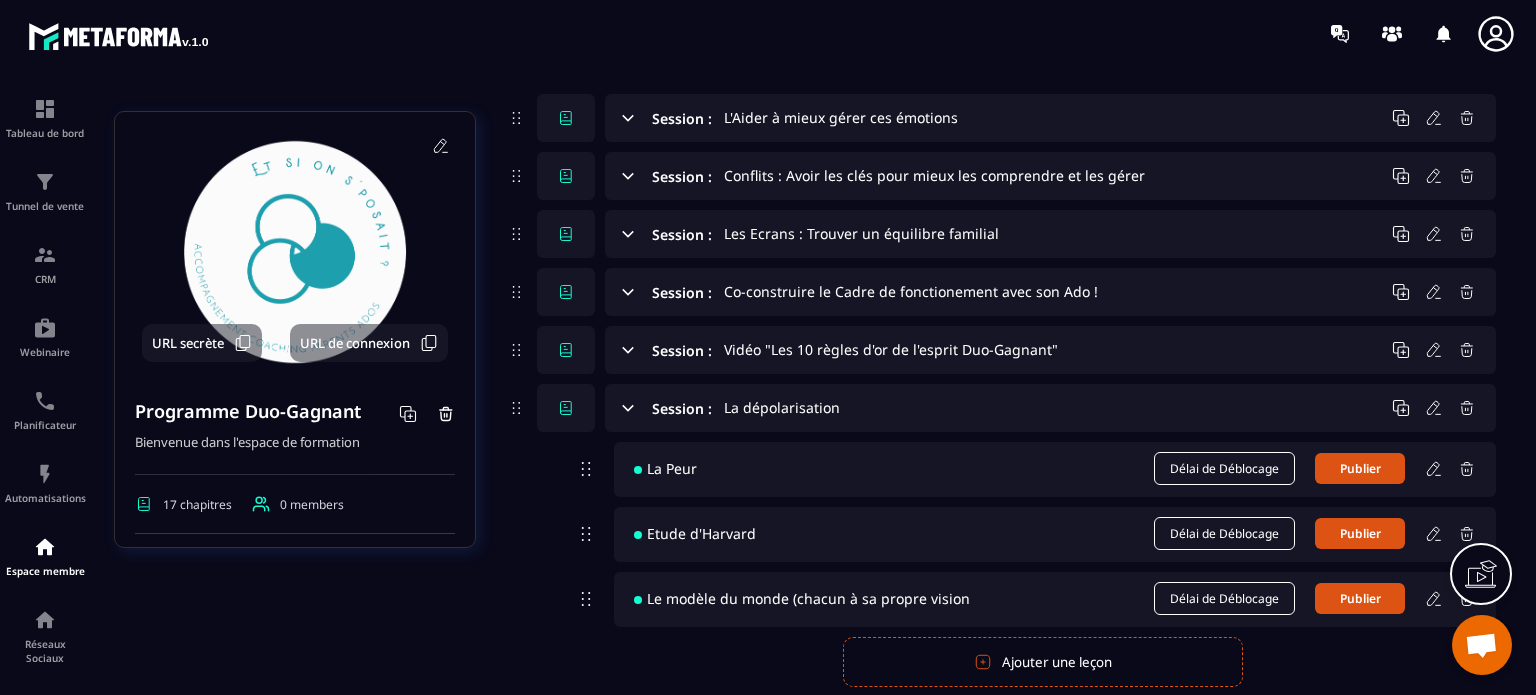 click on "Ajouter une leçon" at bounding box center [1043, 662] 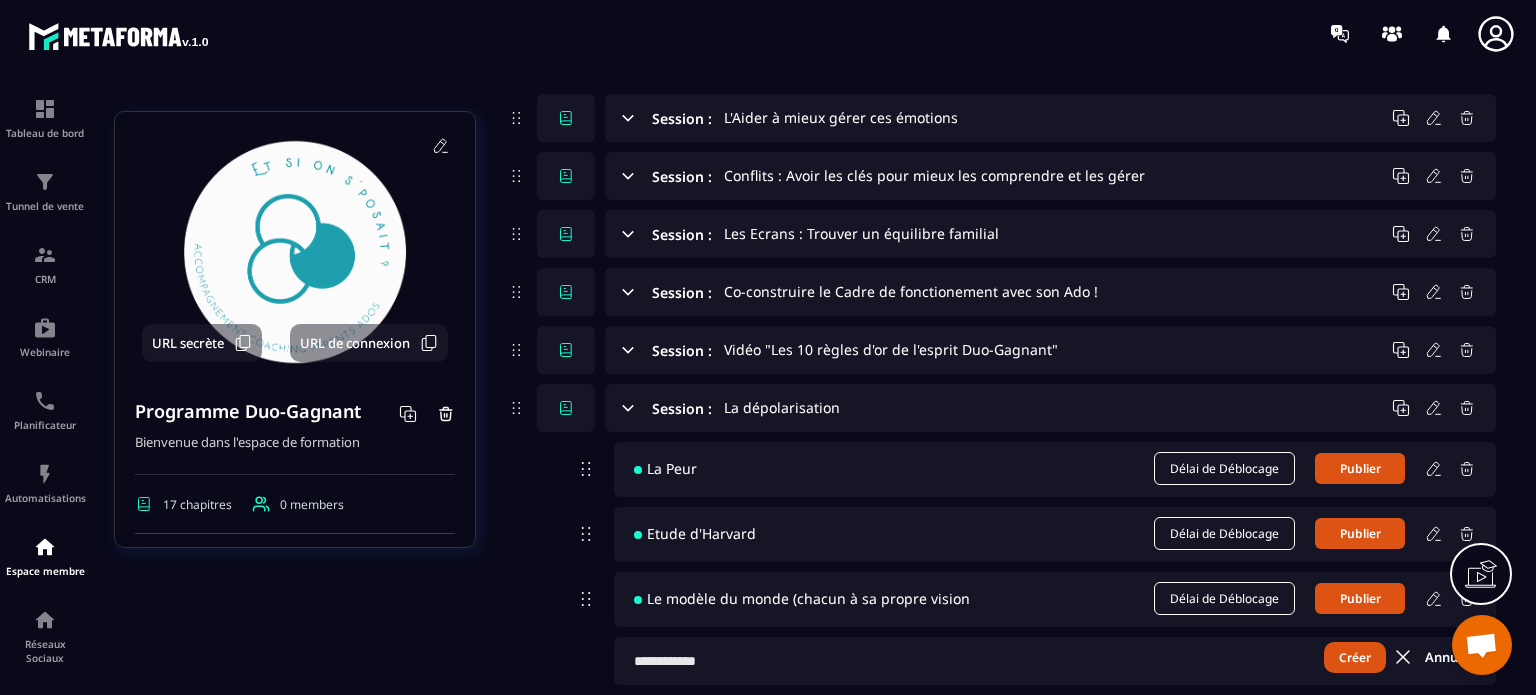 click at bounding box center (1055, 661) 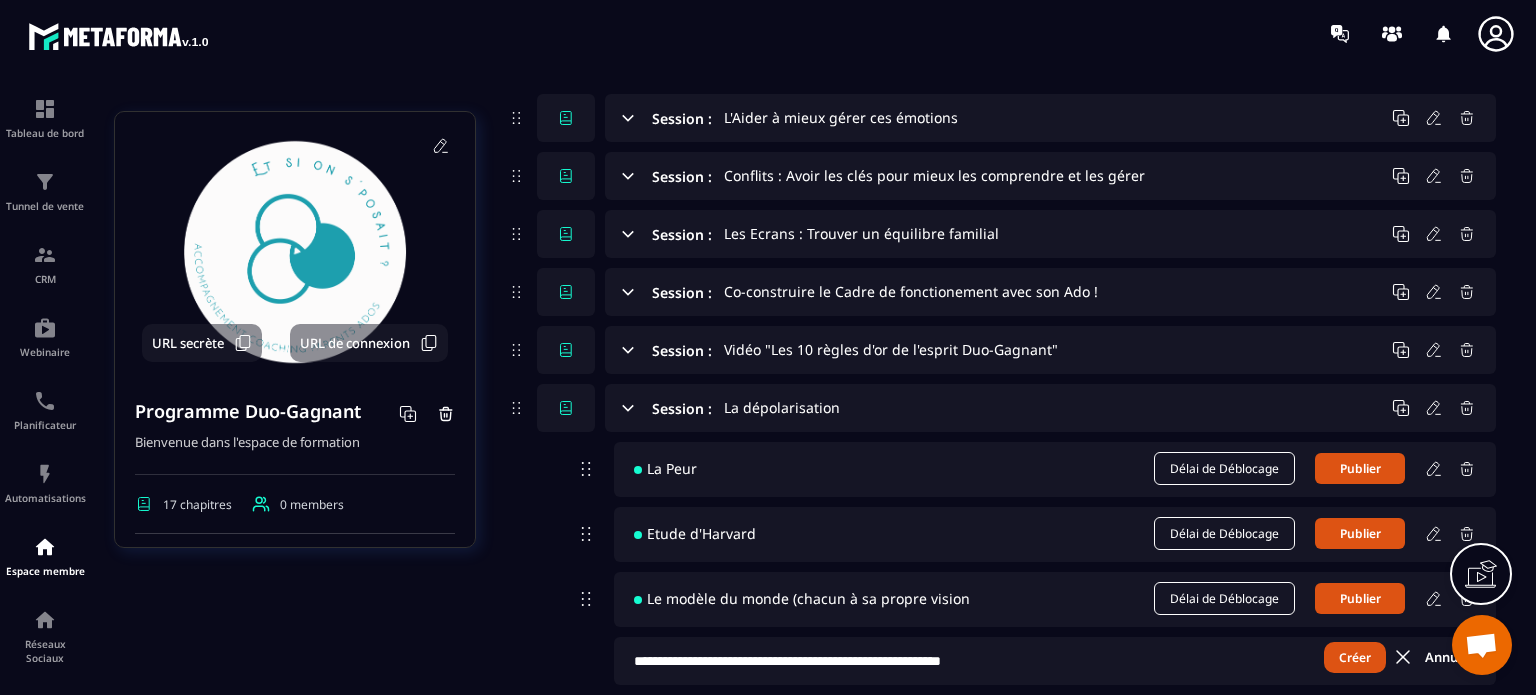 click on "Créer" at bounding box center (1355, 657) 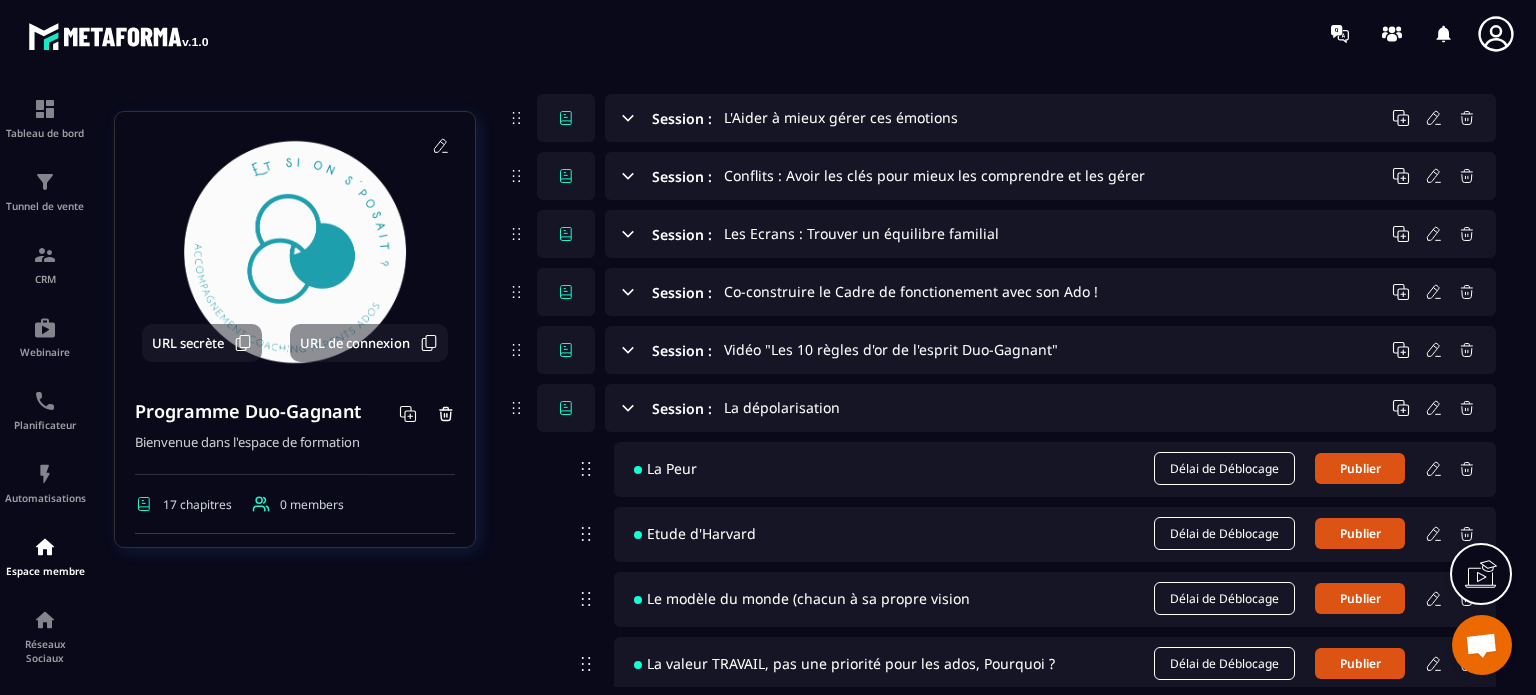 click on "URL secrète URL de connexion Programme Duo-Gagnant Bienvenue dans l'espace de formation 17 chapitres 0 members Statut de Publication Formation Gratuit Étiqueter Loading... Suivi des élèves Créer le: [DATE] Dernière modification: [DATE] Prévisualiser Session : Lien de connexion / Espace Duo-Gagnant Session : Introduction à l'esprit Duo-Gagnant ! Session : Replay : Les 5 coaching "FONDAMENTAUX" de l'esprit Duo-Gagnant Session : Replay : Les coachings à thèmes Session : Mieux connaître son ado Session : Mieux connaitre son fonctionnement en tant que parent Session : Les clés du Parent Duo-Gagnant Session : Communication Duo-Gagnant : "La Méthode des 5 B" Session : "La méthode IECM" : Créer une belle Collaboration avec son Ado Session : L'Accompagner à se construire : Confiance en soi / Estime de soi Session : Déclencher chez l'ado de la Motivation ! Session : L'Aider à mieux gérer ces émotions Session : Conflits : Avoir les clés pour mieux les comprendre et les gérer Session :" at bounding box center [805, 129] 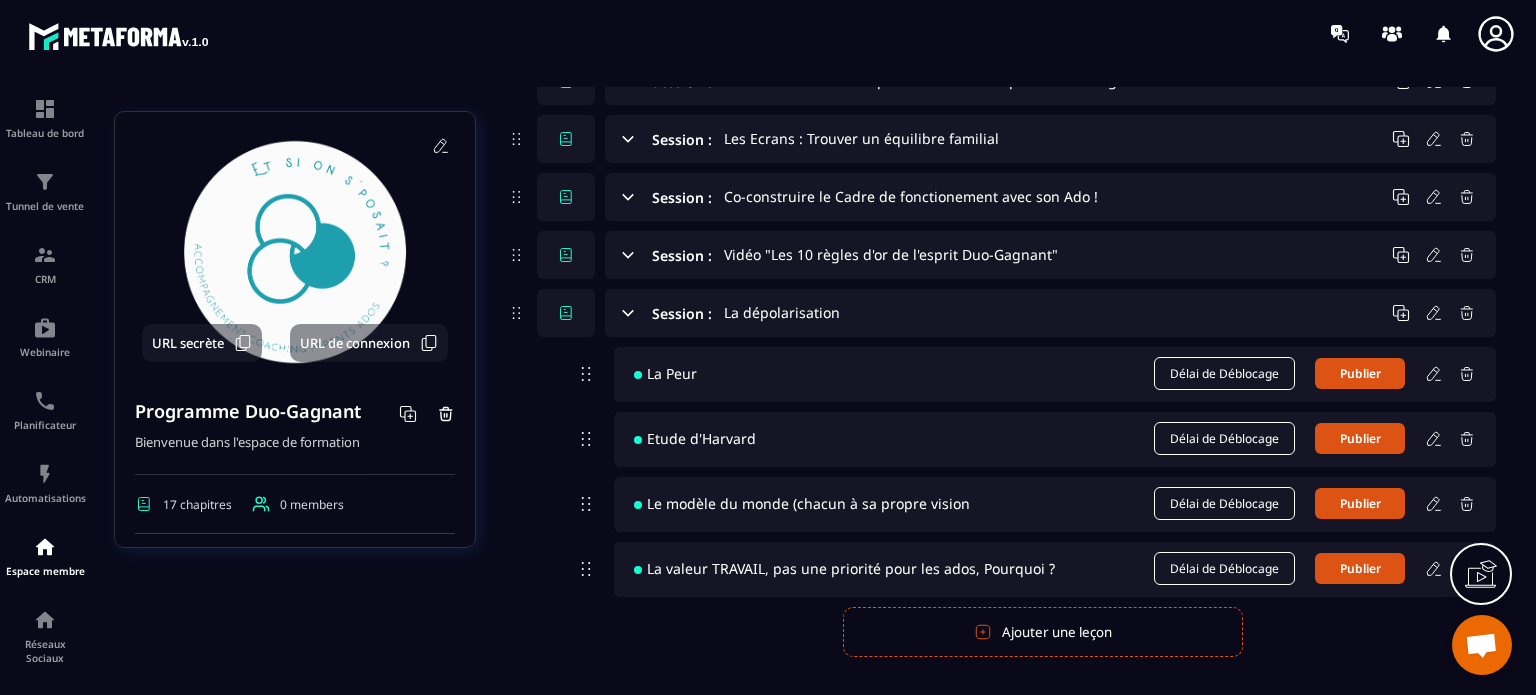 scroll, scrollTop: 925, scrollLeft: 0, axis: vertical 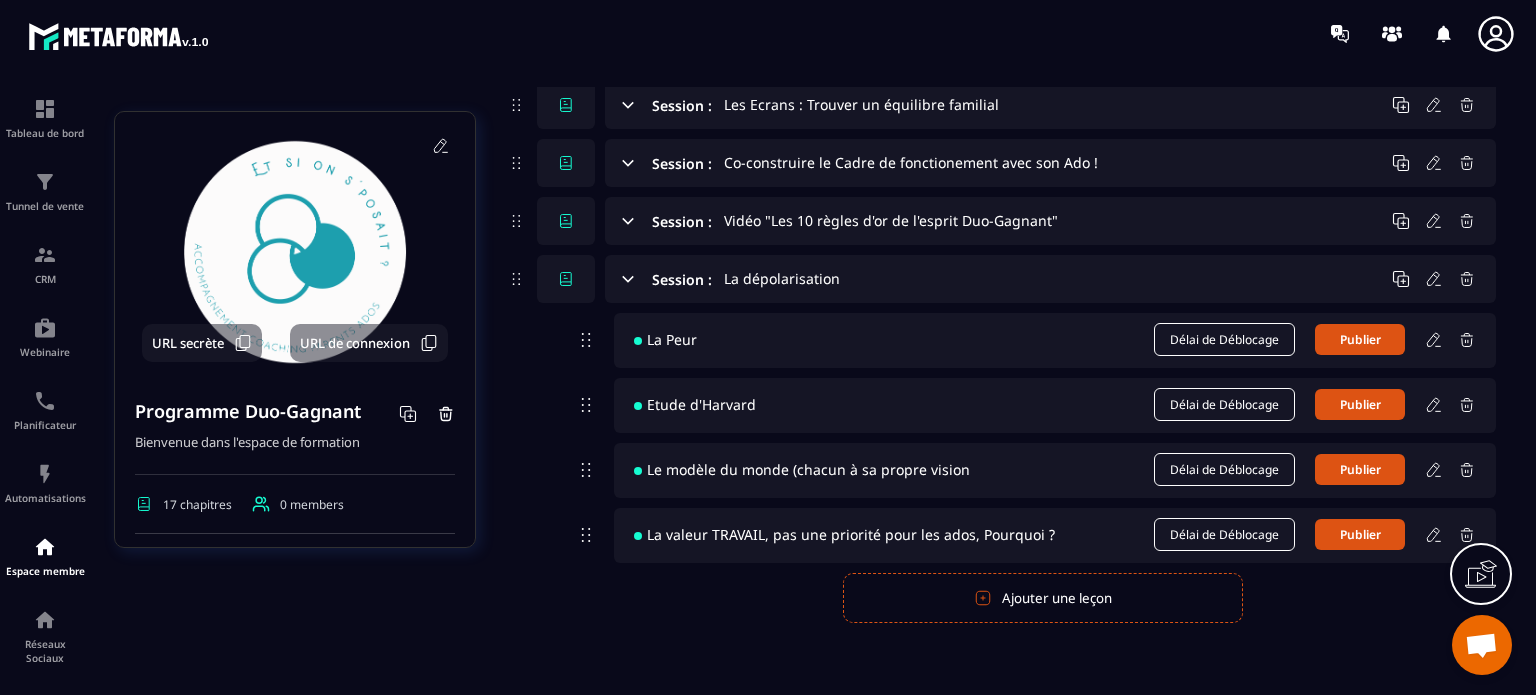 click on "Ajouter une leçon" at bounding box center (1043, 598) 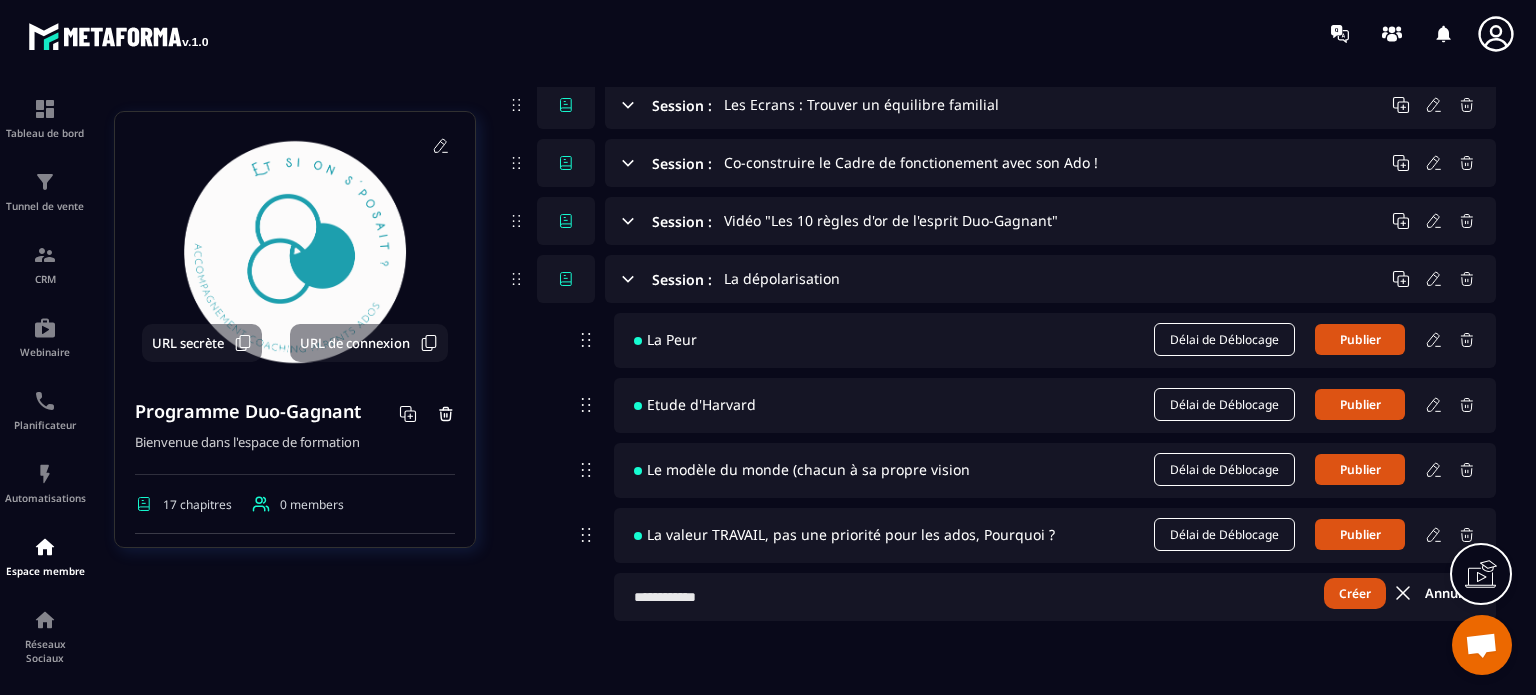 scroll, scrollTop: 924, scrollLeft: 0, axis: vertical 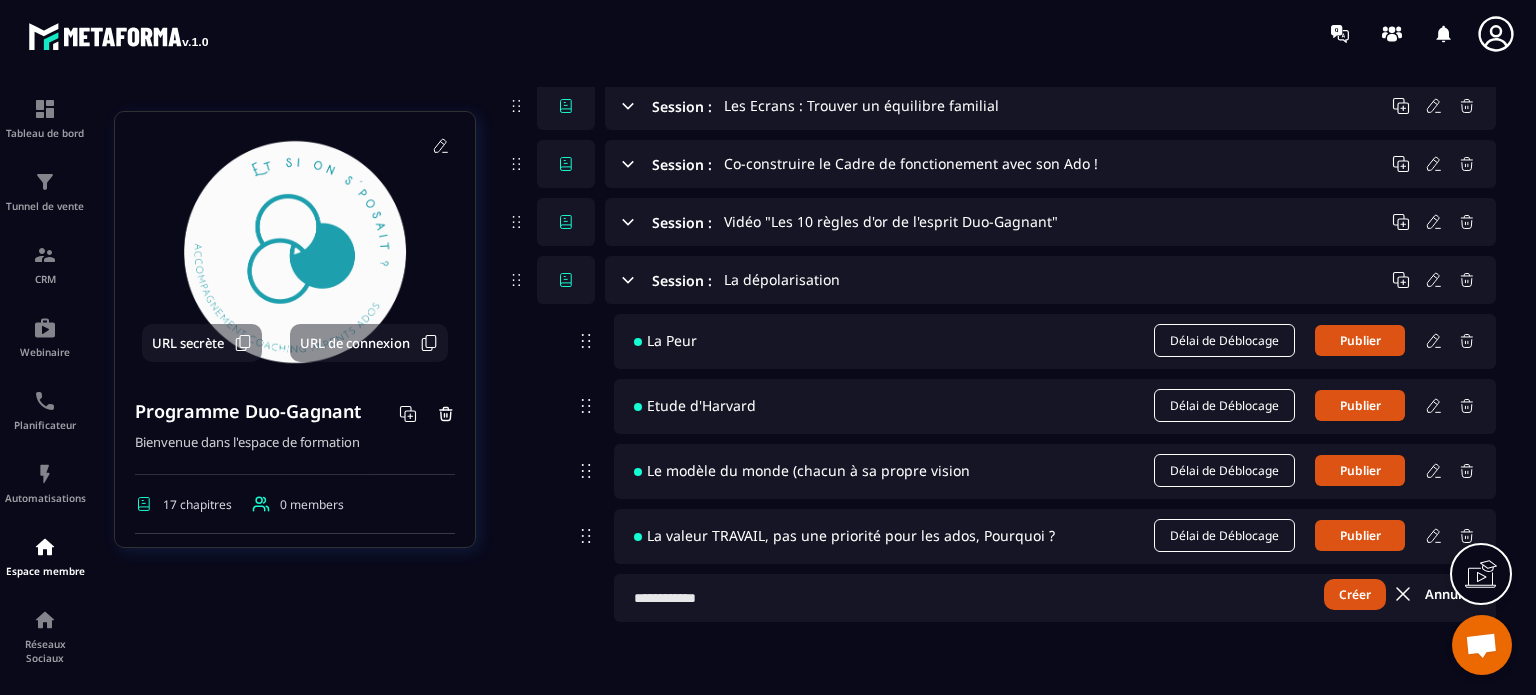 click at bounding box center (1055, 598) 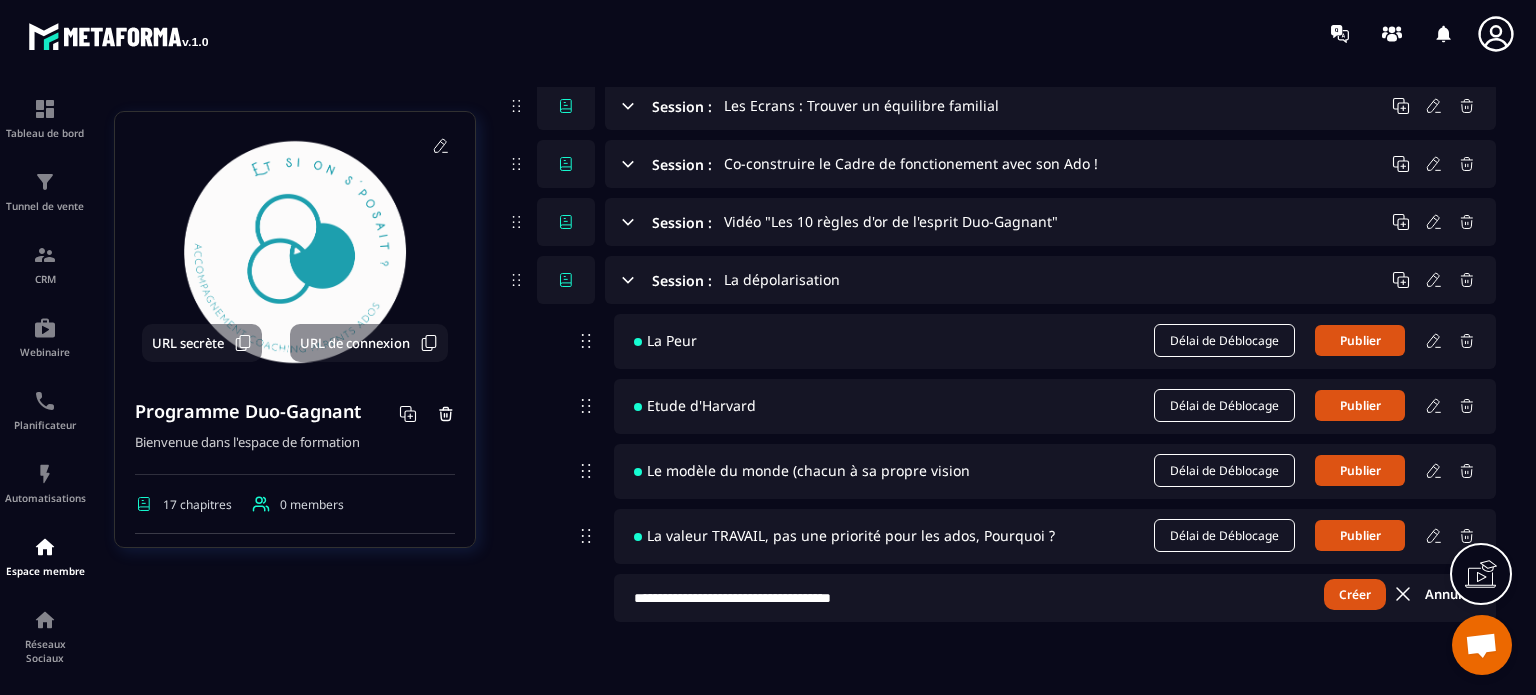 click on "Créer" at bounding box center (1355, 594) 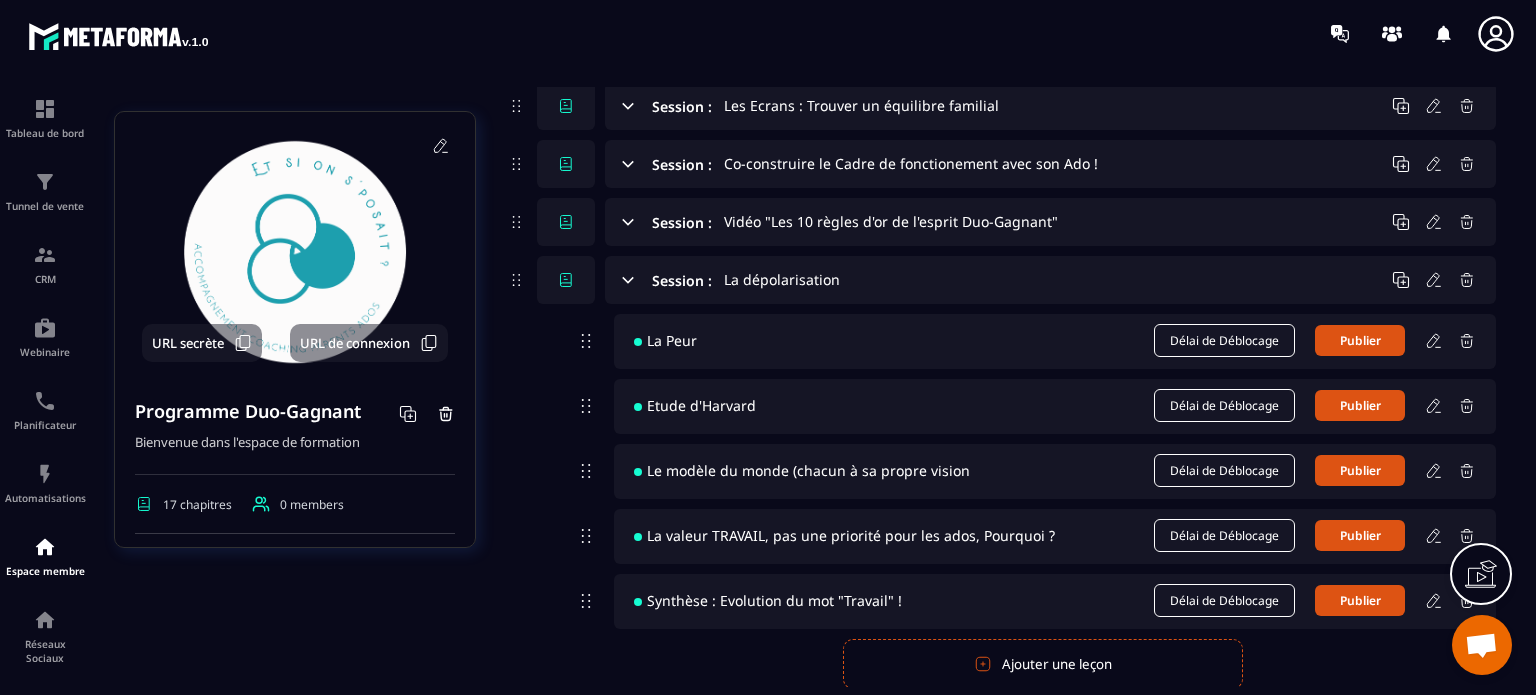 click on "Ajouter une leçon" at bounding box center [1043, 664] 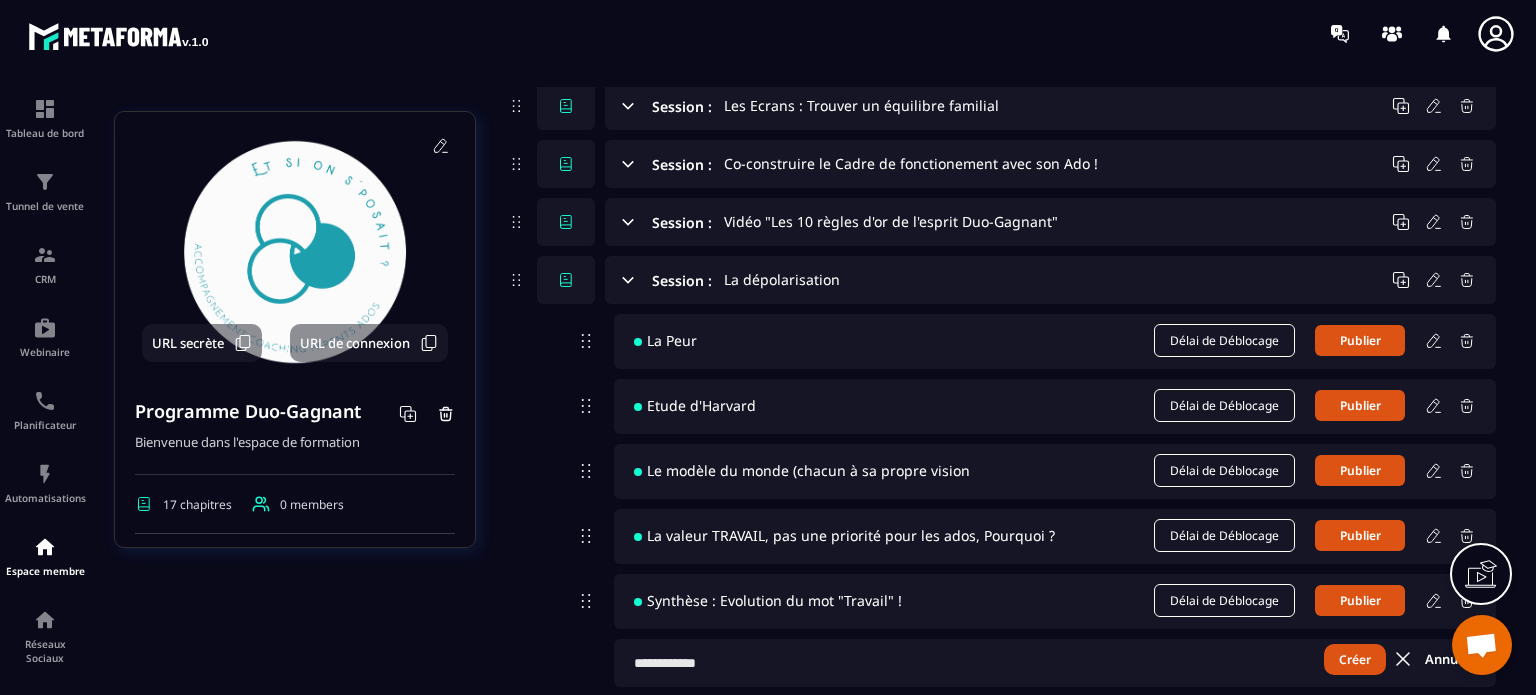 click at bounding box center (1055, 663) 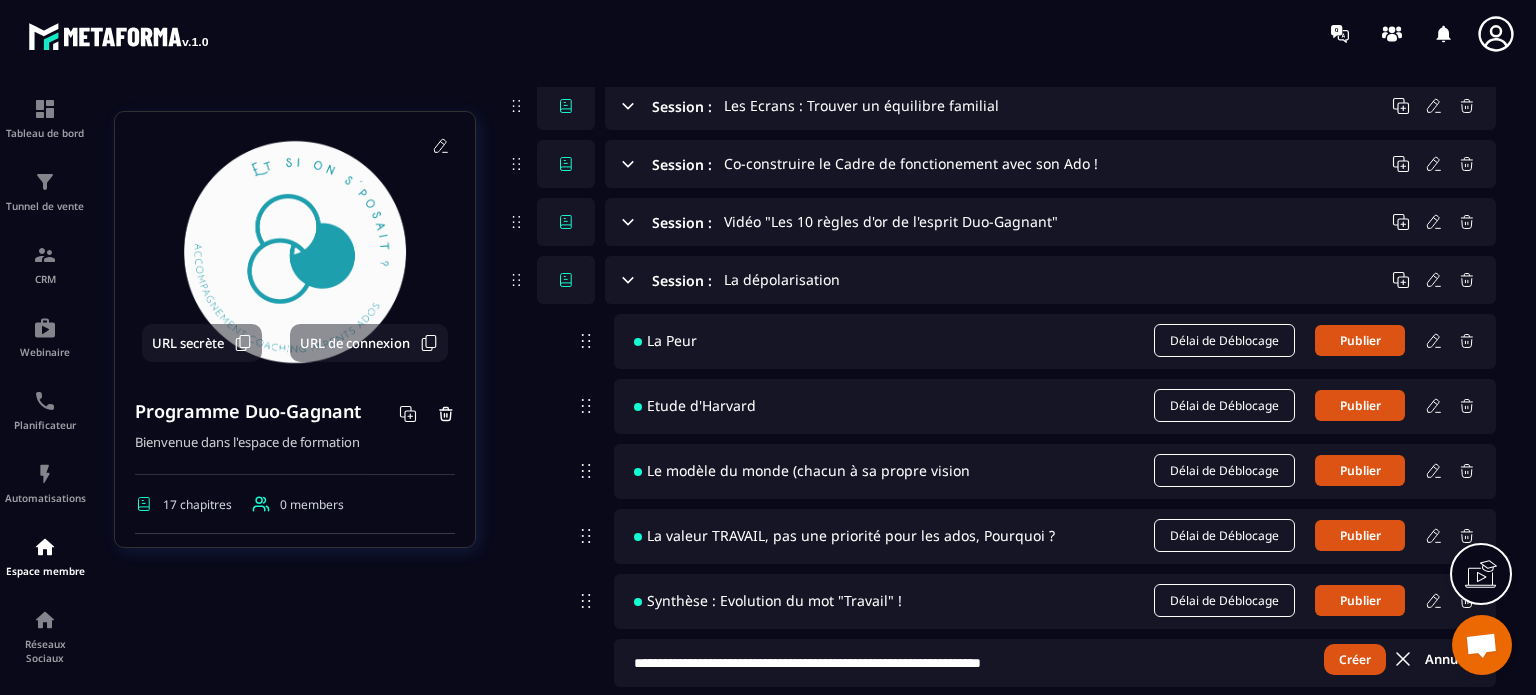 type on "**********" 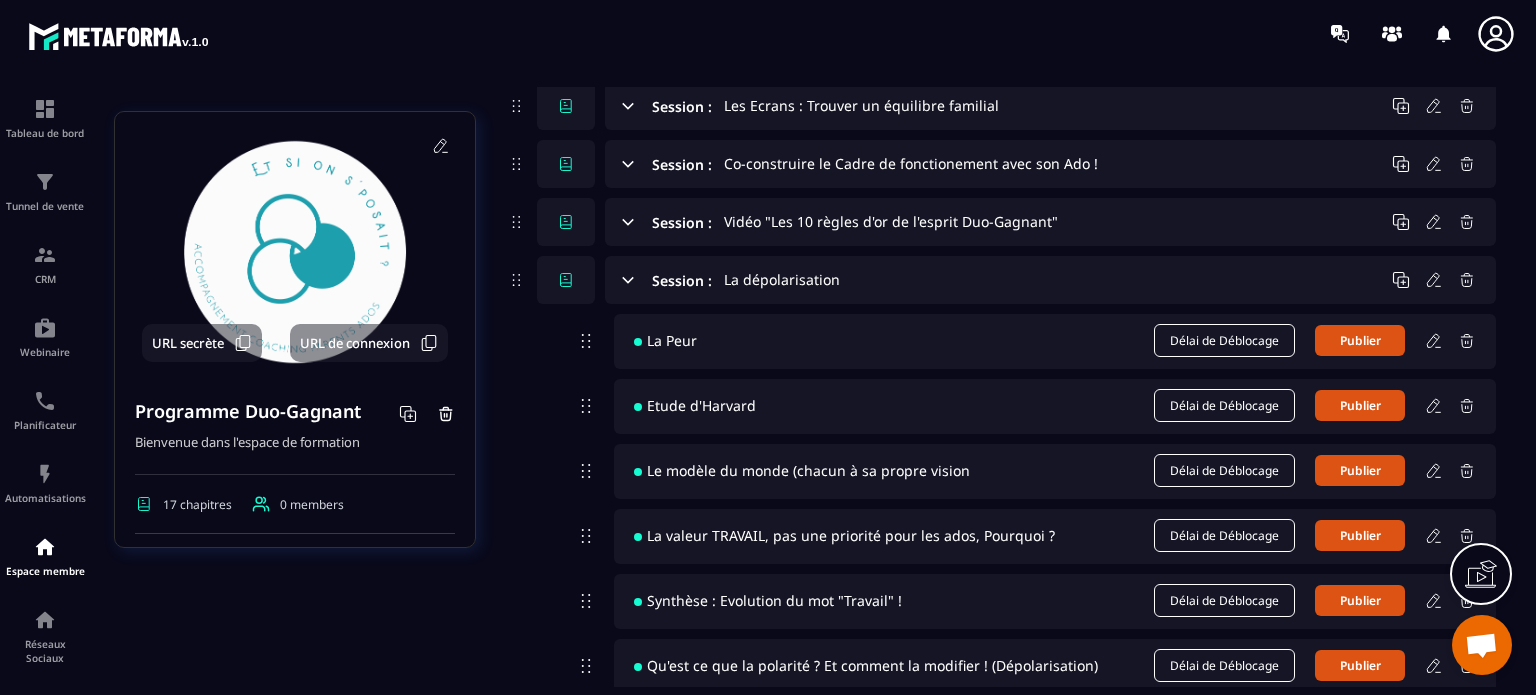 click 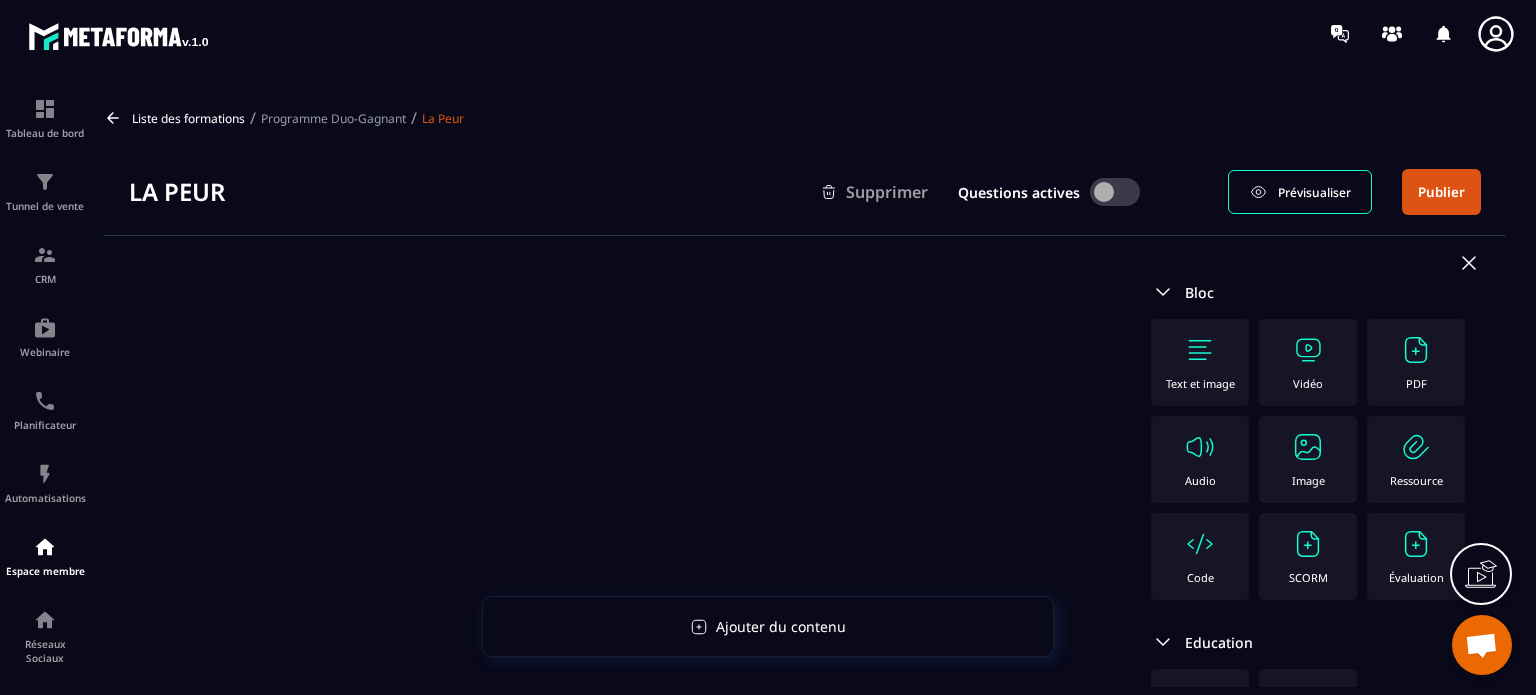 click on "Text et image" at bounding box center [1200, 383] 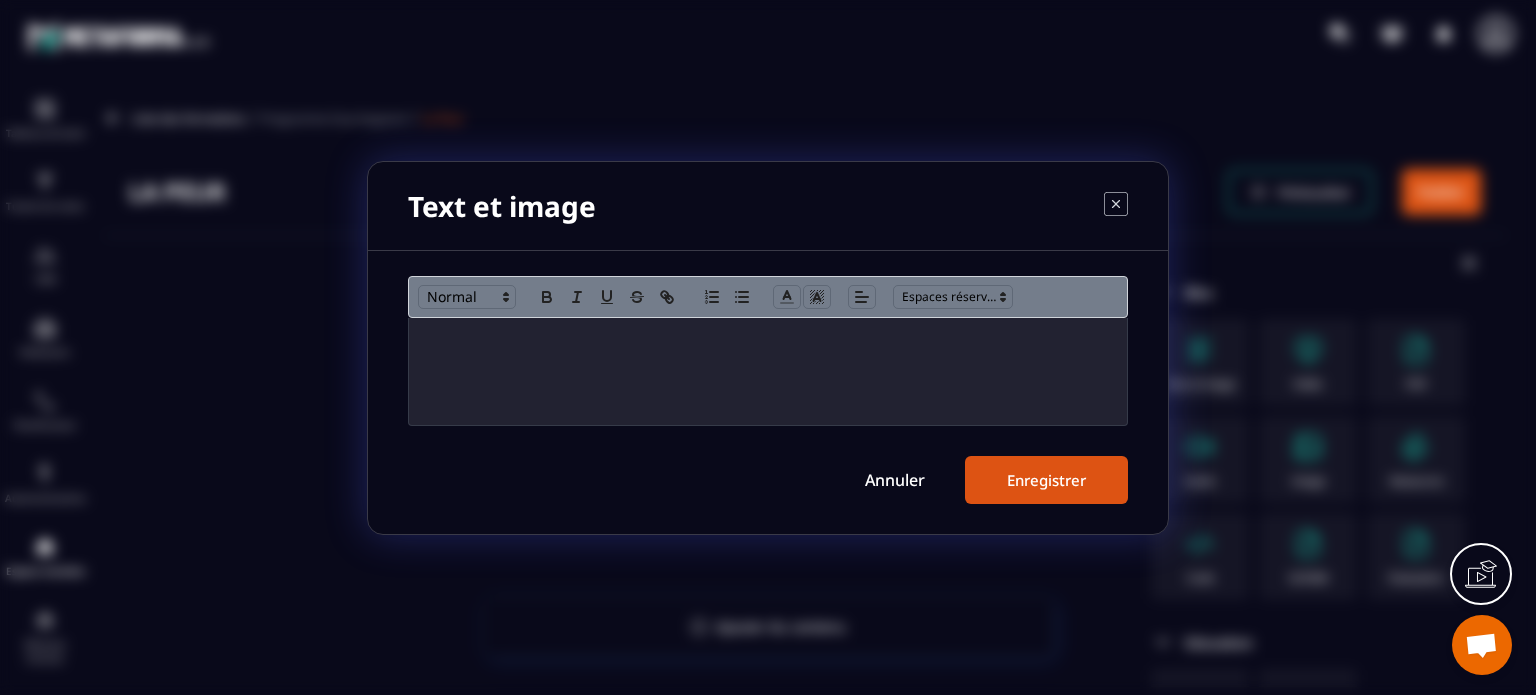 click on "Annuler Enregistrer" at bounding box center [768, 390] 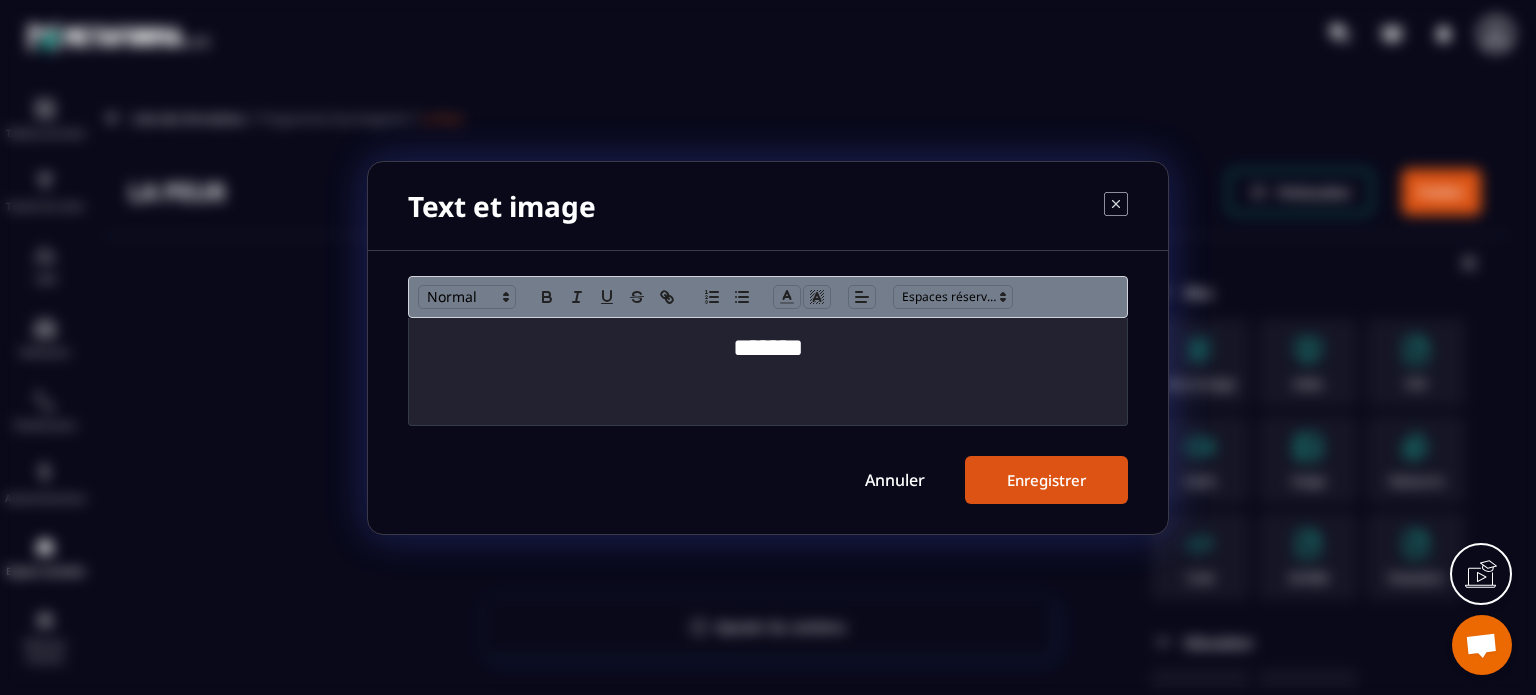 scroll, scrollTop: 0, scrollLeft: 0, axis: both 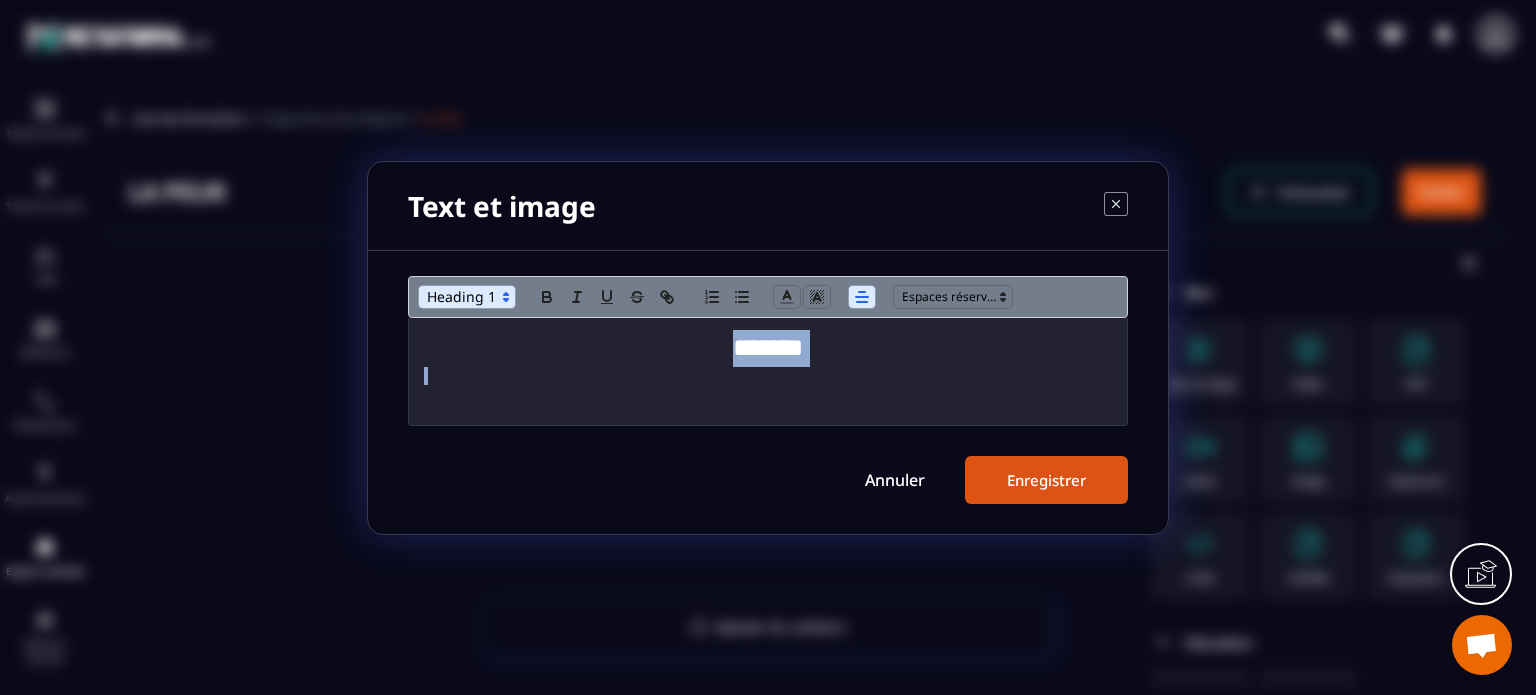 click at bounding box center [467, 297] 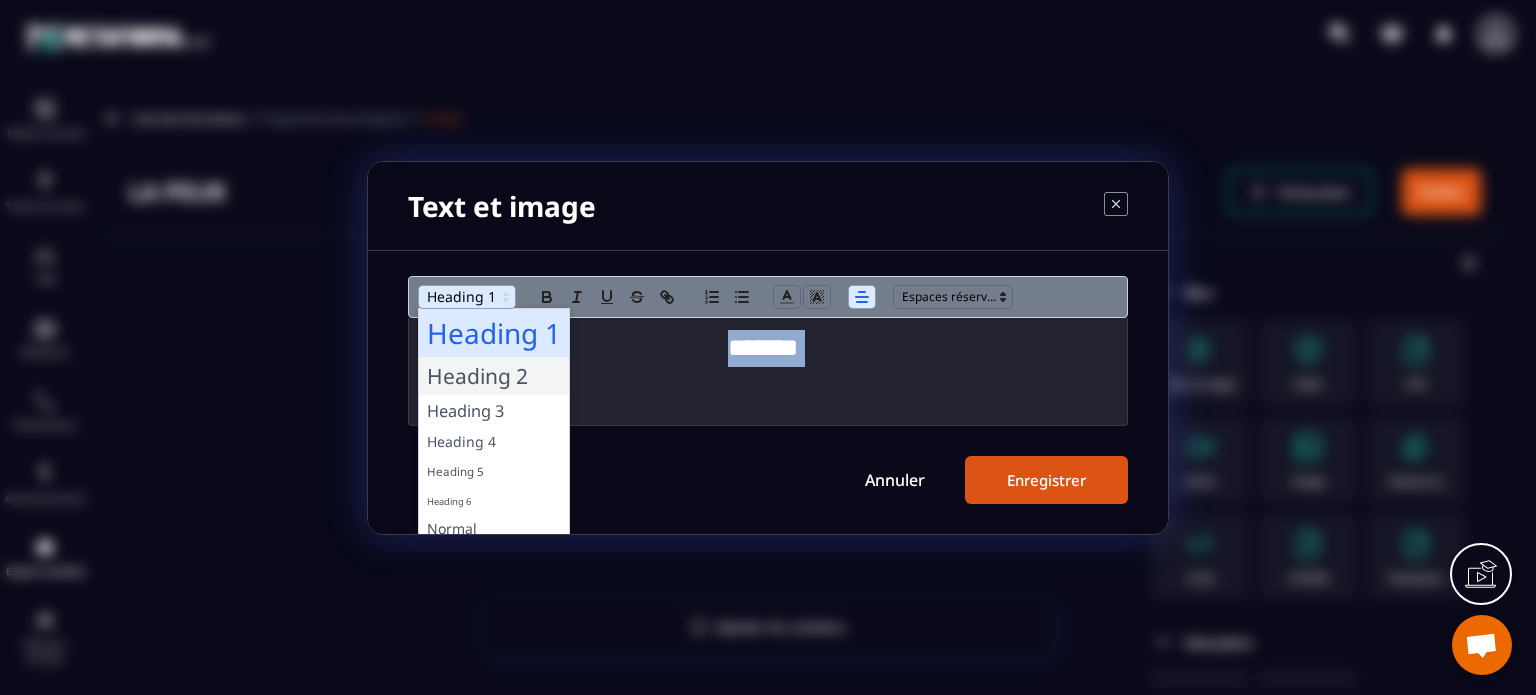click at bounding box center (494, 376) 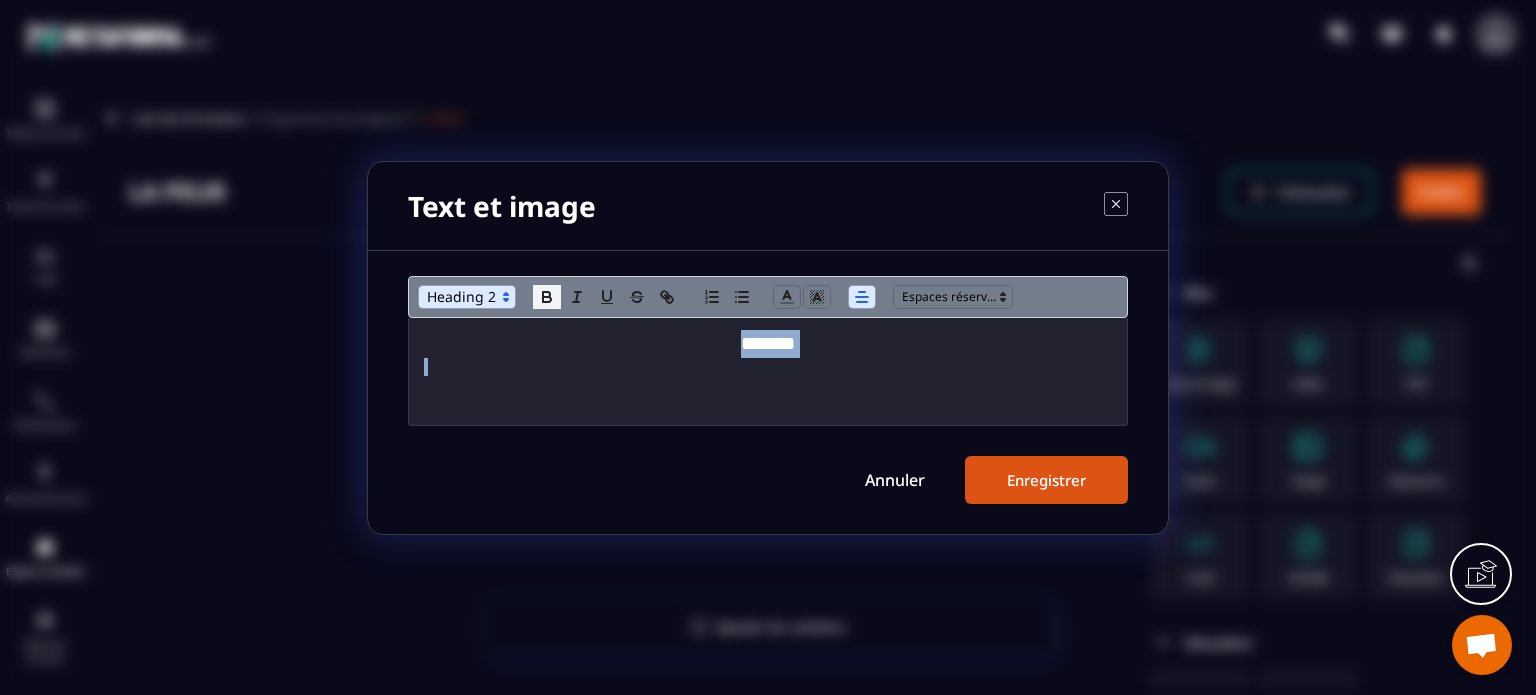 click 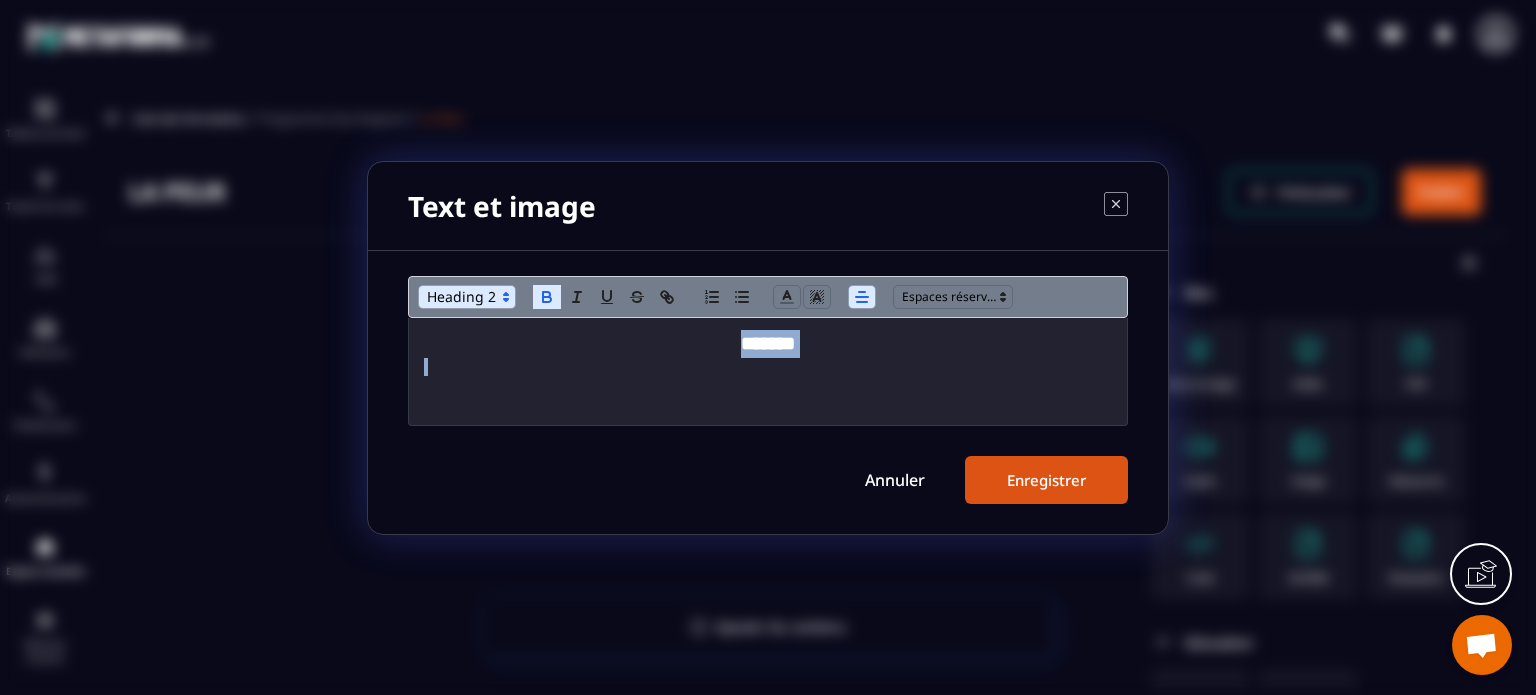 click on "Enregistrer" at bounding box center (1046, 480) 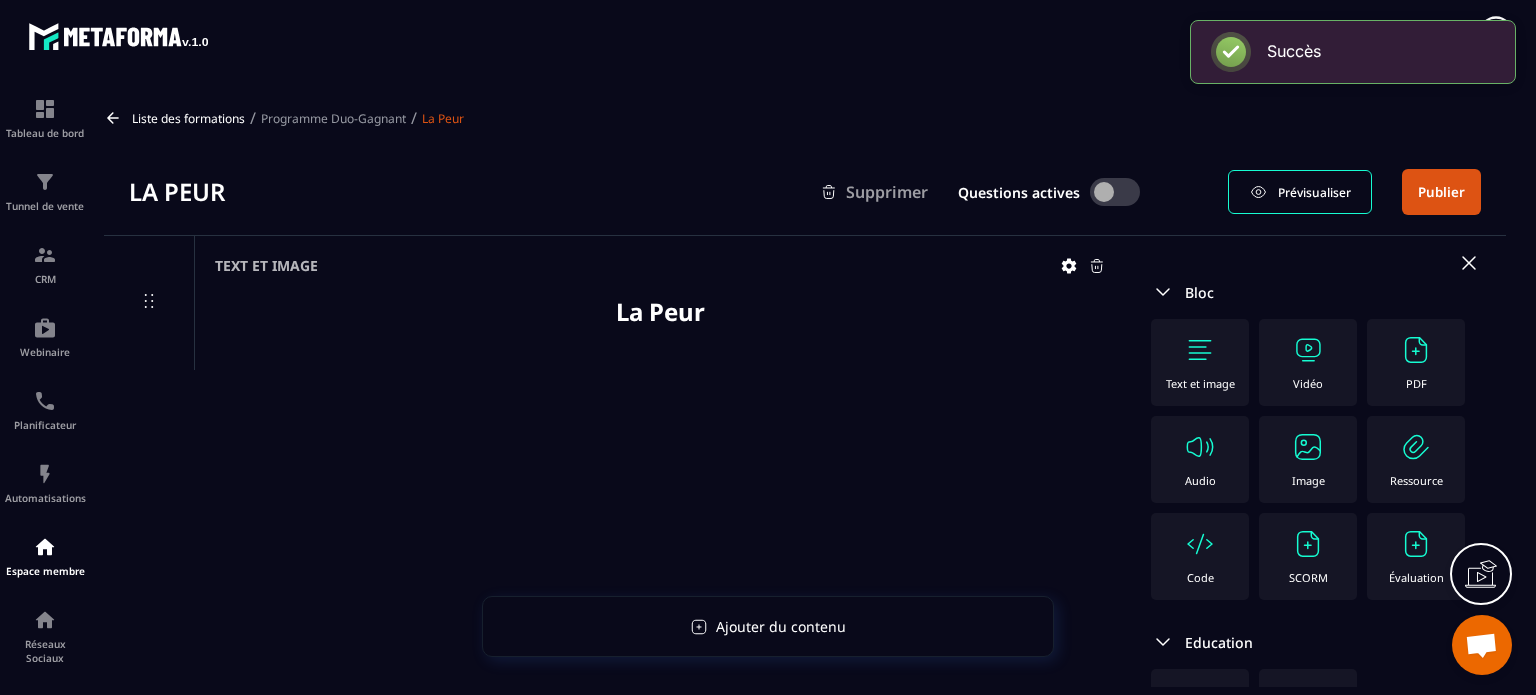 click at bounding box center (1308, 447) 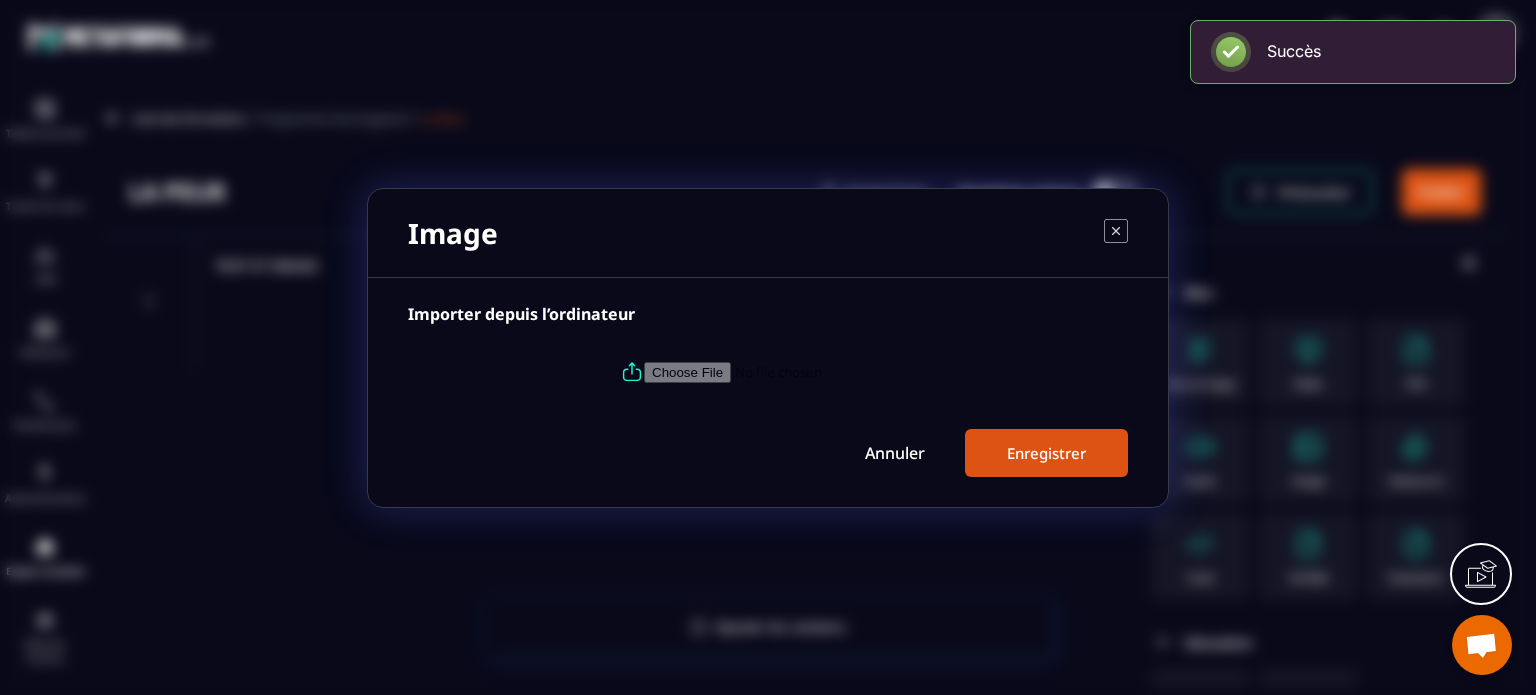 click at bounding box center [768, 372] 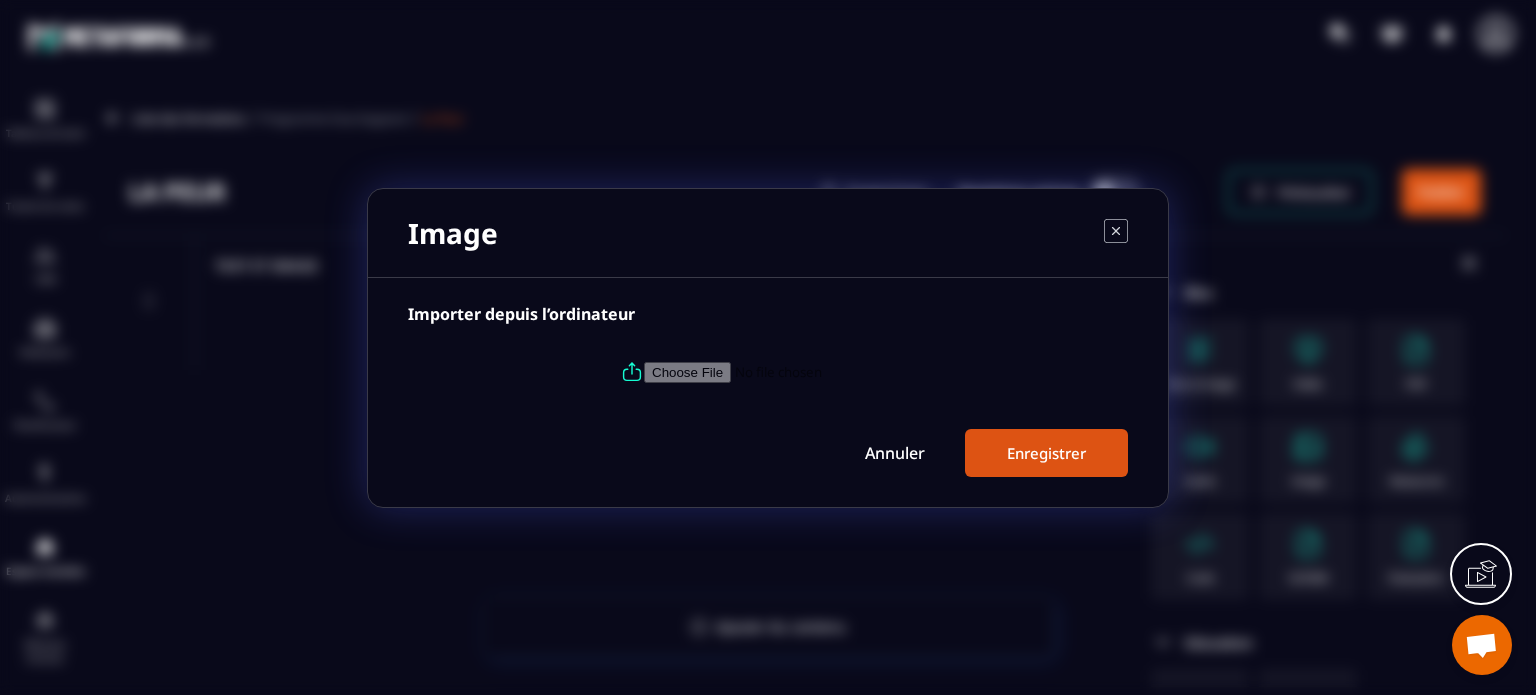 type on "**********" 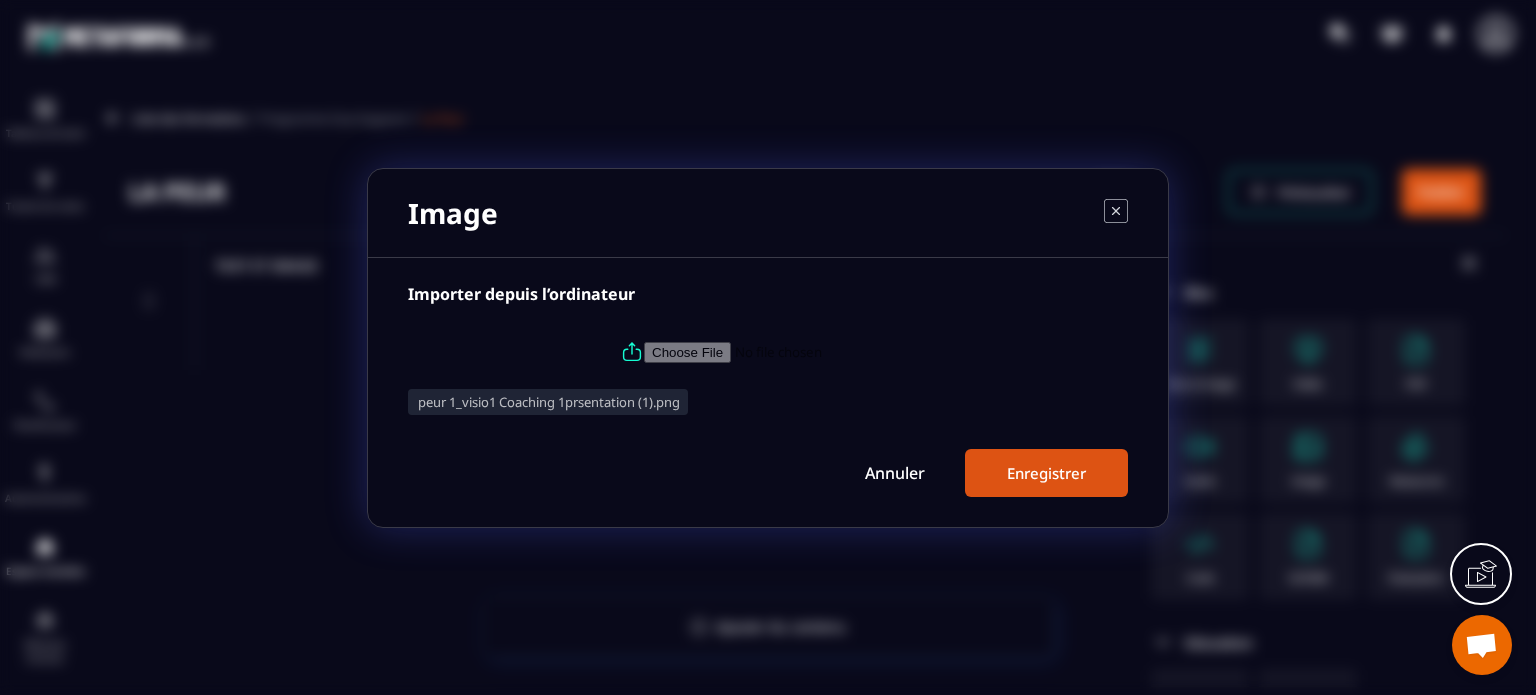 click on "Enregistrer" at bounding box center (1046, 473) 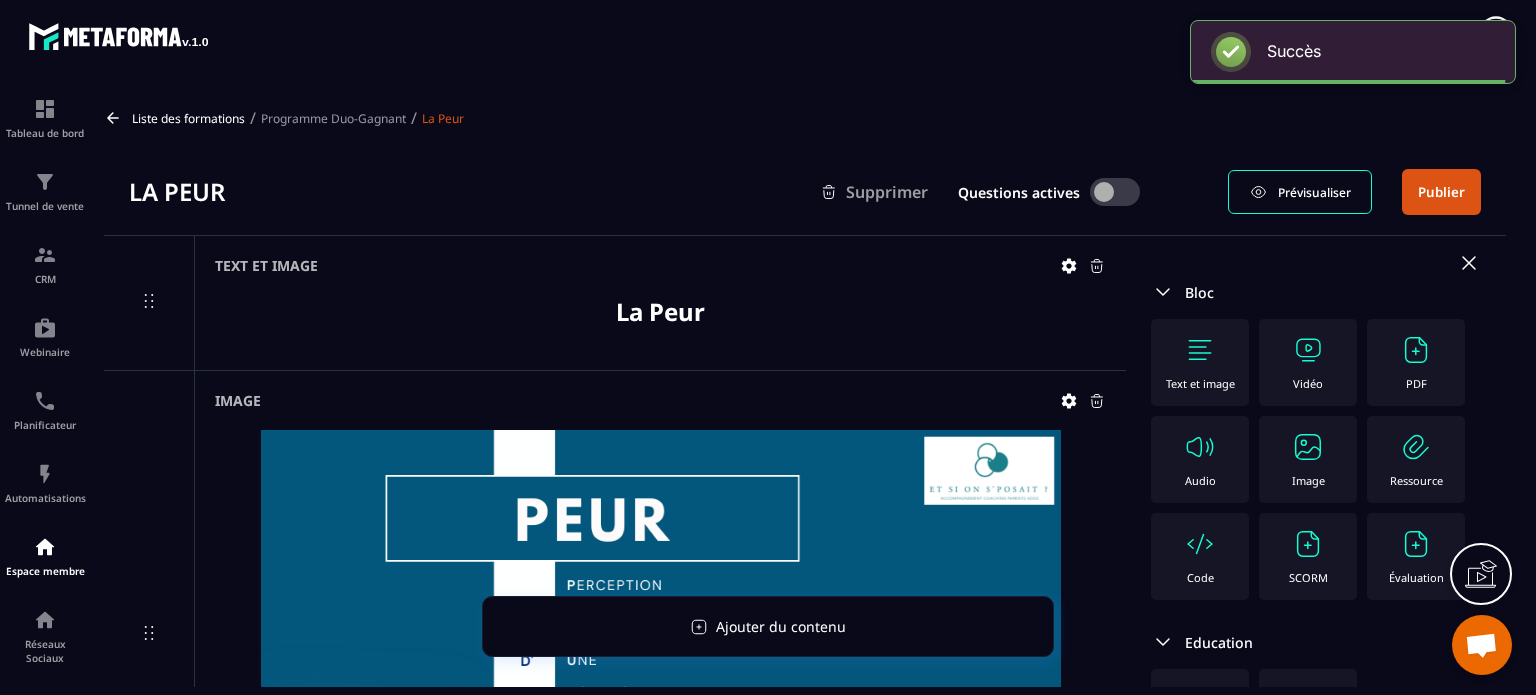 click on "Image" at bounding box center (1308, 459) 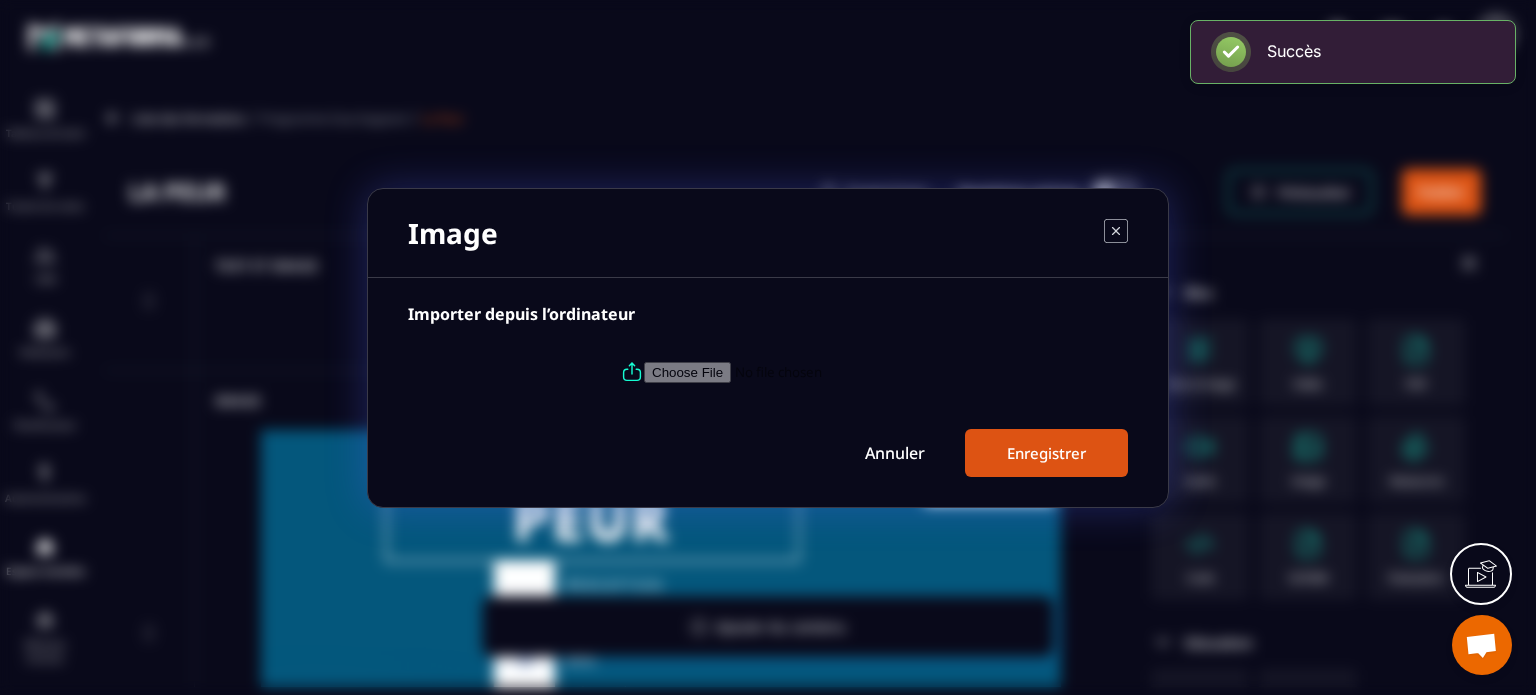 click at bounding box center [780, 371] 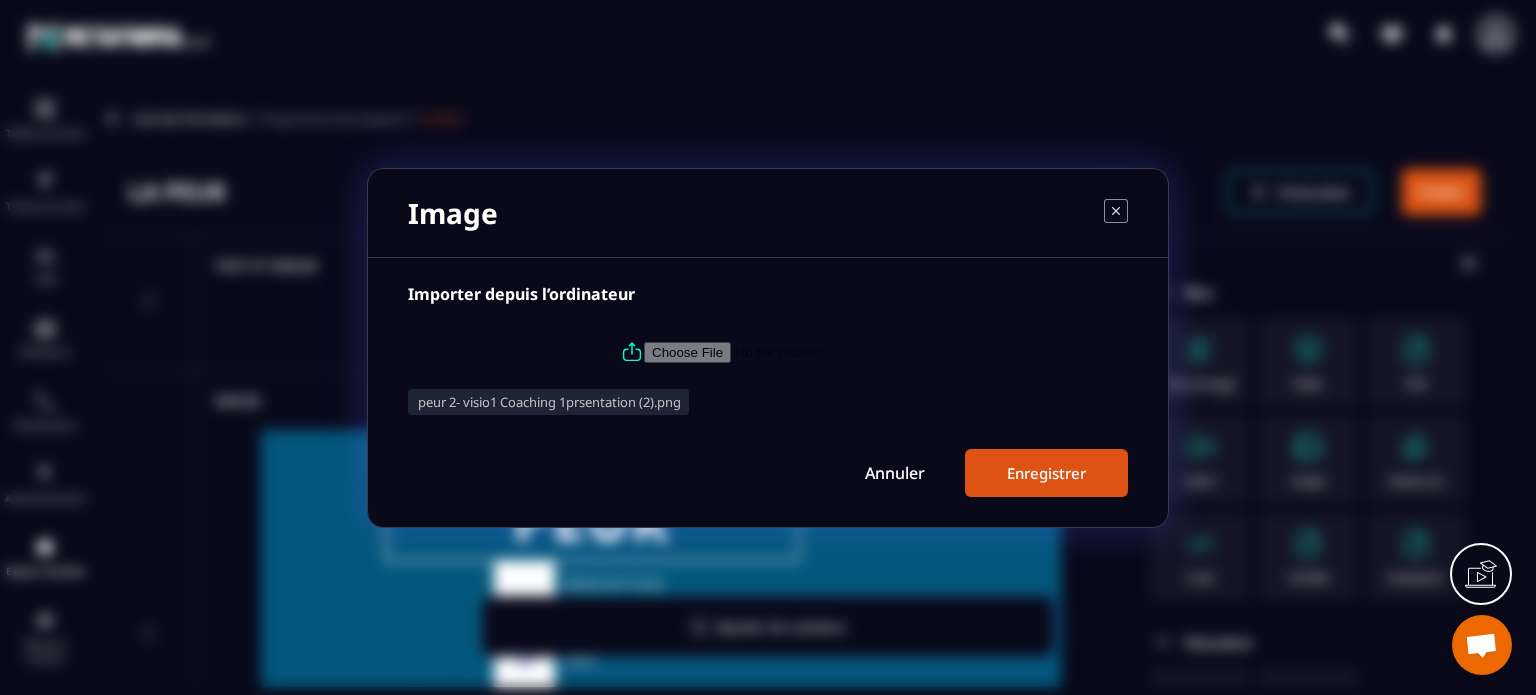 click on "Enregistrer" at bounding box center [1046, 473] 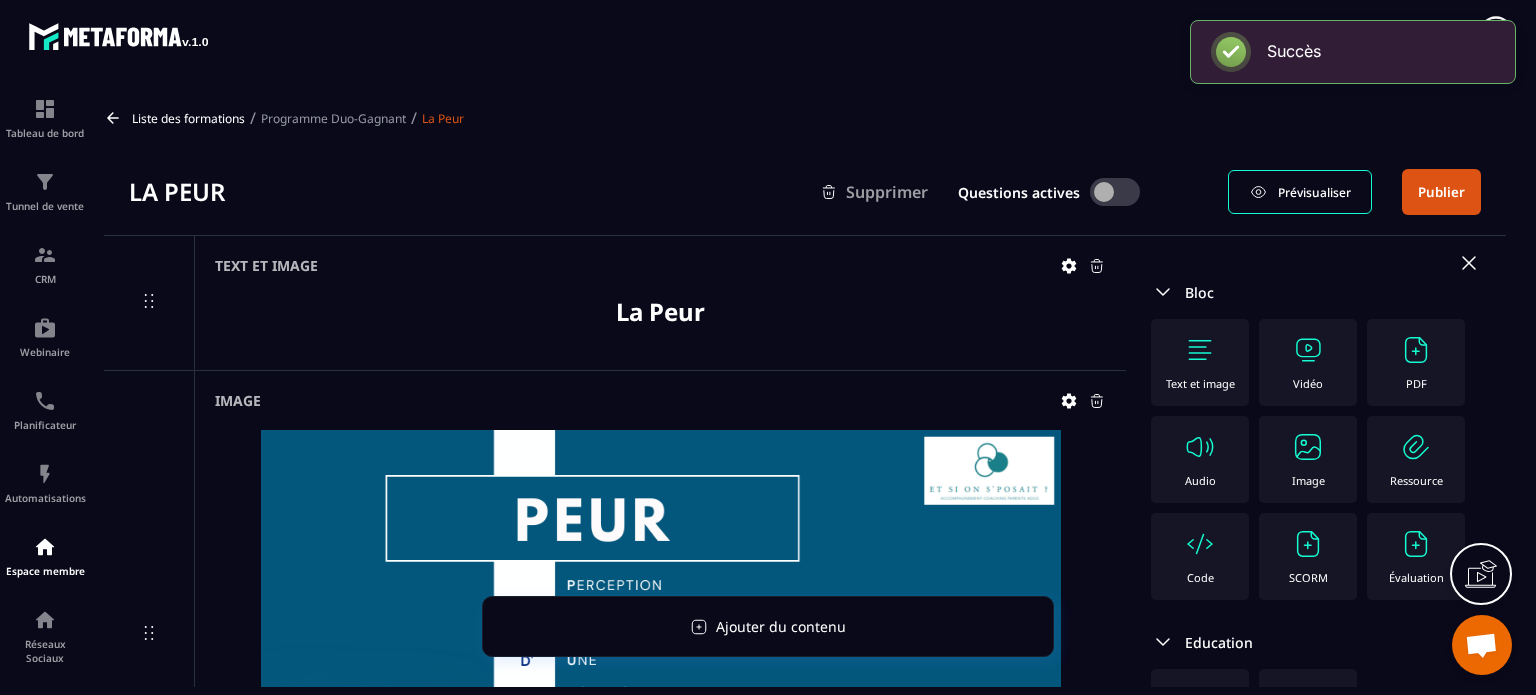 click on "Image" at bounding box center [1308, 459] 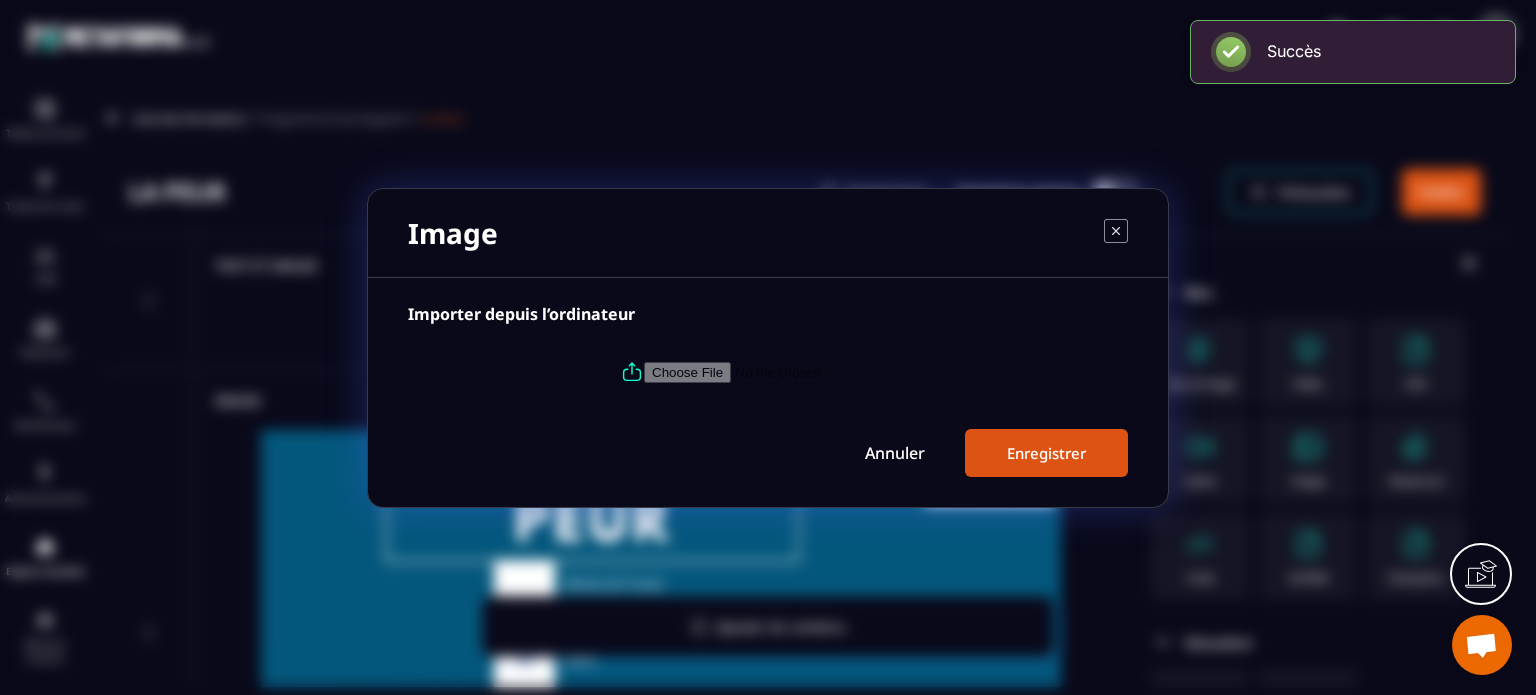 click at bounding box center (780, 371) 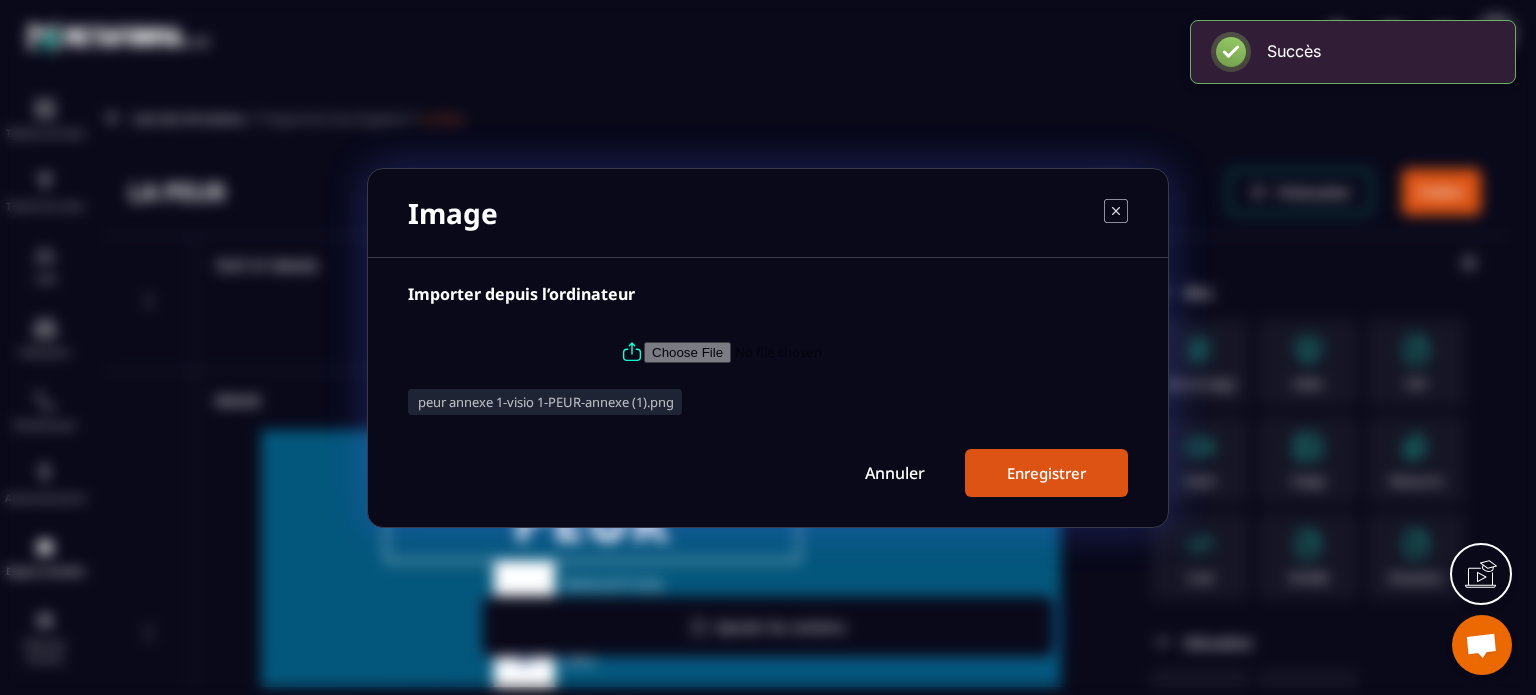 click on "Enregistrer" at bounding box center [1046, 473] 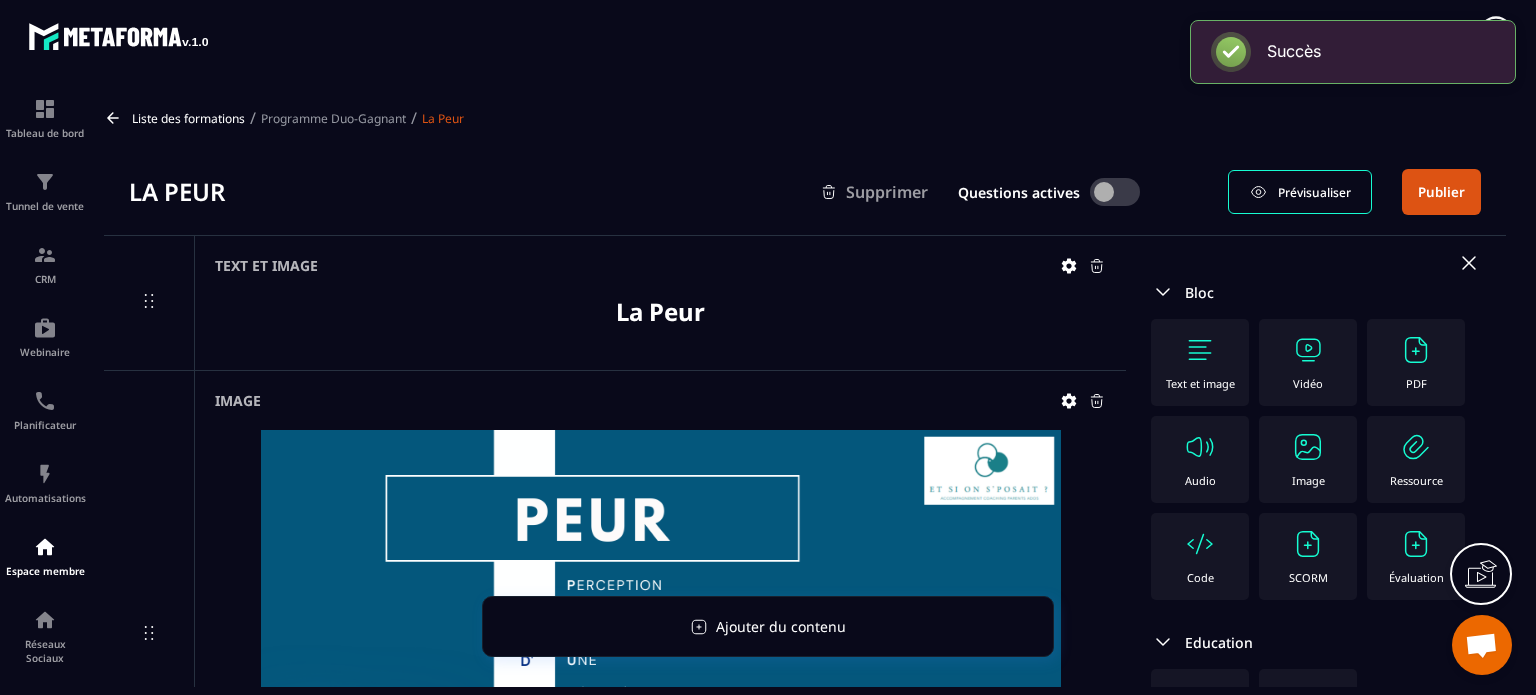 click at bounding box center (1308, 447) 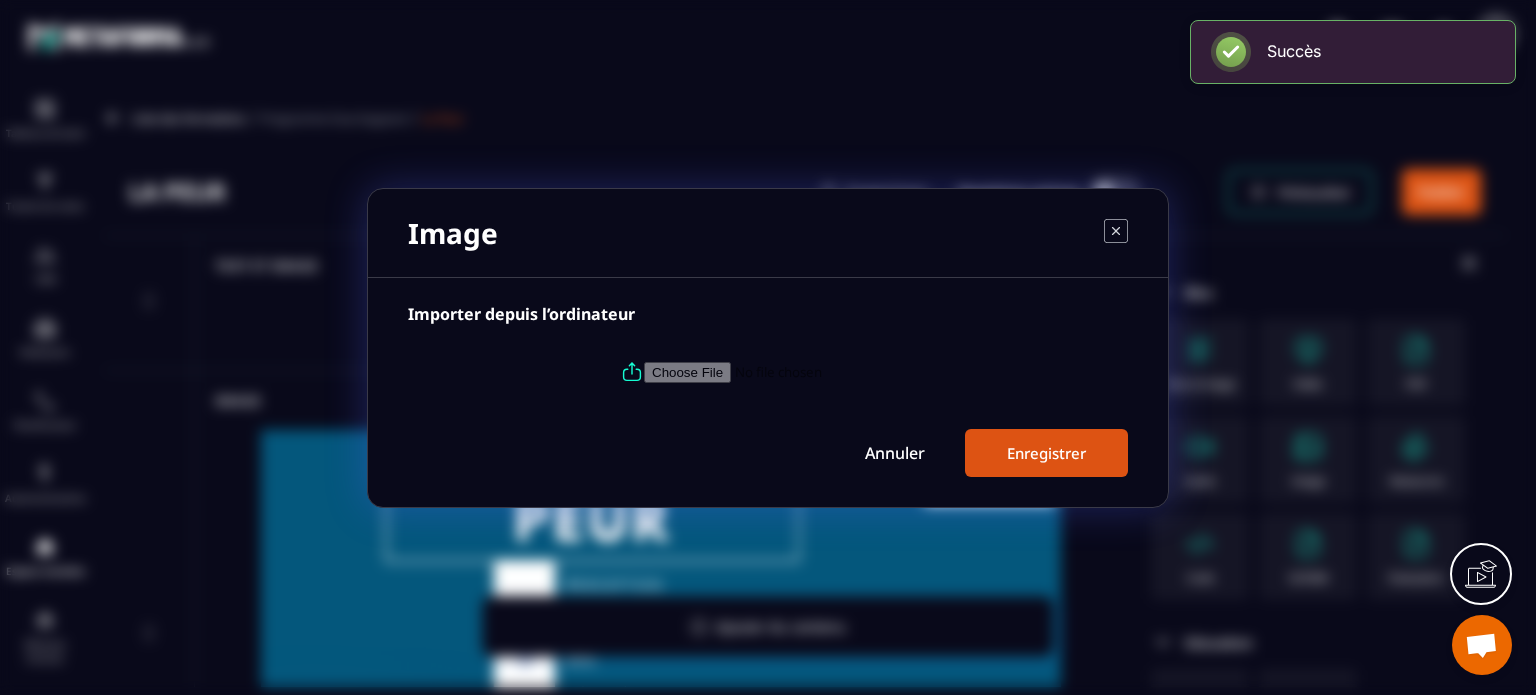 click at bounding box center [780, 371] 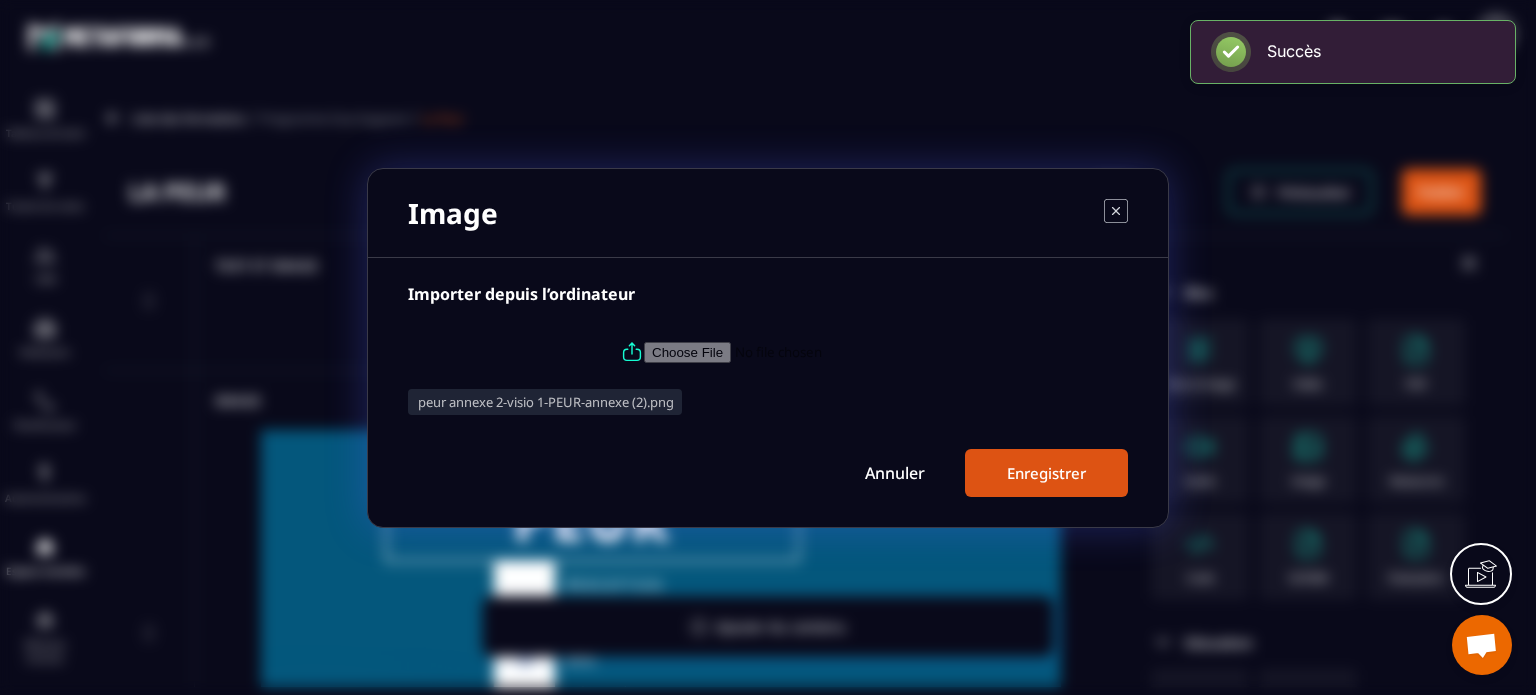 click on "Enregistrer" at bounding box center (1046, 473) 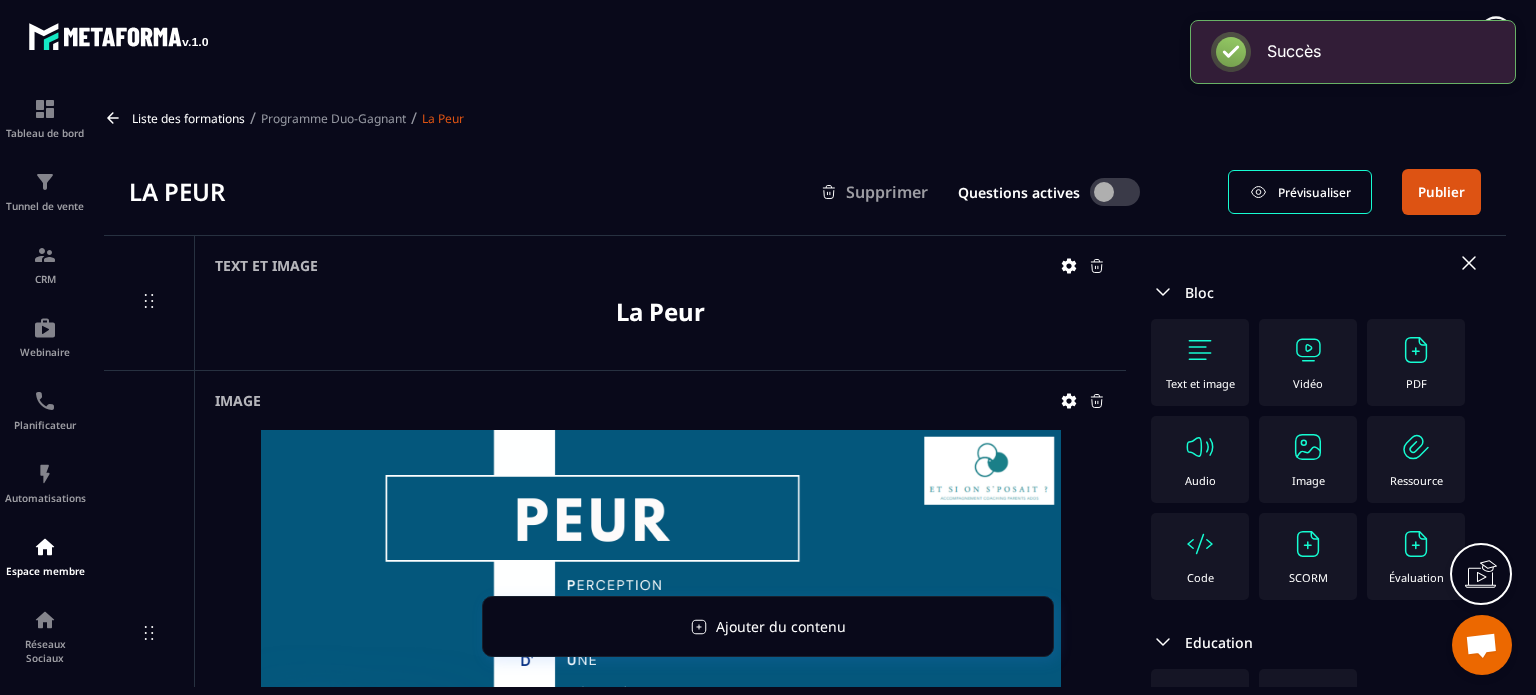 click at bounding box center [1308, 447] 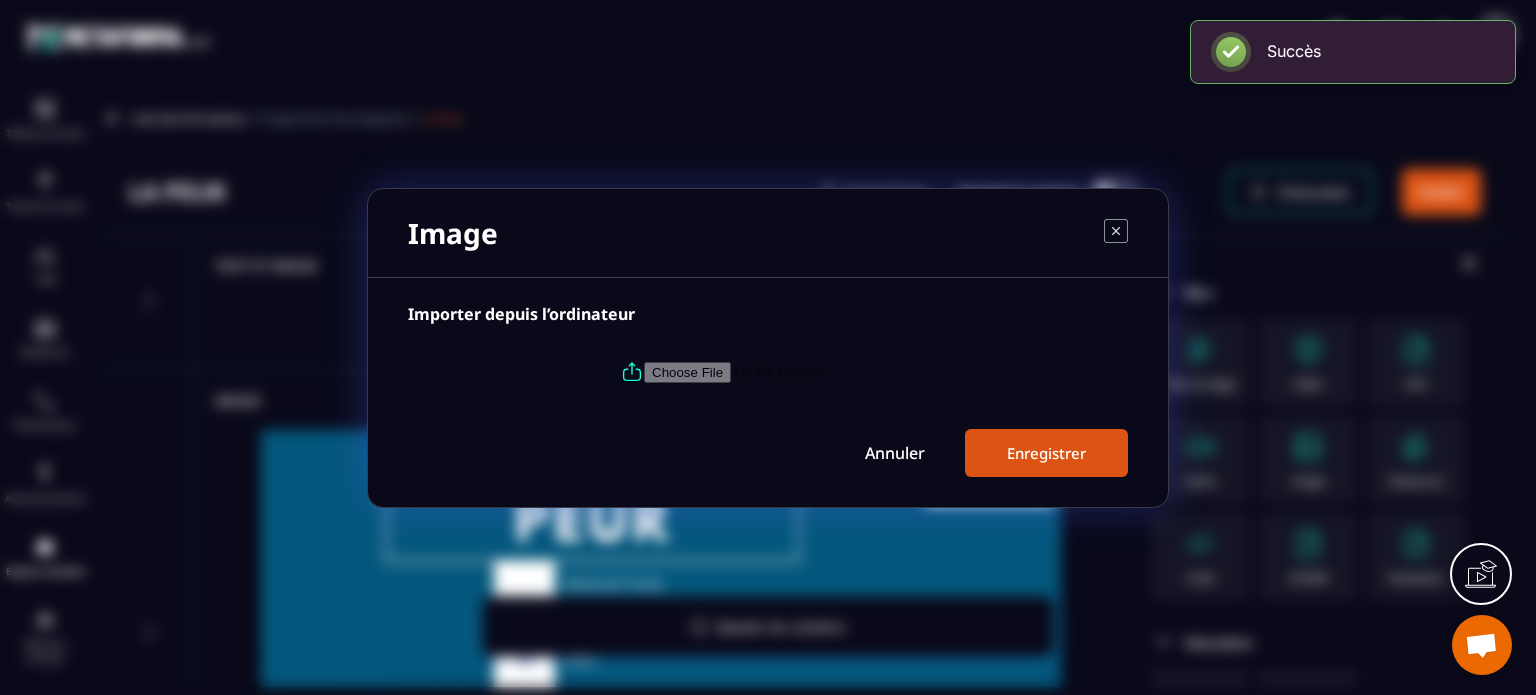 click at bounding box center (780, 371) 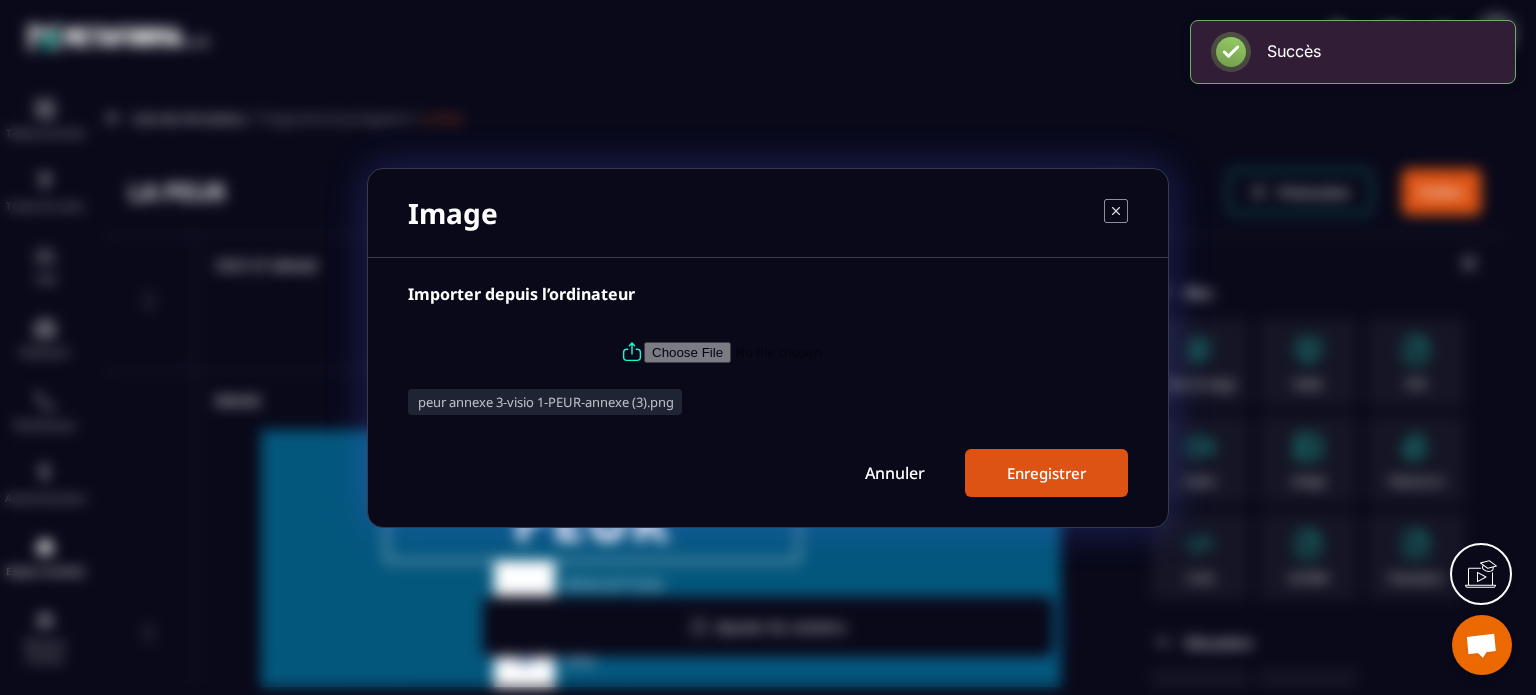 click on "Enregistrer" at bounding box center [1046, 473] 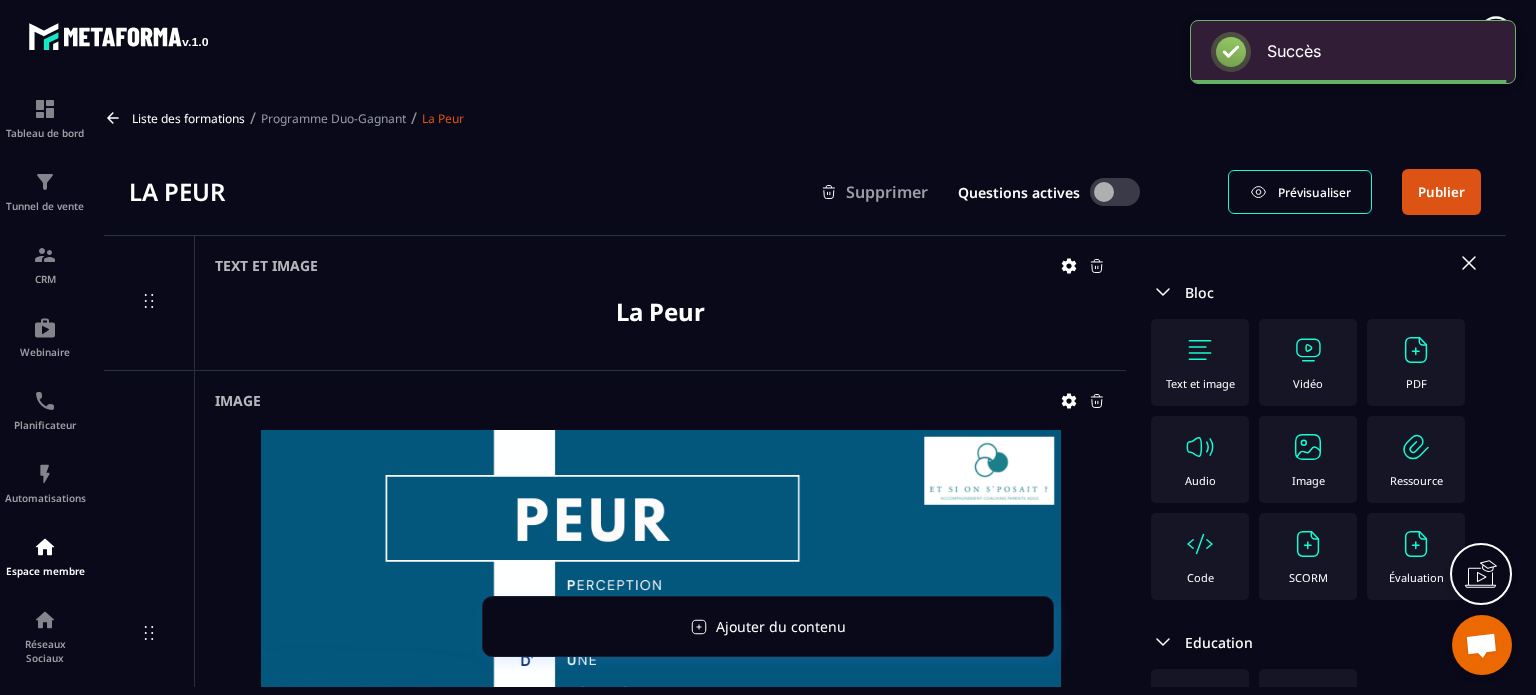 click at bounding box center (1308, 447) 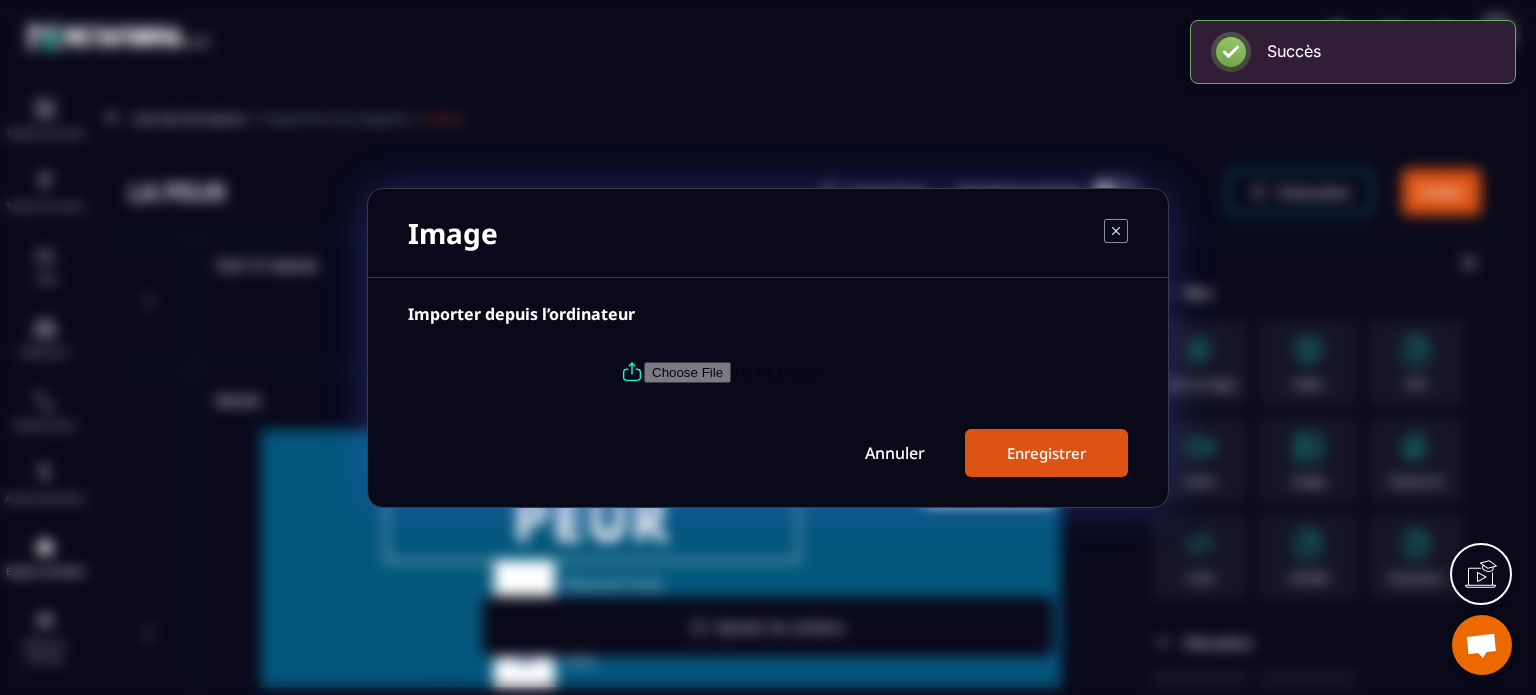 click at bounding box center (780, 371) 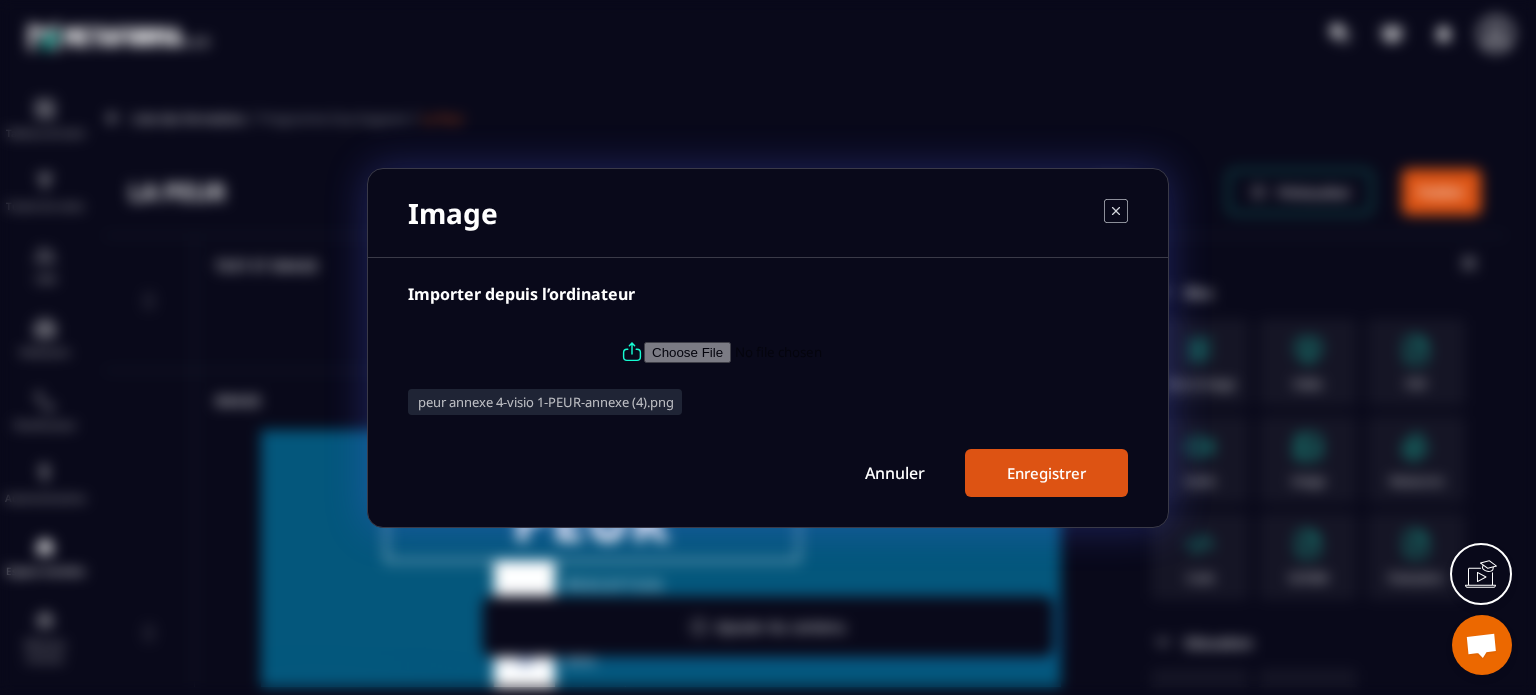 click on "Enregistrer" at bounding box center [1046, 473] 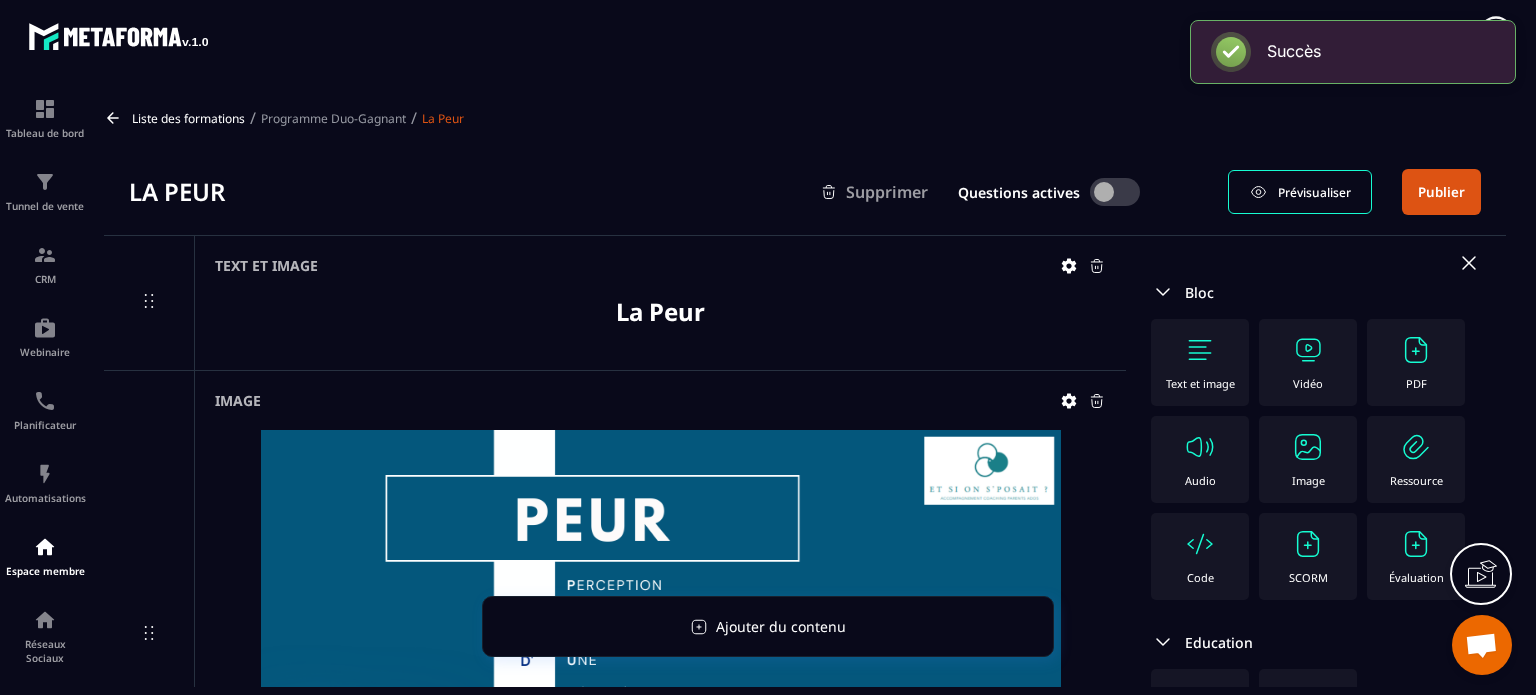 click at bounding box center (1308, 447) 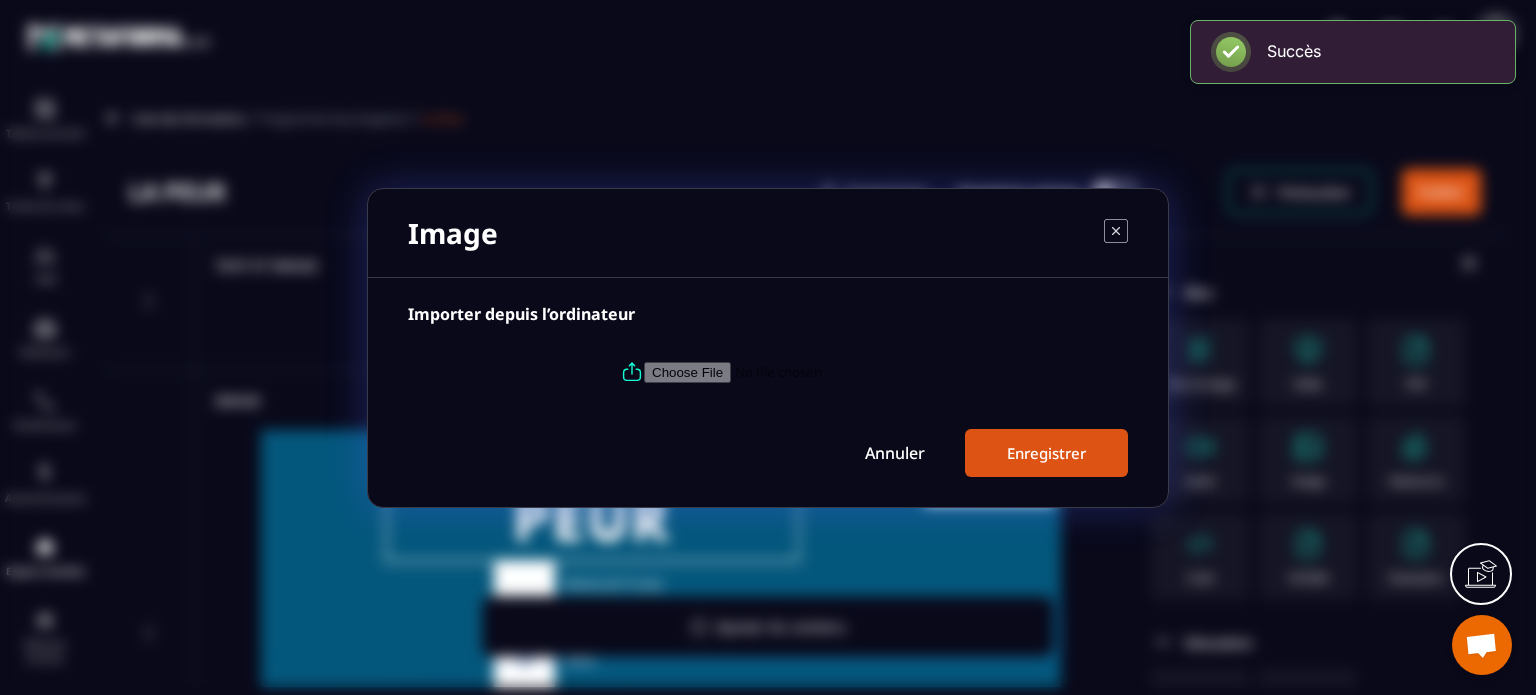 click at bounding box center (780, 371) 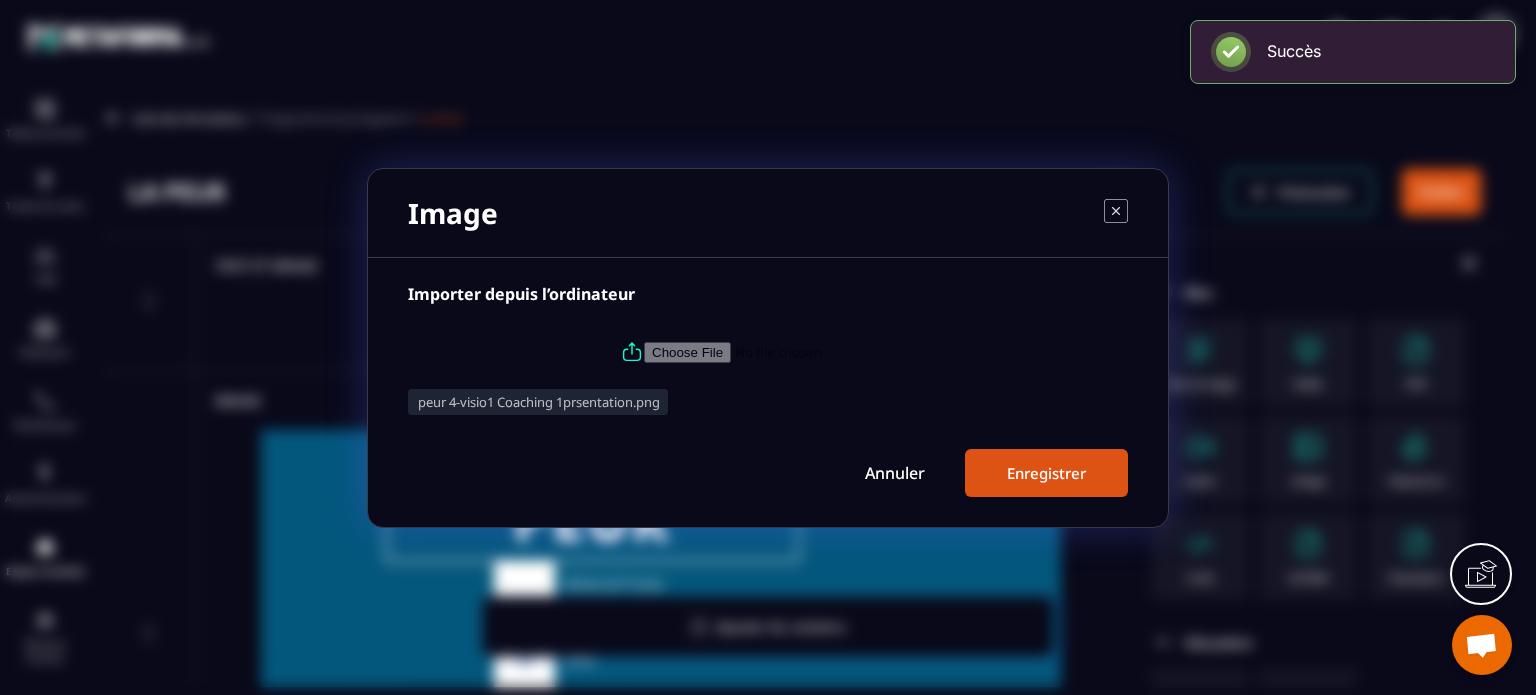 click on "Enregistrer" at bounding box center (1046, 473) 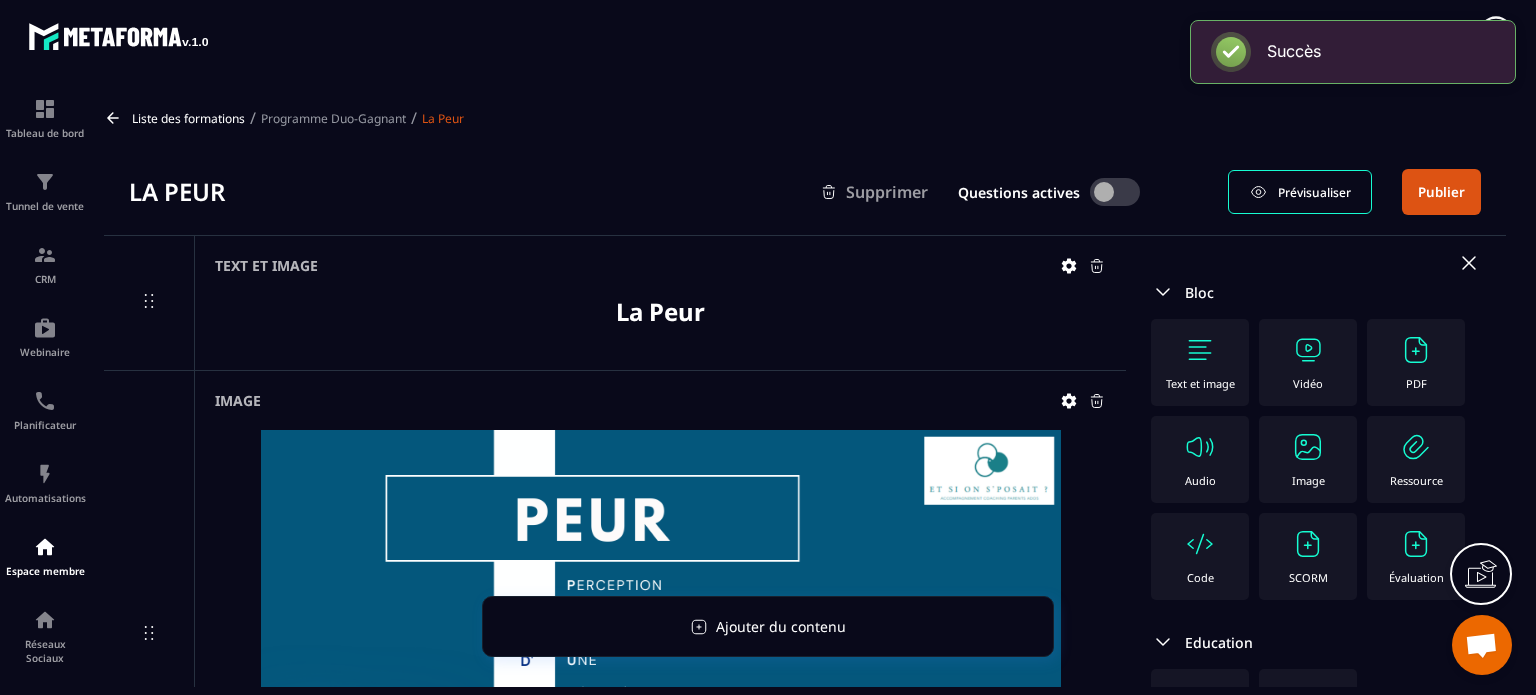 click on "Image" at bounding box center [1308, 459] 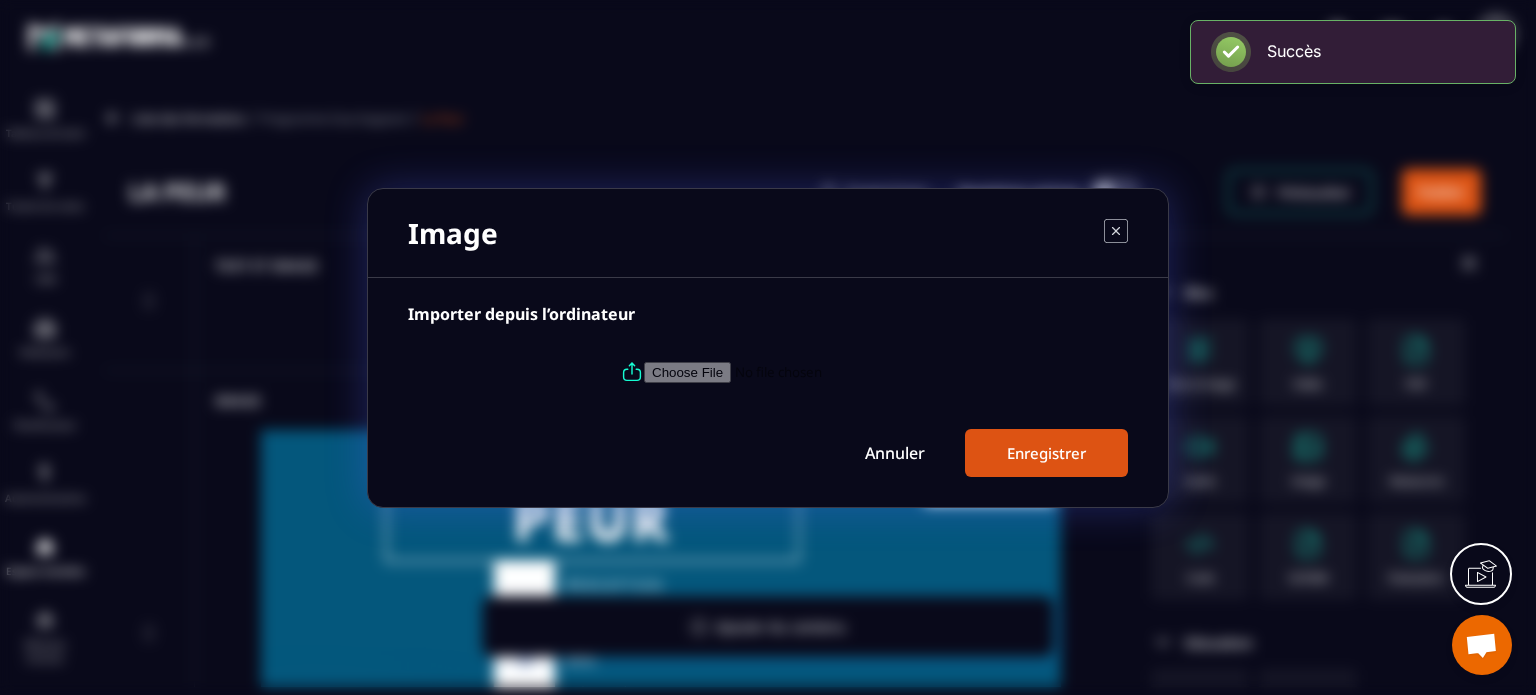 click at bounding box center [780, 371] 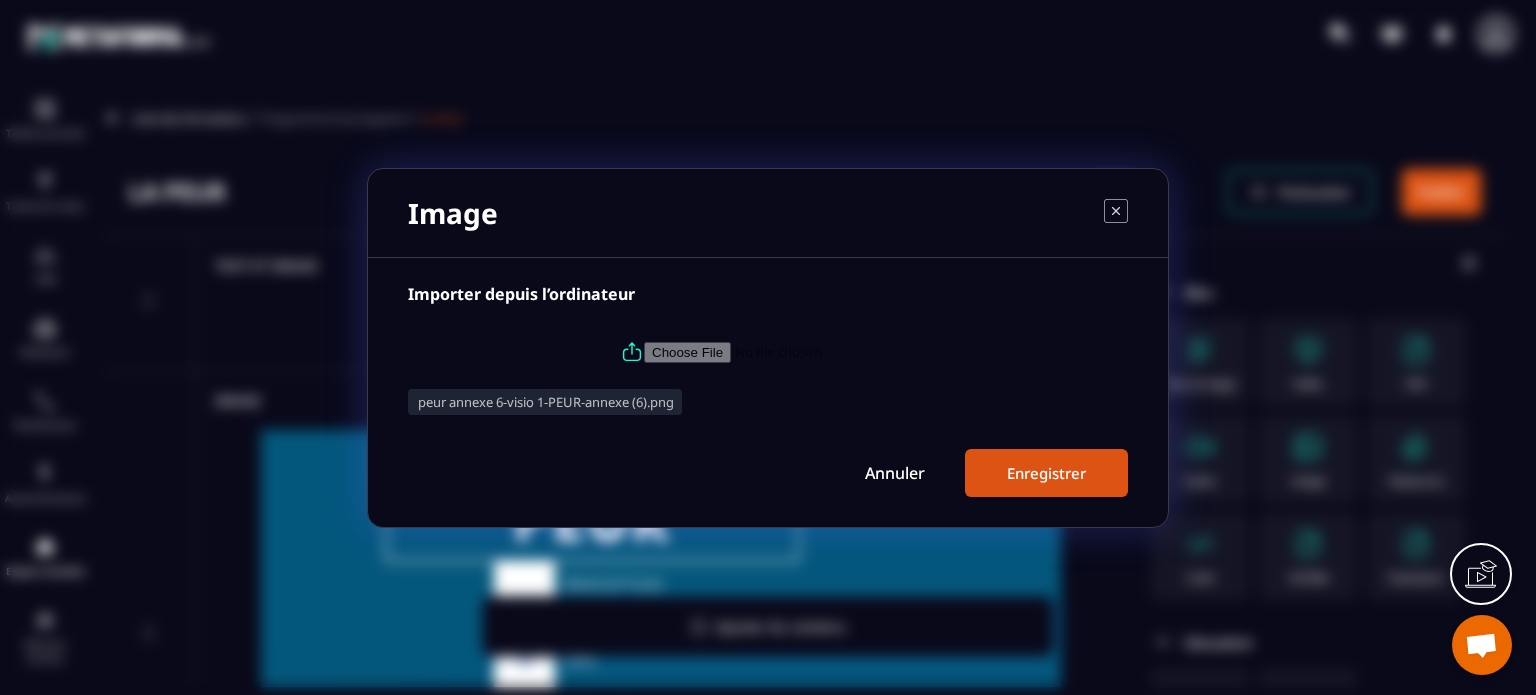 click on "Enregistrer" at bounding box center (1046, 473) 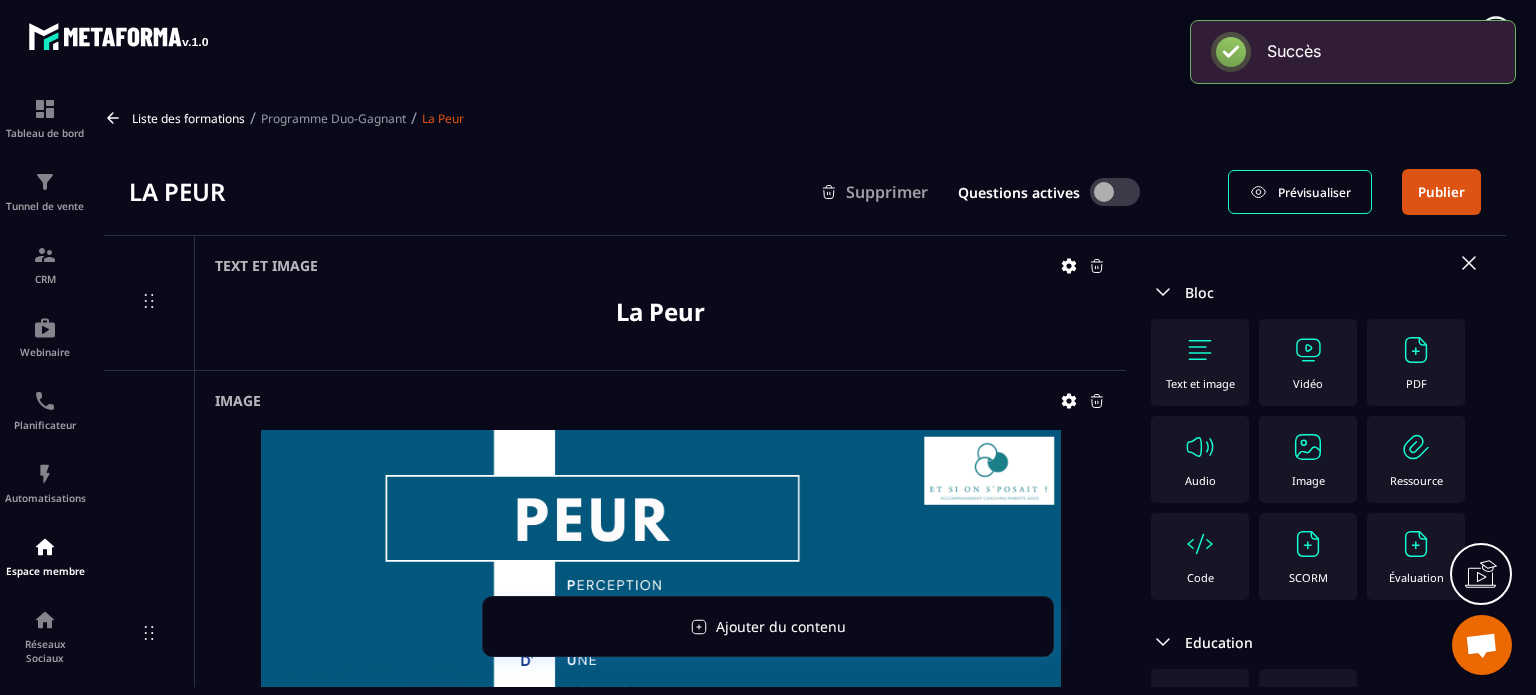click on "Image" at bounding box center [1308, 480] 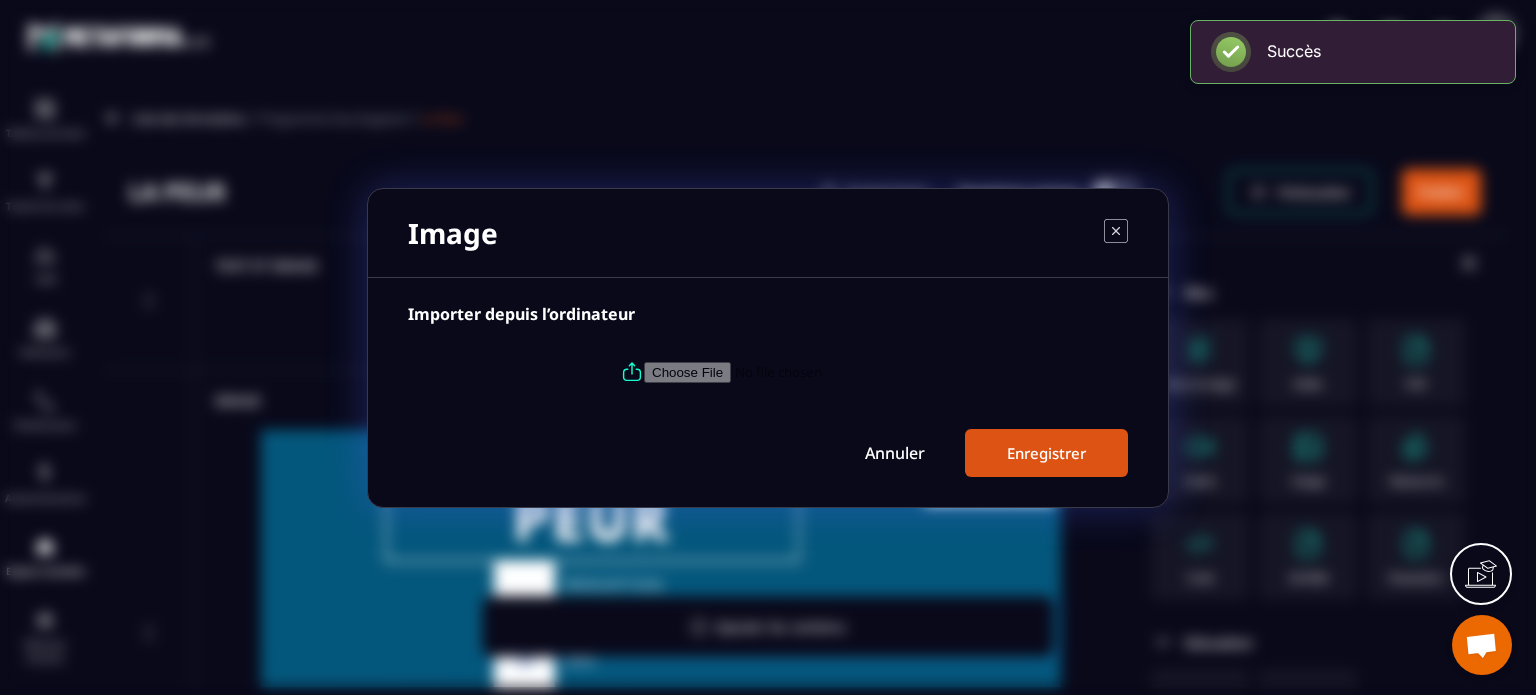 click at bounding box center [780, 371] 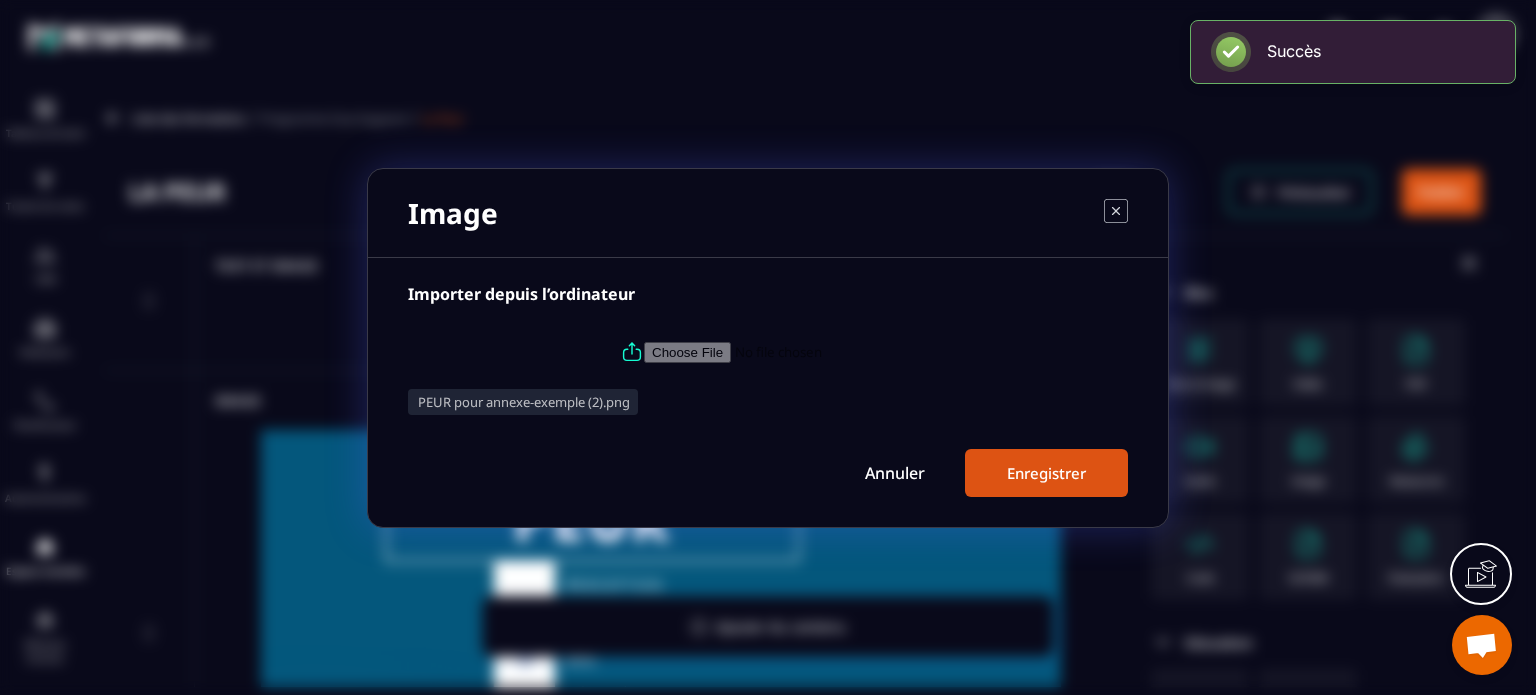 click on "Enregistrer" at bounding box center (1046, 473) 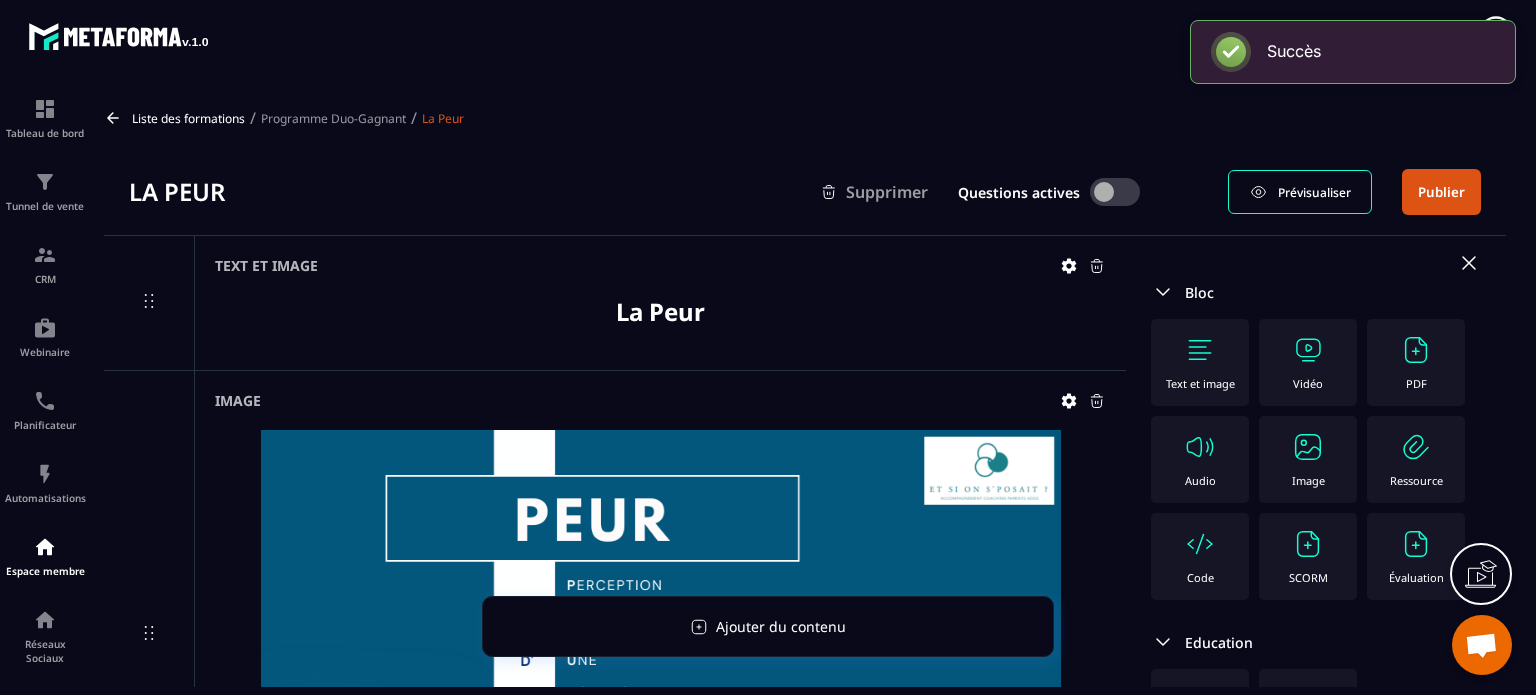 click on "Publier" at bounding box center [1441, 192] 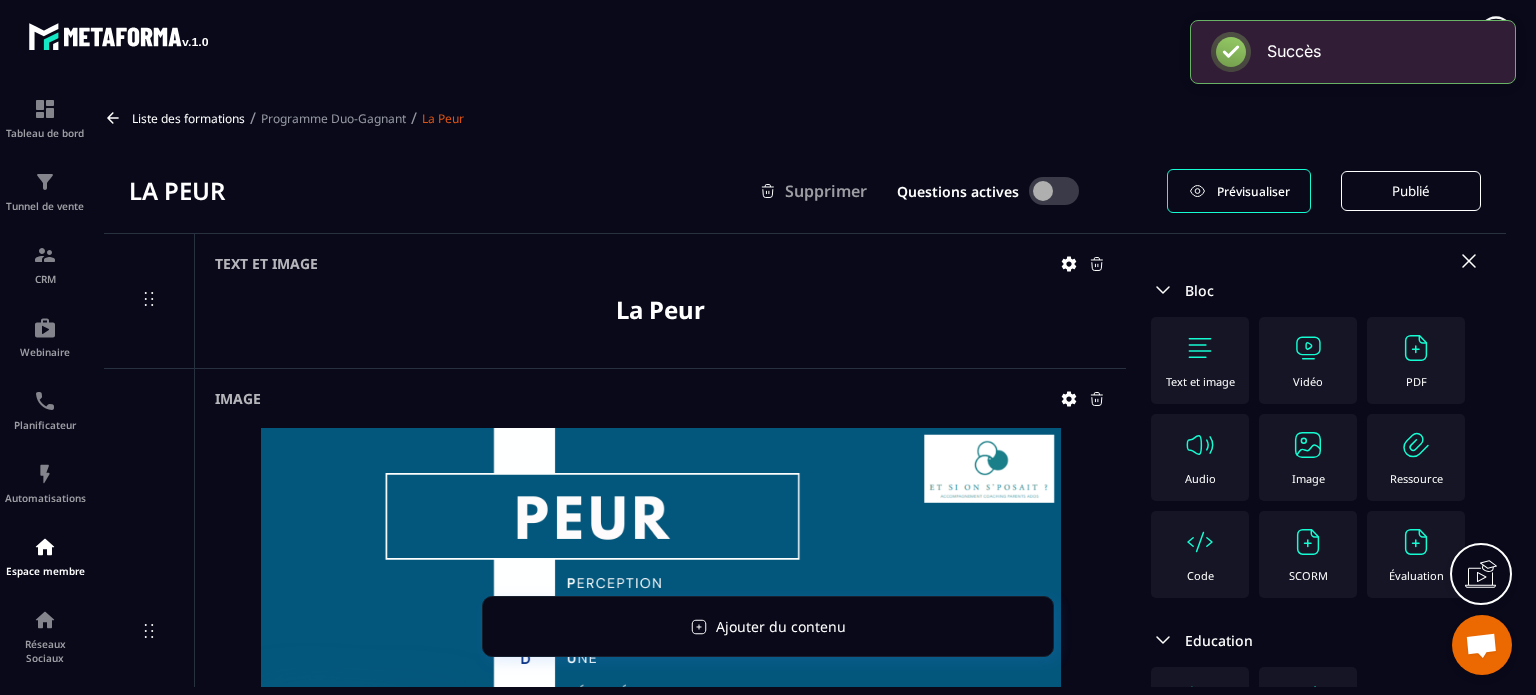 click 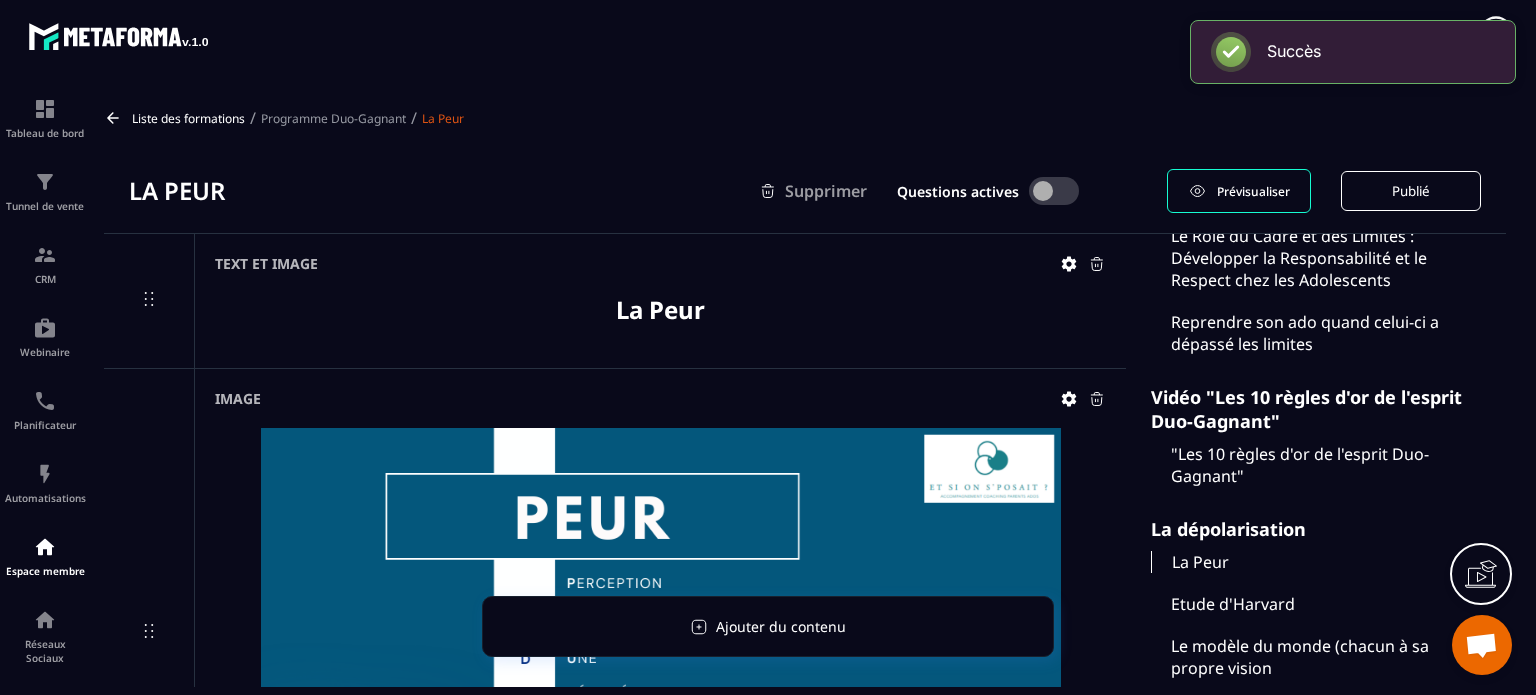 scroll, scrollTop: 6629, scrollLeft: 0, axis: vertical 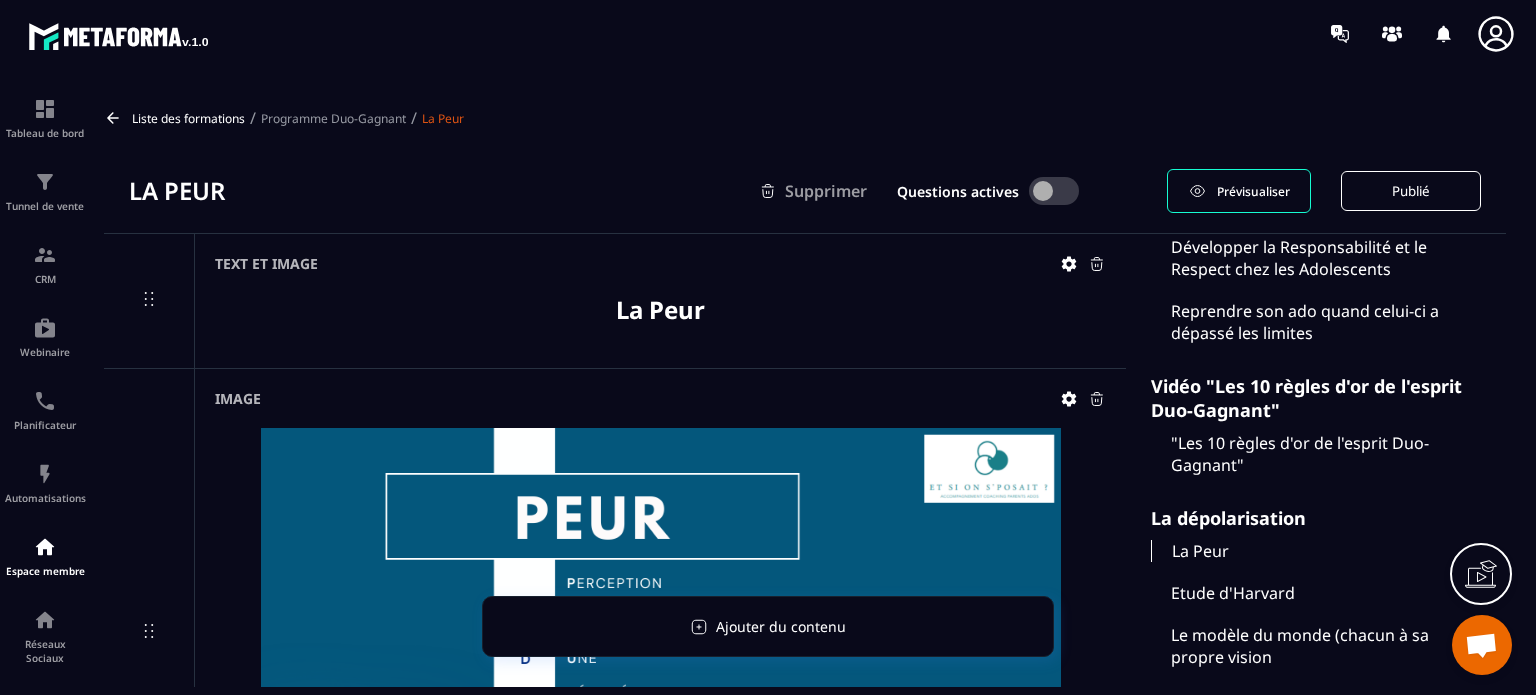 click on "Etude d'Harvard" at bounding box center (1316, 593) 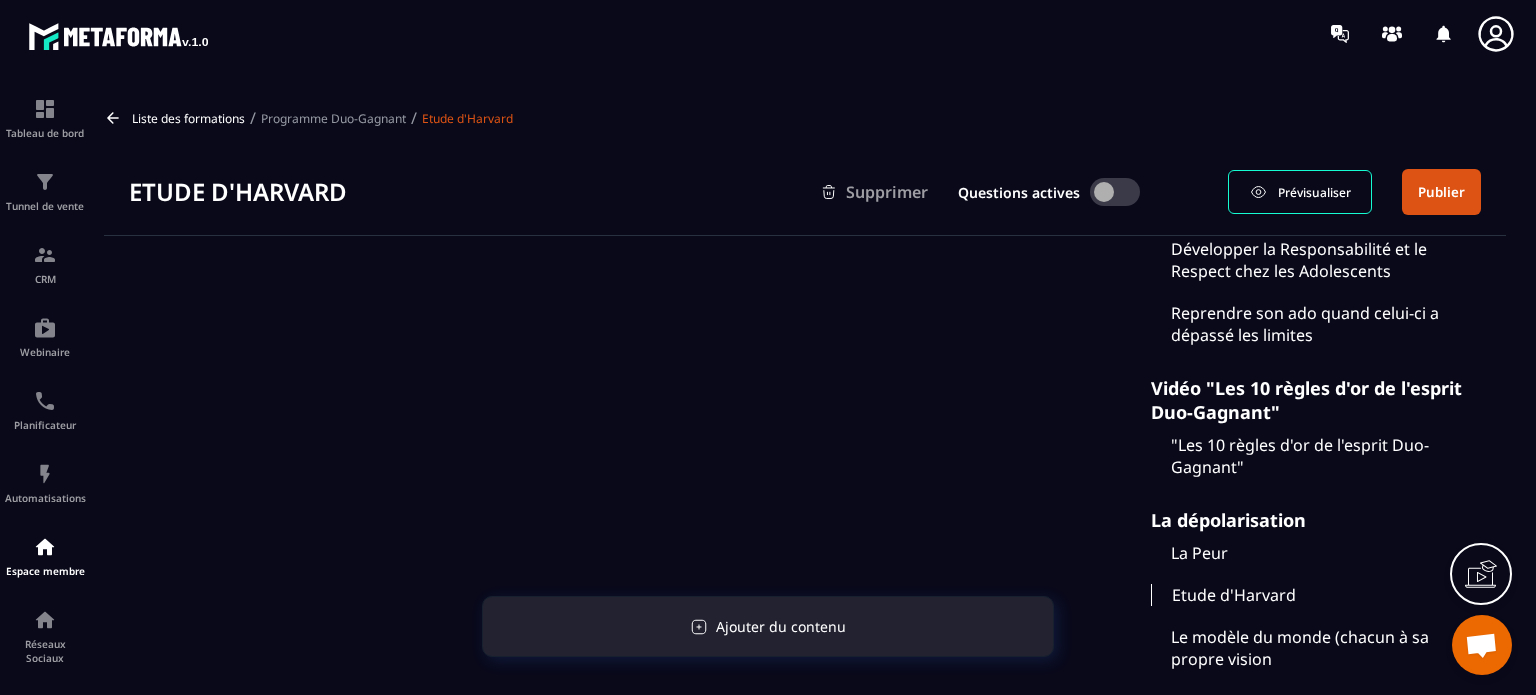 click on "Ajouter du contenu" 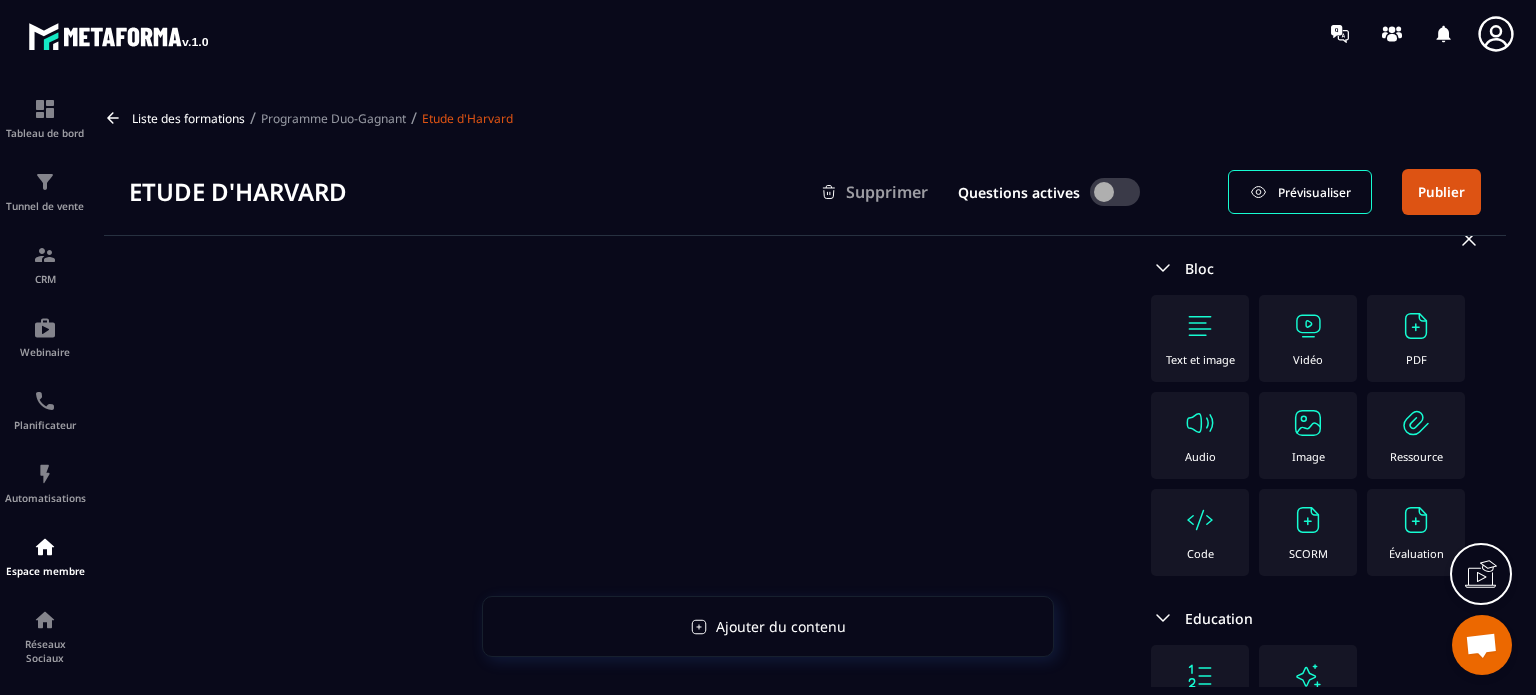 scroll, scrollTop: 0, scrollLeft: 0, axis: both 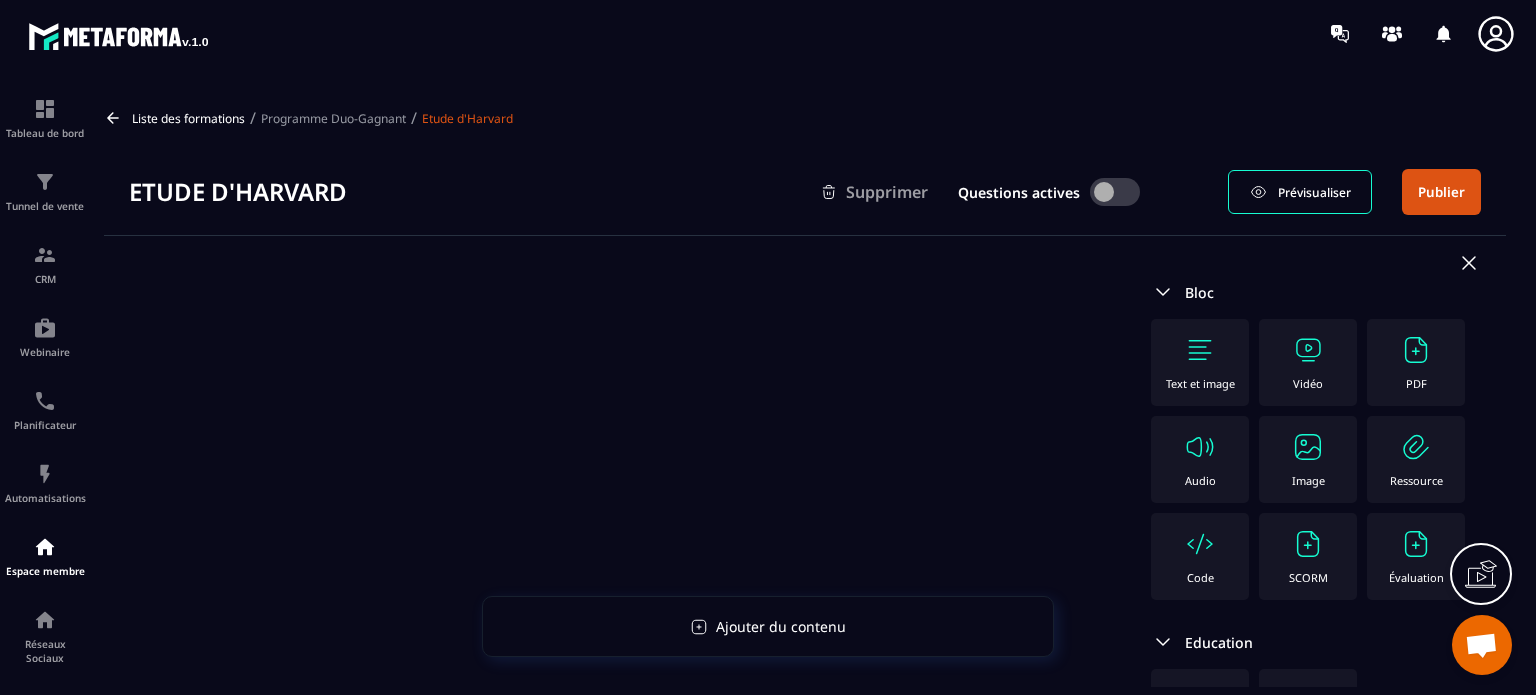 click on "Text et image" at bounding box center (1200, 362) 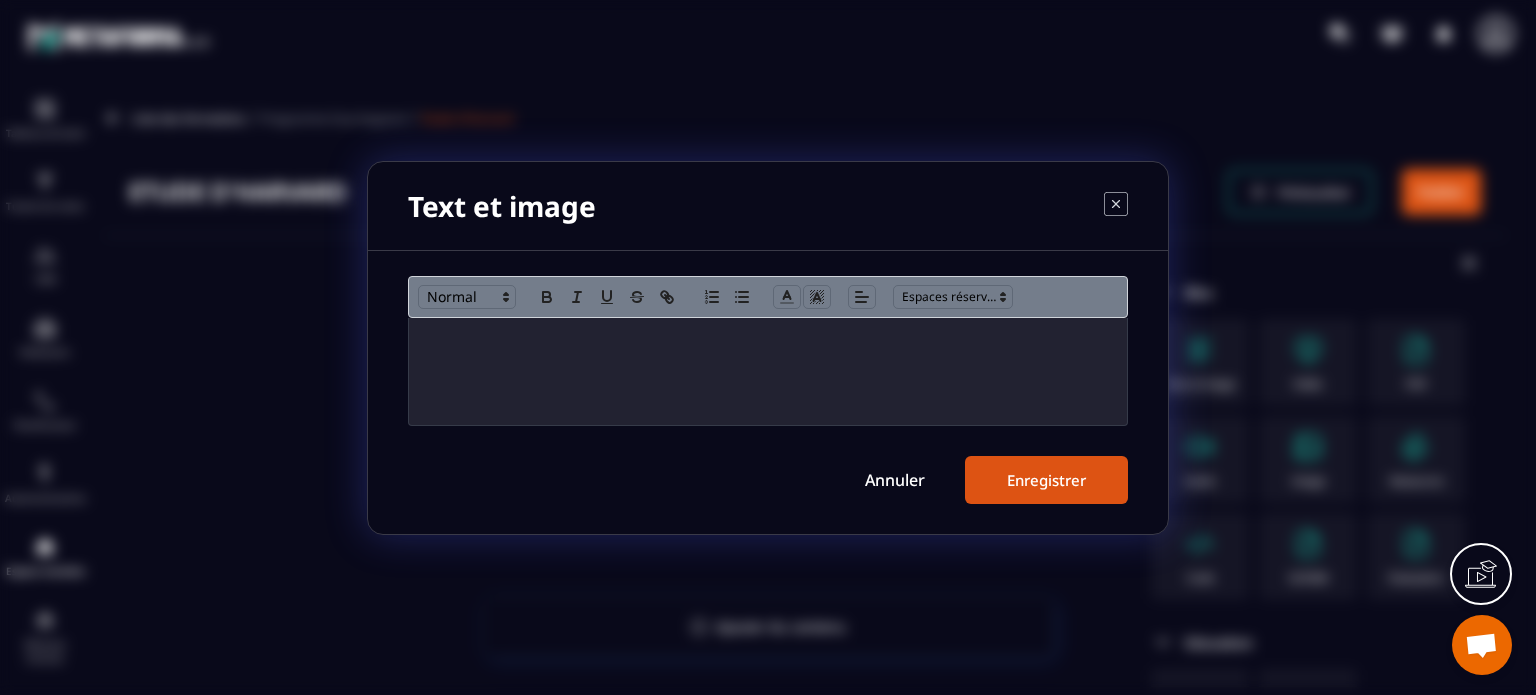 click at bounding box center (768, 371) 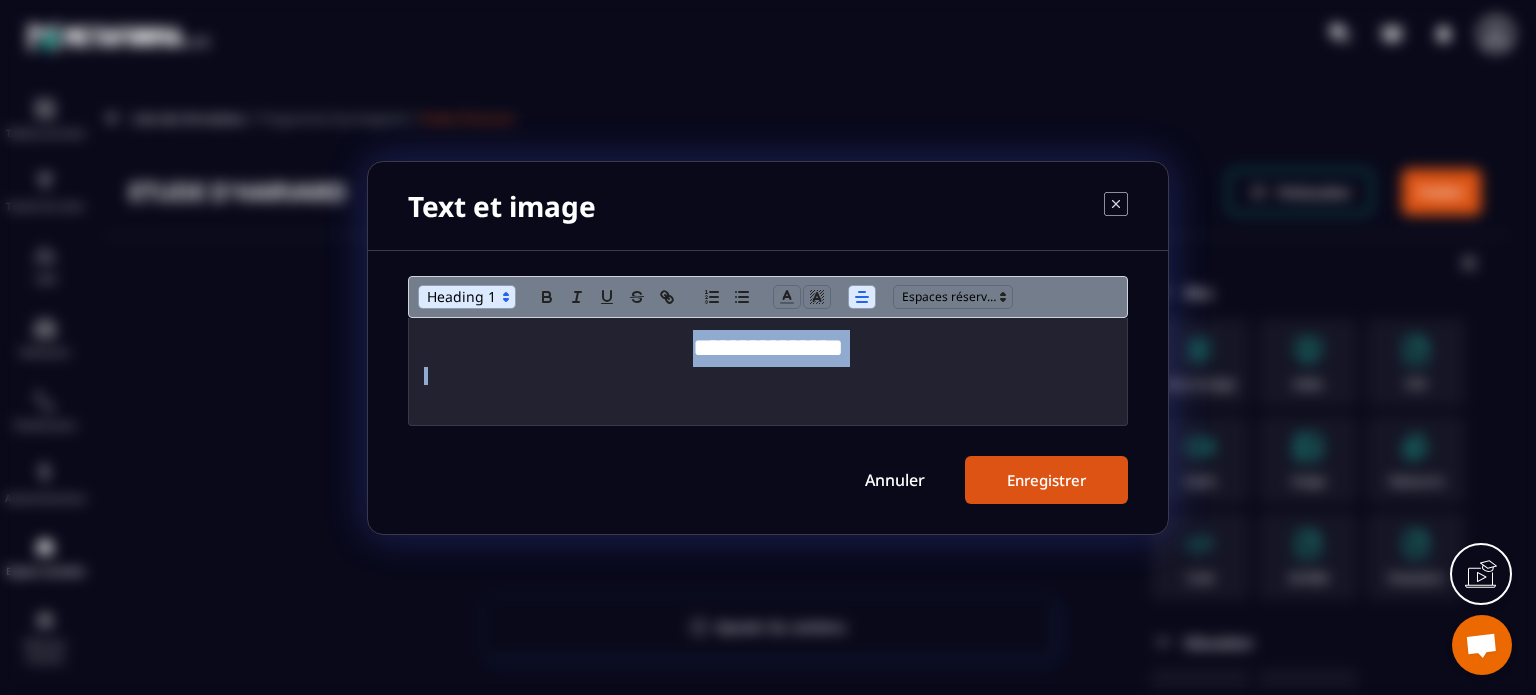 click 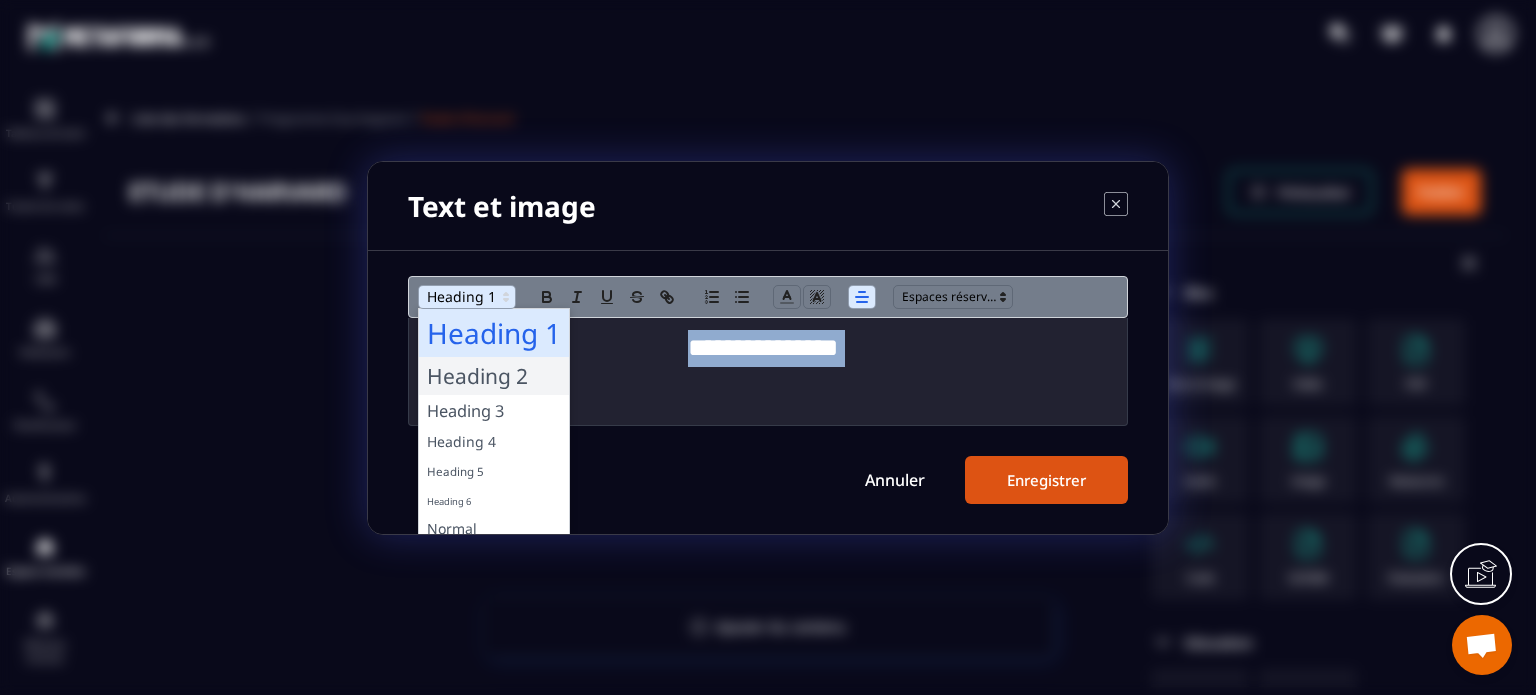 click at bounding box center [494, 376] 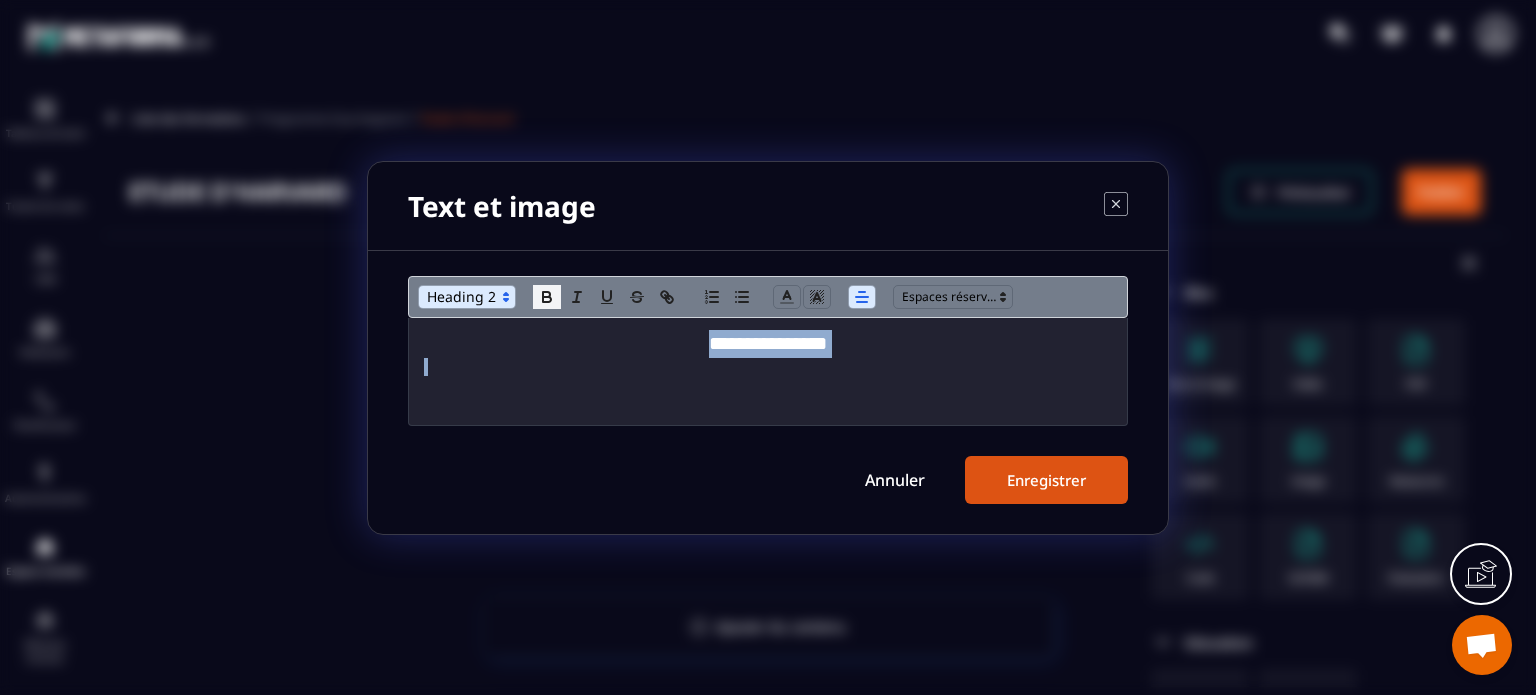 click 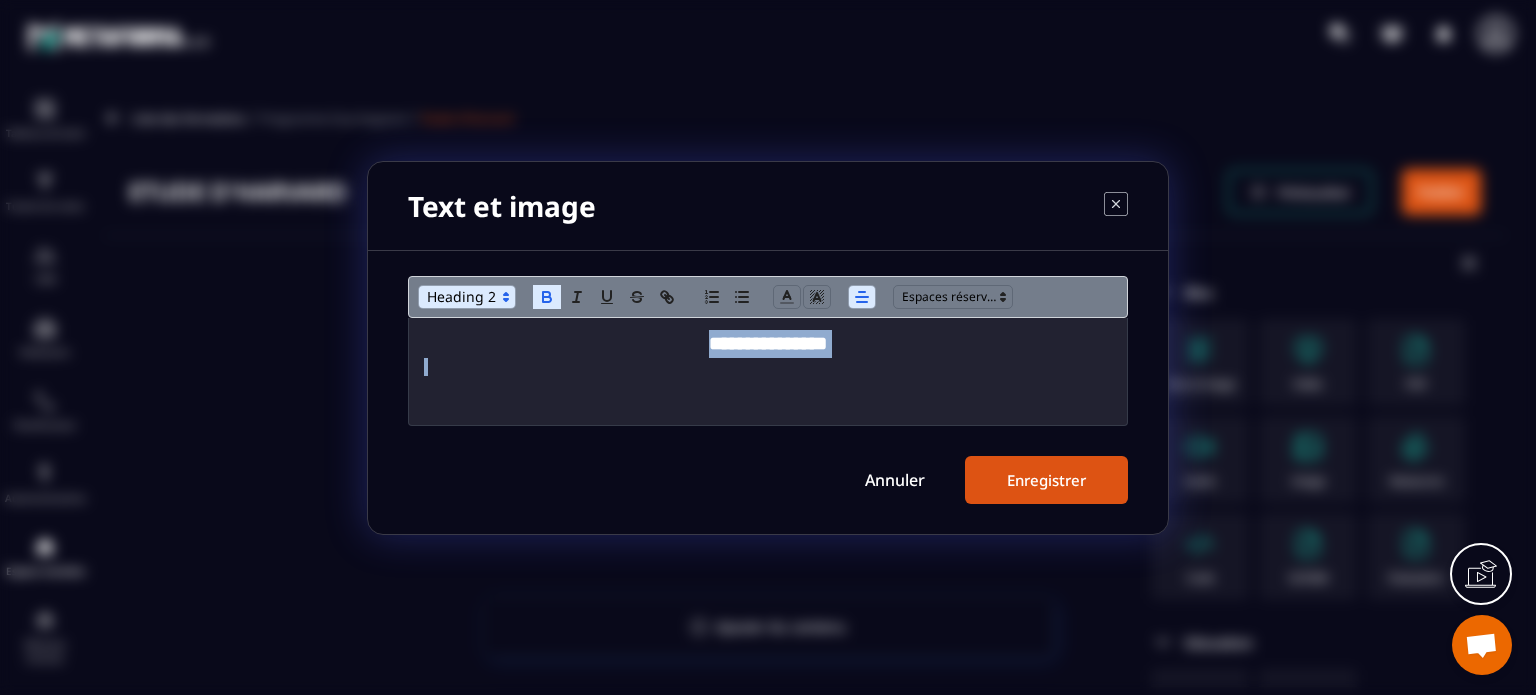 click on "Enregistrer" at bounding box center [1046, 480] 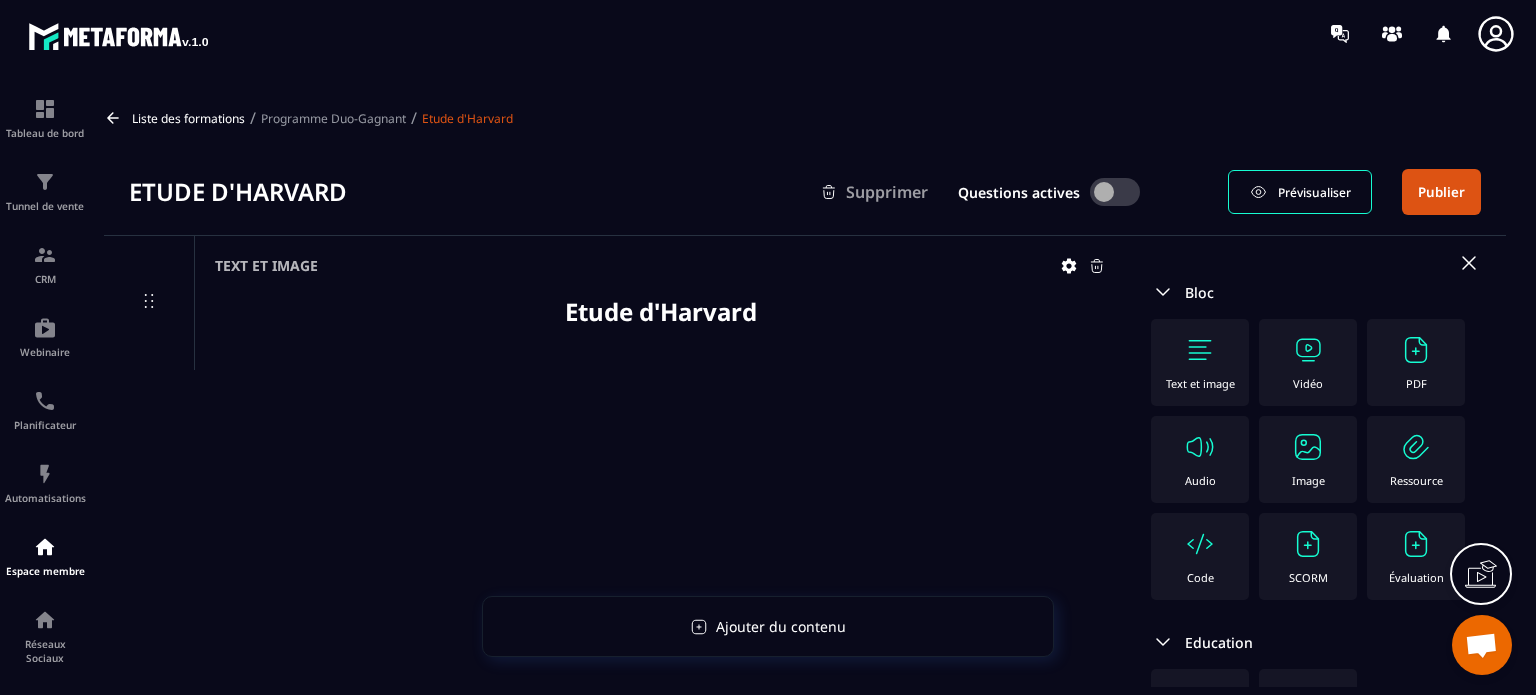 click on "Image" at bounding box center (1308, 480) 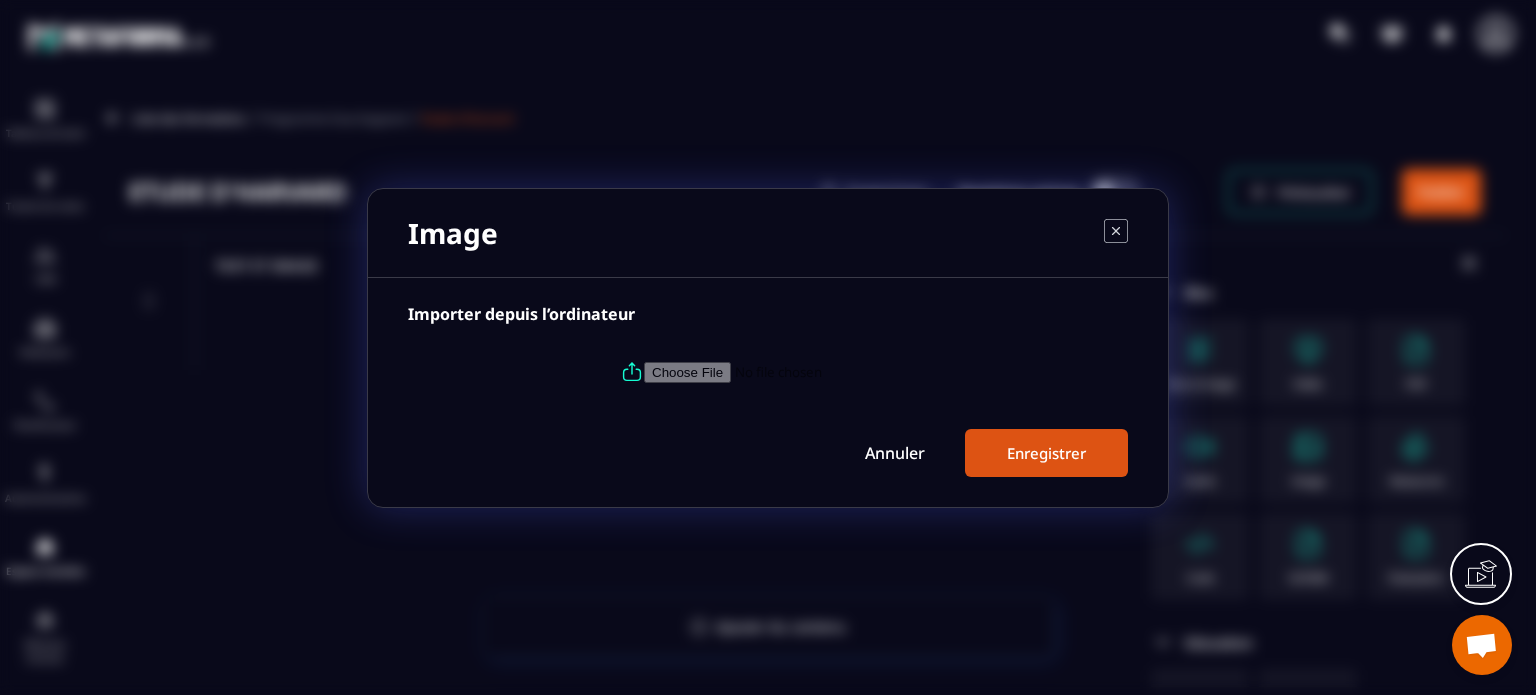 click at bounding box center (780, 371) 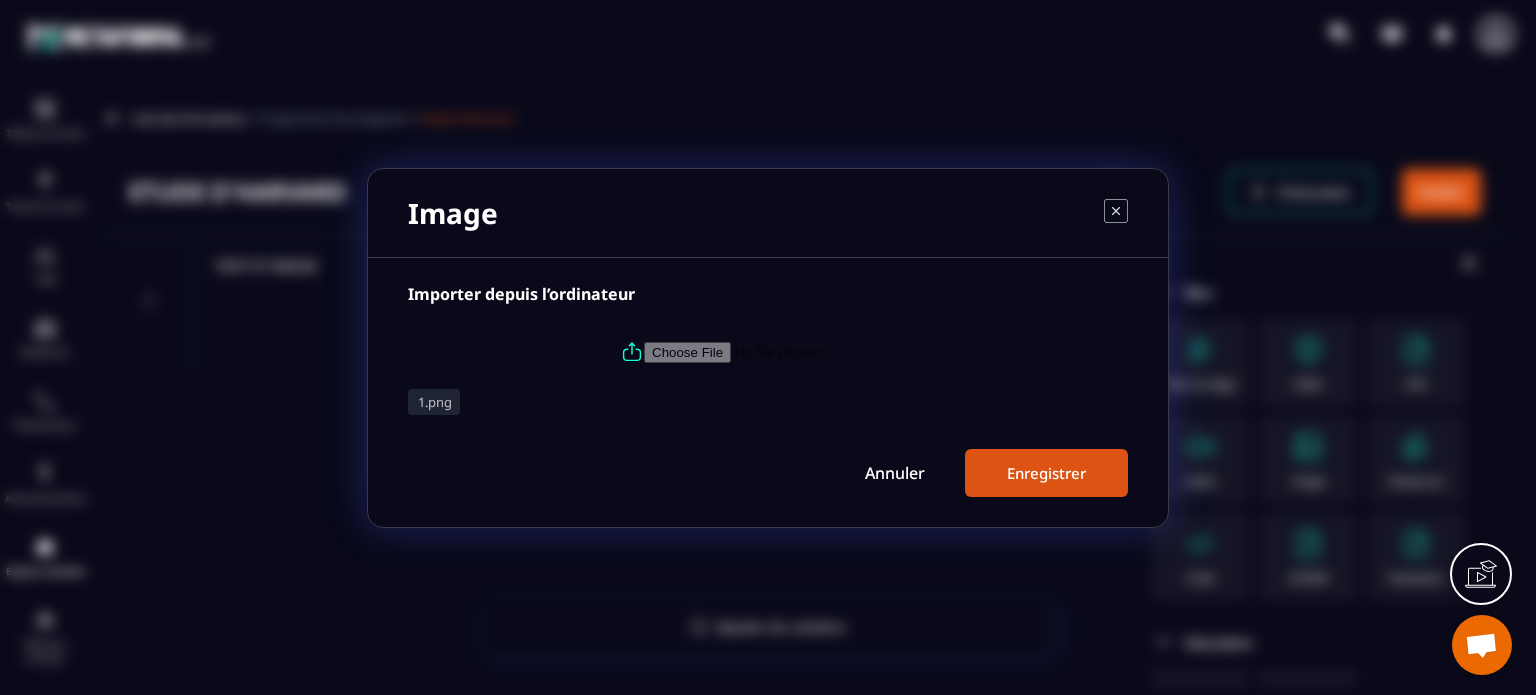 click on "Enregistrer" at bounding box center (1046, 473) 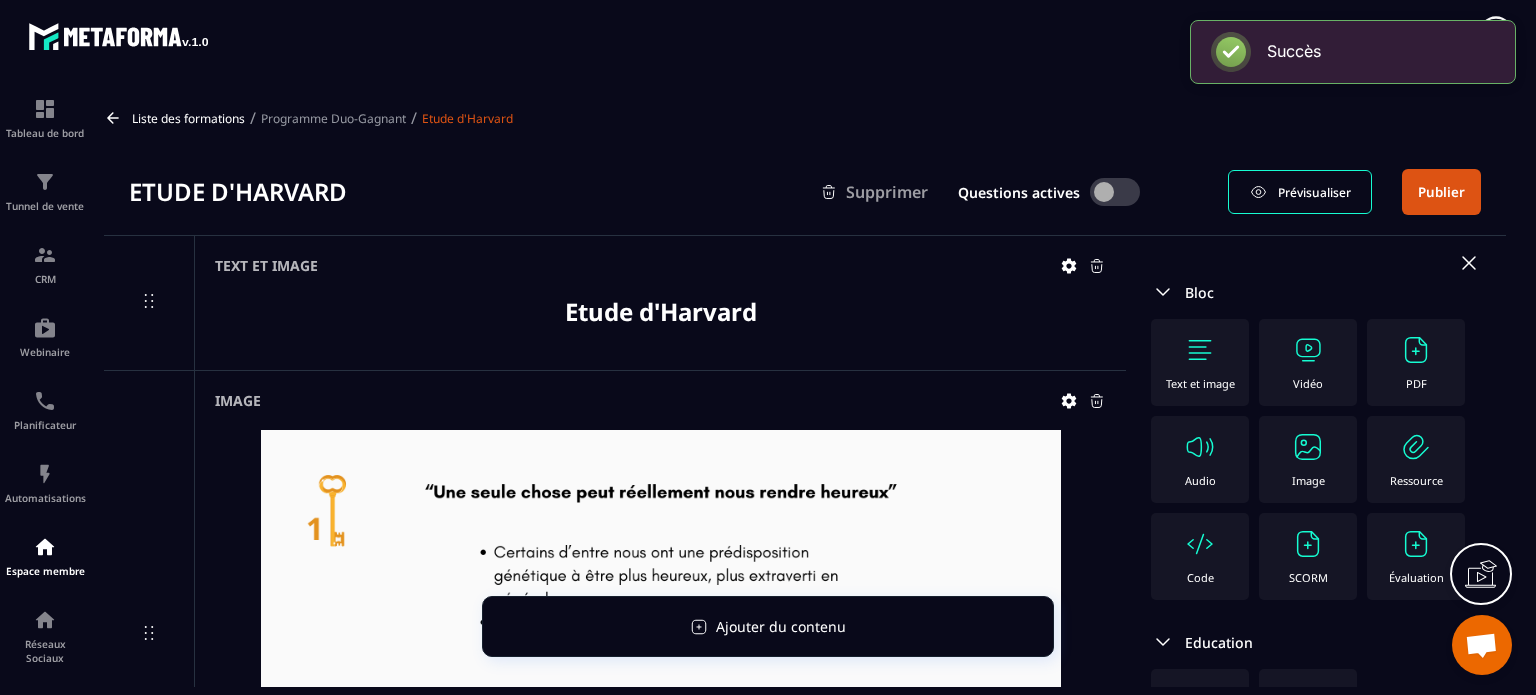 click on "Image" 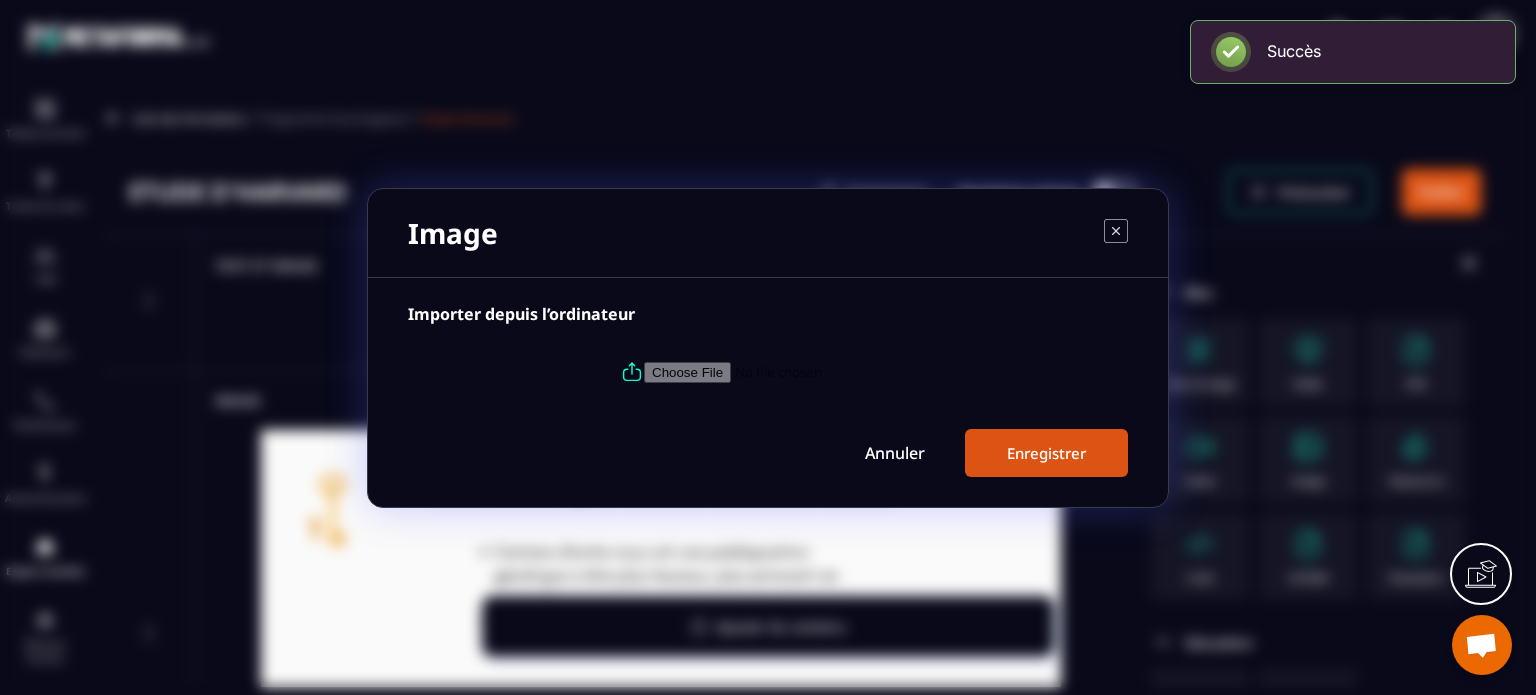 click at bounding box center (780, 371) 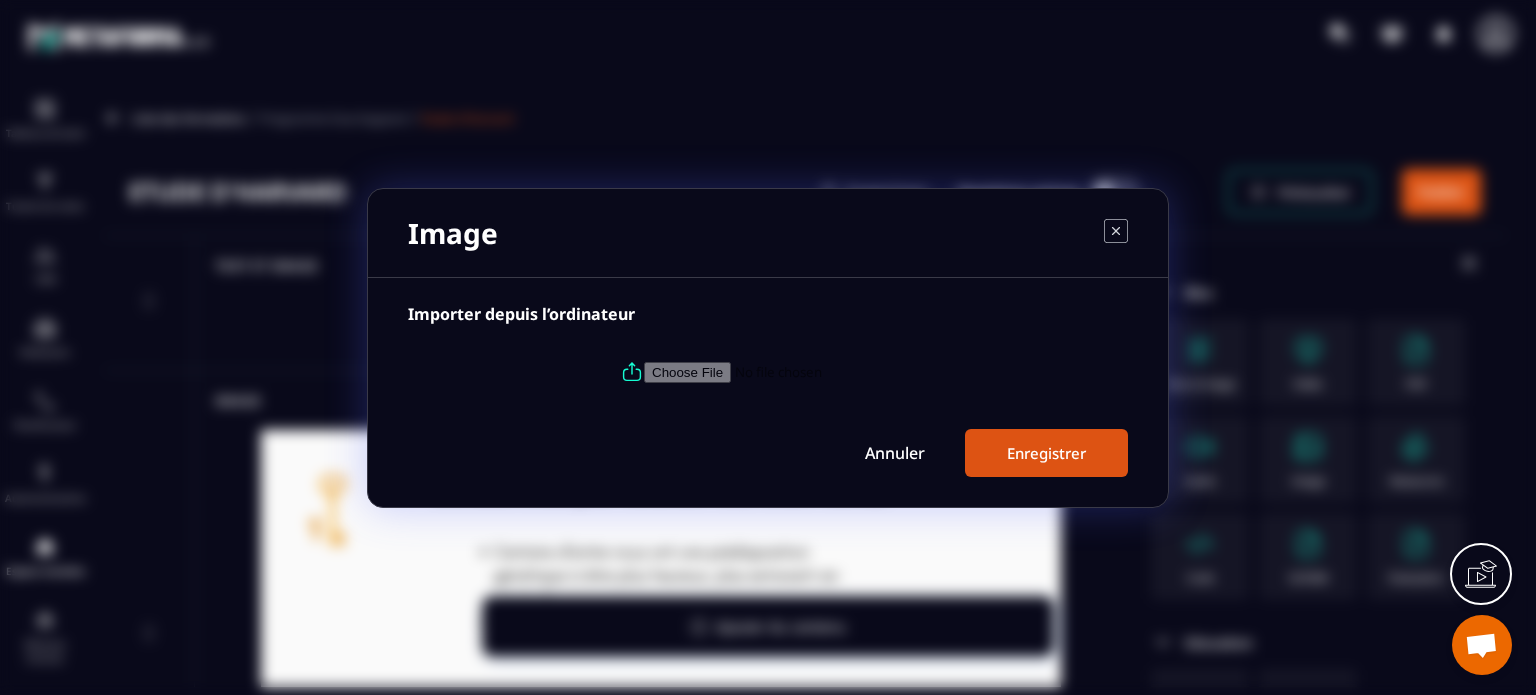 type on "**********" 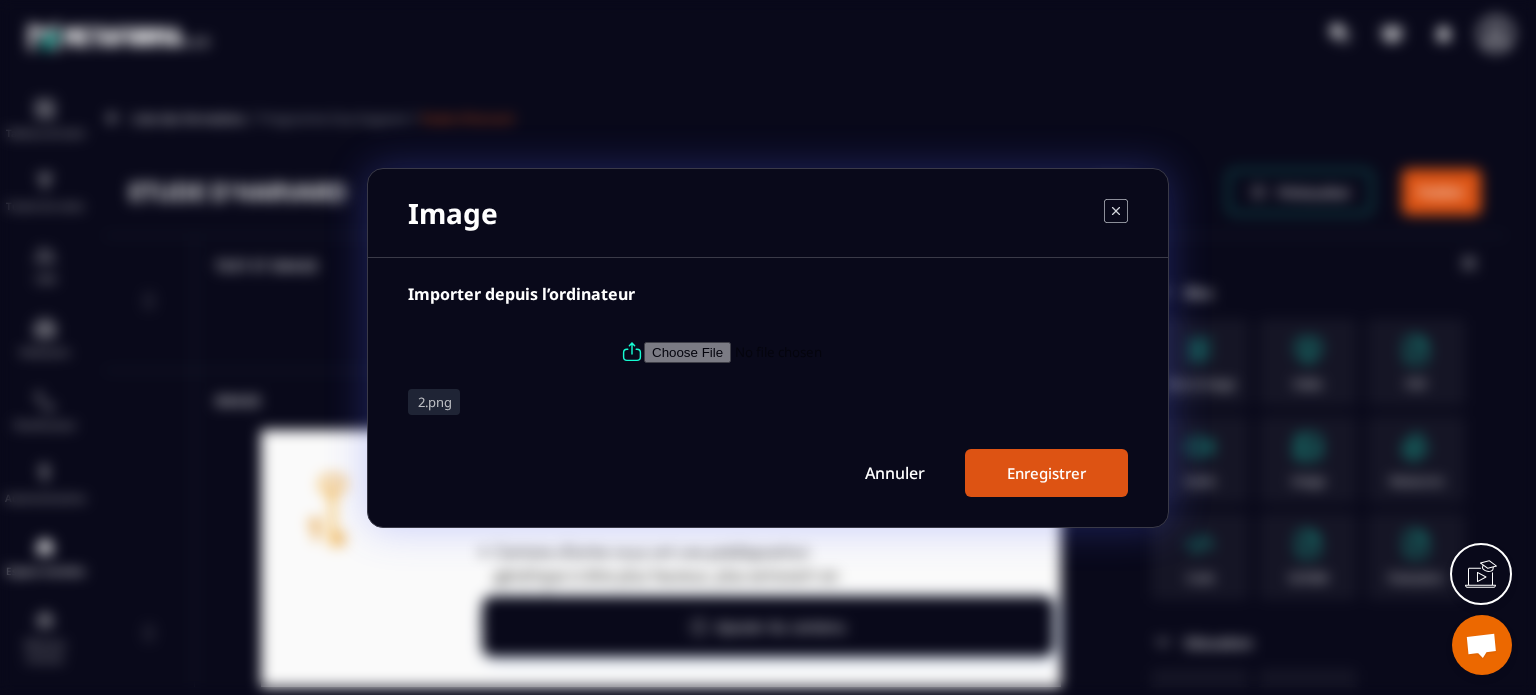 click on "Enregistrer" at bounding box center (1046, 473) 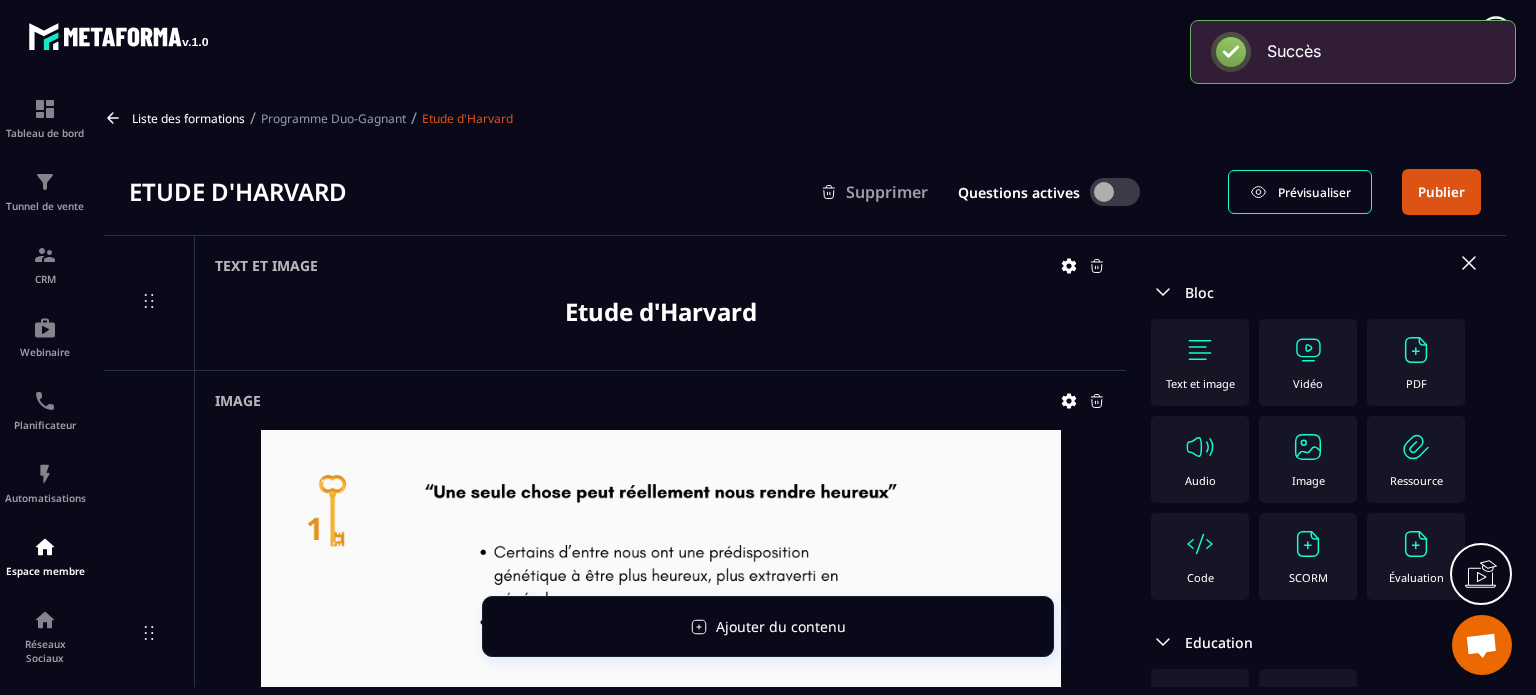 click on "Etude d'Harvard Supprimer Questions actives Prévisualiser Publier" at bounding box center [805, 192] 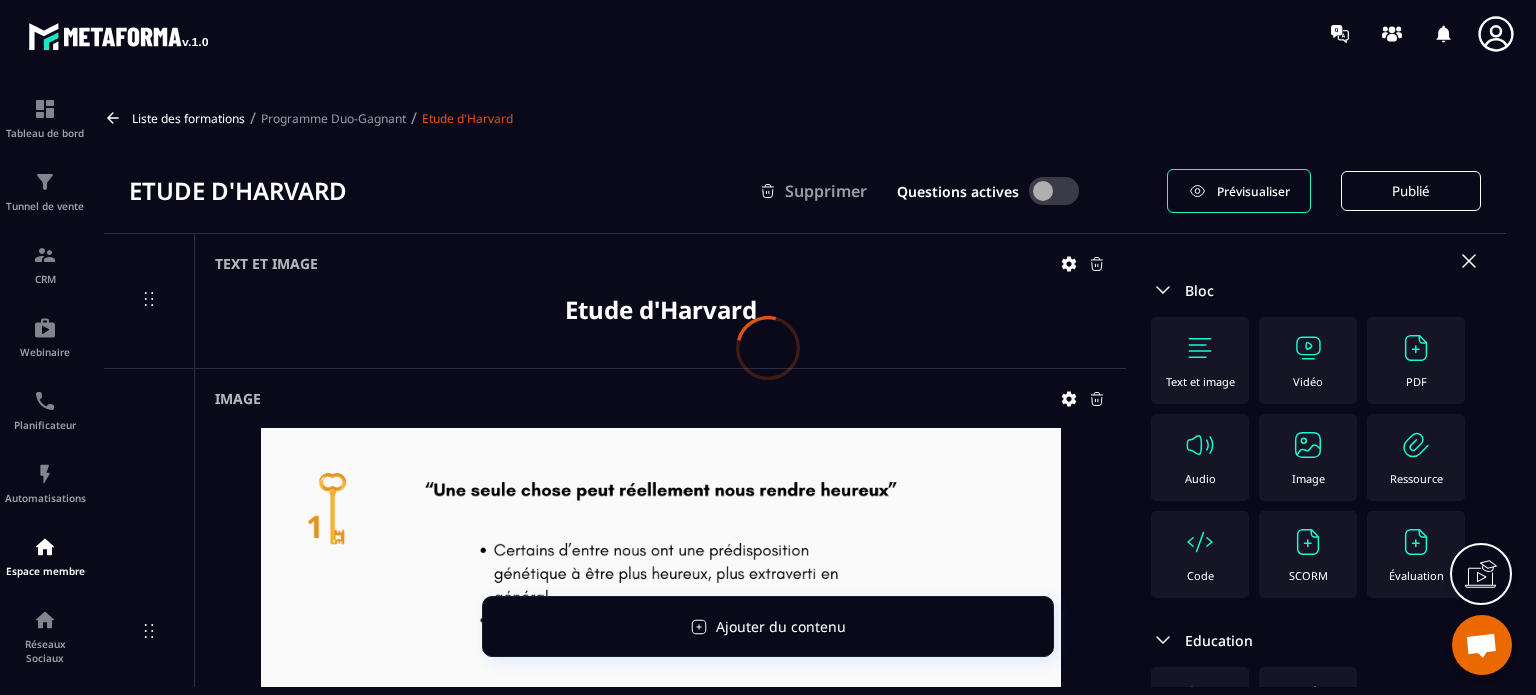 click at bounding box center (768, 347) 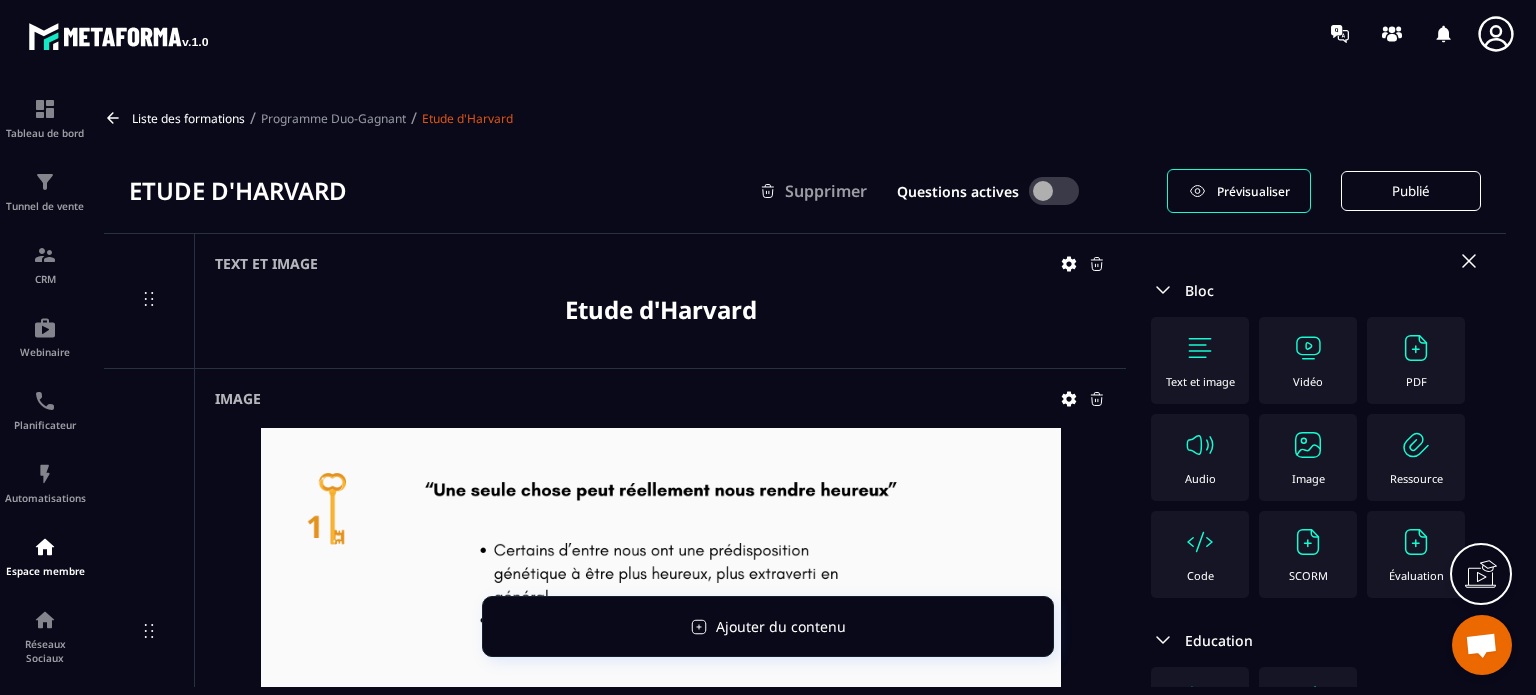 click 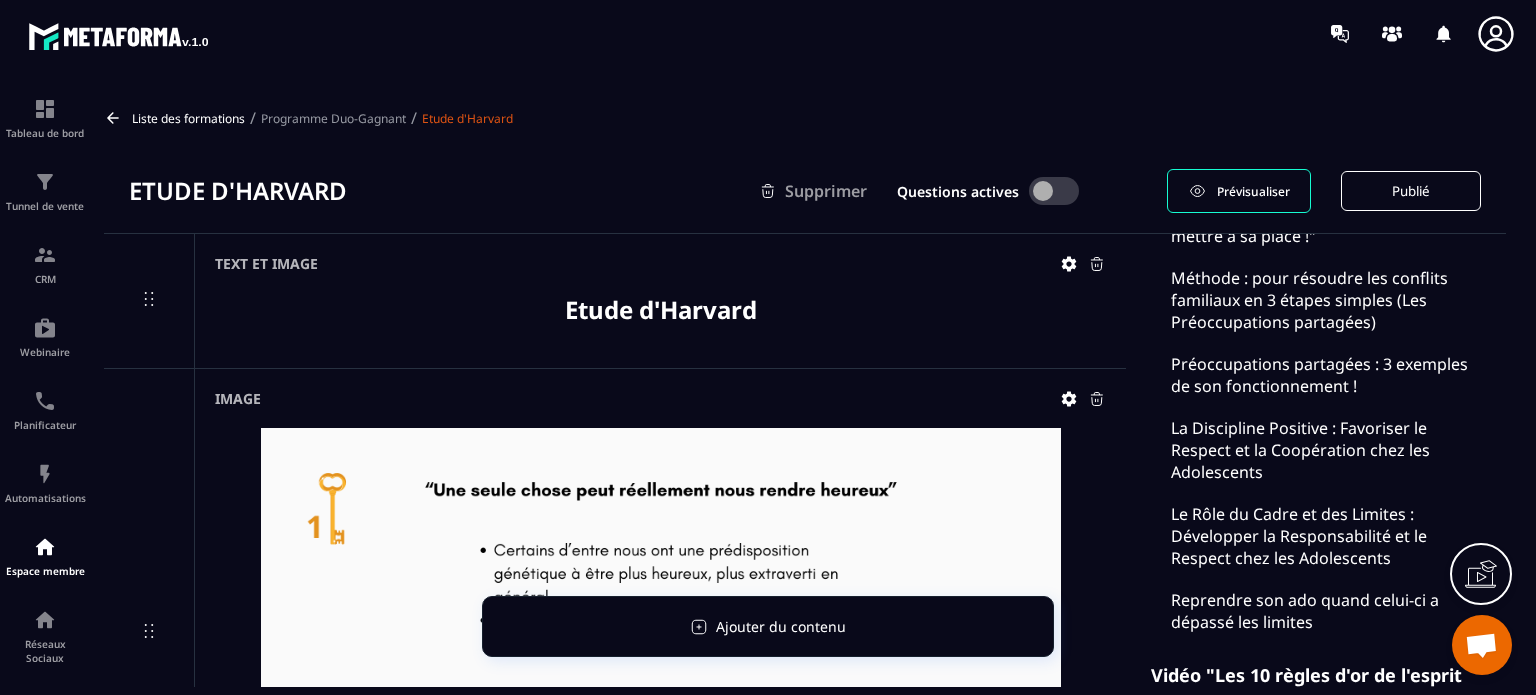 scroll, scrollTop: 6574, scrollLeft: 0, axis: vertical 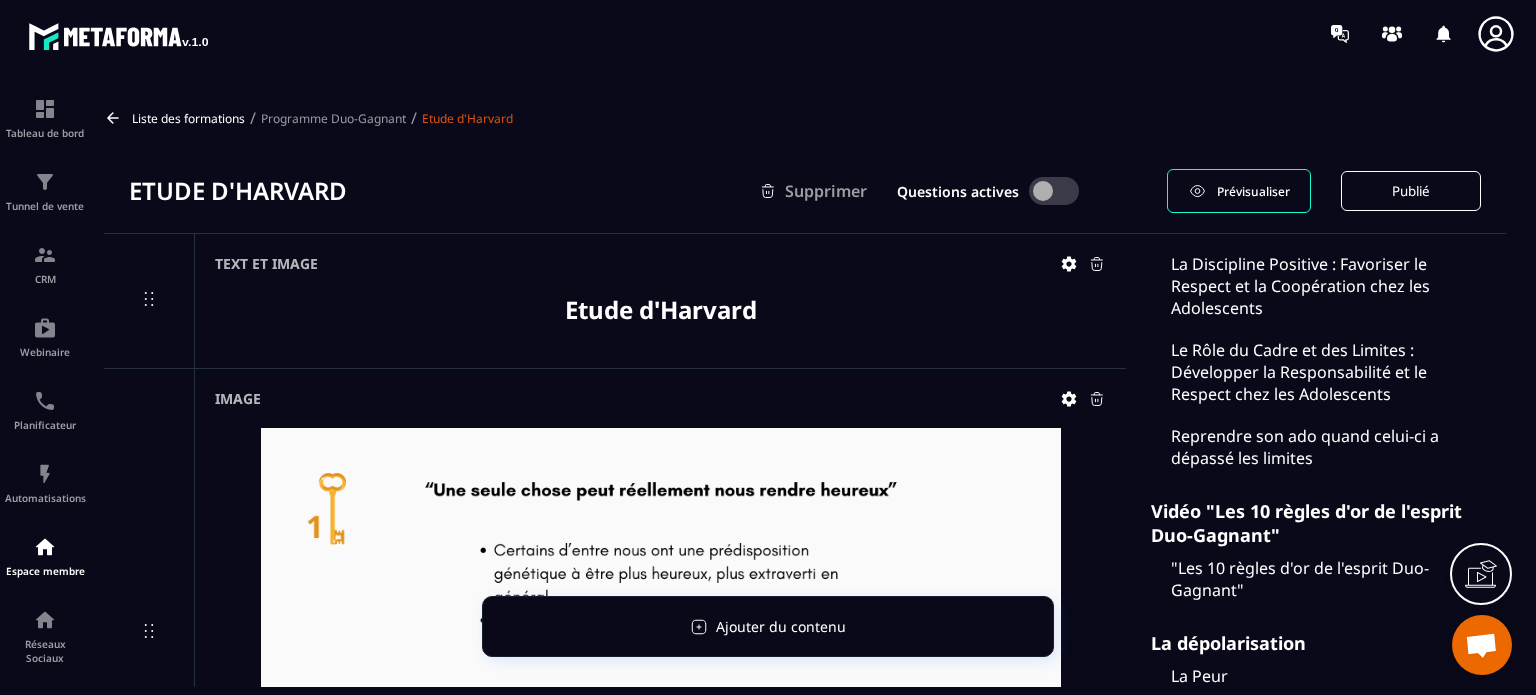 click on "Lien de connexion / Espace Duo-Gagnant Questionnaire de début d'accompagnement à réaliser la première semaine Comment installer l'application de formation sur le téléphone ! Temps d'échange Hebdomadaire, le S.A.A : Comment Bien Préparer et Profiter de Ce Moment Les instructions pour intégrer la communauté Duo-Gagnant Planning des Coachings Collectifs Lien Zoom Coachings Collectifs "à thème !" Lien Zoom Coaching fondamental "COMMUNICATION" Lien Zoom Coaching fondamental : "COLLABORATION" Lien Zoom Coaching fondamental : "CADRE et CONFLIT" Lien Zoom Coaching fondamental : GESTION DES ECRANS Lien Zoom Coaching fondamental : RECADRER SON ADO Coaching Individuel : Prise de rendez-vous avec le Coach [PERSON_NAME] Zoom pour le coaching individuel avec le Coach [PERSON_NAME] de rendez-vous avec le coach [PERSON_NAME] Zoom pour le coaching individuel avec le coach Marit Introduction à l'esprit Duo-Gagnant ! Vidéo de Bienvenue Conférence offerte "Développer l'estime et la confiance en soi de son Ado" Bon moment" at bounding box center (1316, -2626) 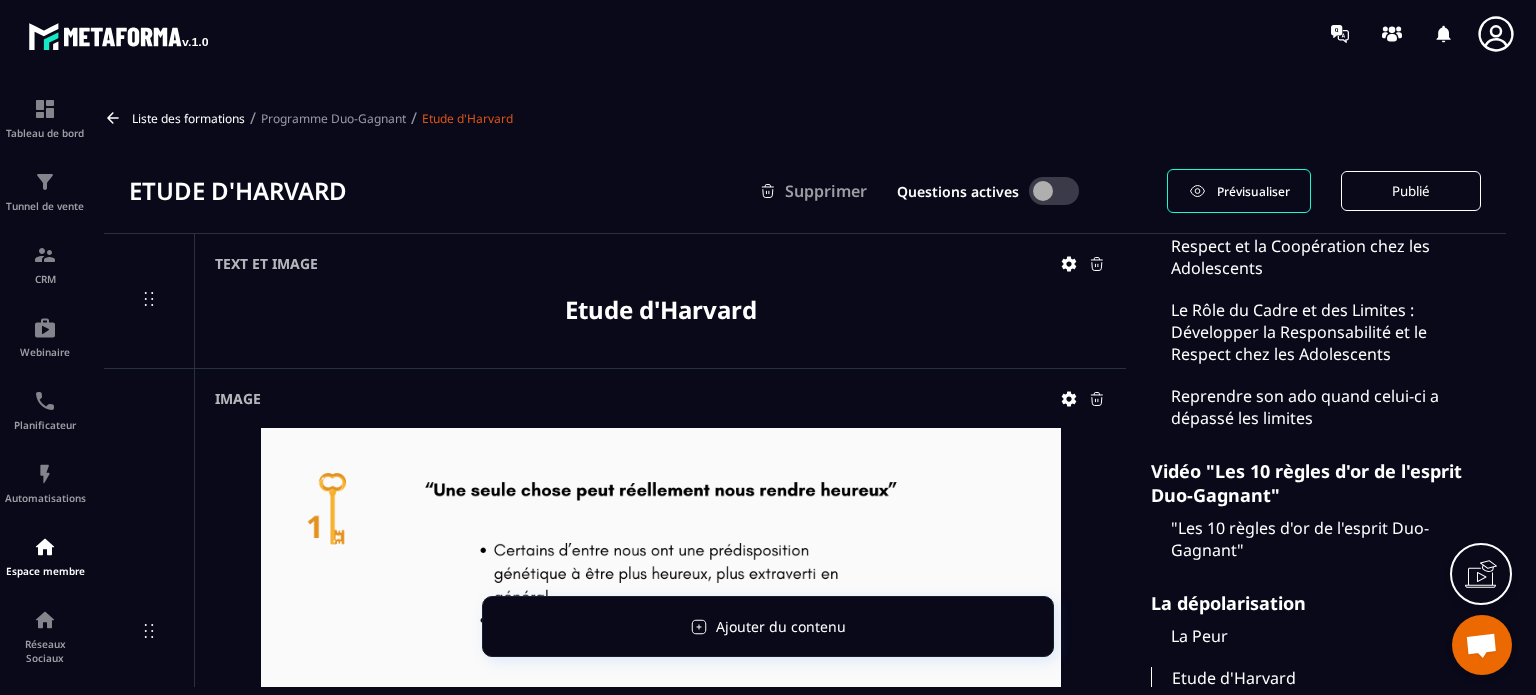 scroll, scrollTop: 6745, scrollLeft: 0, axis: vertical 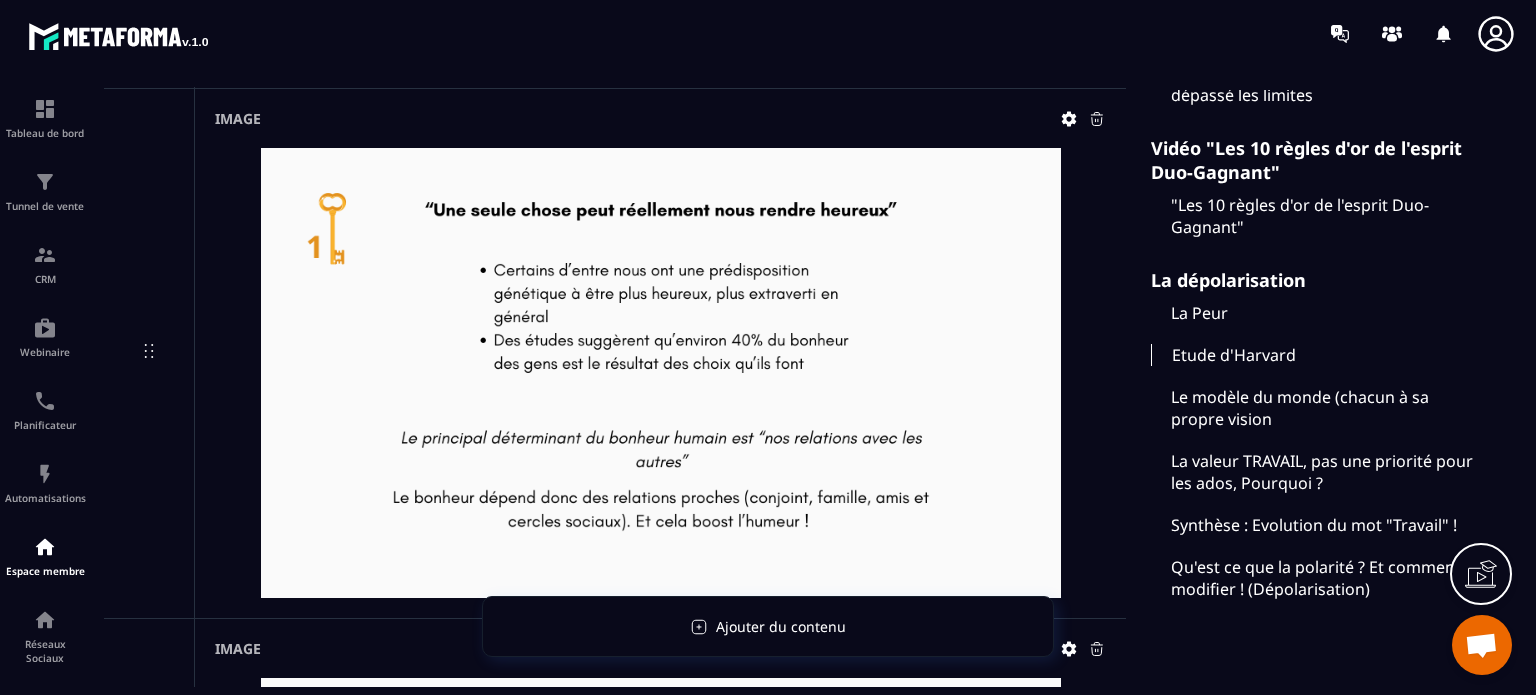 click on "Le modèle du monde (chacun à sa propre vision" at bounding box center (1316, 408) 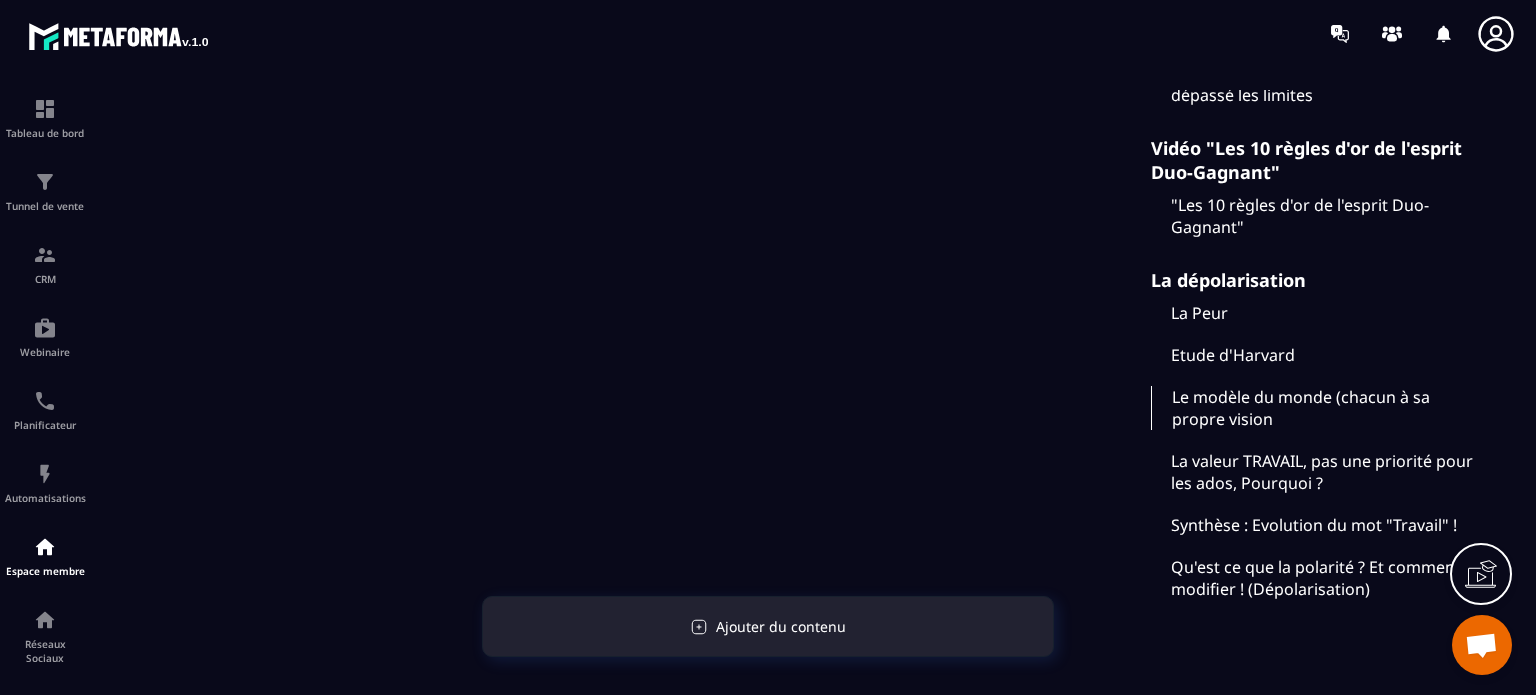 click on "Ajouter du contenu" 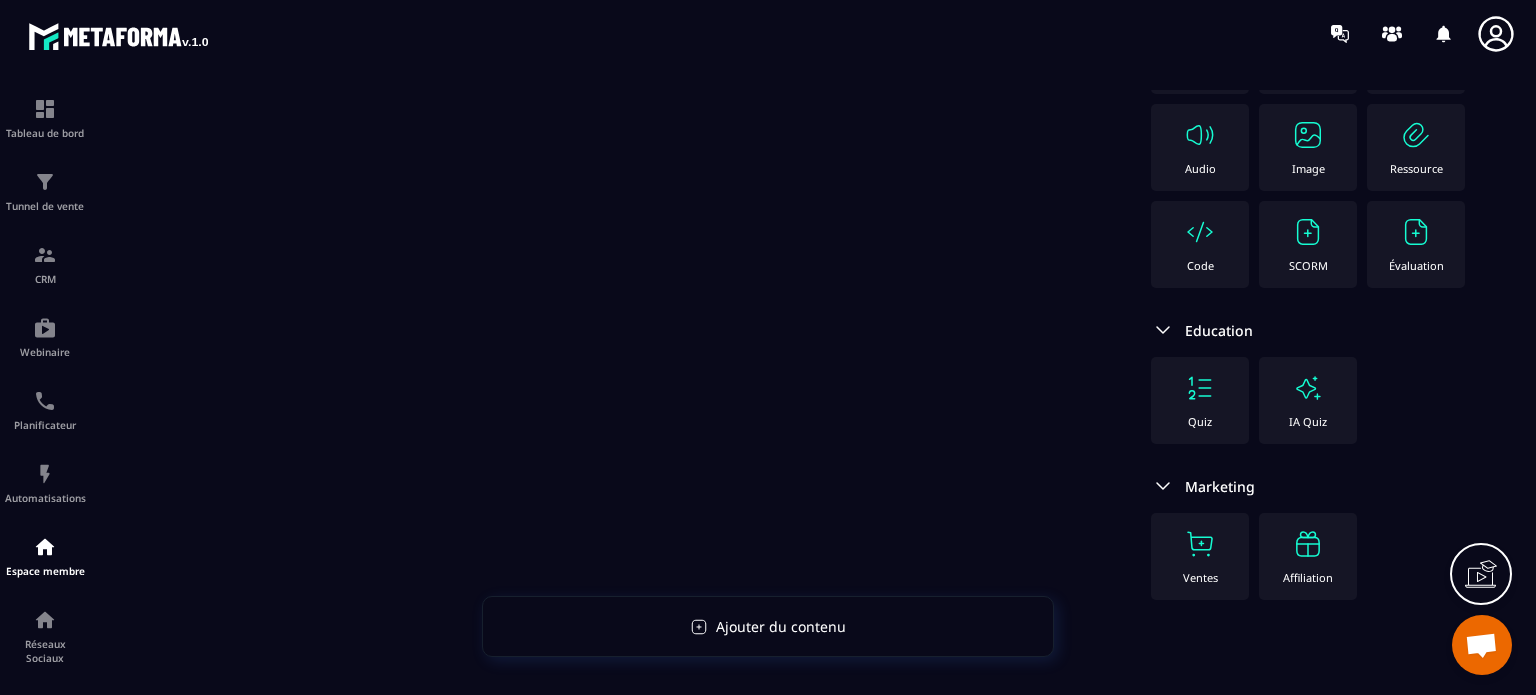 scroll, scrollTop: 0, scrollLeft: 0, axis: both 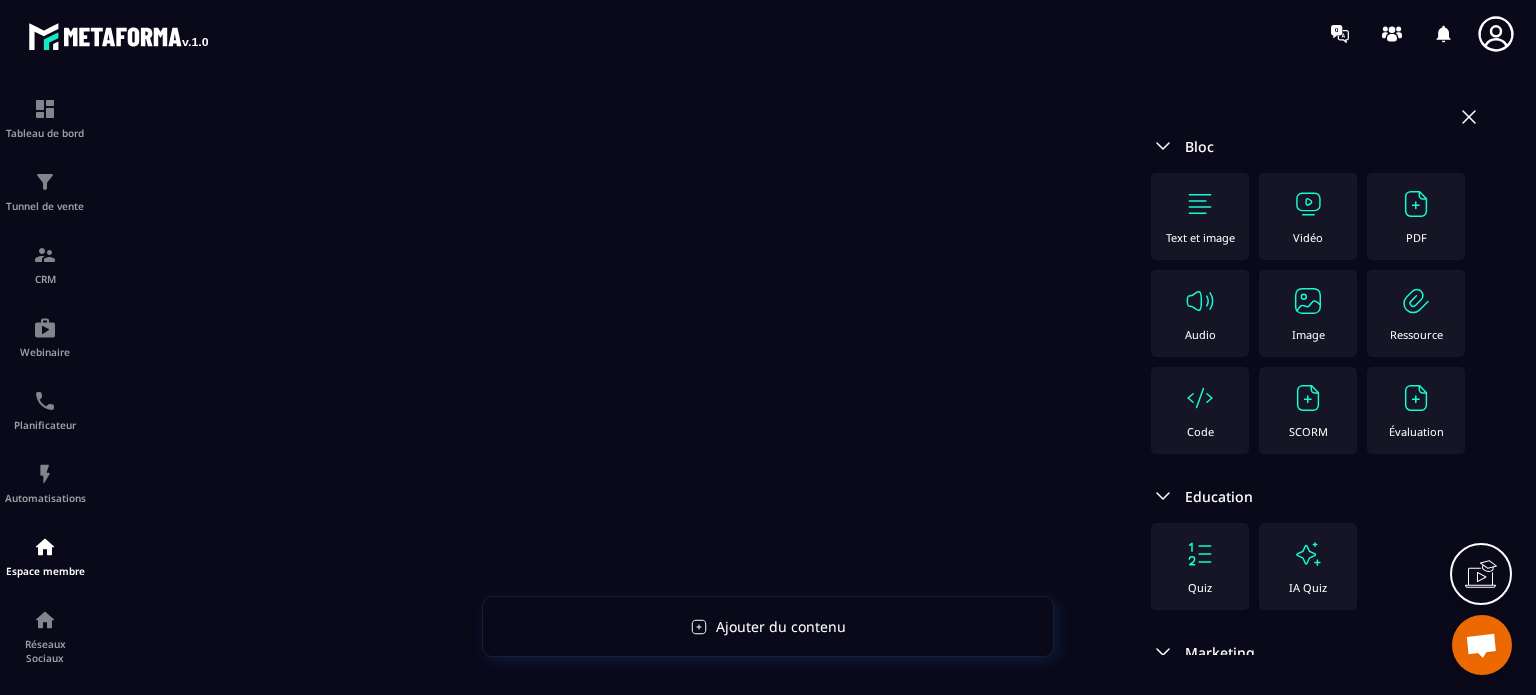 click on "Text et image" at bounding box center (1200, 237) 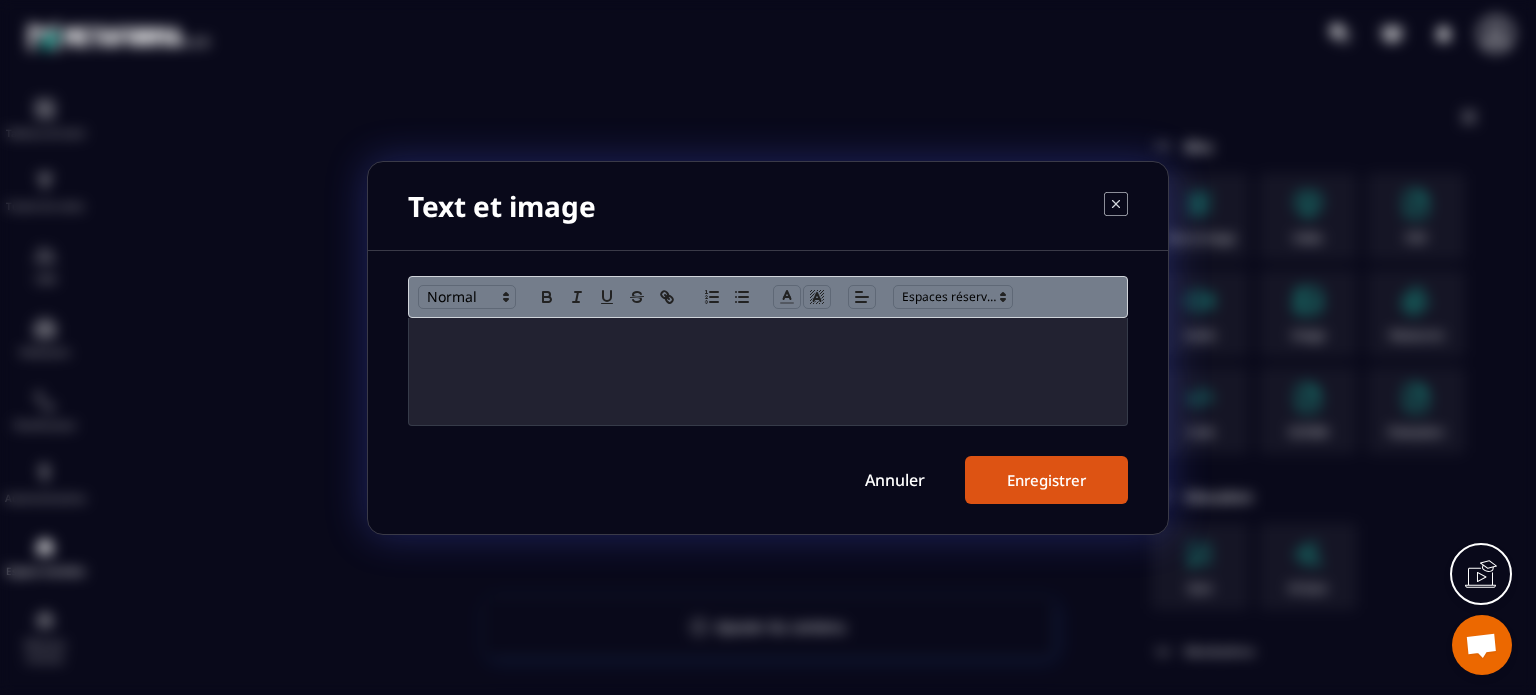 click at bounding box center (768, 371) 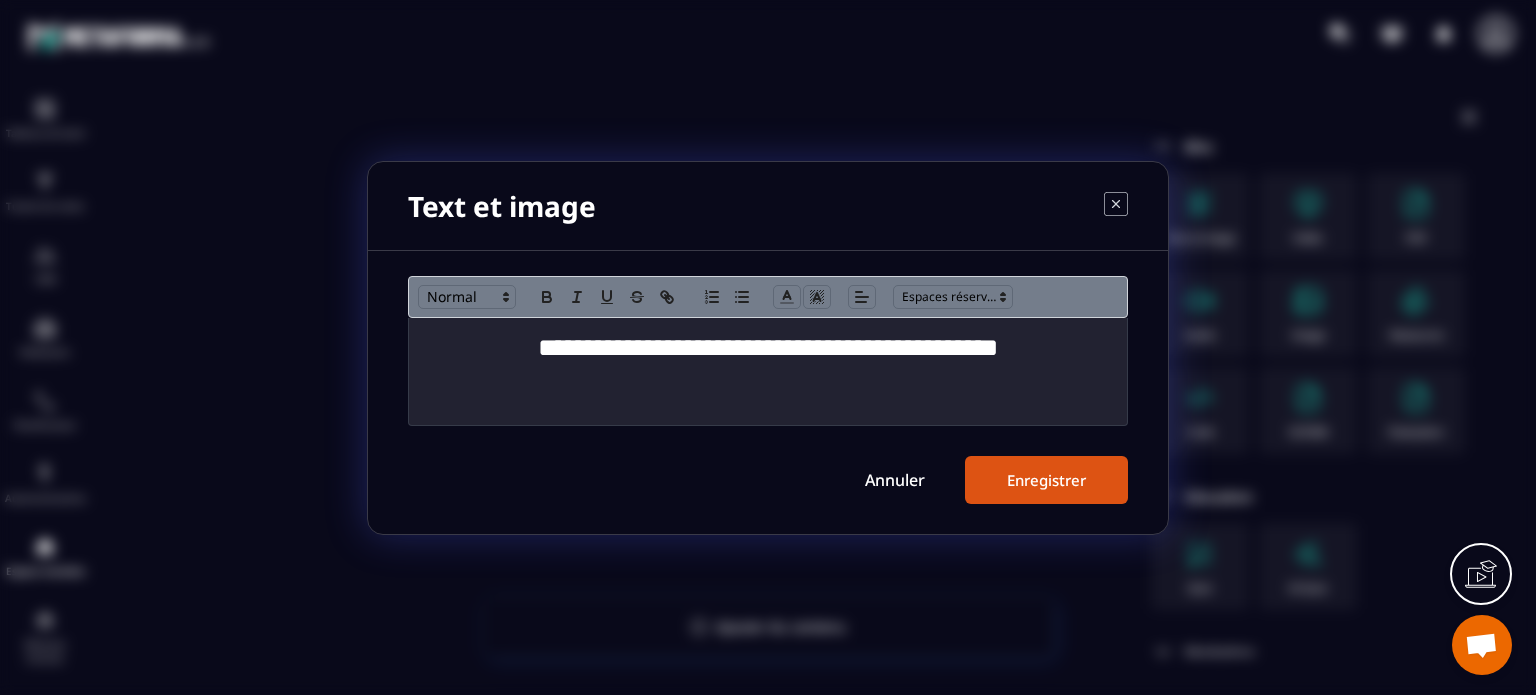 scroll, scrollTop: 0, scrollLeft: 0, axis: both 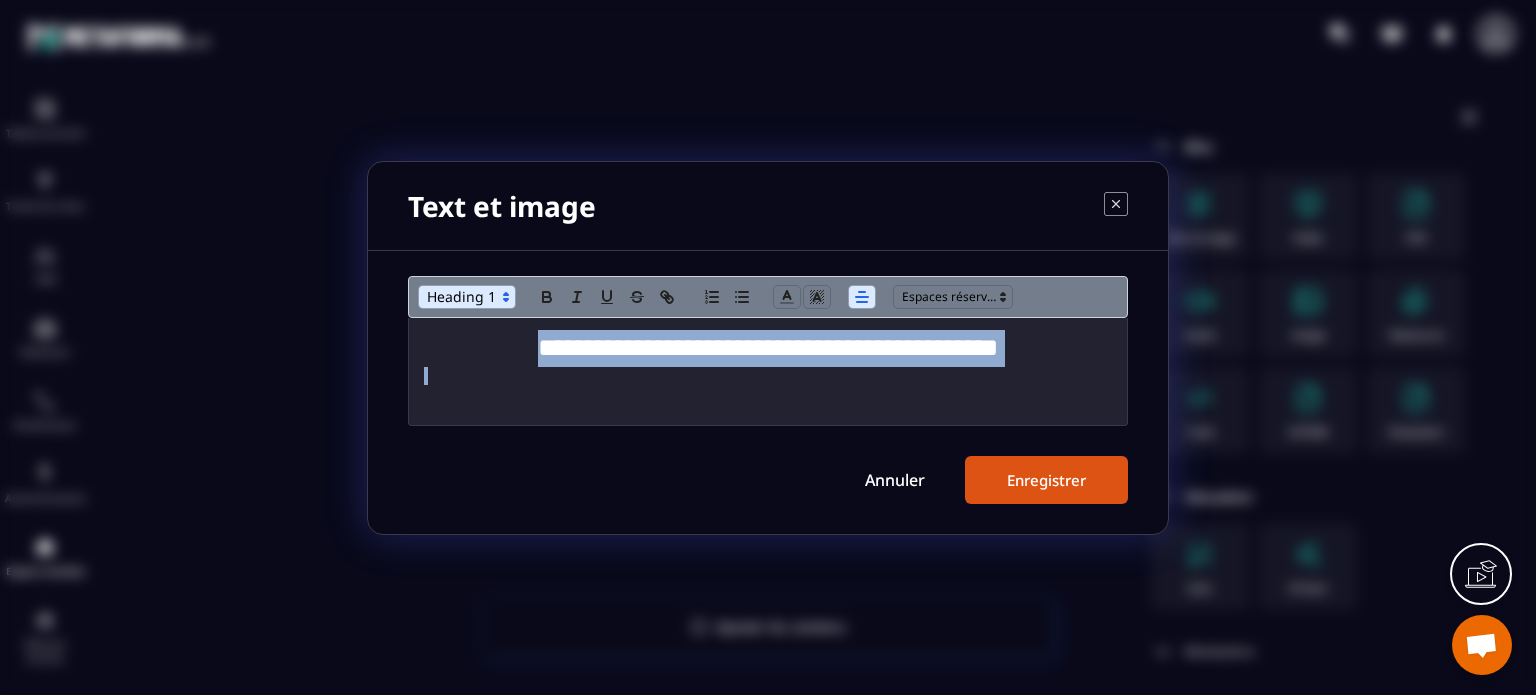 click at bounding box center (467, 297) 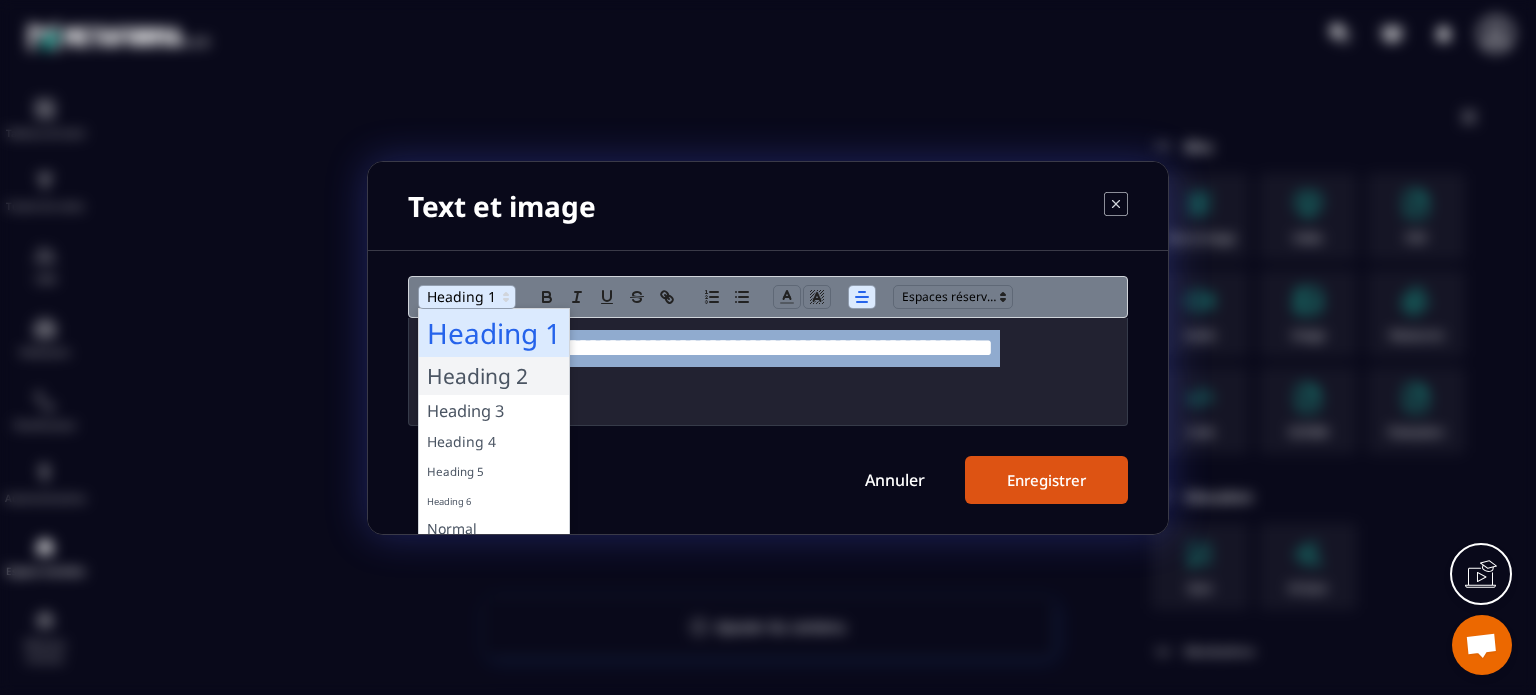click at bounding box center [494, 376] 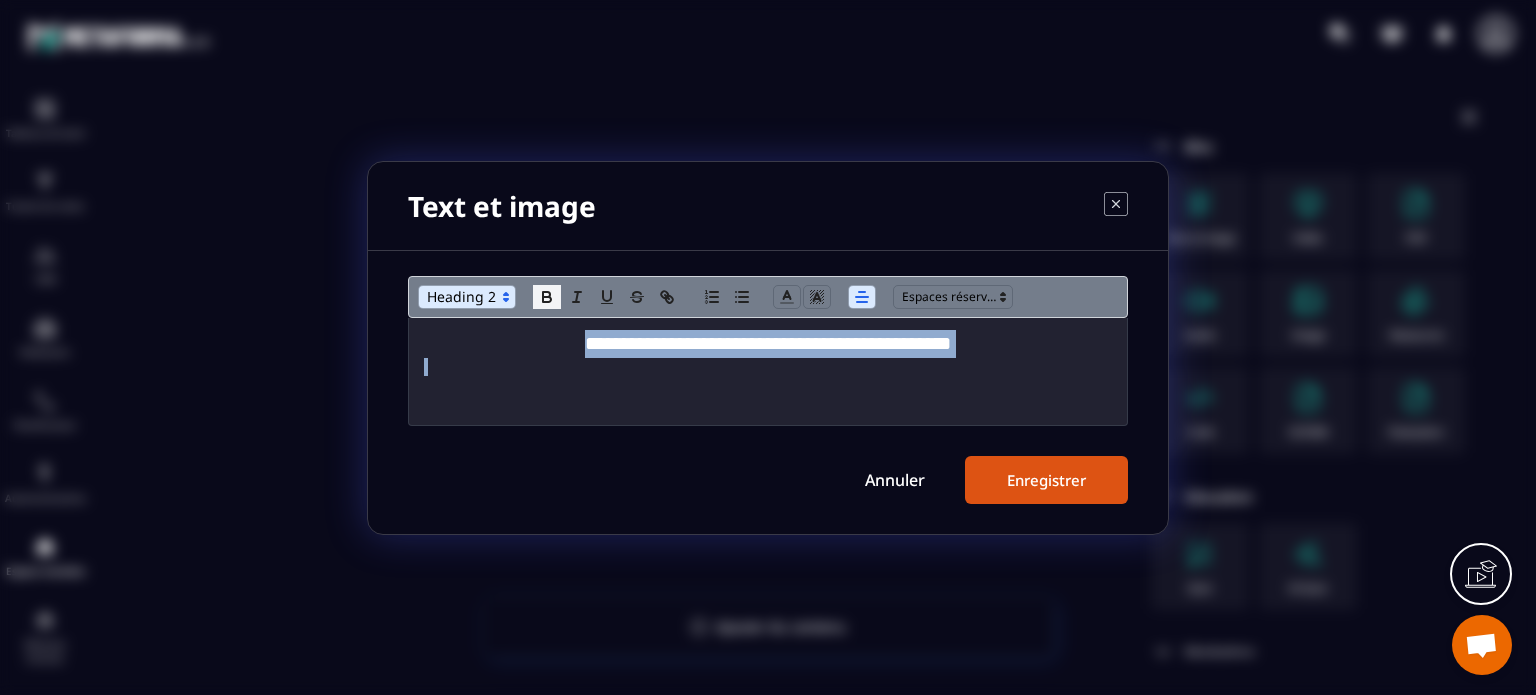 click 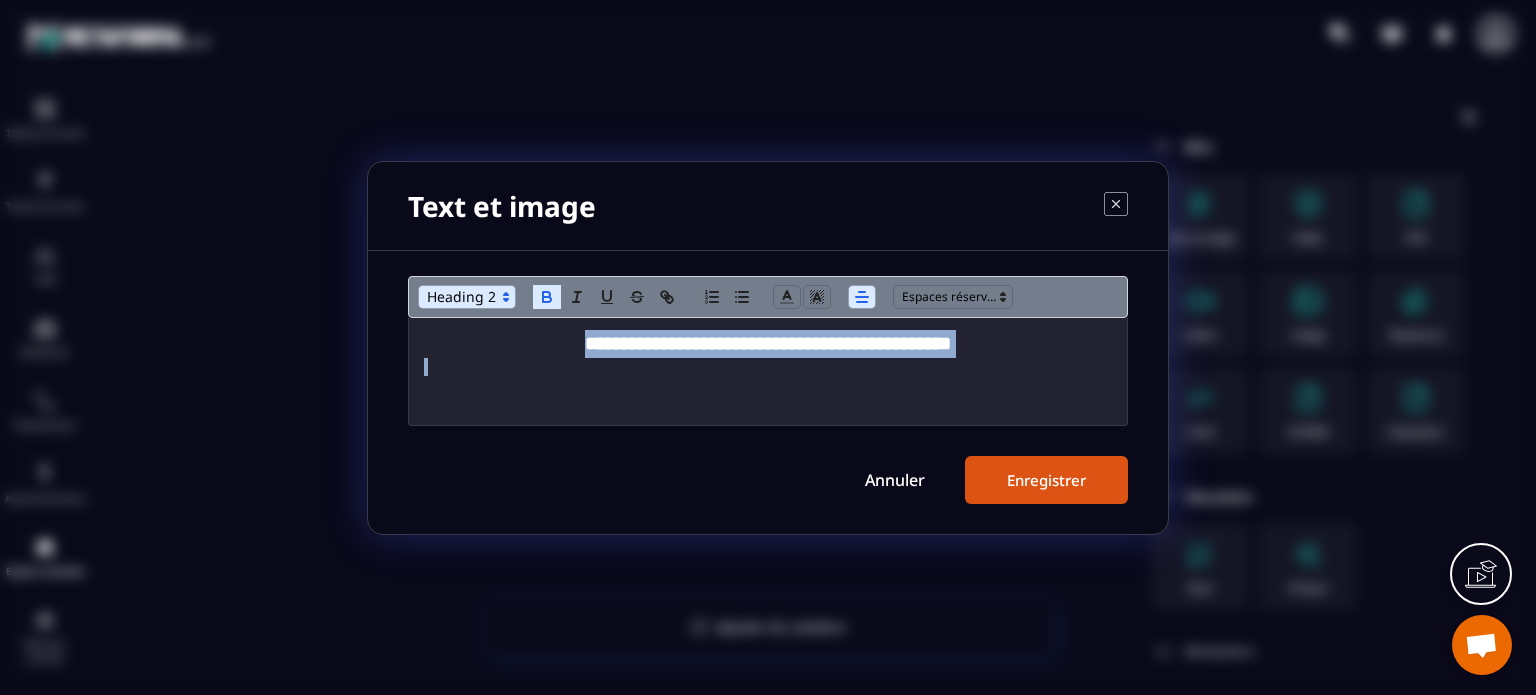 click on "Enregistrer" at bounding box center (1046, 480) 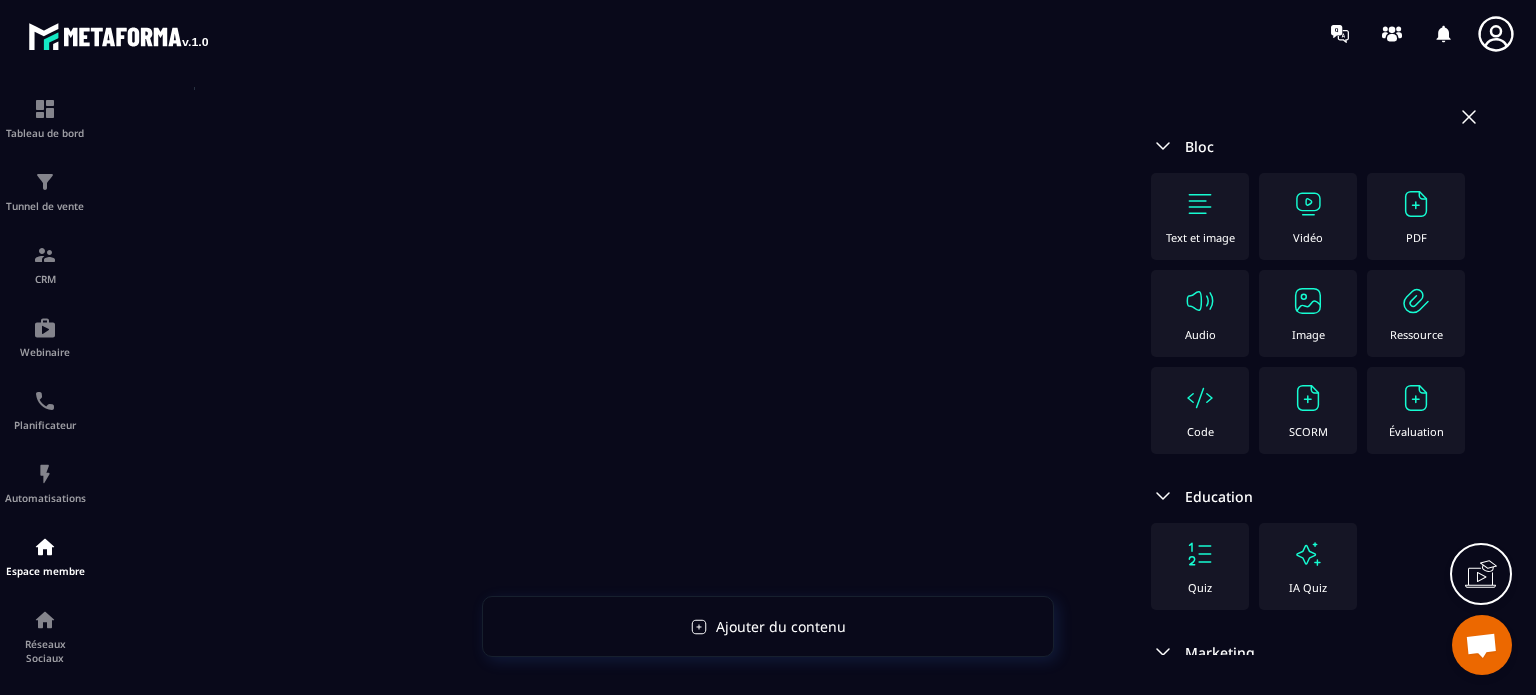 click on "Text et image" at bounding box center [1200, 216] 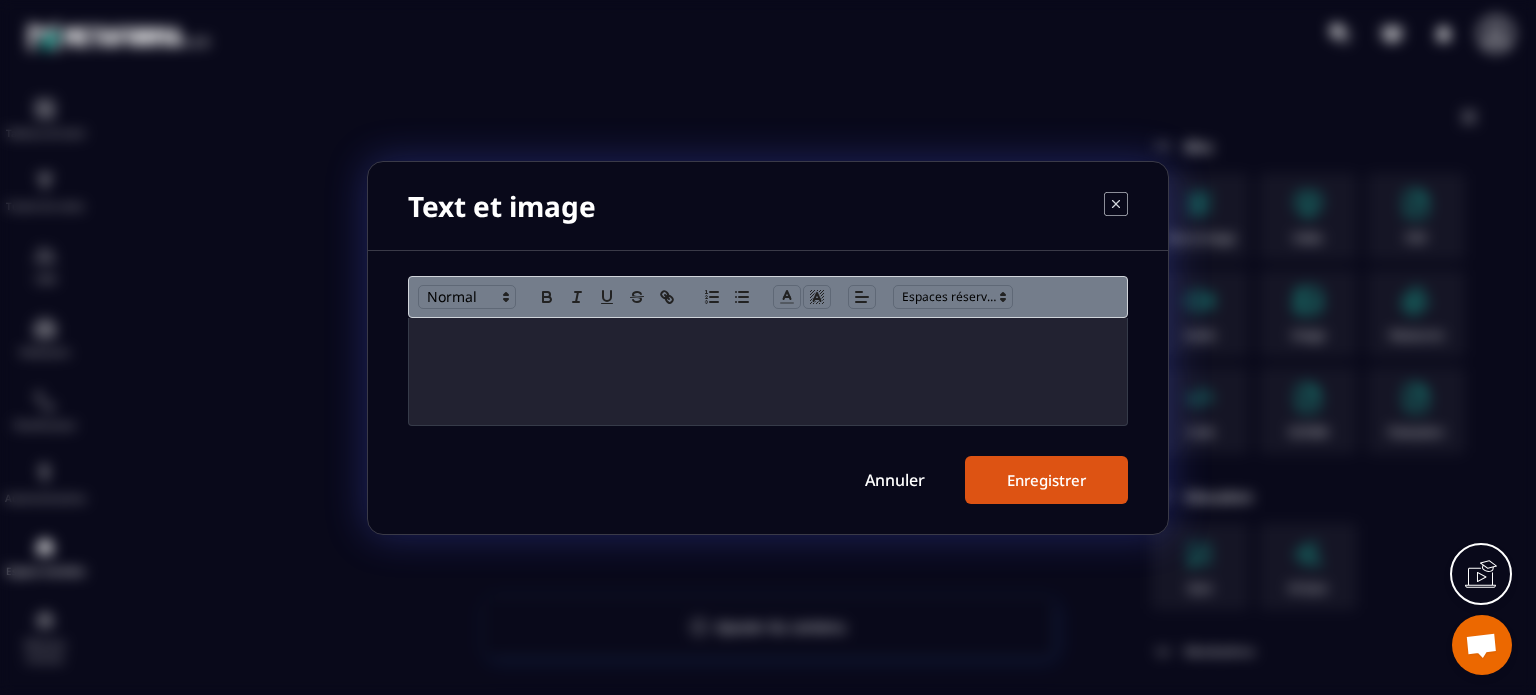 click at bounding box center (768, 371) 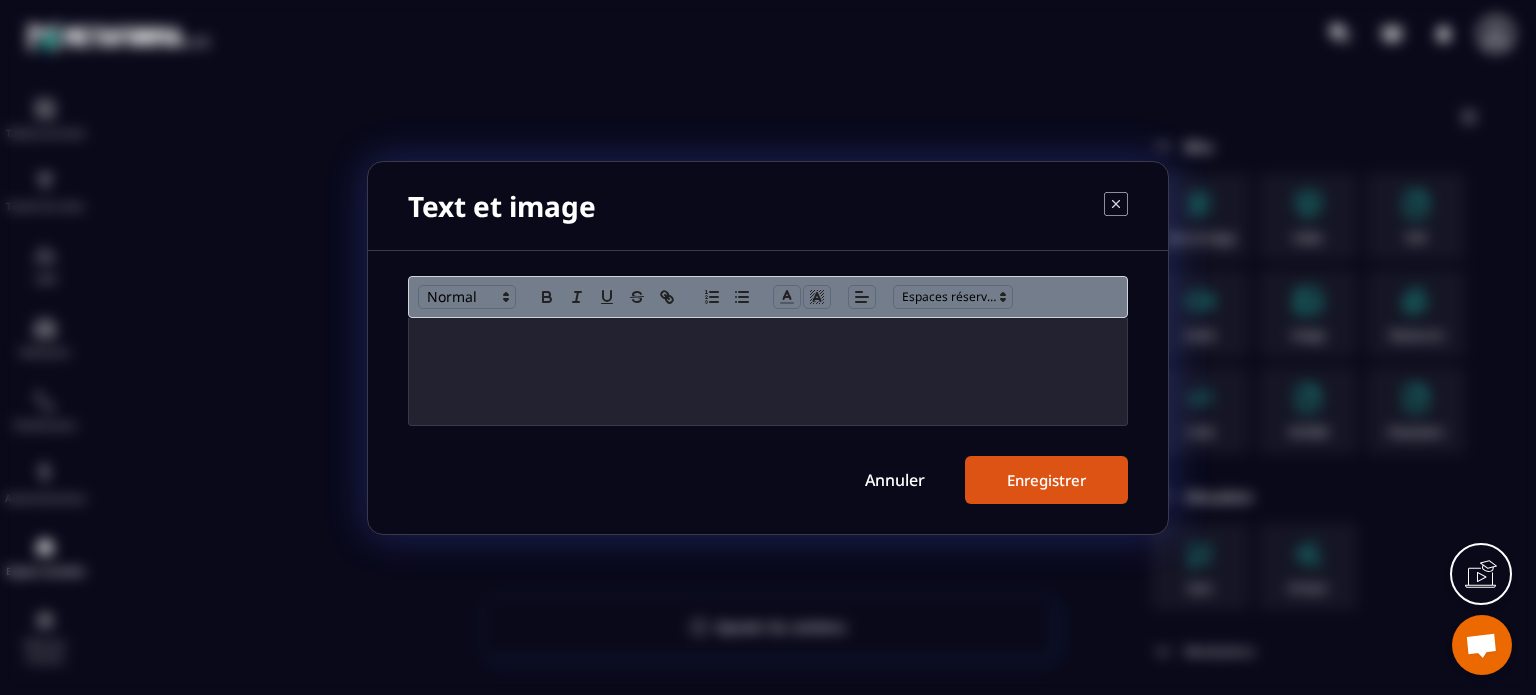 scroll, scrollTop: 0, scrollLeft: 0, axis: both 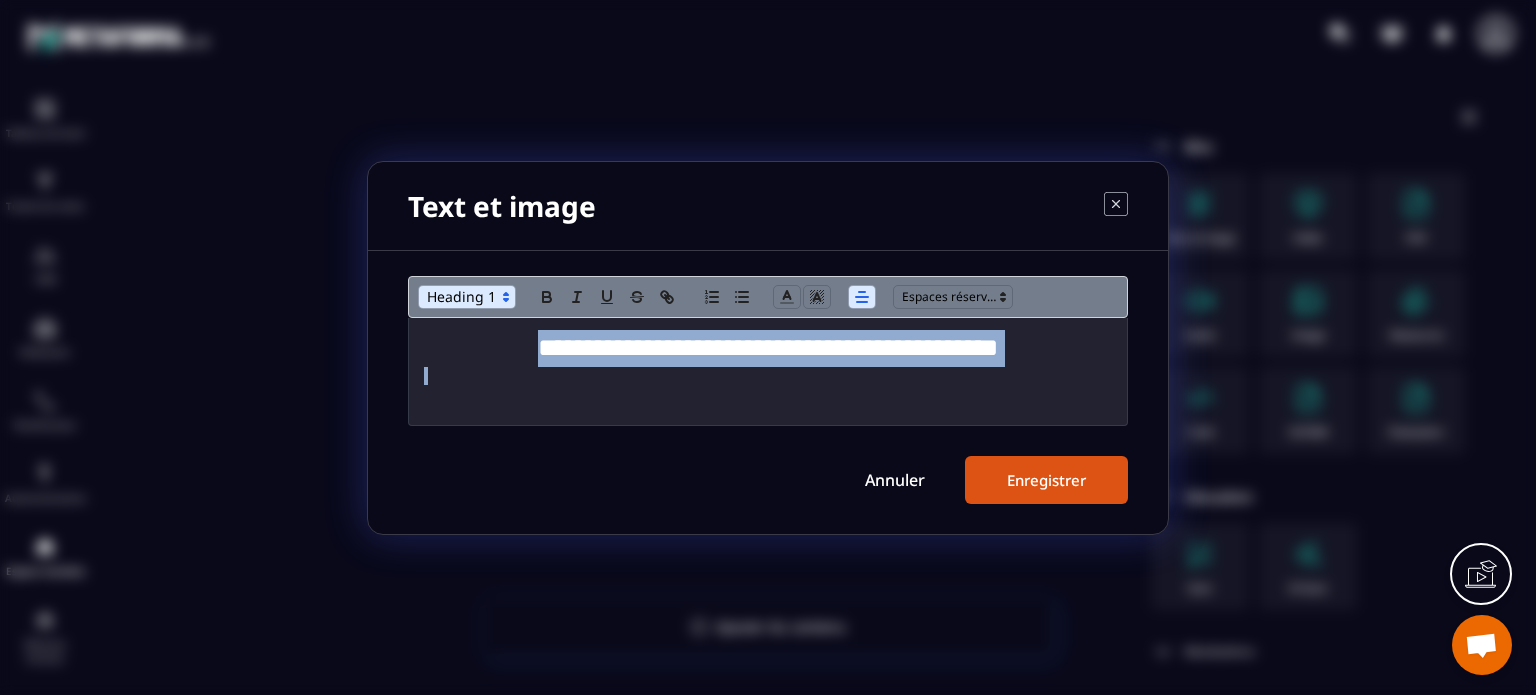 click at bounding box center (467, 297) 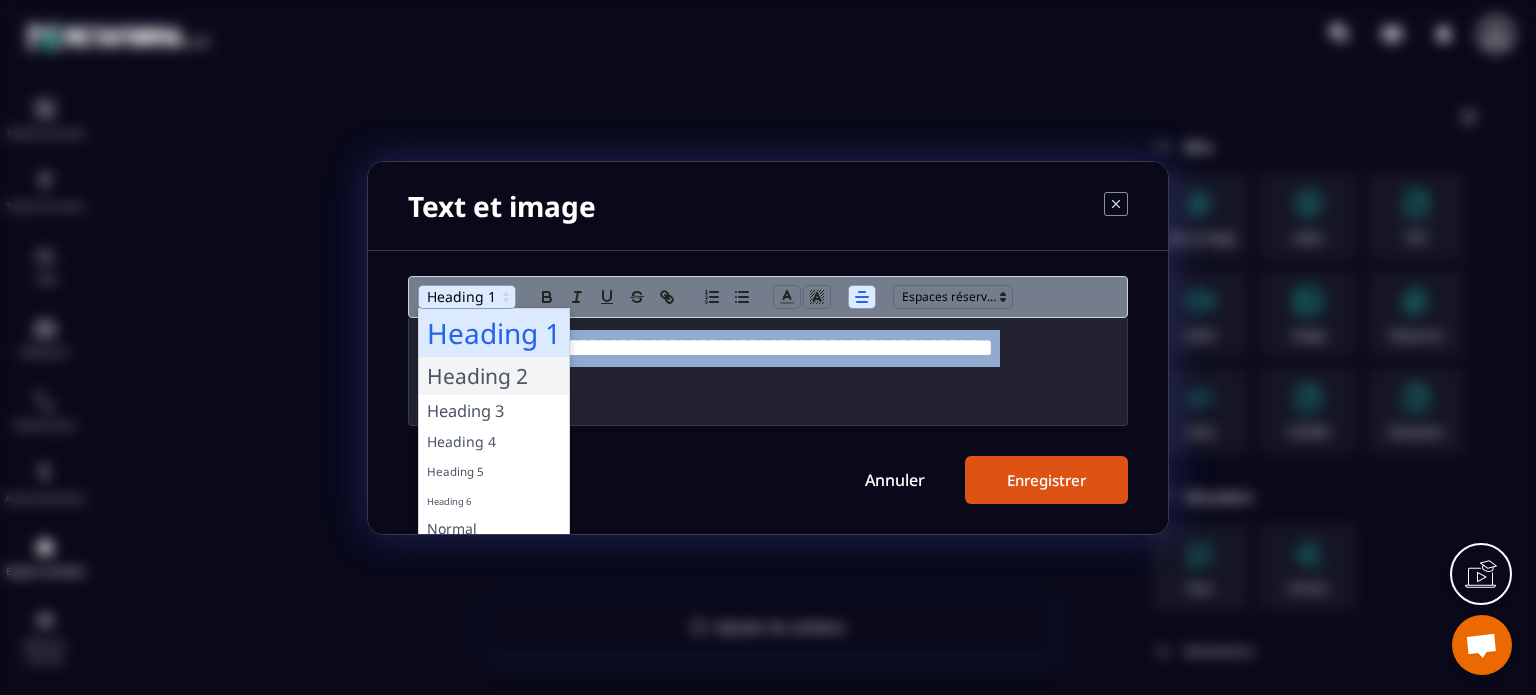 click at bounding box center (494, 376) 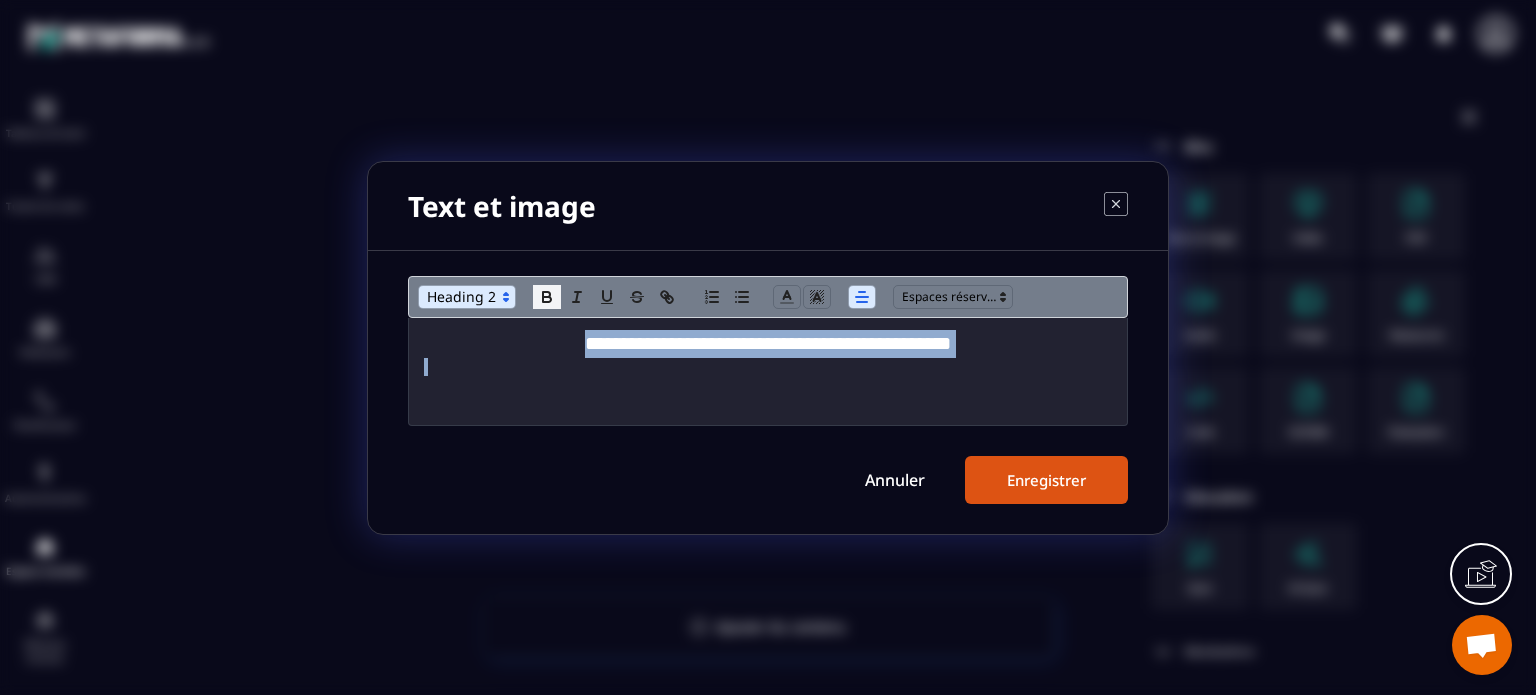 click 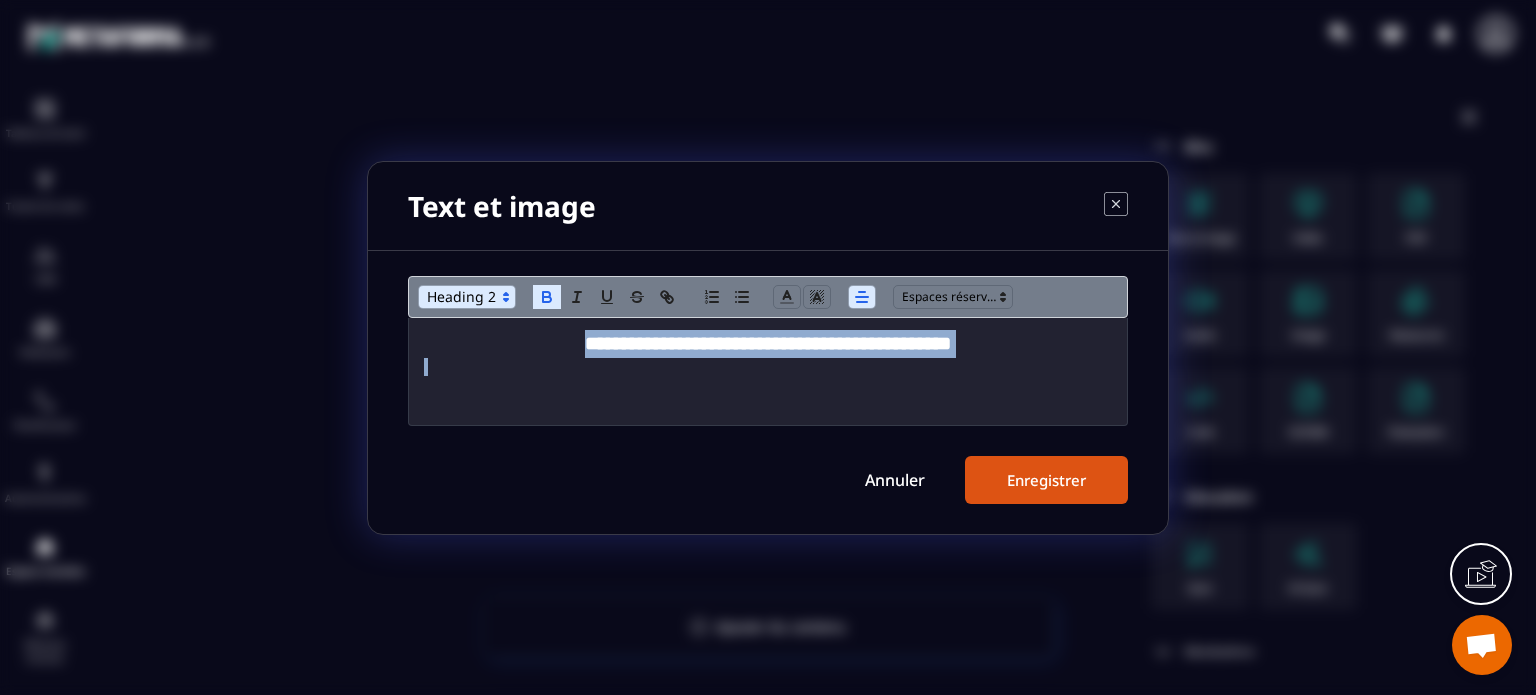 click on "Enregistrer" at bounding box center (1046, 480) 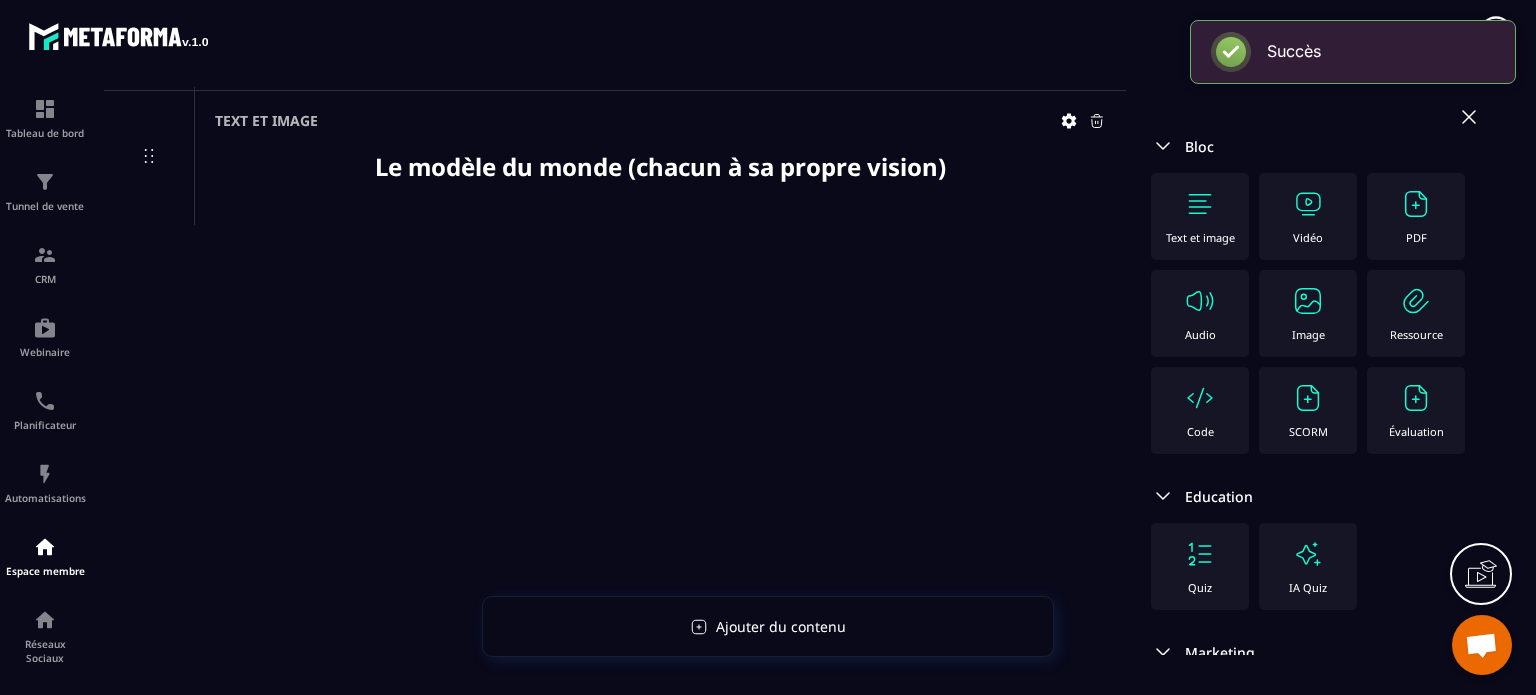 click on "Image" at bounding box center (1308, 334) 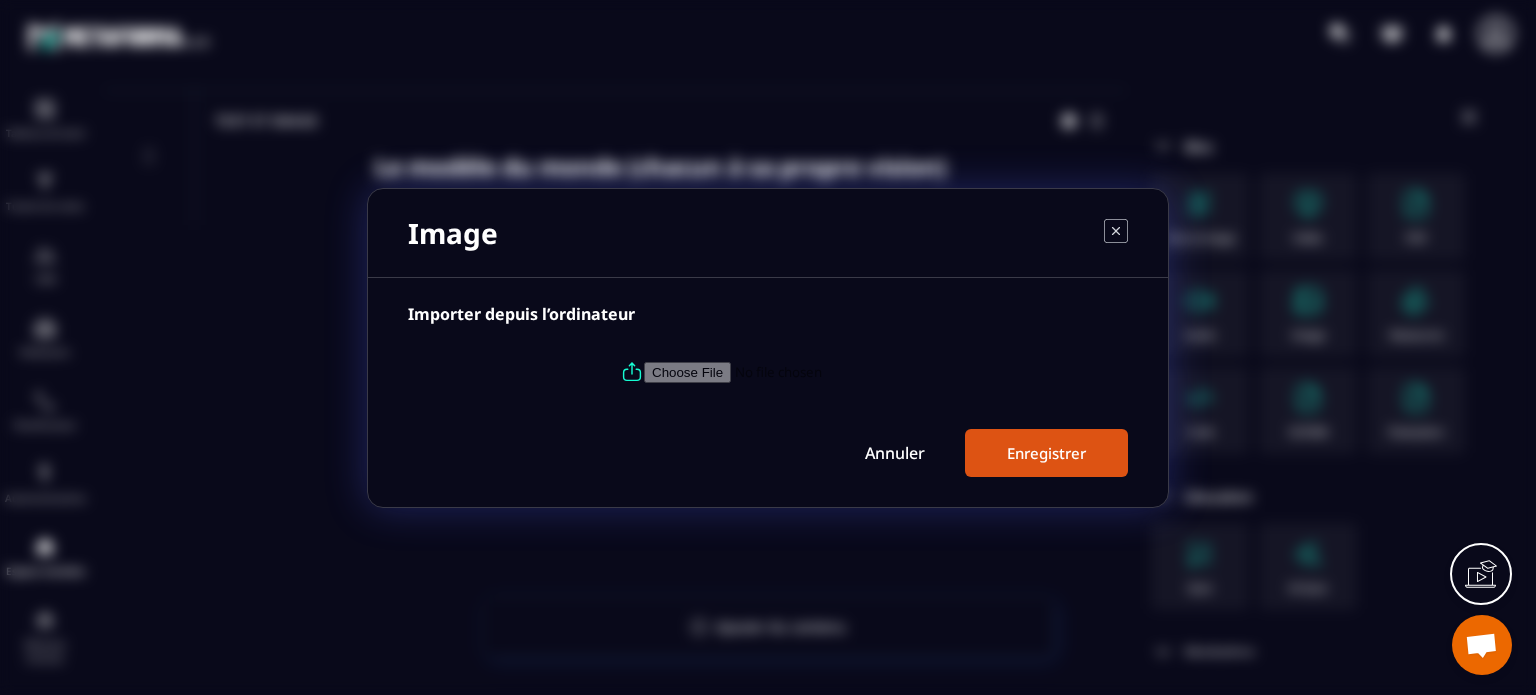 click at bounding box center (768, 372) 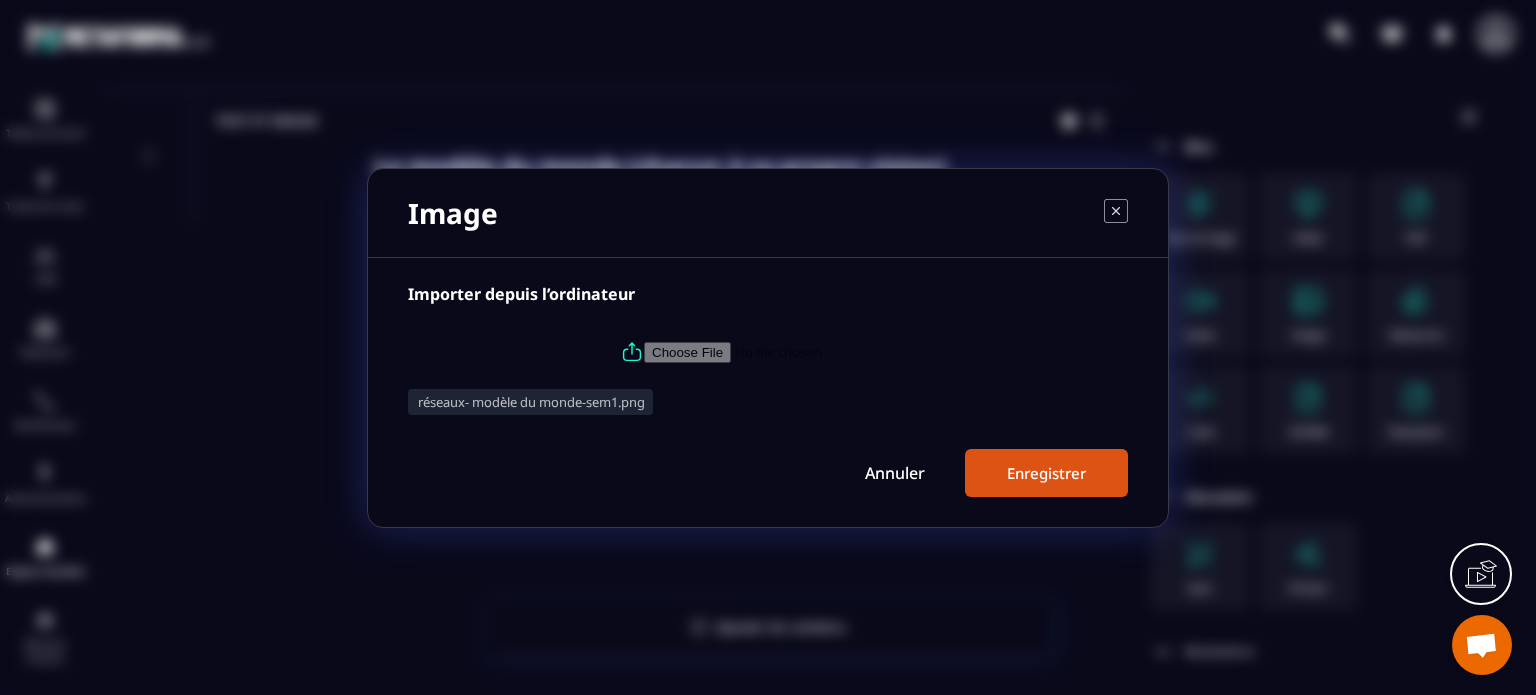 click on "Enregistrer" at bounding box center [1046, 473] 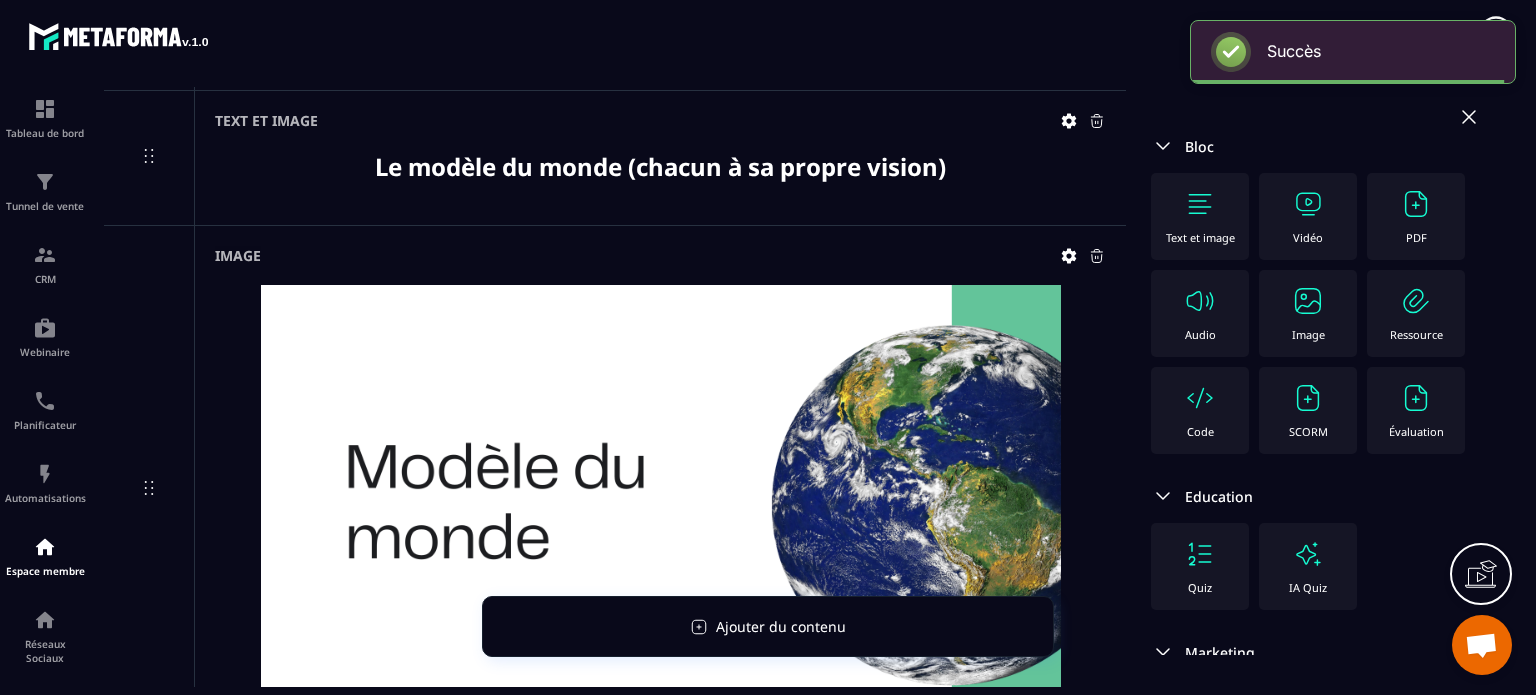 click on "Image" at bounding box center (1308, 313) 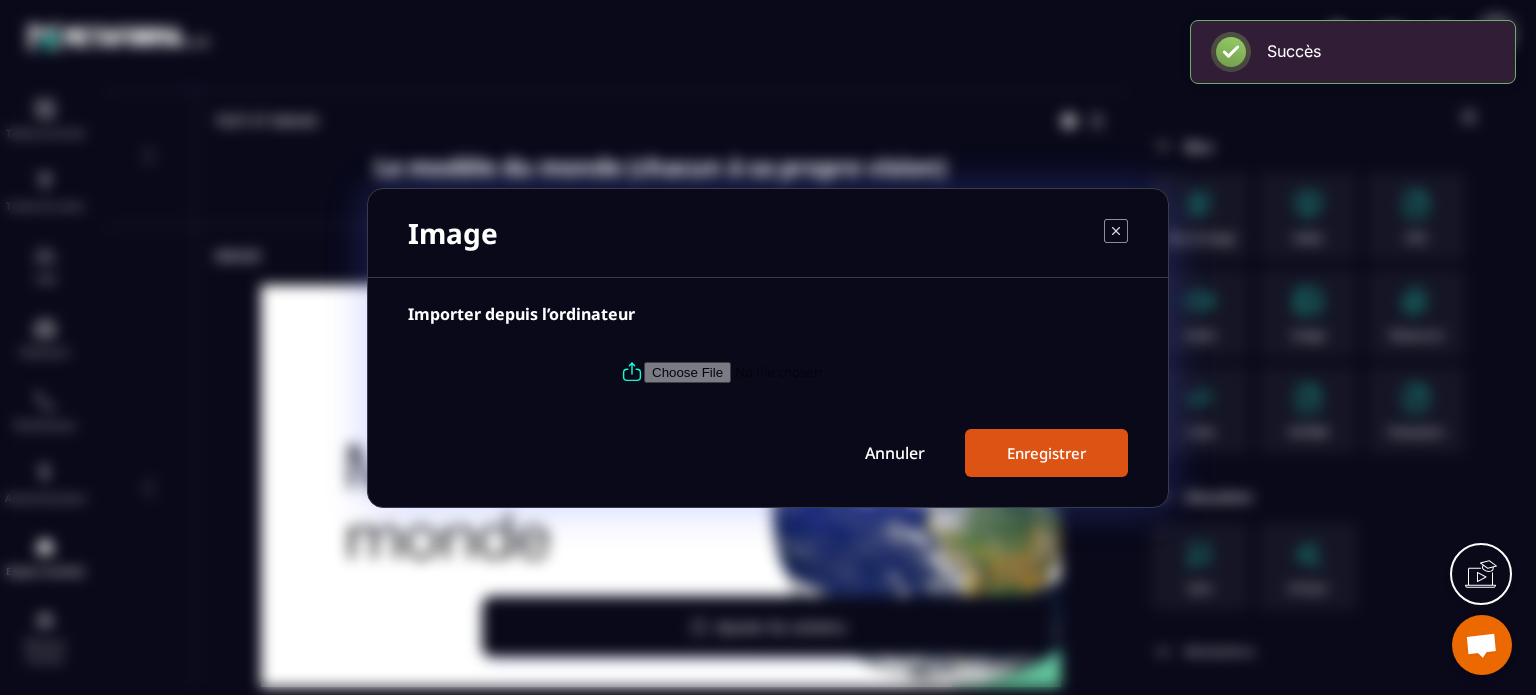 click at bounding box center [780, 371] 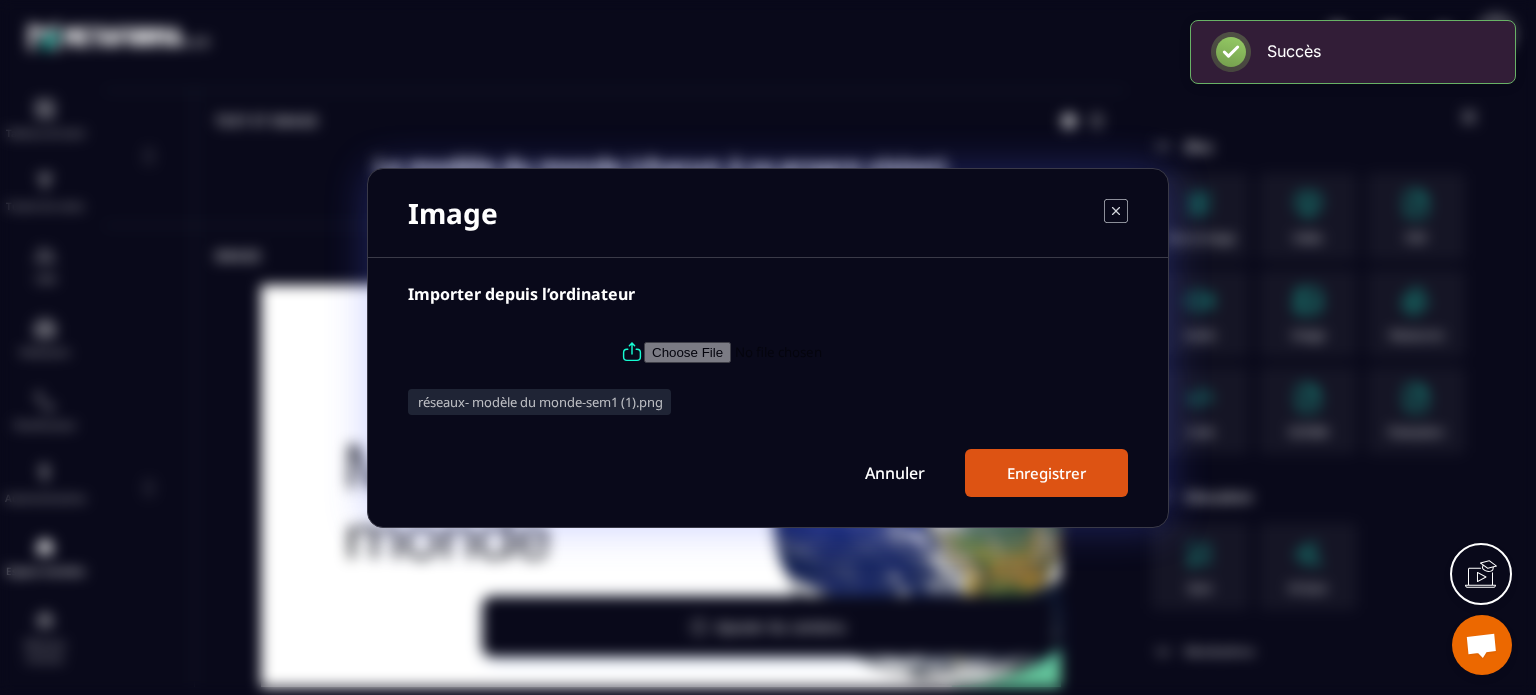 click on "Enregistrer" at bounding box center (1046, 473) 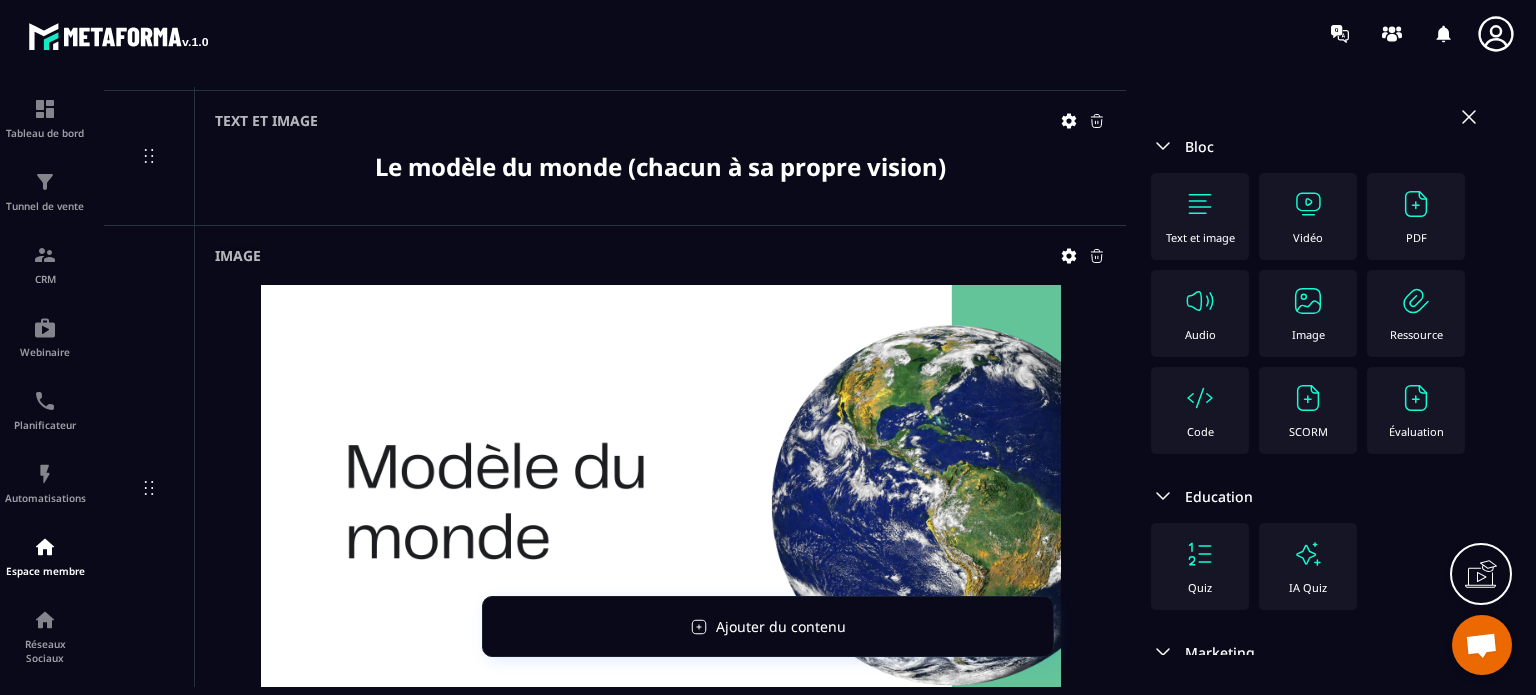 click at bounding box center [1308, 301] 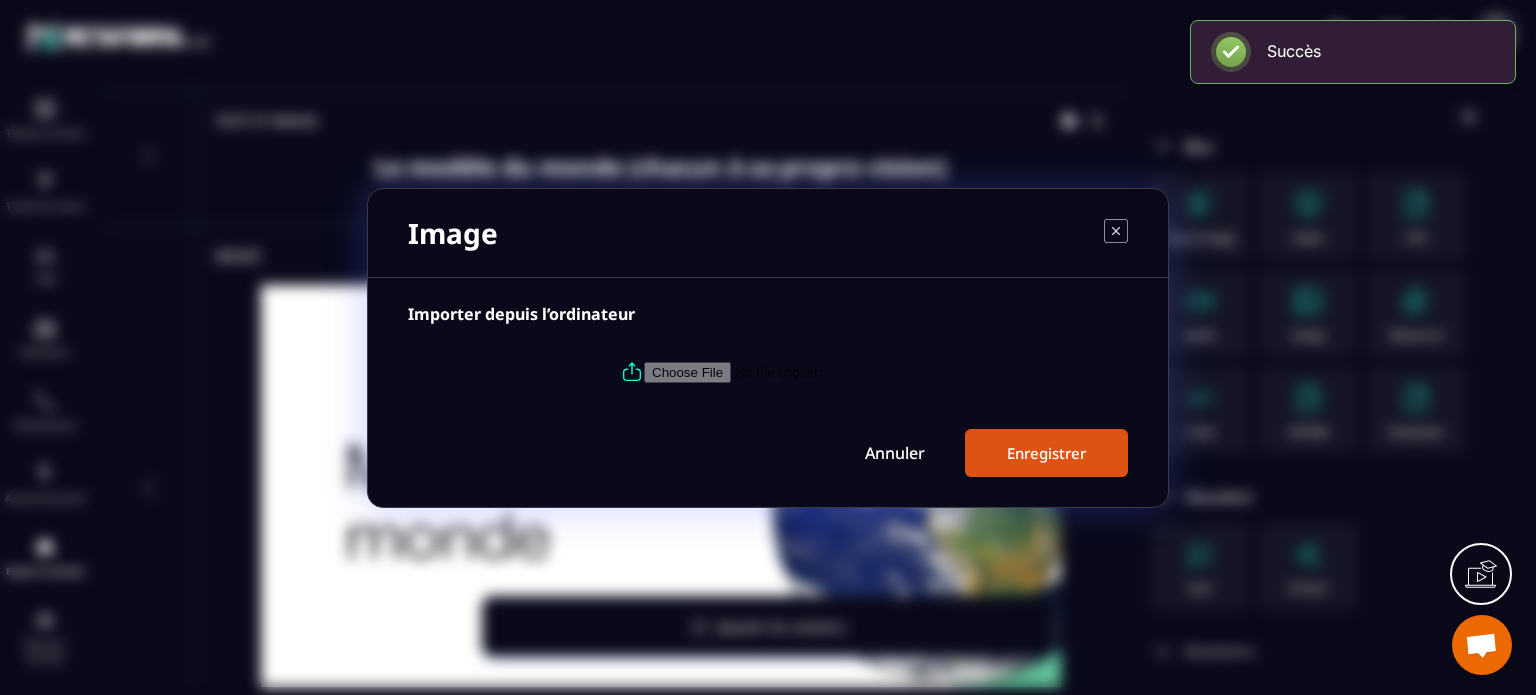 click at bounding box center [780, 371] 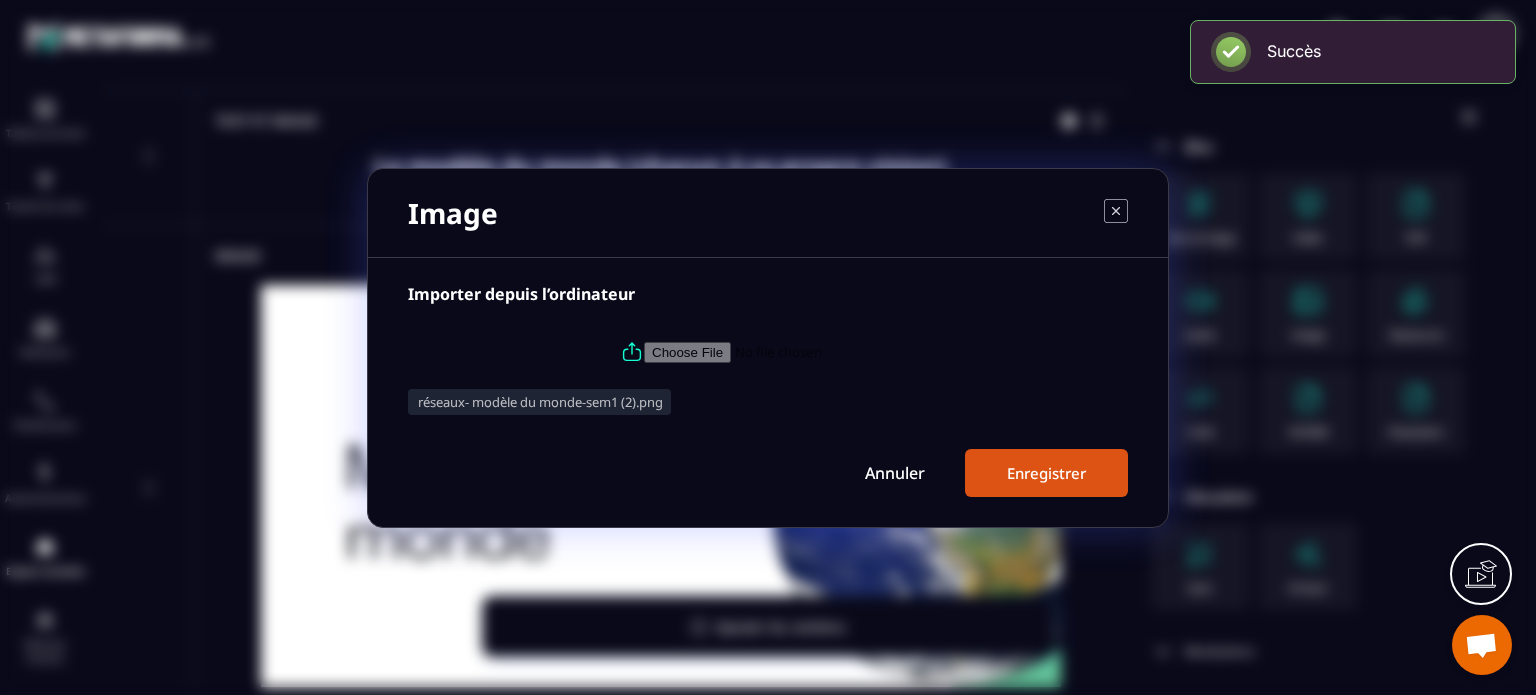 click on "Enregistrer" at bounding box center [1046, 473] 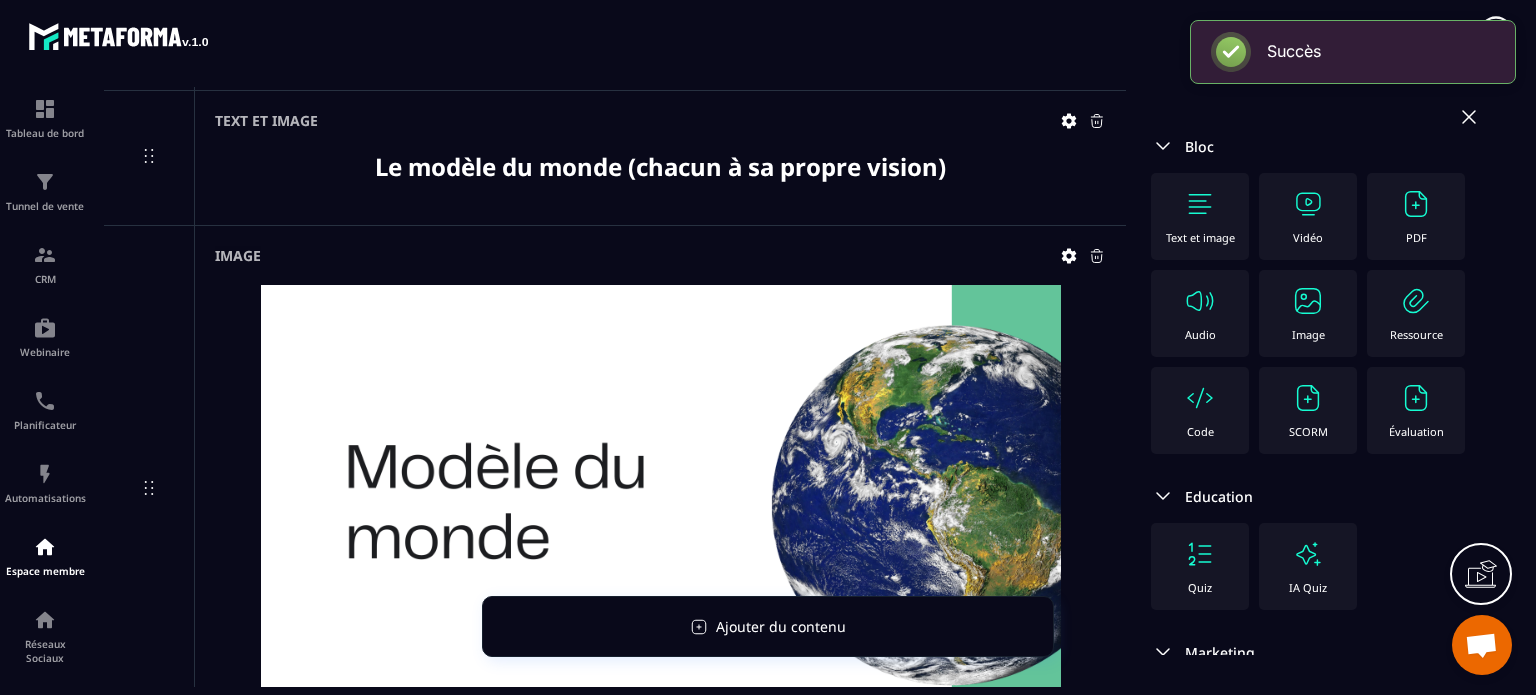 click on "Image" at bounding box center [1308, 313] 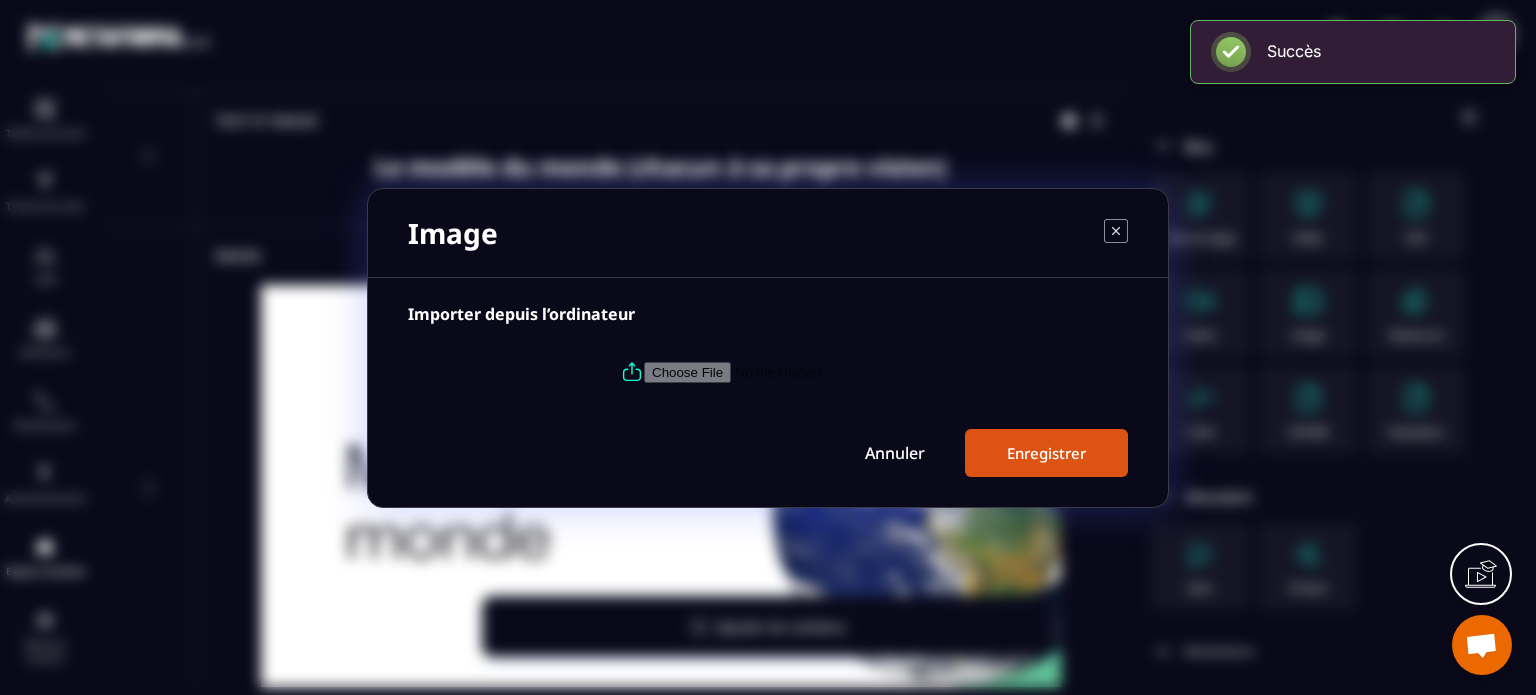 click at bounding box center (780, 371) 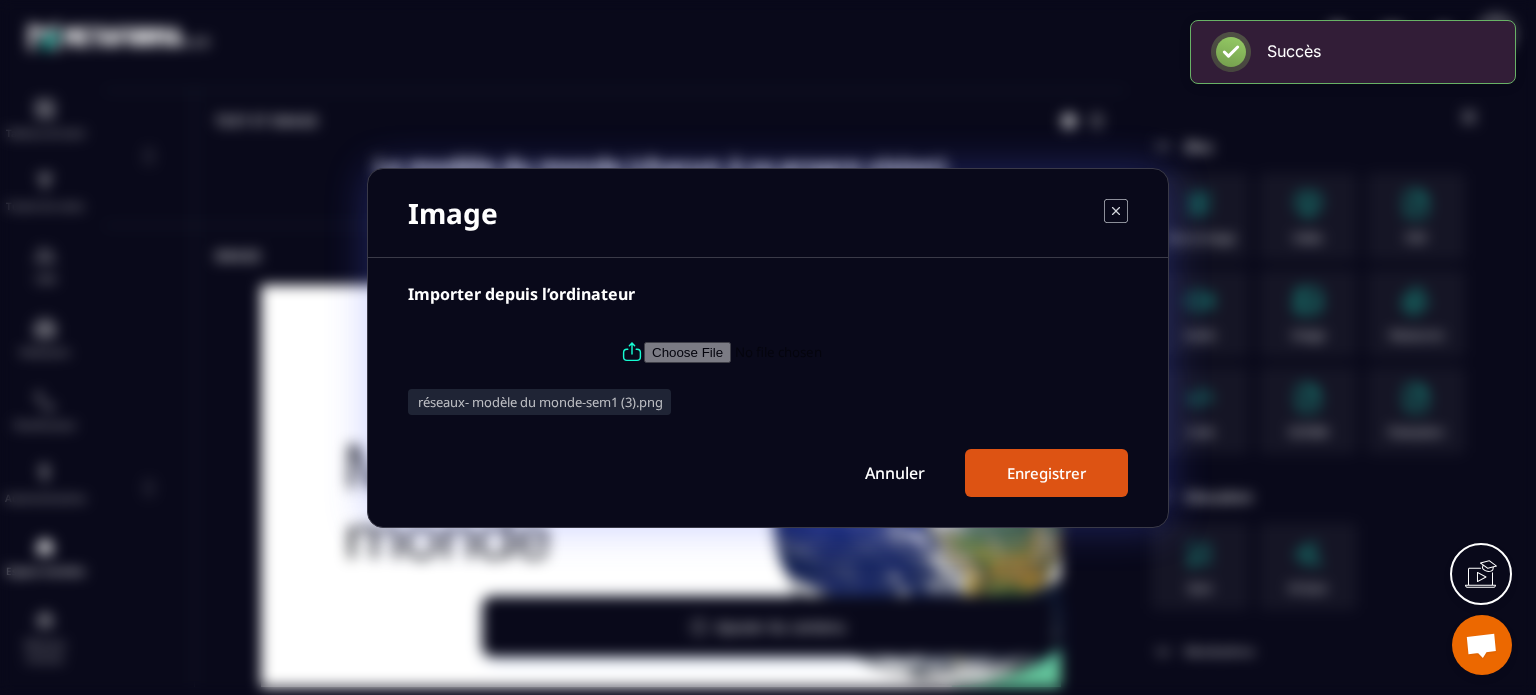 click on "Enregistrer" at bounding box center (1046, 473) 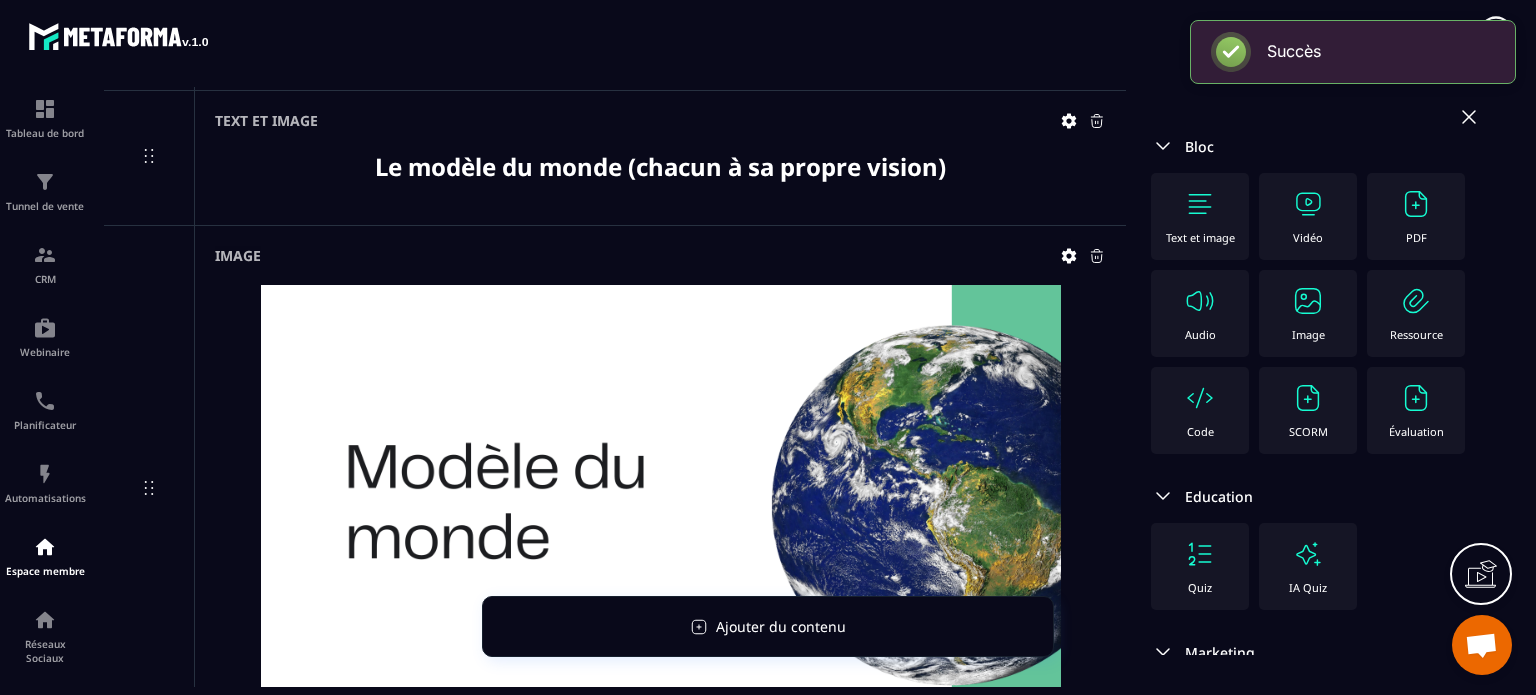 click on "Image" at bounding box center [1308, 313] 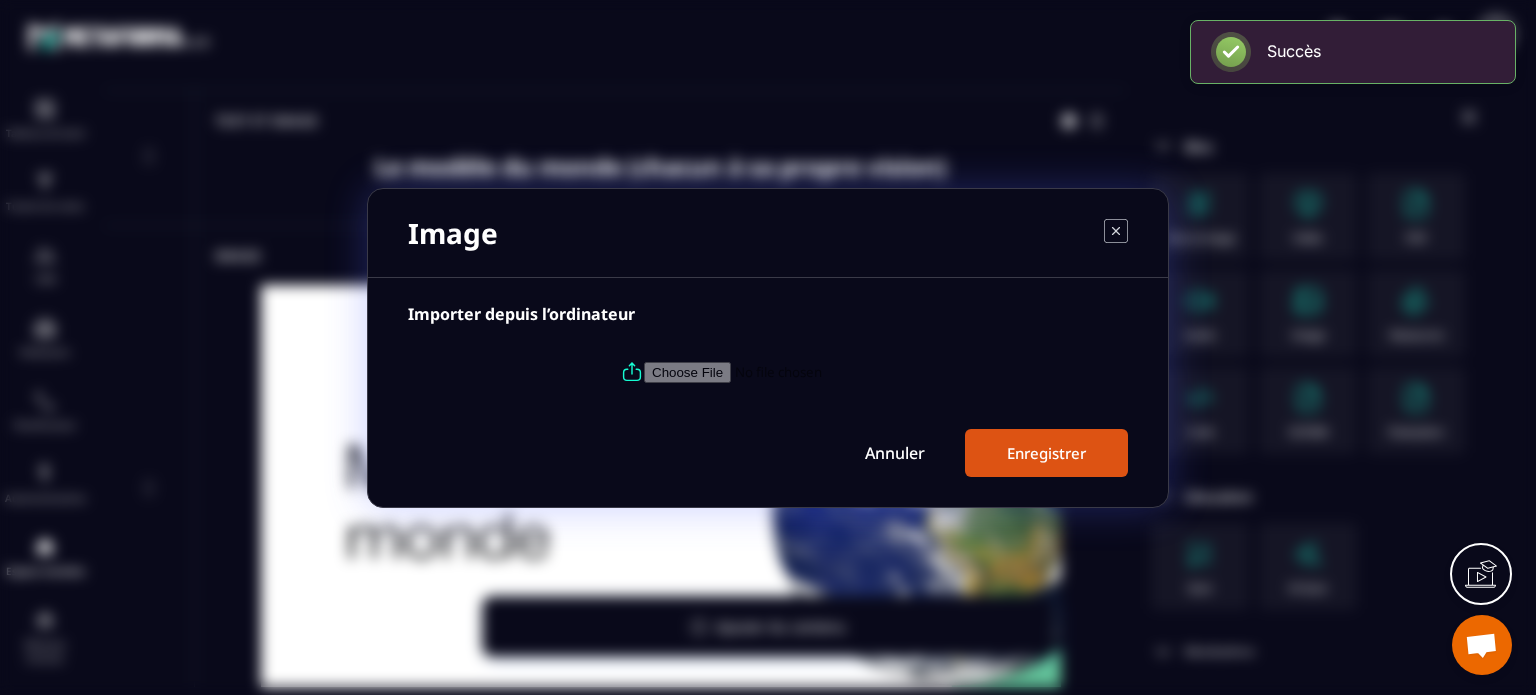 click at bounding box center (780, 371) 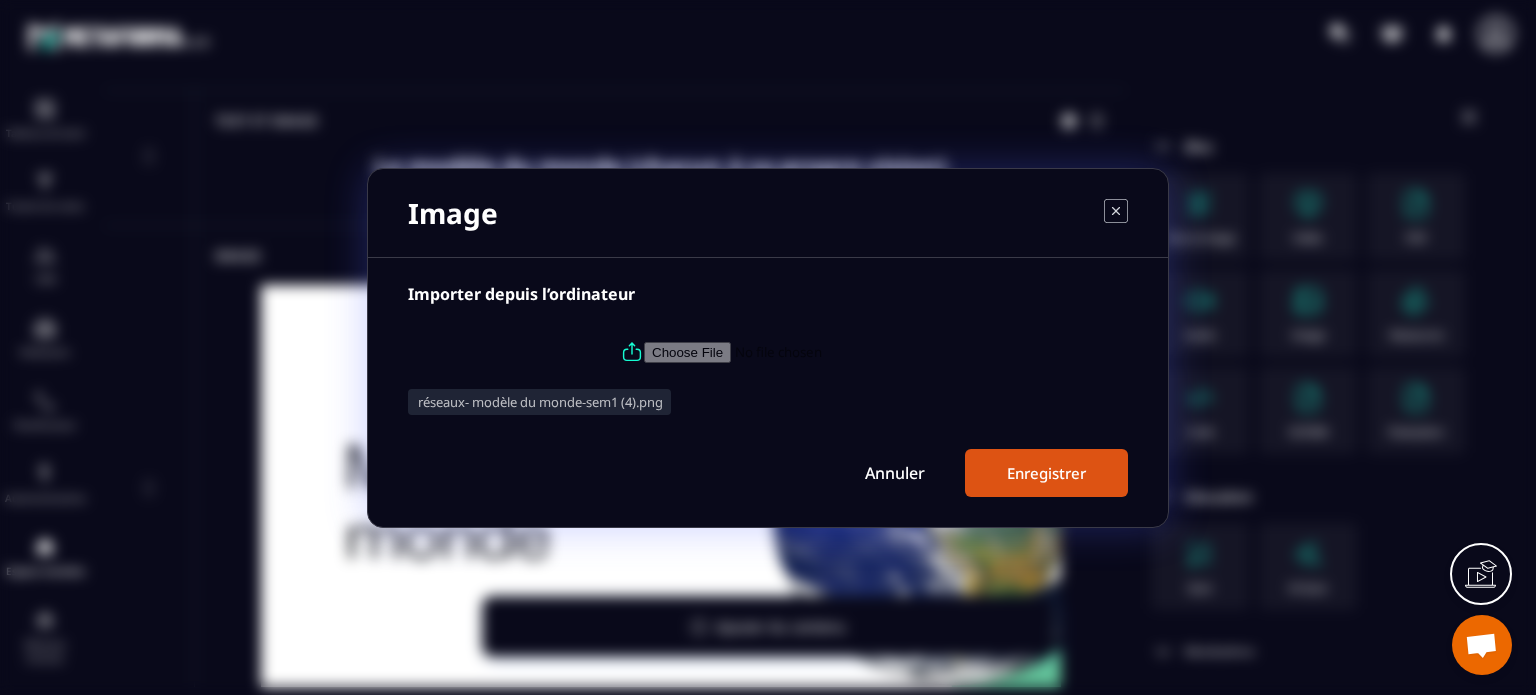 click on "Enregistrer" at bounding box center [1046, 473] 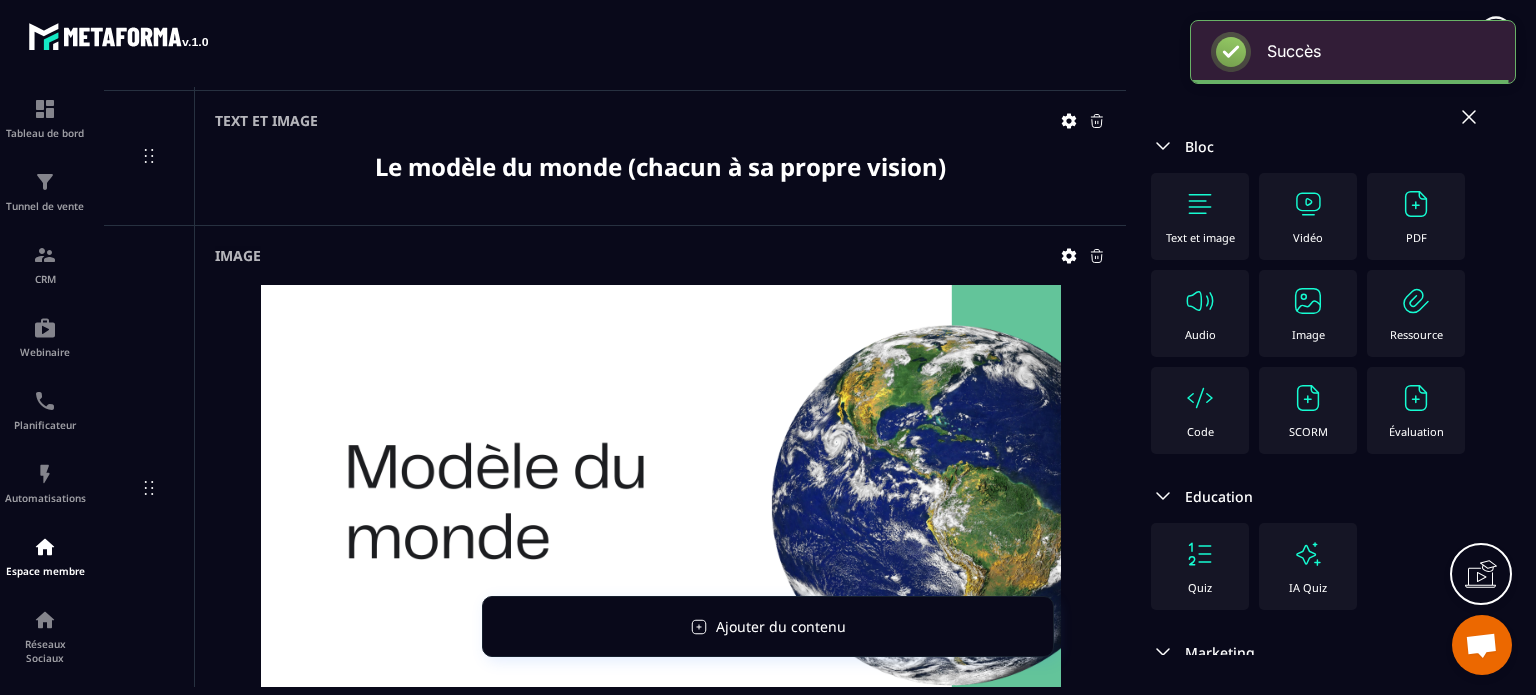 click at bounding box center (1308, 301) 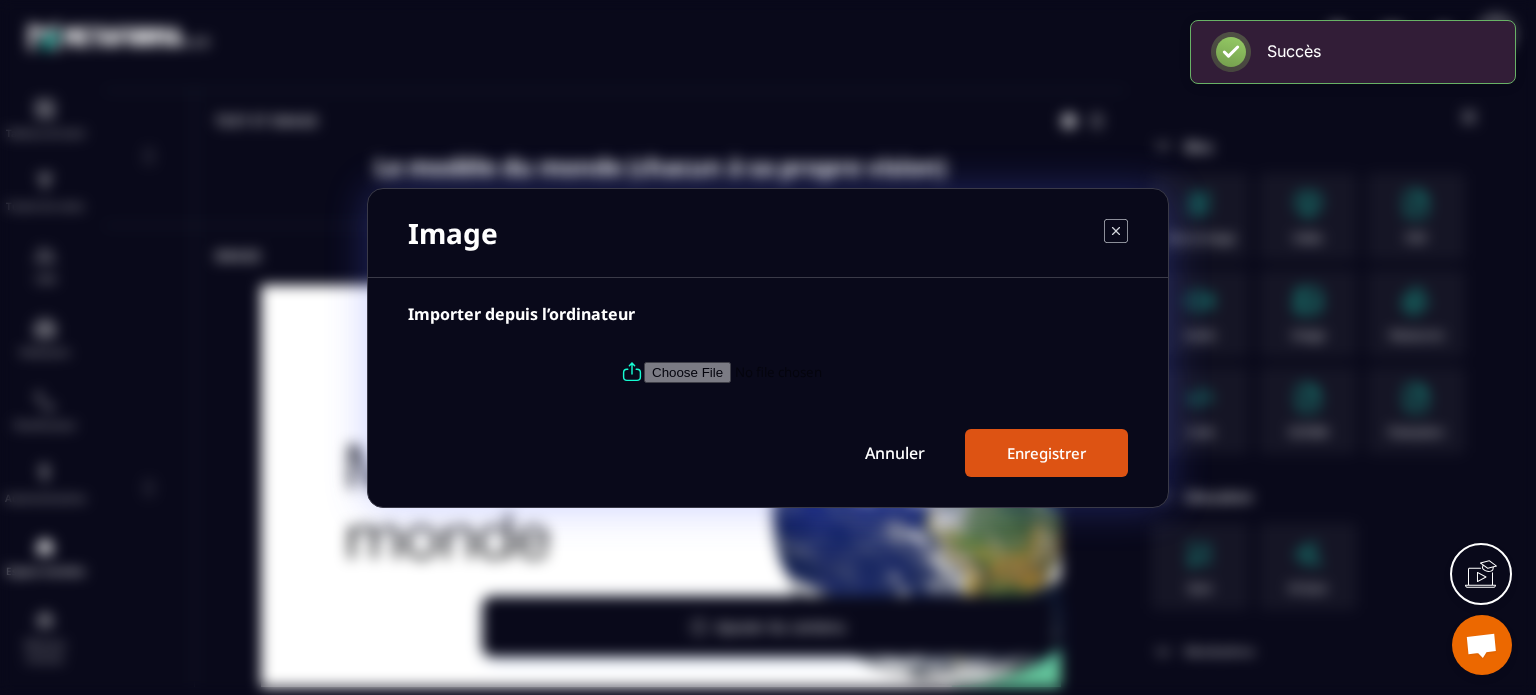 click at bounding box center [780, 371] 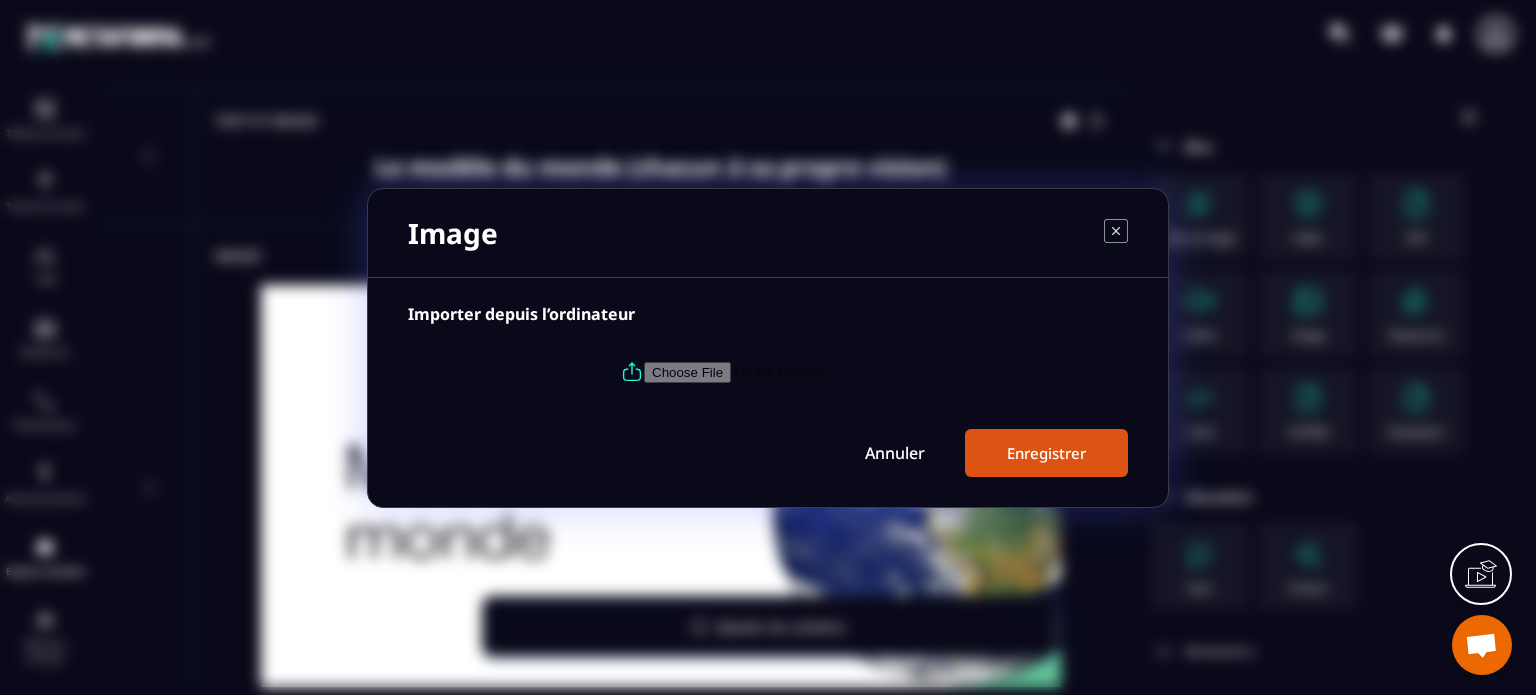 type on "**********" 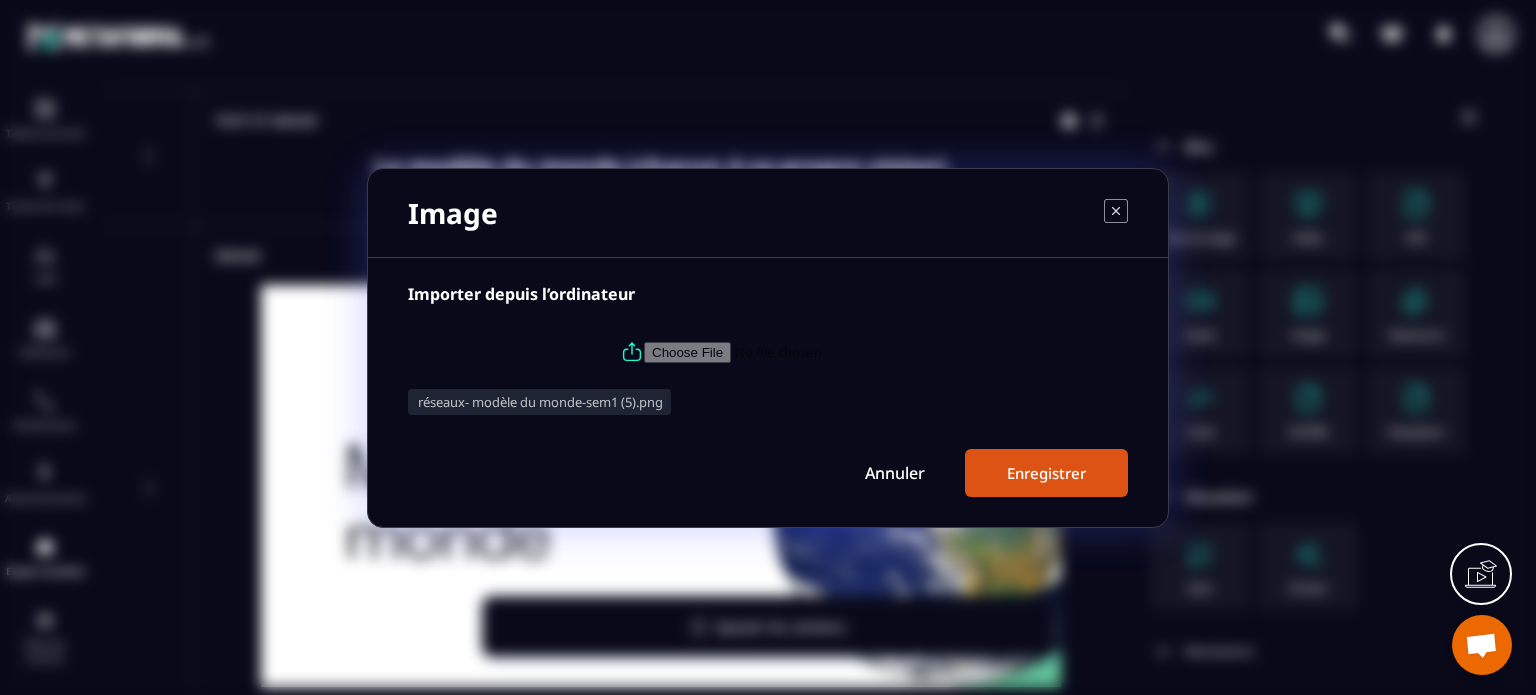 click on "Enregistrer" at bounding box center [1046, 473] 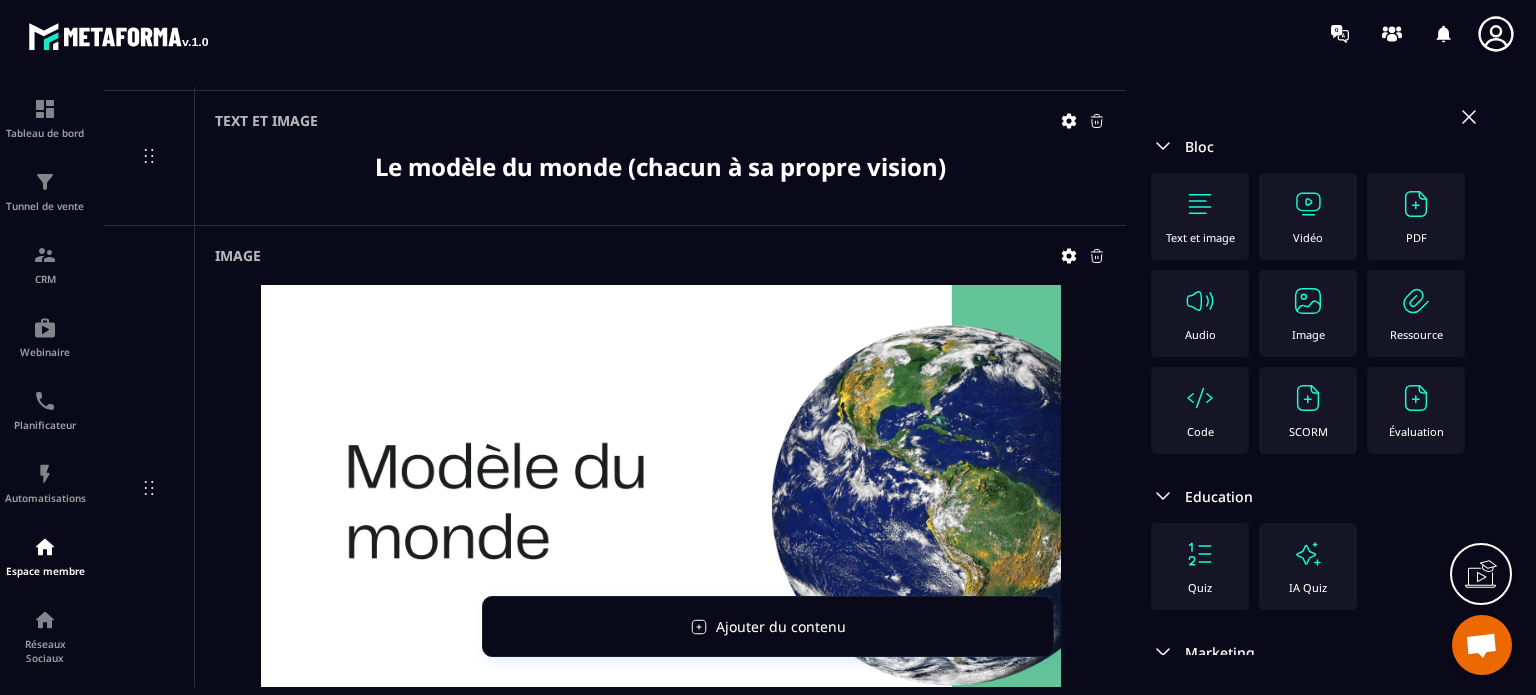 click 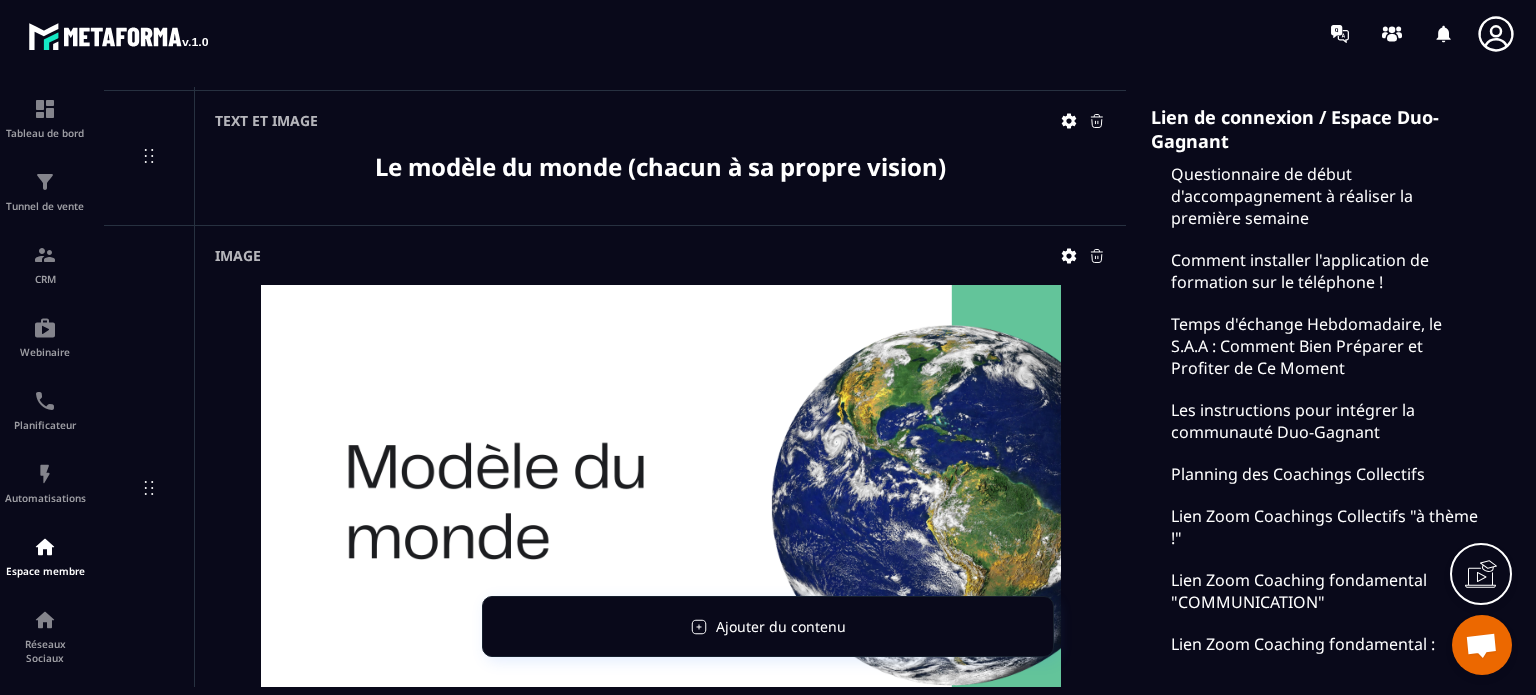 click at bounding box center [660, 194] 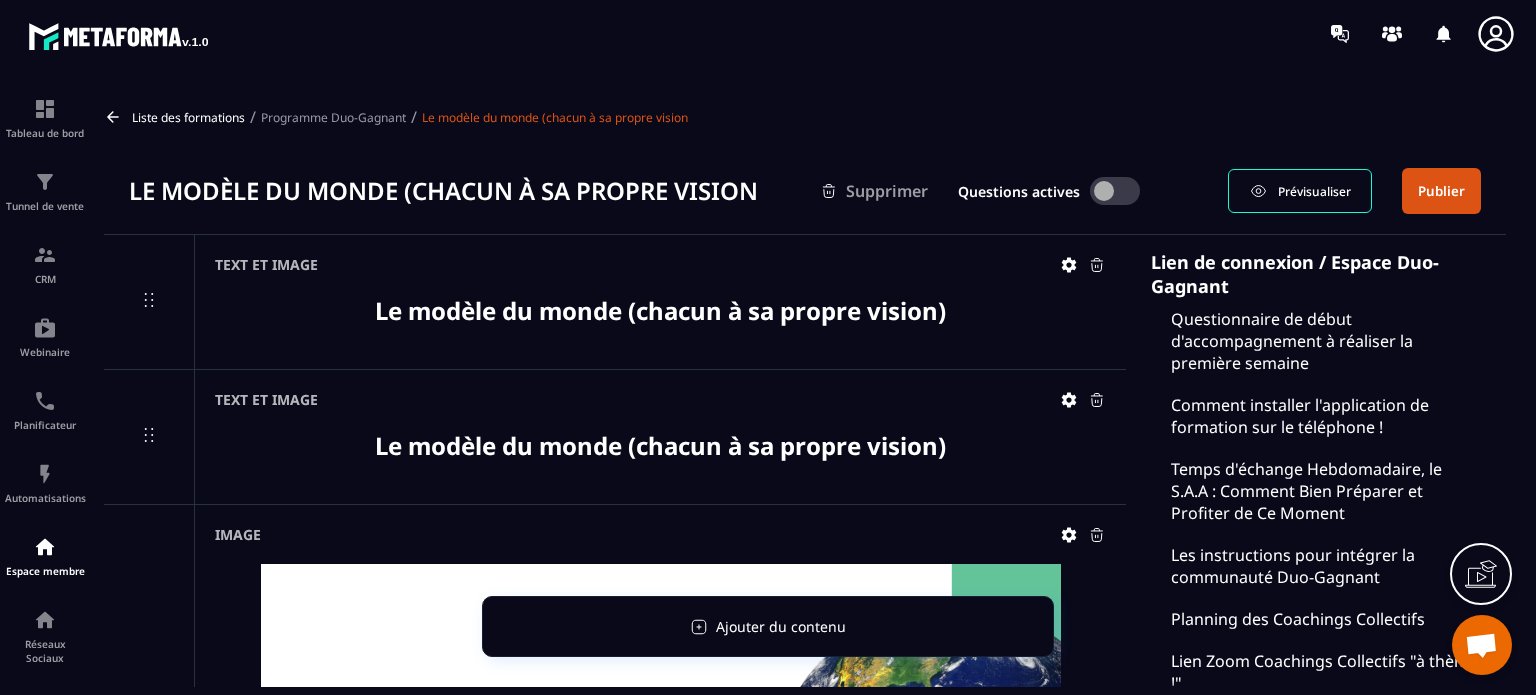 scroll, scrollTop: 0, scrollLeft: 0, axis: both 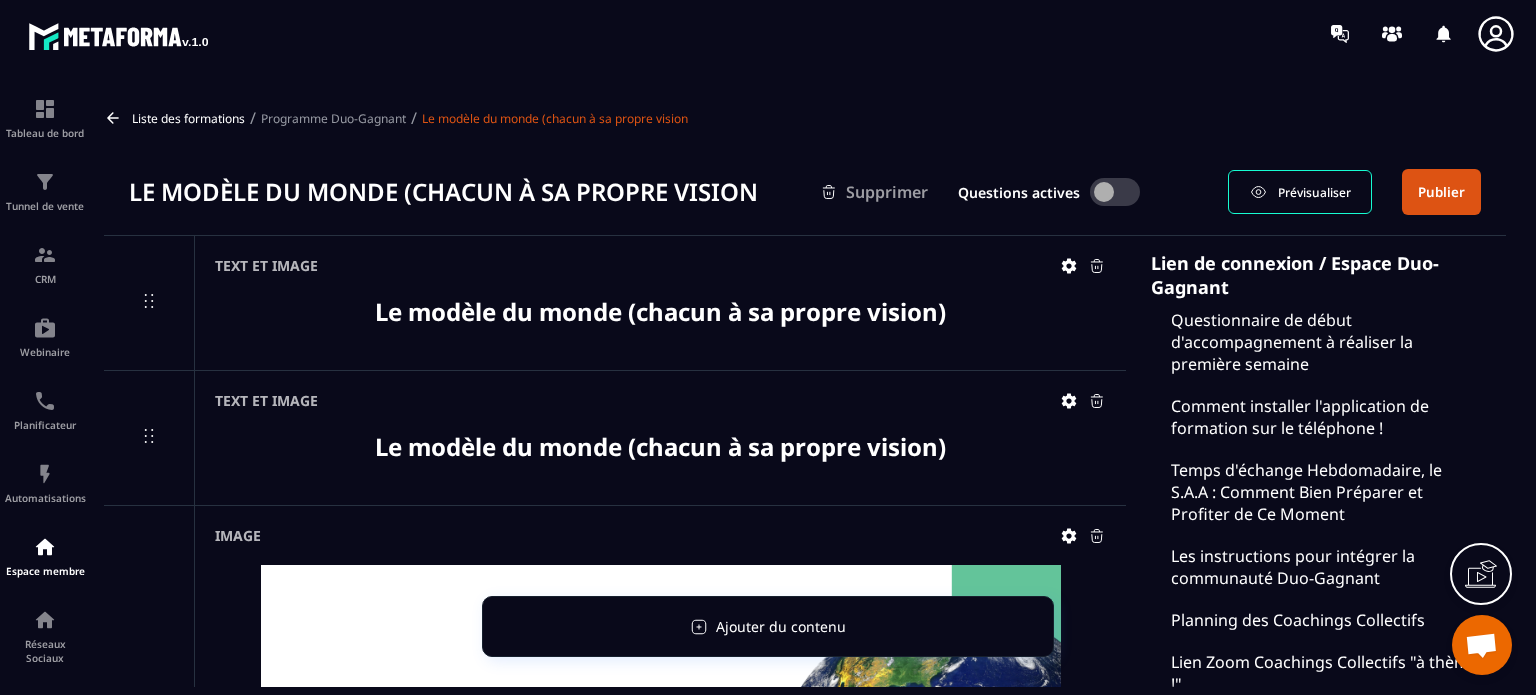 click on "Publier" at bounding box center (1441, 192) 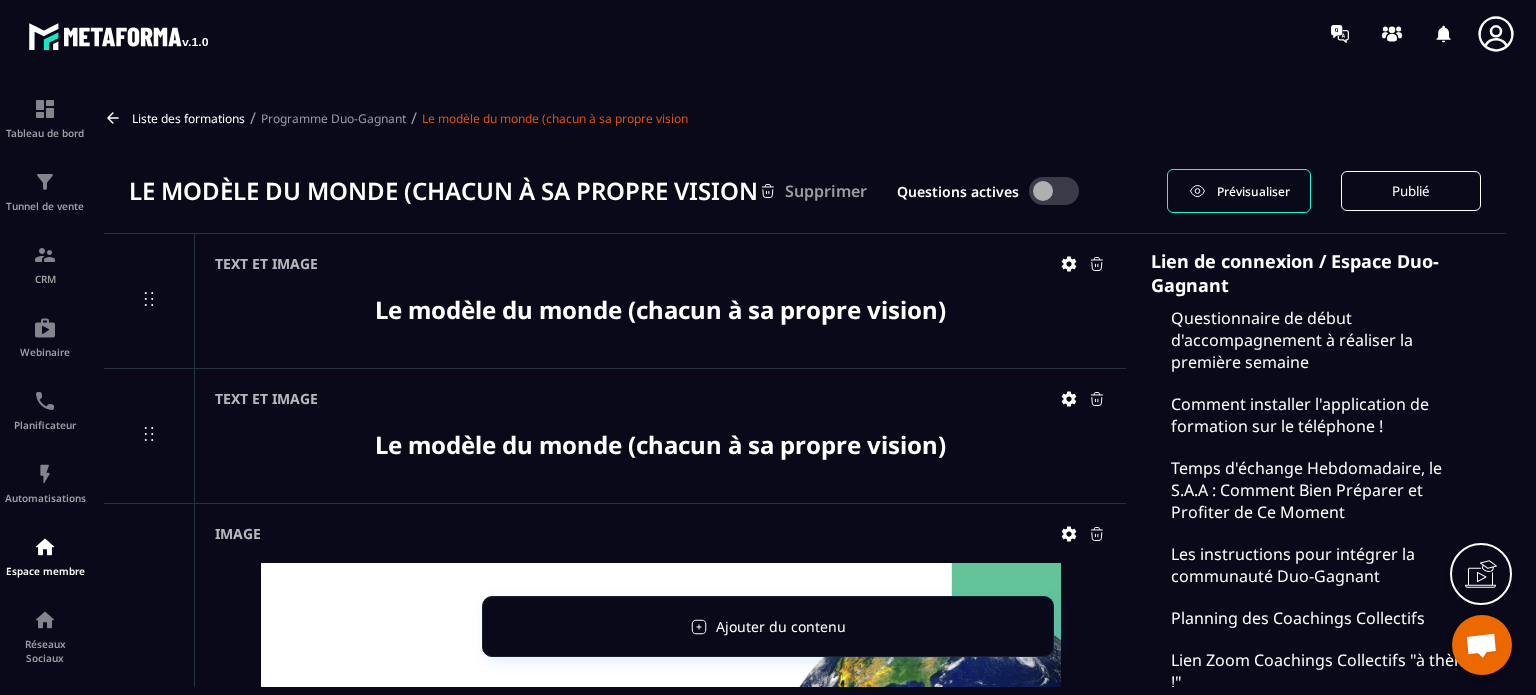 click 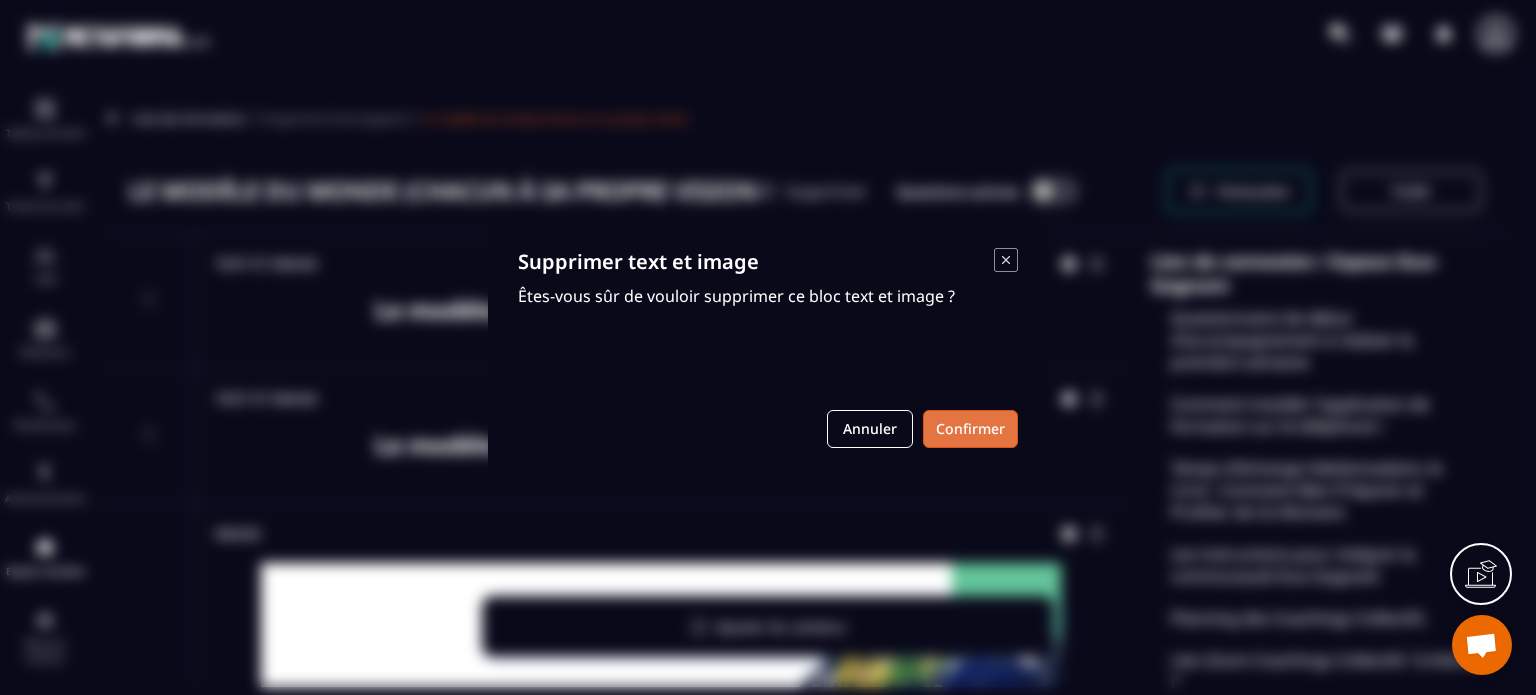 click on "Confirmer" at bounding box center (970, 429) 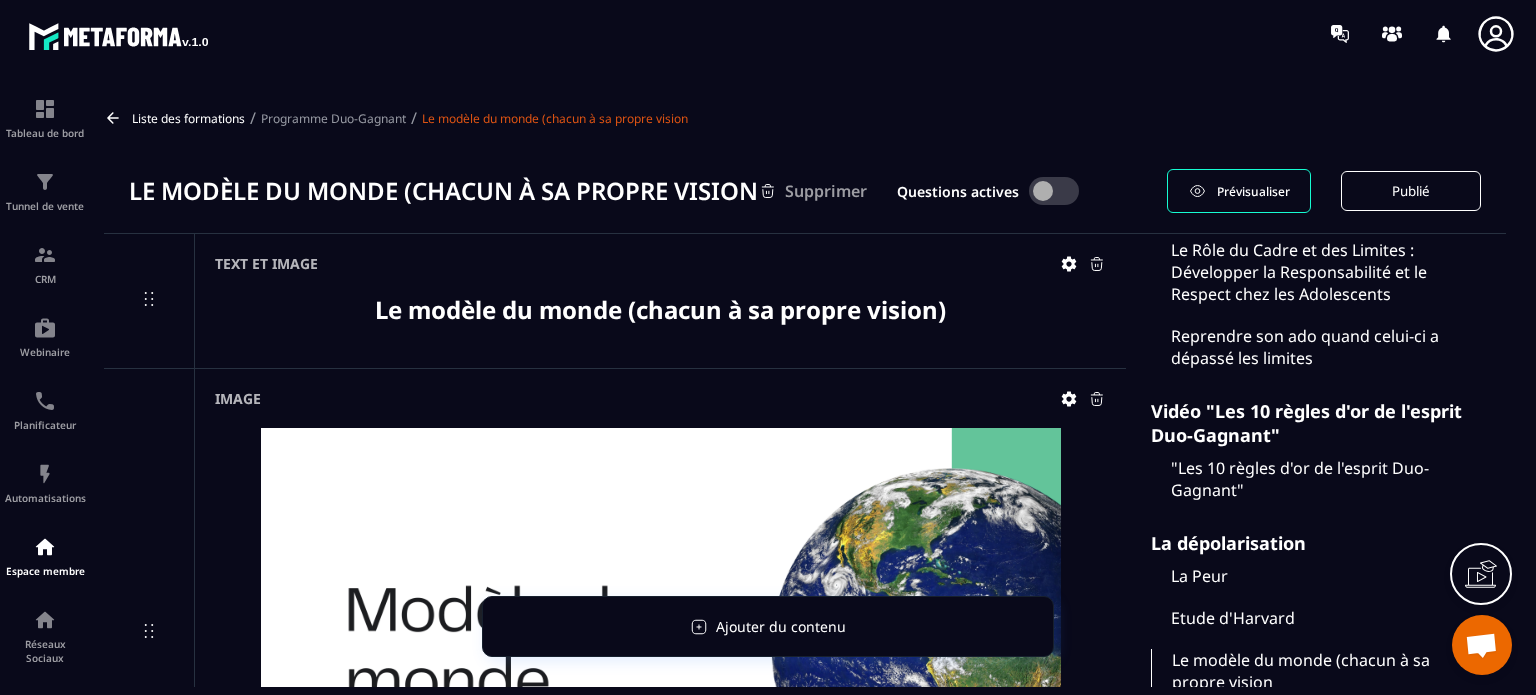 scroll, scrollTop: 6776, scrollLeft: 0, axis: vertical 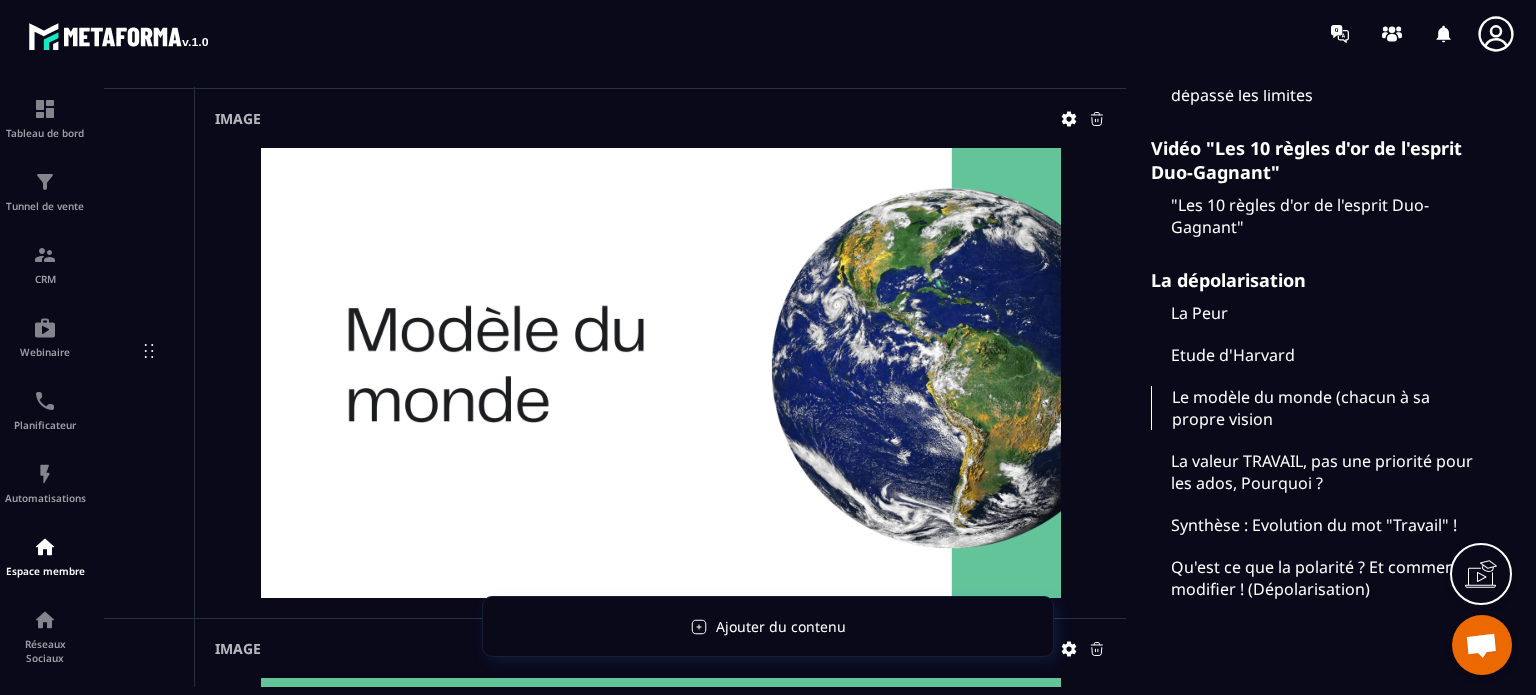 click on "La valeur TRAVAIL, pas une priorité pour les ados, Pourquoi ?" at bounding box center [1316, 472] 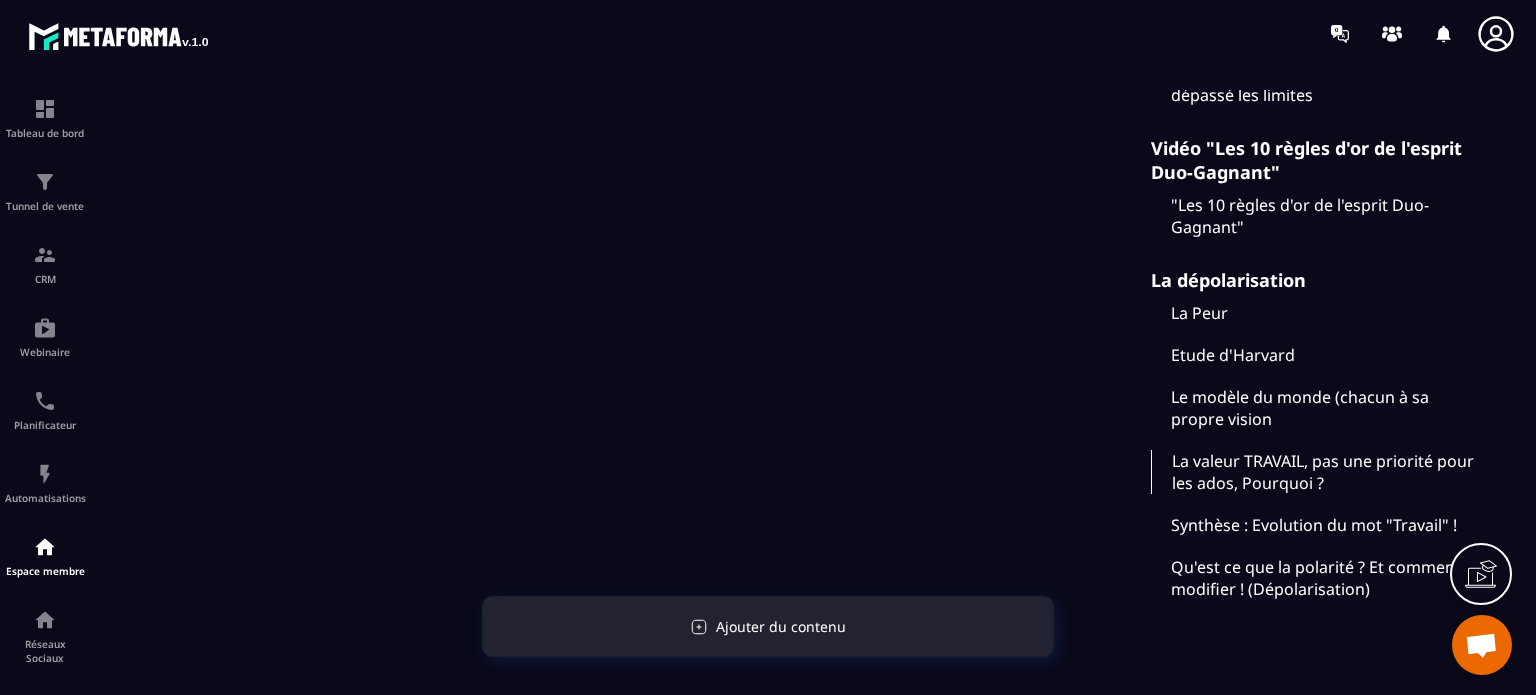 click on "Ajouter du contenu" 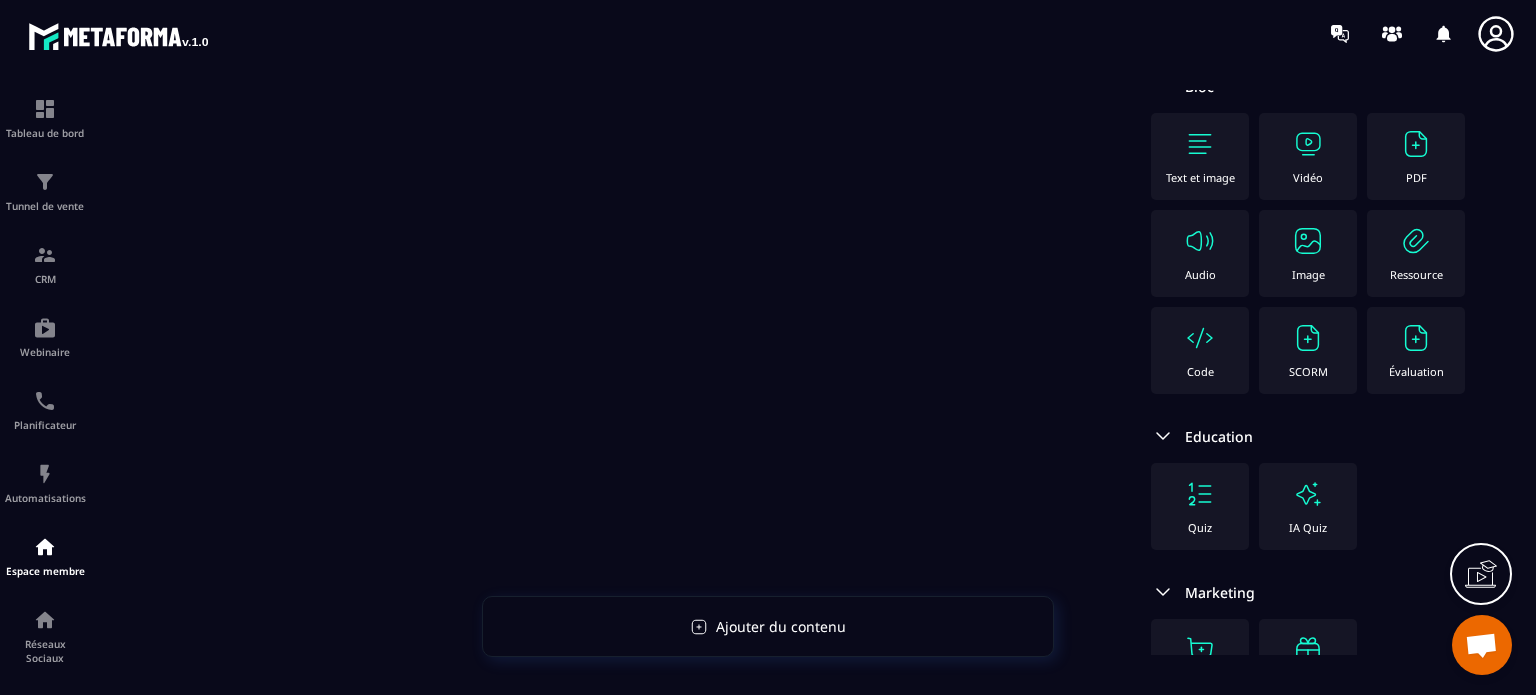scroll, scrollTop: 0, scrollLeft: 0, axis: both 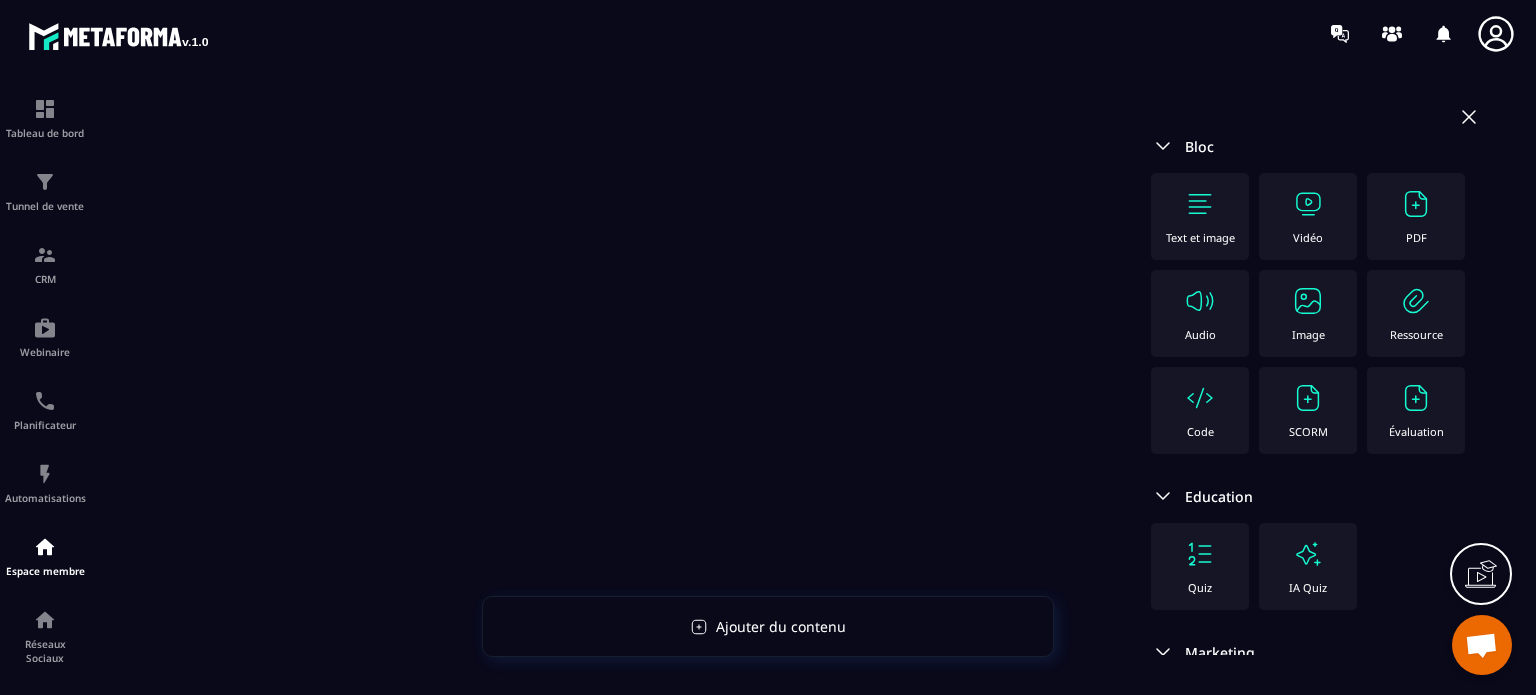 click on "Text et image" at bounding box center [1200, 237] 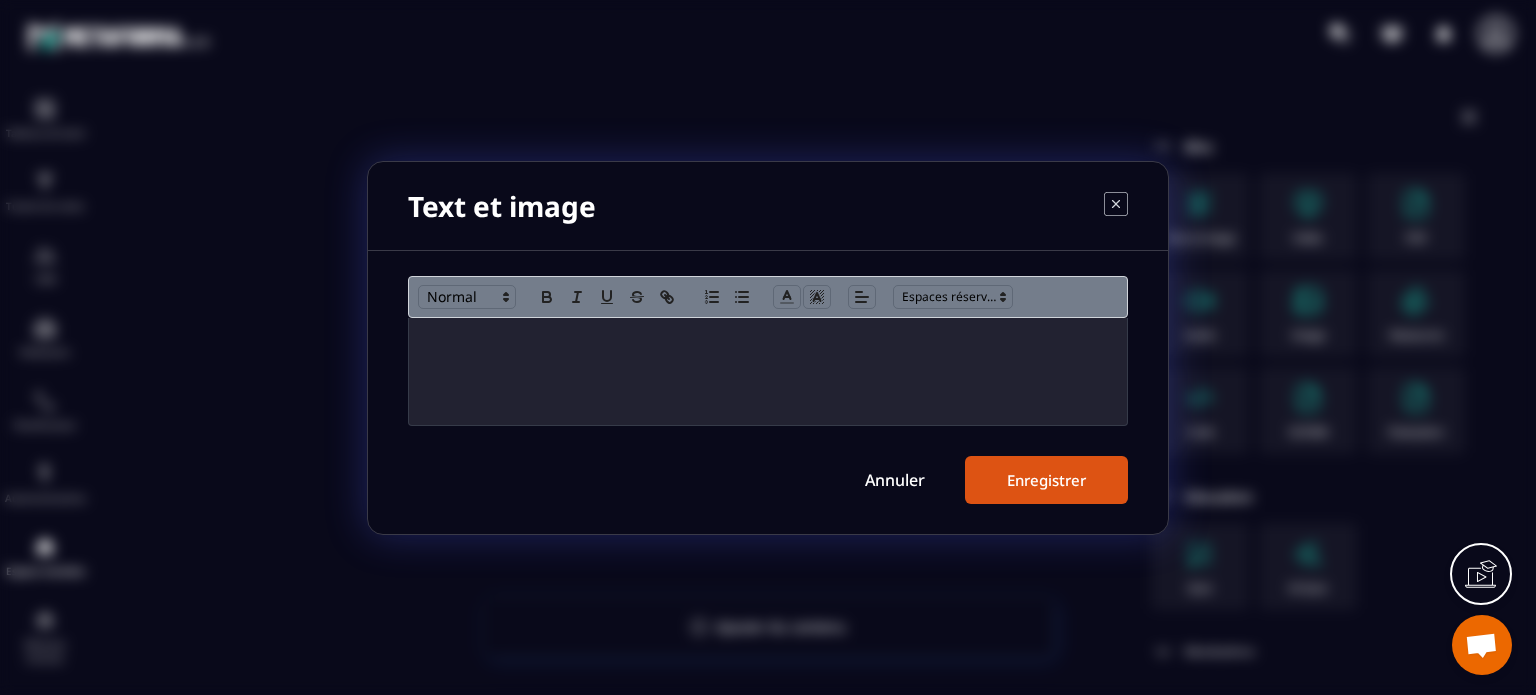 click at bounding box center [768, 371] 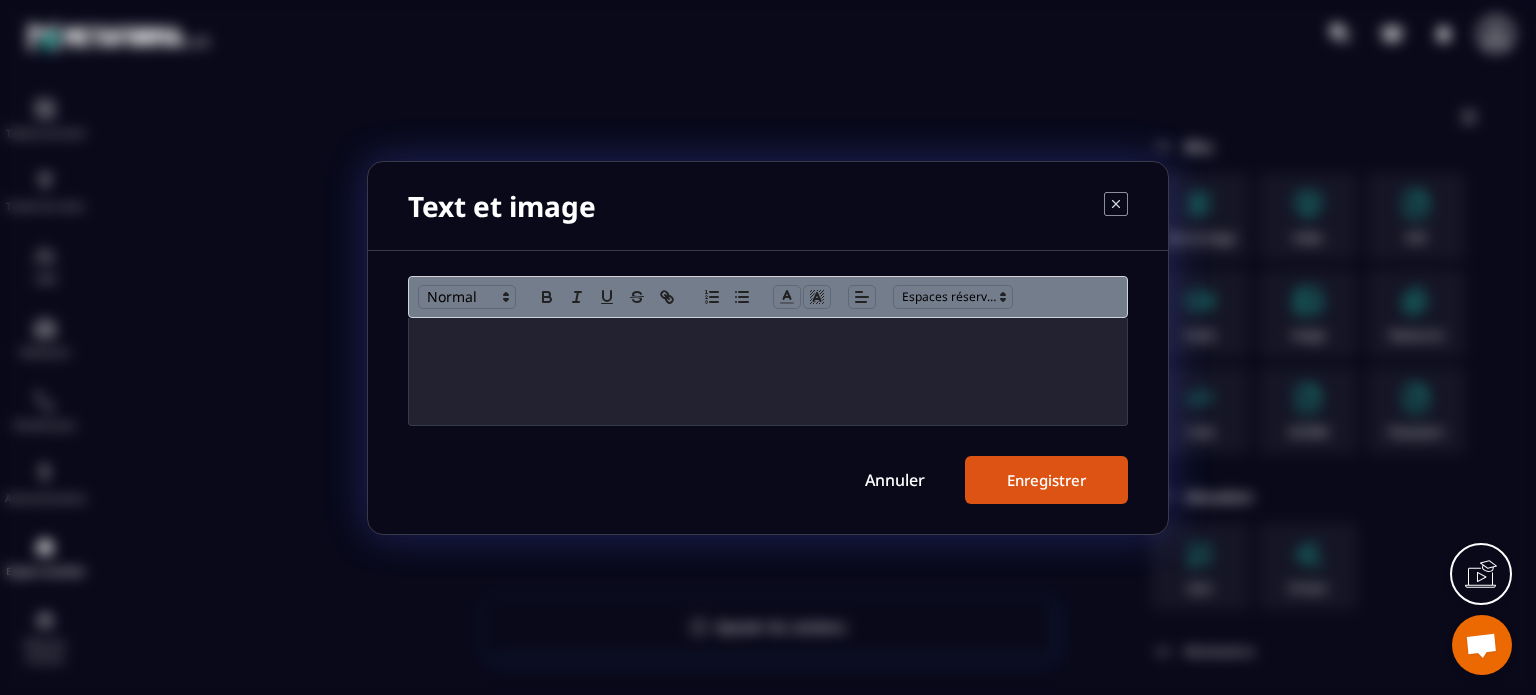 scroll, scrollTop: 0, scrollLeft: 0, axis: both 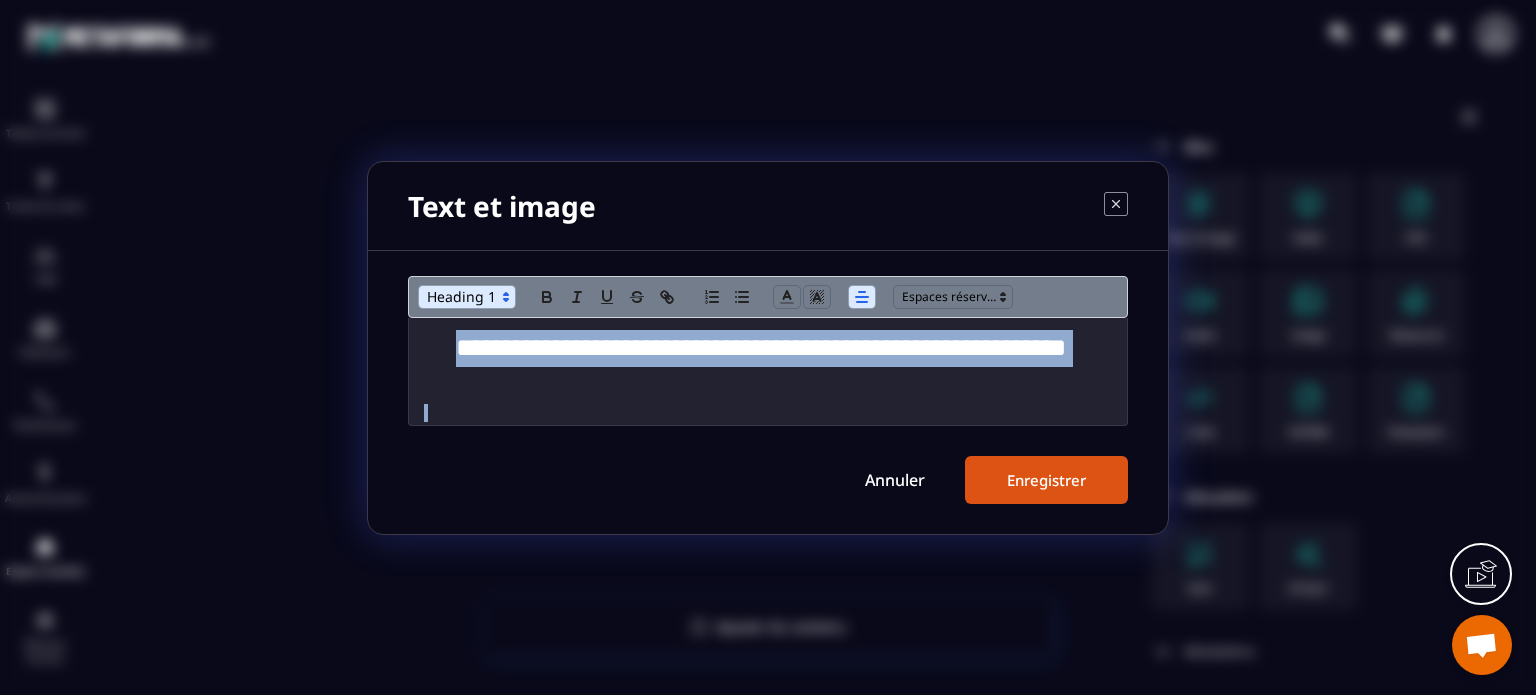 click 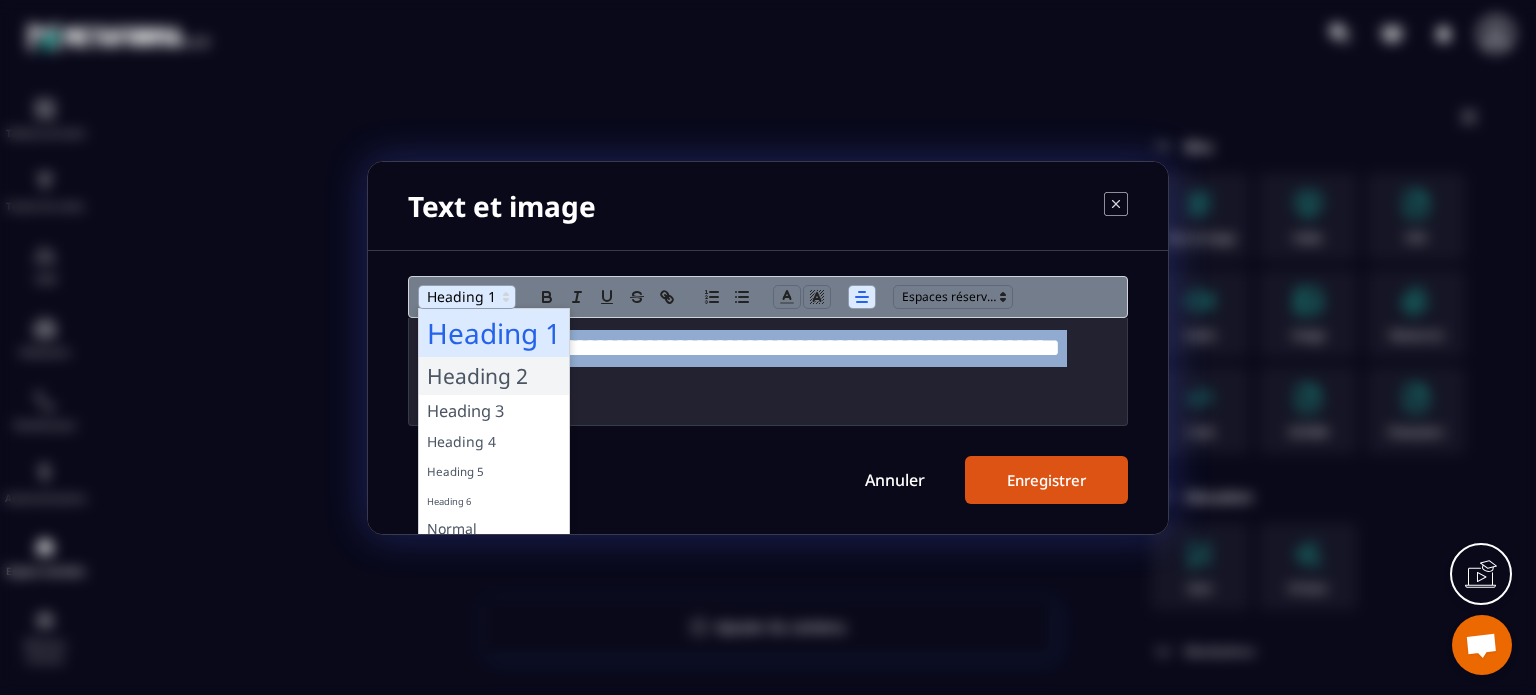 click at bounding box center (494, 376) 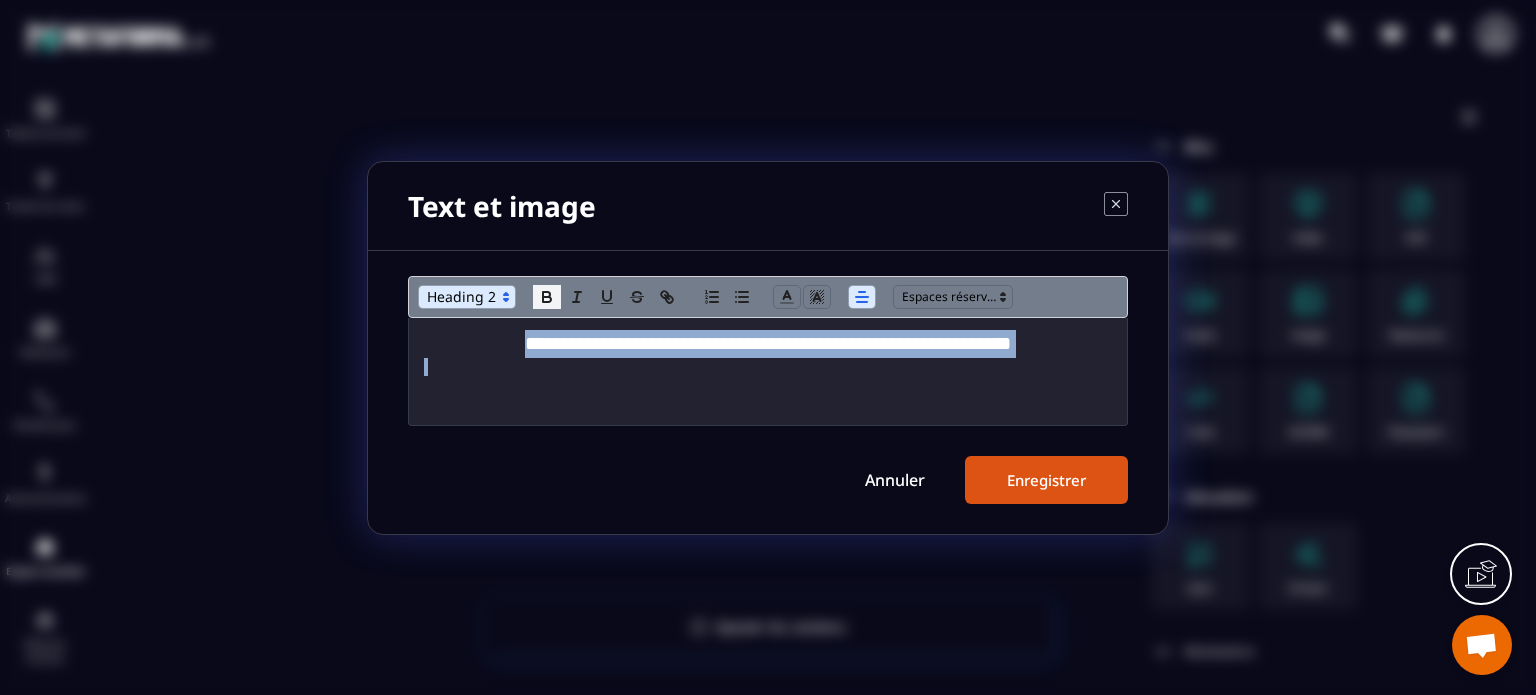click at bounding box center (547, 297) 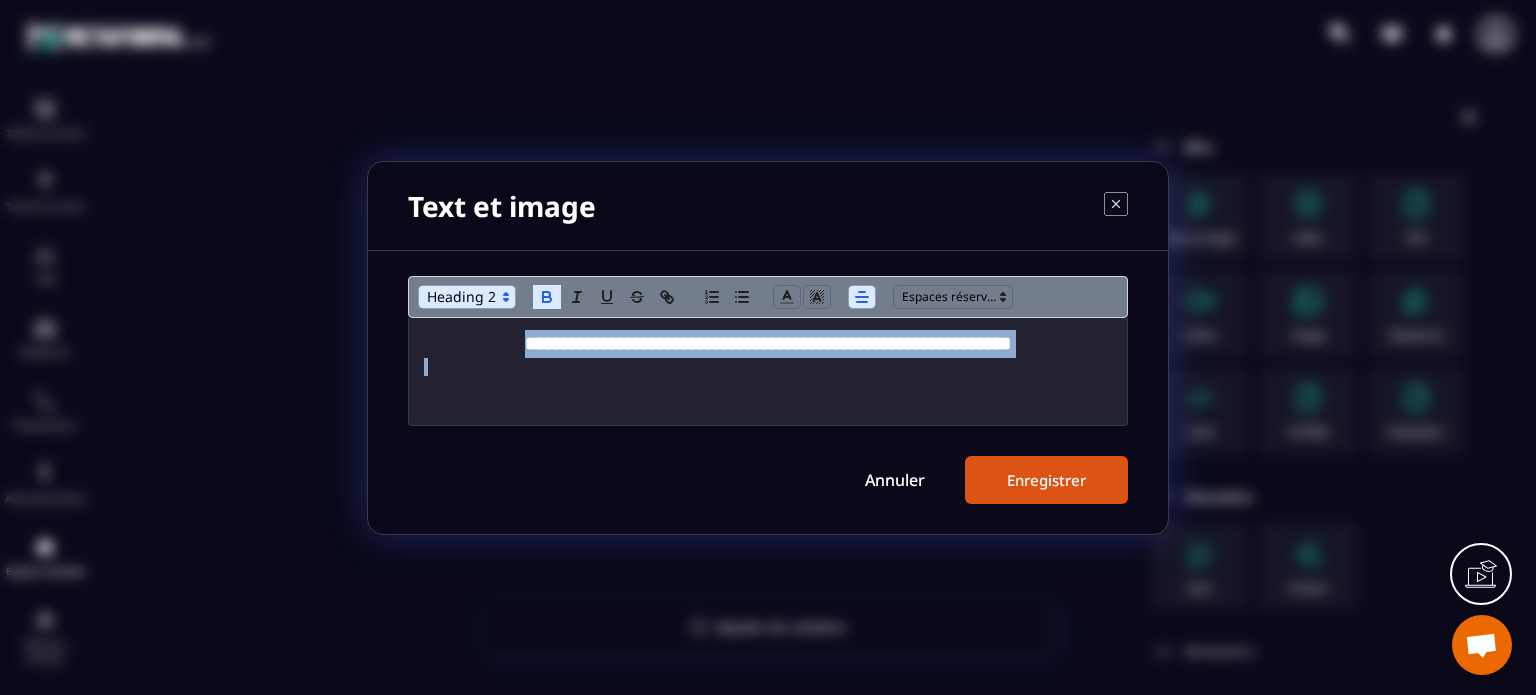click on "Enregistrer" at bounding box center [1046, 480] 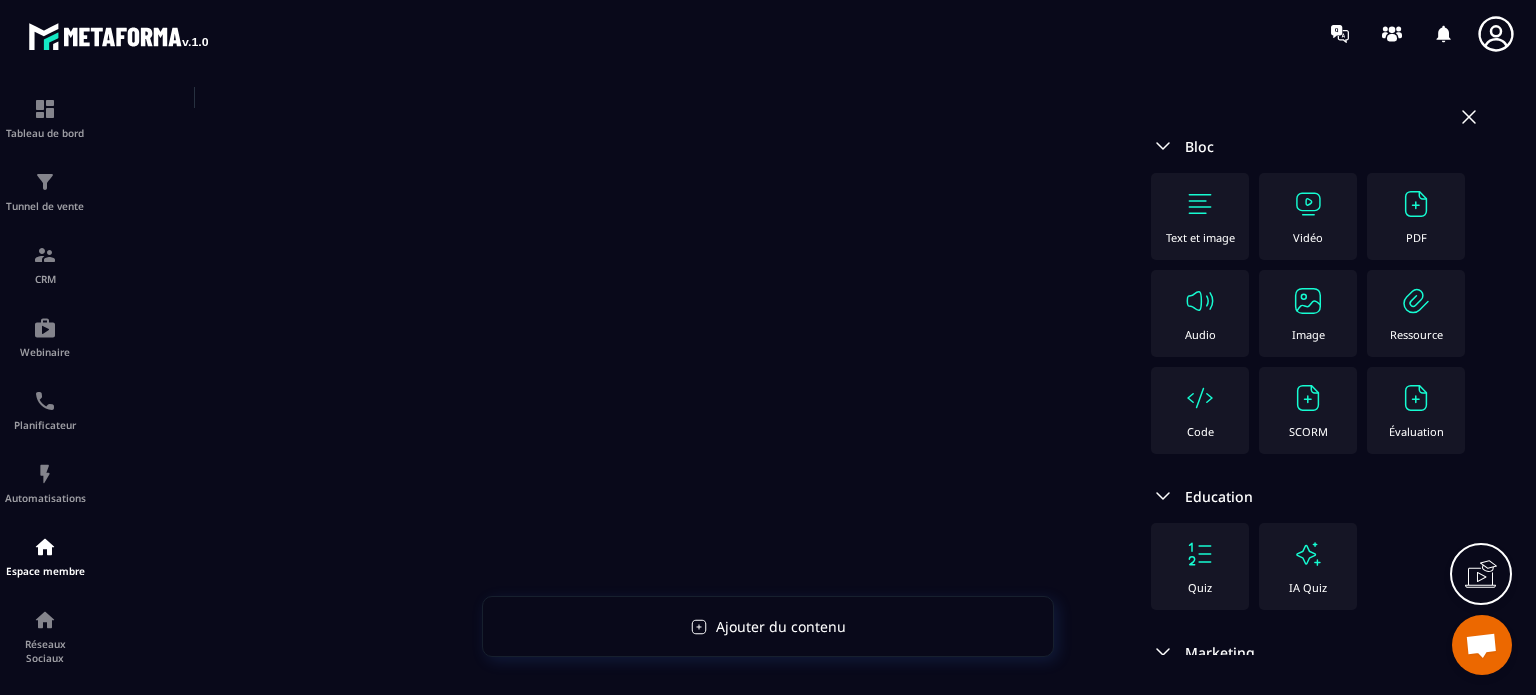 click on "Text et image La valeur TRAVAIL, pas une priorité pour les ados, Pourquoi ?" at bounding box center (615, 342) 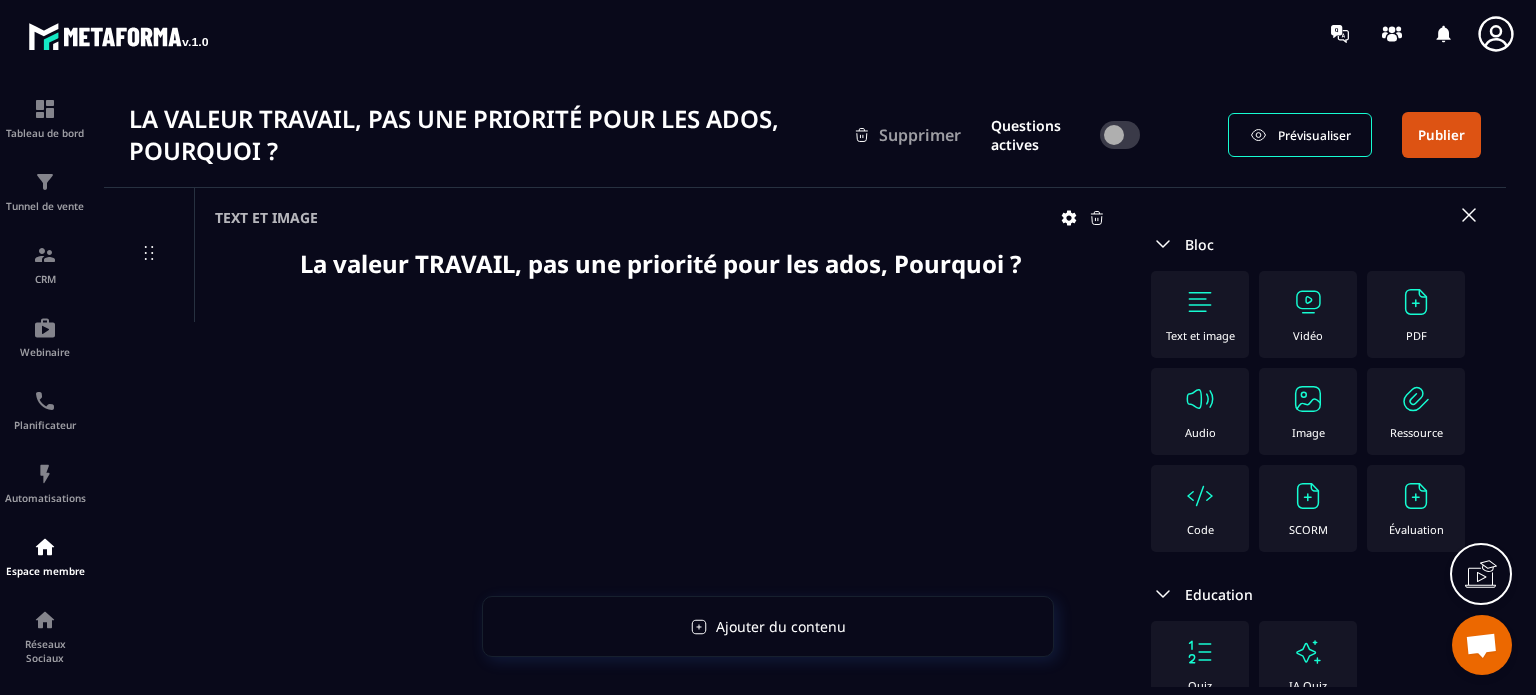 scroll, scrollTop: 40, scrollLeft: 0, axis: vertical 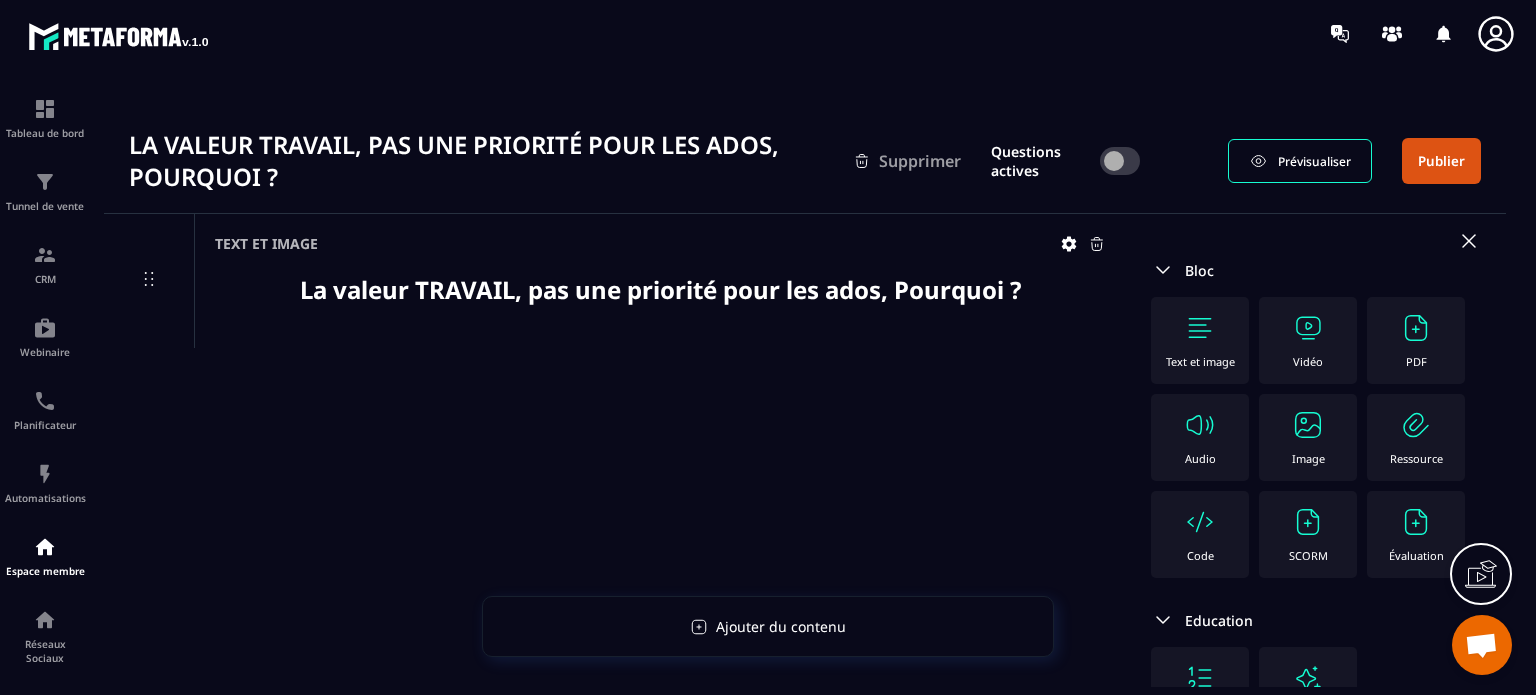 click on "Image" at bounding box center [1308, 458] 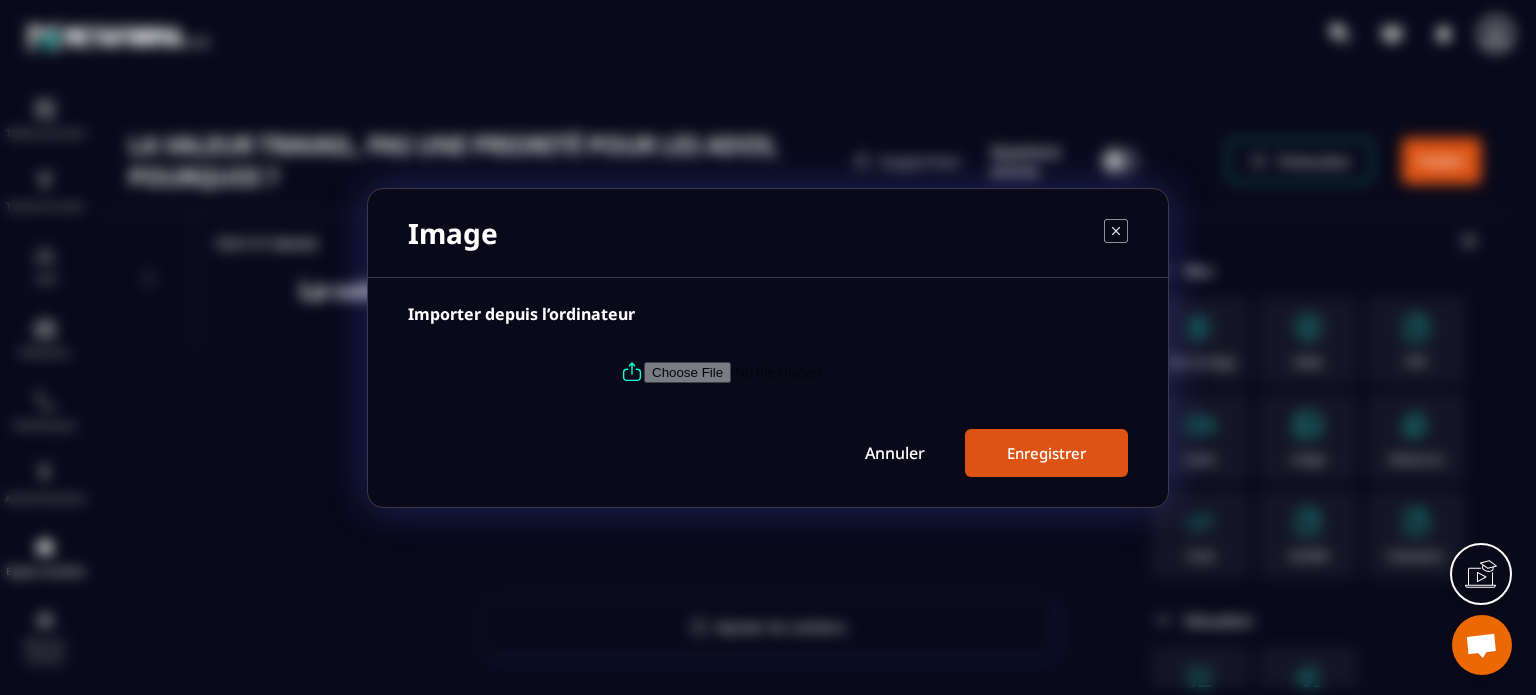 click at bounding box center [780, 371] 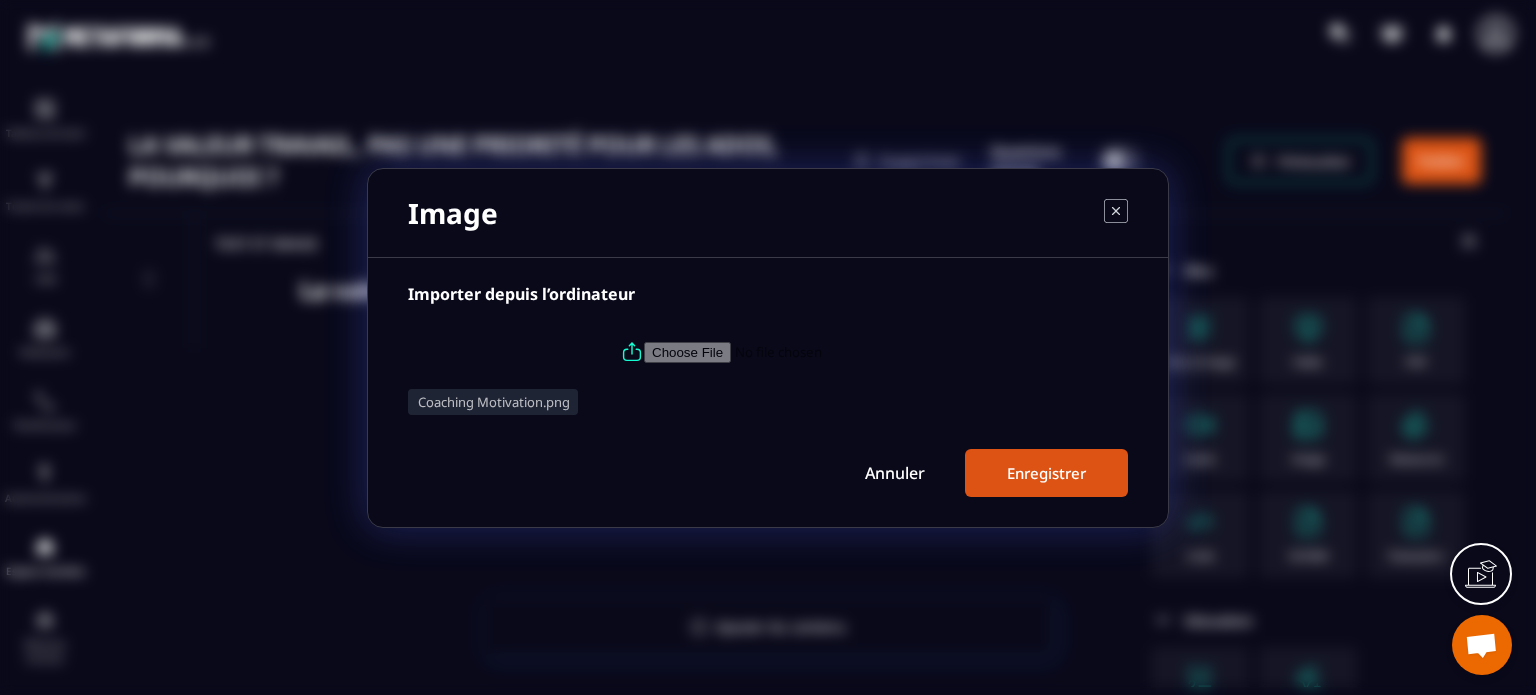 click on "Enregistrer" at bounding box center (1046, 473) 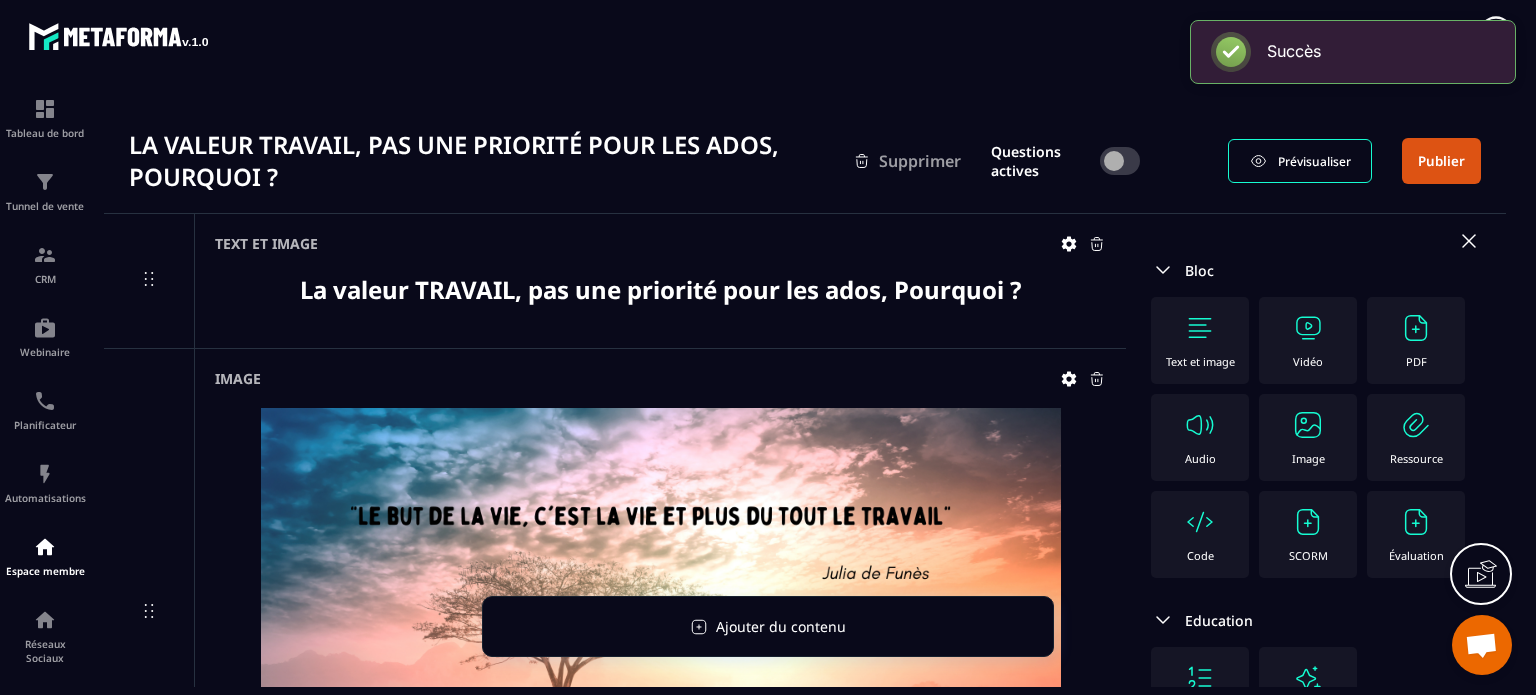 click on "Image" at bounding box center [1308, 437] 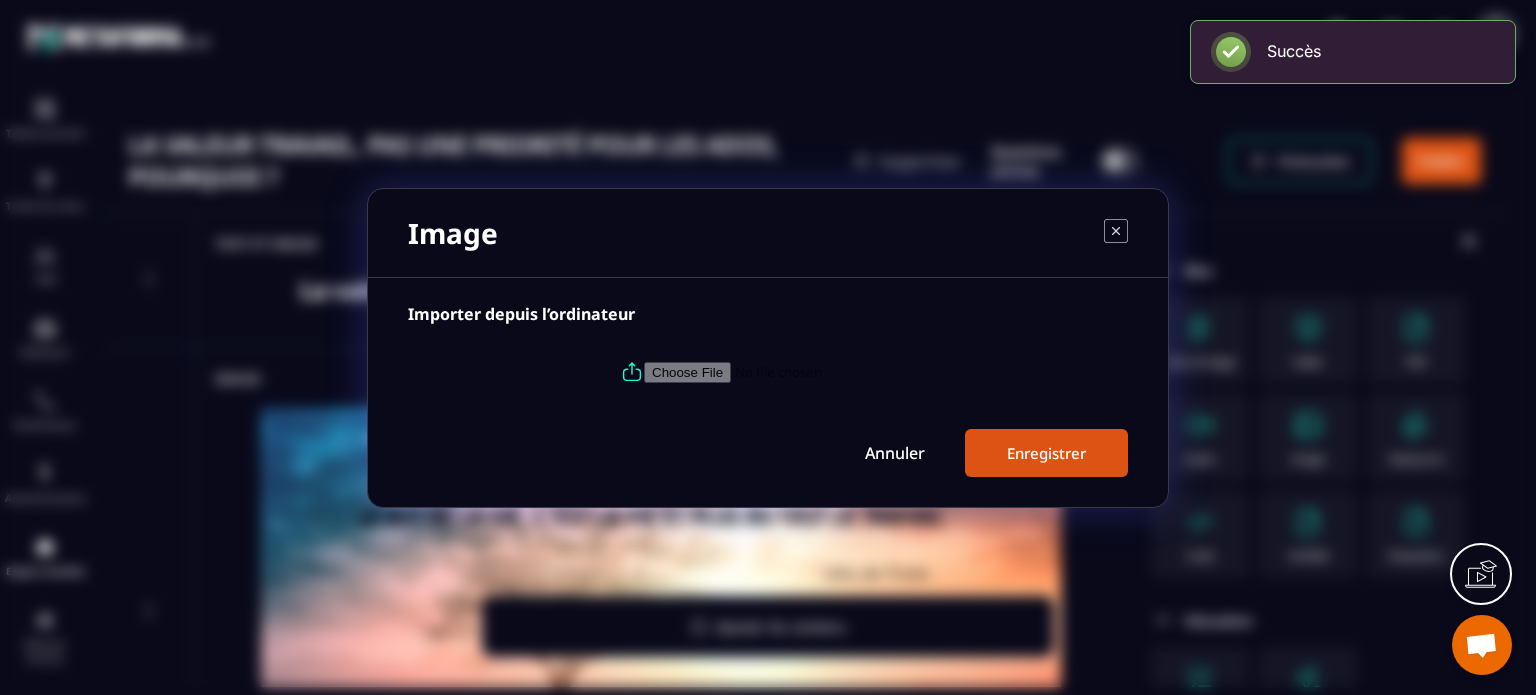 click at bounding box center [780, 371] 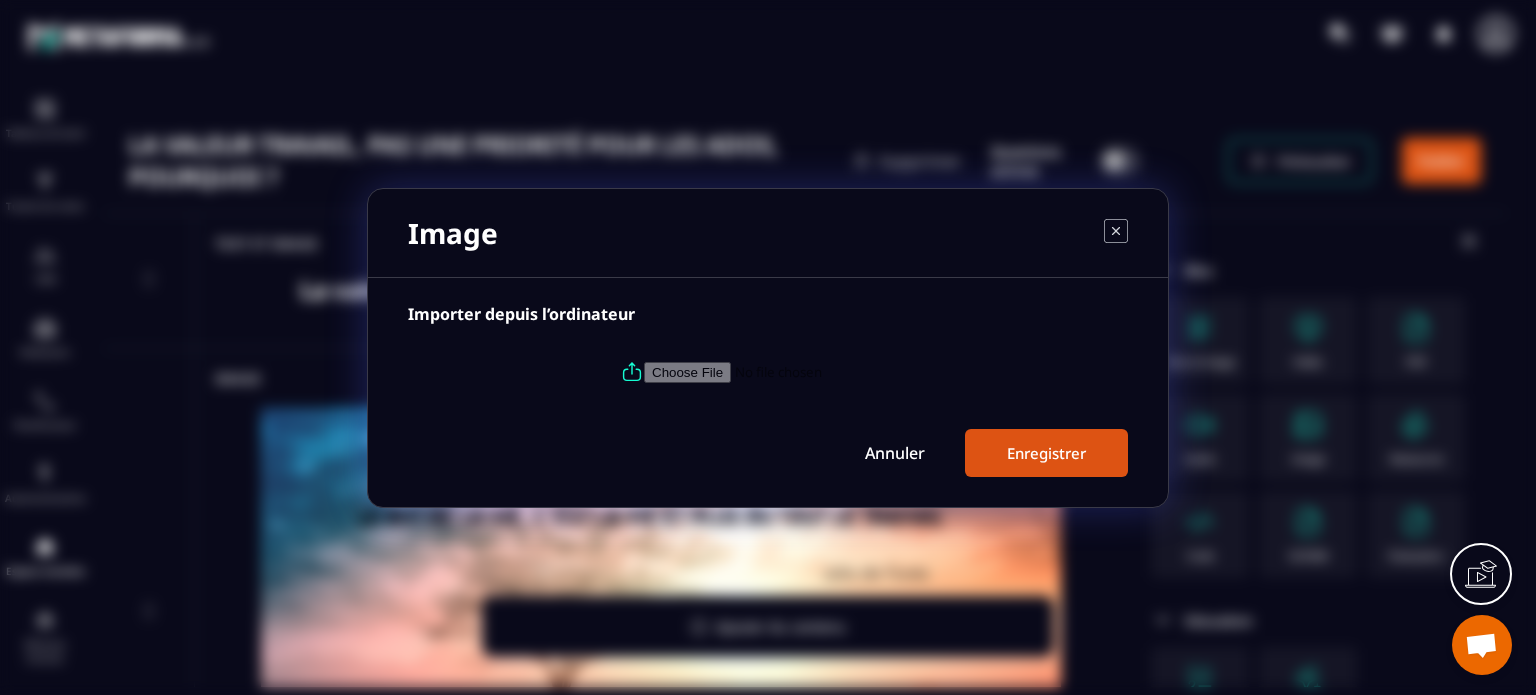 type on "**********" 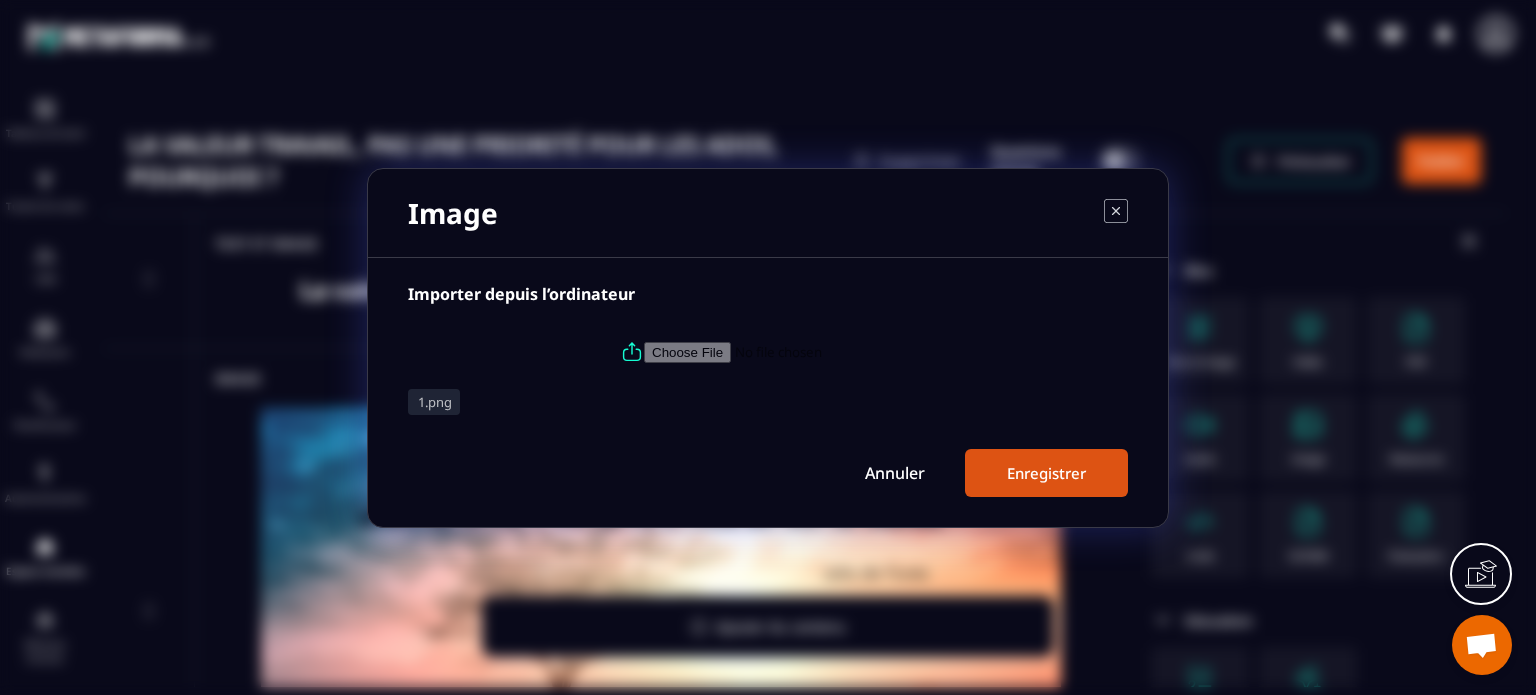 click on "Enregistrer" at bounding box center (1046, 473) 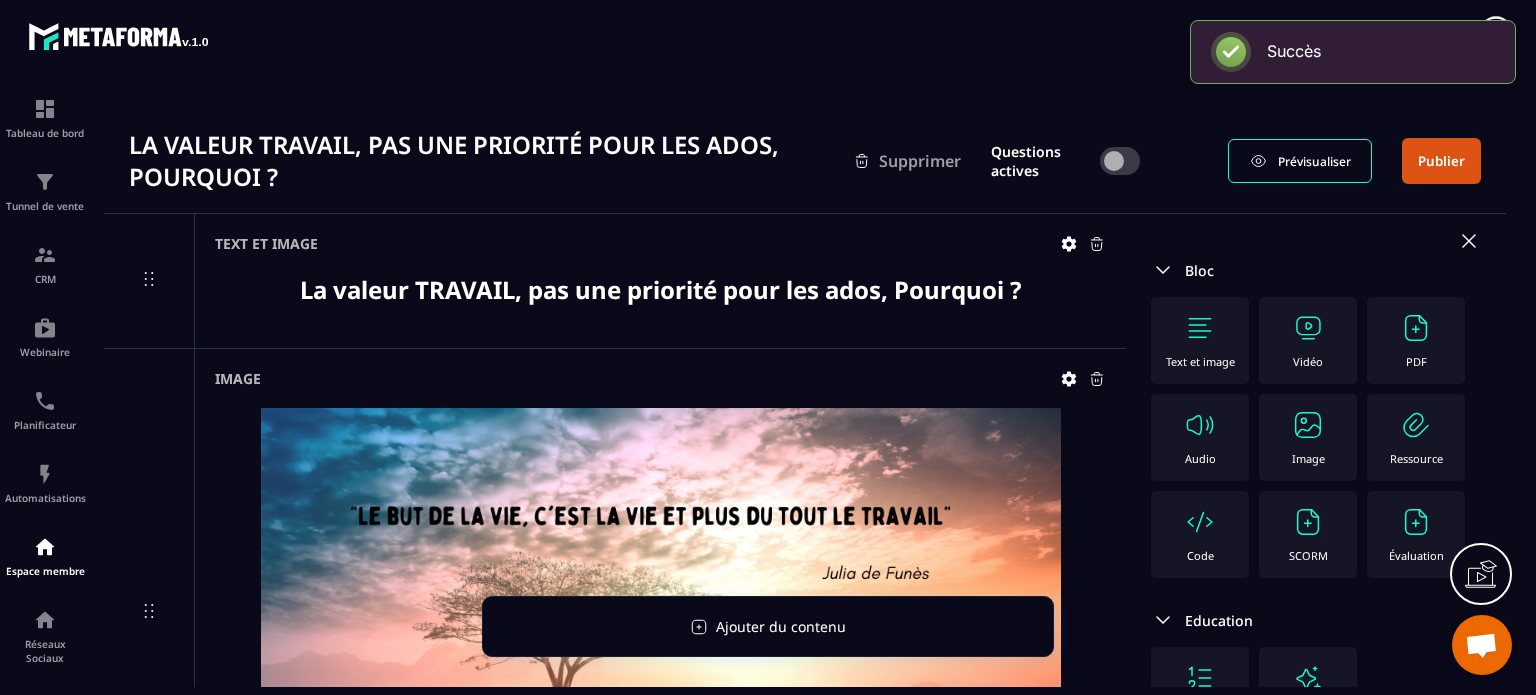click on "Image" at bounding box center (1308, 437) 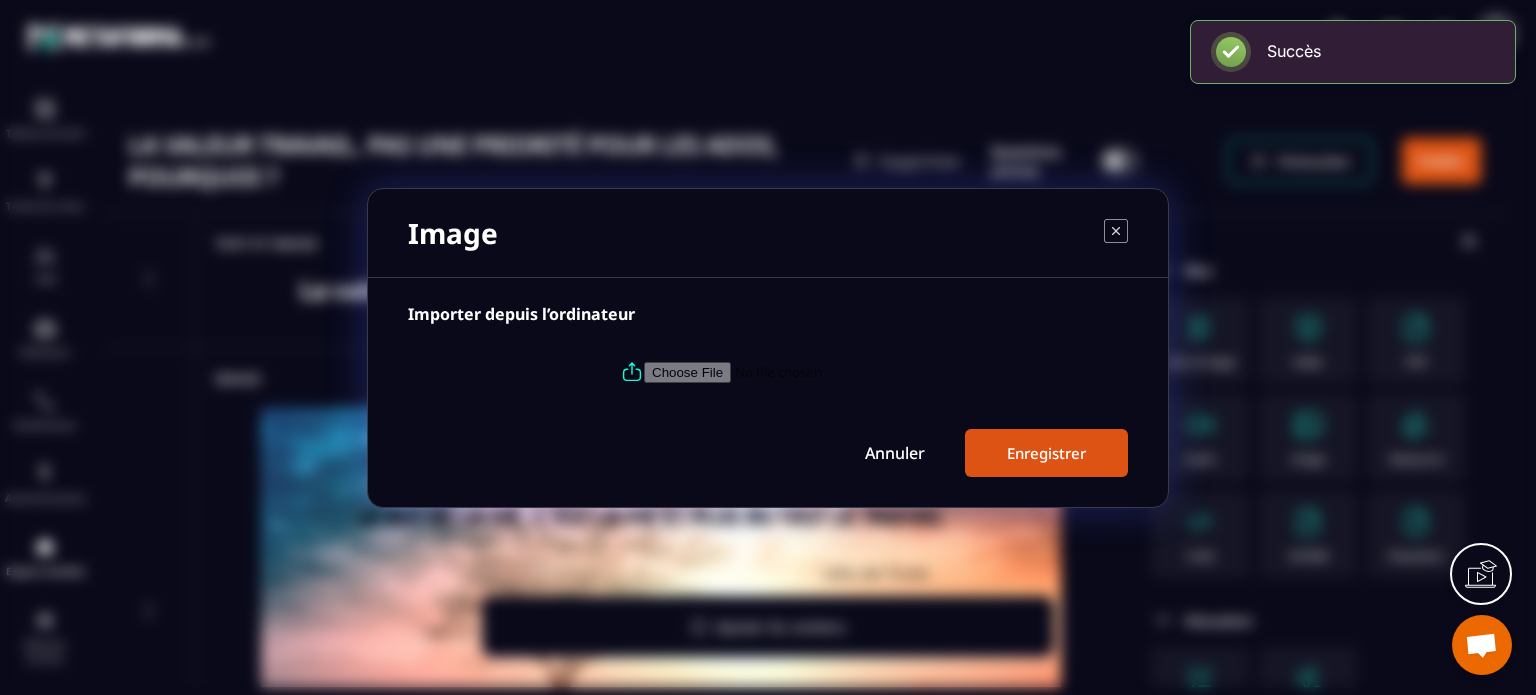 click at bounding box center [780, 371] 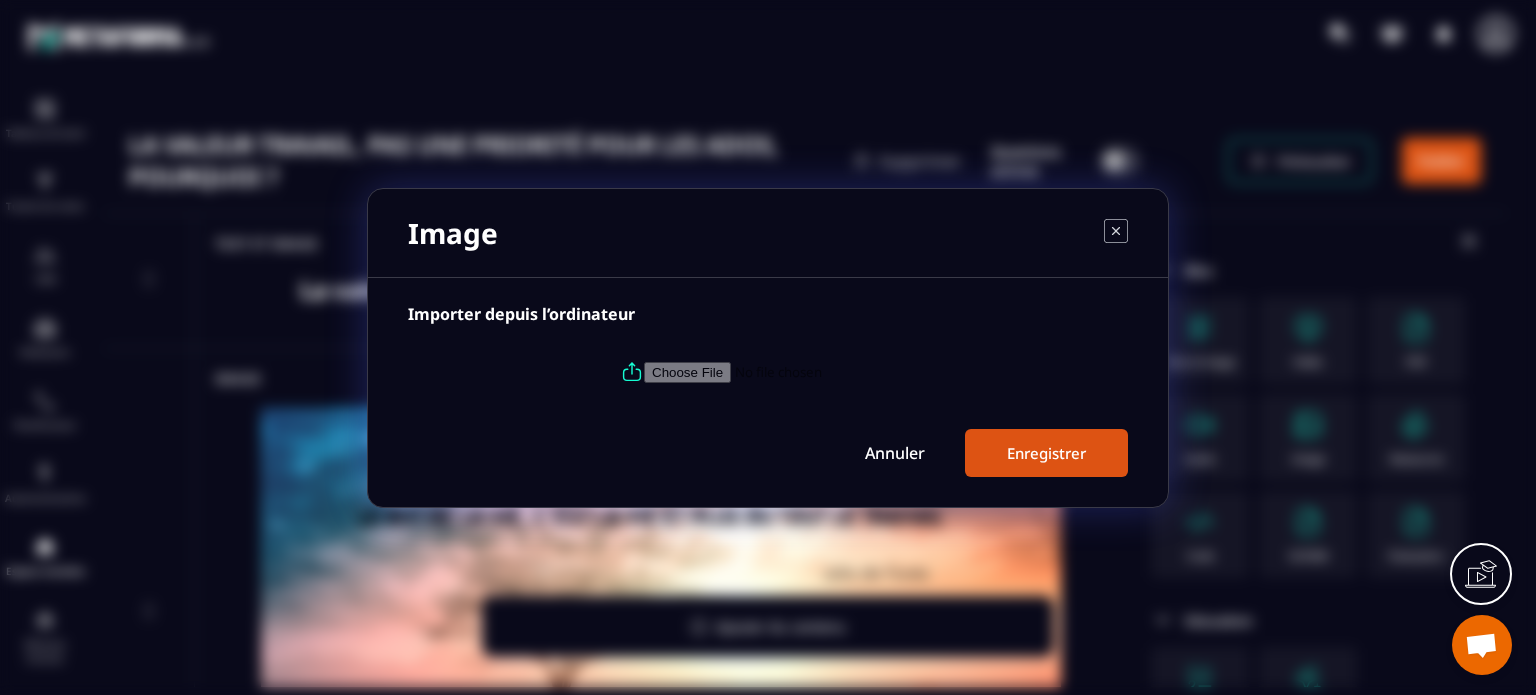 type on "**********" 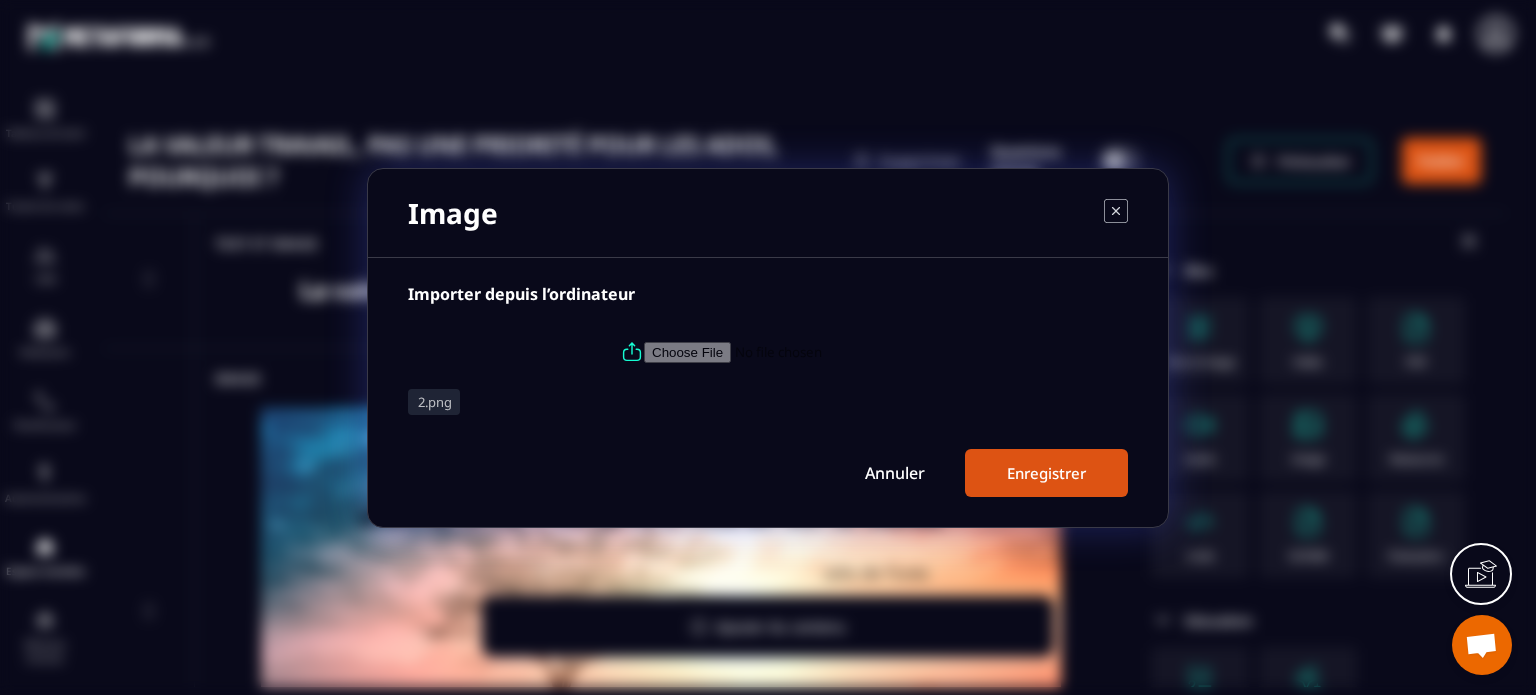 click on "Enregistrer" at bounding box center [1046, 473] 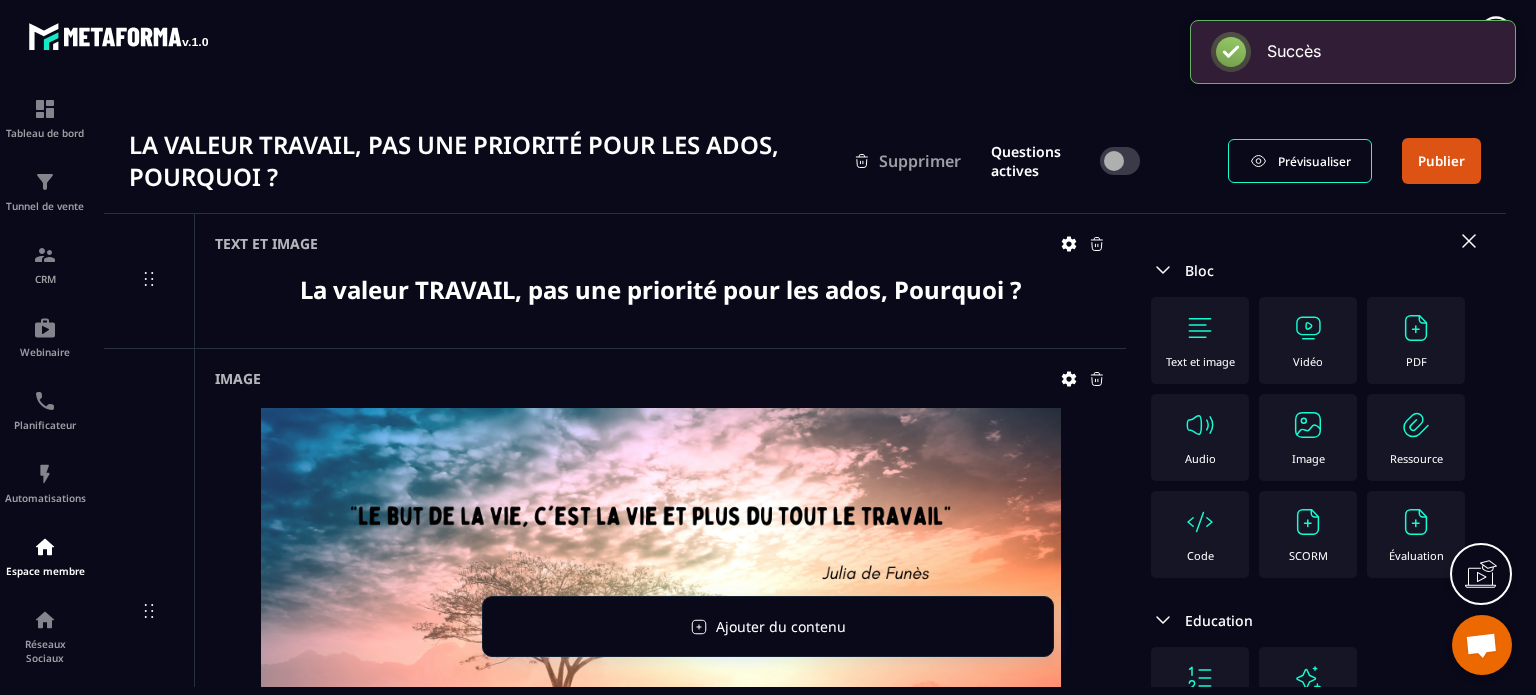 click on "Image" at bounding box center [1308, 437] 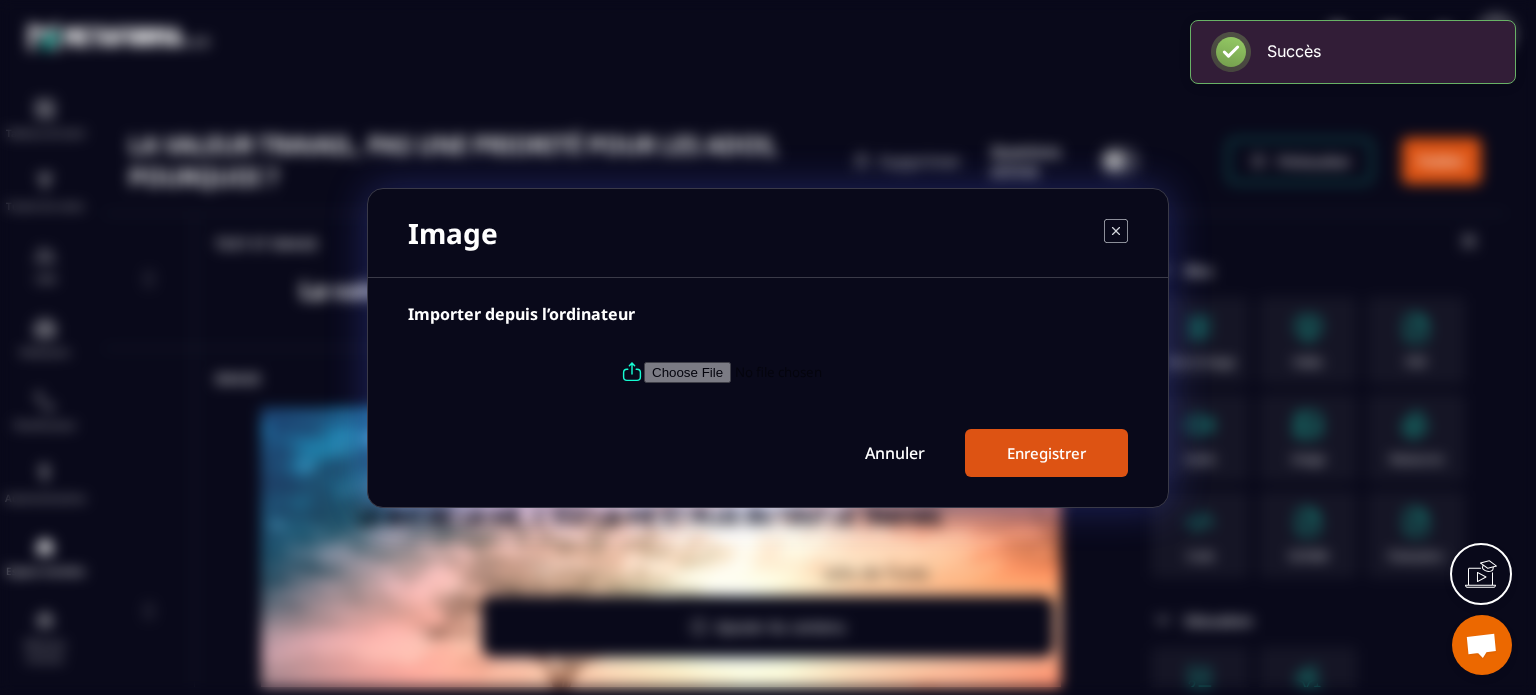 click at bounding box center [780, 371] 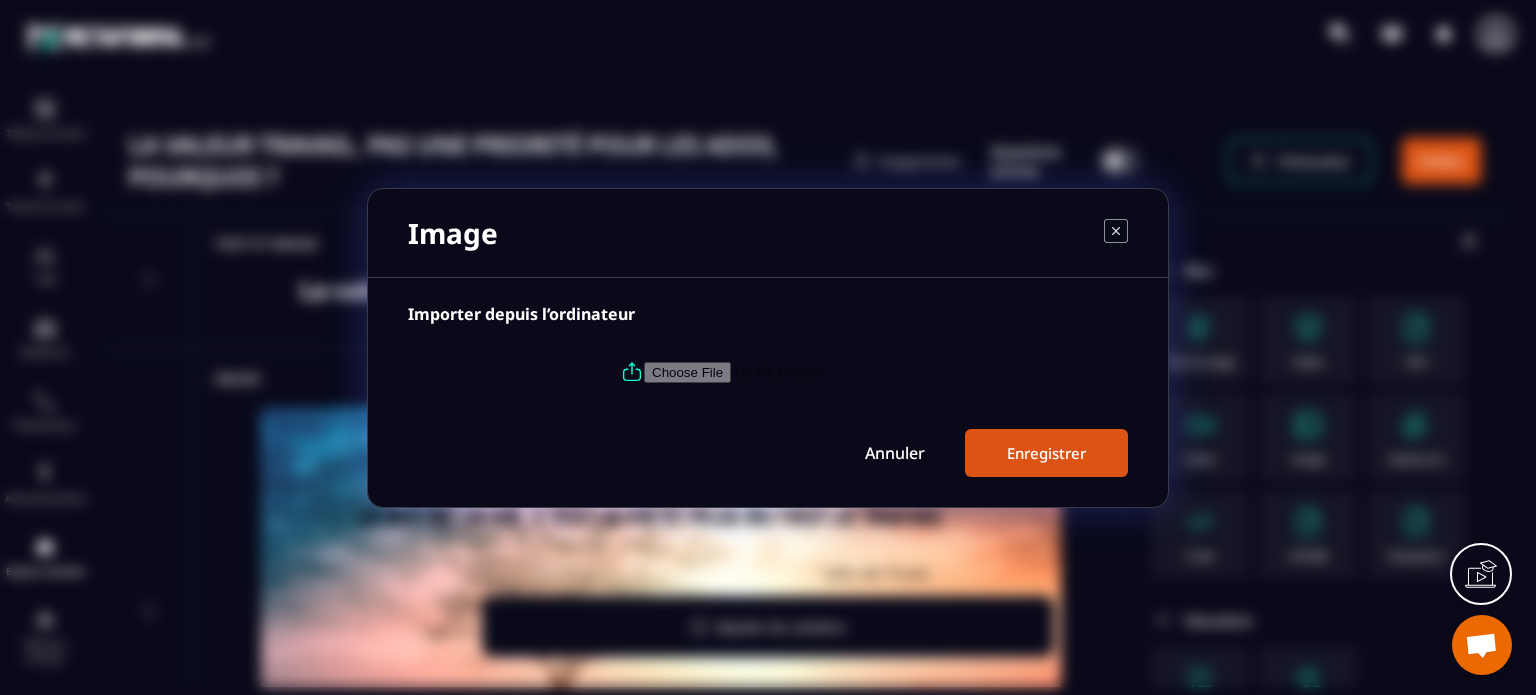type on "**********" 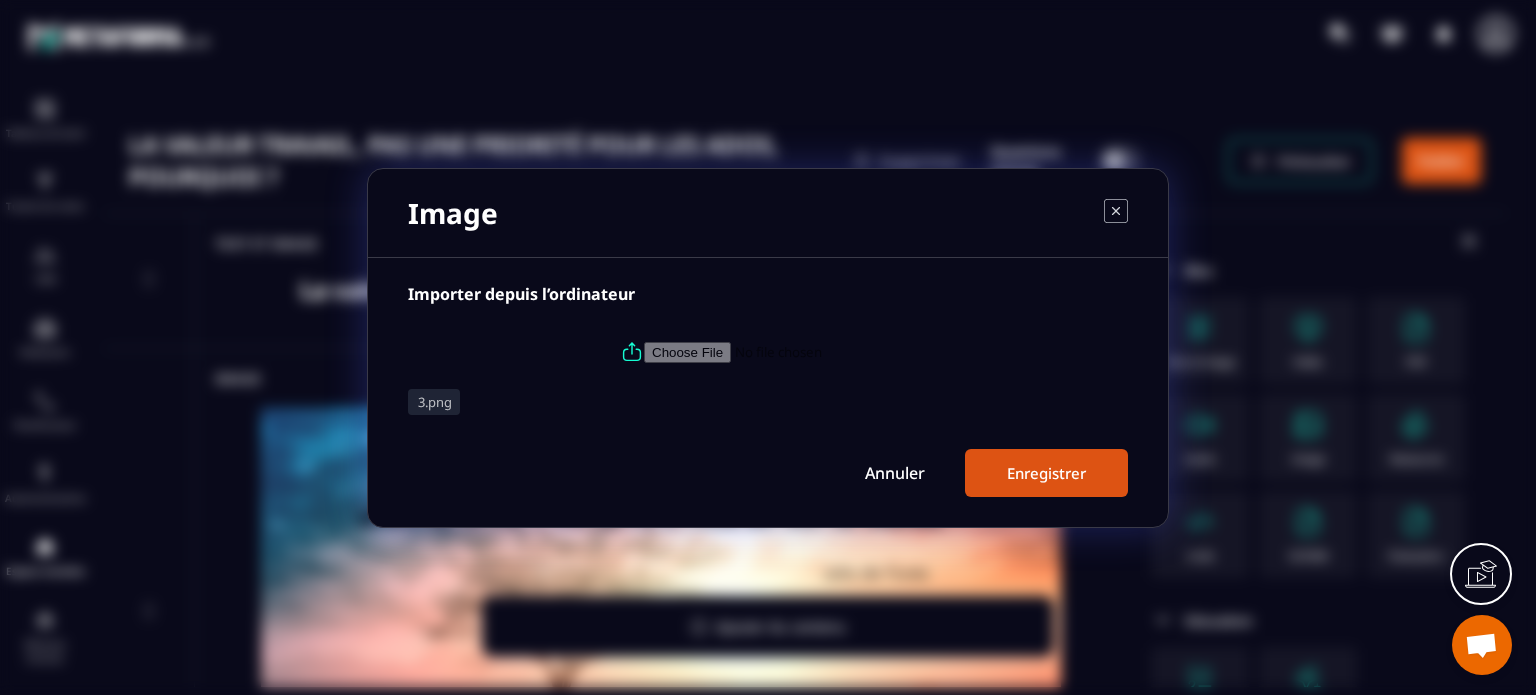 click on "Enregistrer" at bounding box center [1046, 473] 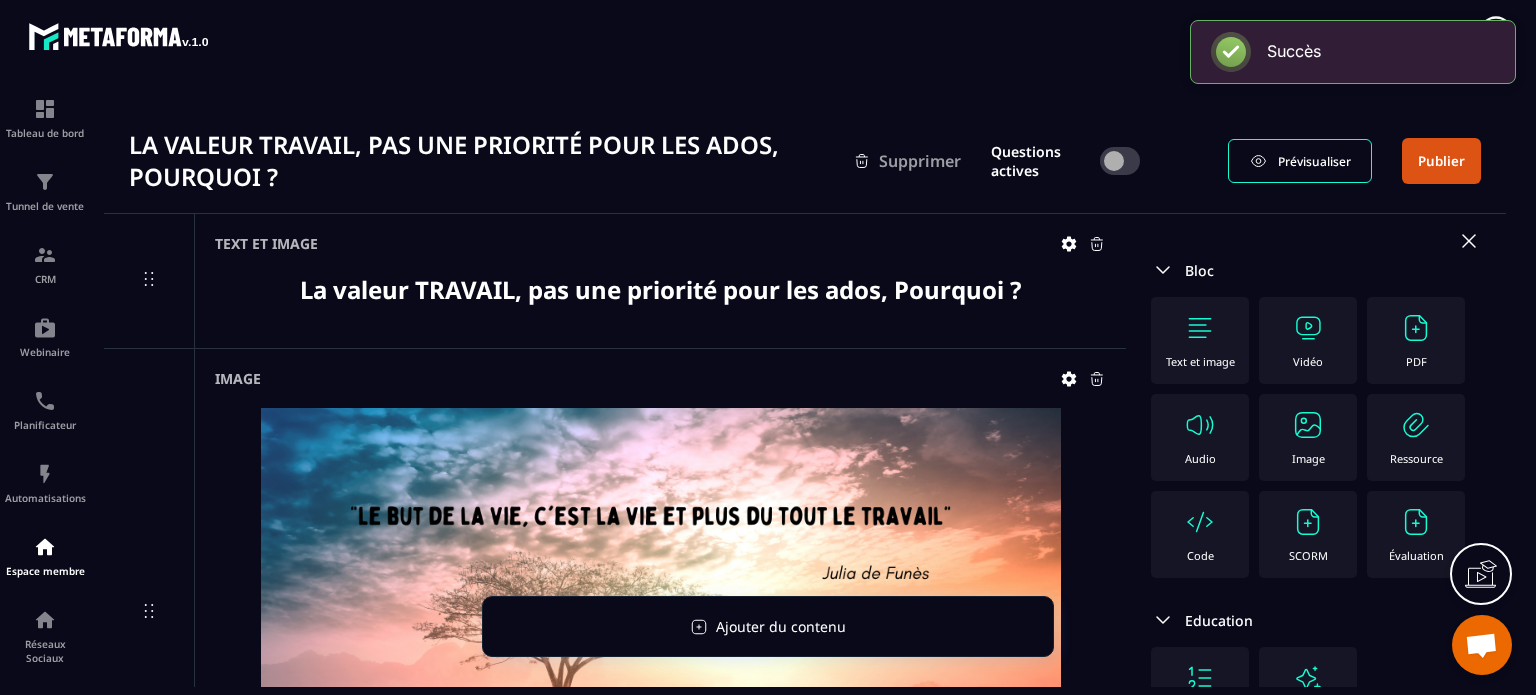 click at bounding box center [1308, 425] 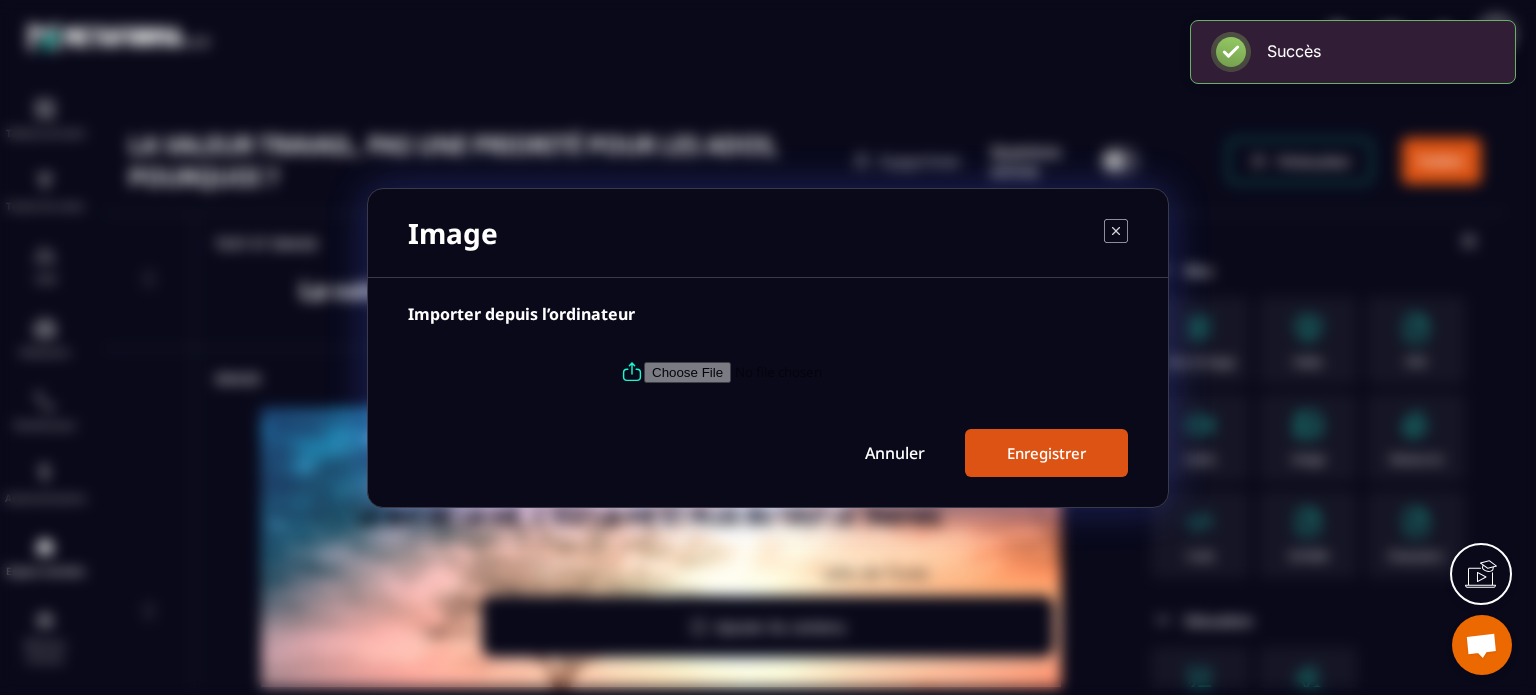 click at bounding box center (780, 371) 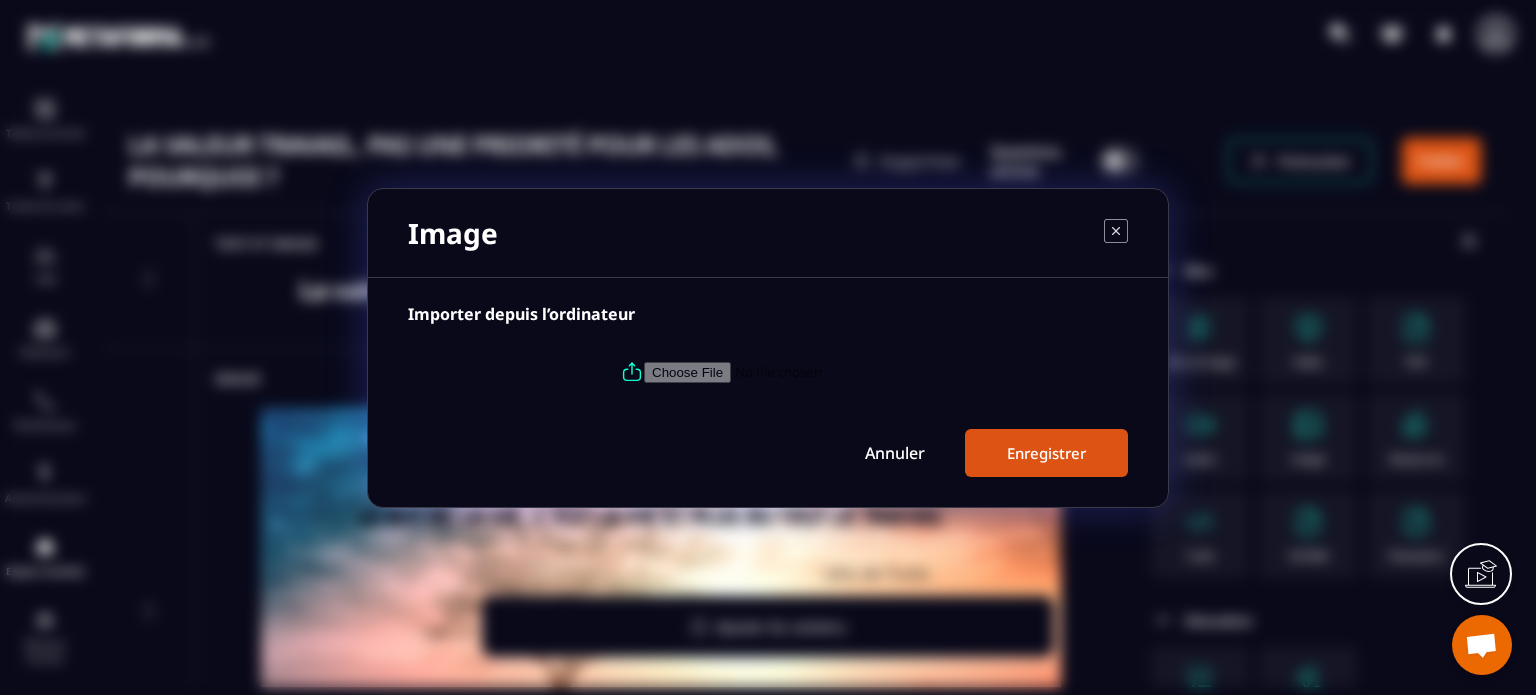 type on "**********" 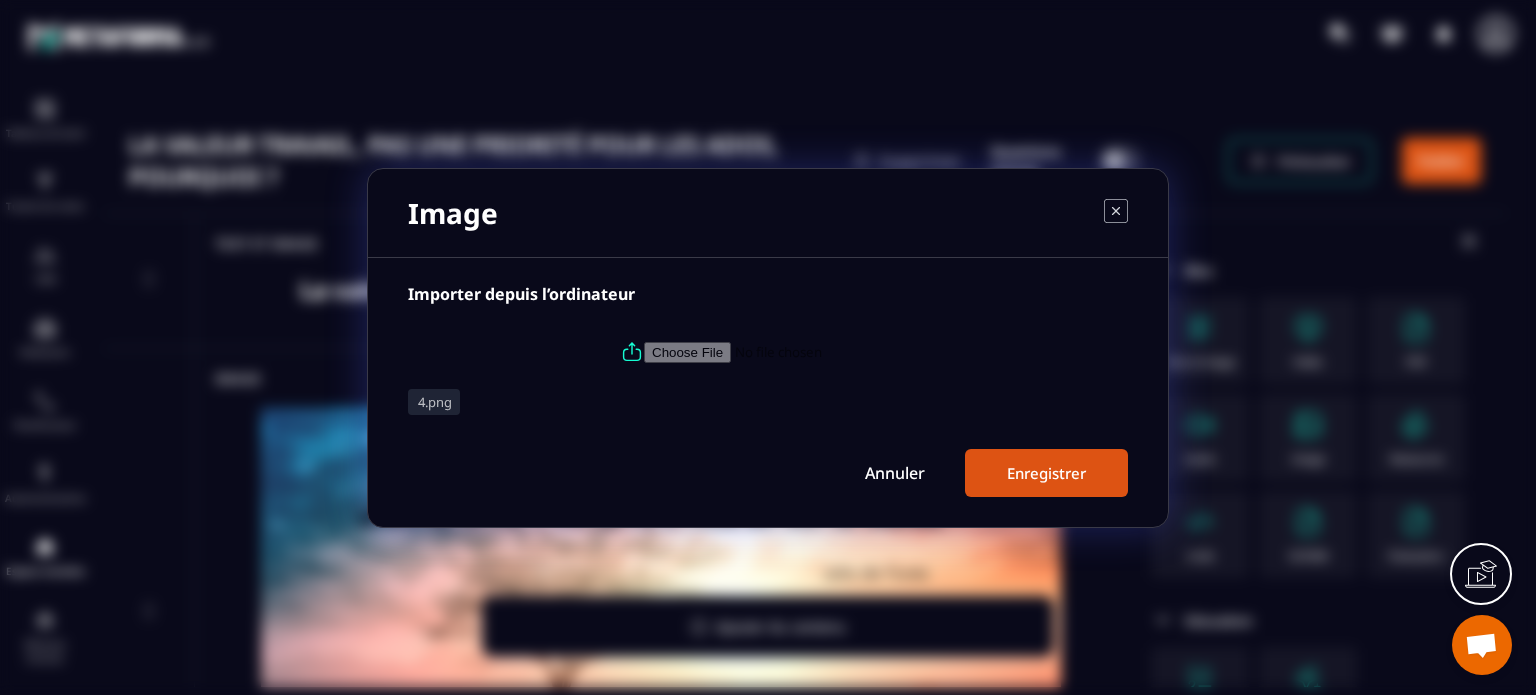 click on "Enregistrer" at bounding box center (1046, 473) 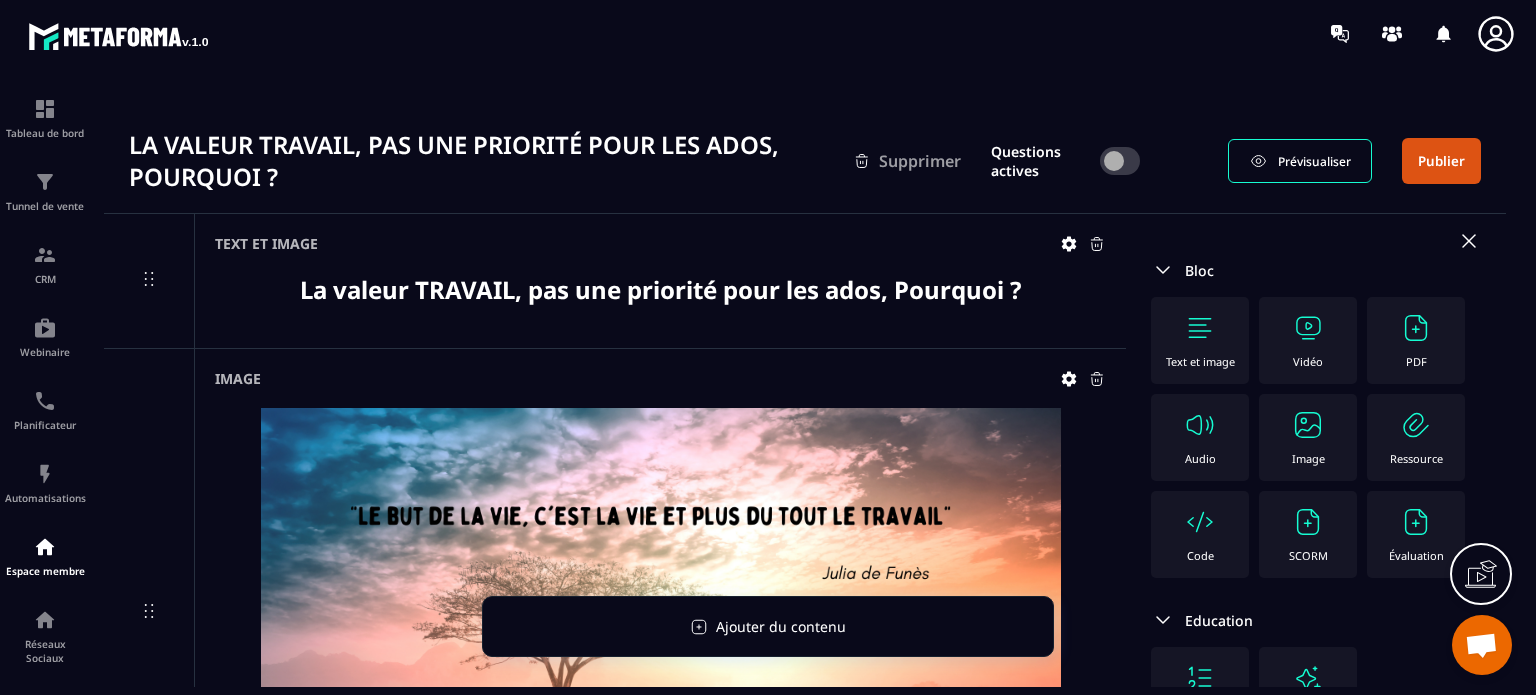 click on "Image" at bounding box center (1308, 458) 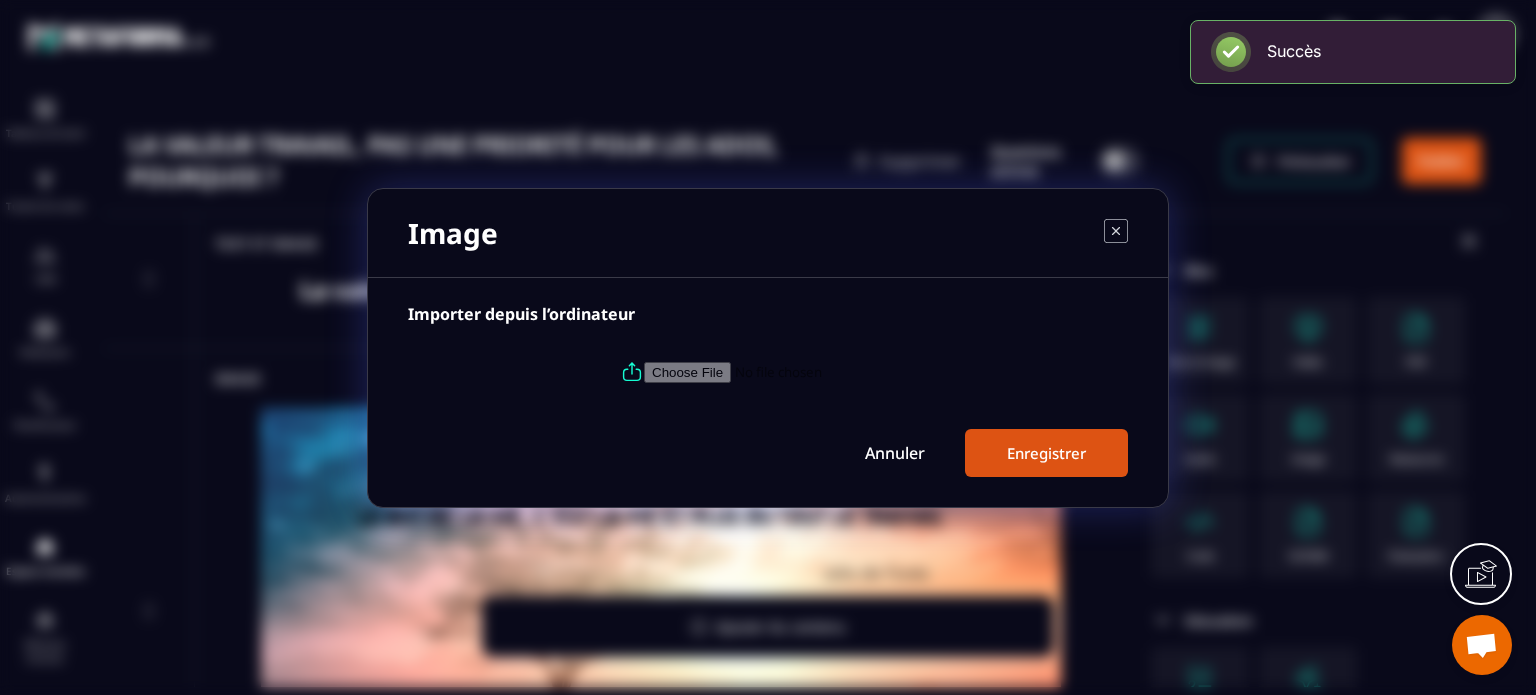 click at bounding box center (780, 371) 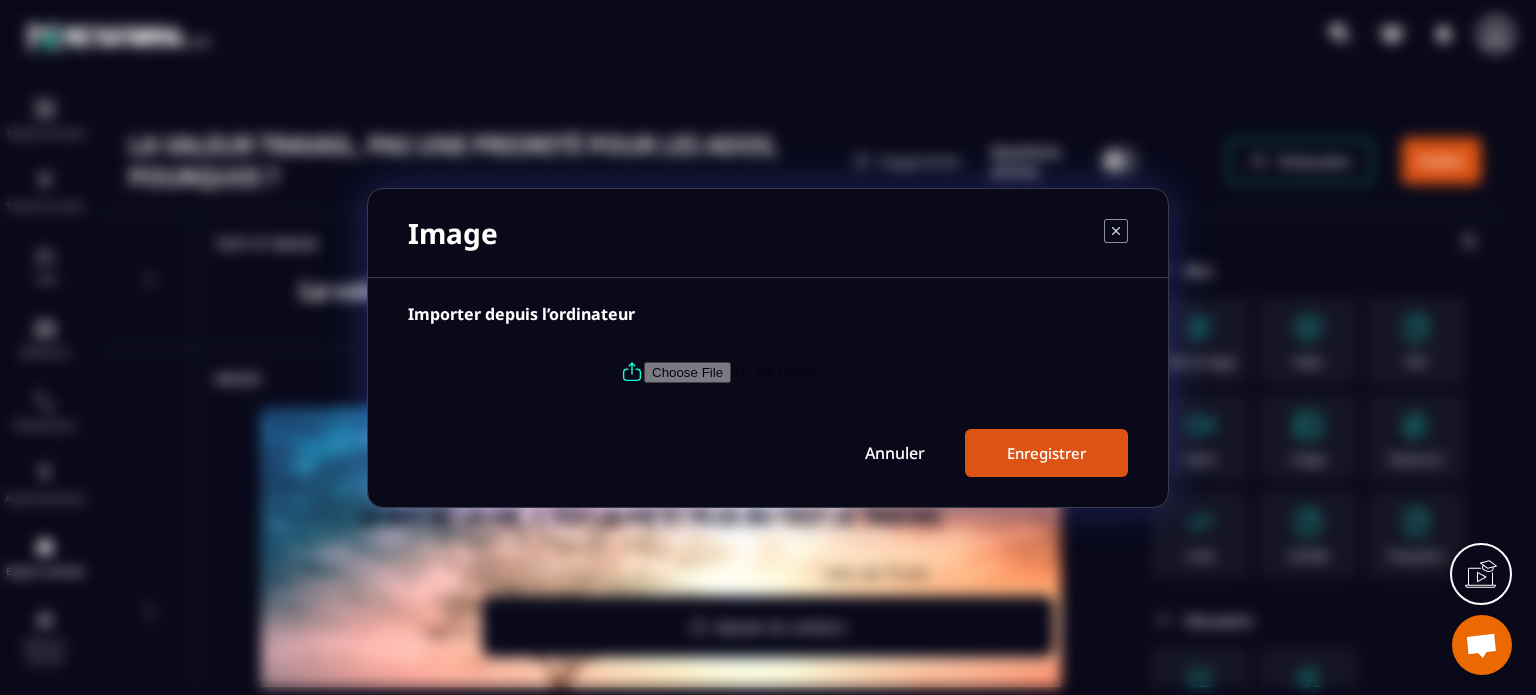 type on "**********" 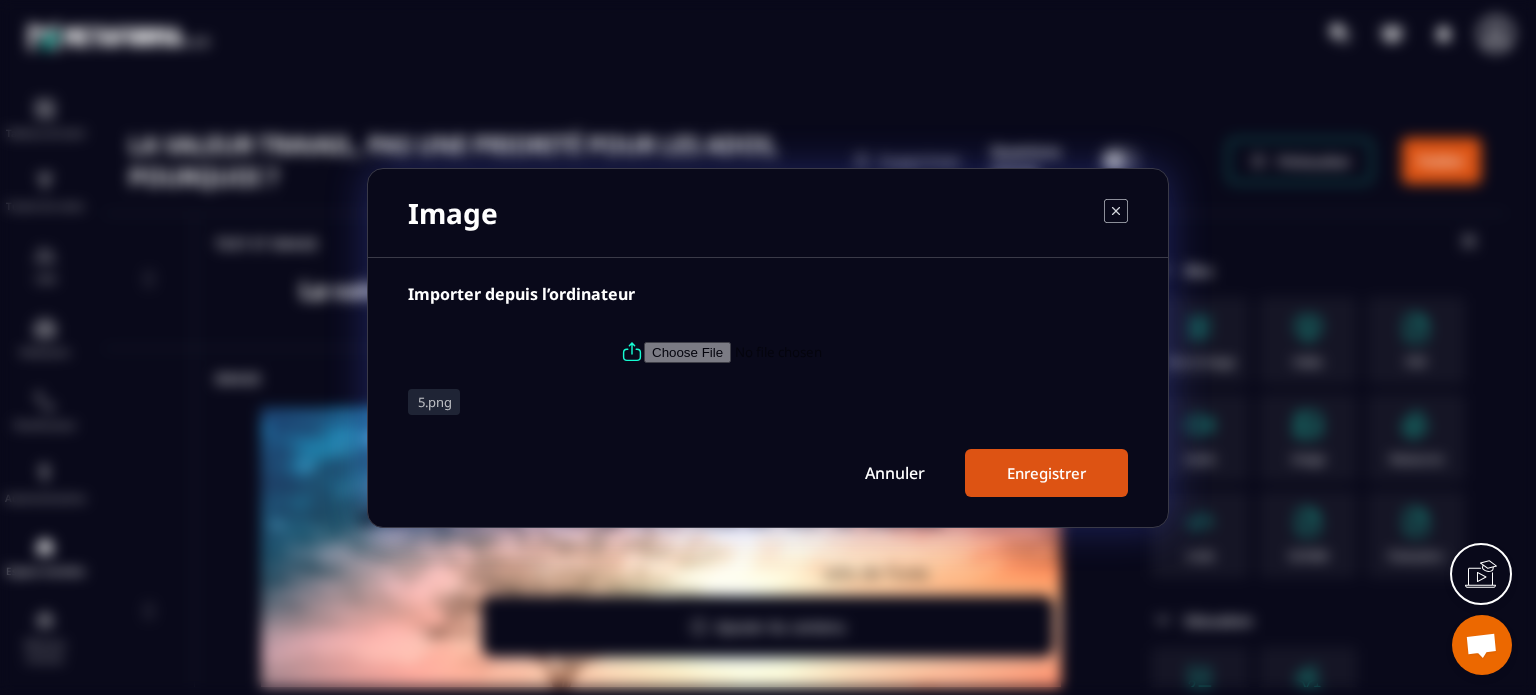 click on "Enregistrer" at bounding box center [1046, 473] 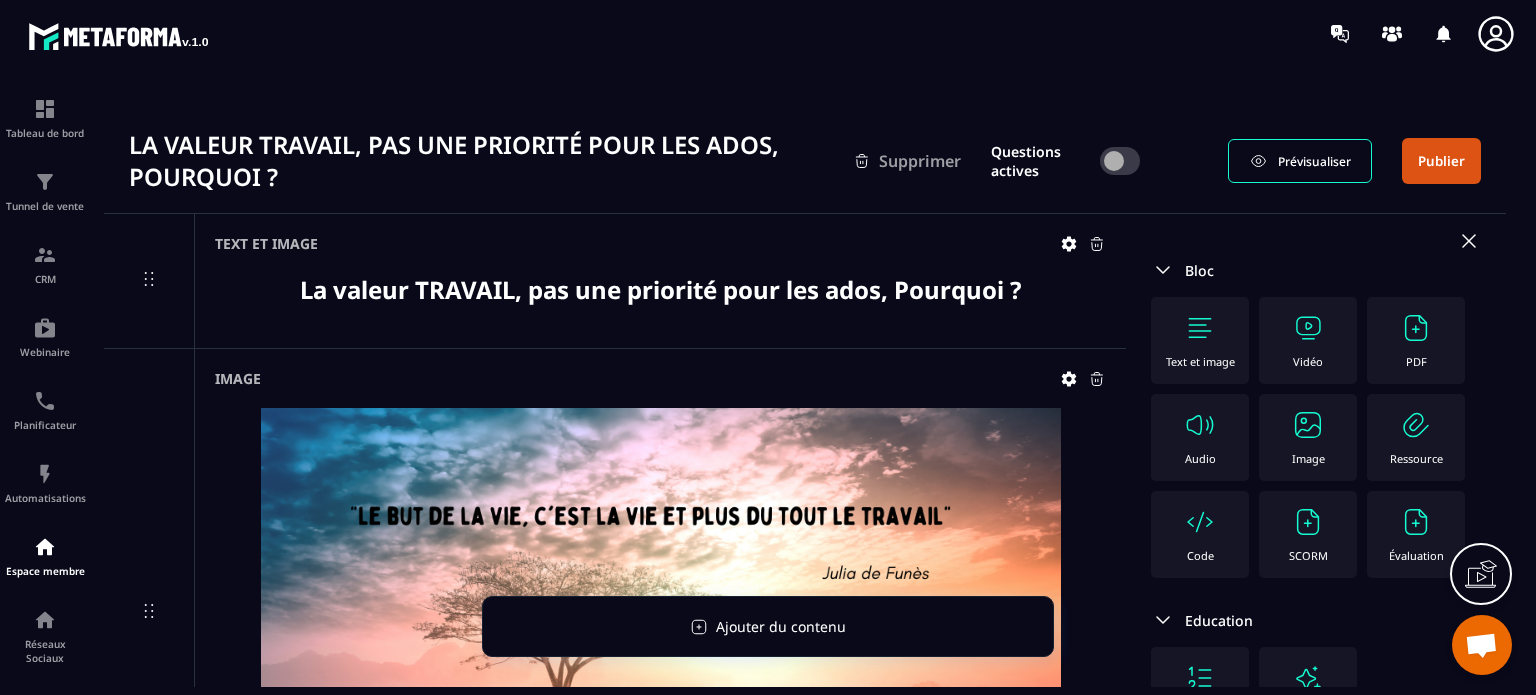 click on "Image" at bounding box center (660, 613) 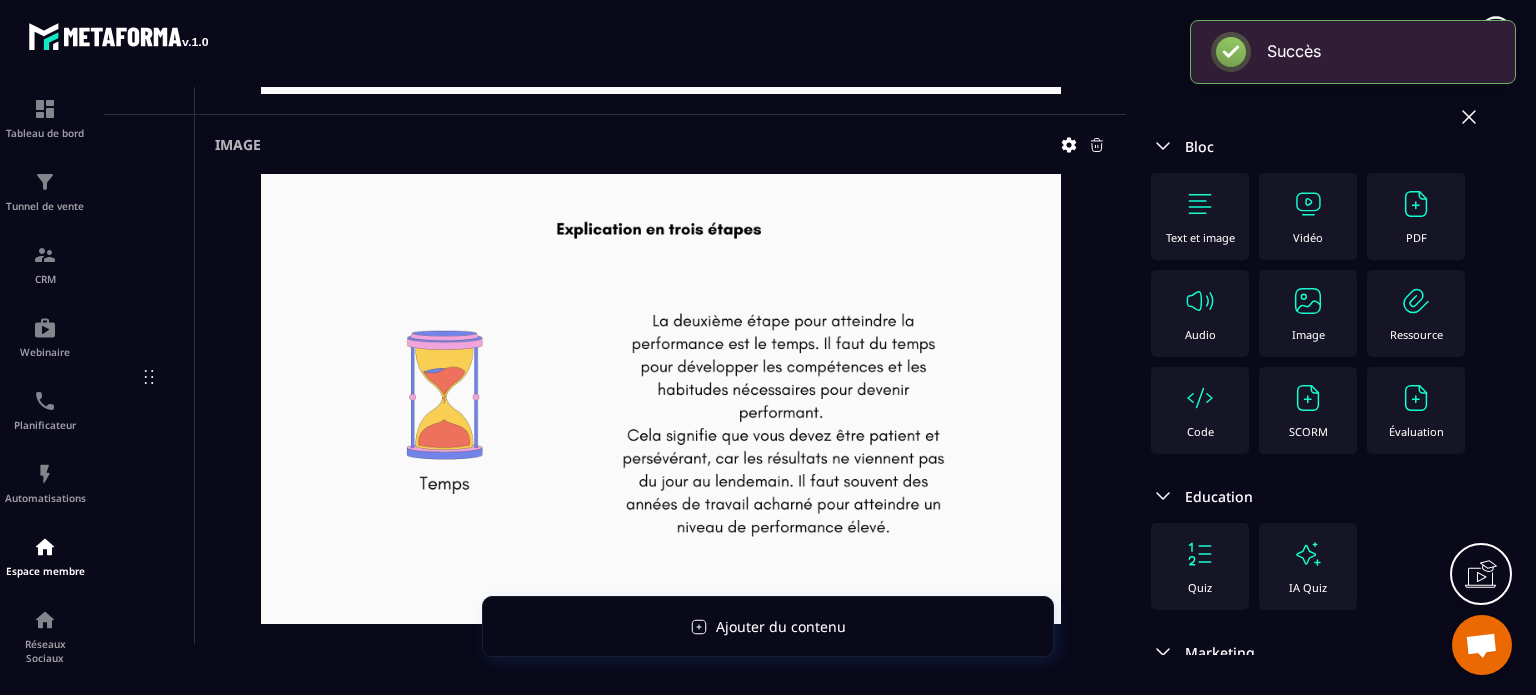 scroll, scrollTop: 2980, scrollLeft: 0, axis: vertical 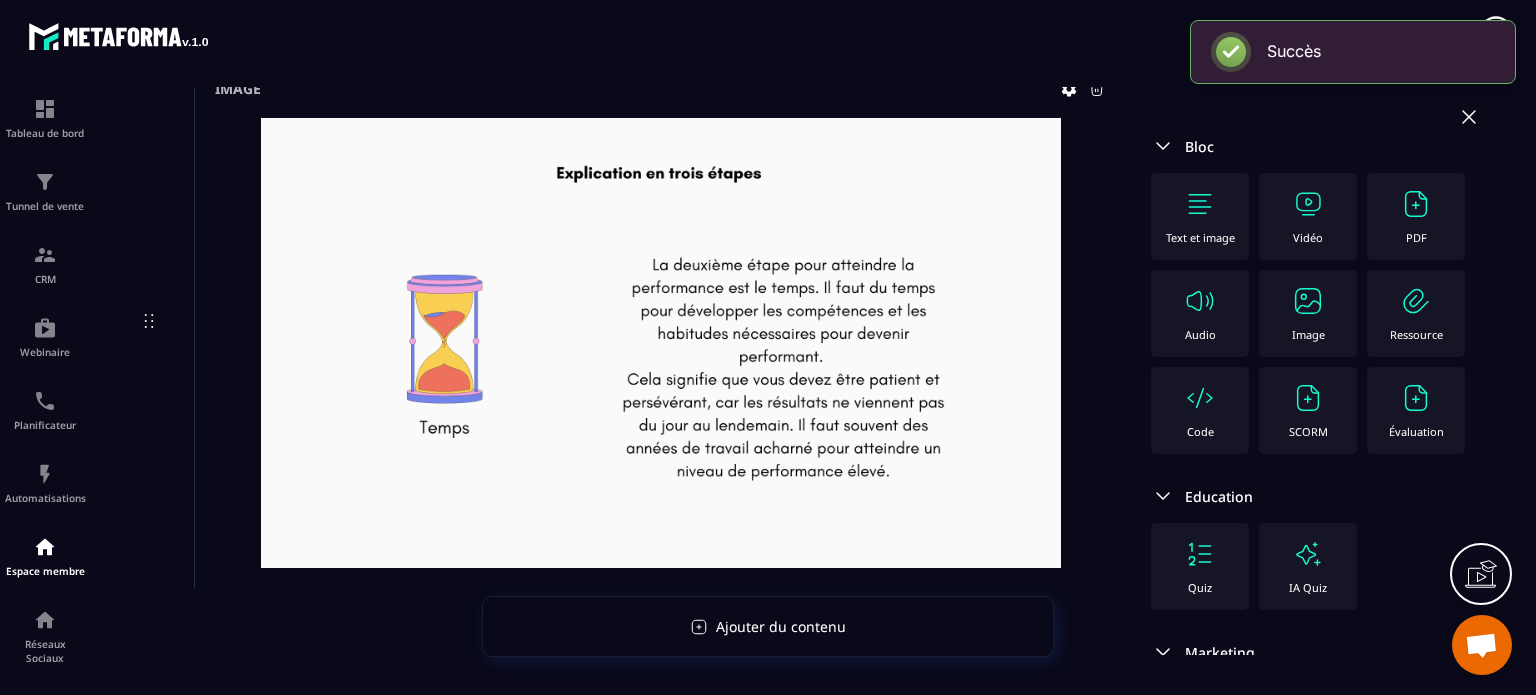 click at bounding box center [661, 343] 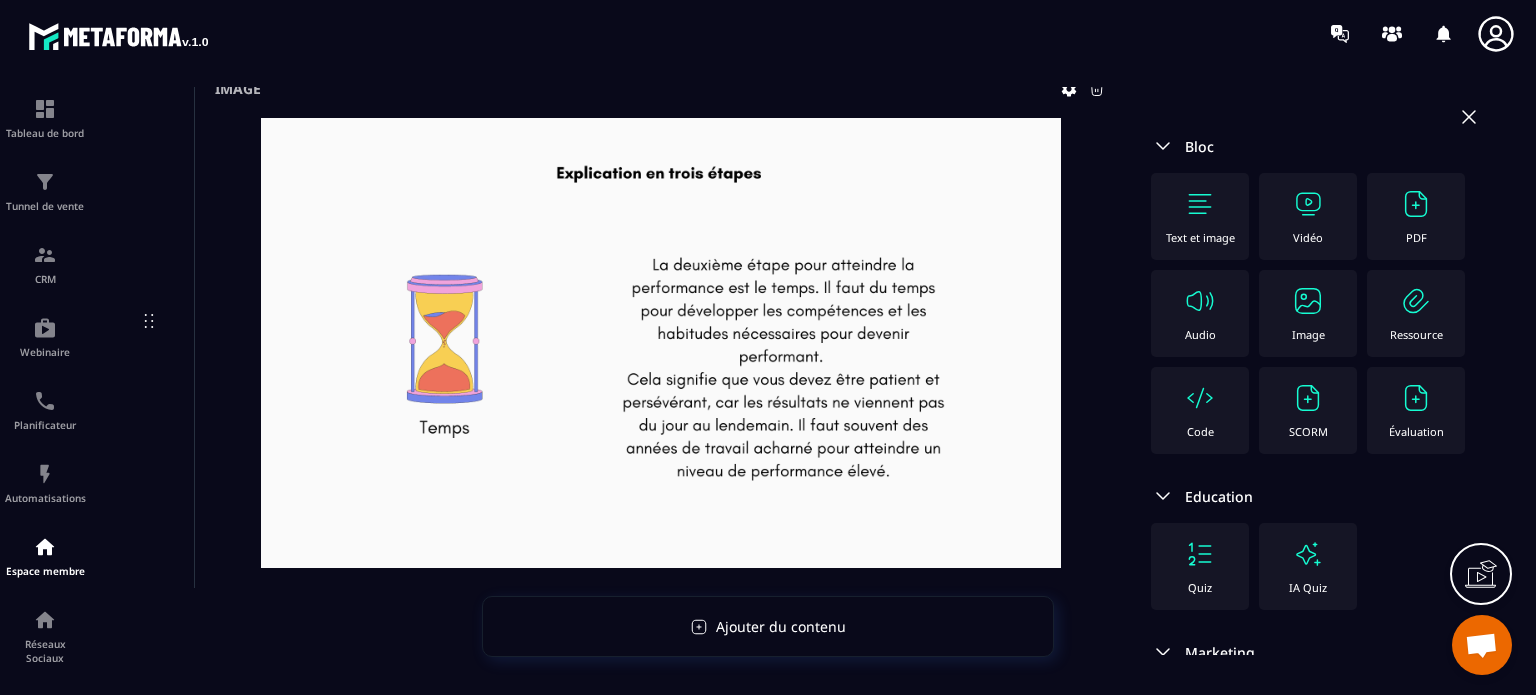 click on "Image" at bounding box center [1308, 313] 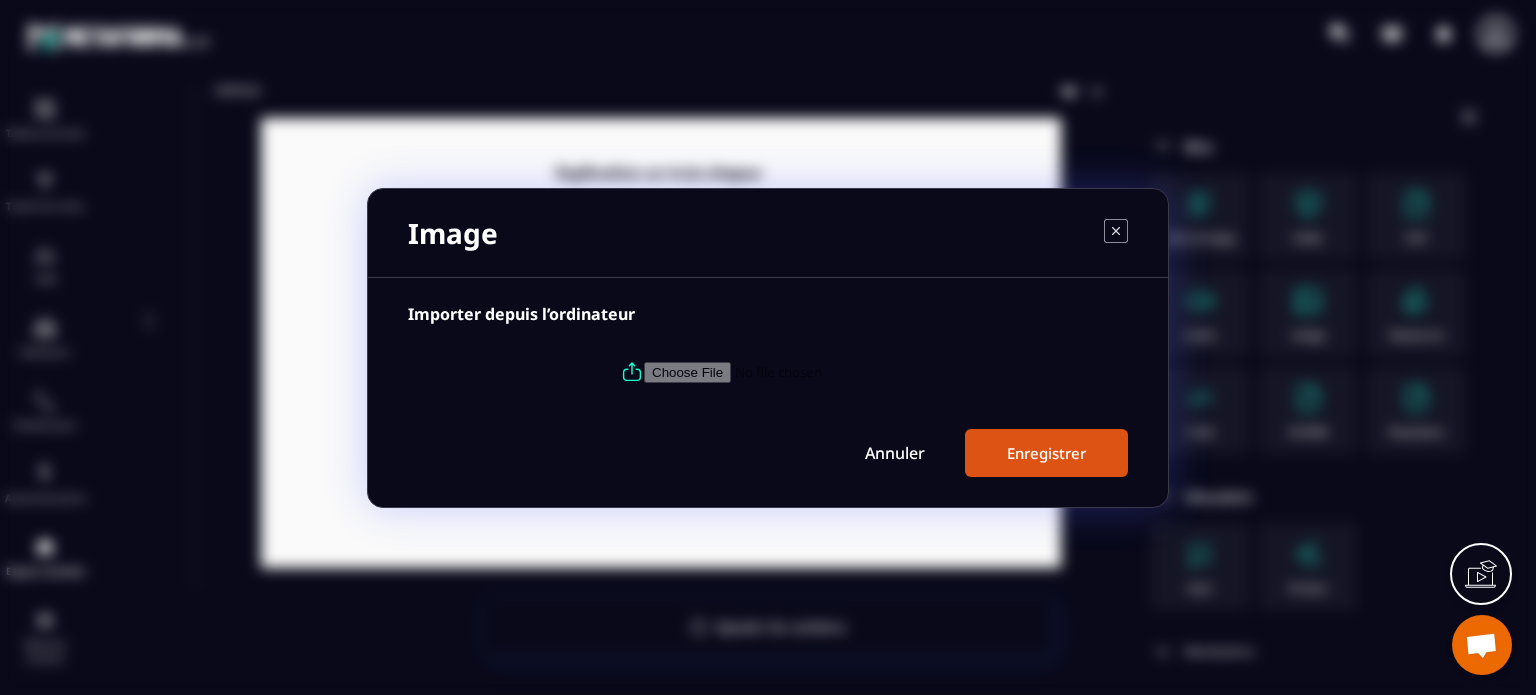 click at bounding box center (768, 372) 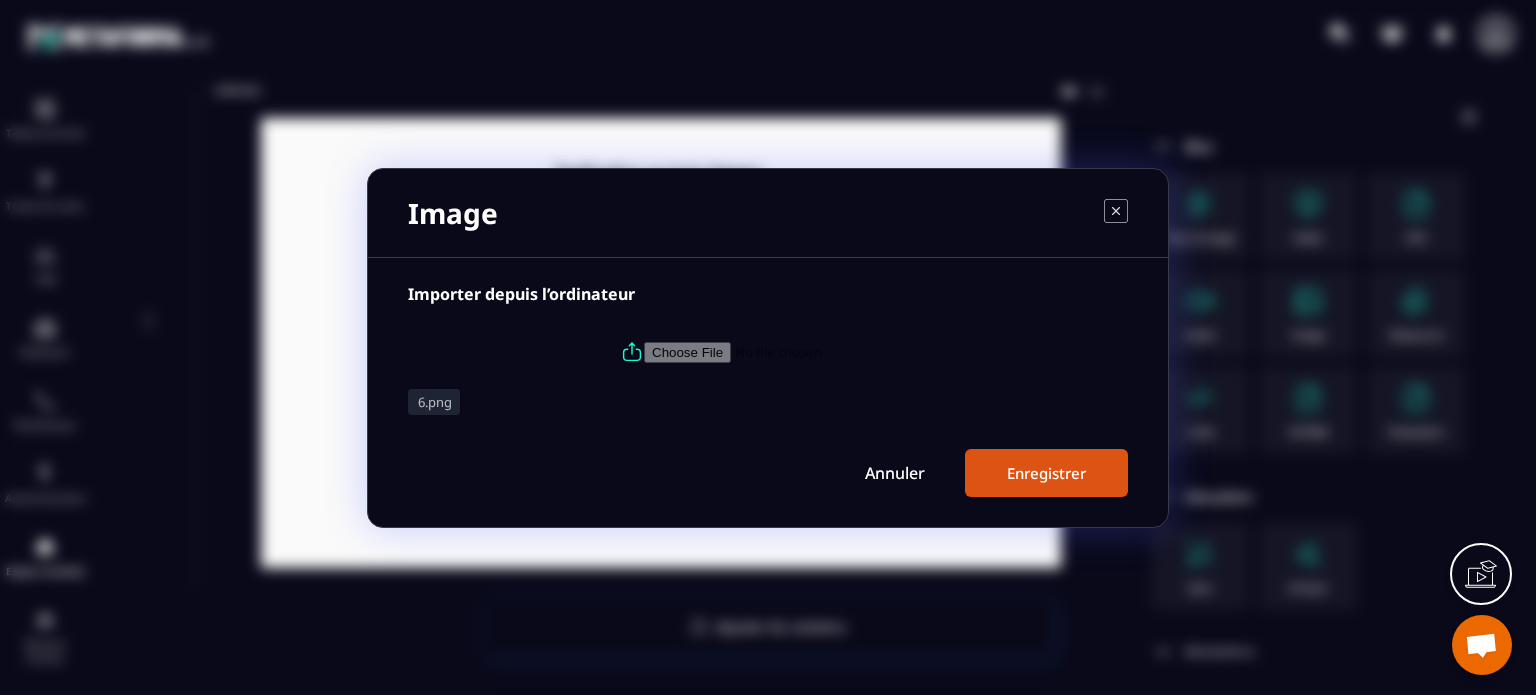 click on "Enregistrer" at bounding box center (1046, 473) 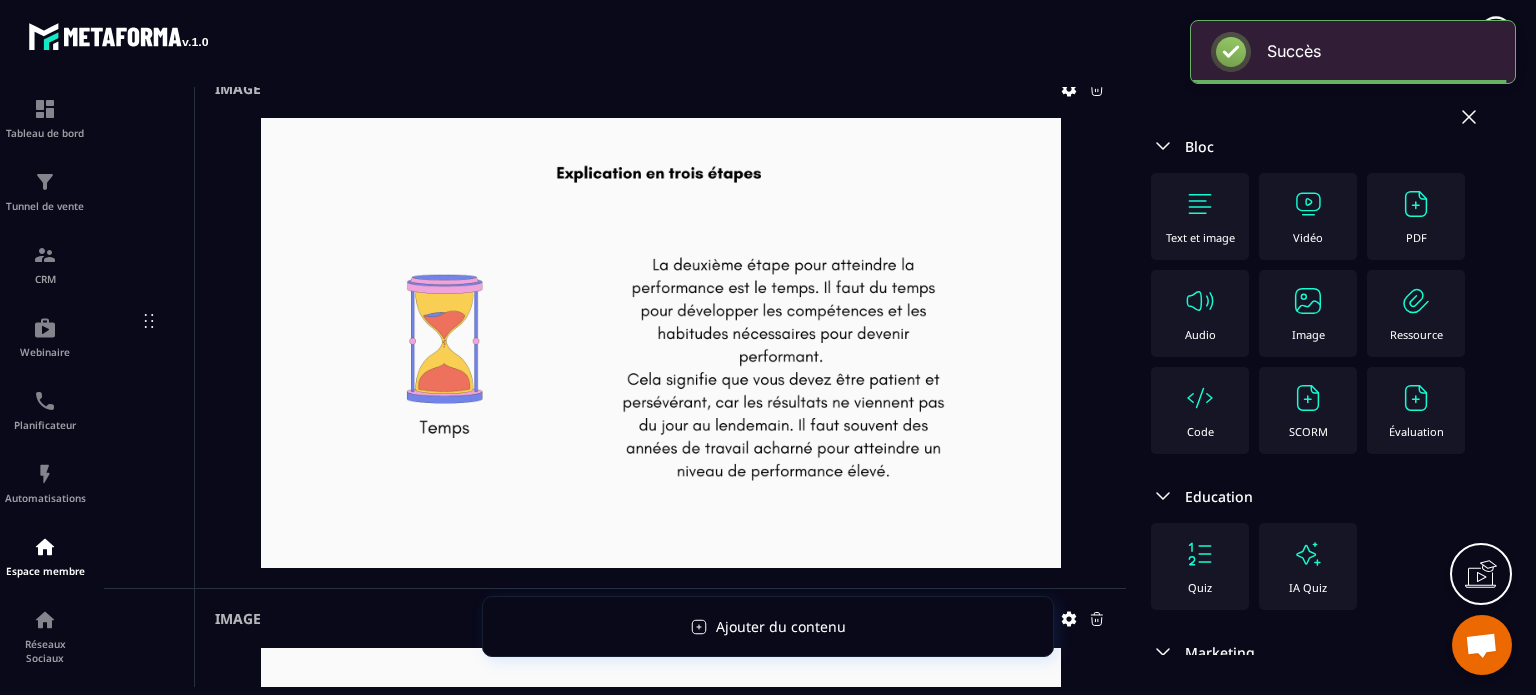 click at bounding box center (1308, 301) 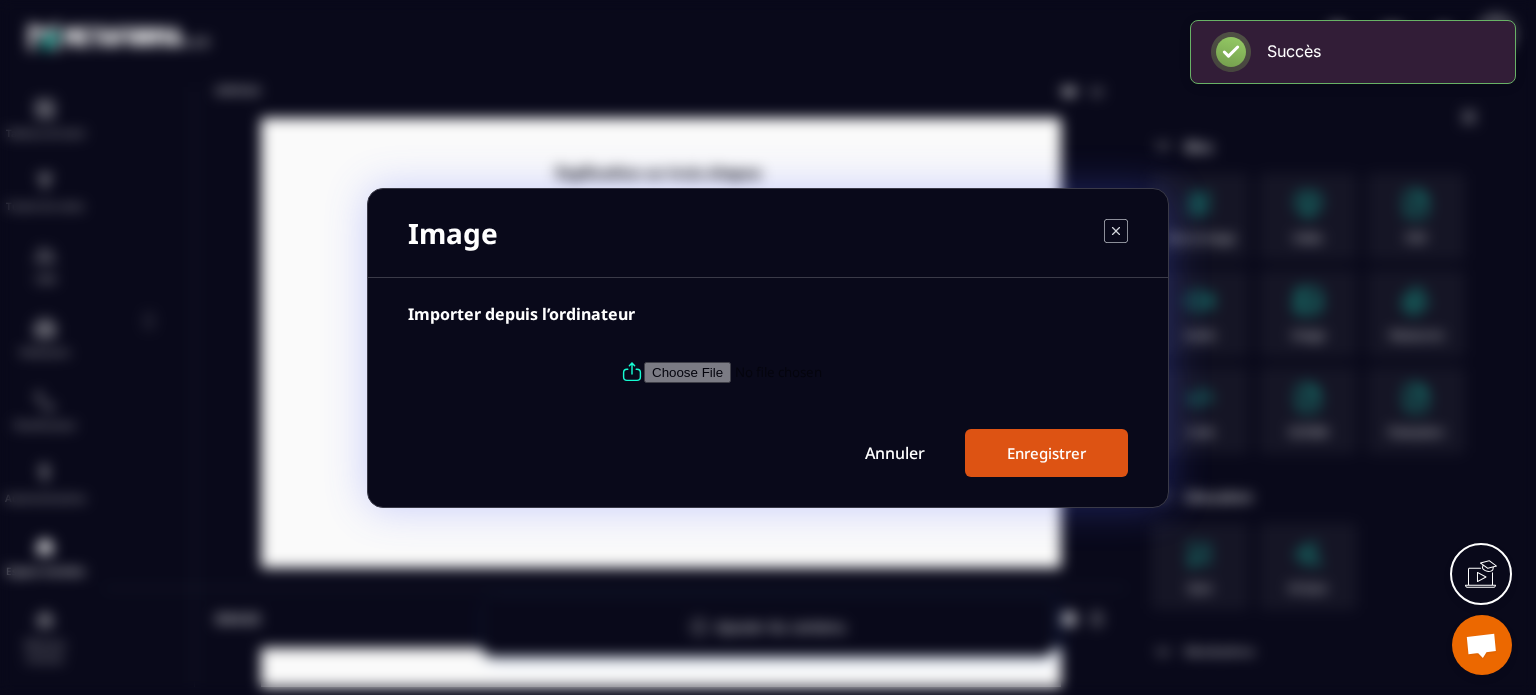 click at bounding box center (780, 371) 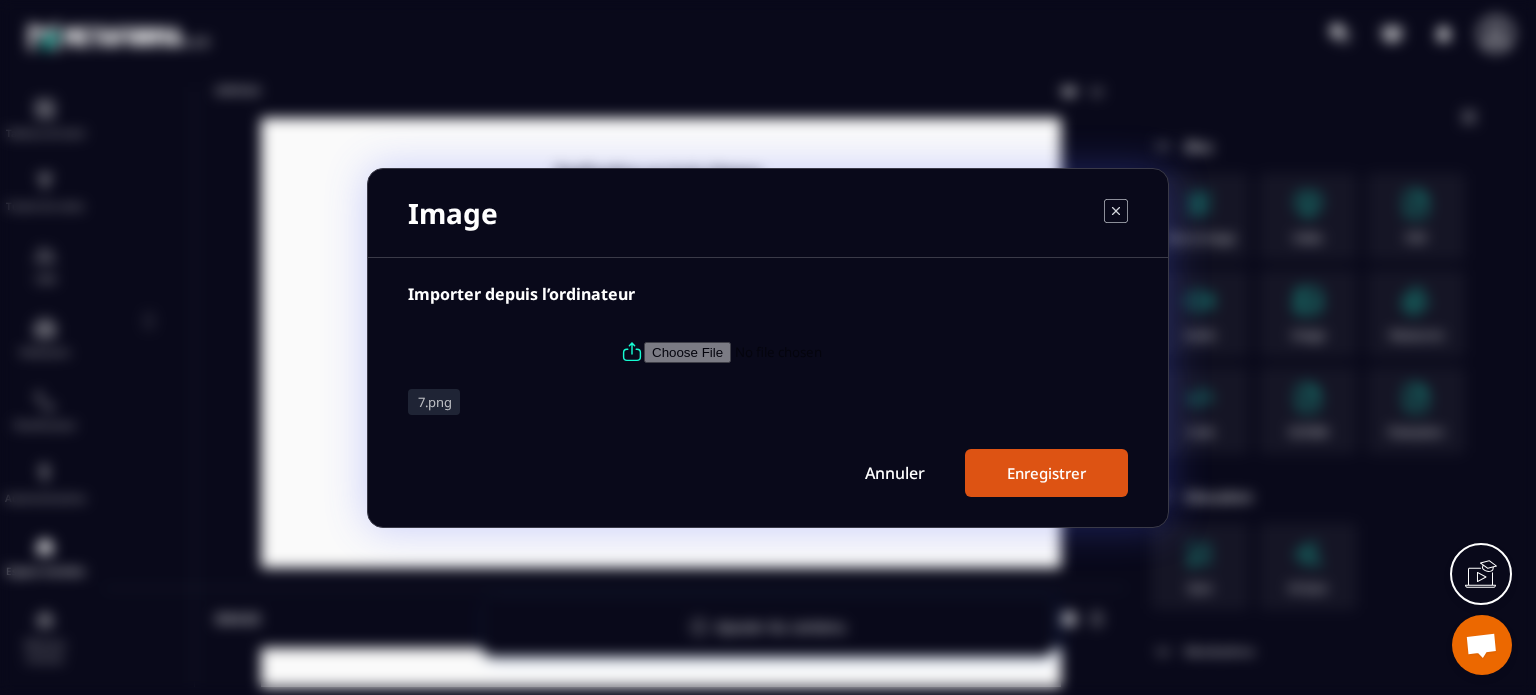 click on "Enregistrer" at bounding box center (1046, 473) 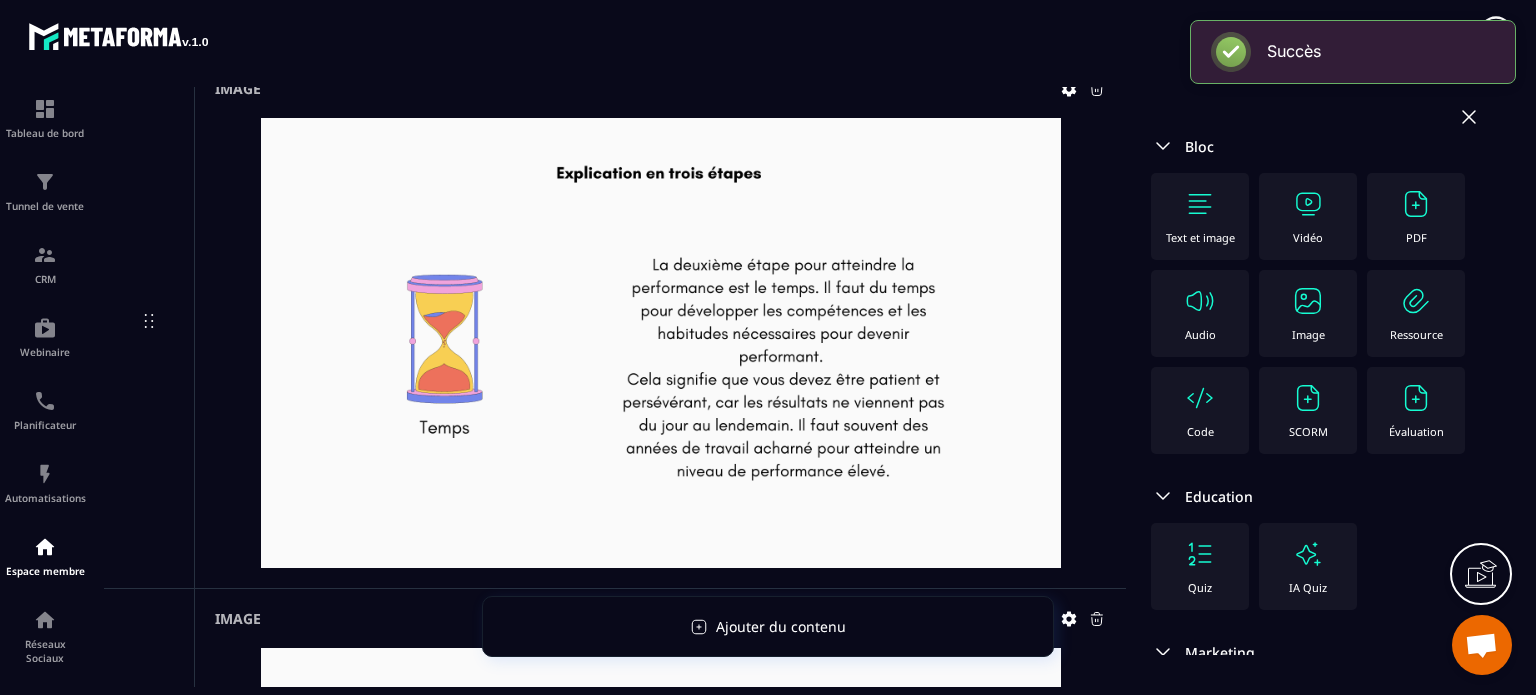 click at bounding box center [1308, 301] 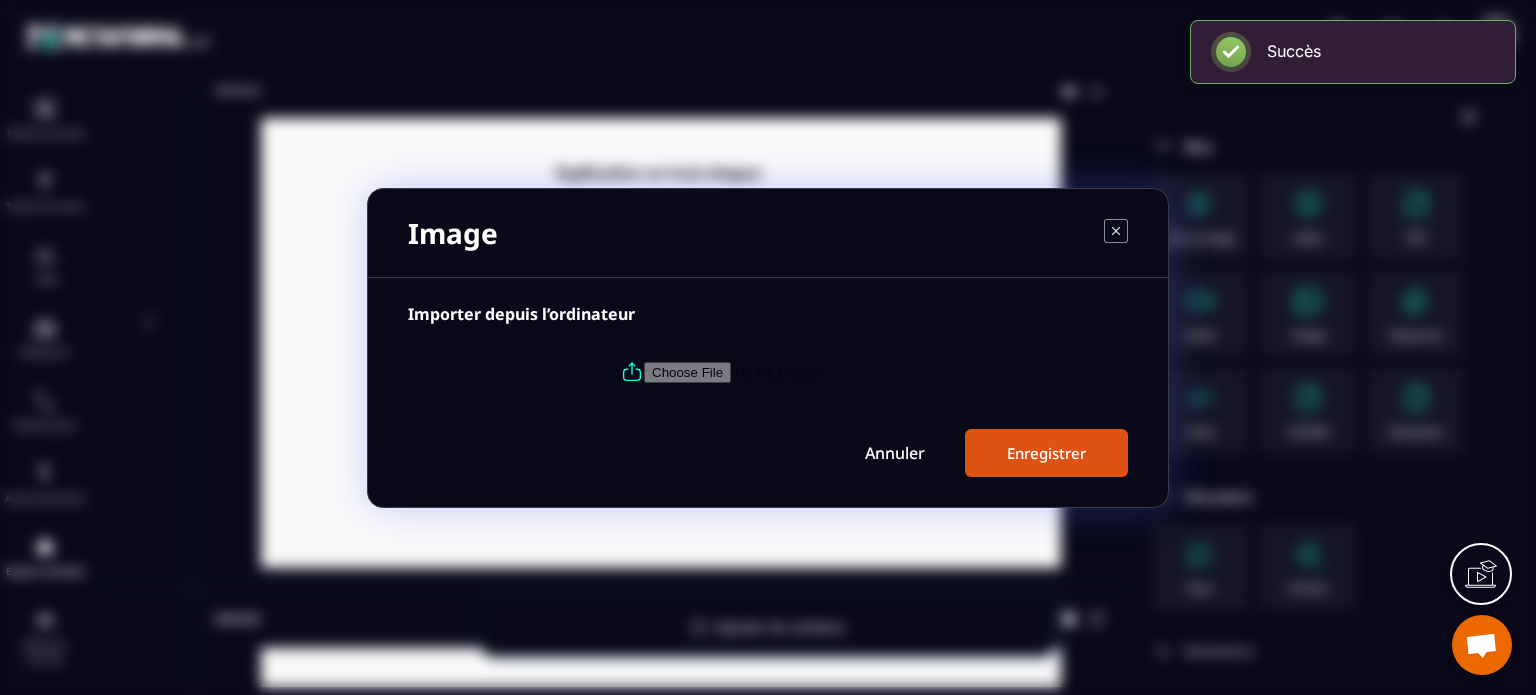 click at bounding box center [780, 371] 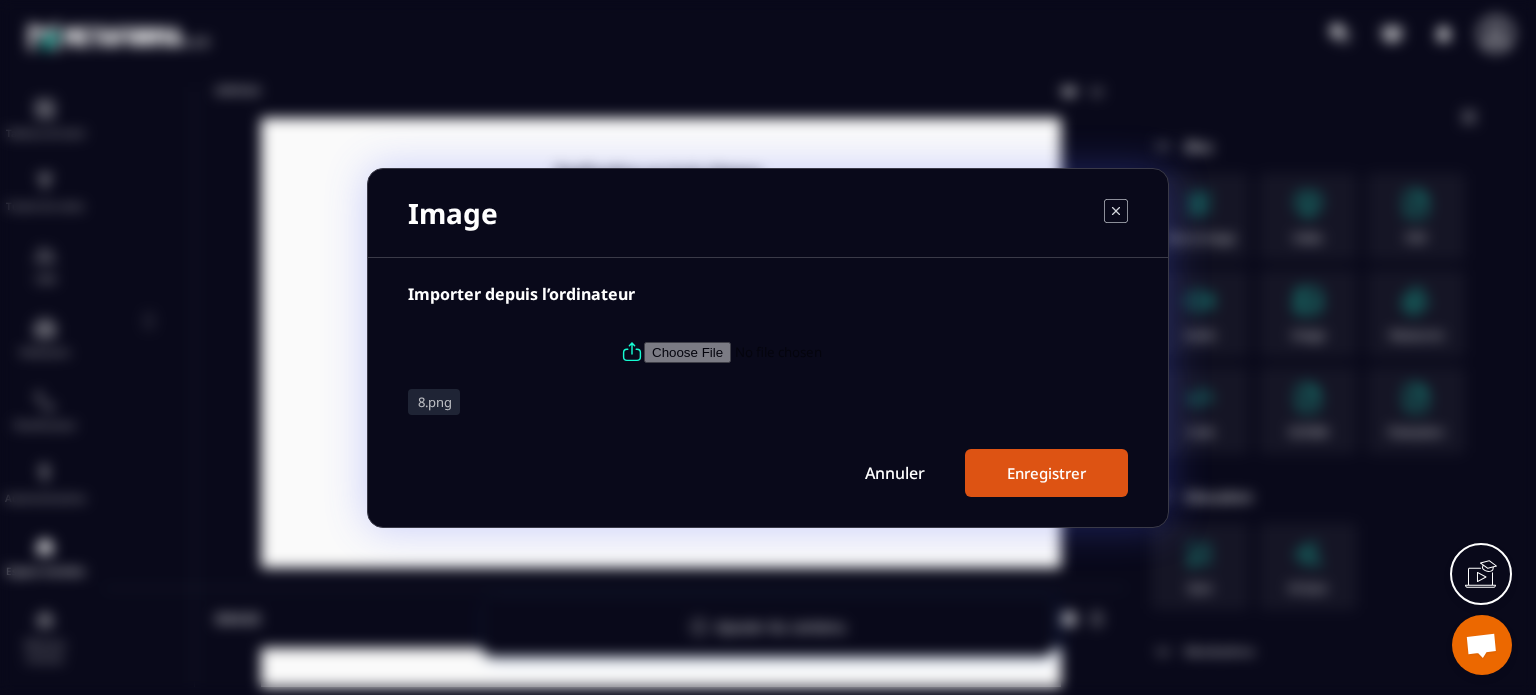 click on "Enregistrer" at bounding box center [1046, 473] 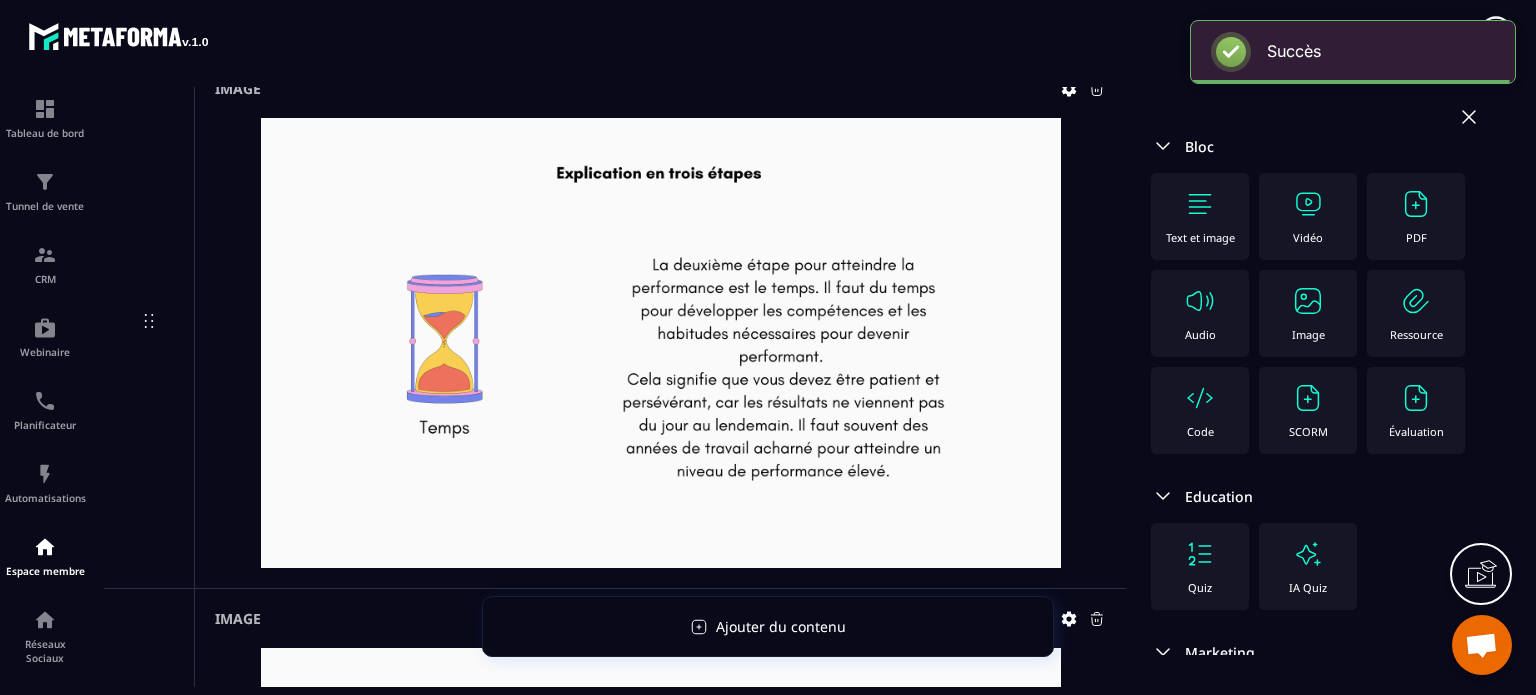 click at bounding box center (1308, 301) 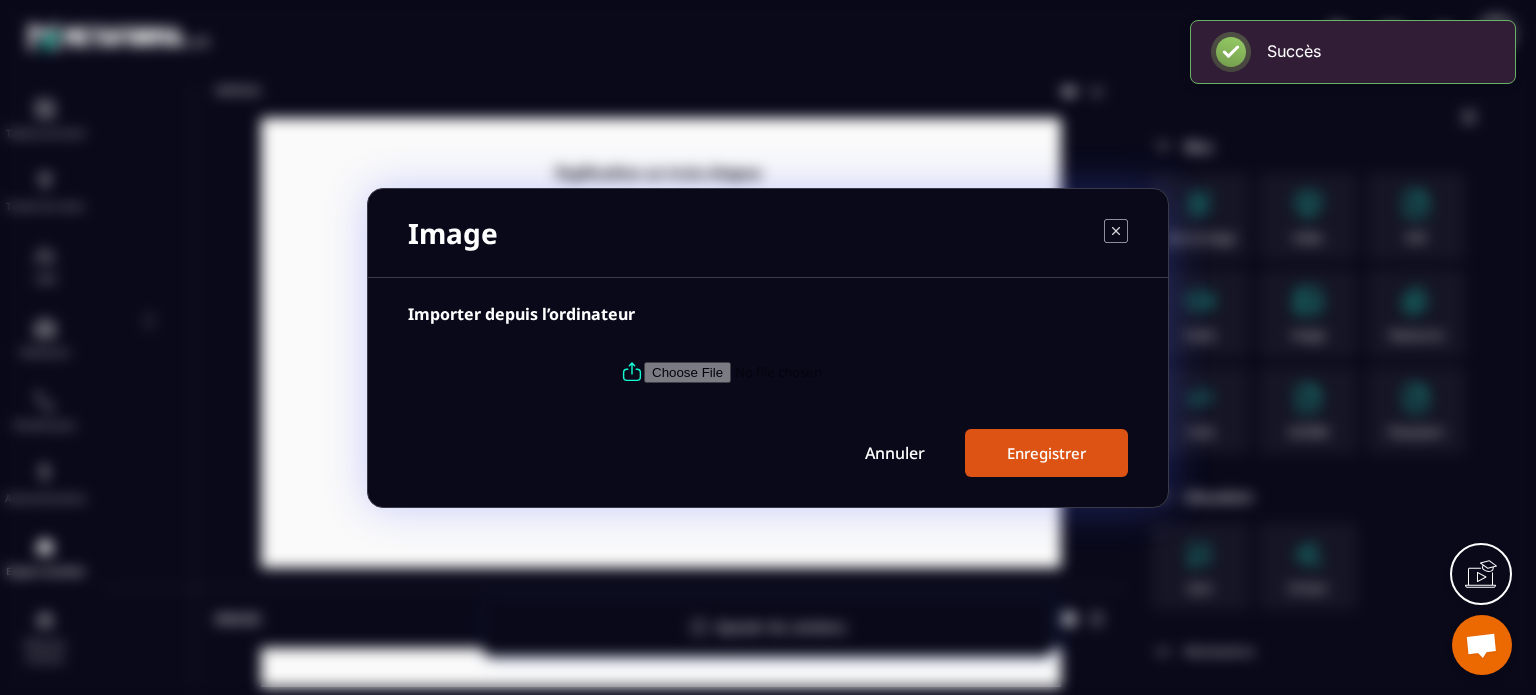 click at bounding box center [780, 371] 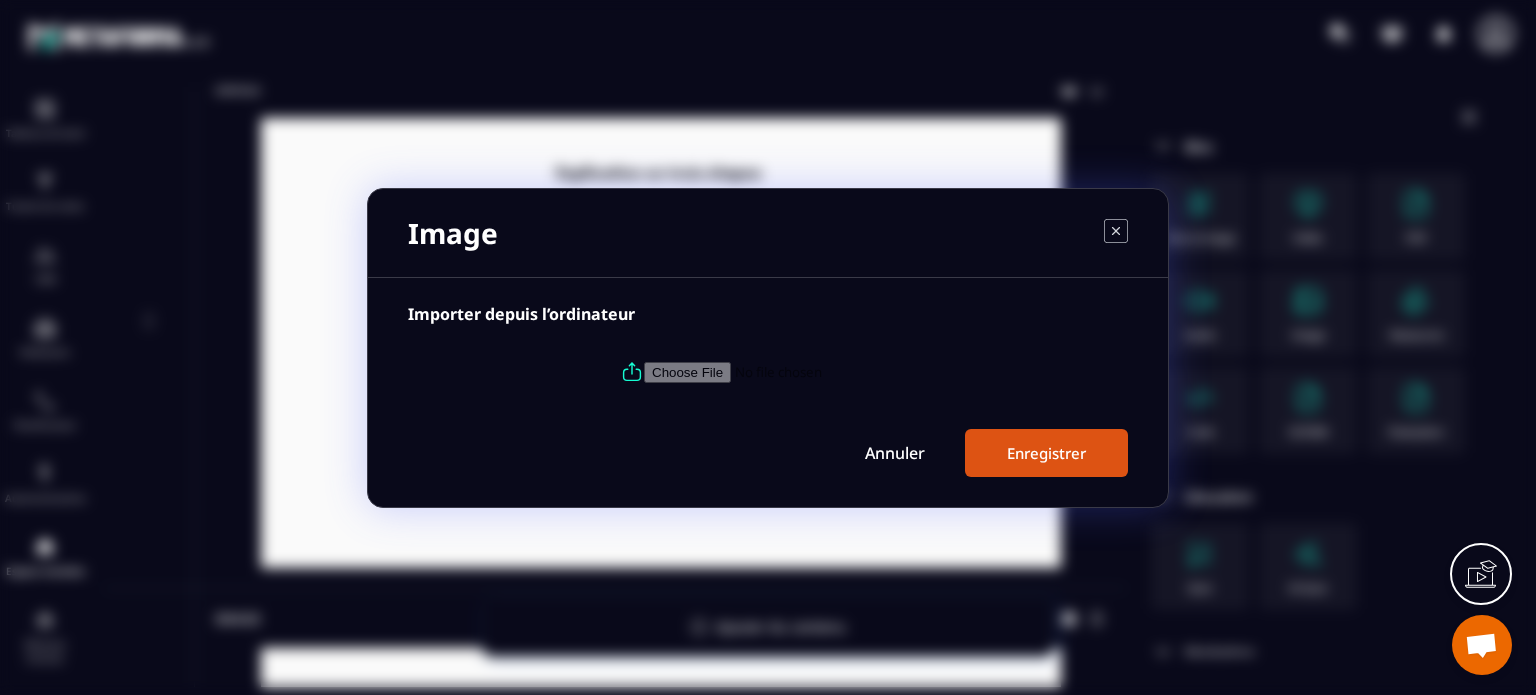 type on "**********" 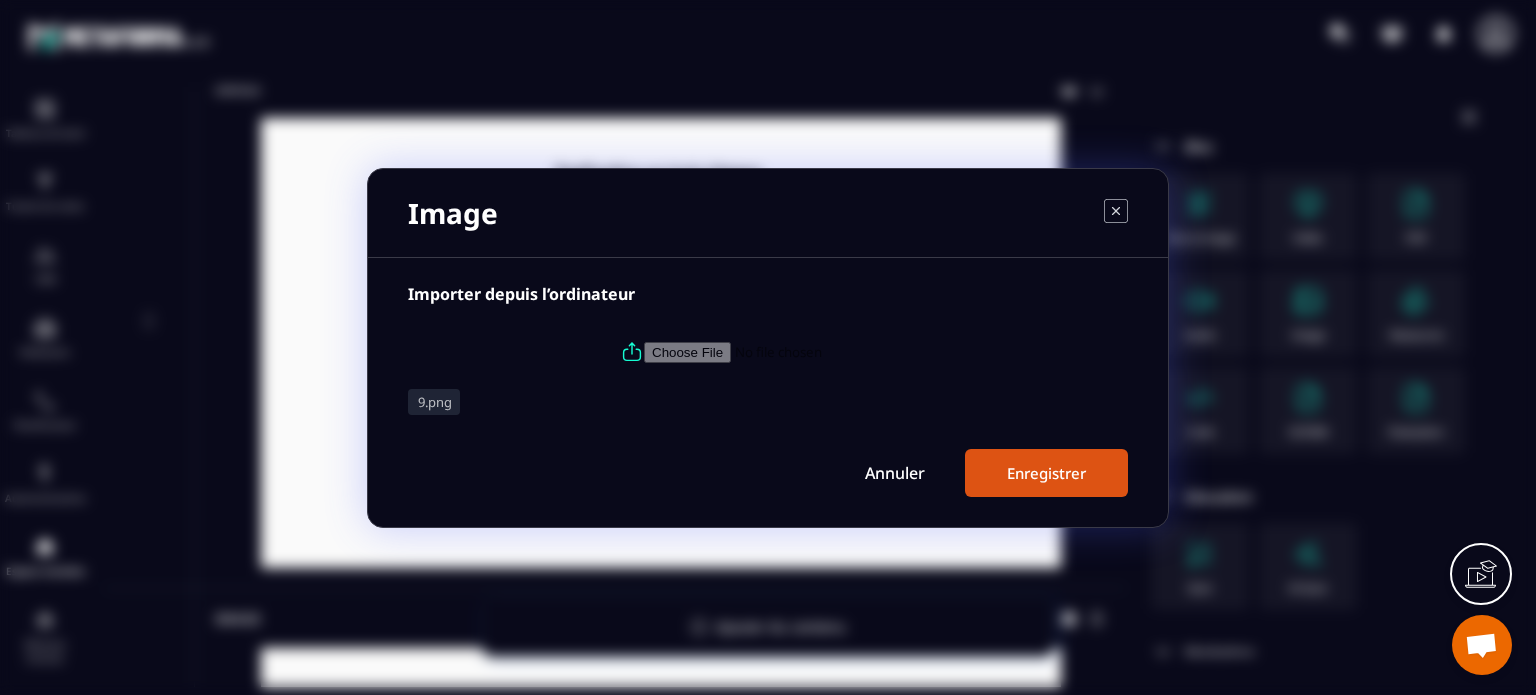 click on "Enregistrer" at bounding box center (1046, 473) 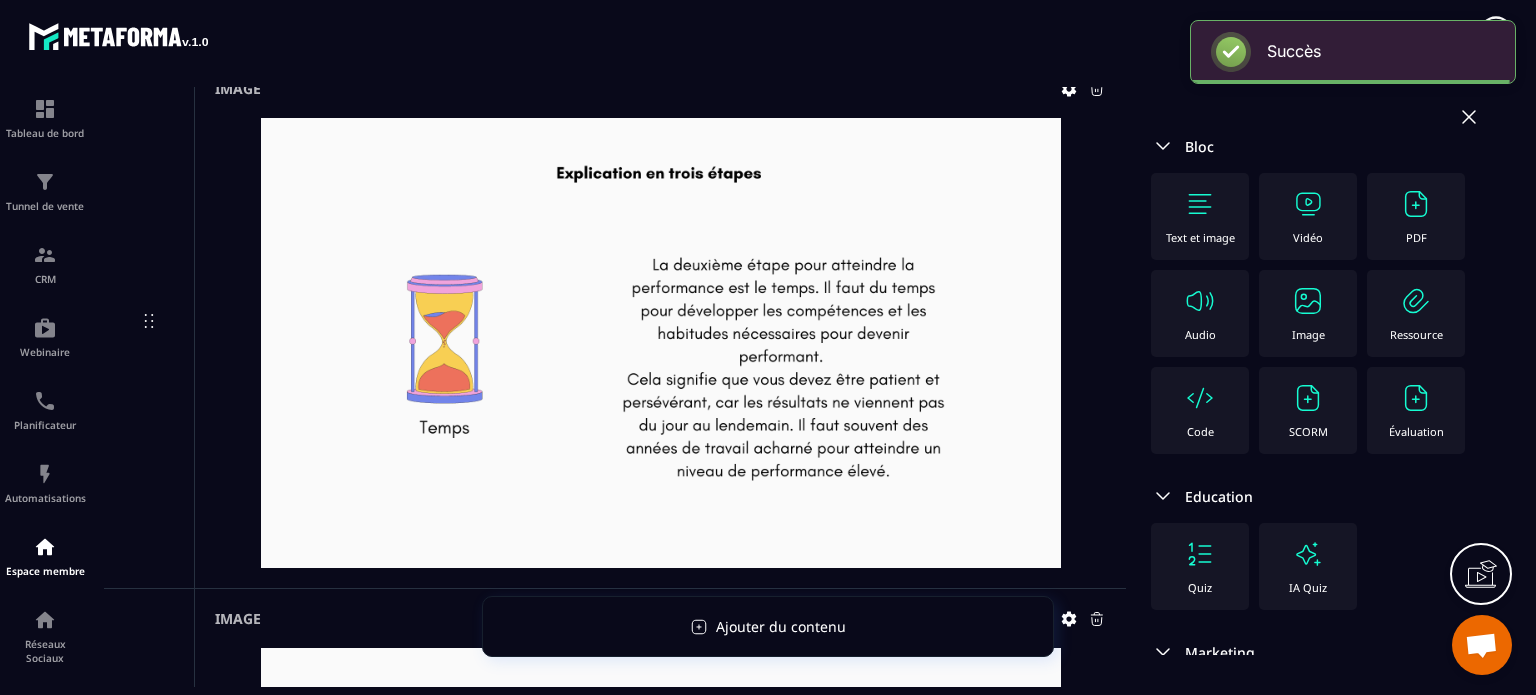 click at bounding box center [1308, 301] 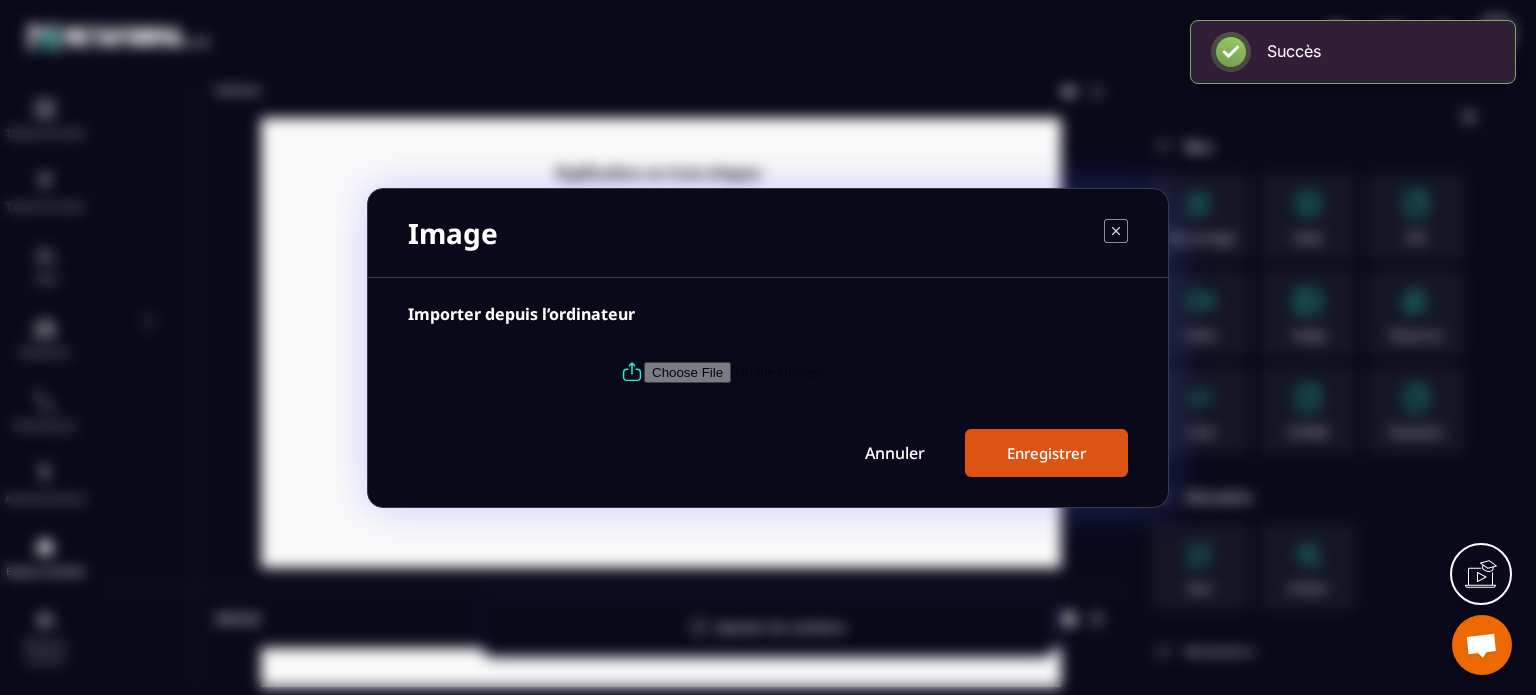 click at bounding box center (780, 371) 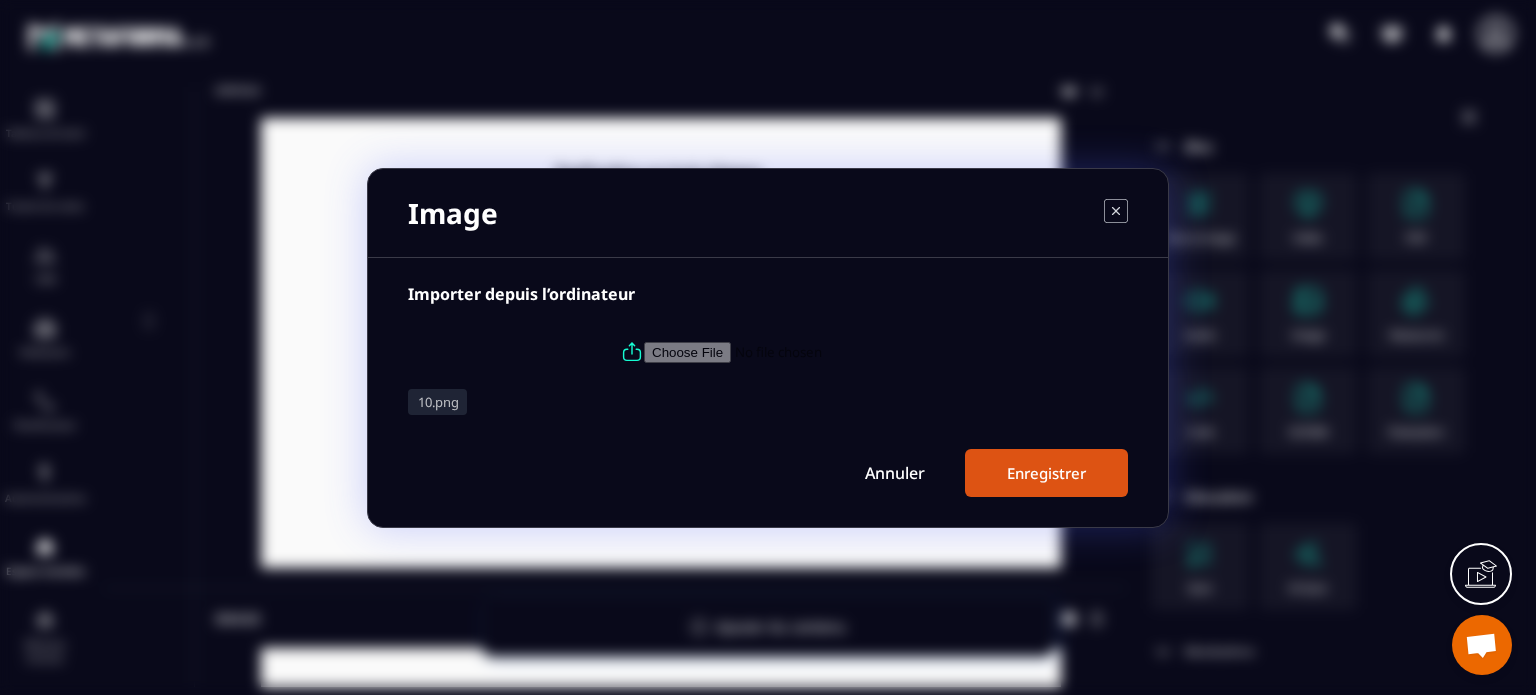 click on "Enregistrer" at bounding box center (1046, 473) 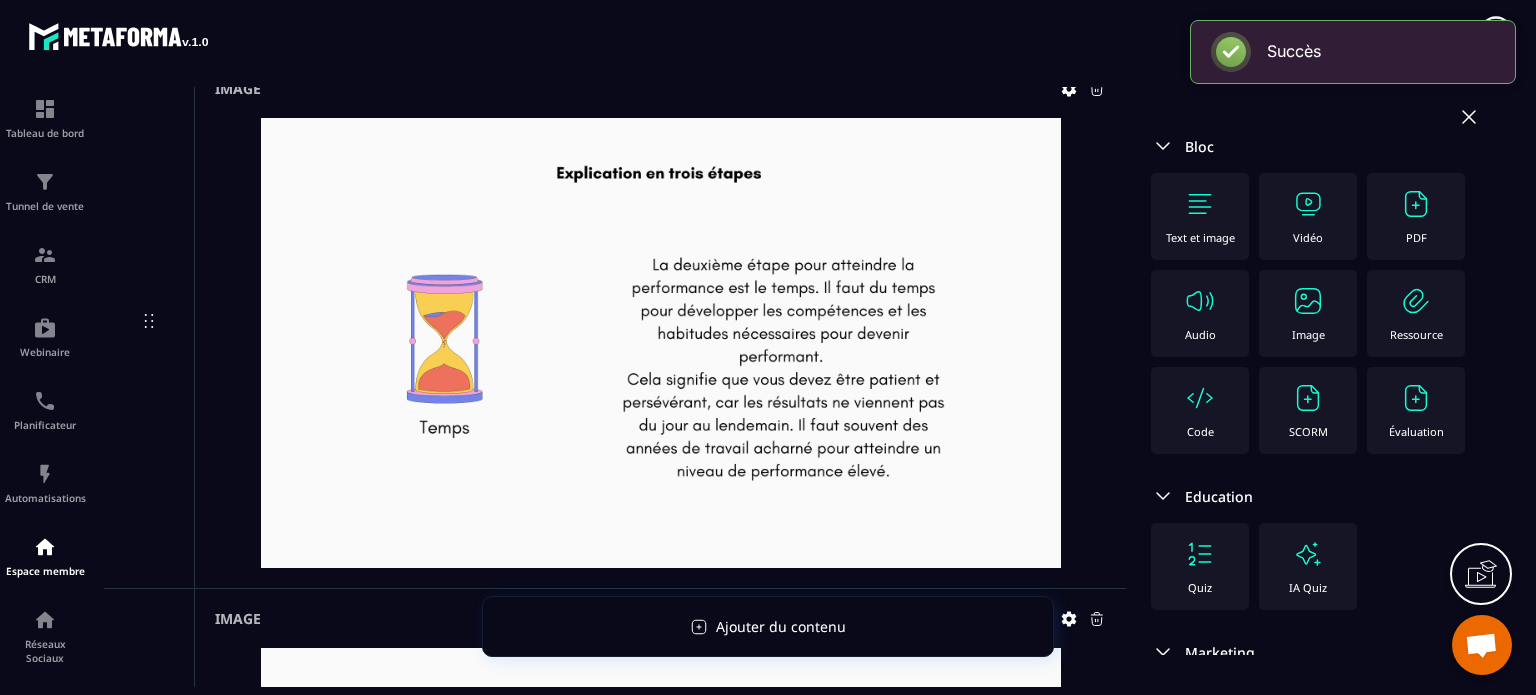 click on "Image" at bounding box center [1308, 313] 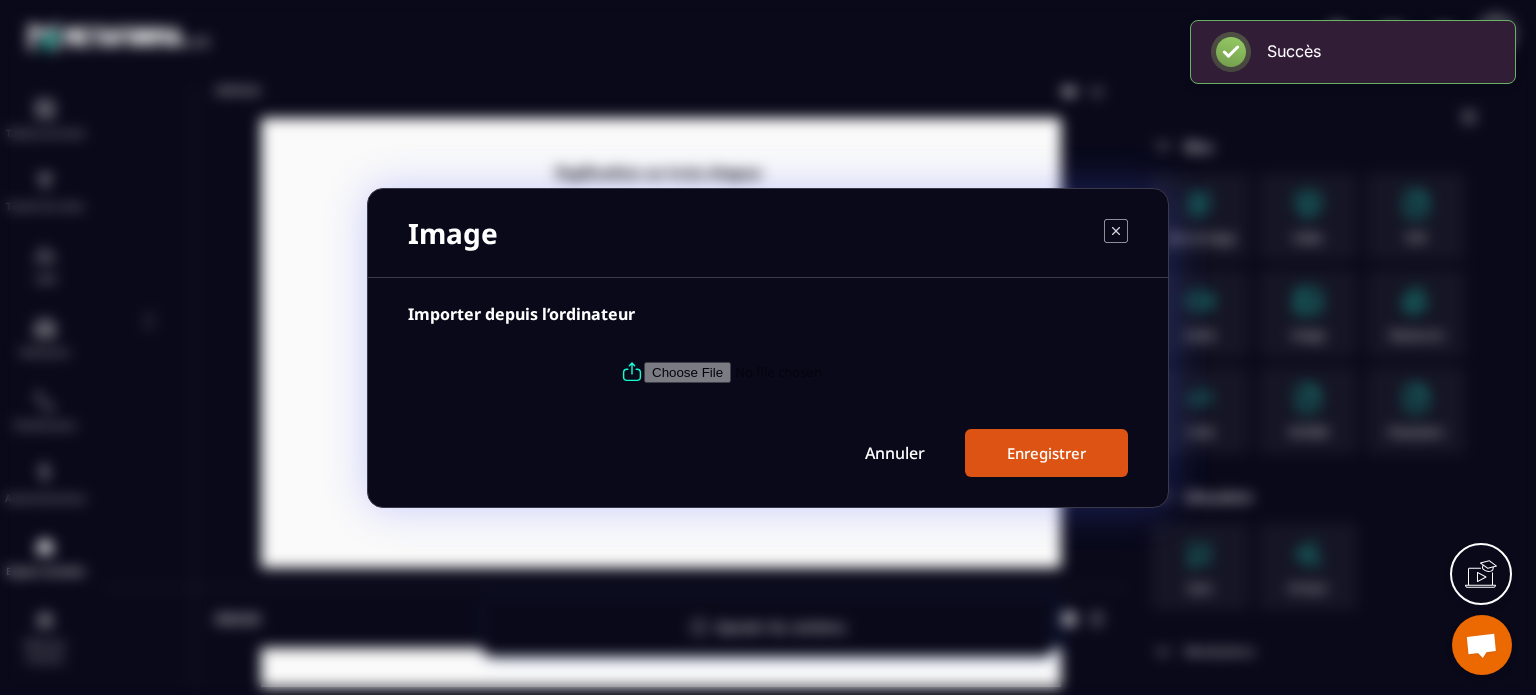 click at bounding box center [780, 371] 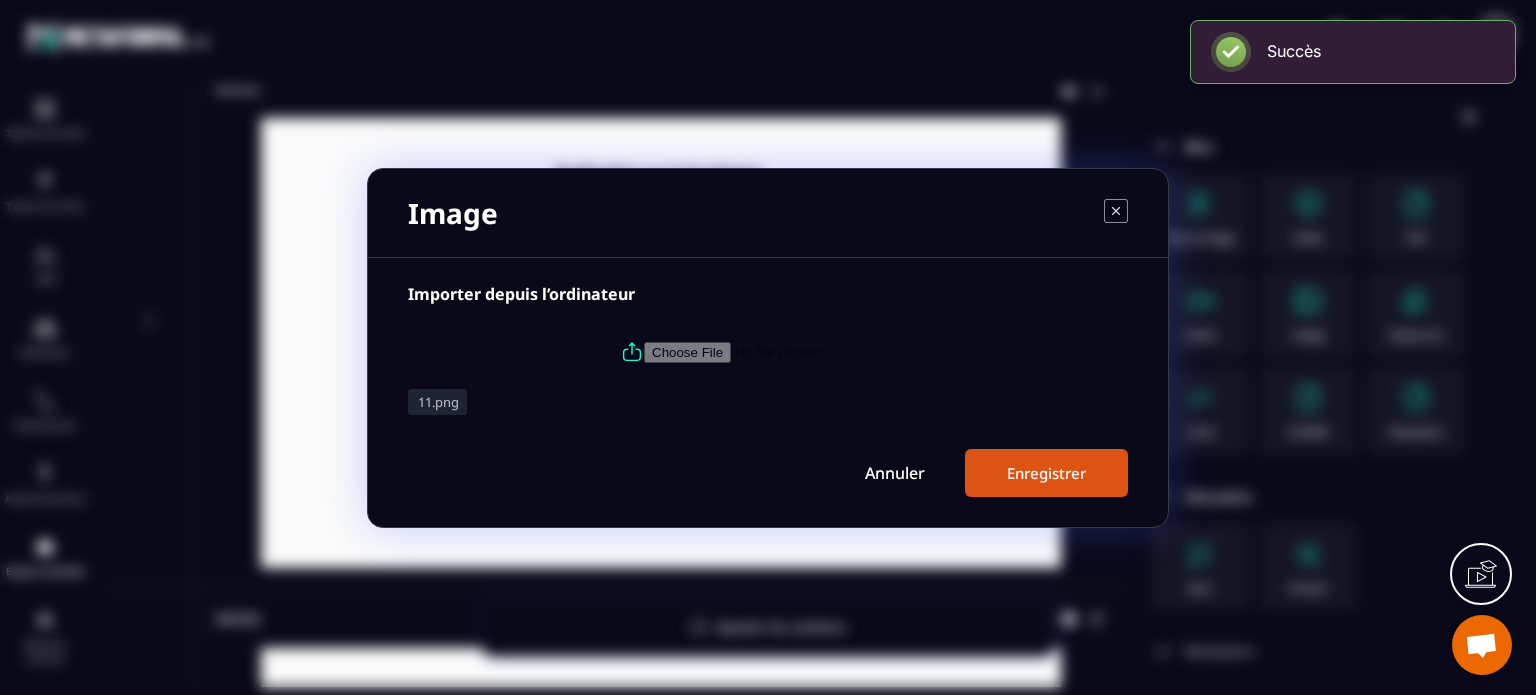 click on "Enregistrer" at bounding box center [1046, 473] 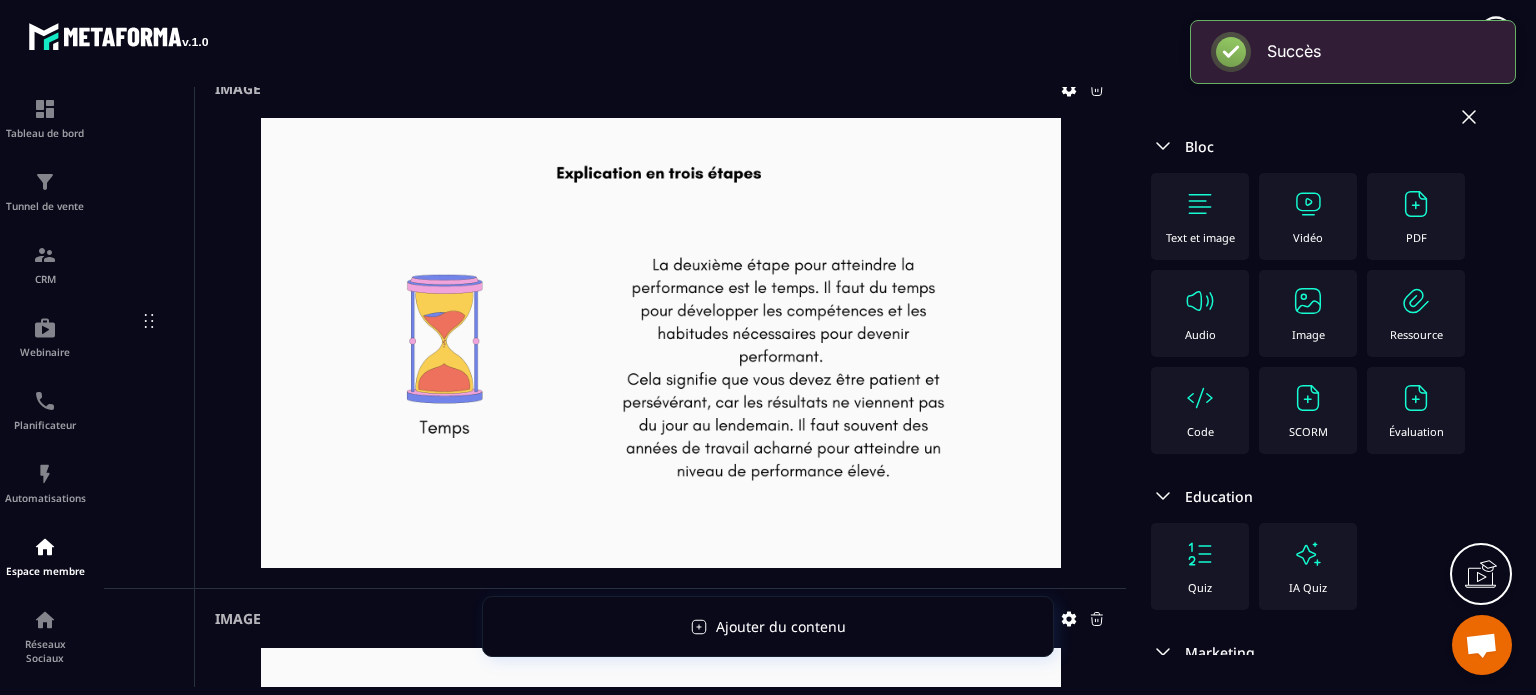 click on "Image" at bounding box center [1308, 313] 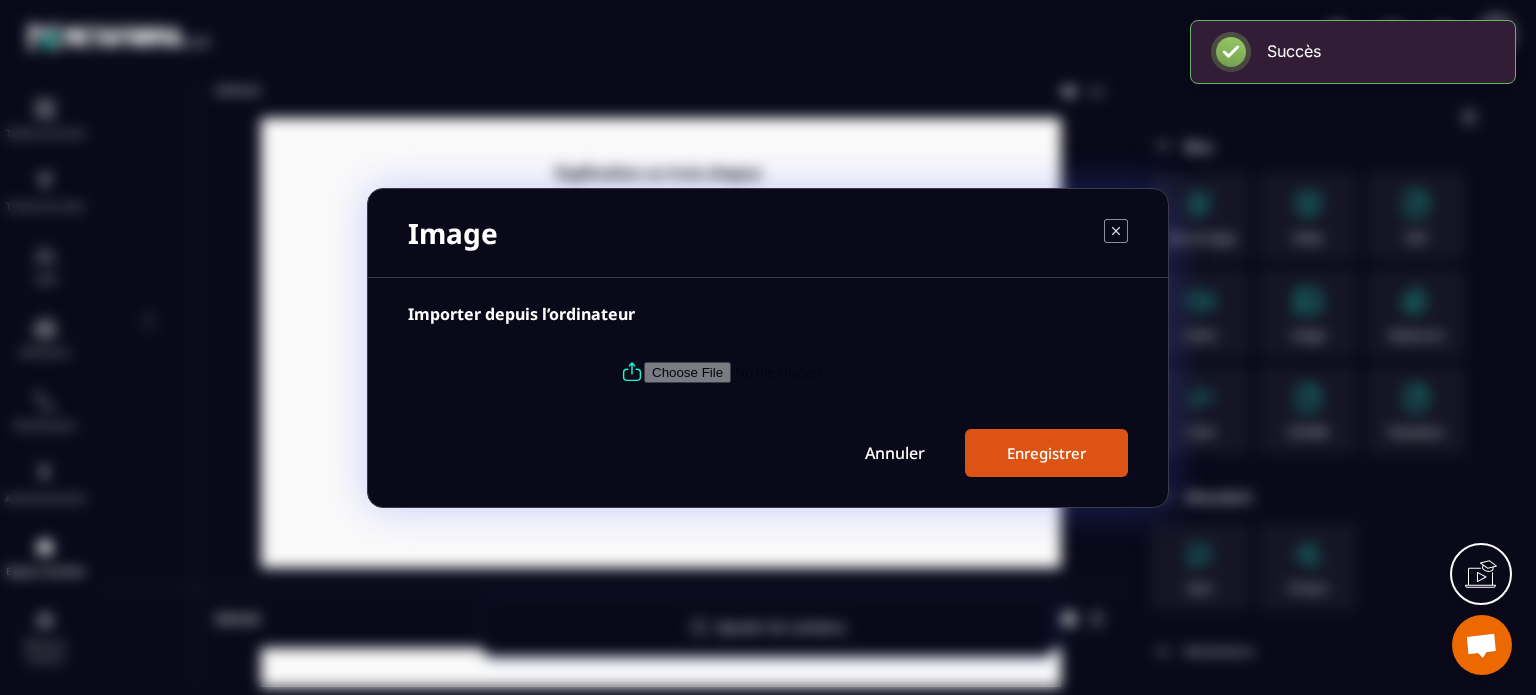 click at bounding box center (780, 371) 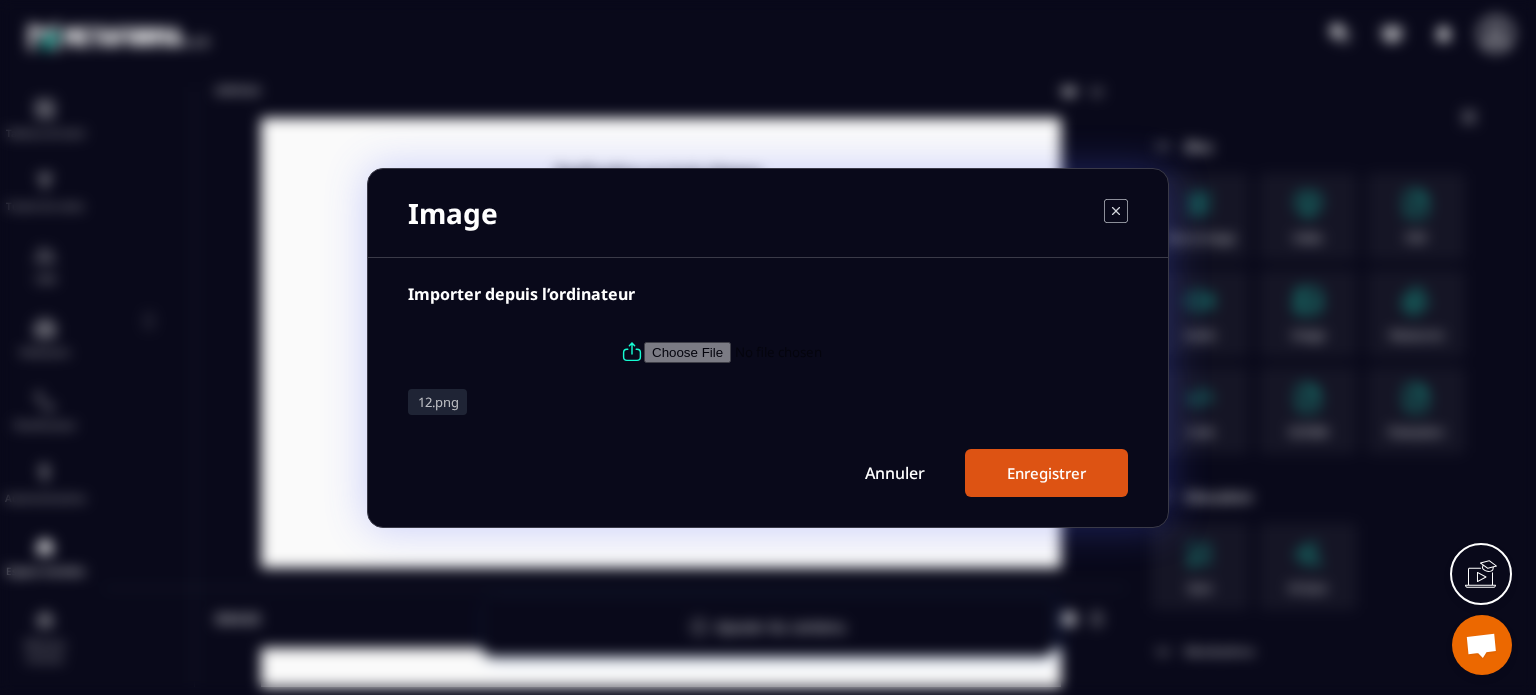 click on "Enregistrer" at bounding box center [1046, 473] 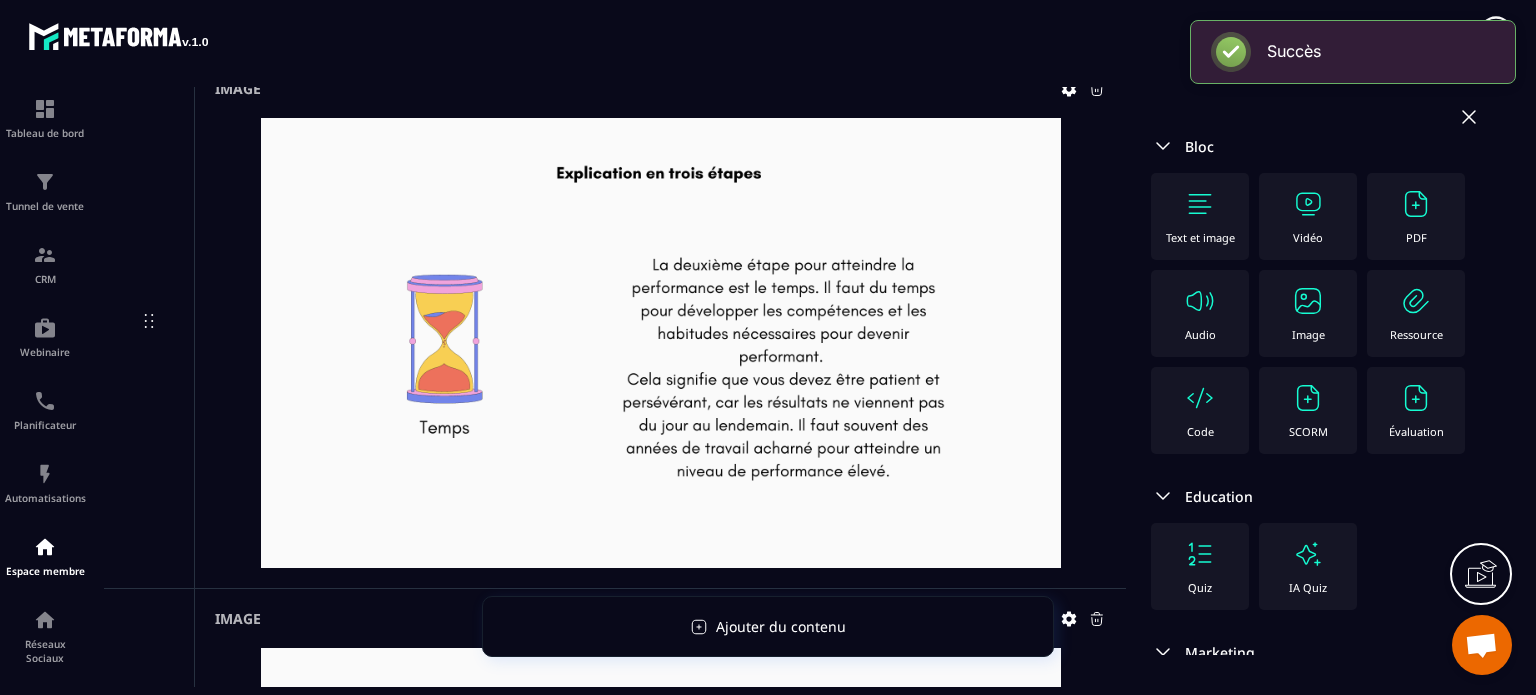 click on "Image" at bounding box center (1308, 313) 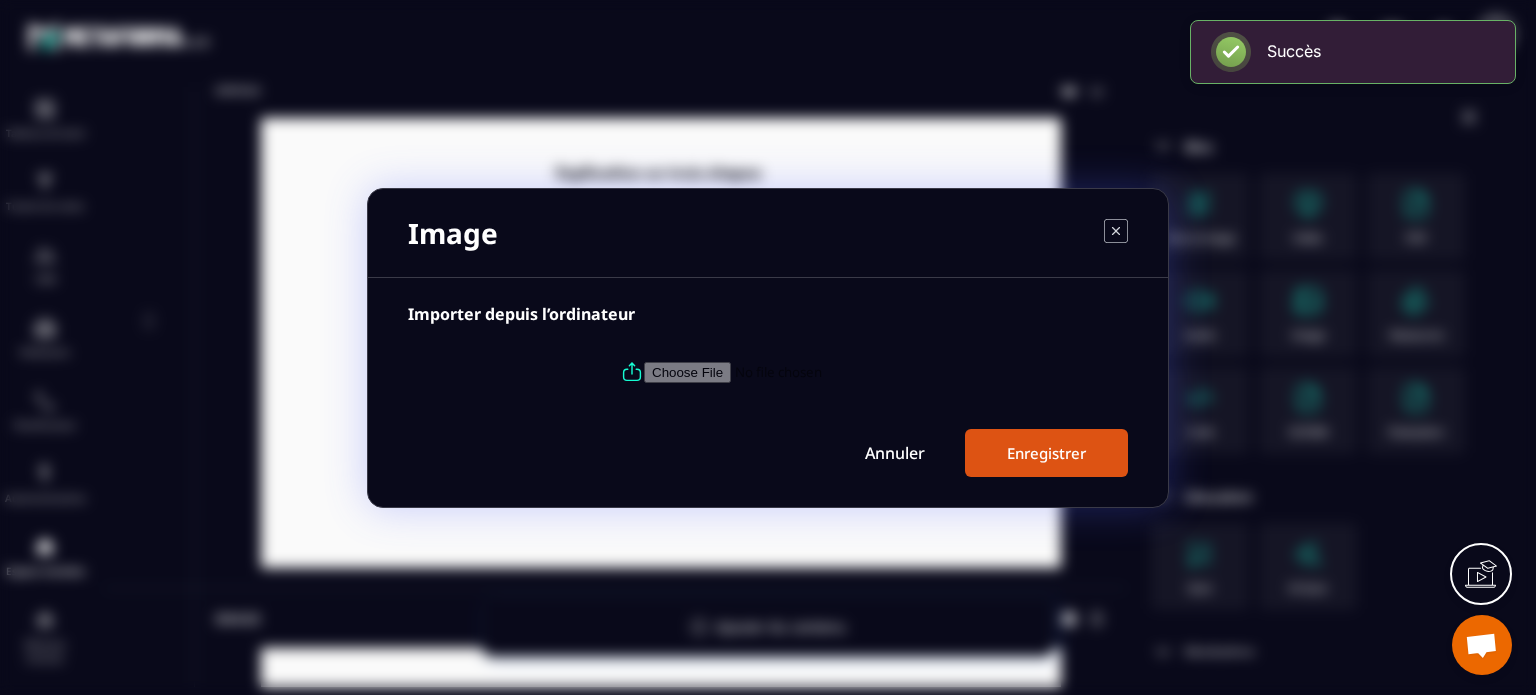 click at bounding box center [780, 371] 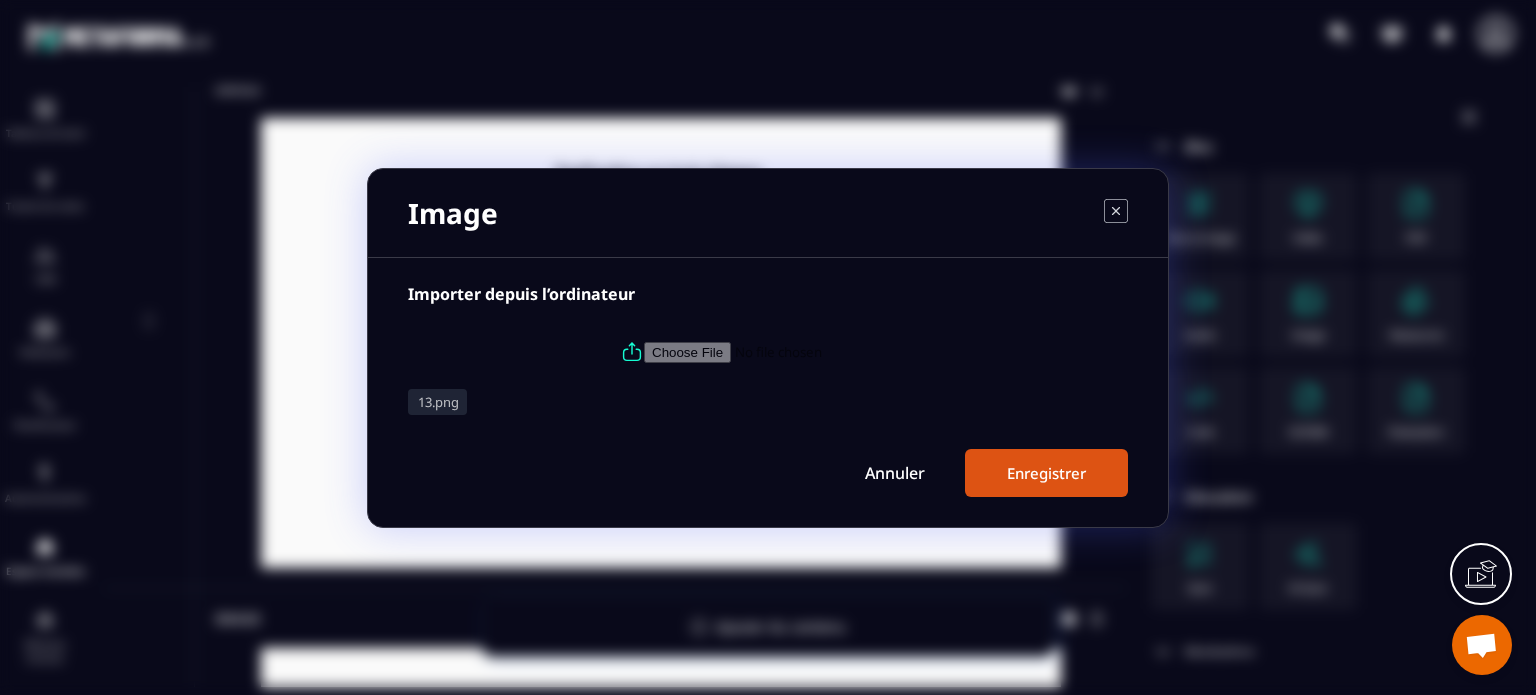 click on "Enregistrer" at bounding box center [1046, 473] 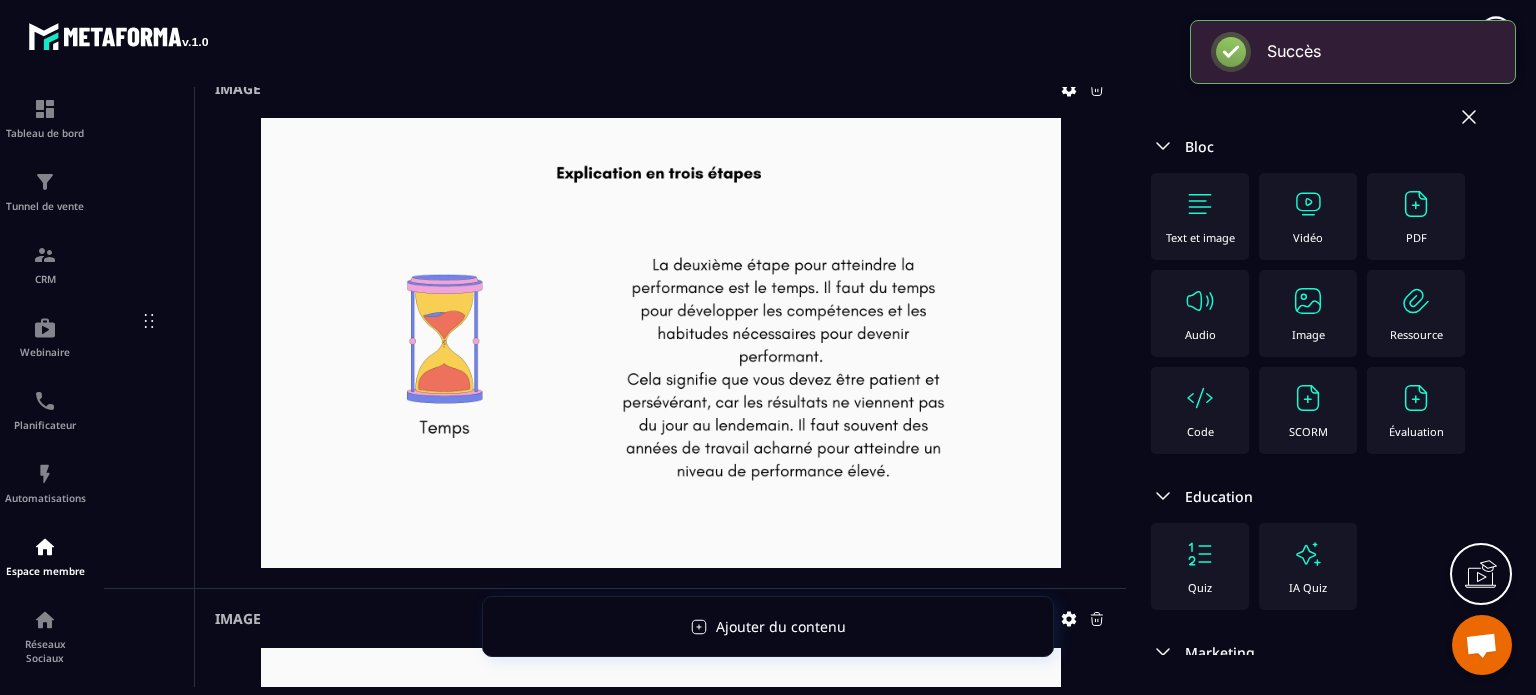 click at bounding box center [1308, 301] 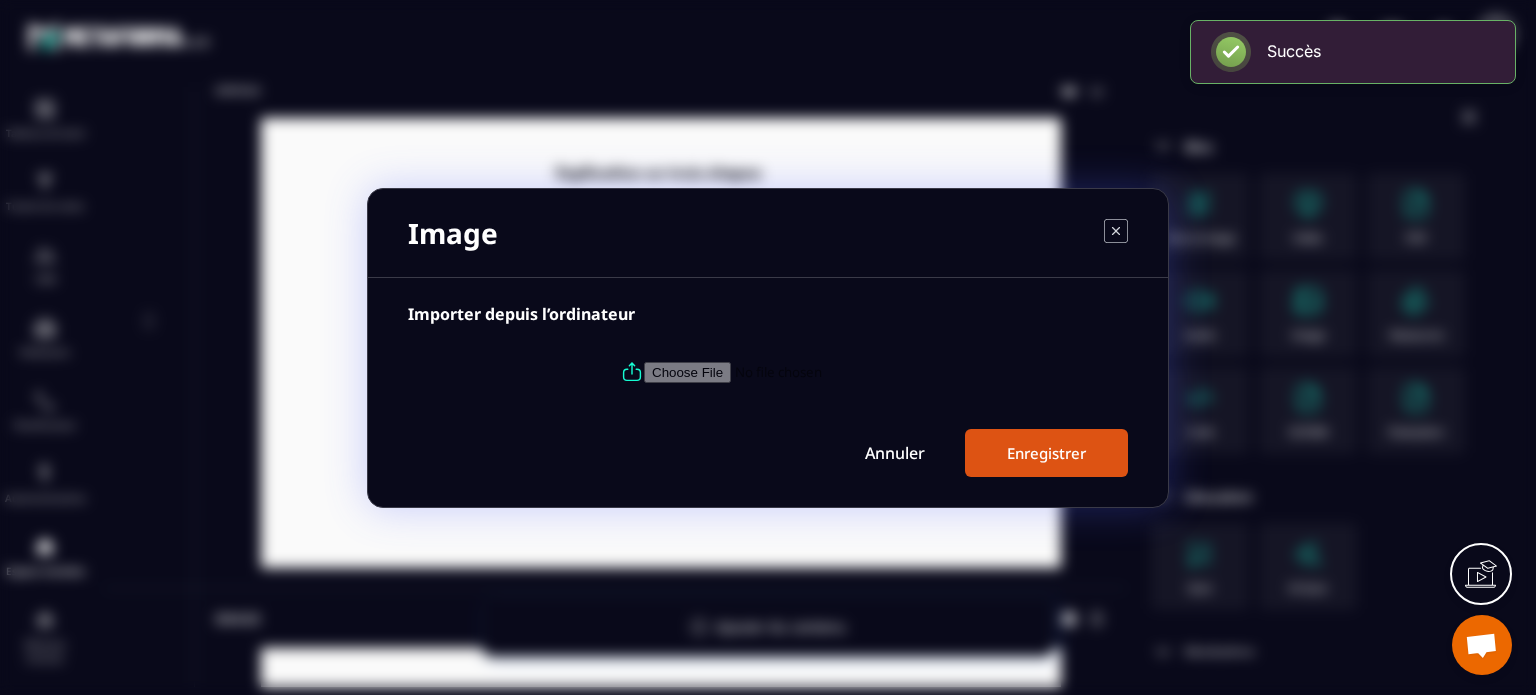 click at bounding box center [780, 371] 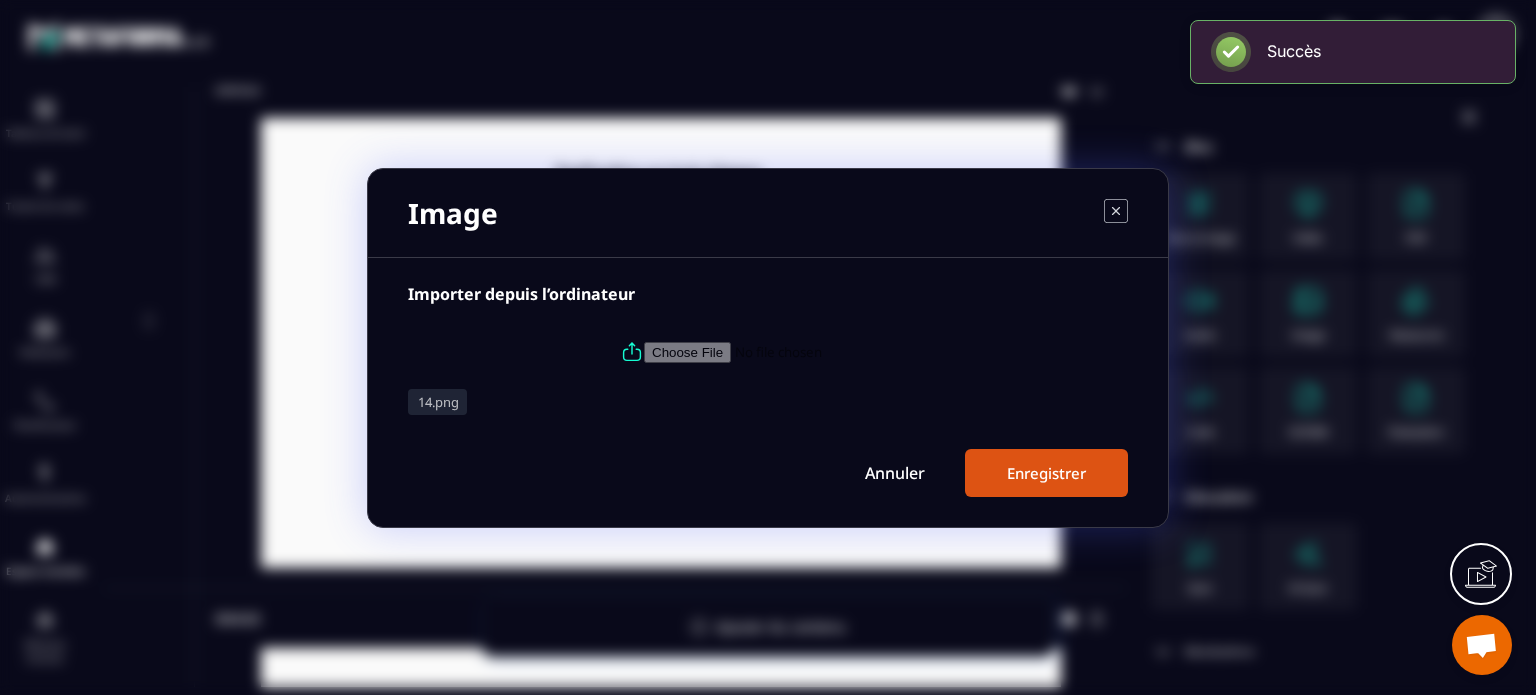 click on "Enregistrer" at bounding box center [1046, 473] 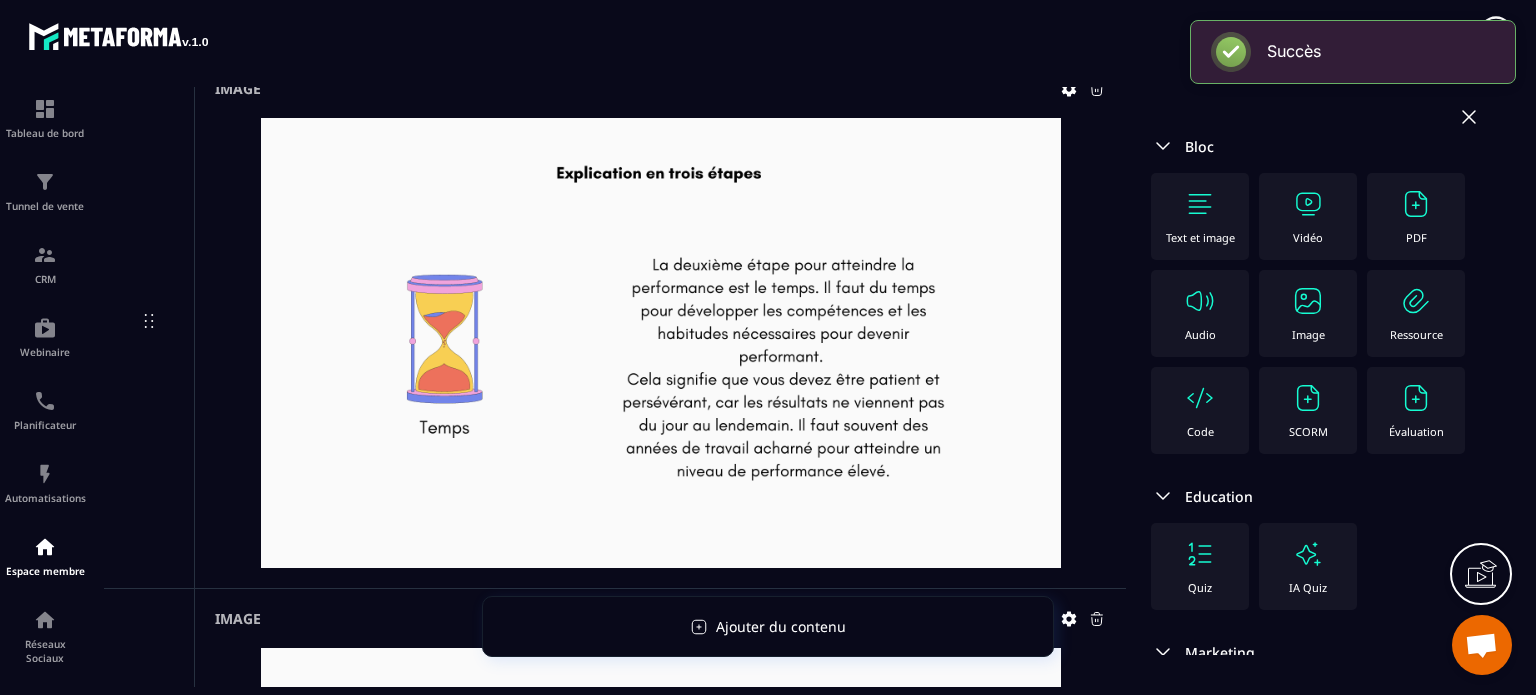 click on "Image" at bounding box center (1308, 334) 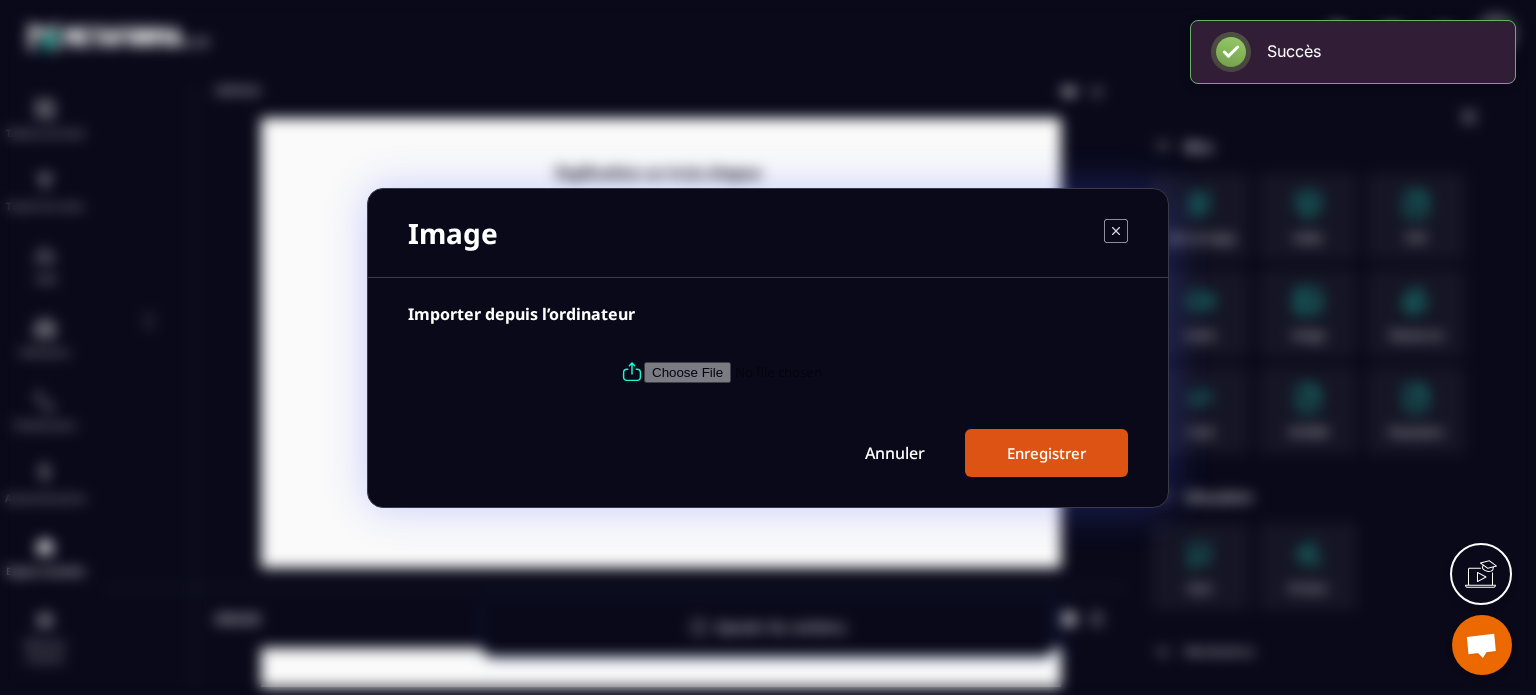 click at bounding box center [780, 371] 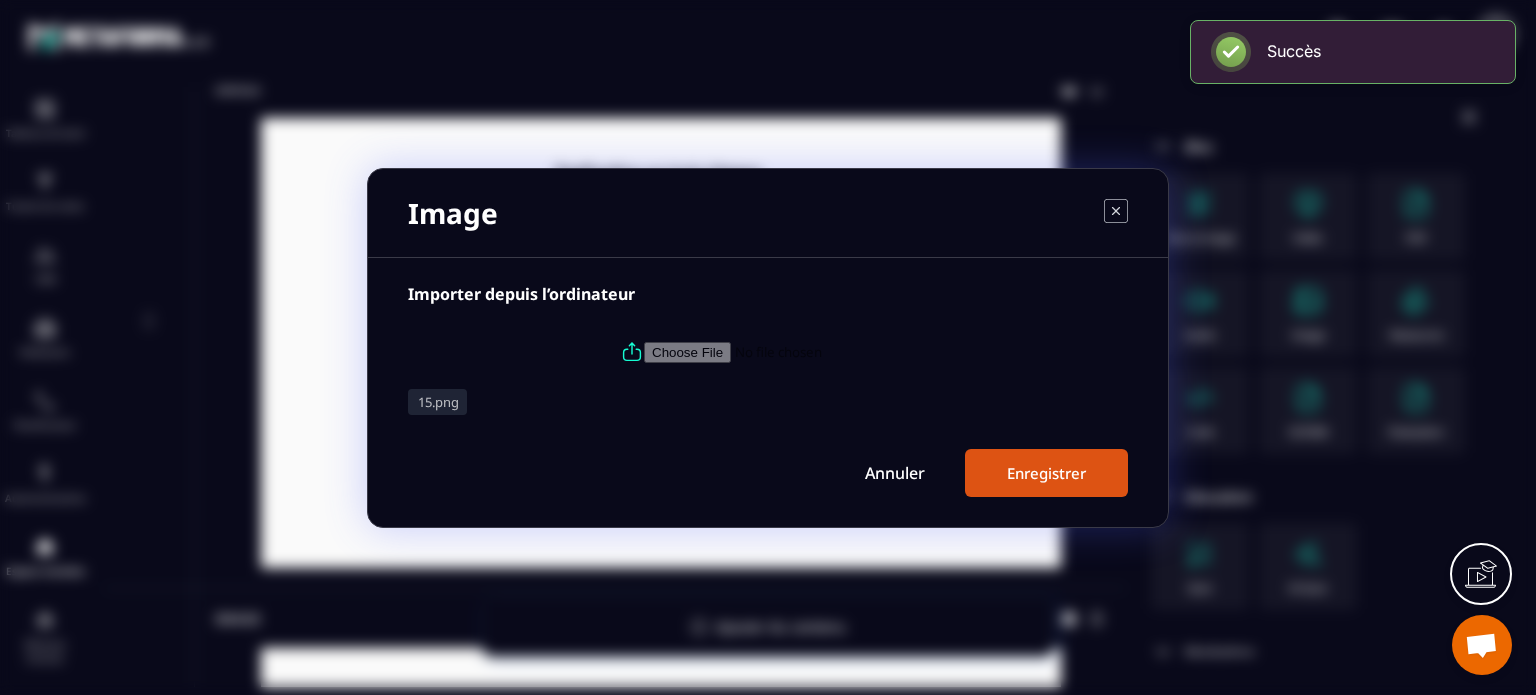 click on "Enregistrer" at bounding box center (1046, 473) 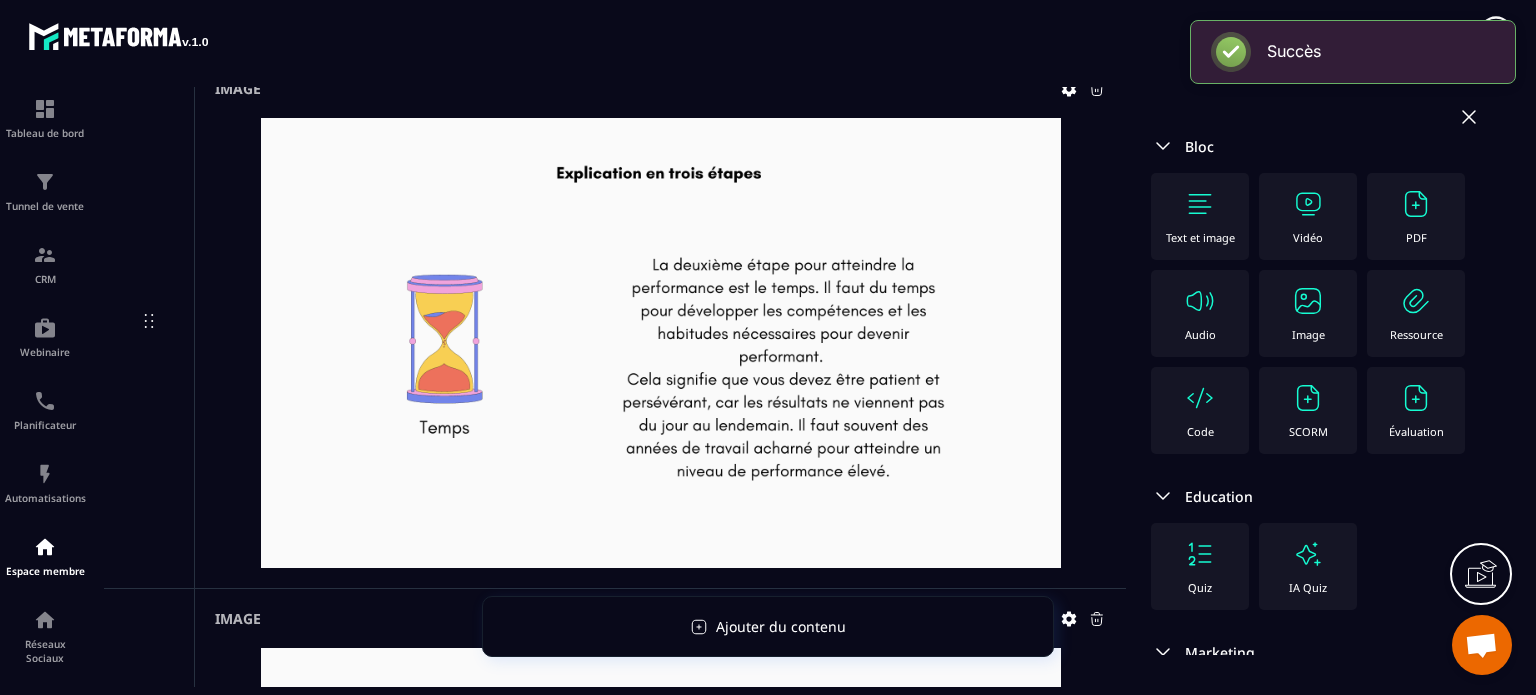 click at bounding box center (660, 343) 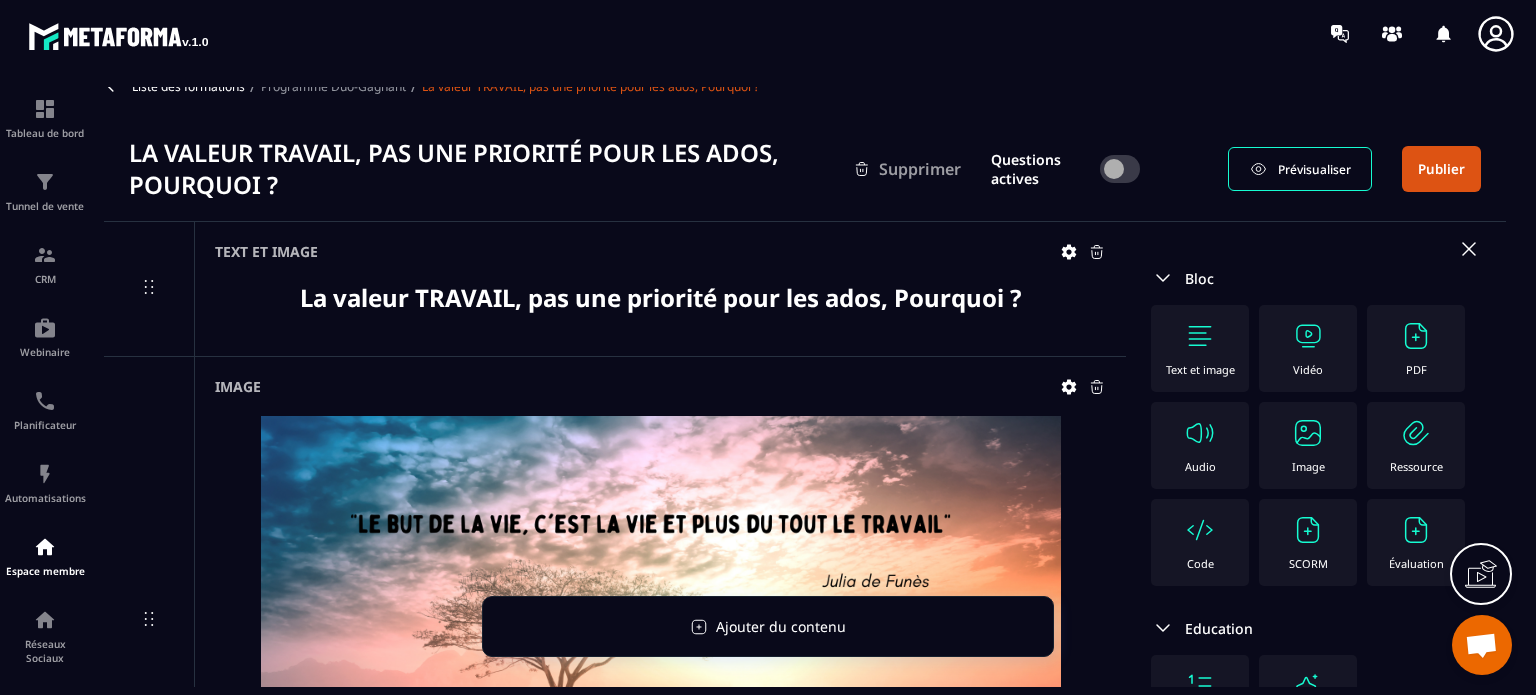 scroll, scrollTop: 0, scrollLeft: 0, axis: both 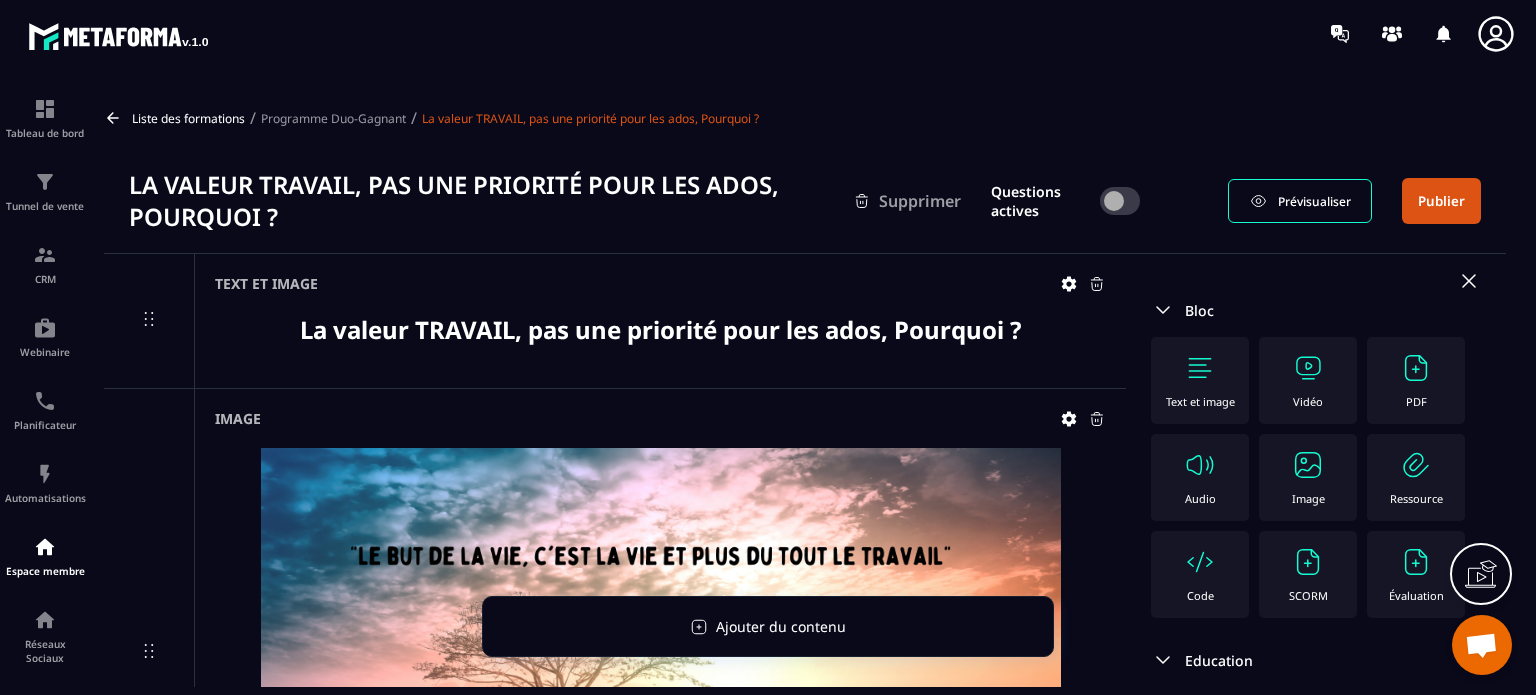click on "Publier" at bounding box center (1441, 201) 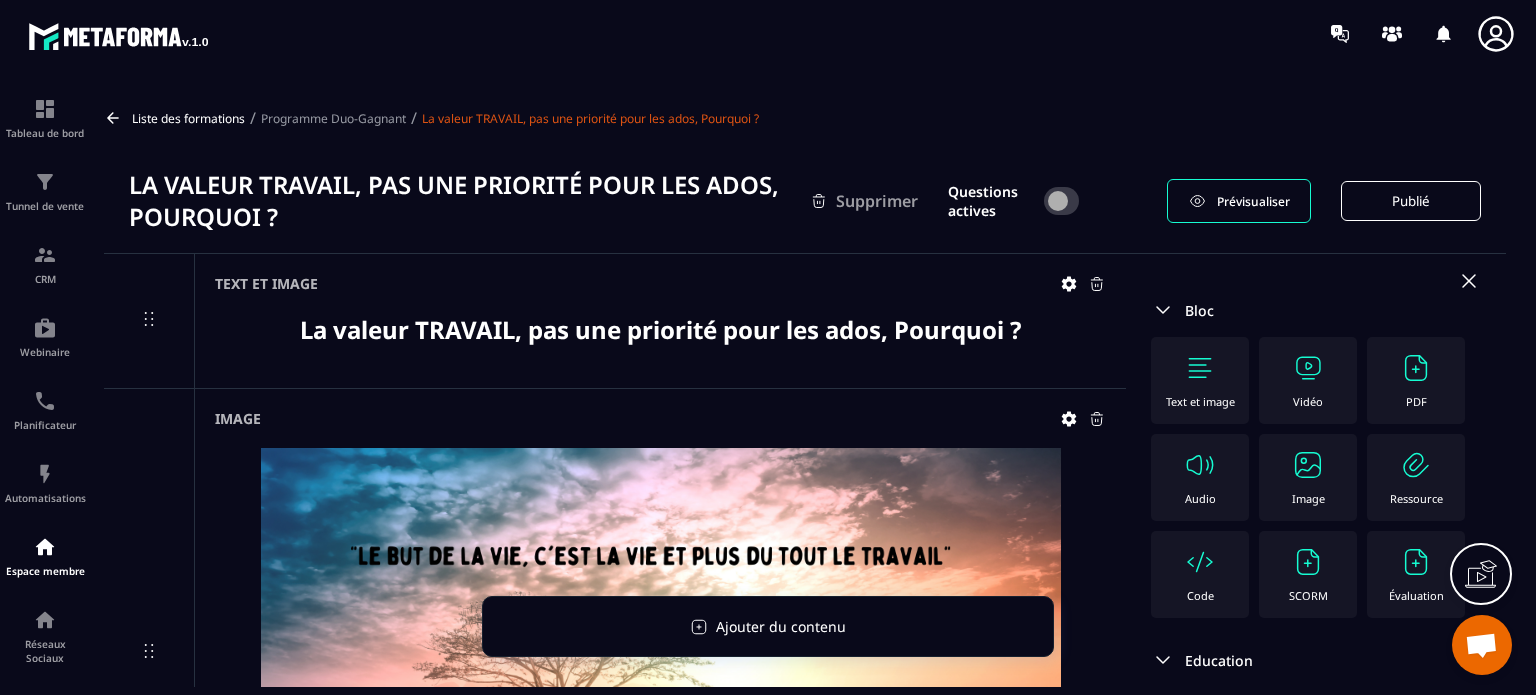 click 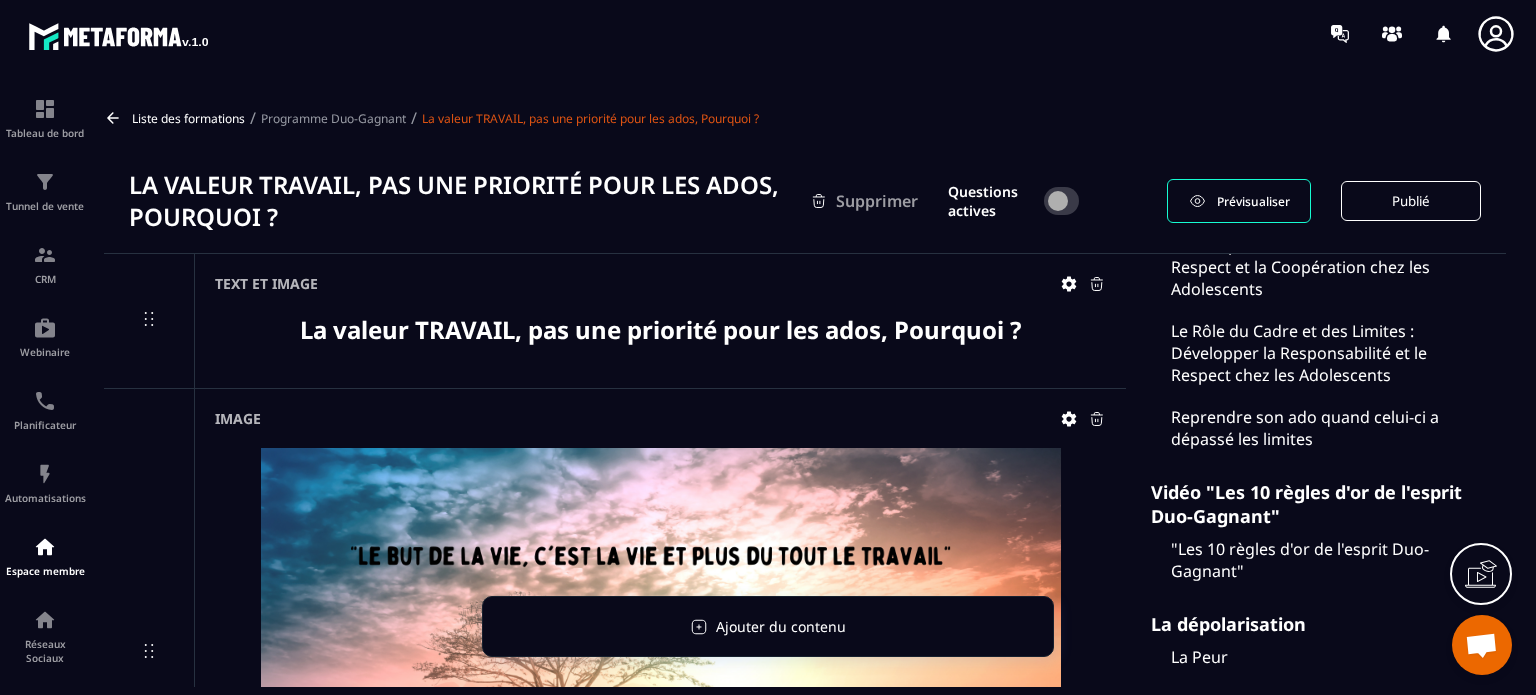 scroll, scrollTop: 6797, scrollLeft: 0, axis: vertical 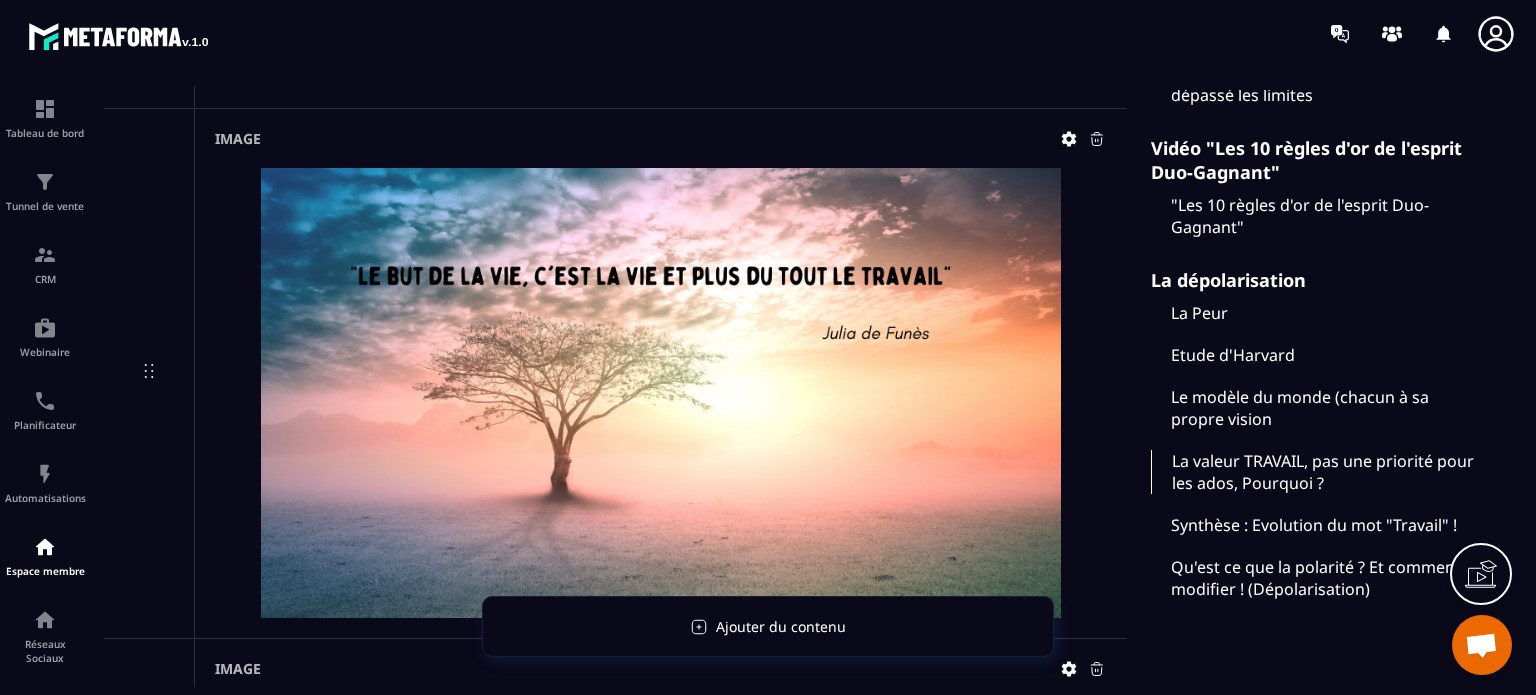 click on "Synthèse : Evolution du mot "Travail" !" at bounding box center [1316, 525] 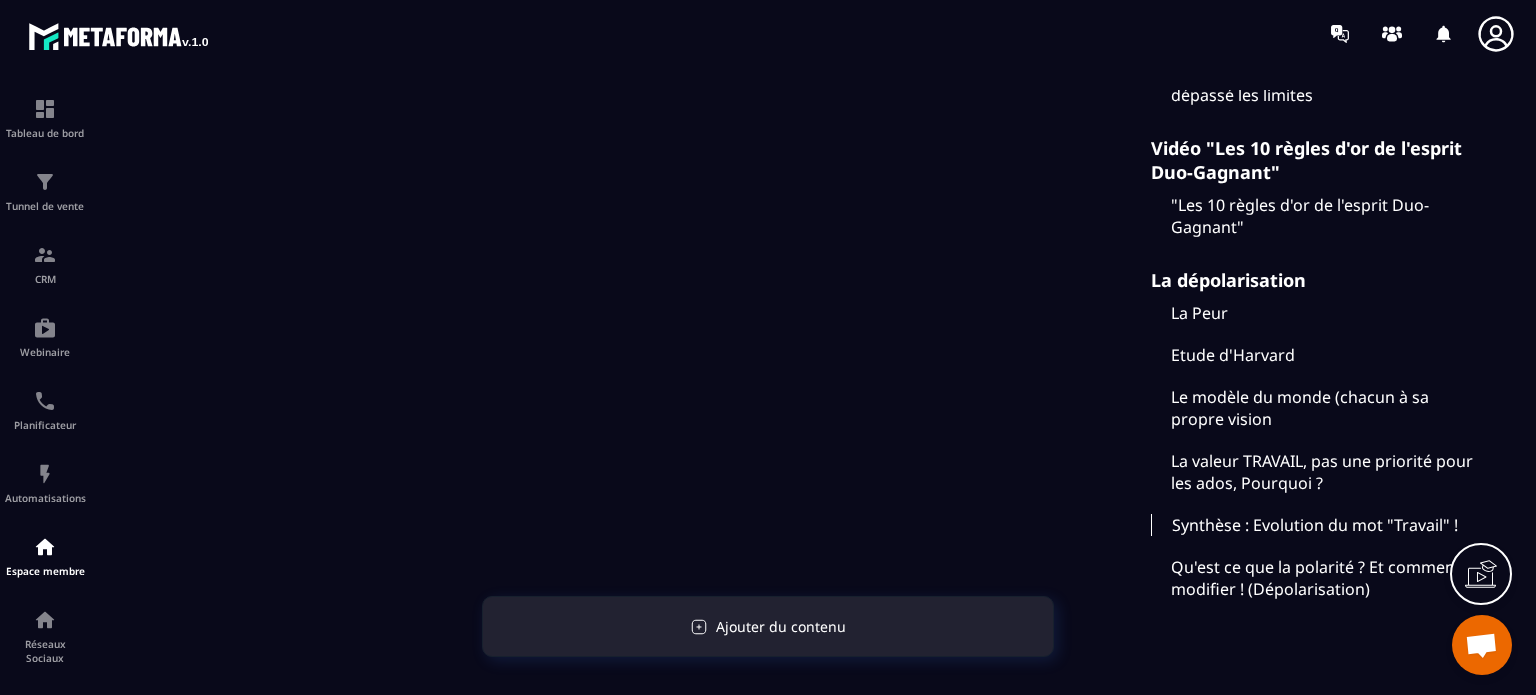 click on "Ajouter du contenu" at bounding box center [781, 626] 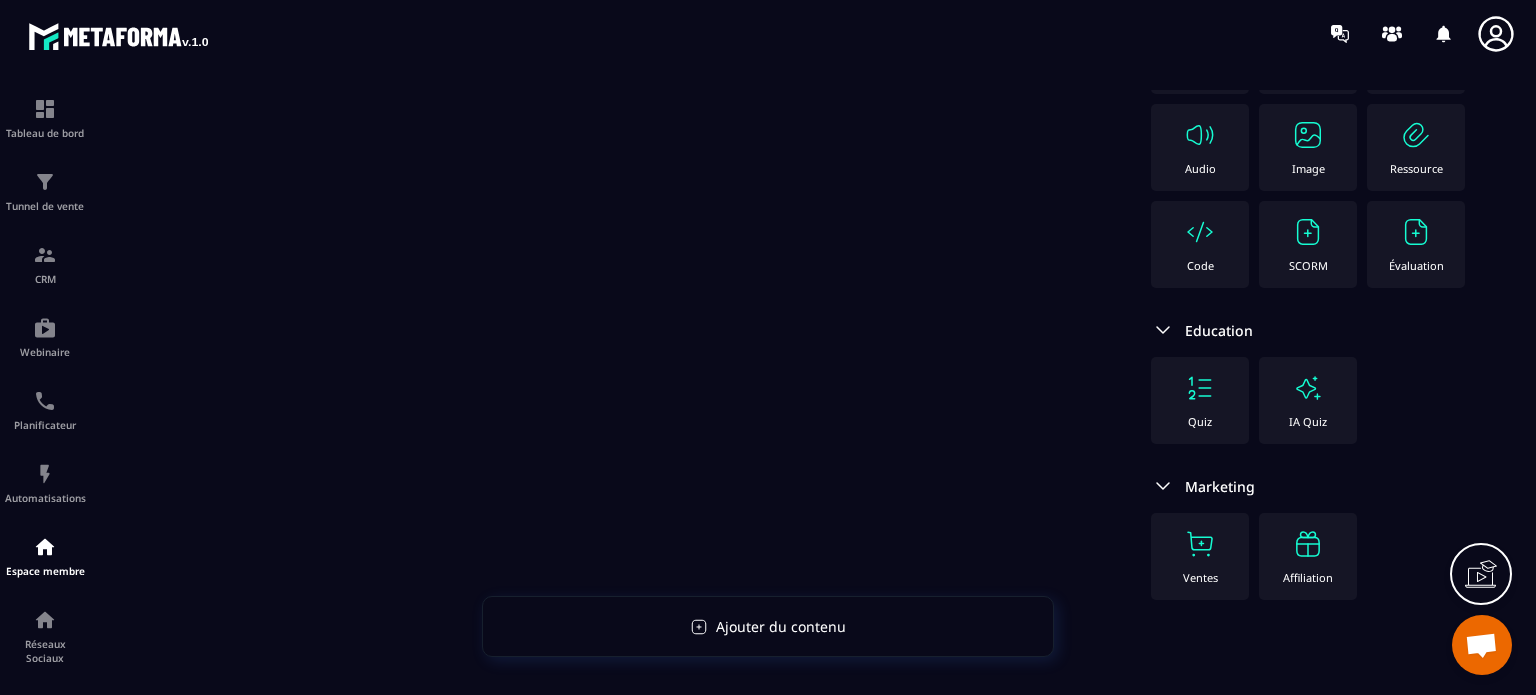 scroll, scrollTop: 0, scrollLeft: 0, axis: both 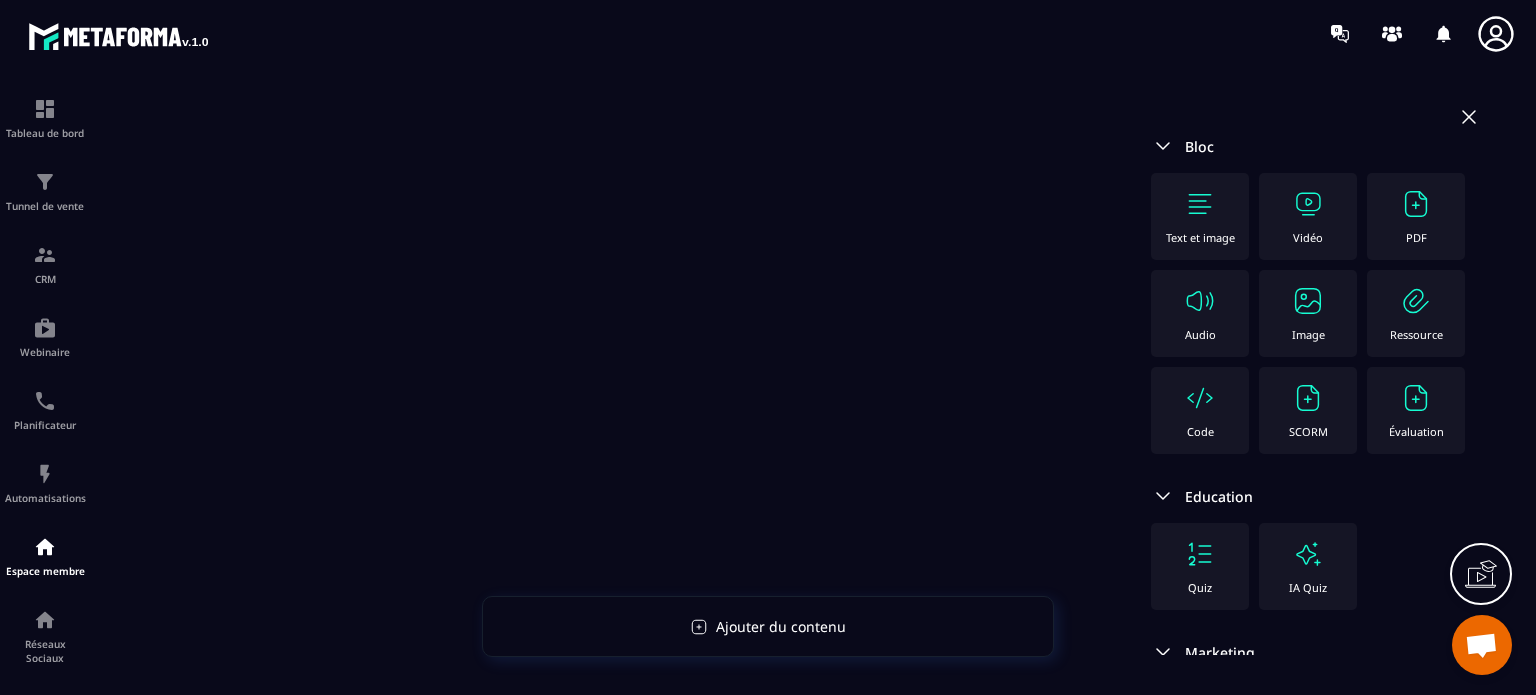 click on "Text et image" at bounding box center (1200, 216) 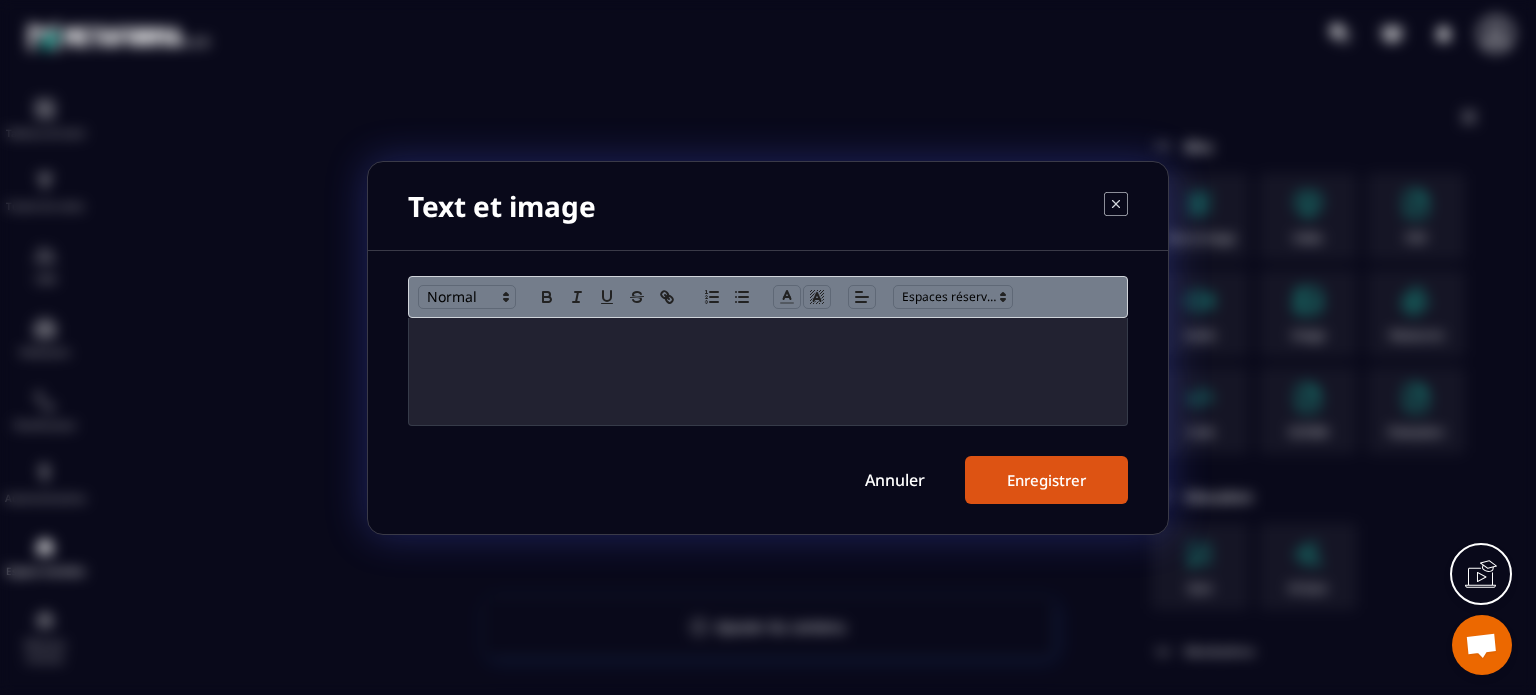 click at bounding box center [768, 371] 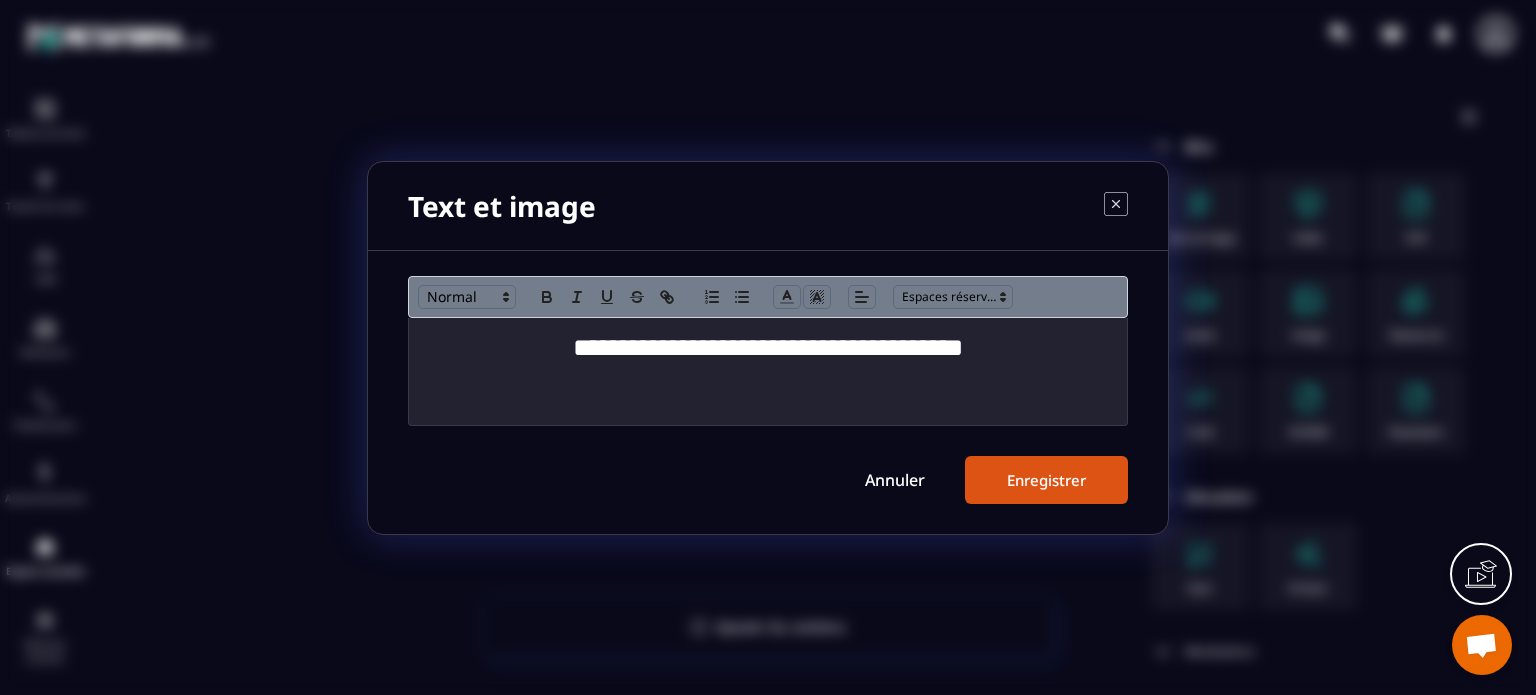 scroll, scrollTop: 0, scrollLeft: 0, axis: both 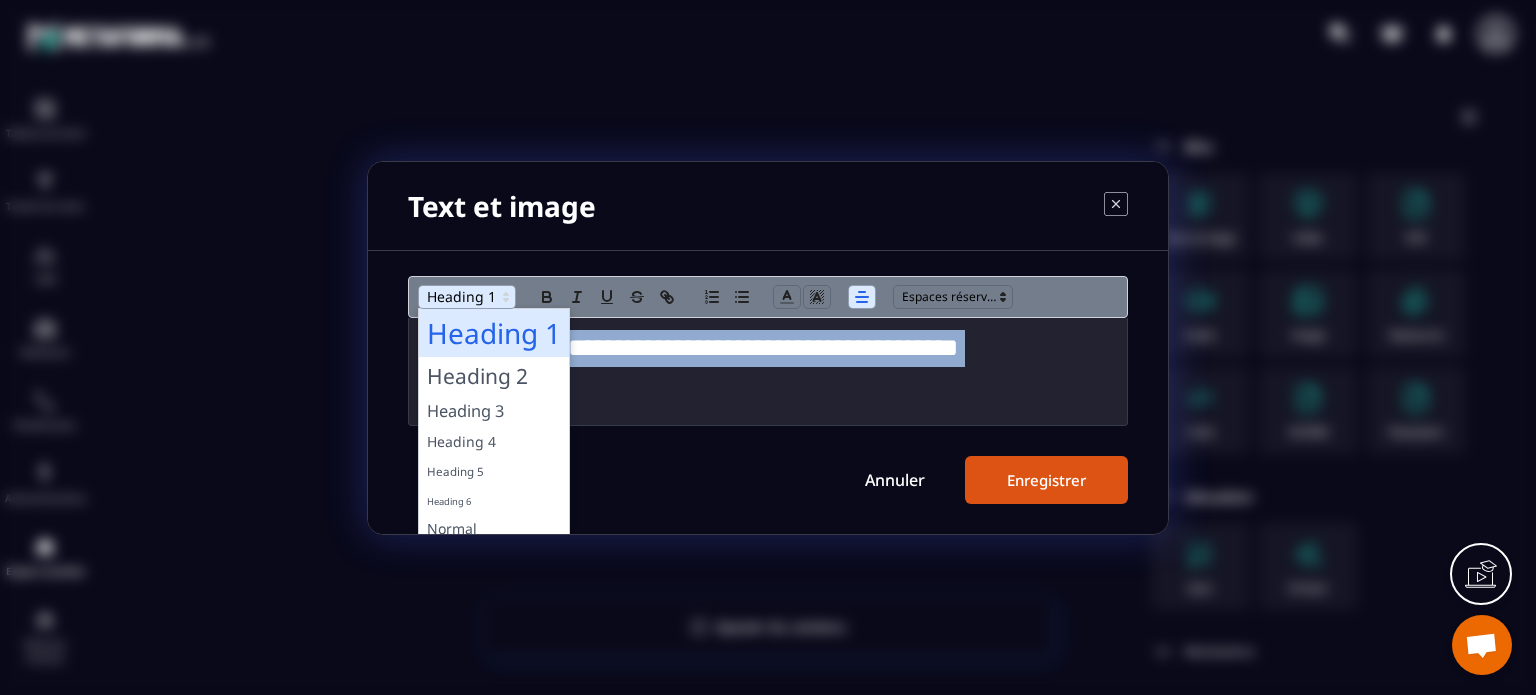 click at bounding box center [467, 297] 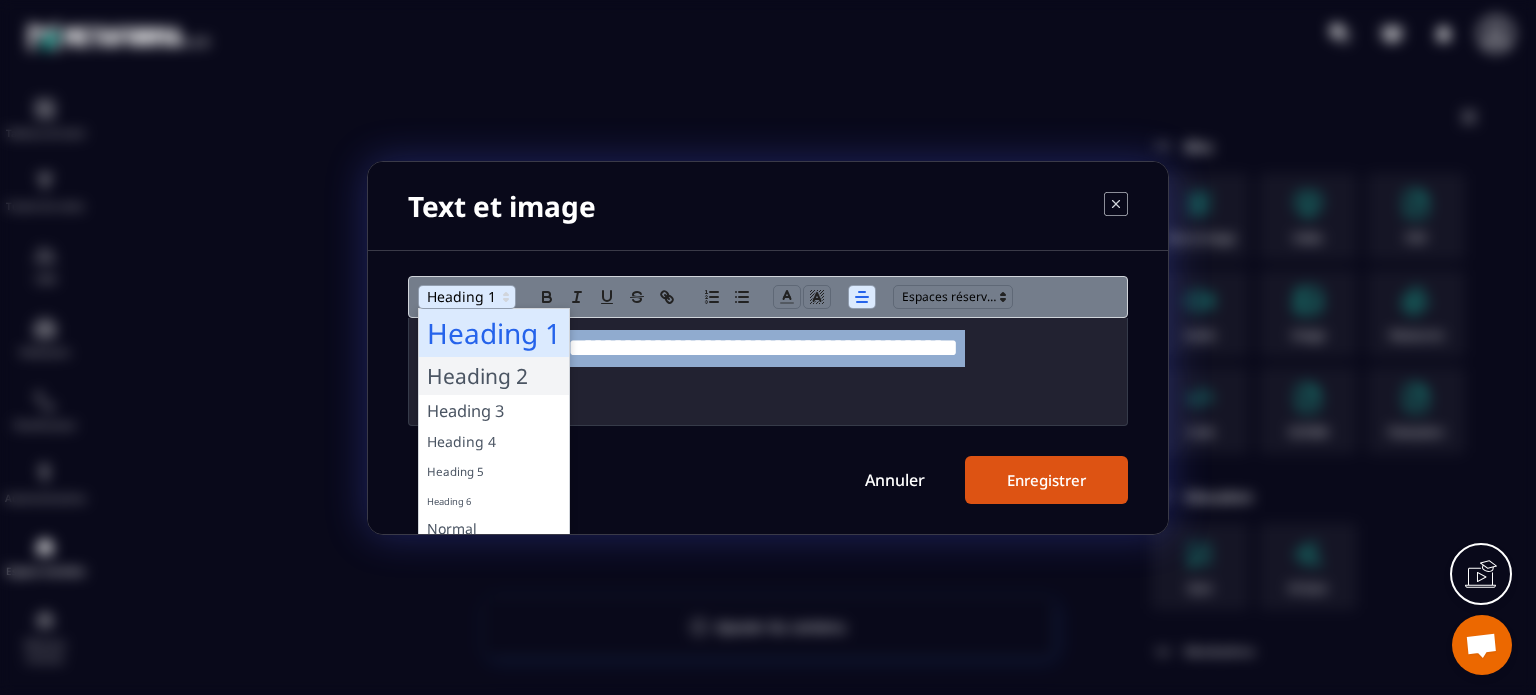 click at bounding box center (494, 376) 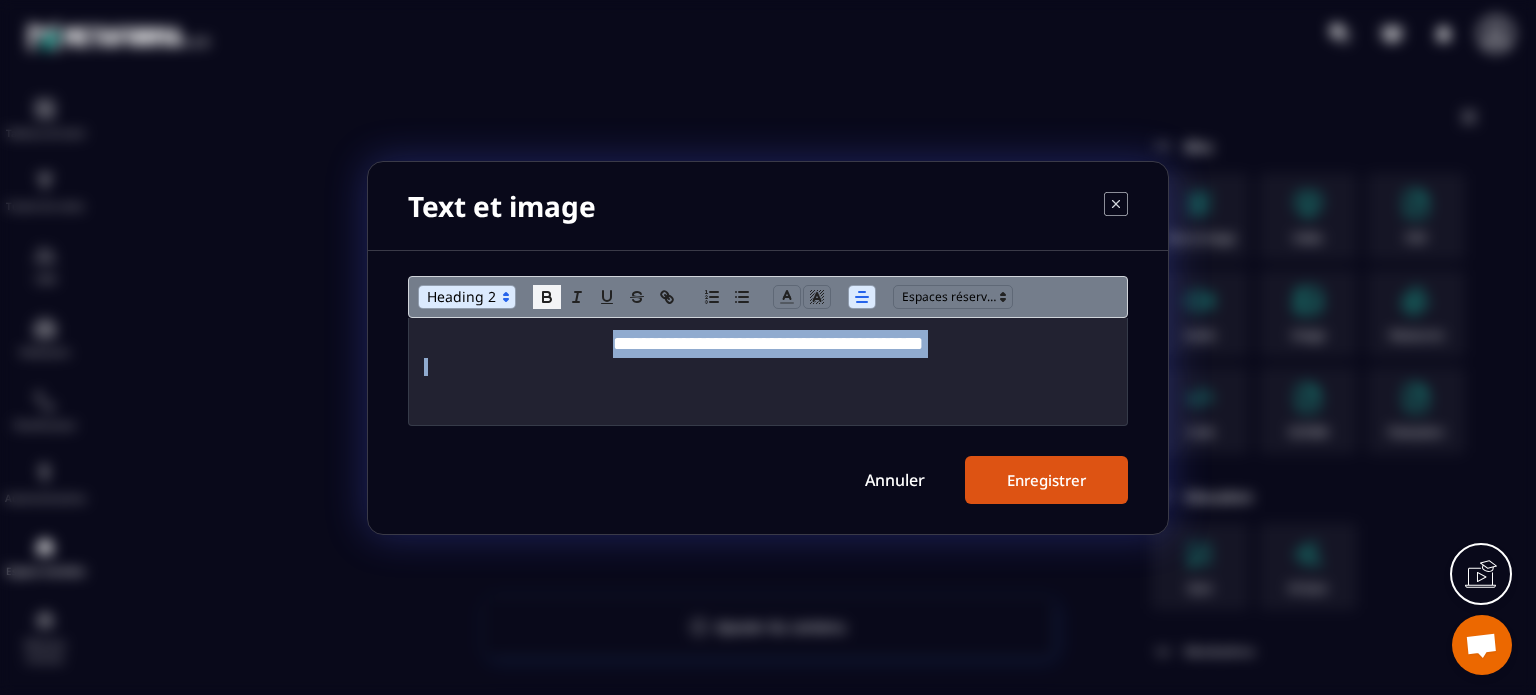 click at bounding box center [547, 297] 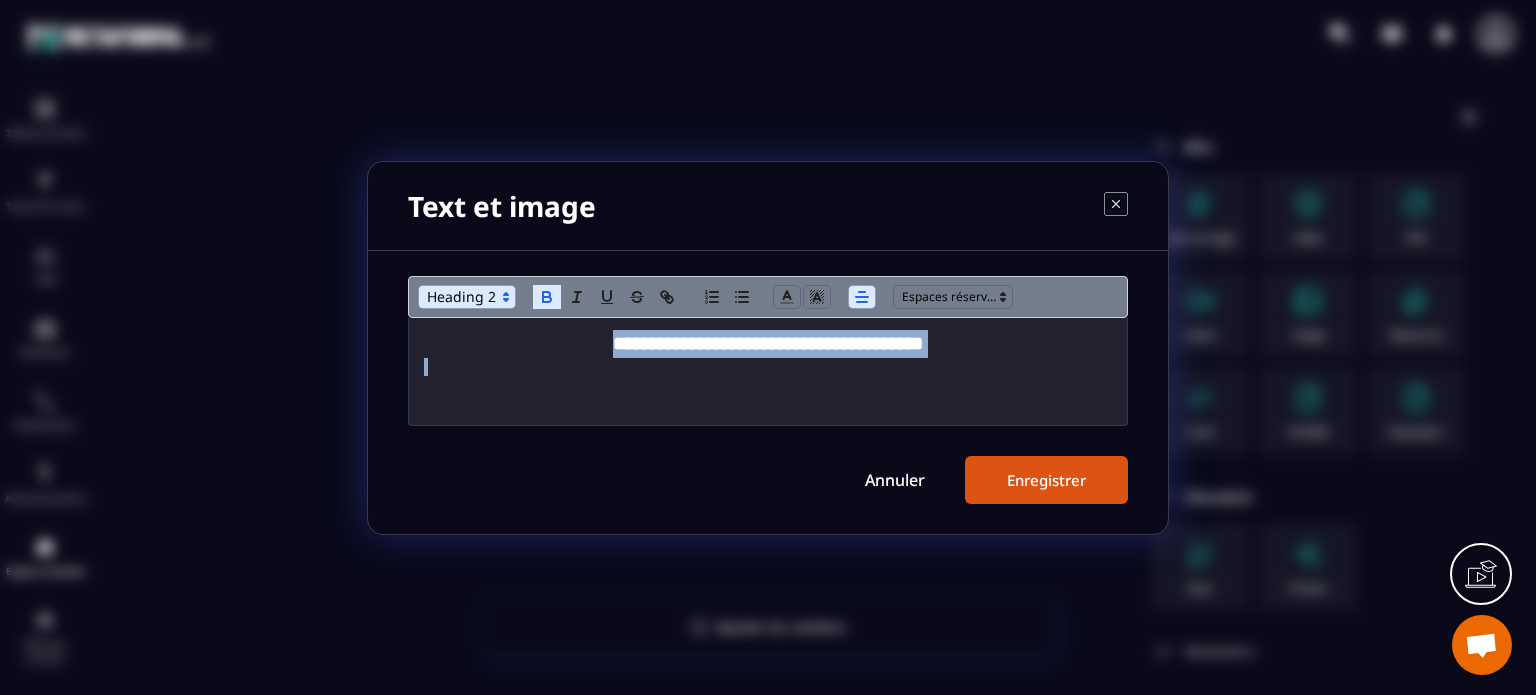 click on "Enregistrer" at bounding box center (1046, 480) 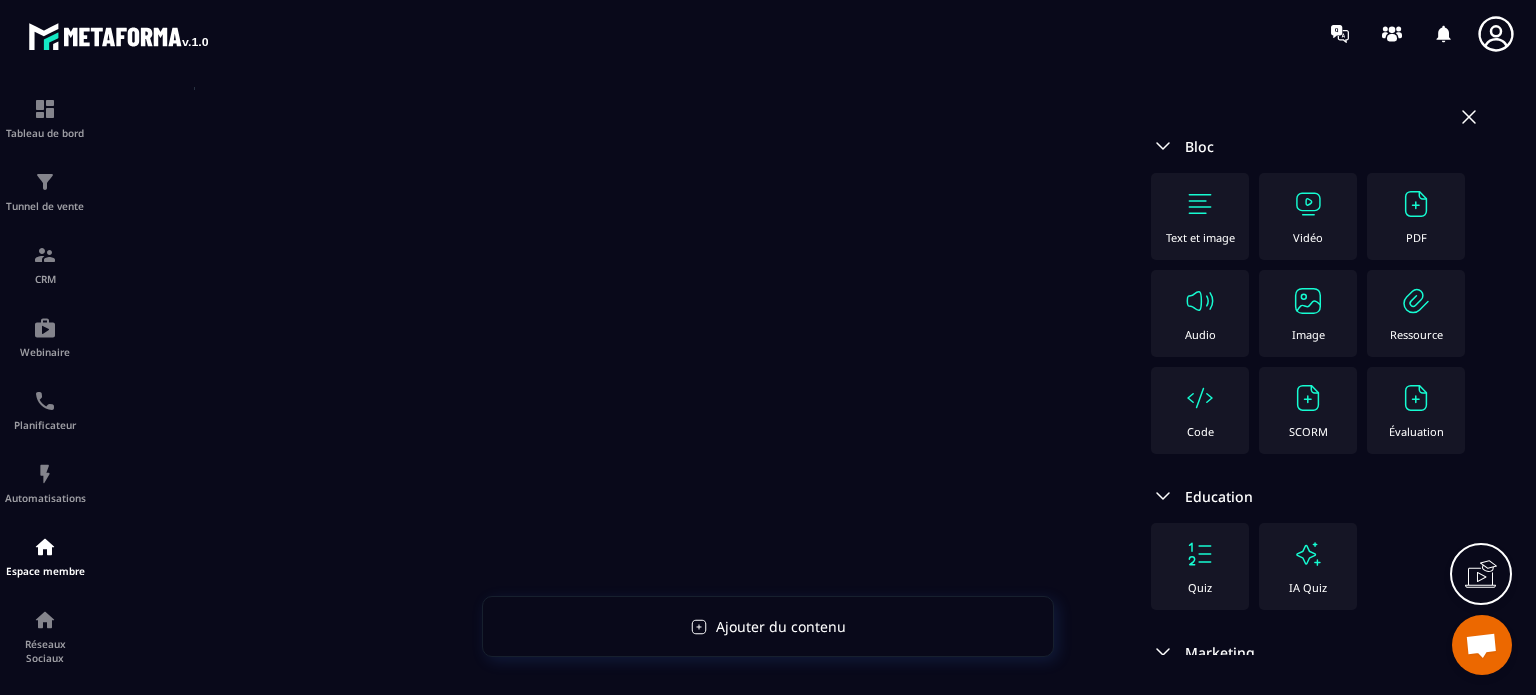 click on "Text et image" at bounding box center (1200, 216) 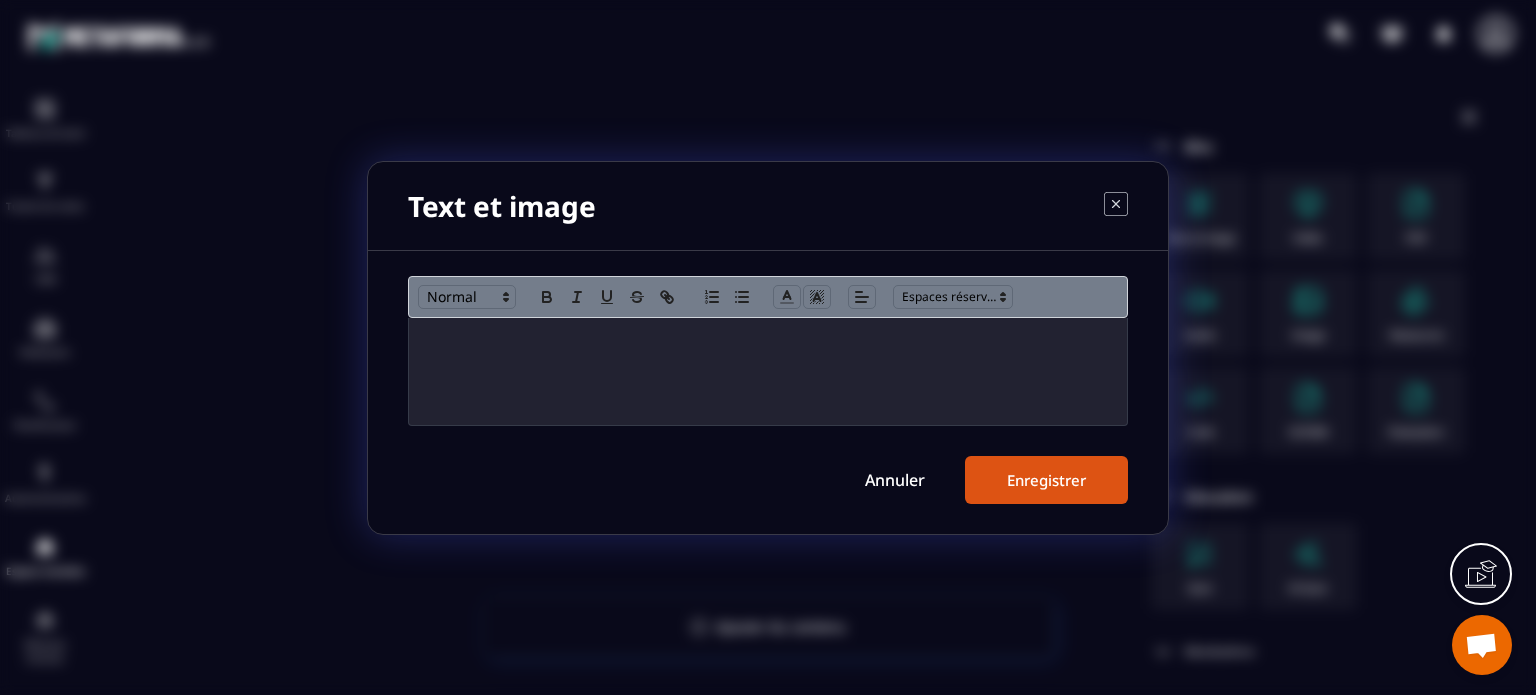 click at bounding box center (768, 339) 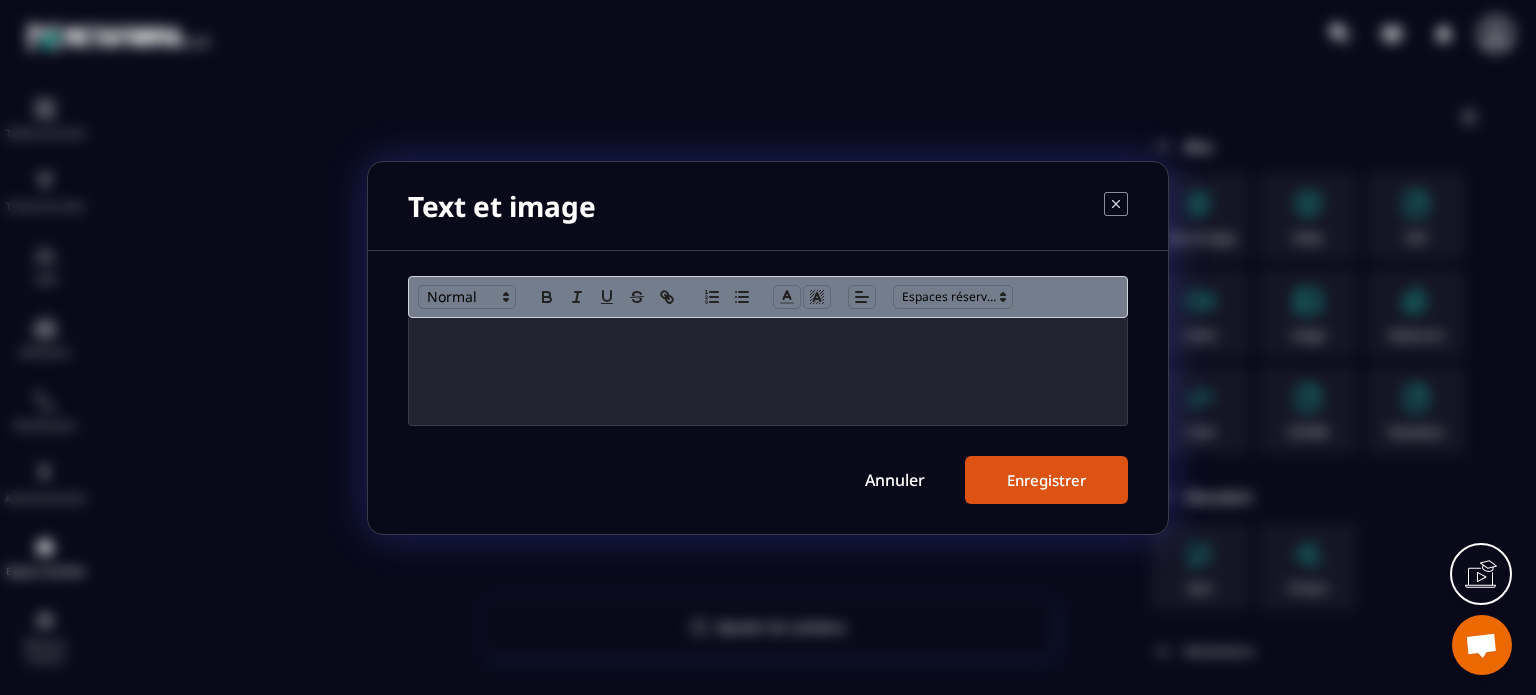 scroll, scrollTop: 0, scrollLeft: 0, axis: both 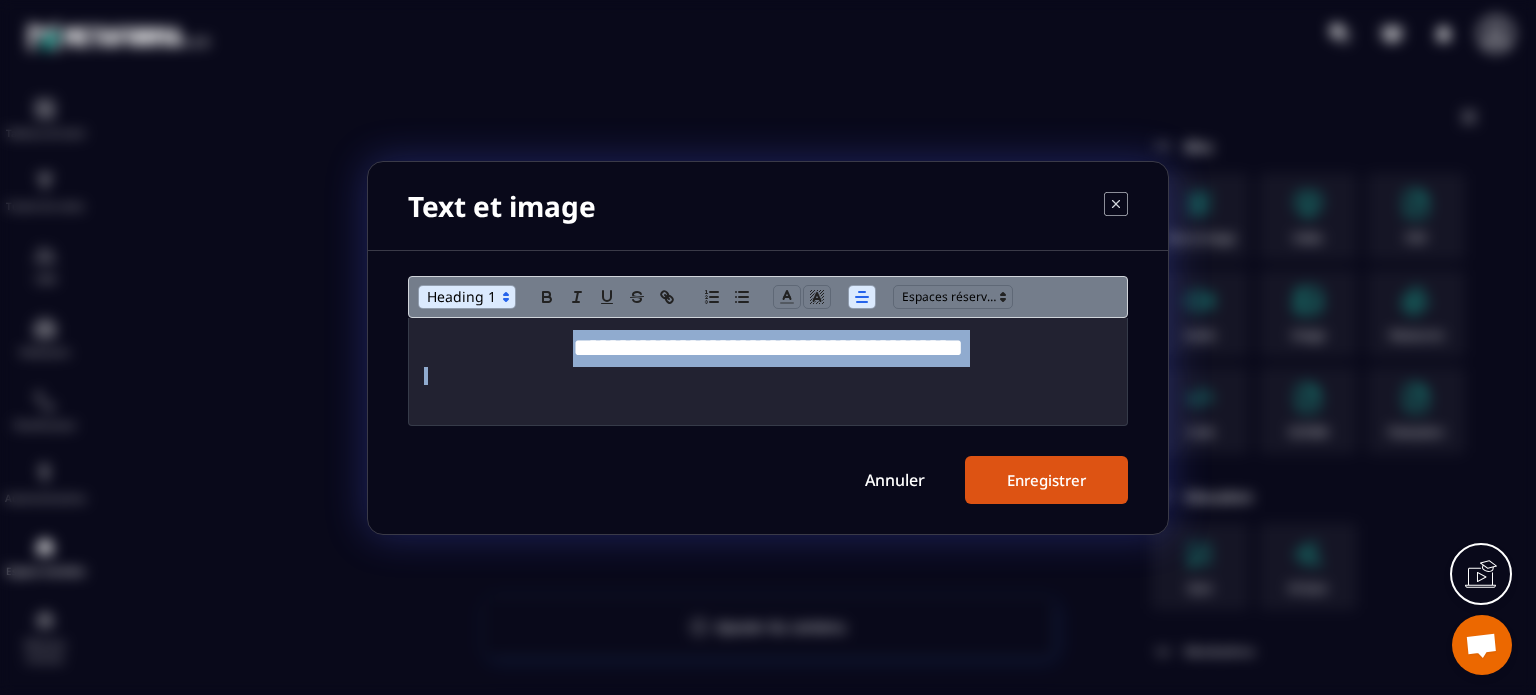 click at bounding box center [467, 297] 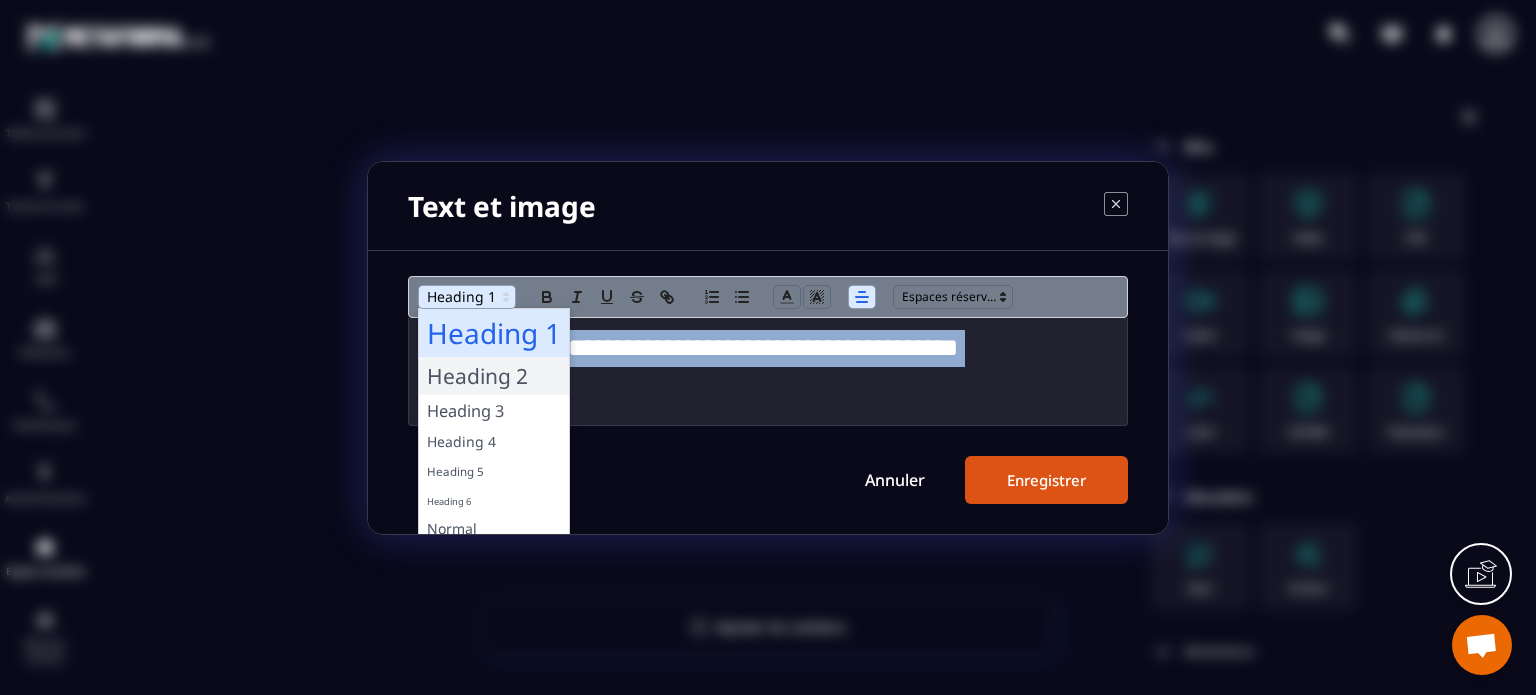 click at bounding box center [494, 376] 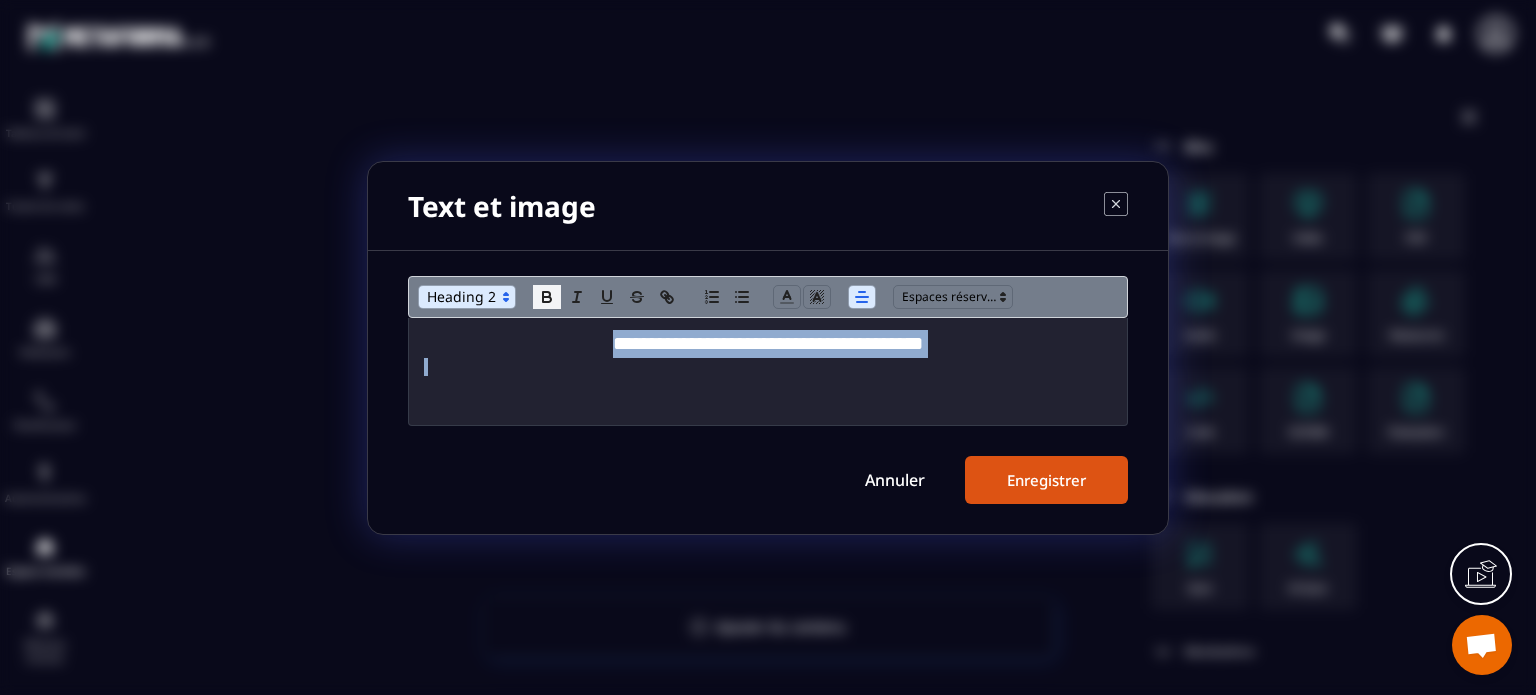 click 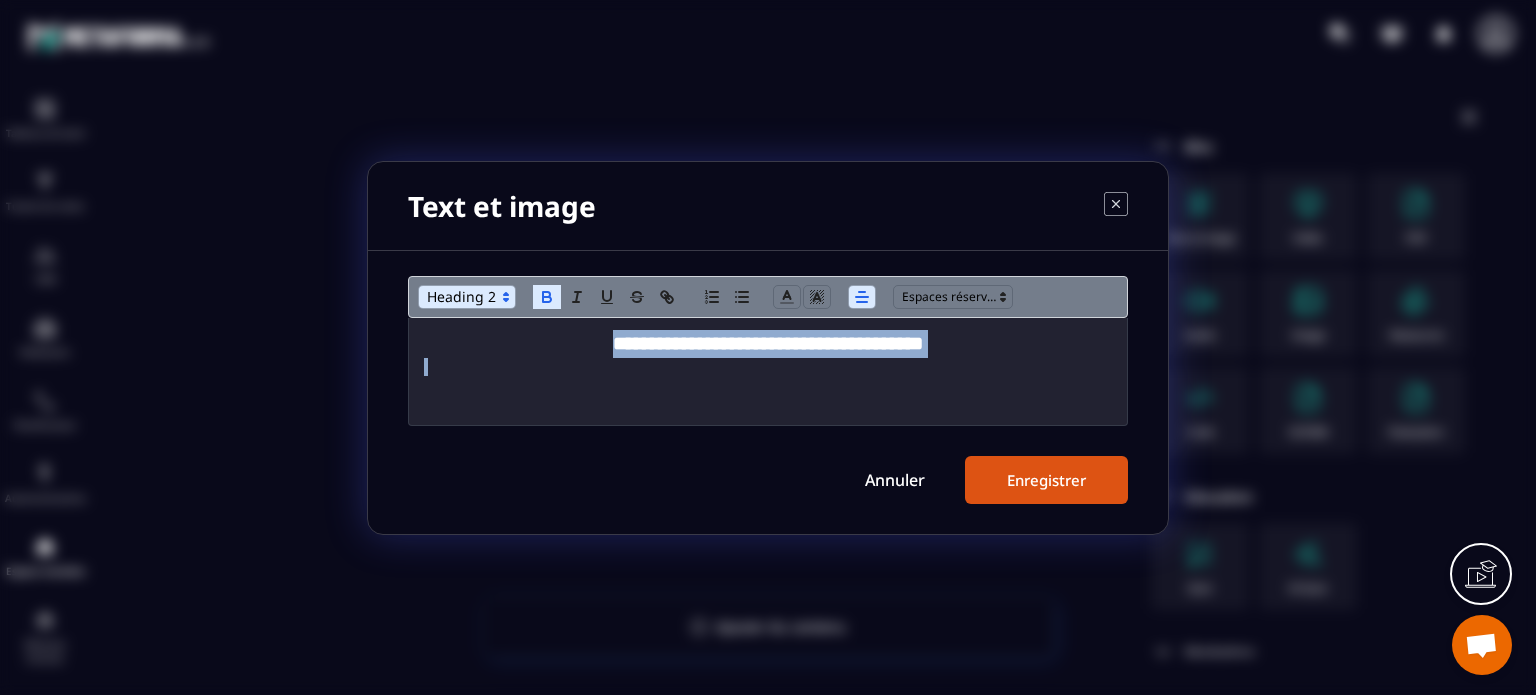 click on "Enregistrer" at bounding box center [1046, 480] 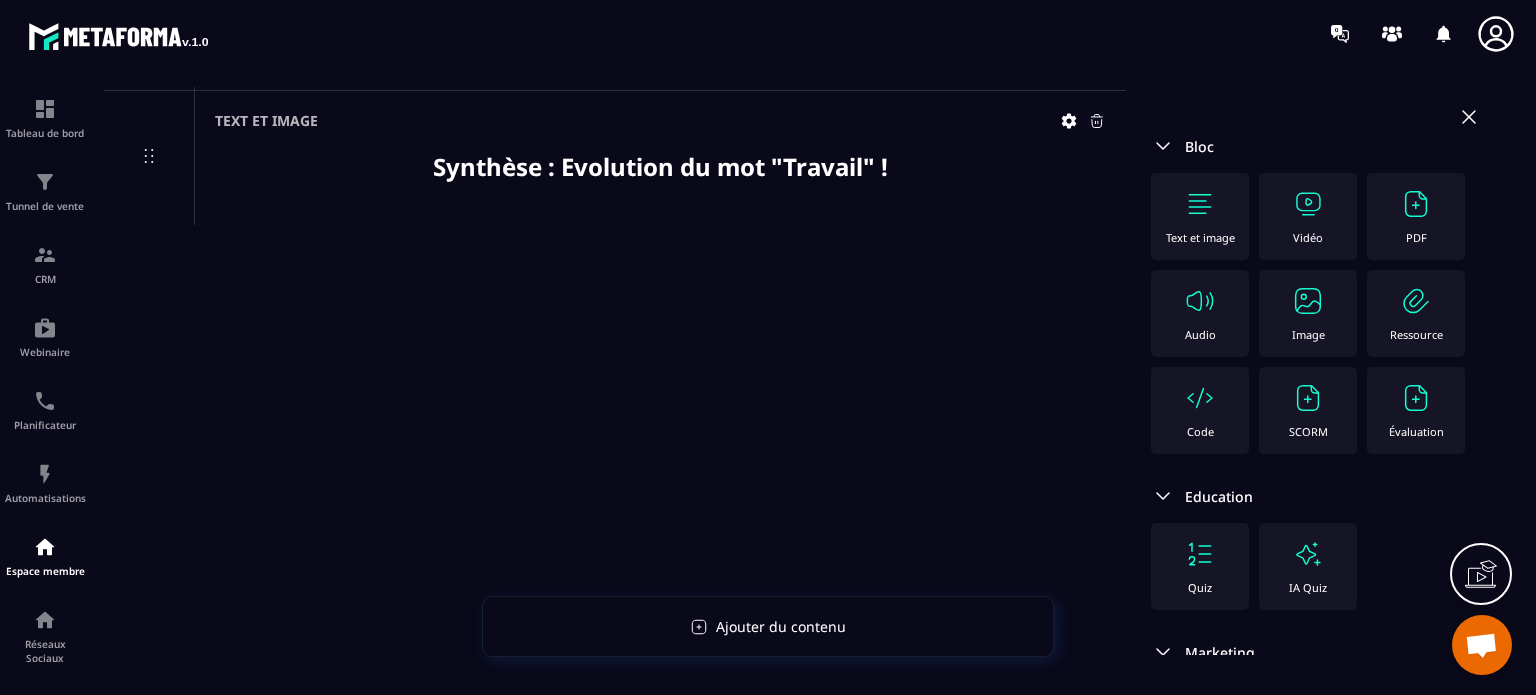 click on "Image" 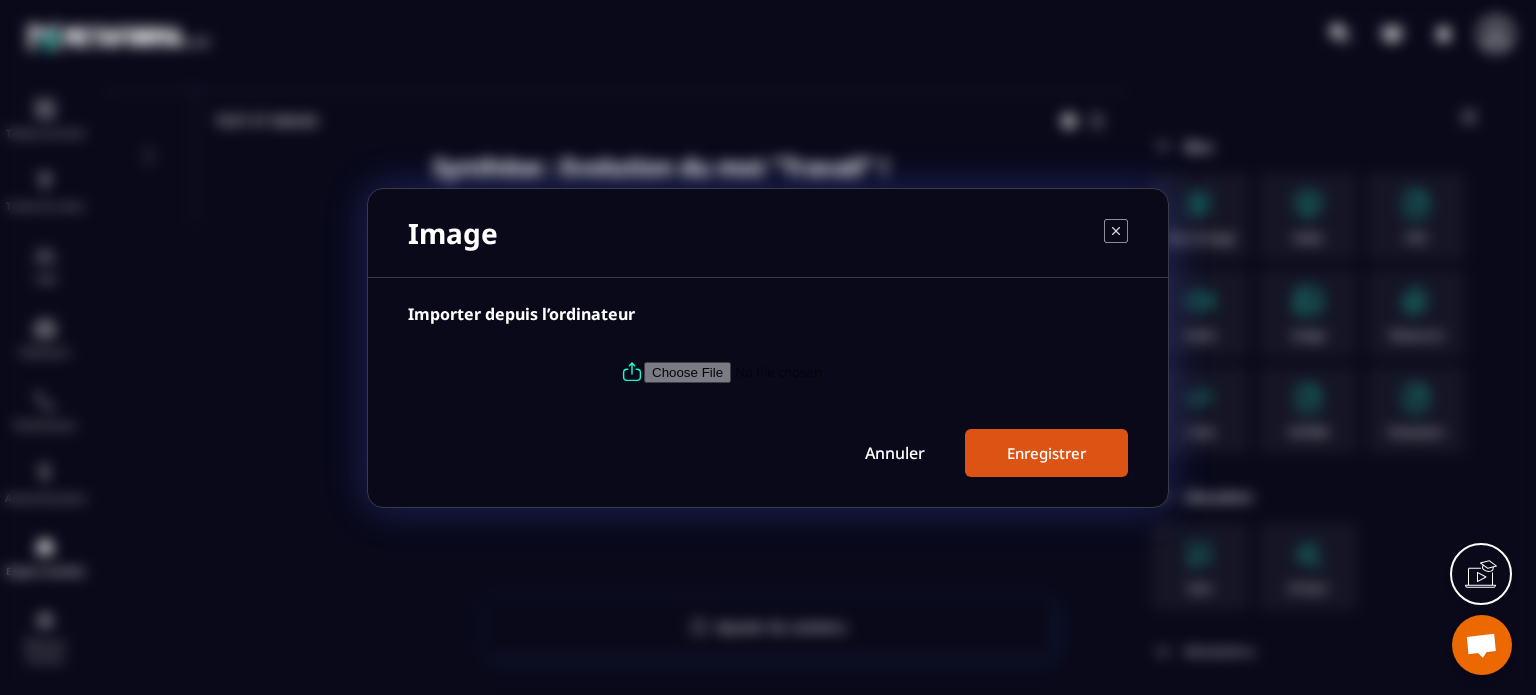 click at bounding box center (768, 372) 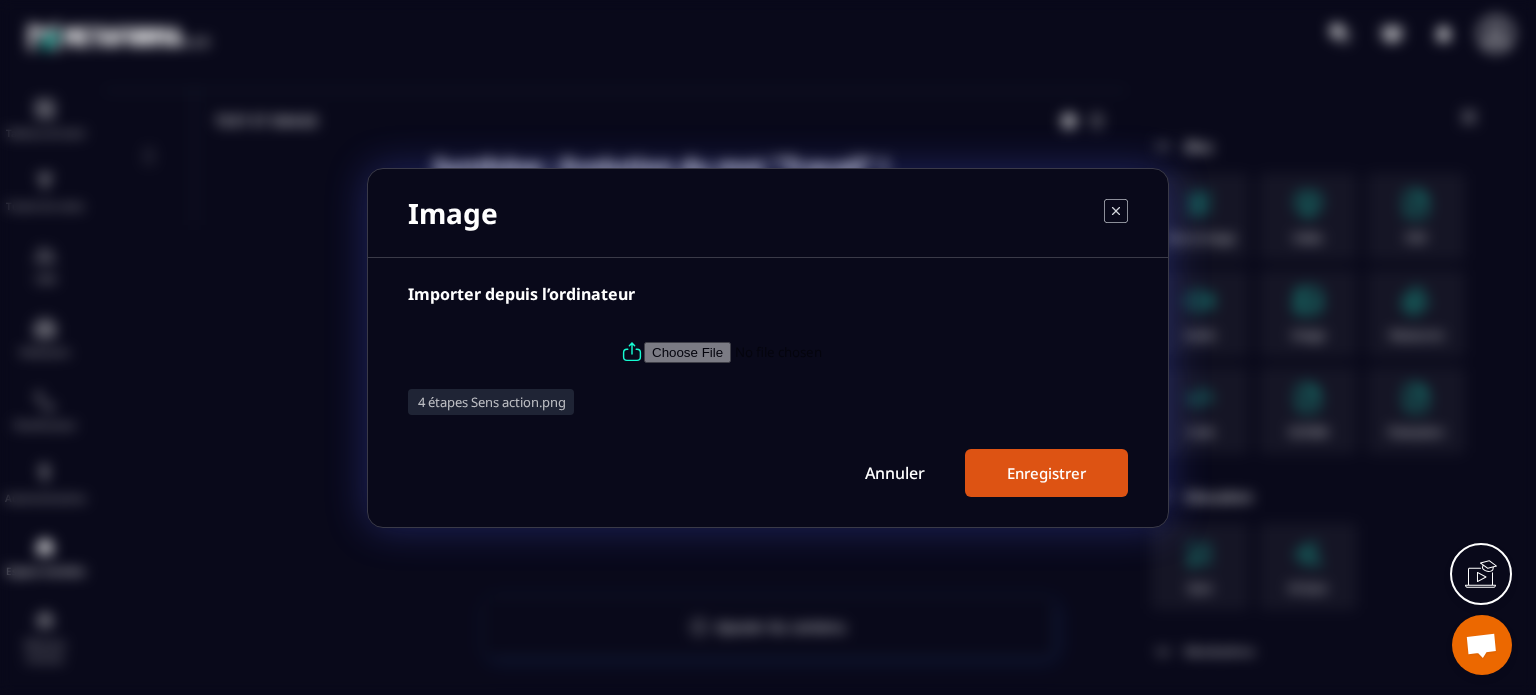 click on "Enregistrer" at bounding box center [1046, 473] 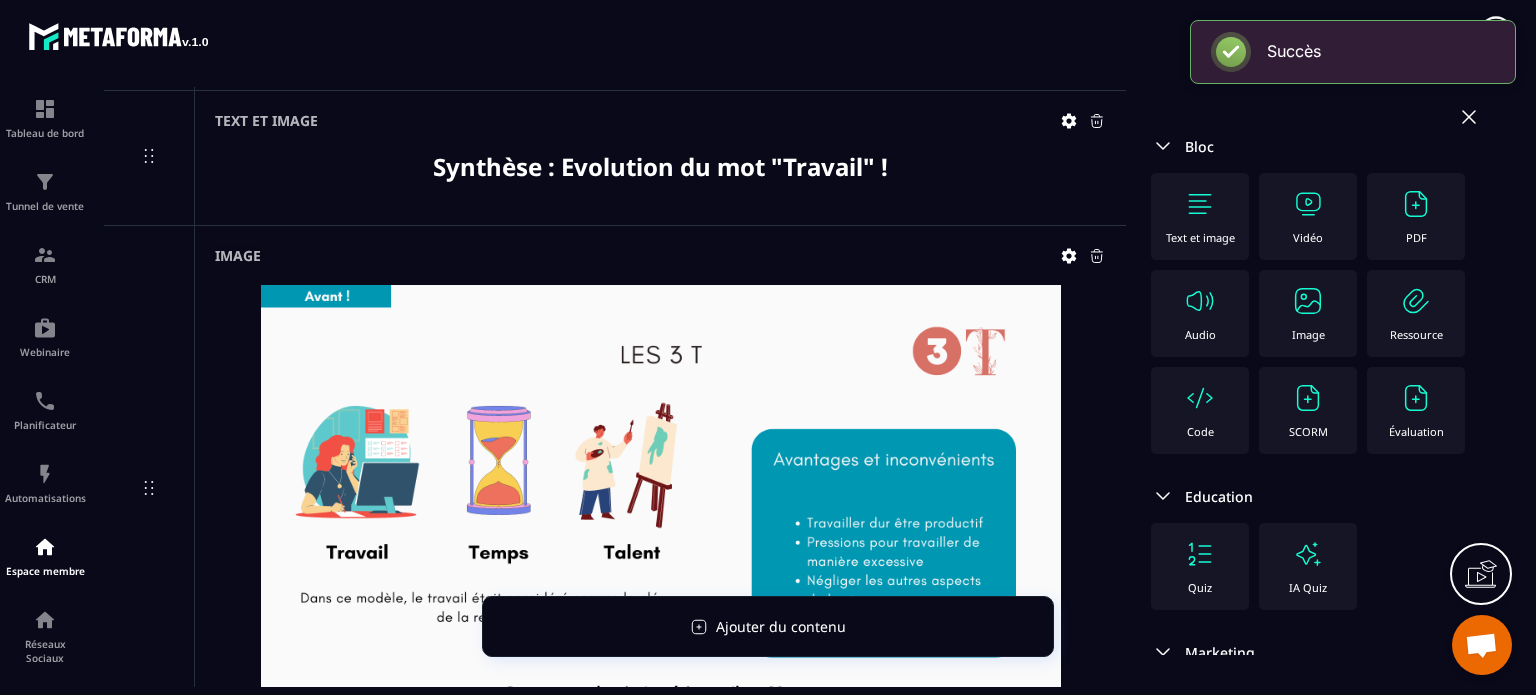 click on "Image" at bounding box center [1308, 334] 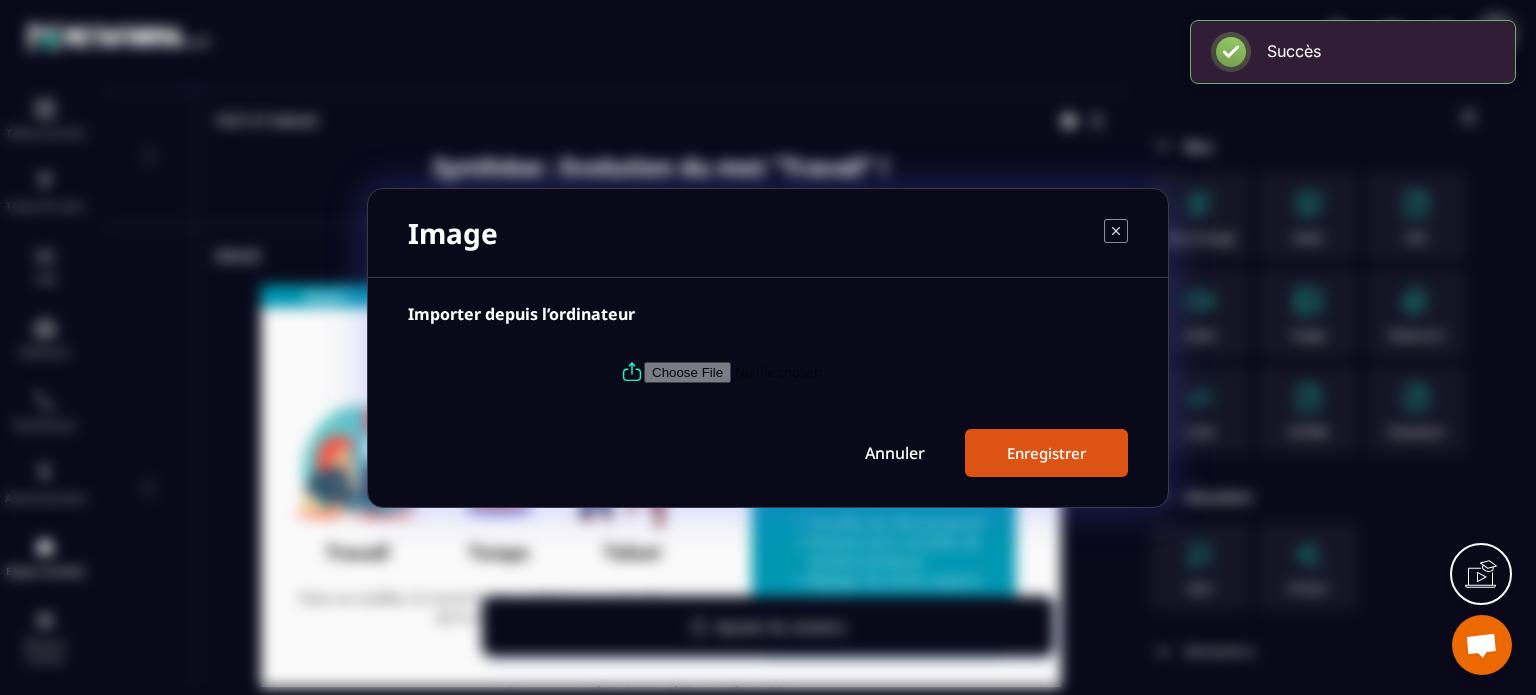 click at bounding box center [780, 371] 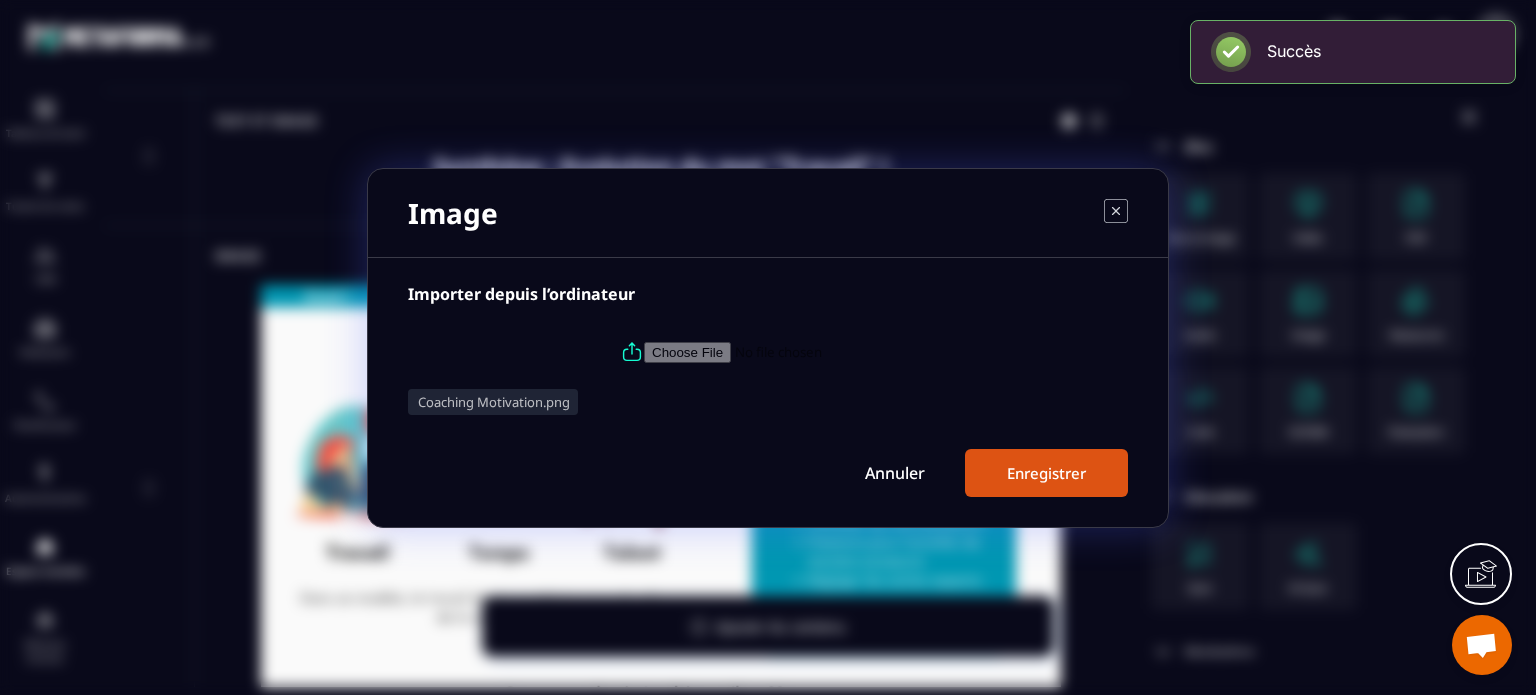 click on "Enregistrer" at bounding box center [1046, 473] 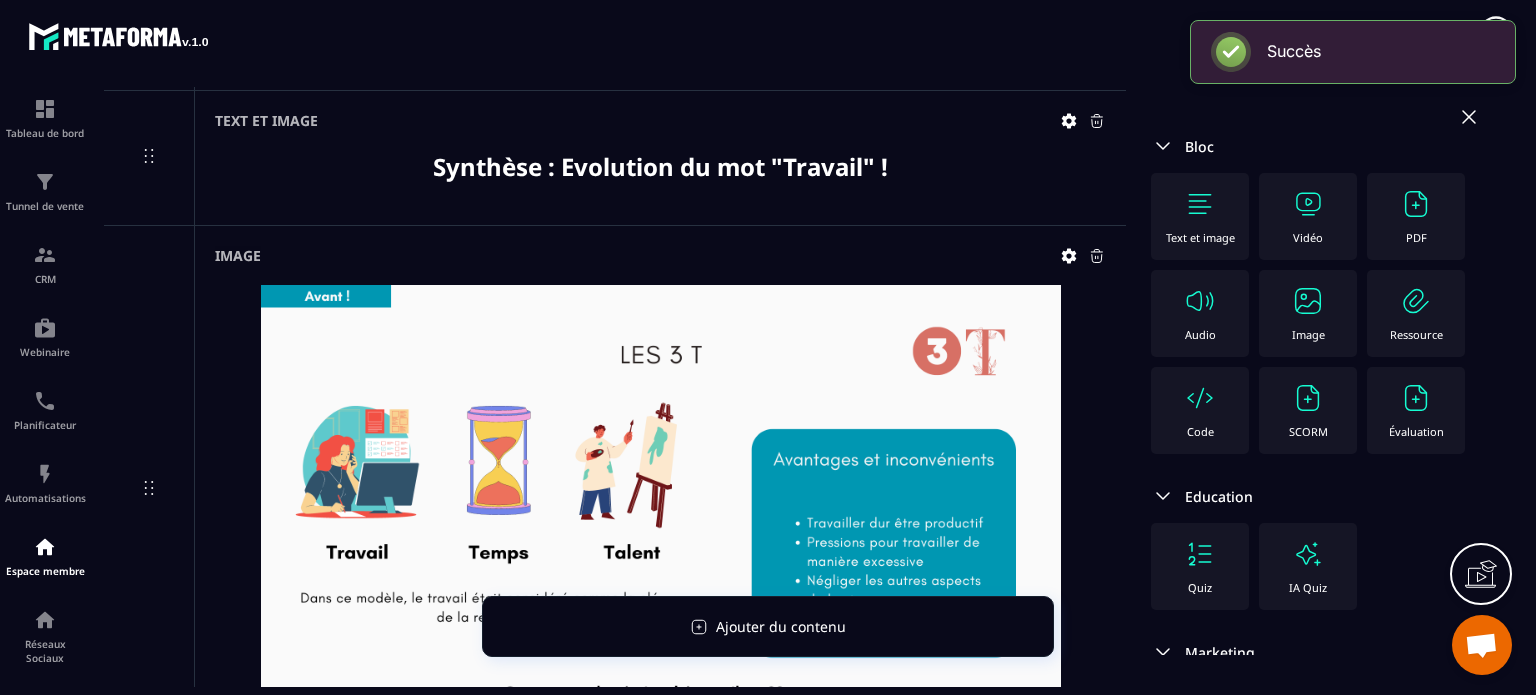 click at bounding box center (1308, 301) 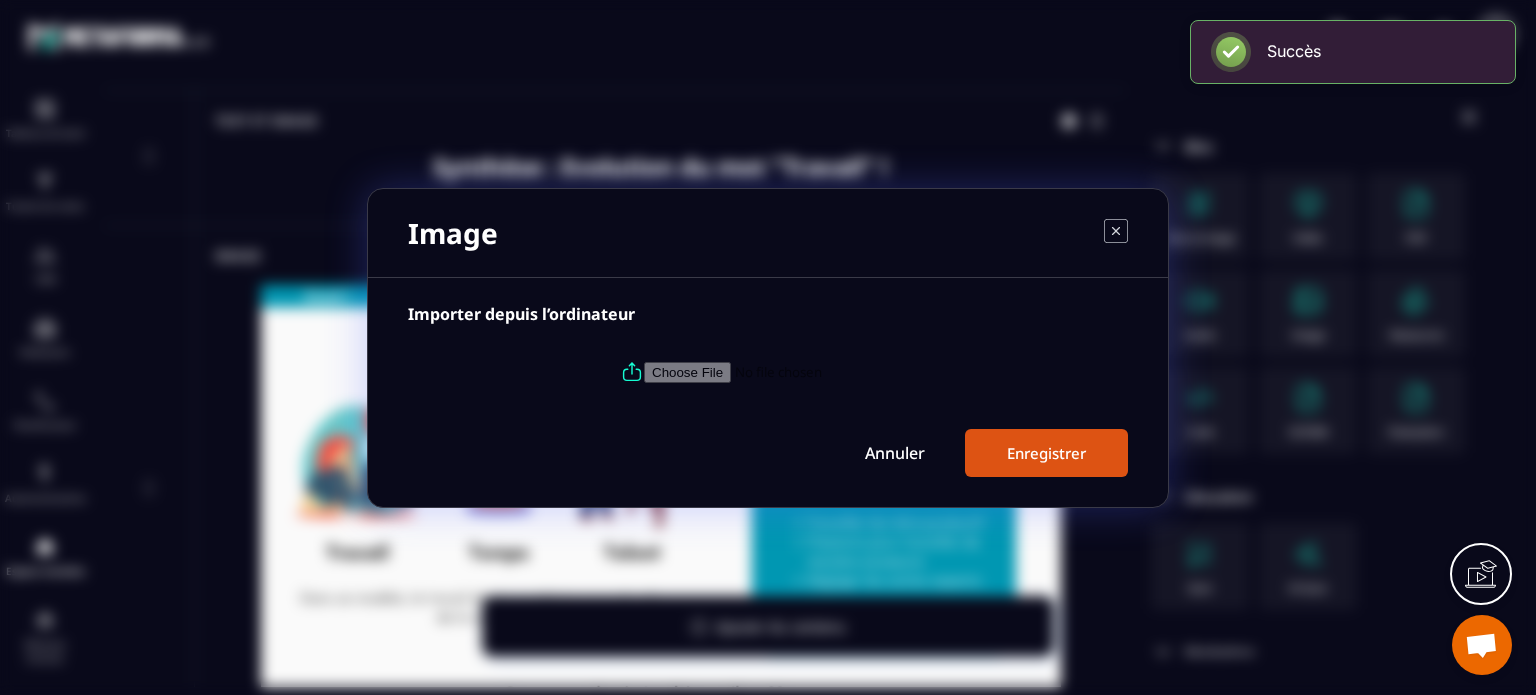 click at bounding box center (780, 371) 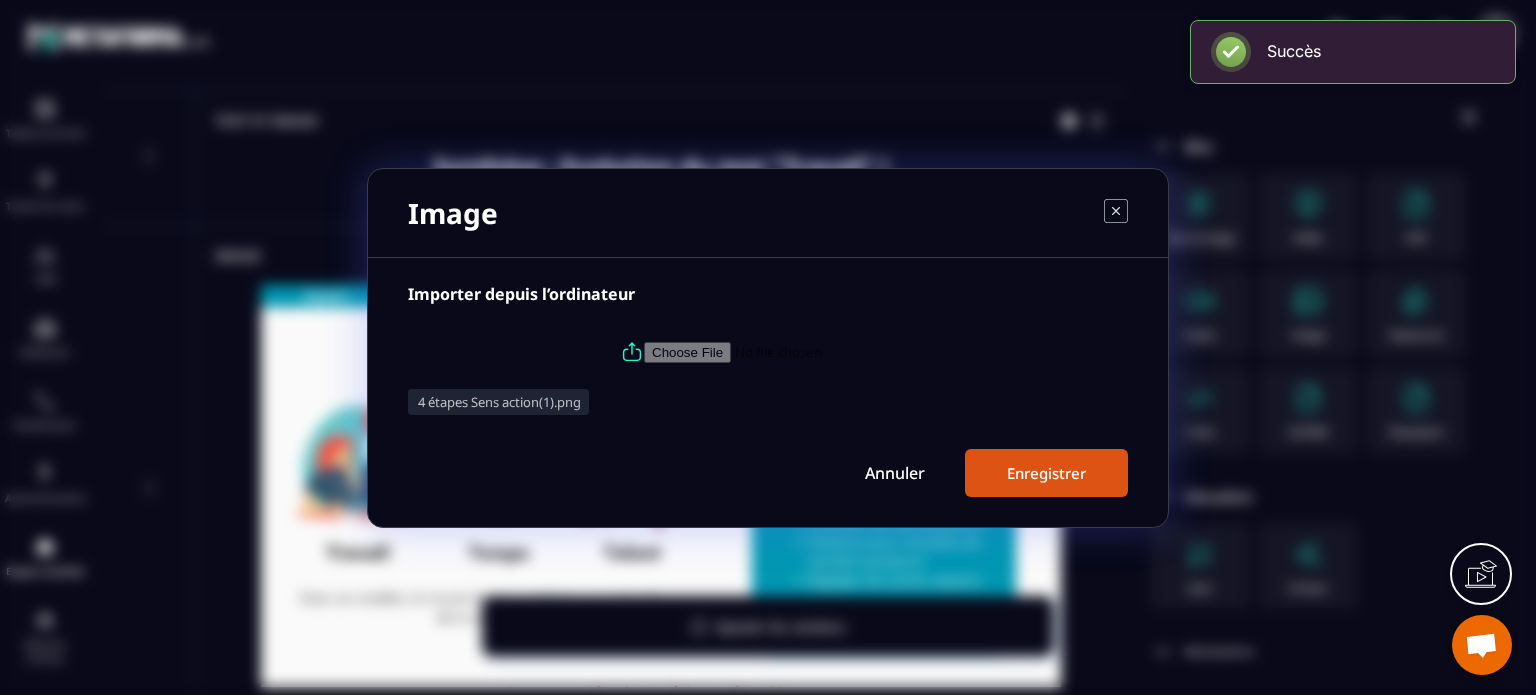 click on "Enregistrer" at bounding box center (1046, 473) 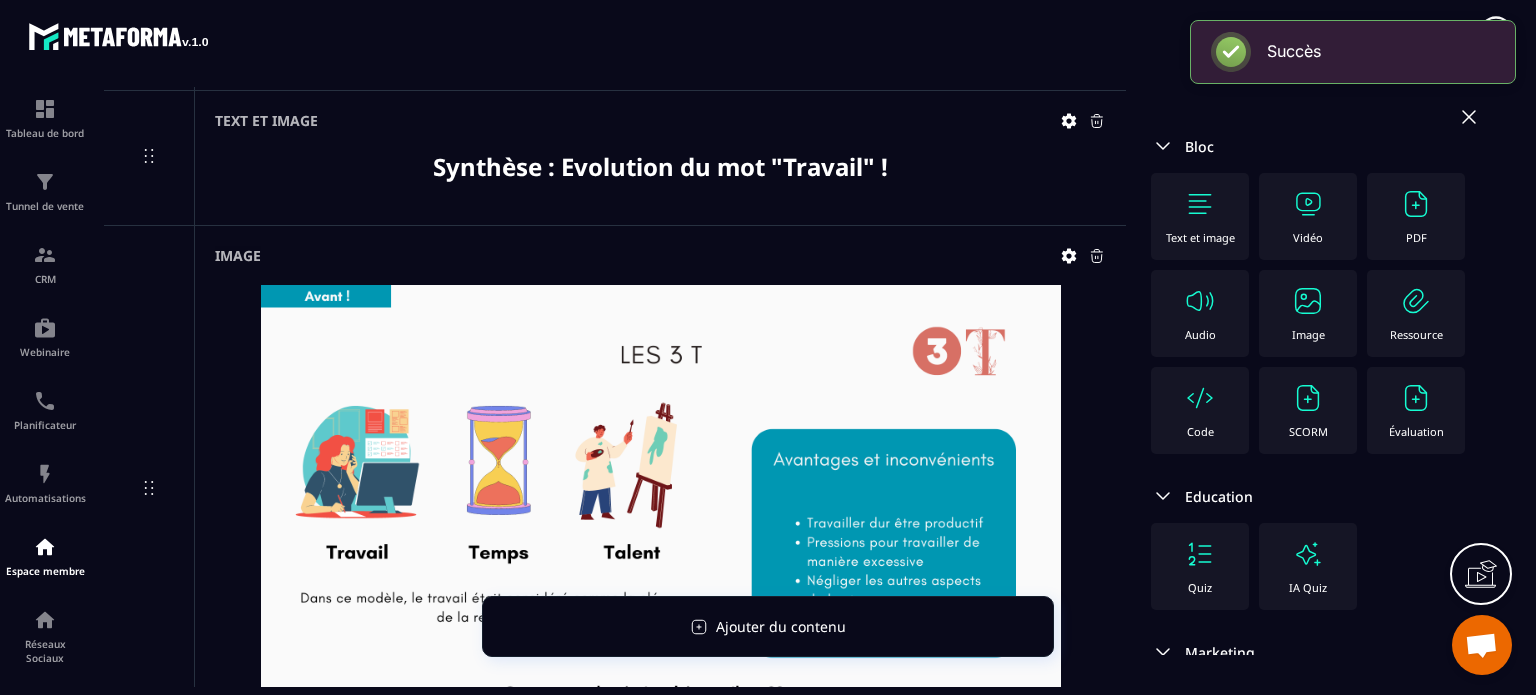 click on "Image" at bounding box center [1308, 334] 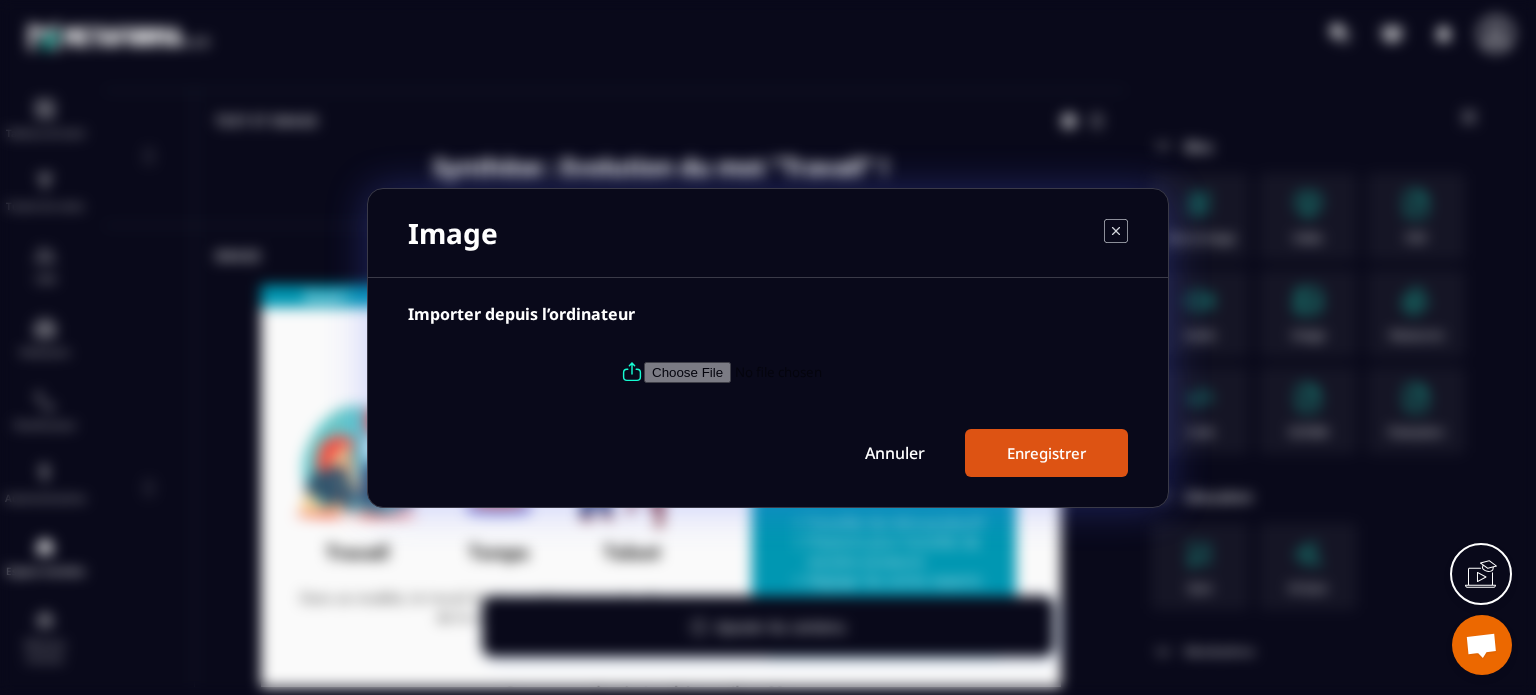 click at bounding box center (780, 371) 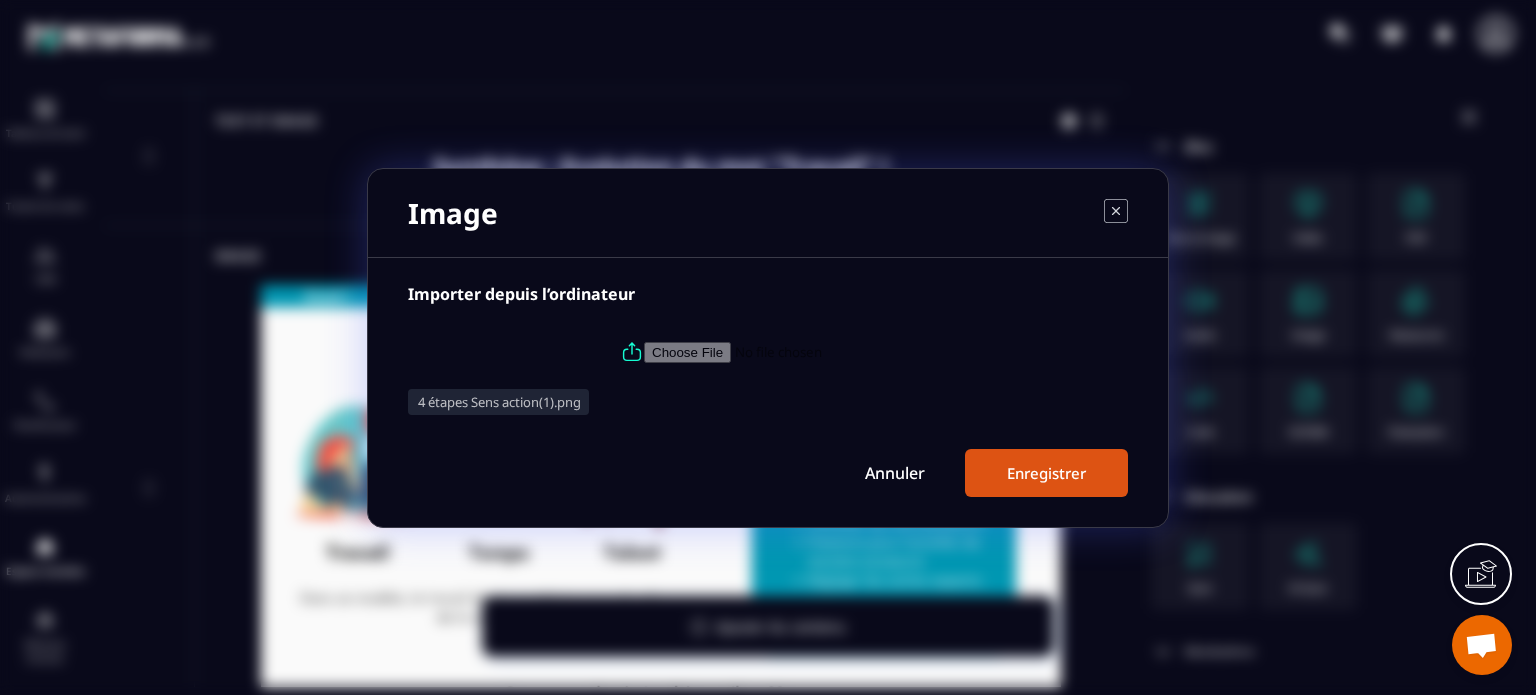 click on "Enregistrer" at bounding box center (1046, 473) 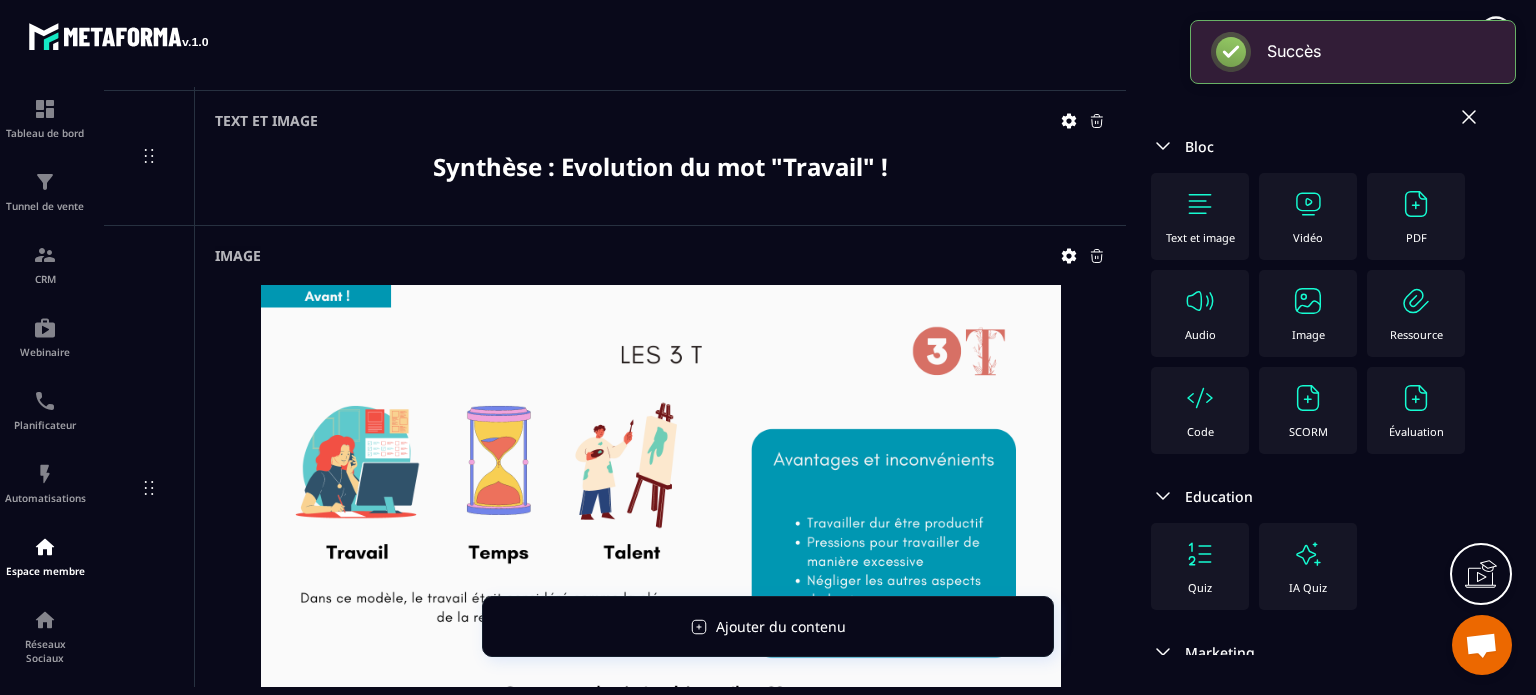 click at bounding box center (1308, 301) 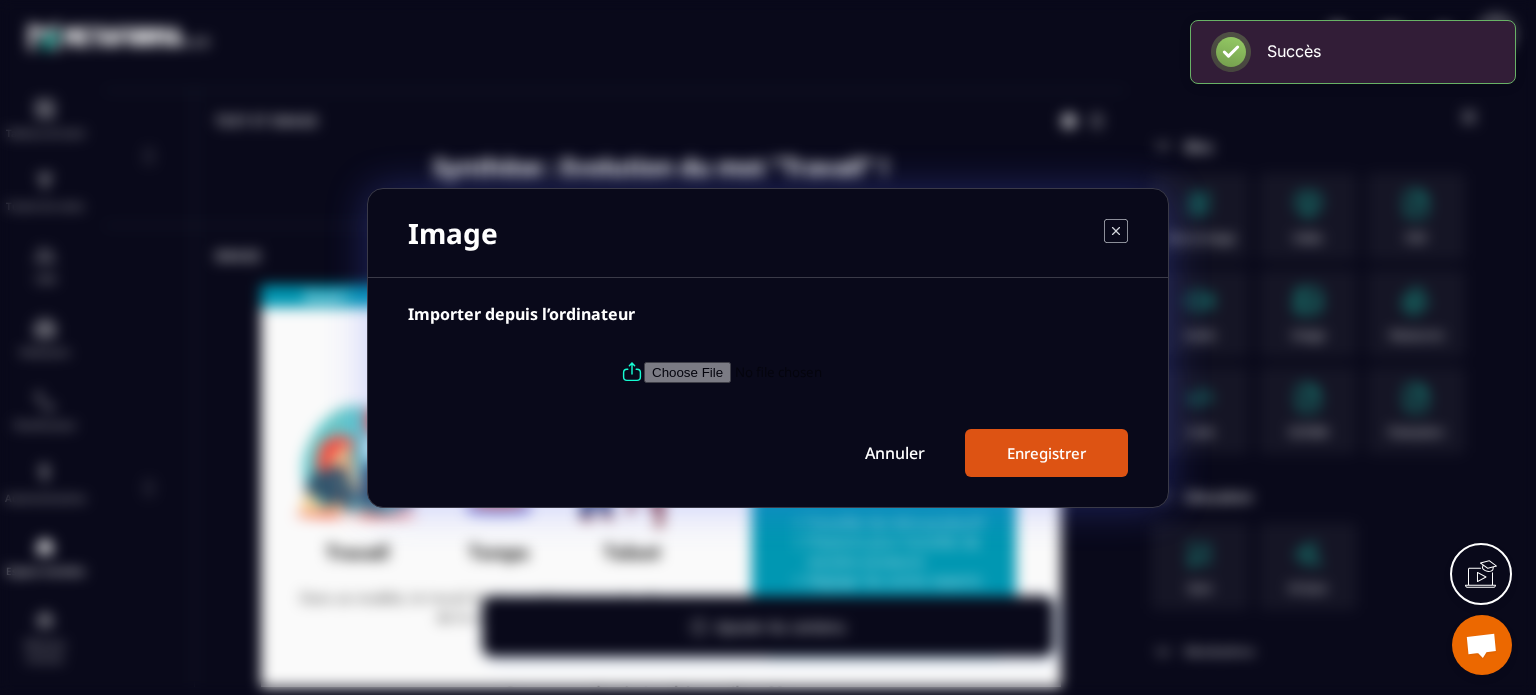 click at bounding box center (780, 371) 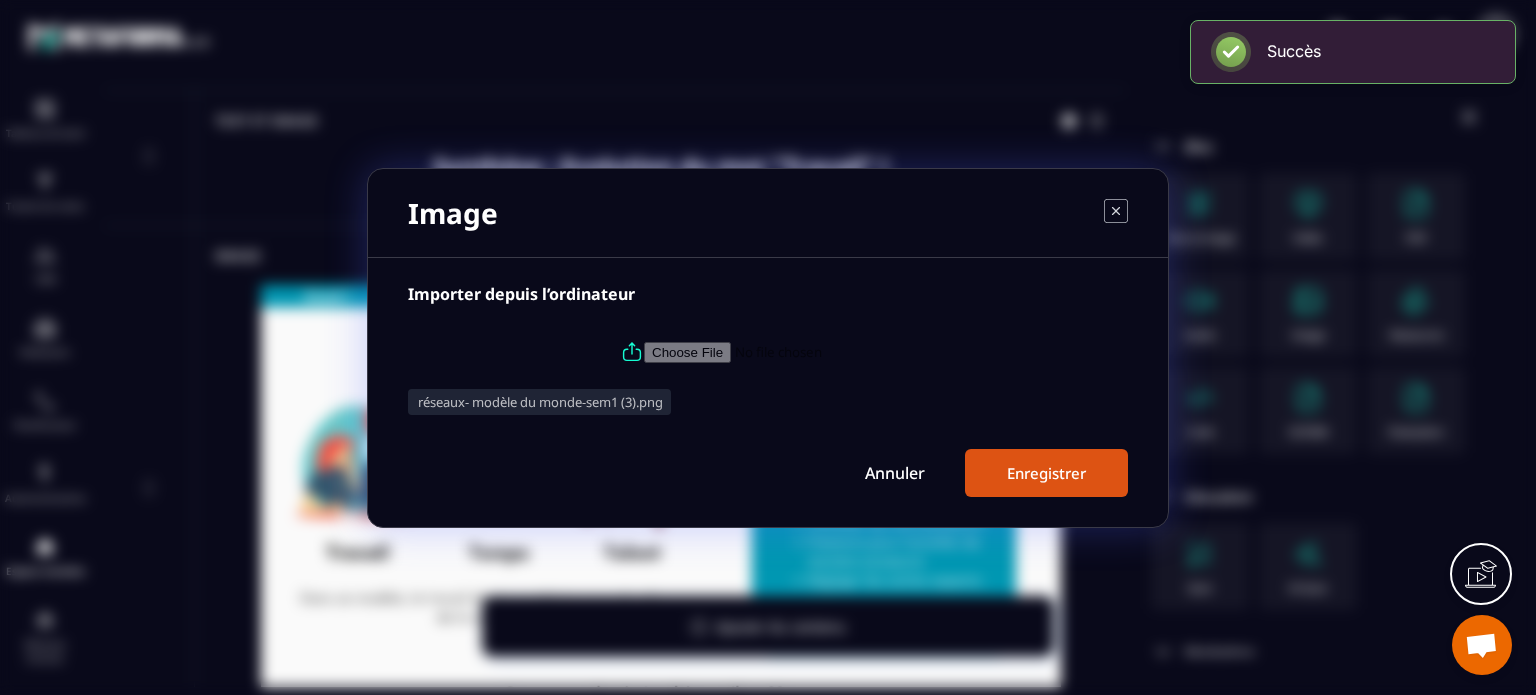 click on "Enregistrer" at bounding box center (1046, 473) 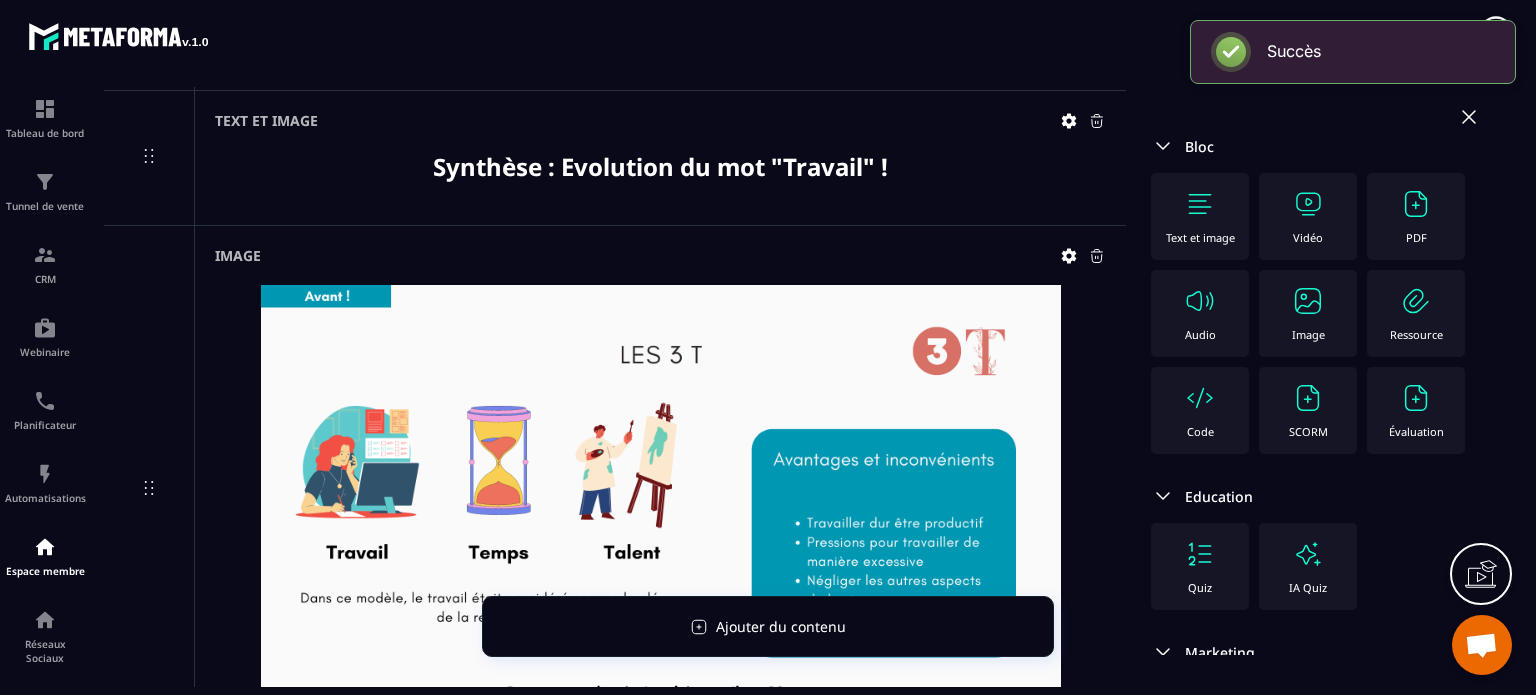 click 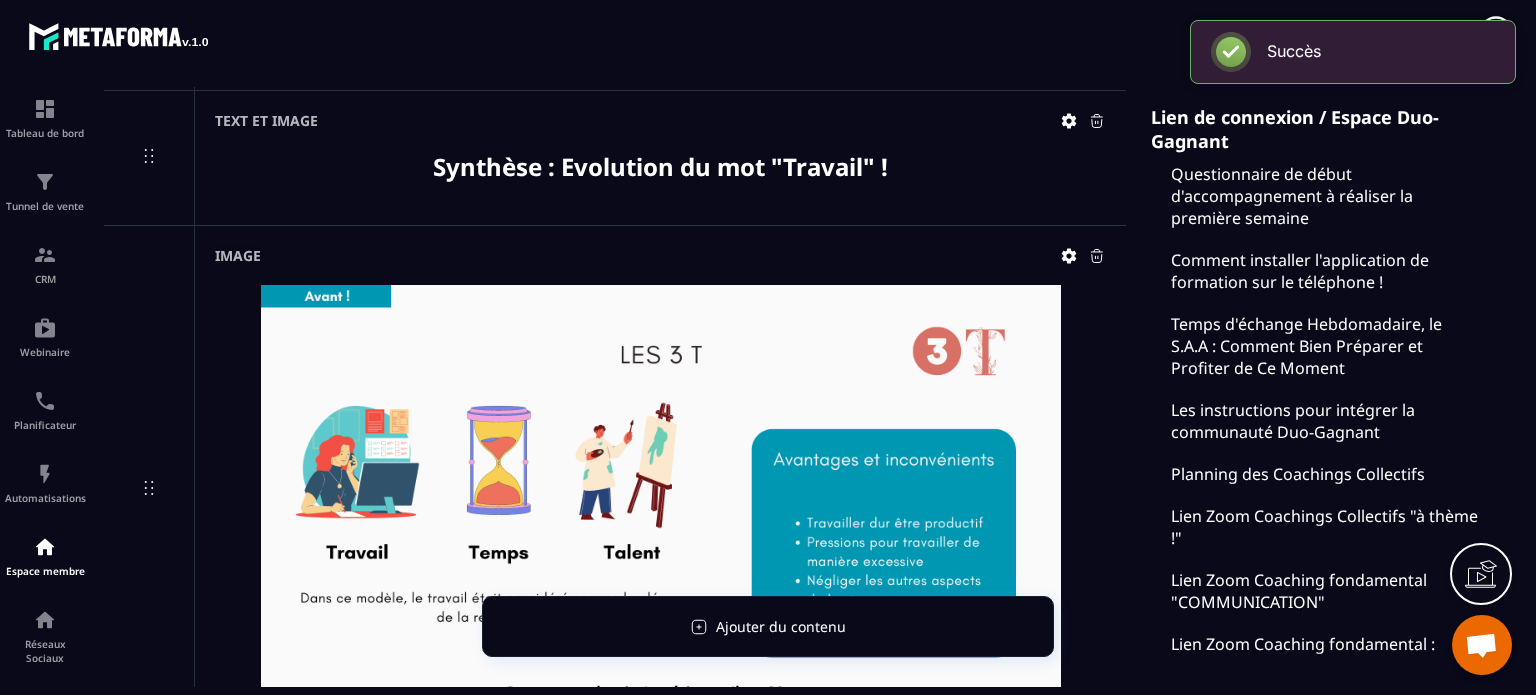click at bounding box center (660, 510) 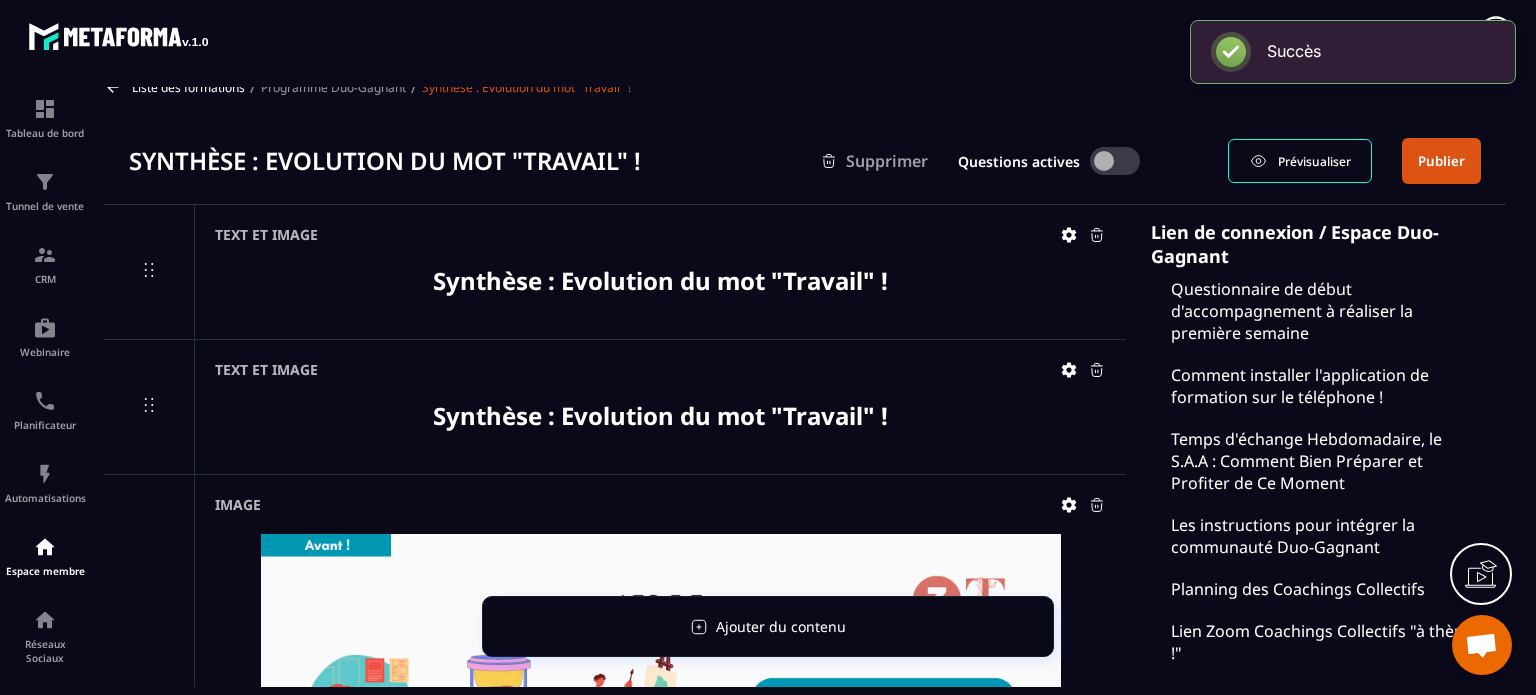scroll, scrollTop: 0, scrollLeft: 0, axis: both 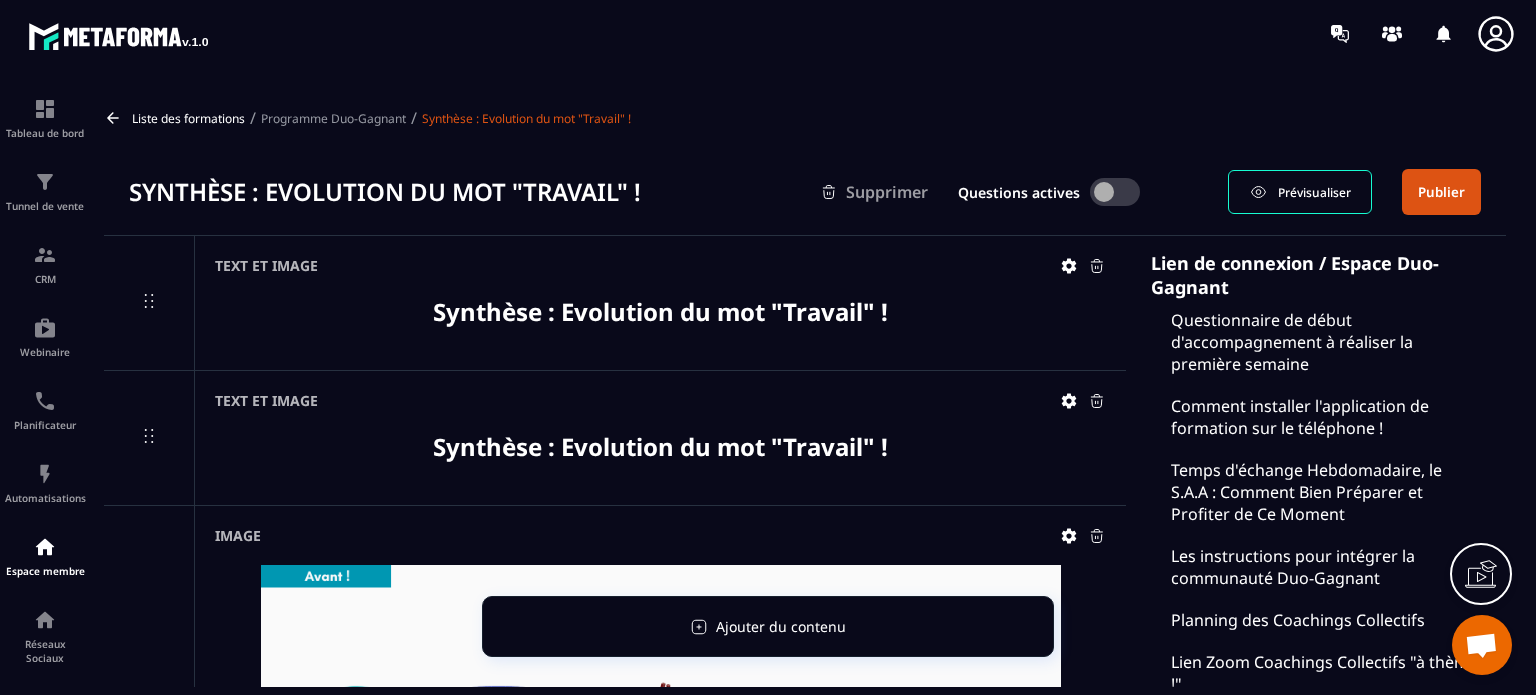 click on "Publier" at bounding box center [1441, 192] 